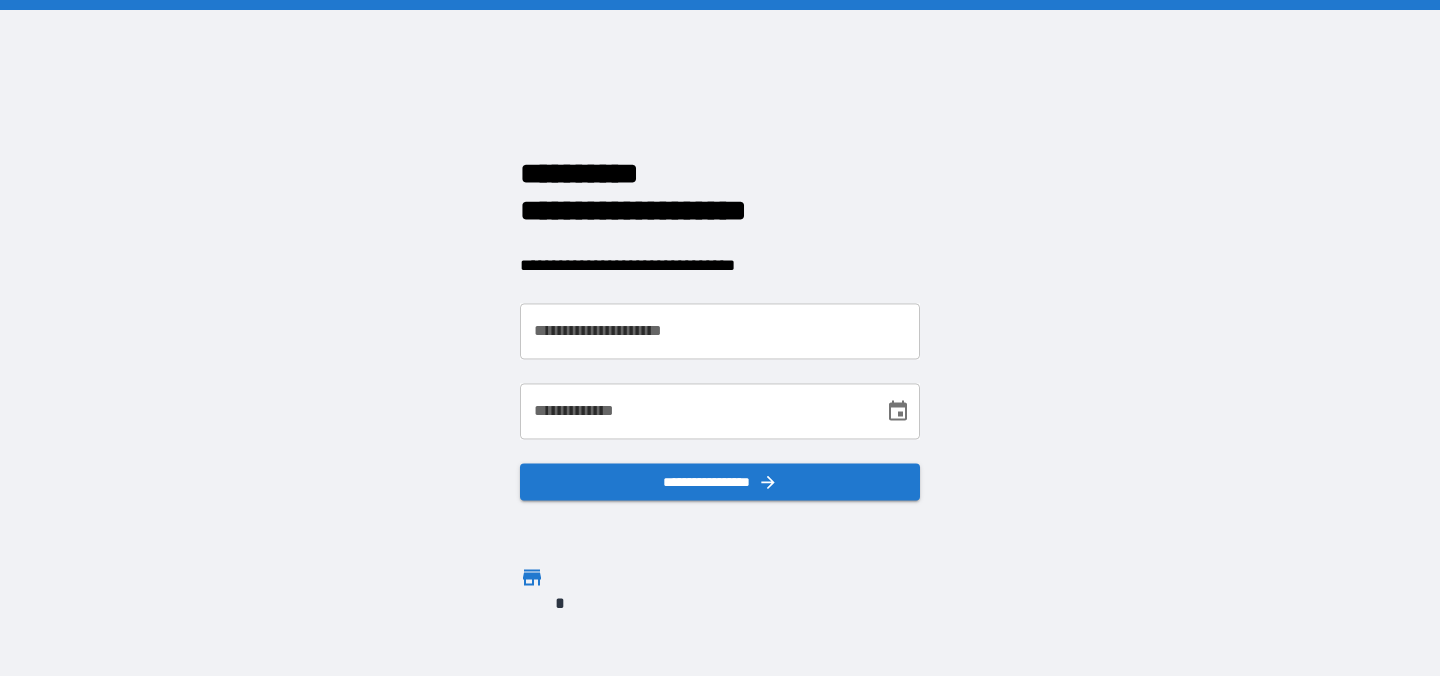 scroll, scrollTop: 0, scrollLeft: 0, axis: both 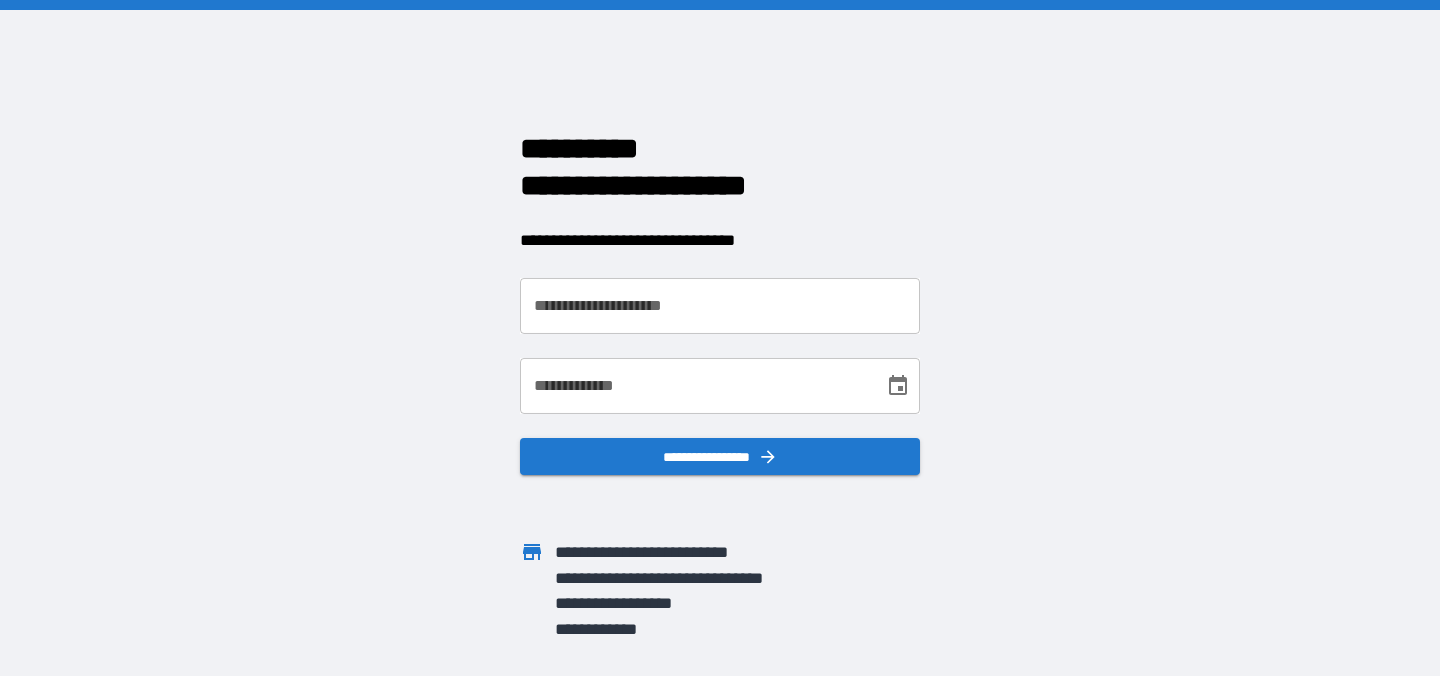 click on "**********" at bounding box center [720, 306] 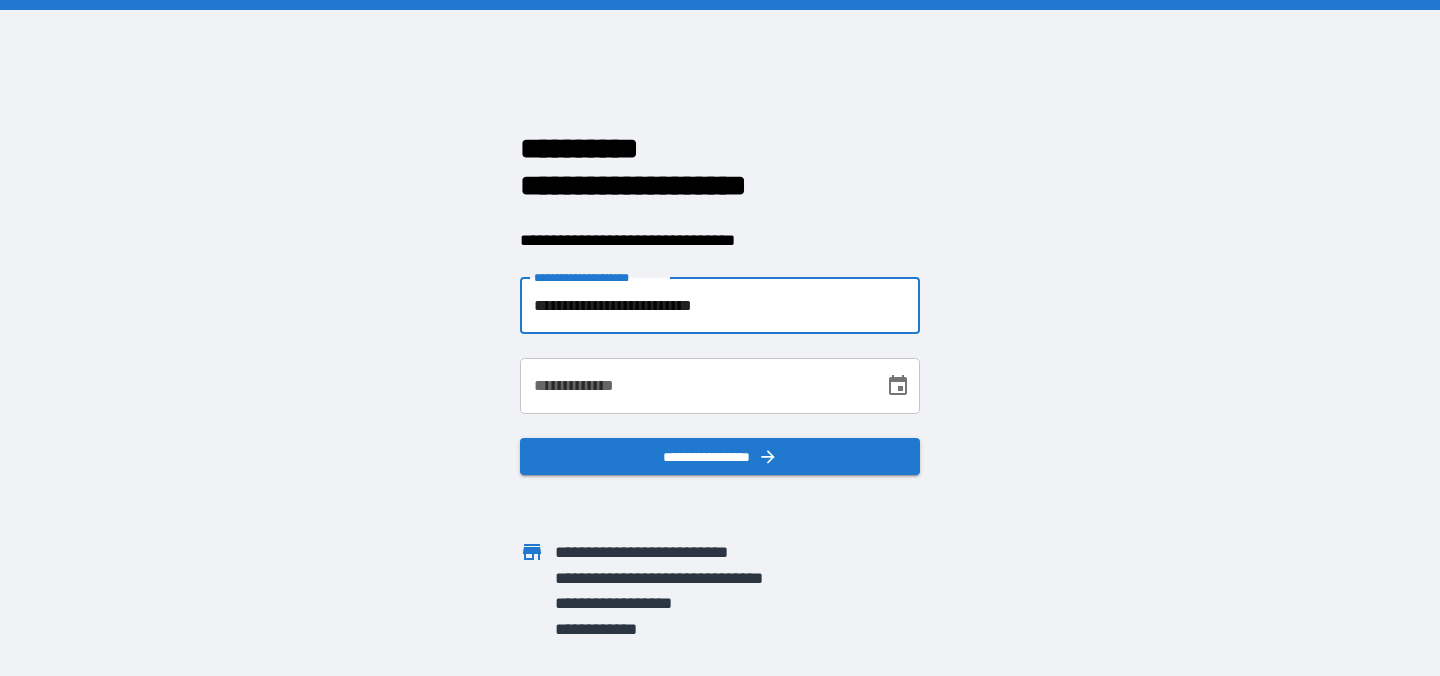 type on "**********" 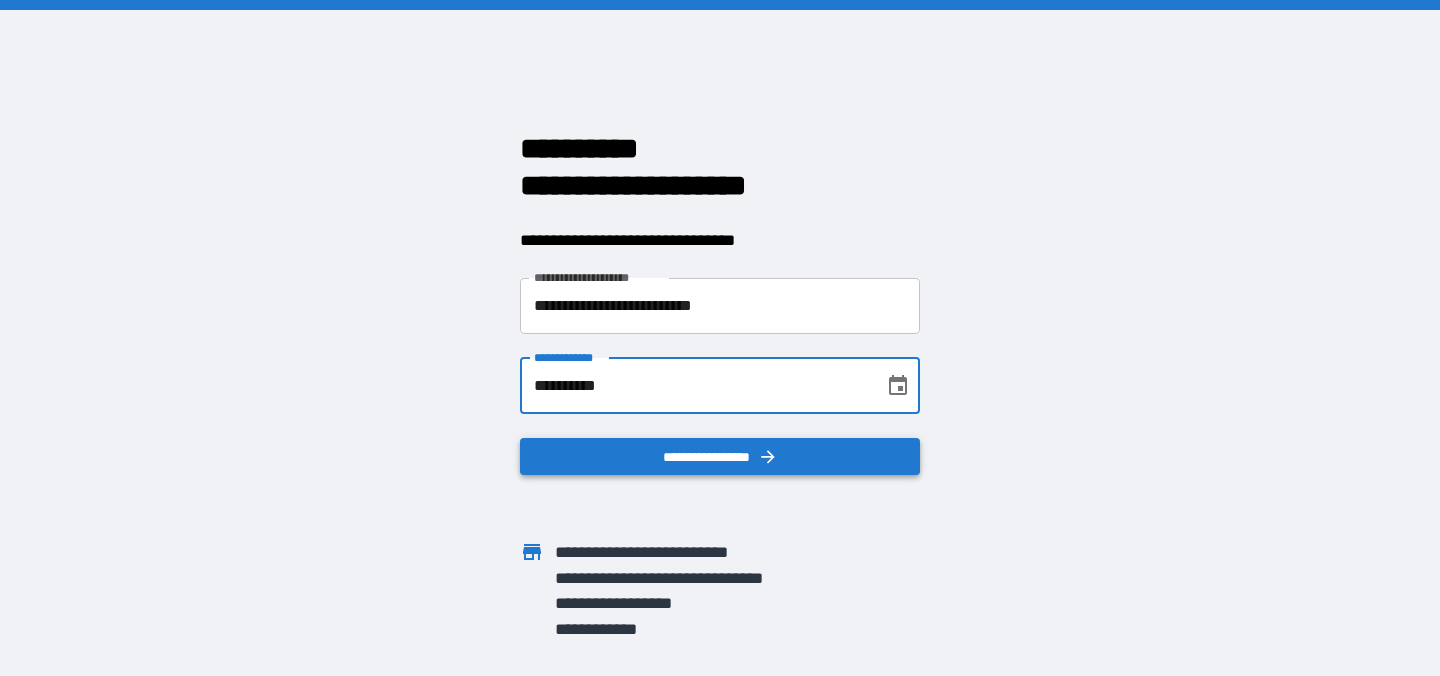 type on "**********" 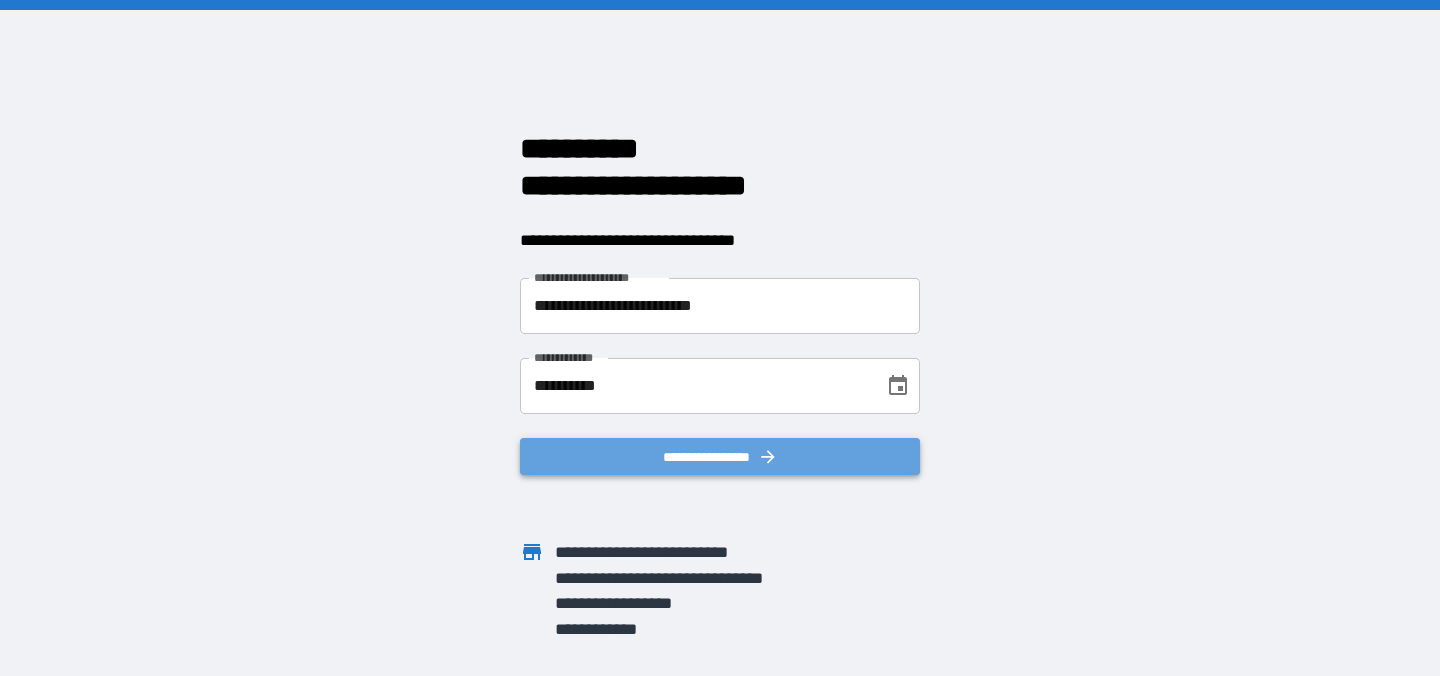click on "**********" at bounding box center (720, 457) 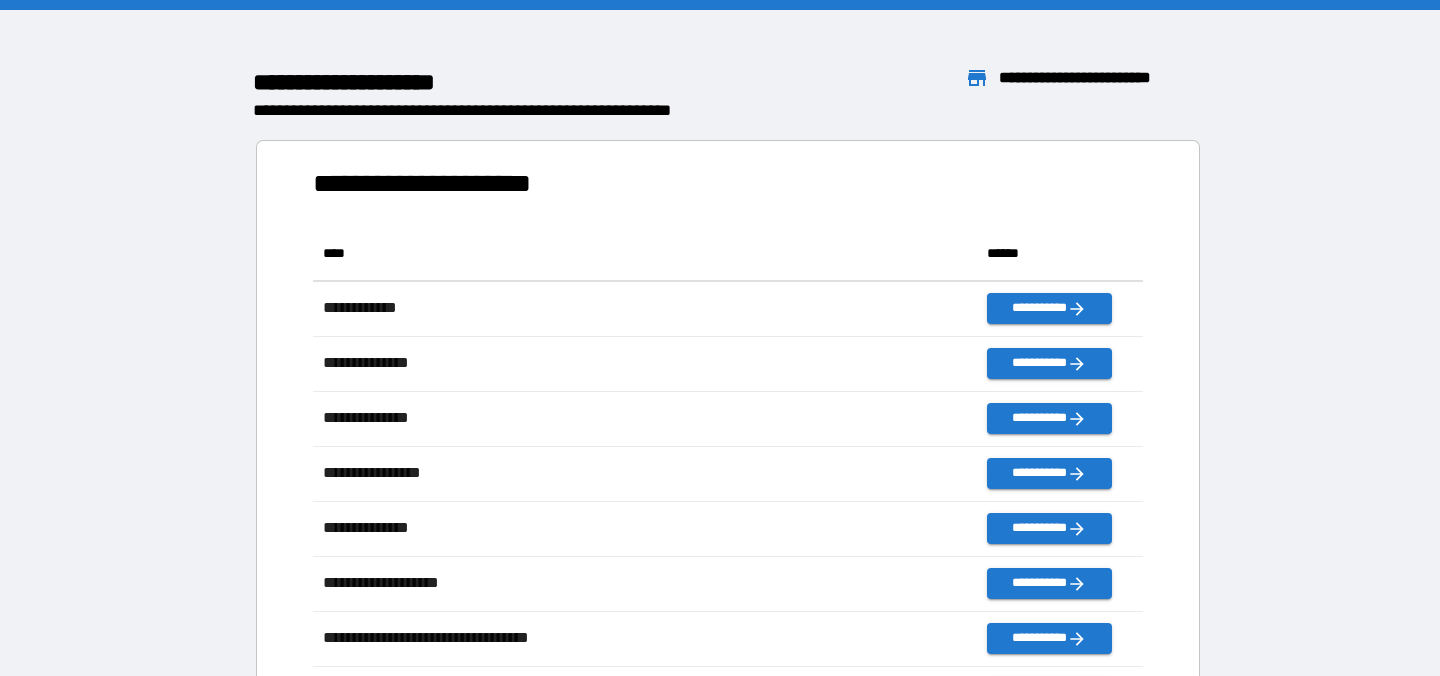 scroll, scrollTop: 1, scrollLeft: 1, axis: both 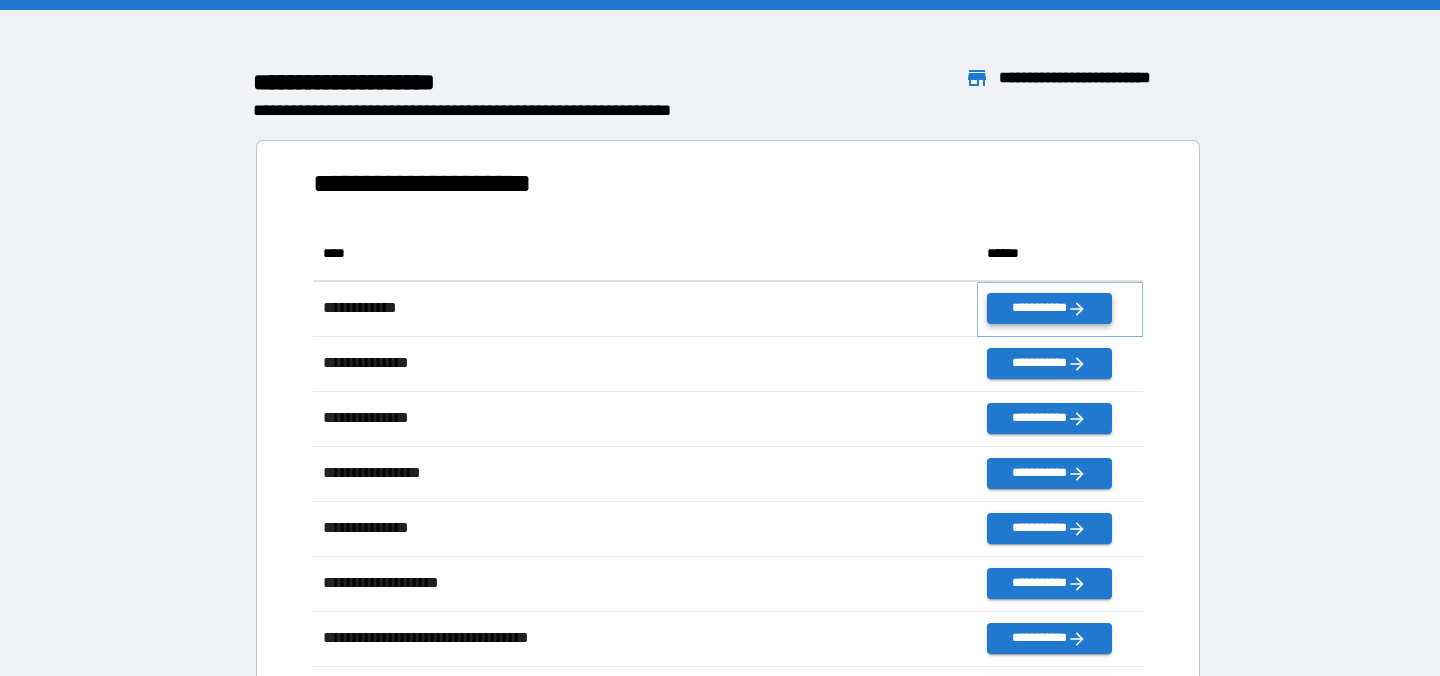 click 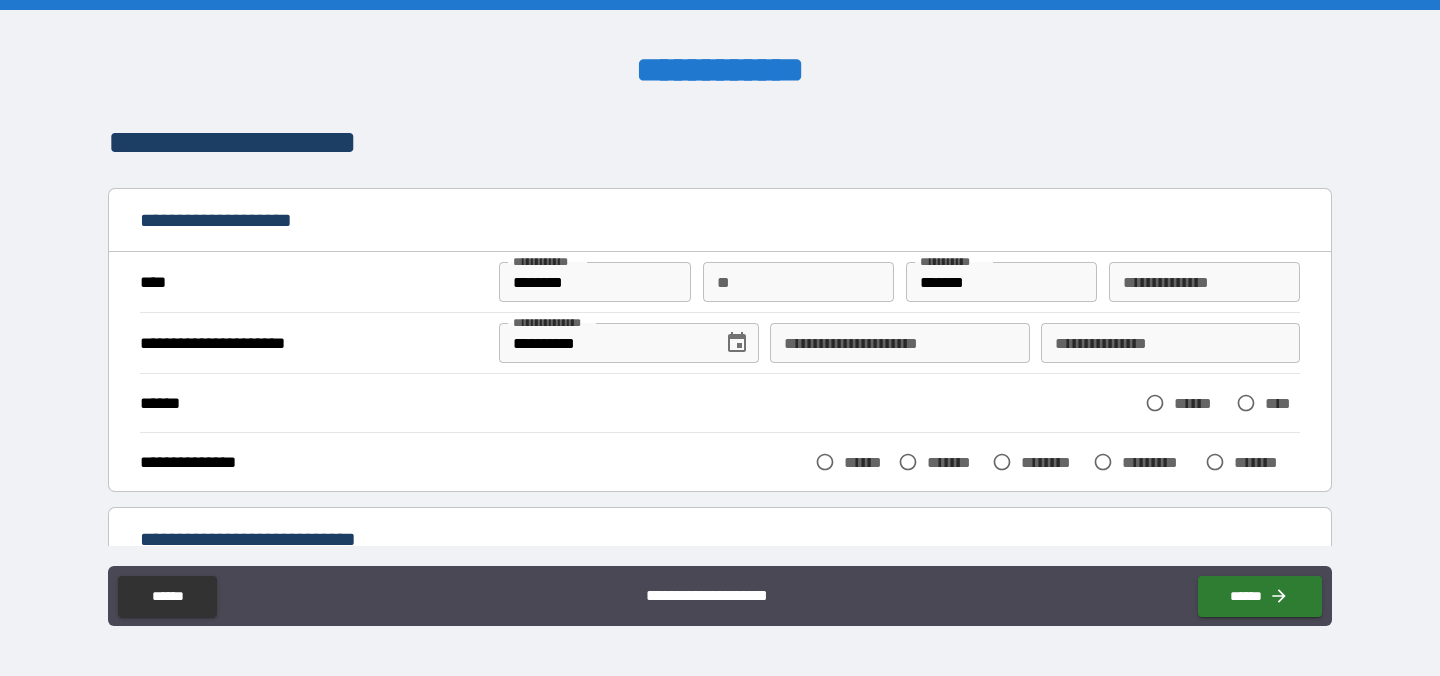 click on "**********" at bounding box center (899, 343) 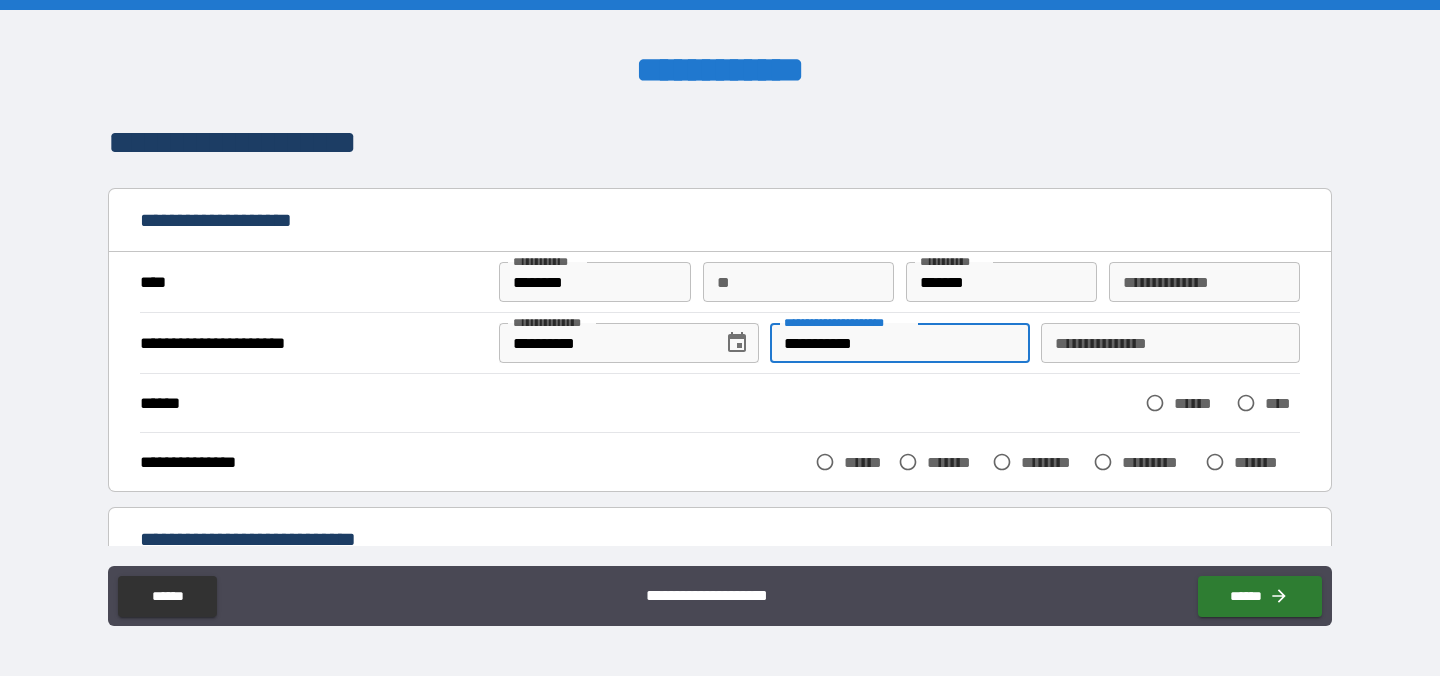 type on "**********" 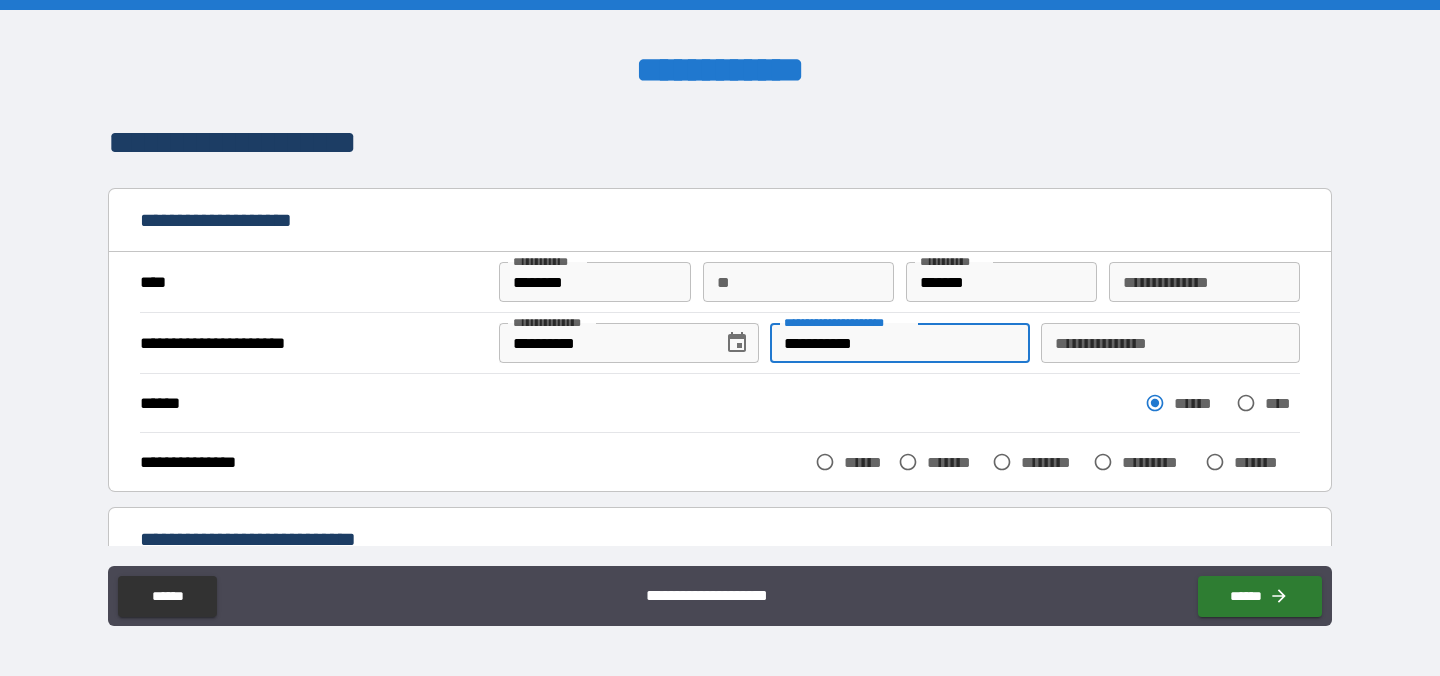 drag, startPoint x: 896, startPoint y: 344, endPoint x: 756, endPoint y: 339, distance: 140.08926 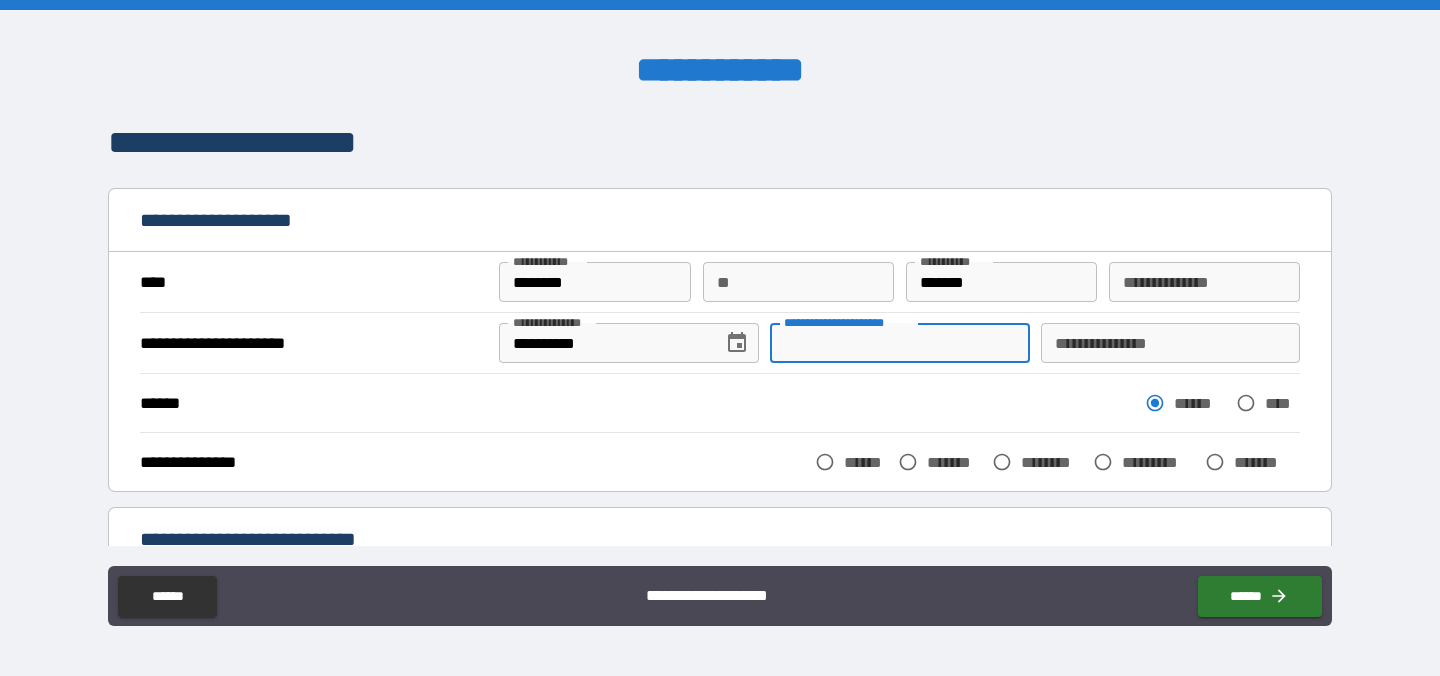 type 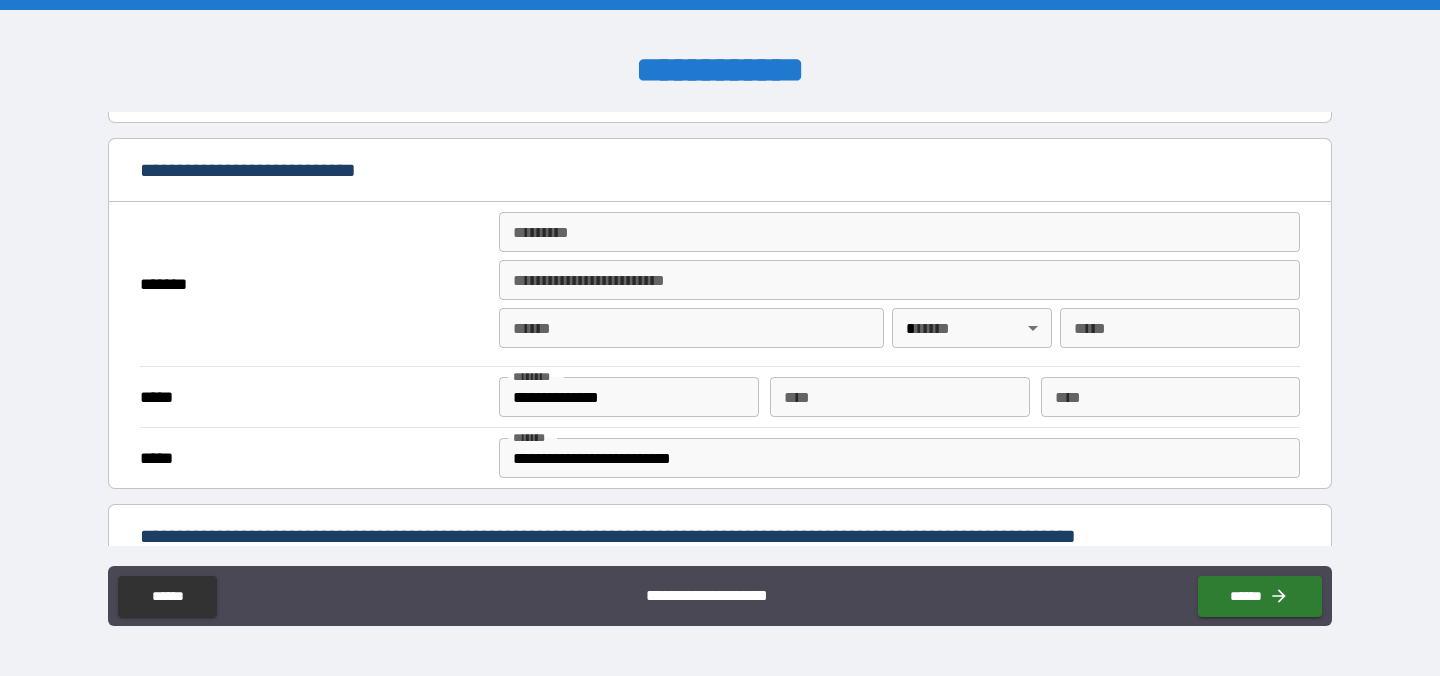 scroll, scrollTop: 388, scrollLeft: 0, axis: vertical 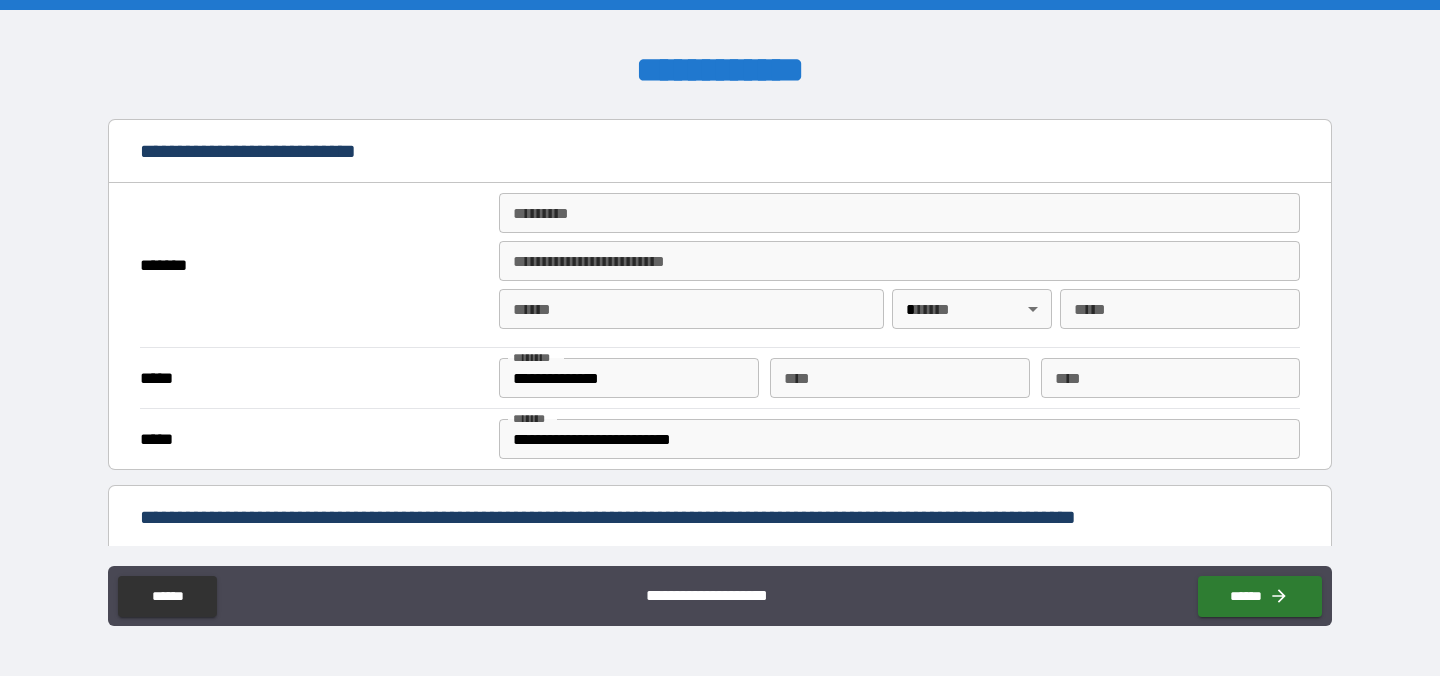 click on "*******   *" at bounding box center [899, 213] 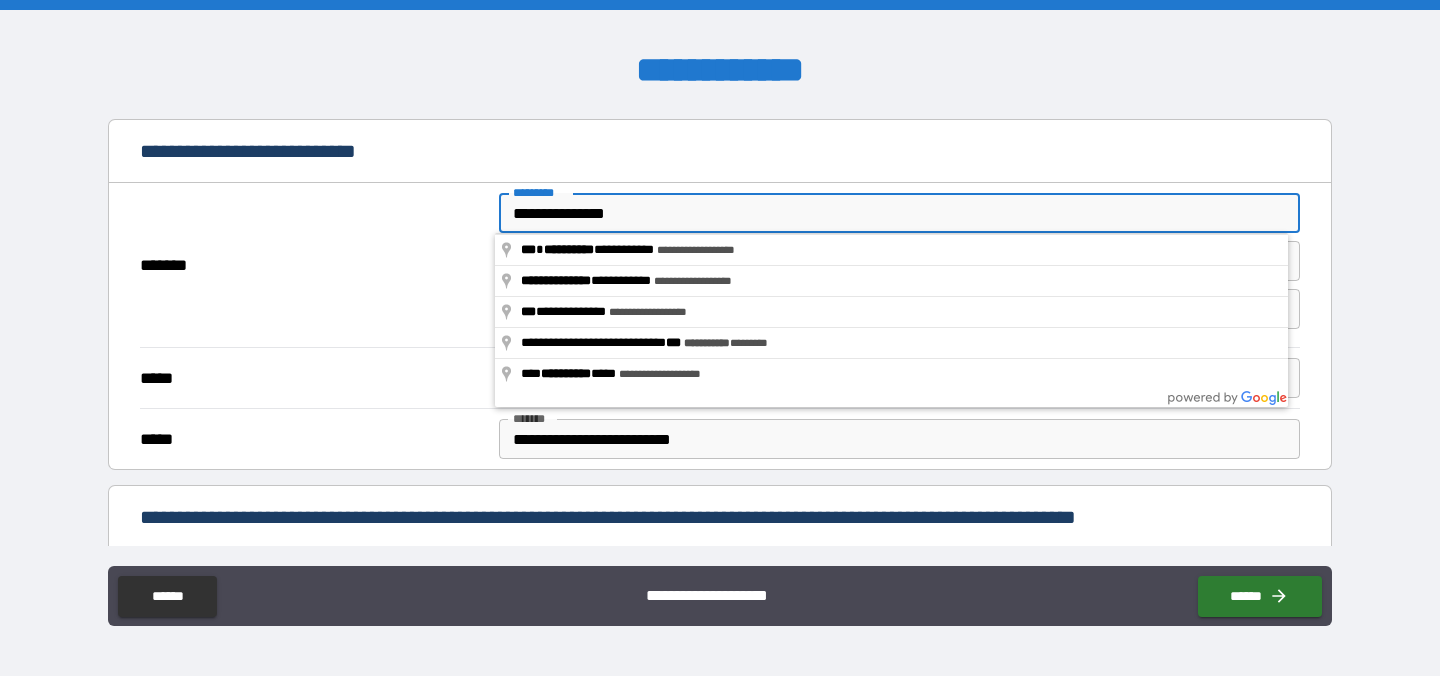 type on "**********" 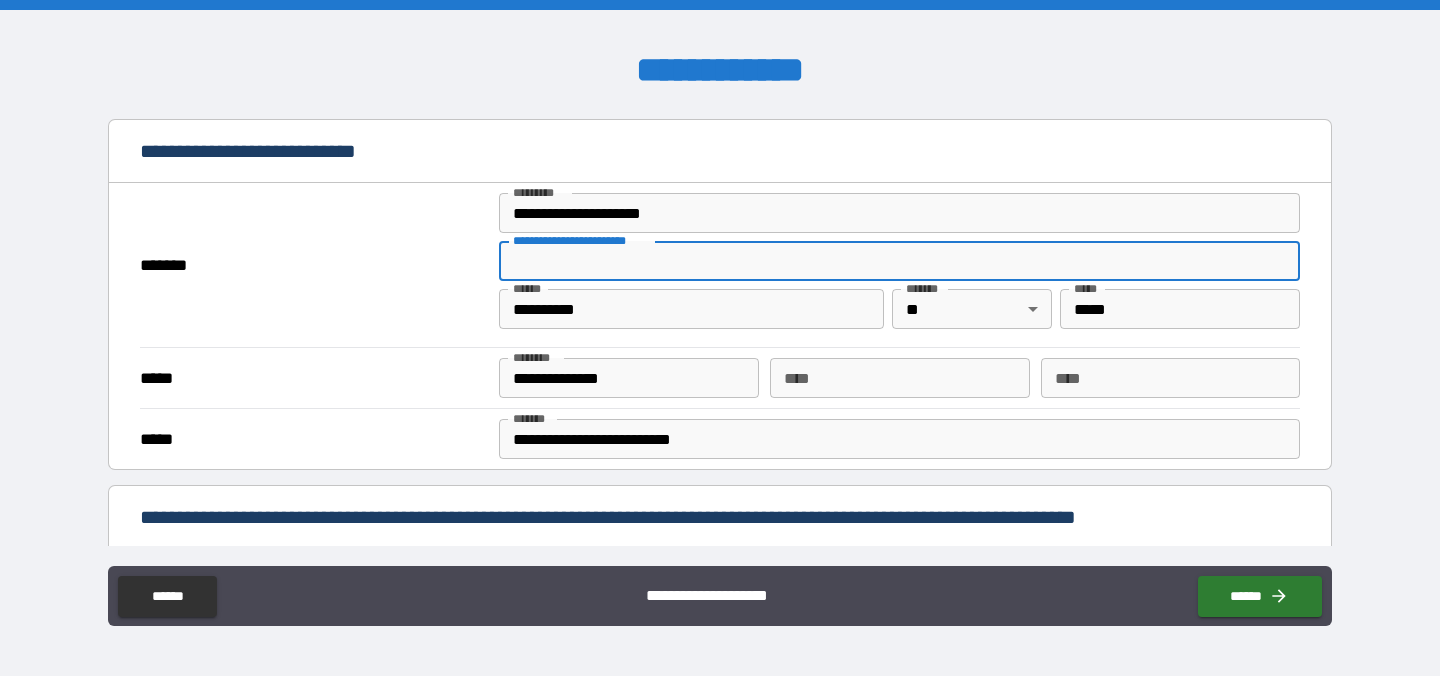 click on "**********" at bounding box center (899, 261) 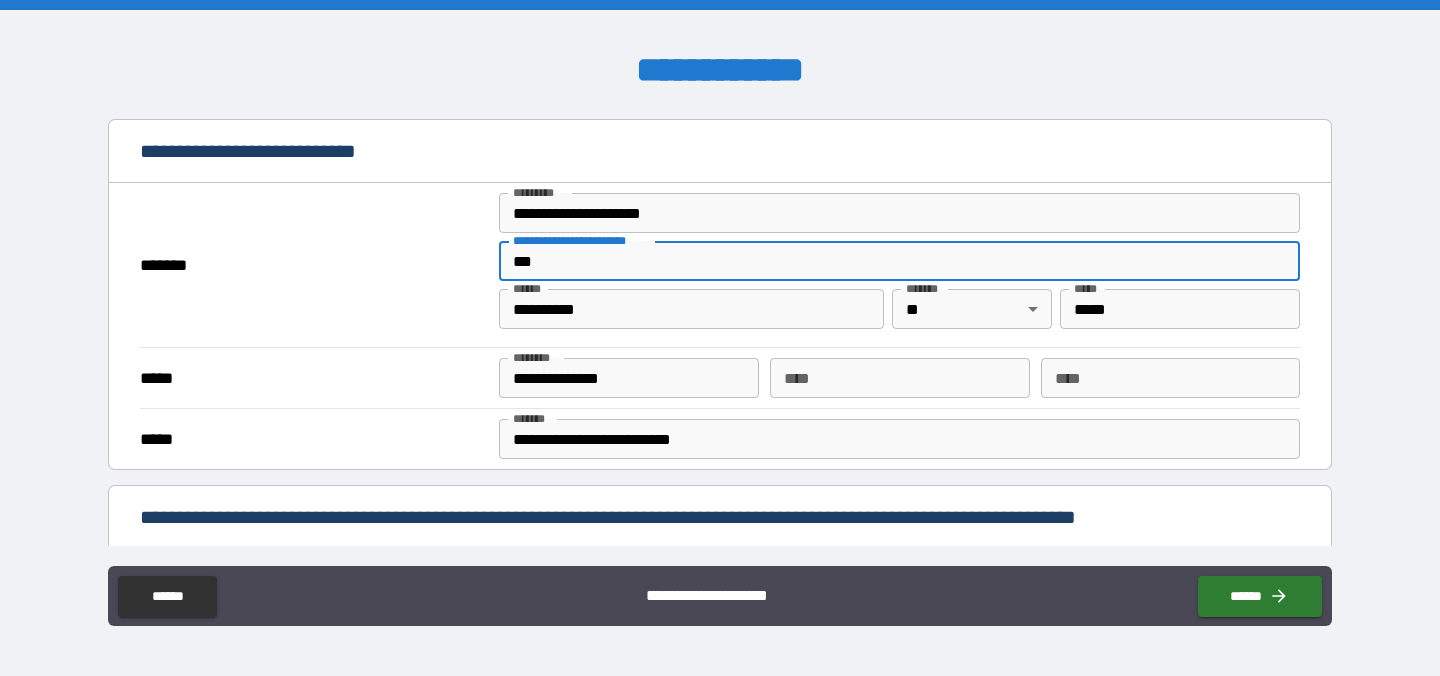 type on "***" 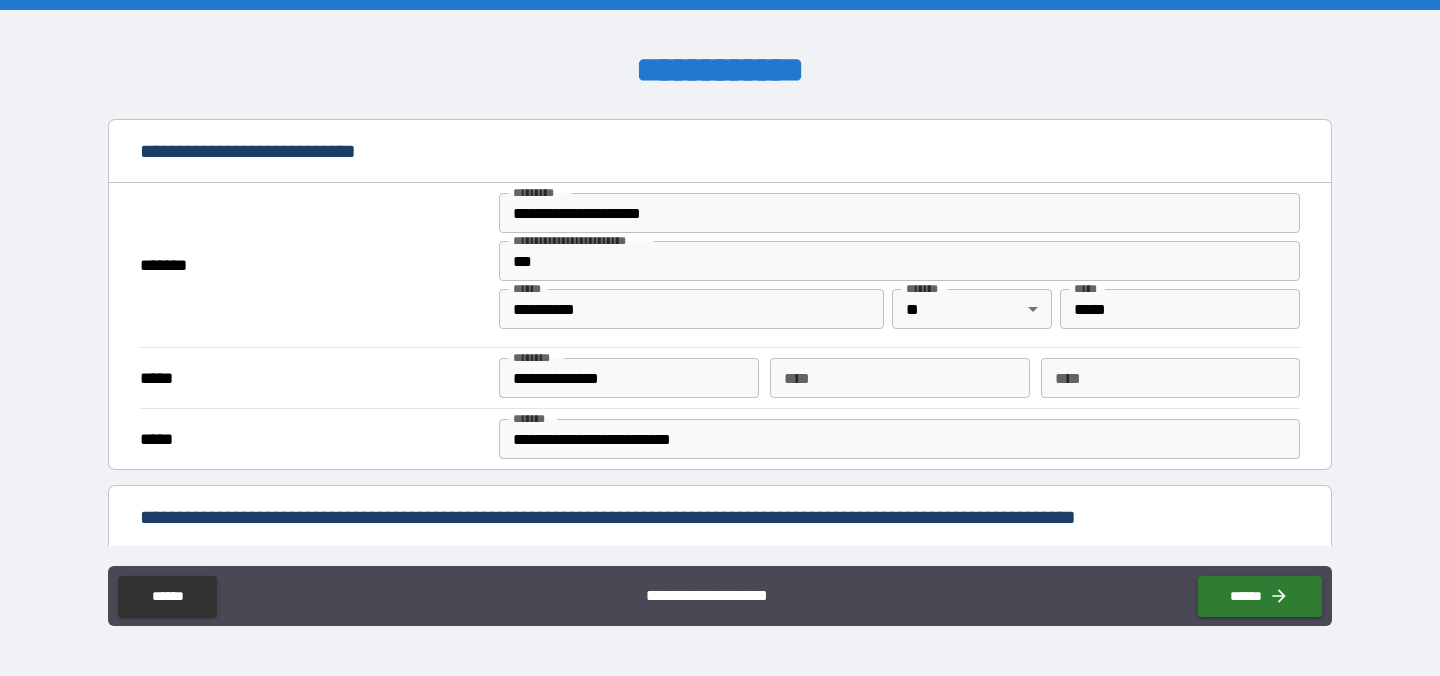 click on "*******" at bounding box center [312, 266] 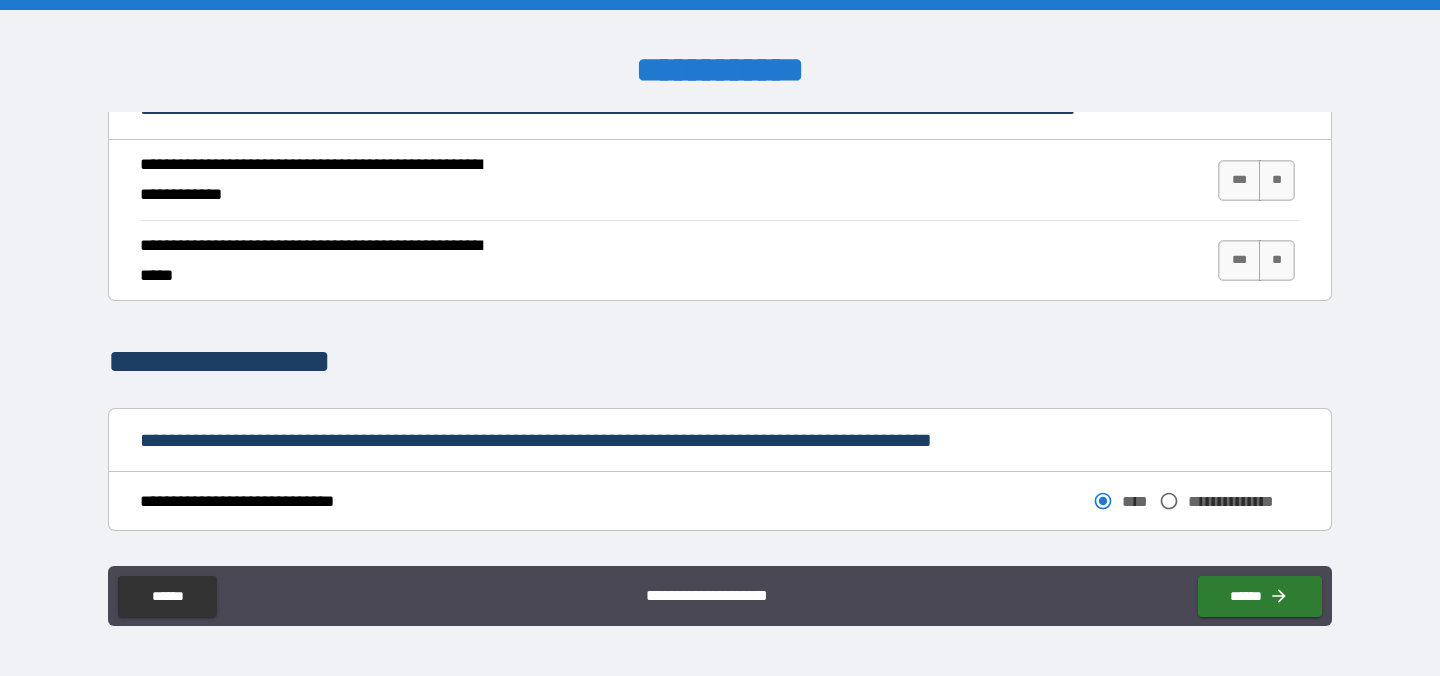 scroll, scrollTop: 800, scrollLeft: 0, axis: vertical 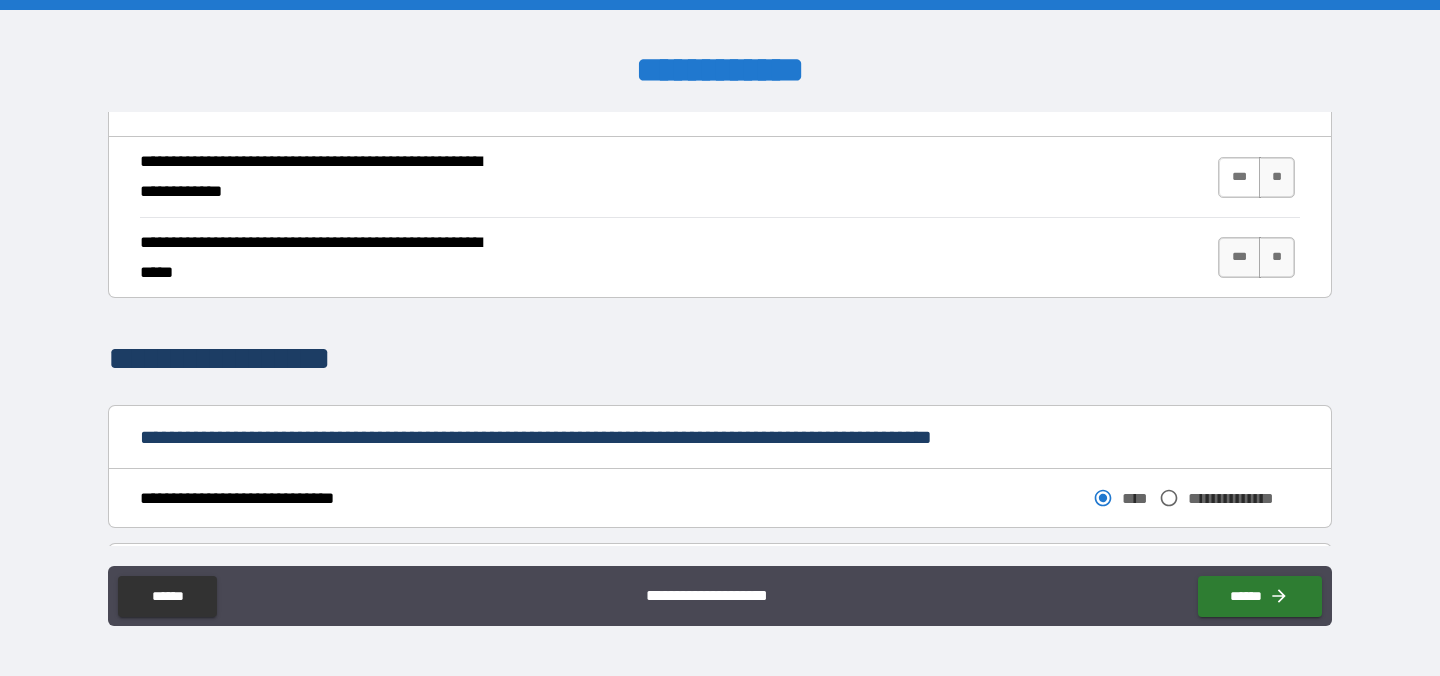 click on "***" at bounding box center (1239, 177) 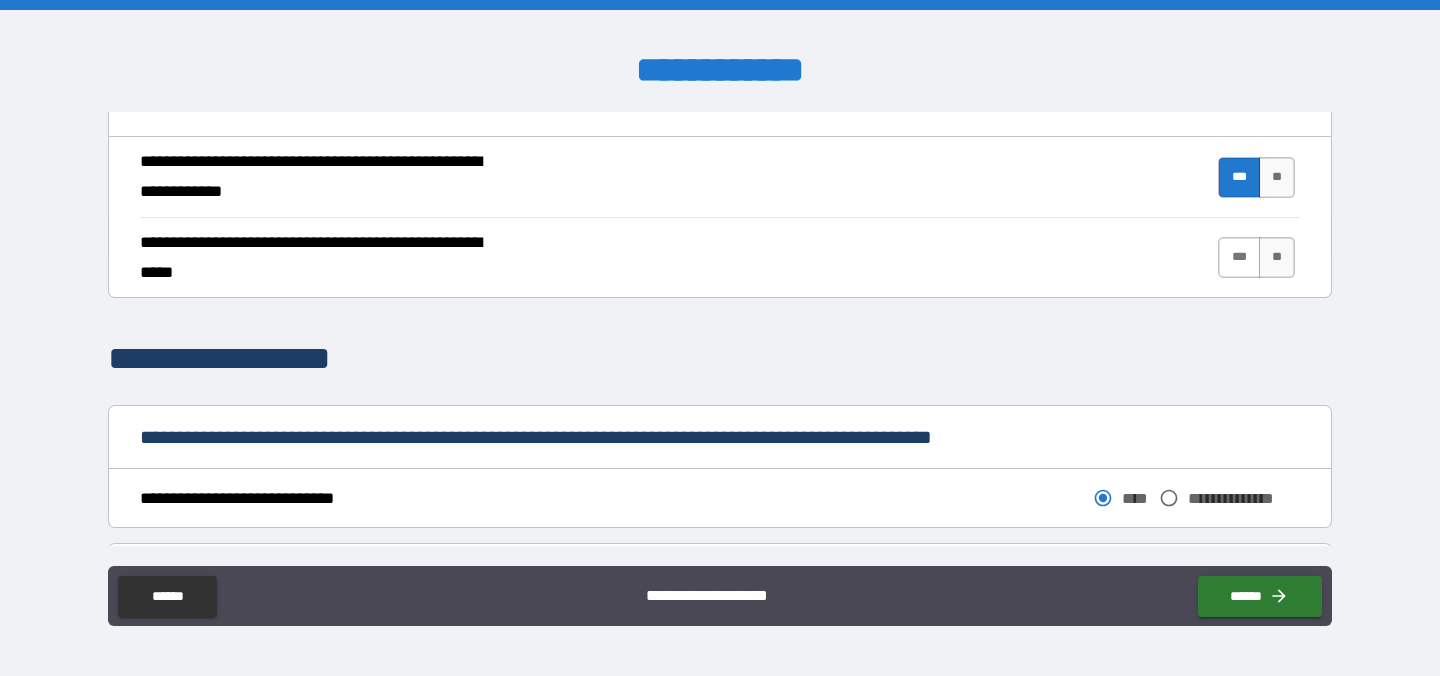 click on "***" at bounding box center (1239, 257) 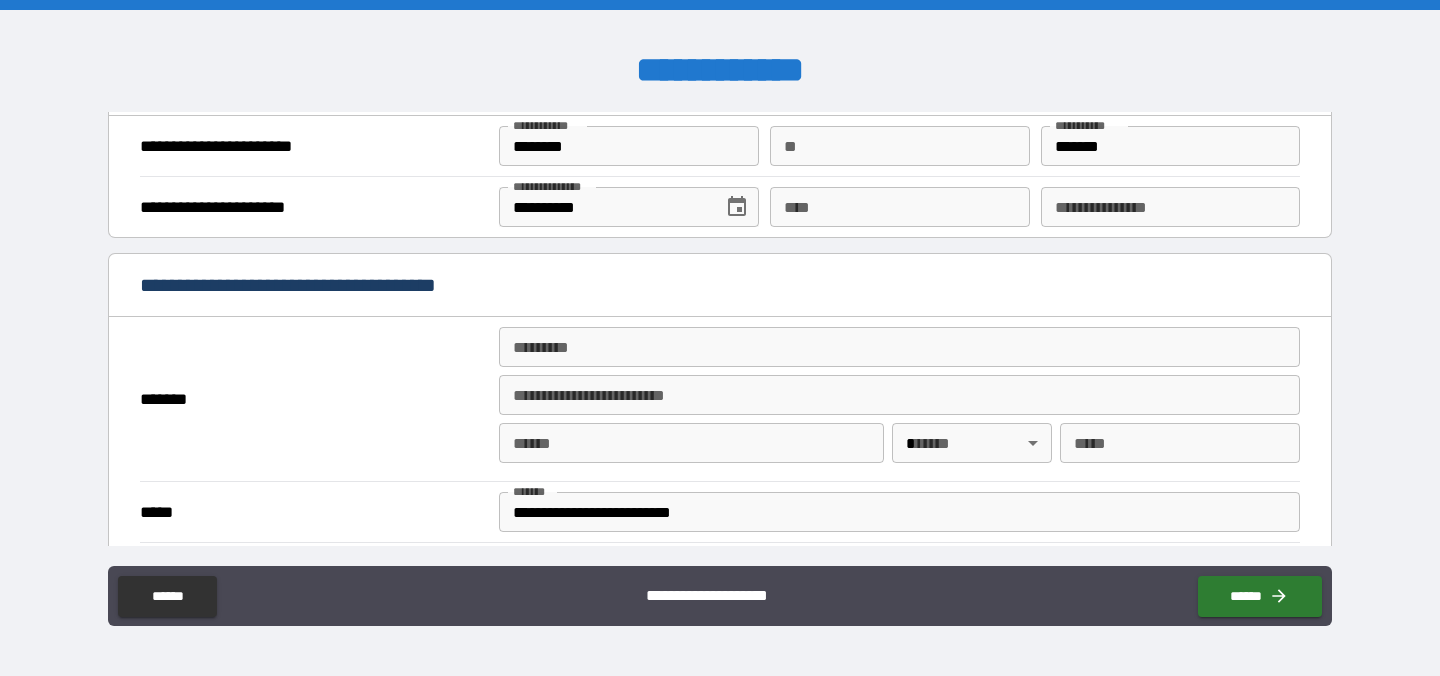 scroll, scrollTop: 1409, scrollLeft: 0, axis: vertical 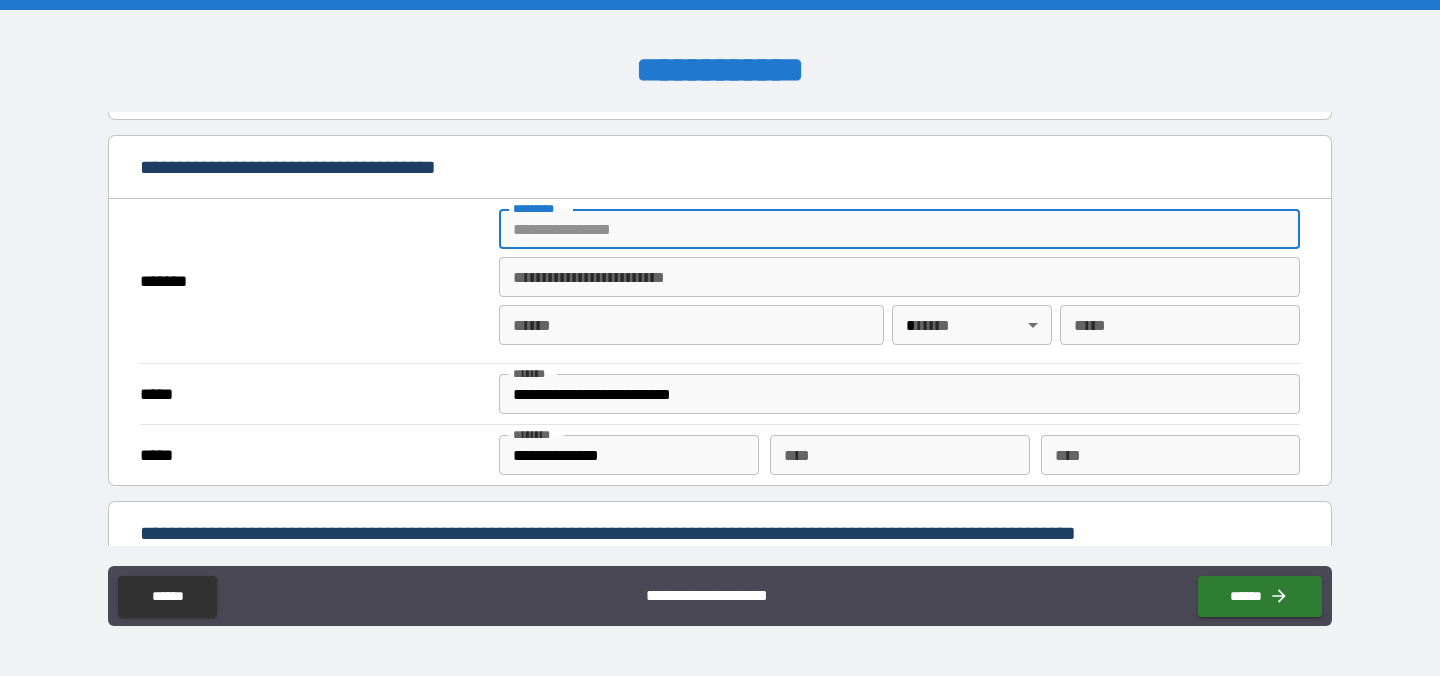 click on "*******   *" at bounding box center [899, 229] 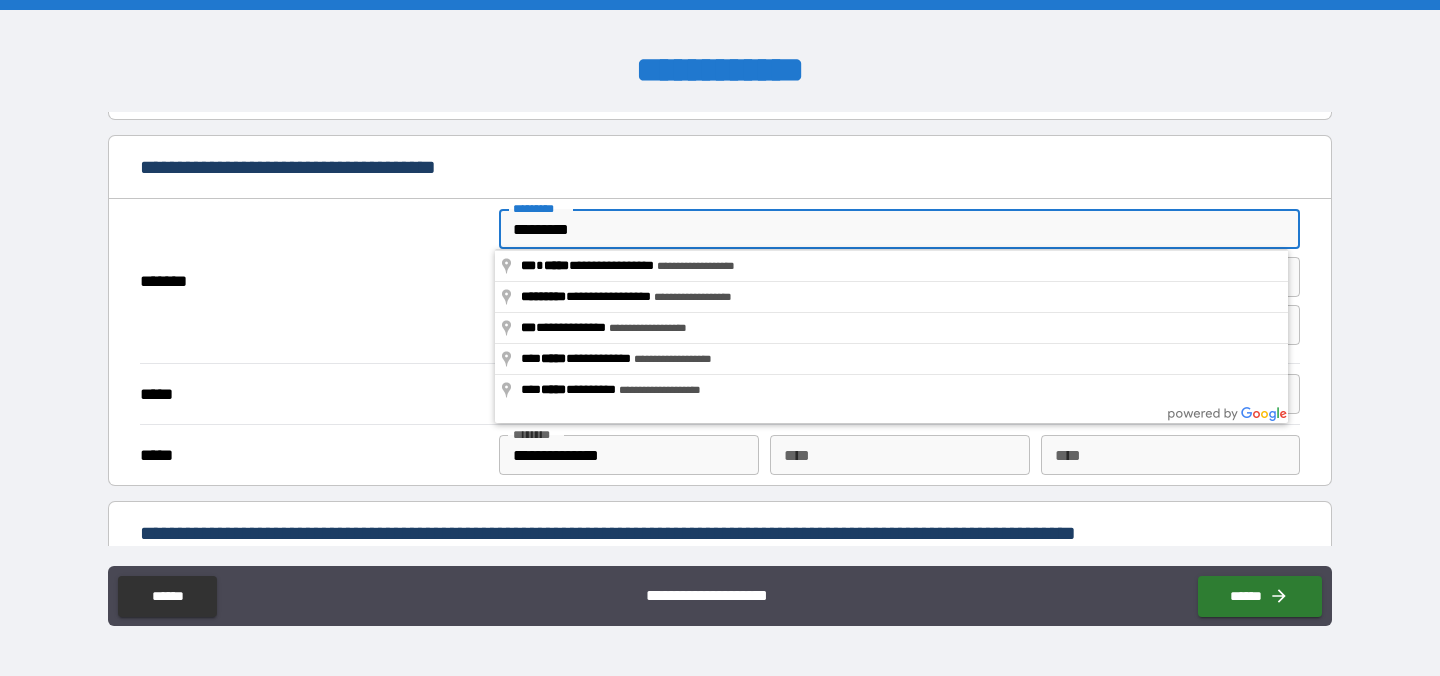 type on "**********" 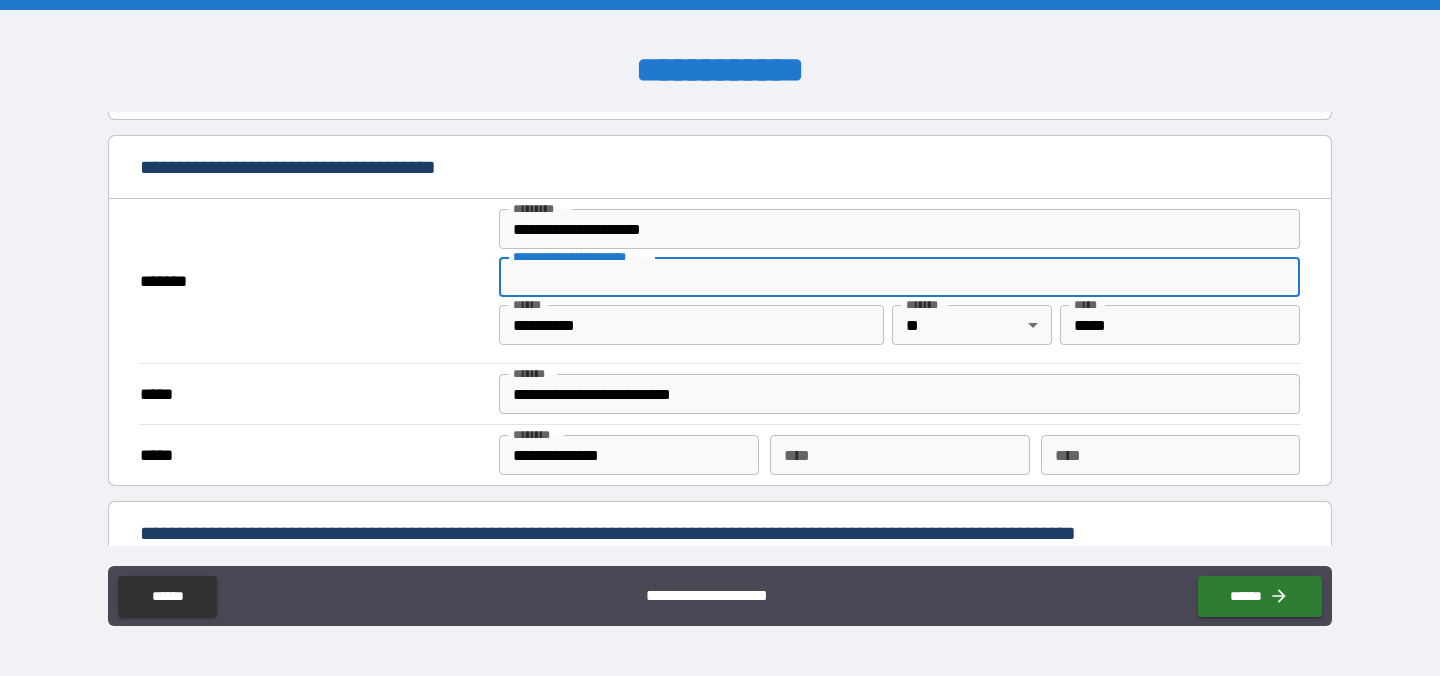 click on "**********" at bounding box center [899, 277] 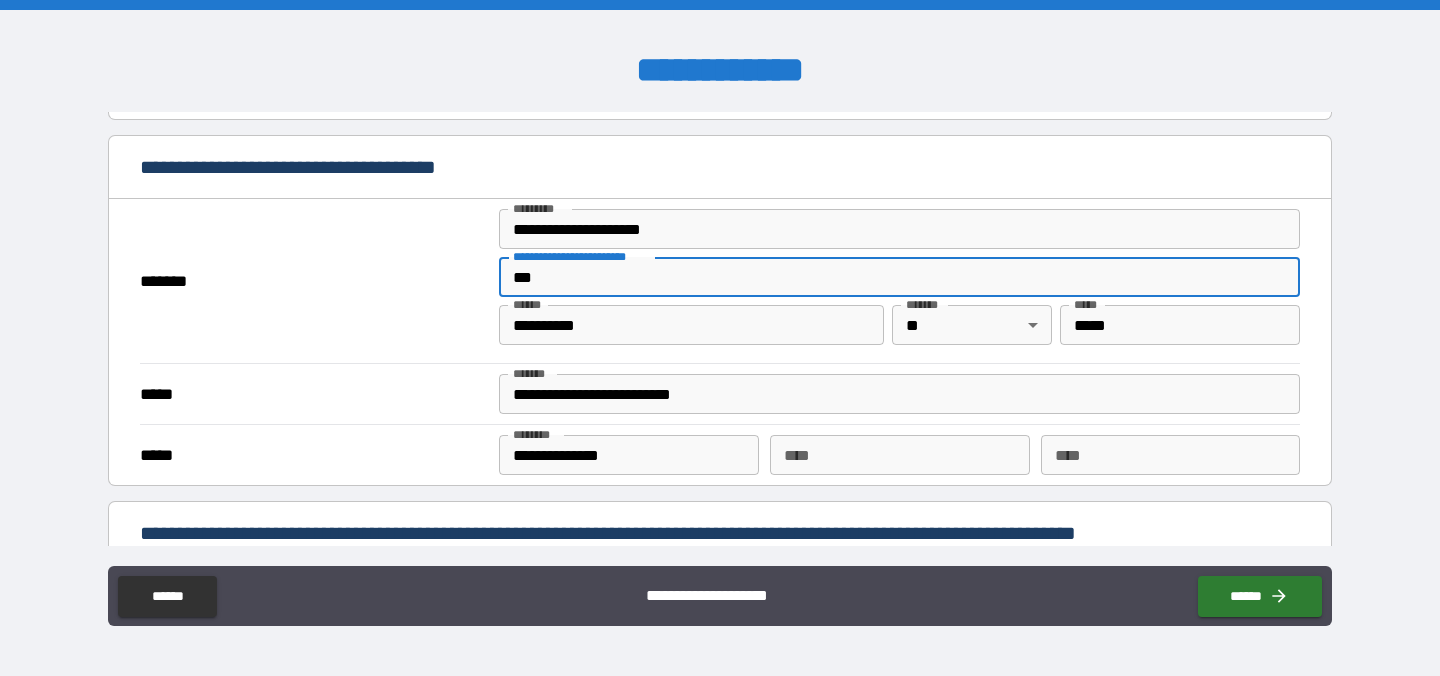 type on "***" 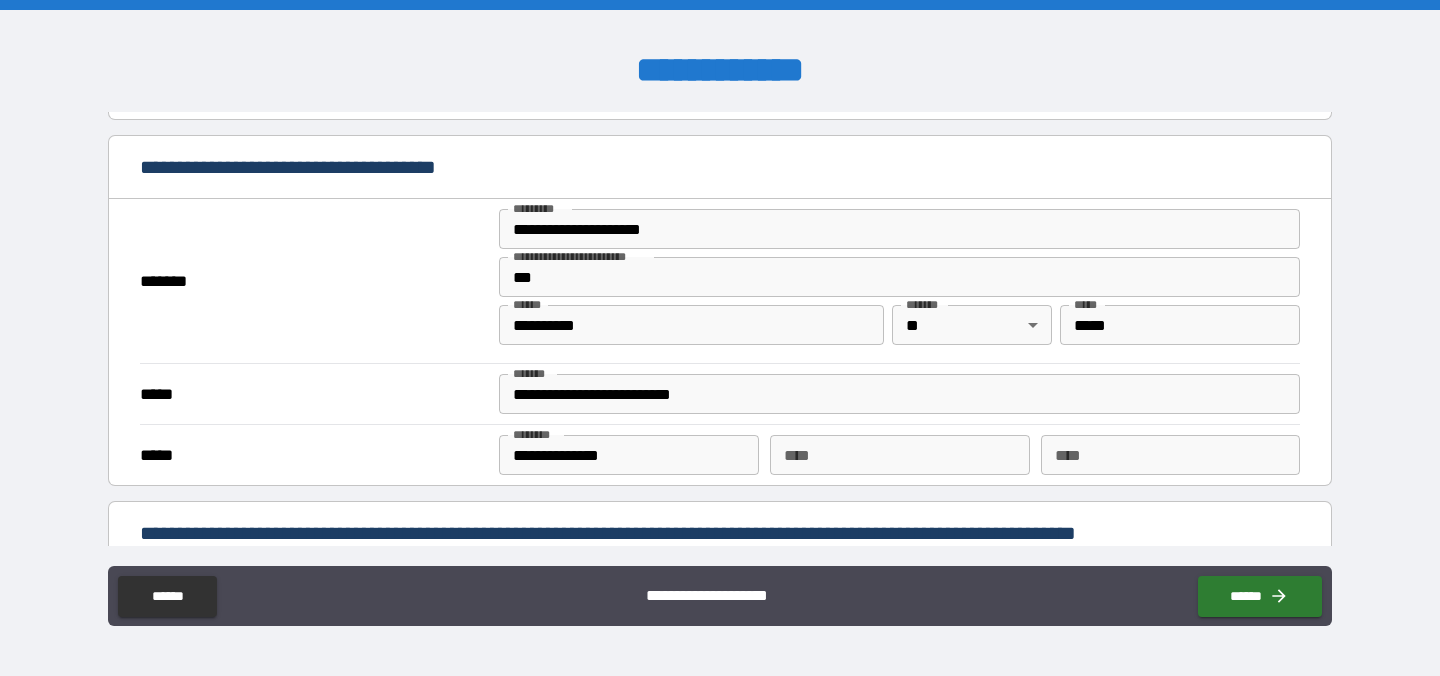 click on "*******" at bounding box center (314, 281) 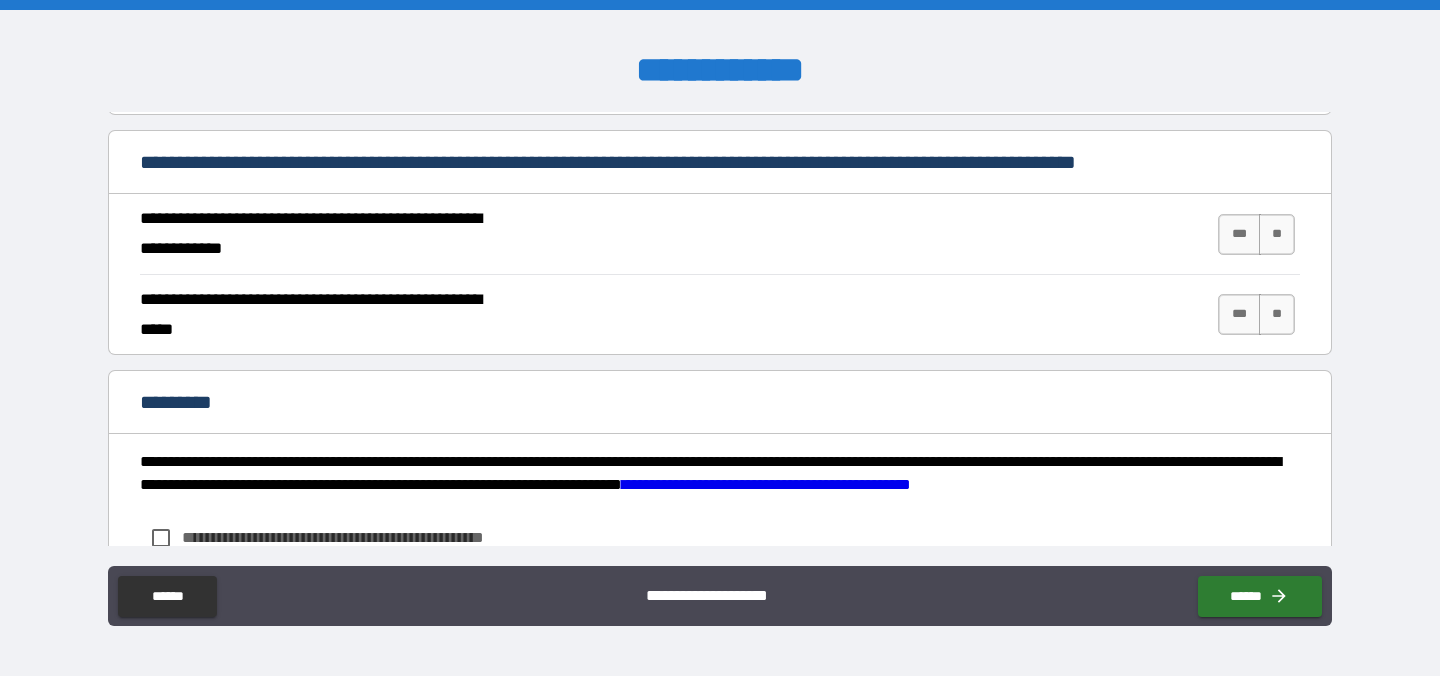 scroll, scrollTop: 1779, scrollLeft: 0, axis: vertical 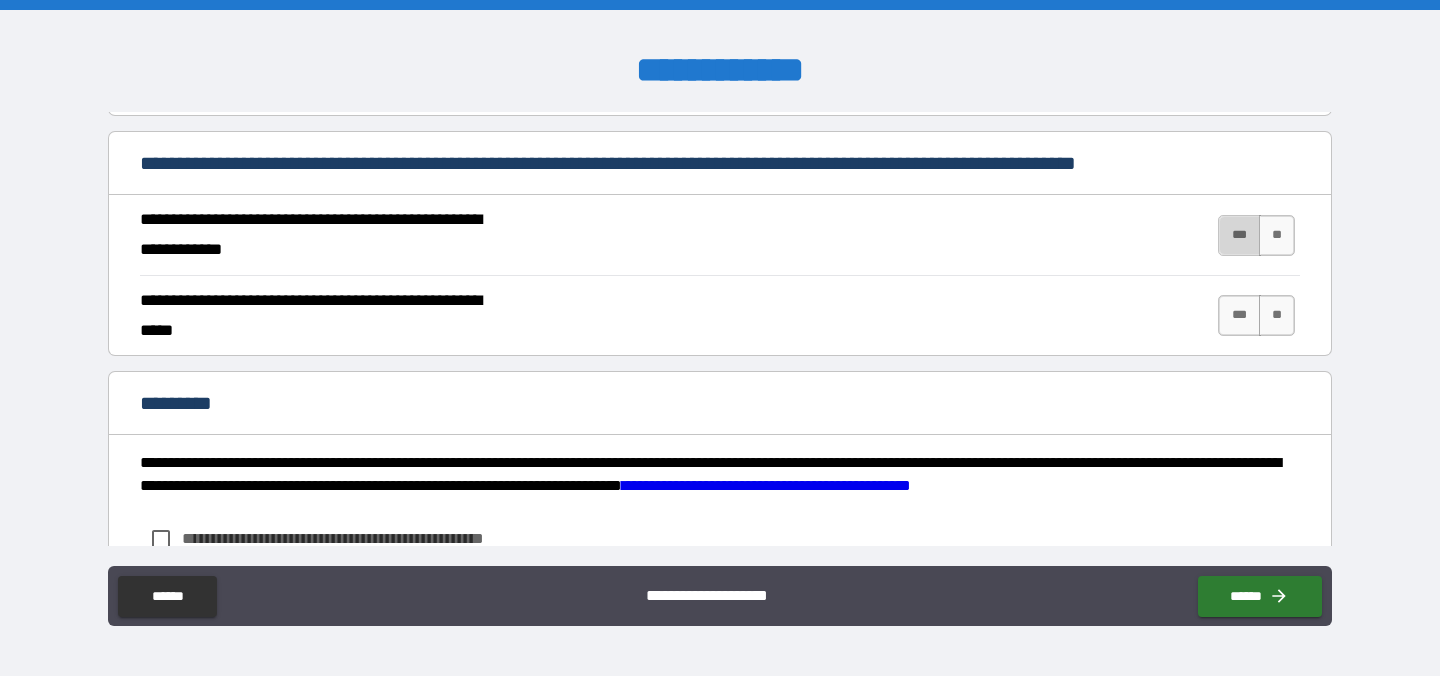 click on "***" at bounding box center (1239, 235) 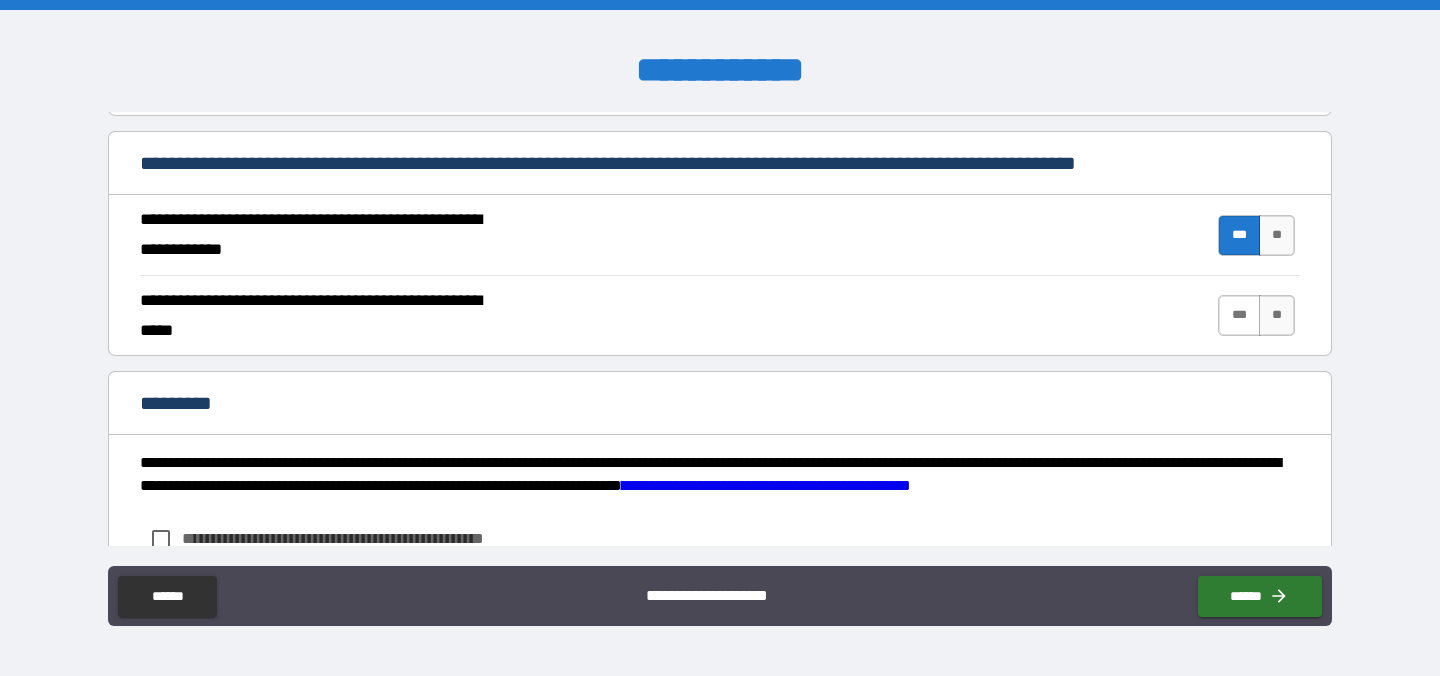 click on "***" at bounding box center (1239, 315) 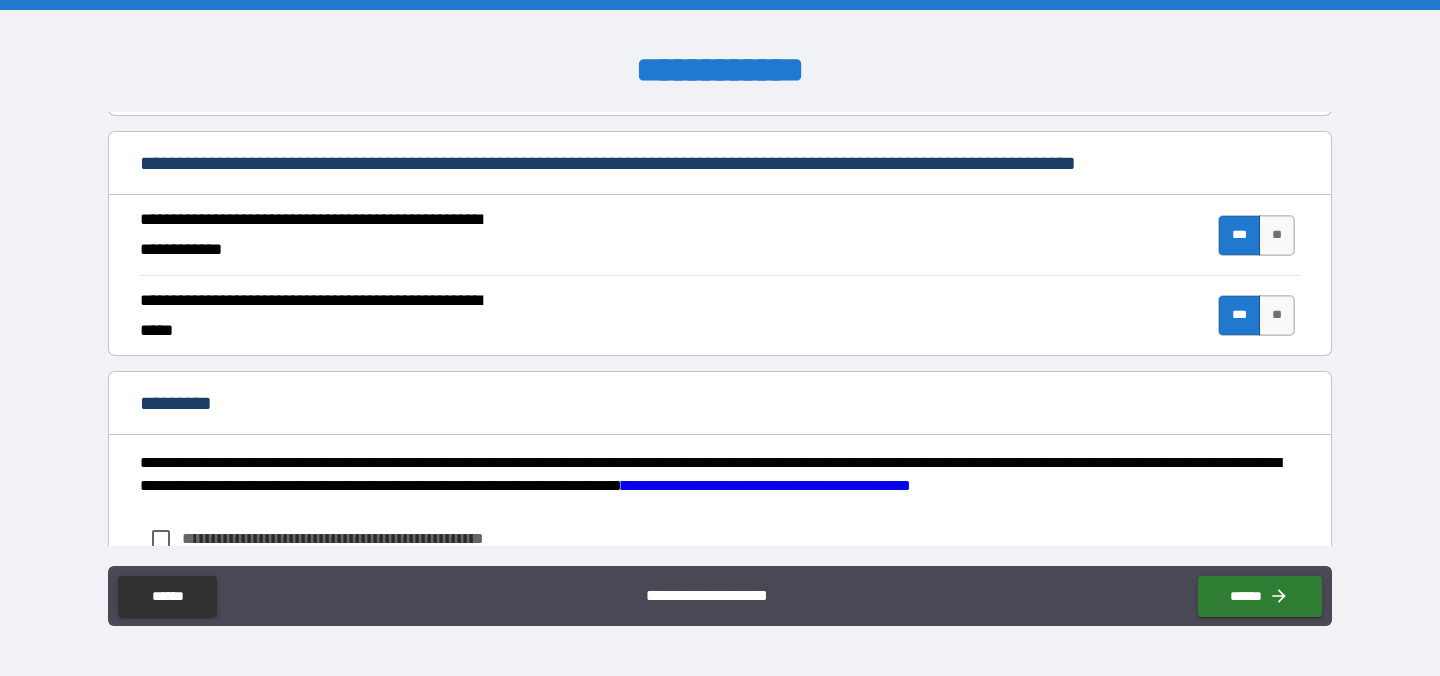 scroll, scrollTop: 1925, scrollLeft: 0, axis: vertical 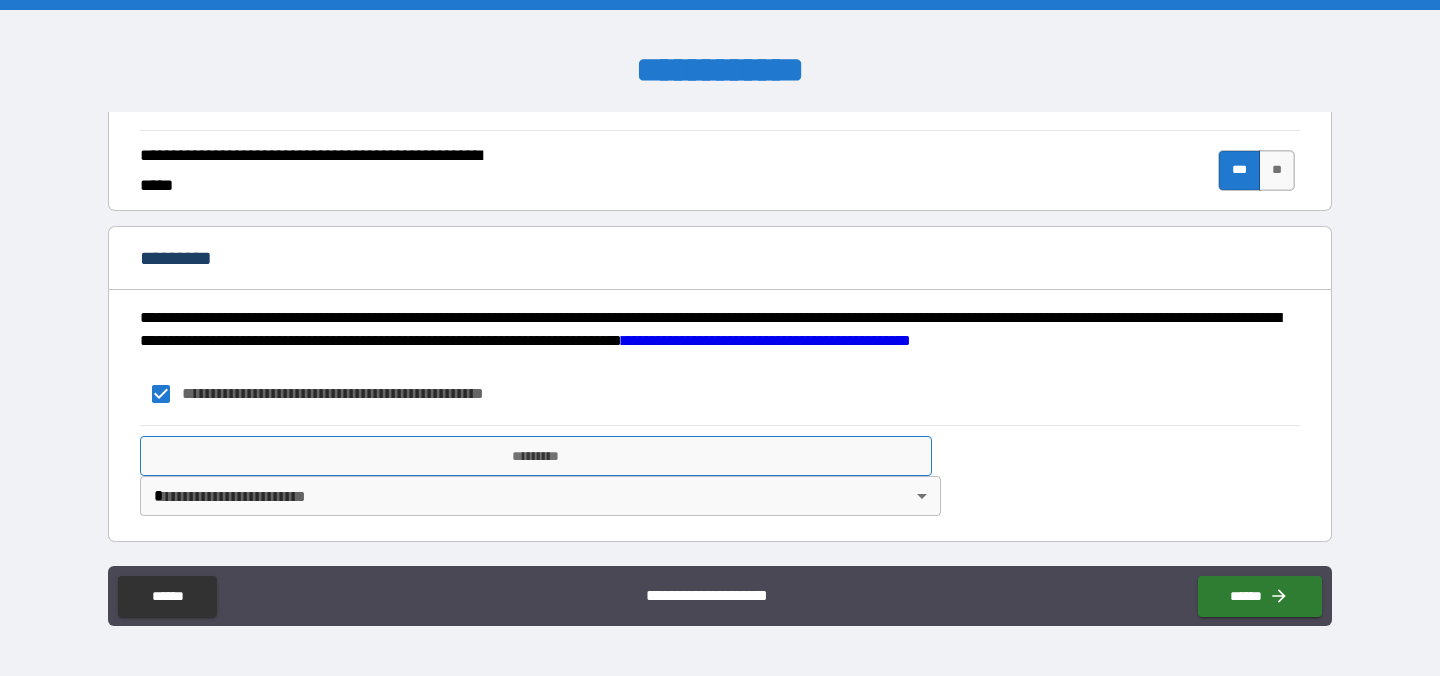 click on "*********" at bounding box center (536, 456) 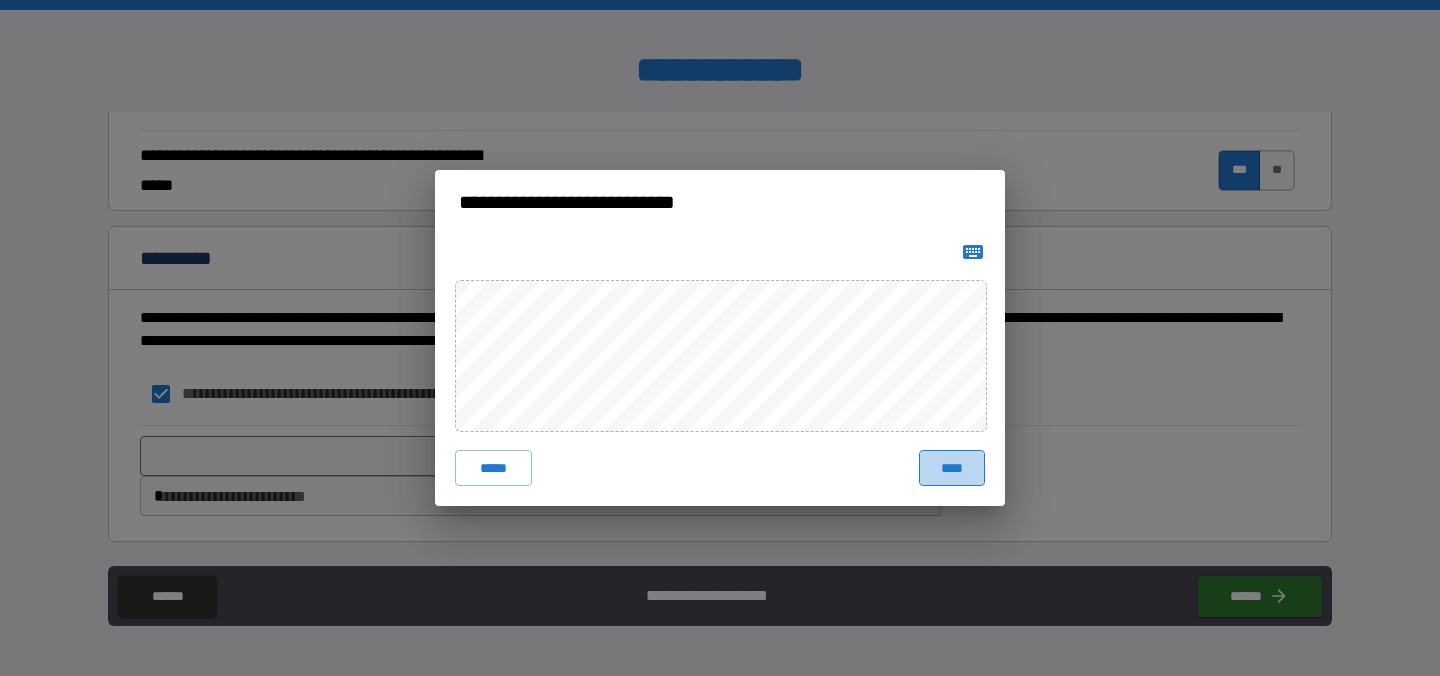 click on "****" at bounding box center [952, 468] 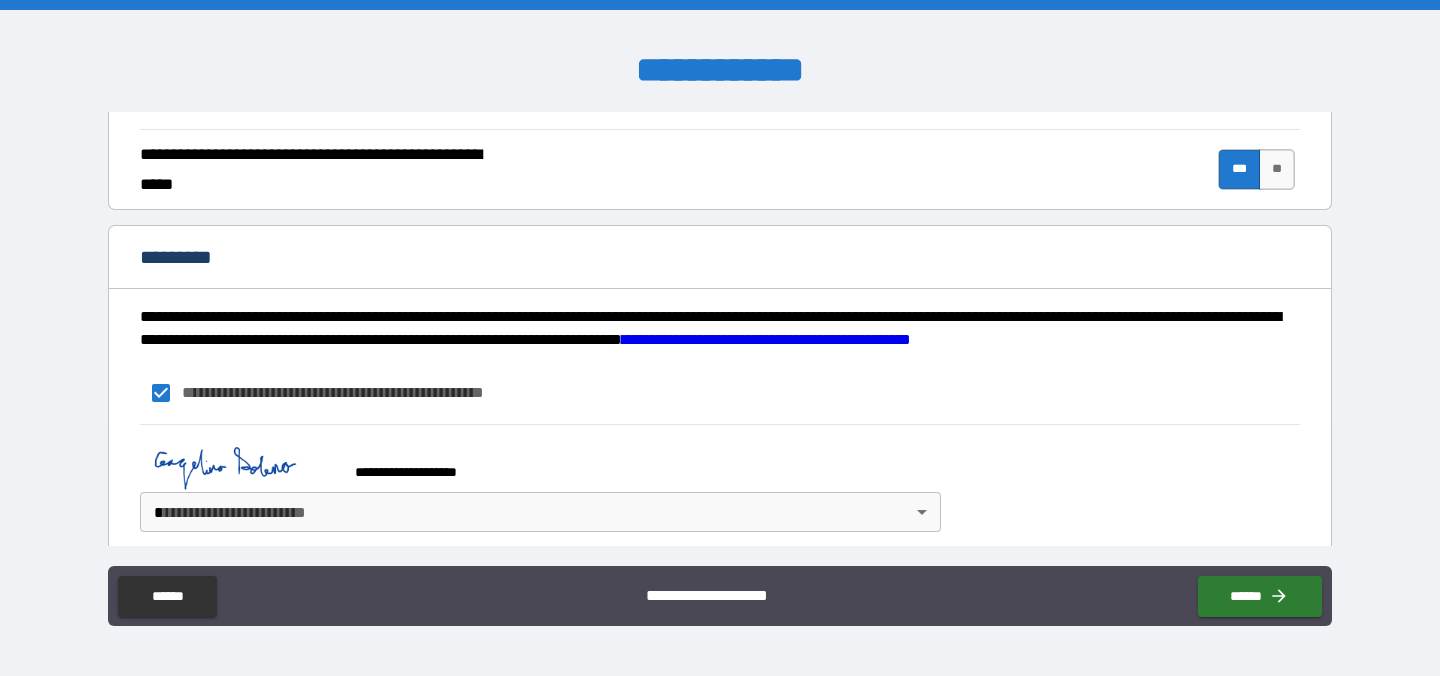 click on "**********" at bounding box center [720, 338] 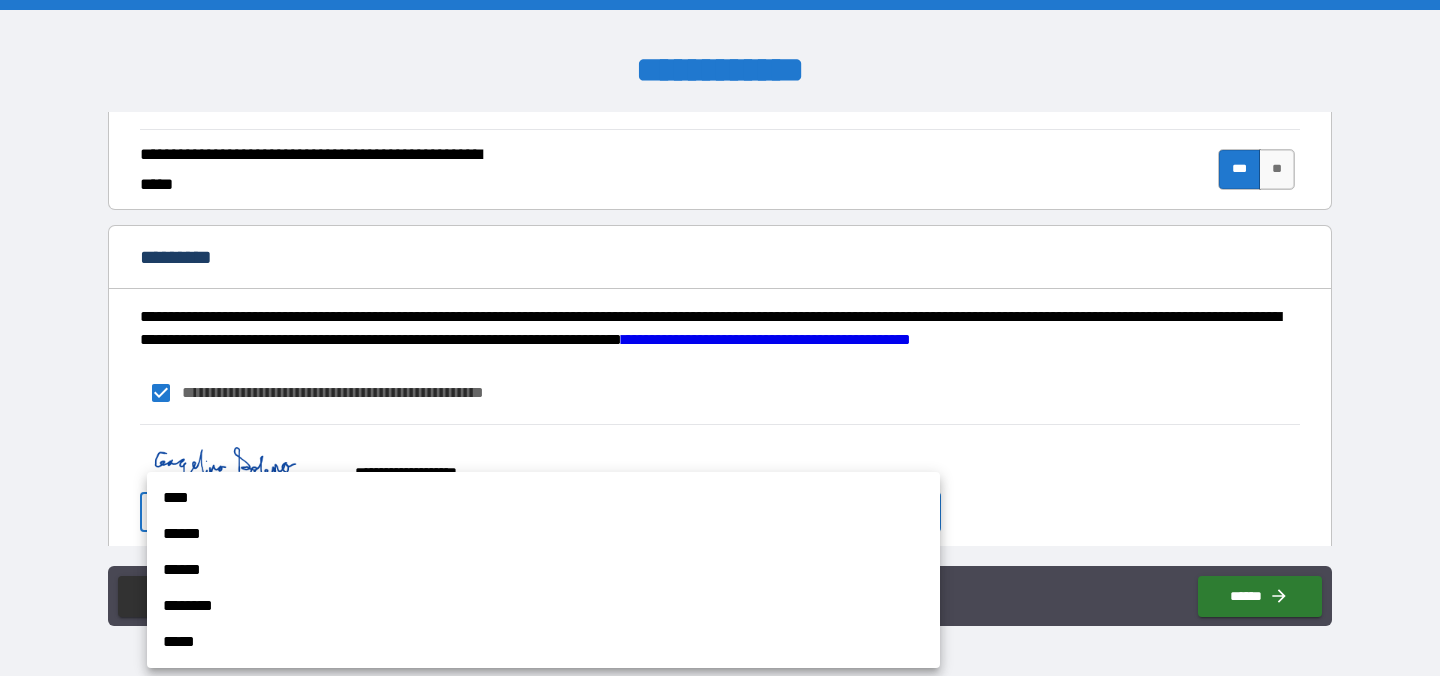 click on "****" at bounding box center [543, 498] 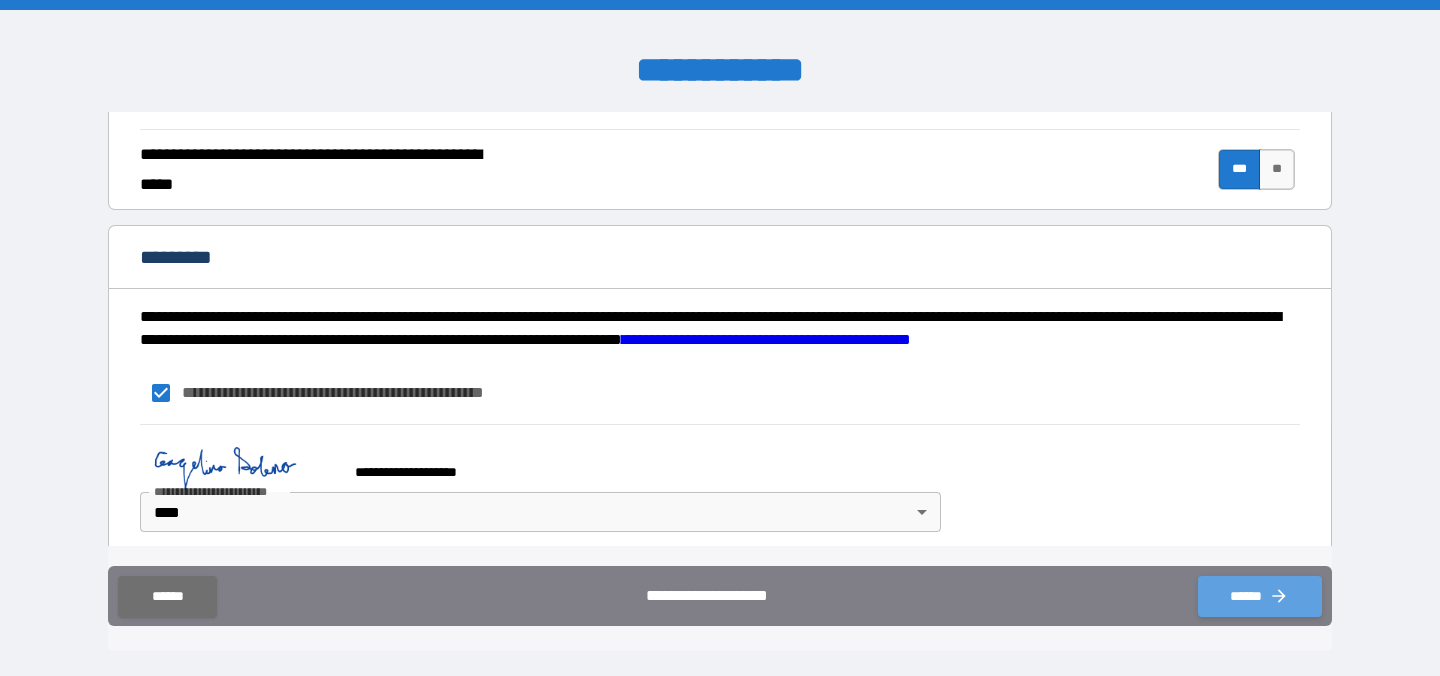 click on "******" at bounding box center (1260, 596) 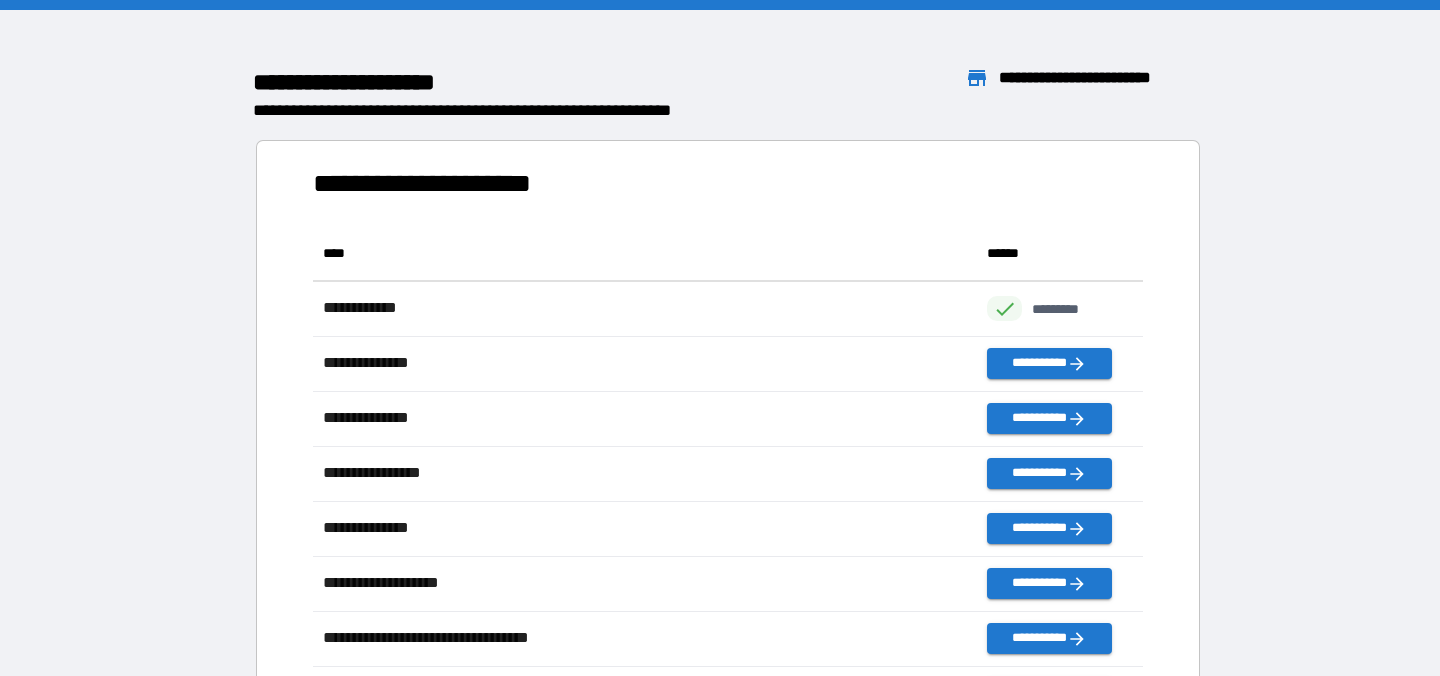 scroll, scrollTop: 1, scrollLeft: 1, axis: both 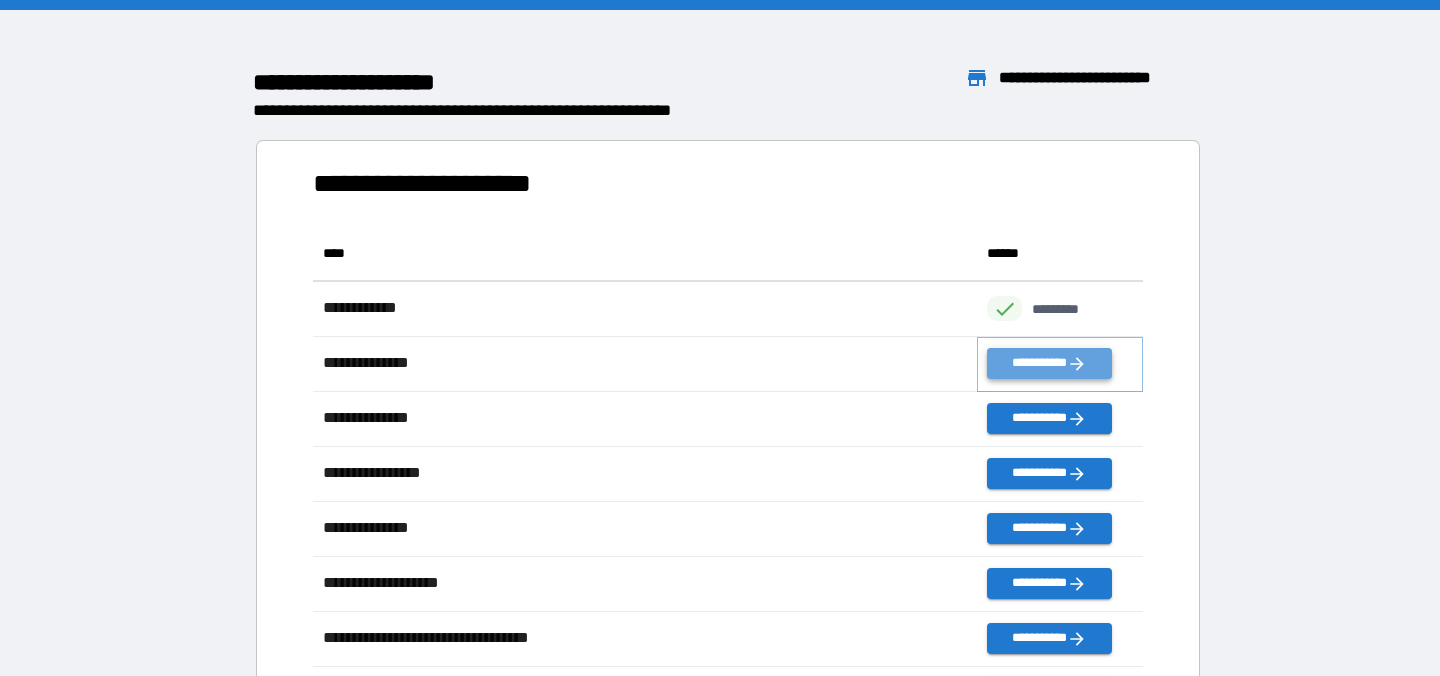 click on "**********" at bounding box center (1049, 363) 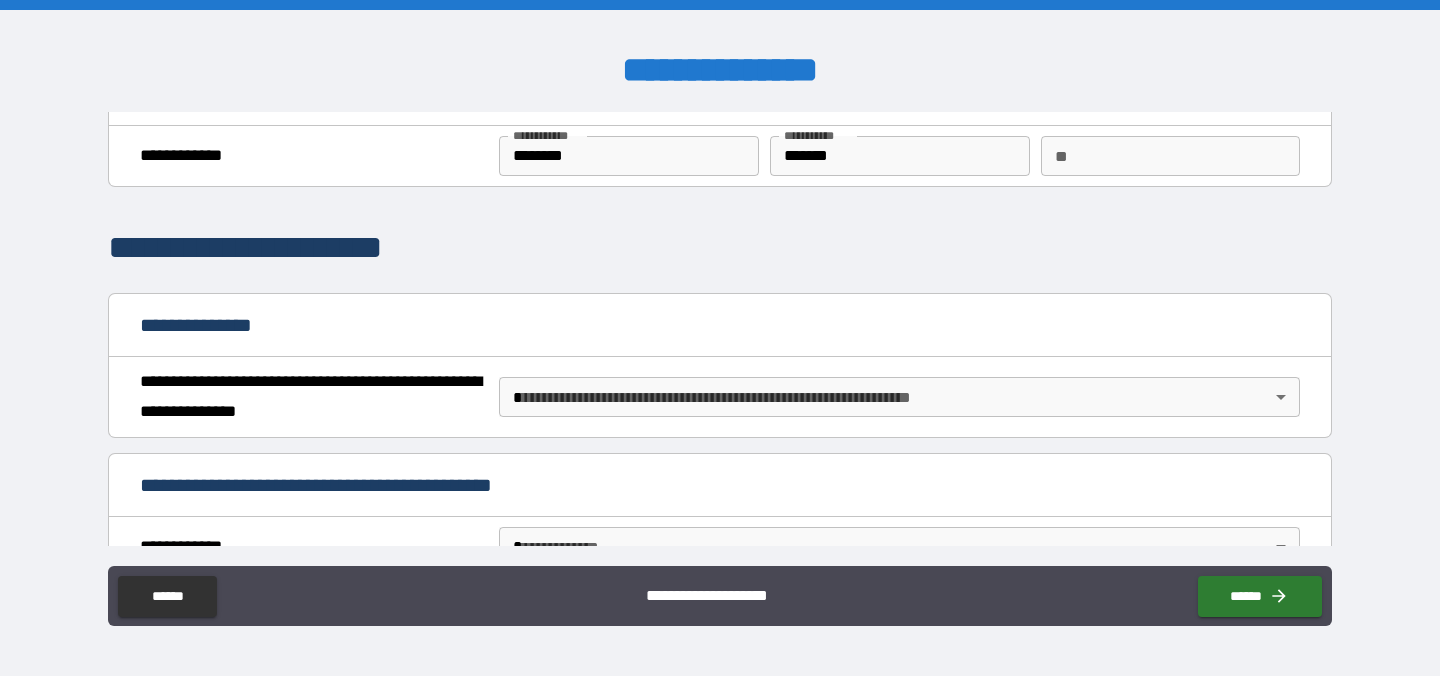 scroll, scrollTop: 51, scrollLeft: 0, axis: vertical 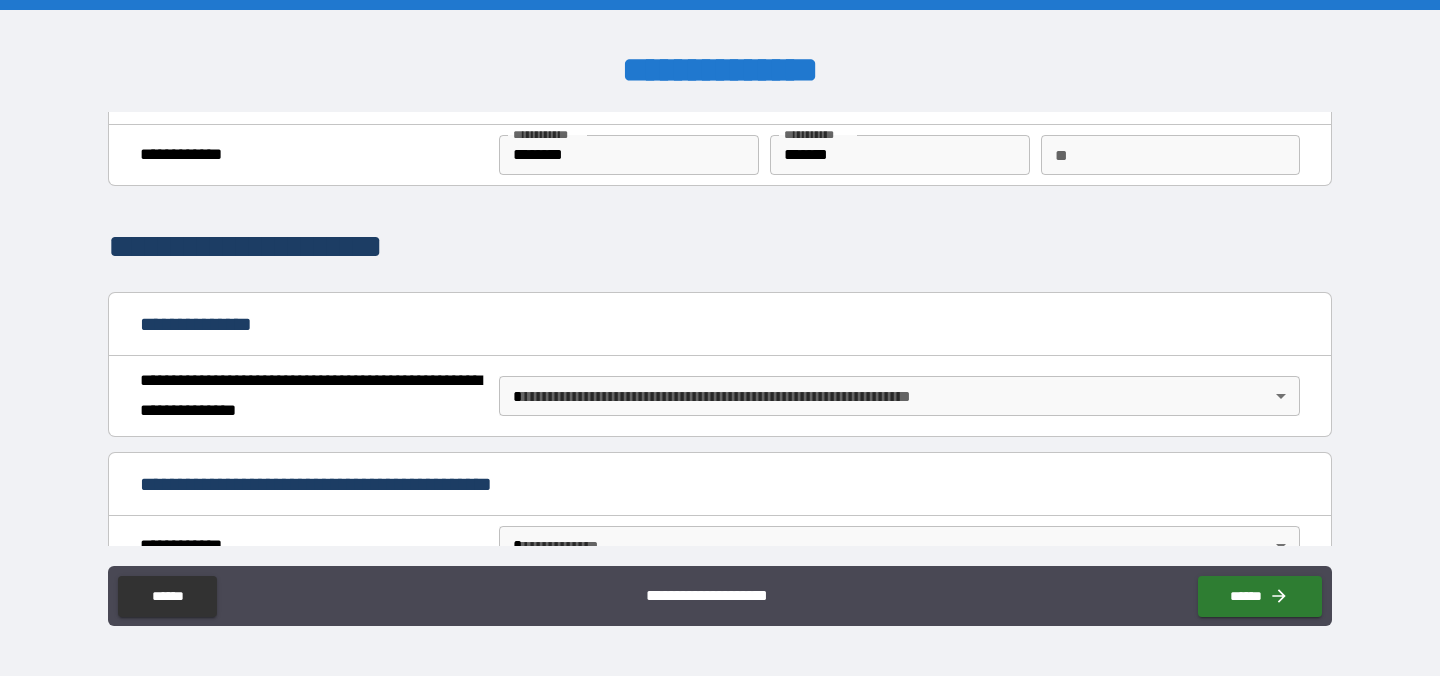 click on "**********" at bounding box center [720, 338] 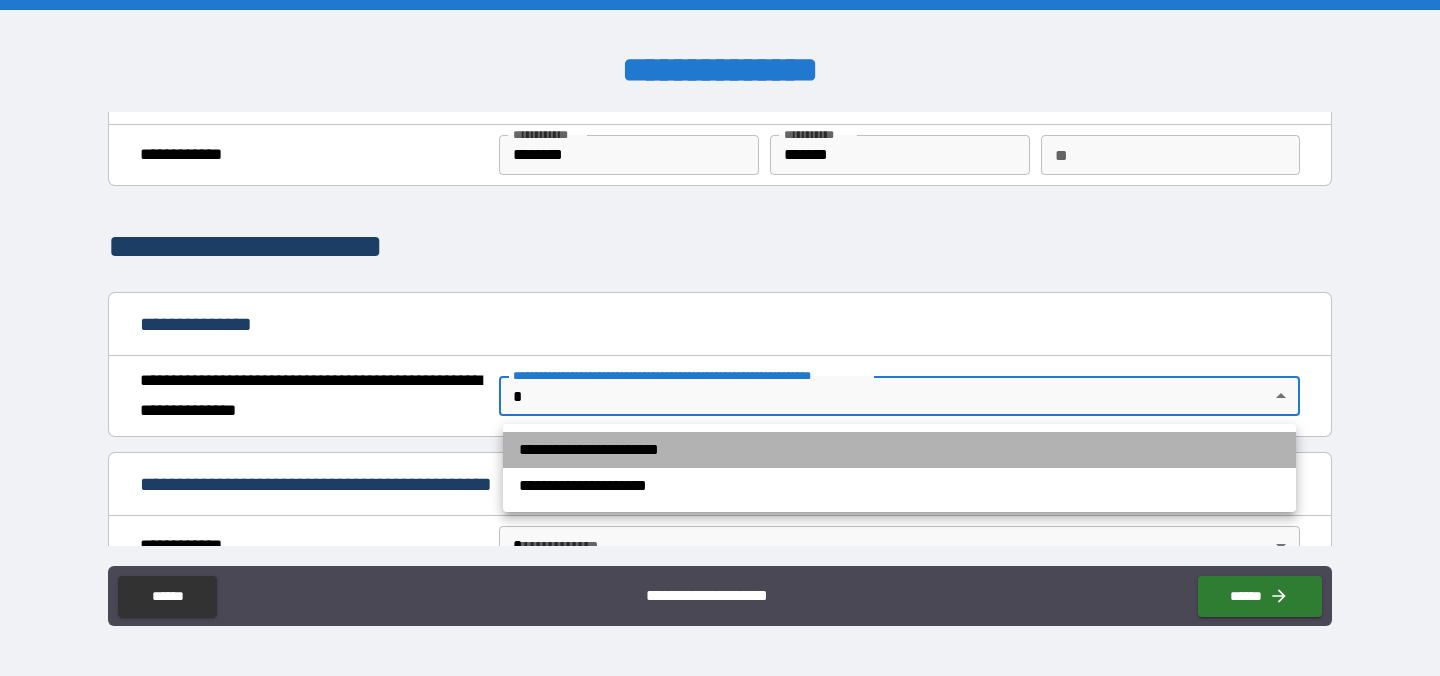 click on "**********" at bounding box center [899, 450] 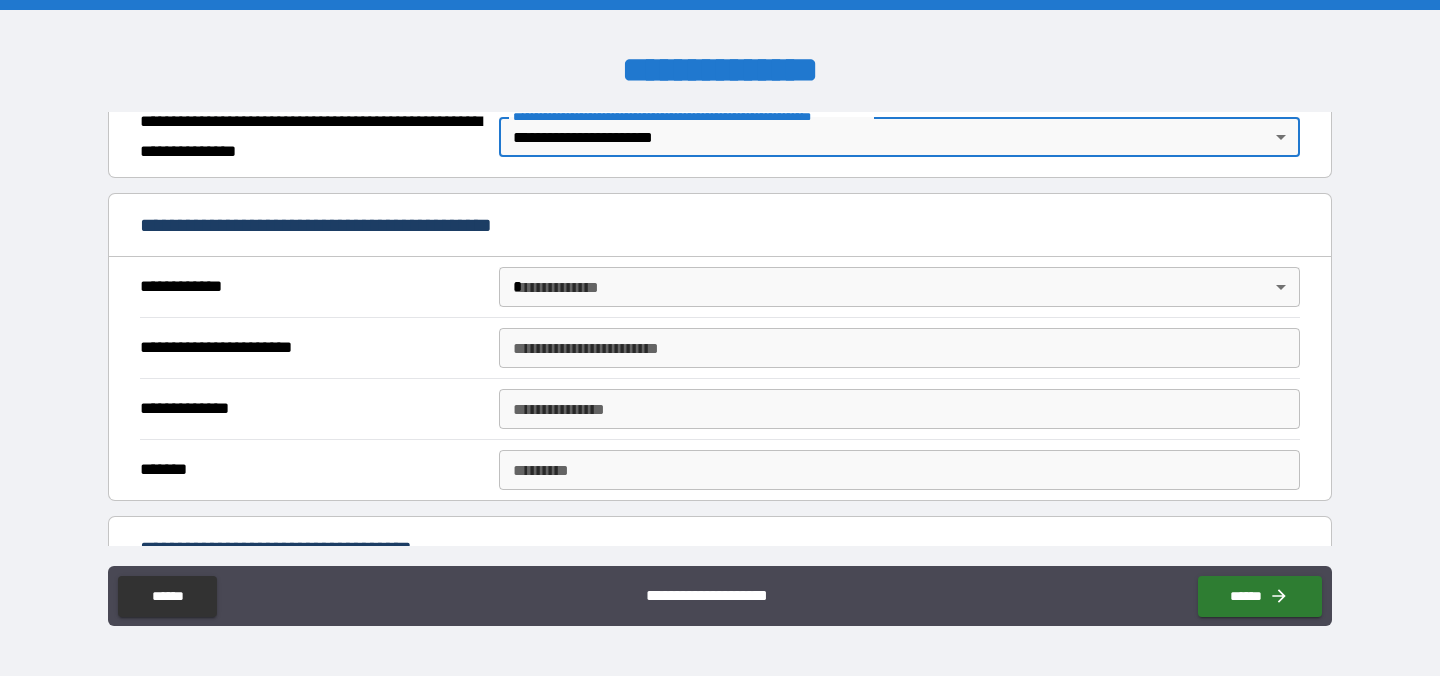 scroll, scrollTop: 332, scrollLeft: 0, axis: vertical 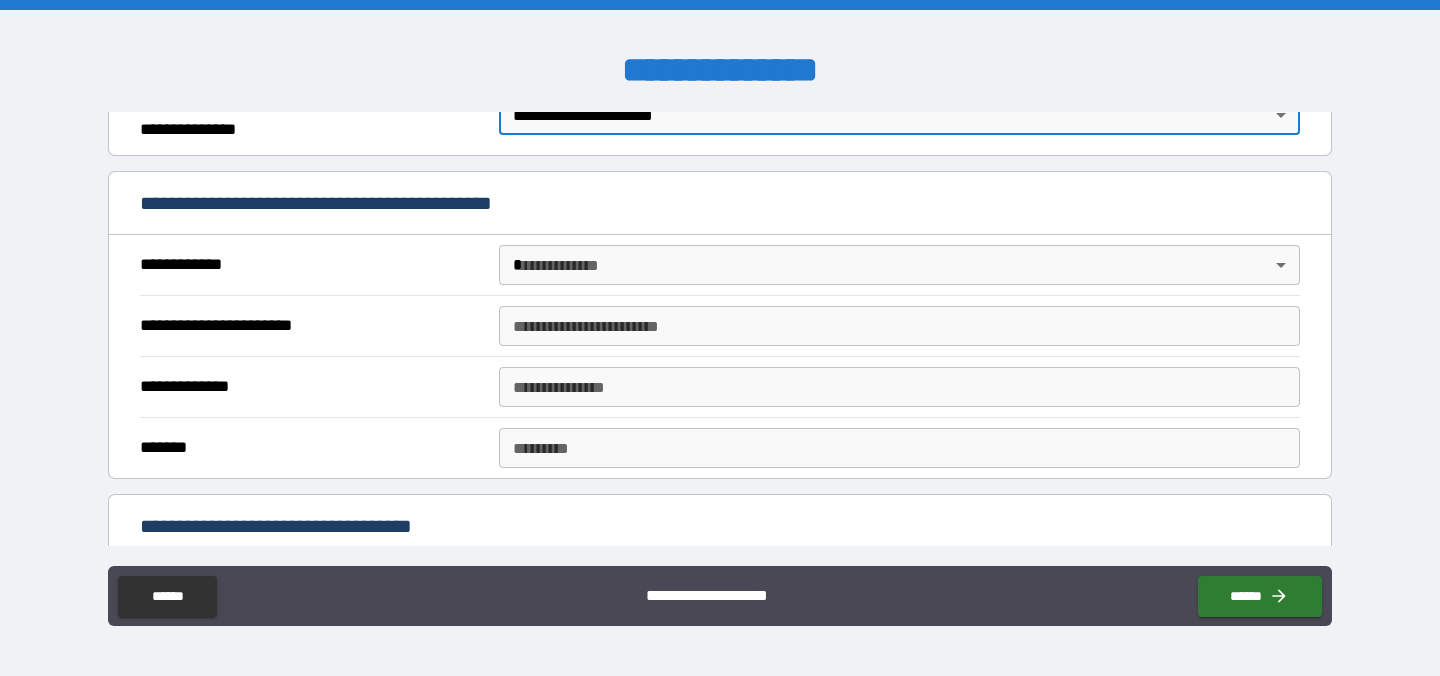 click on "**********" at bounding box center (720, 338) 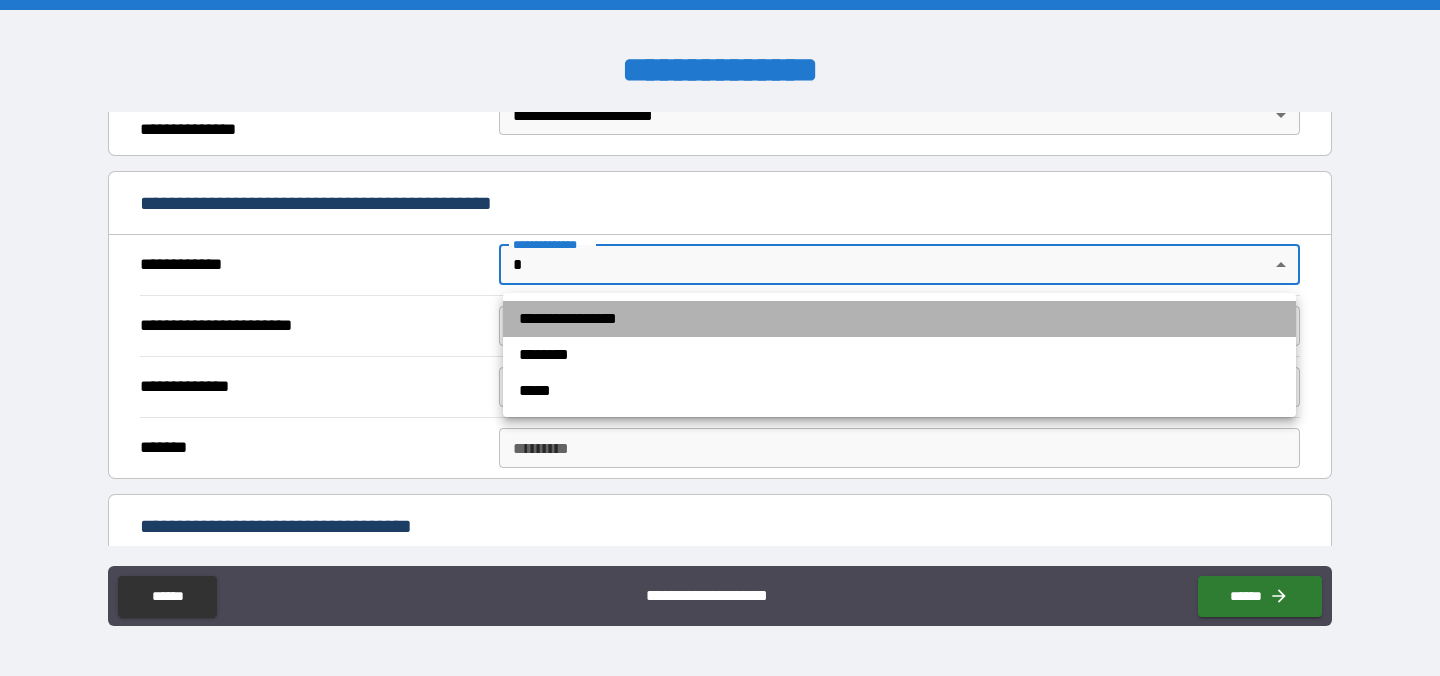 click on "**********" at bounding box center (899, 319) 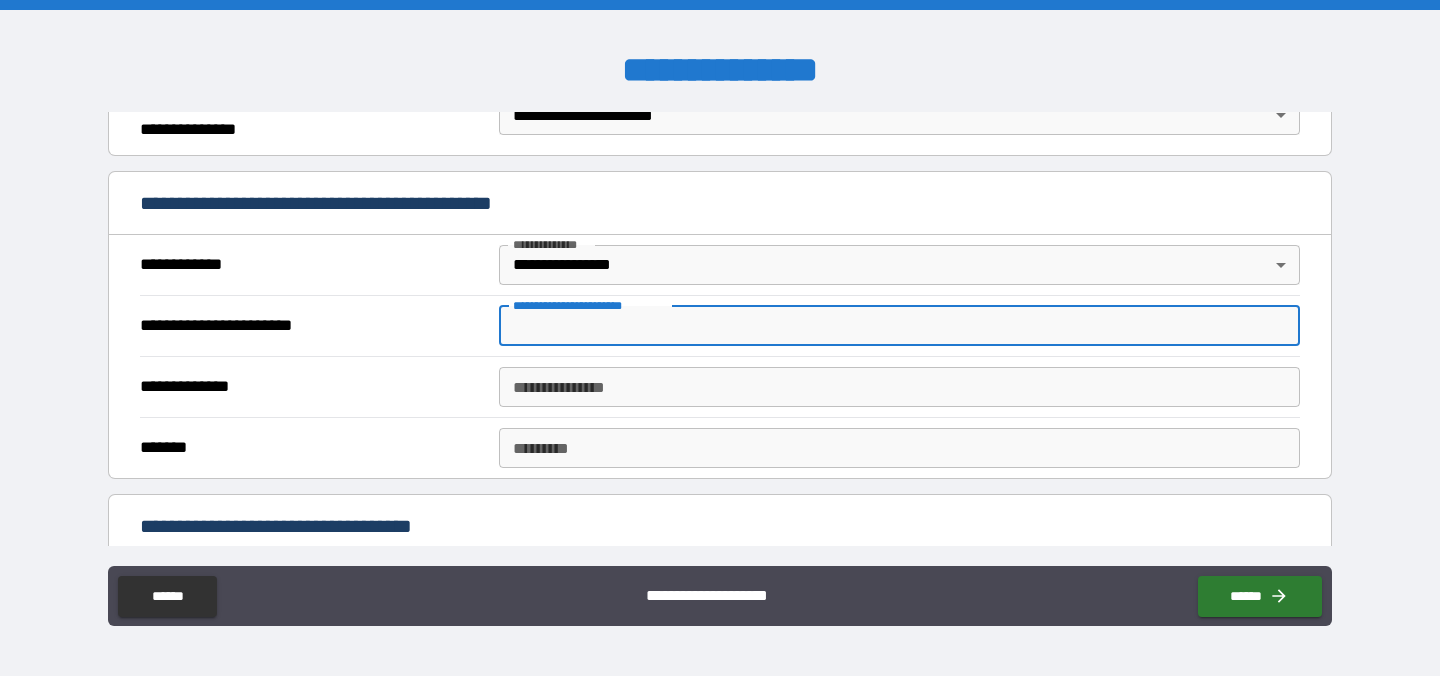 click on "**********" at bounding box center [899, 326] 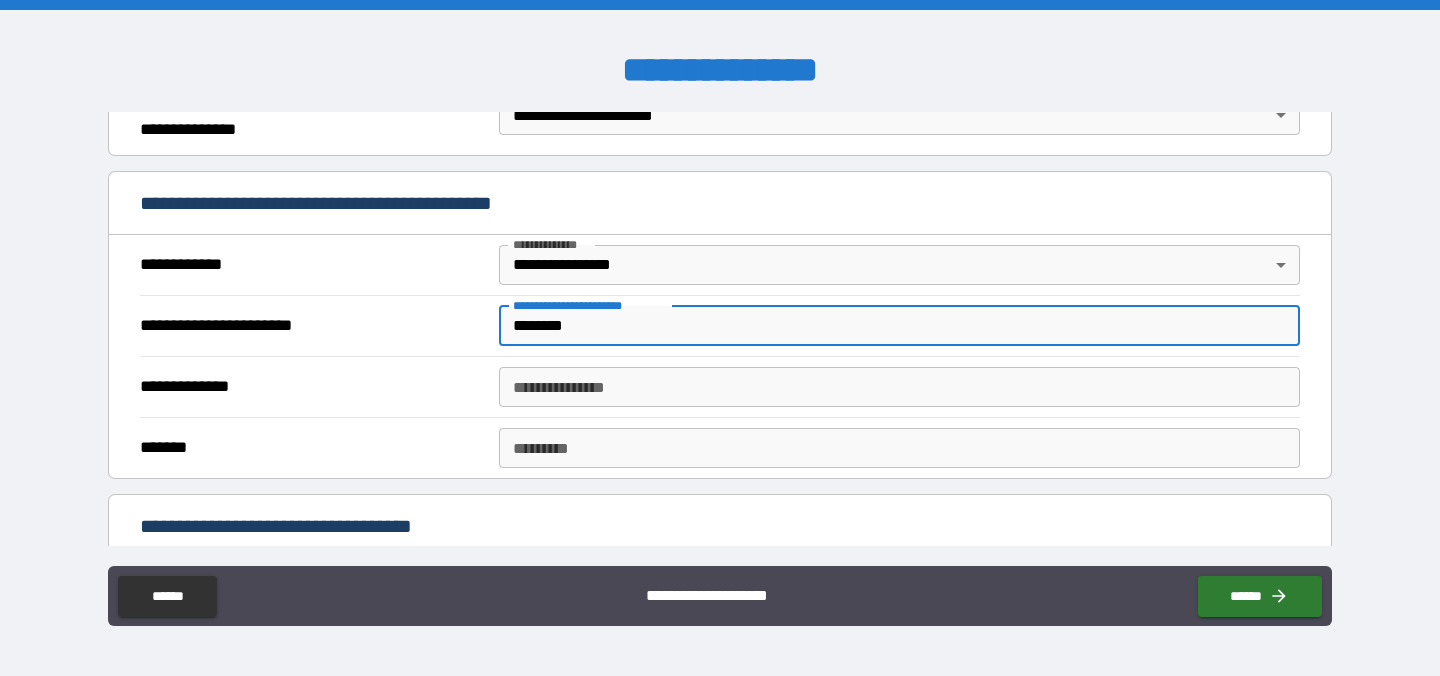 type on "*******" 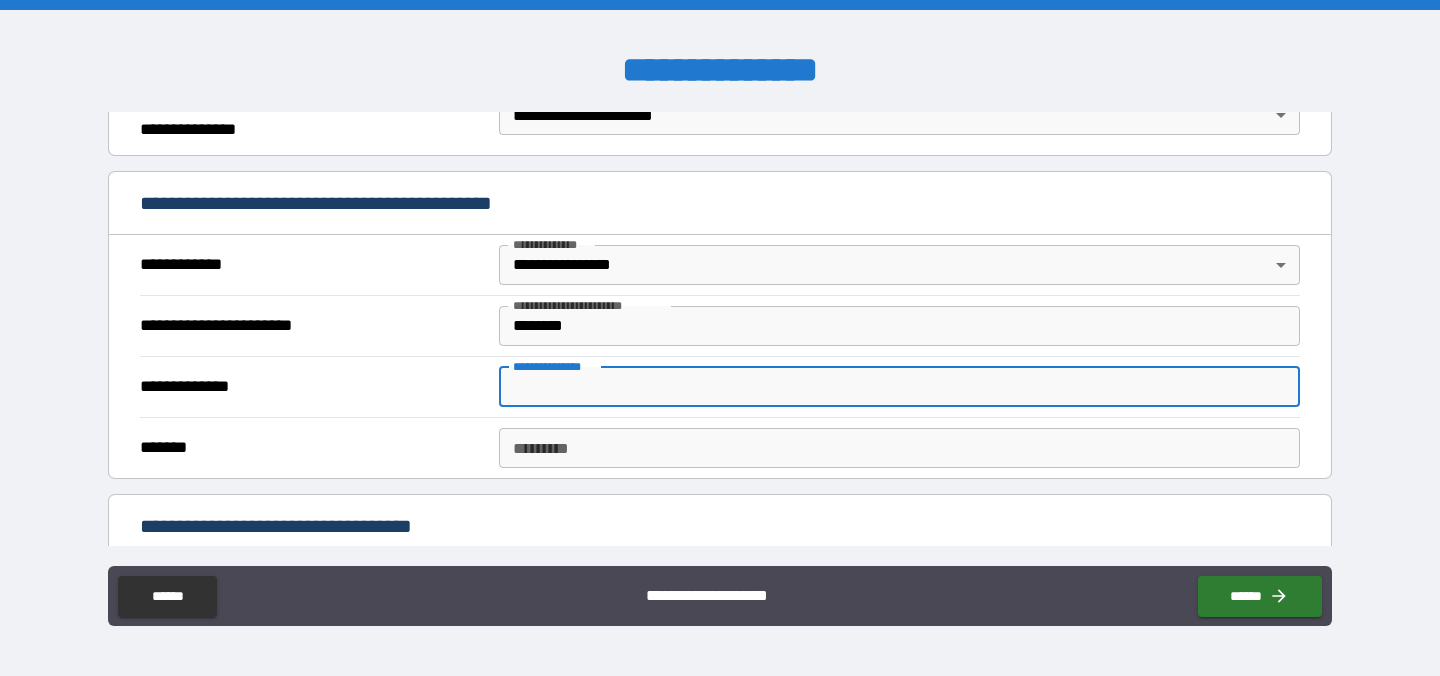 click on "*******   *" at bounding box center [899, 448] 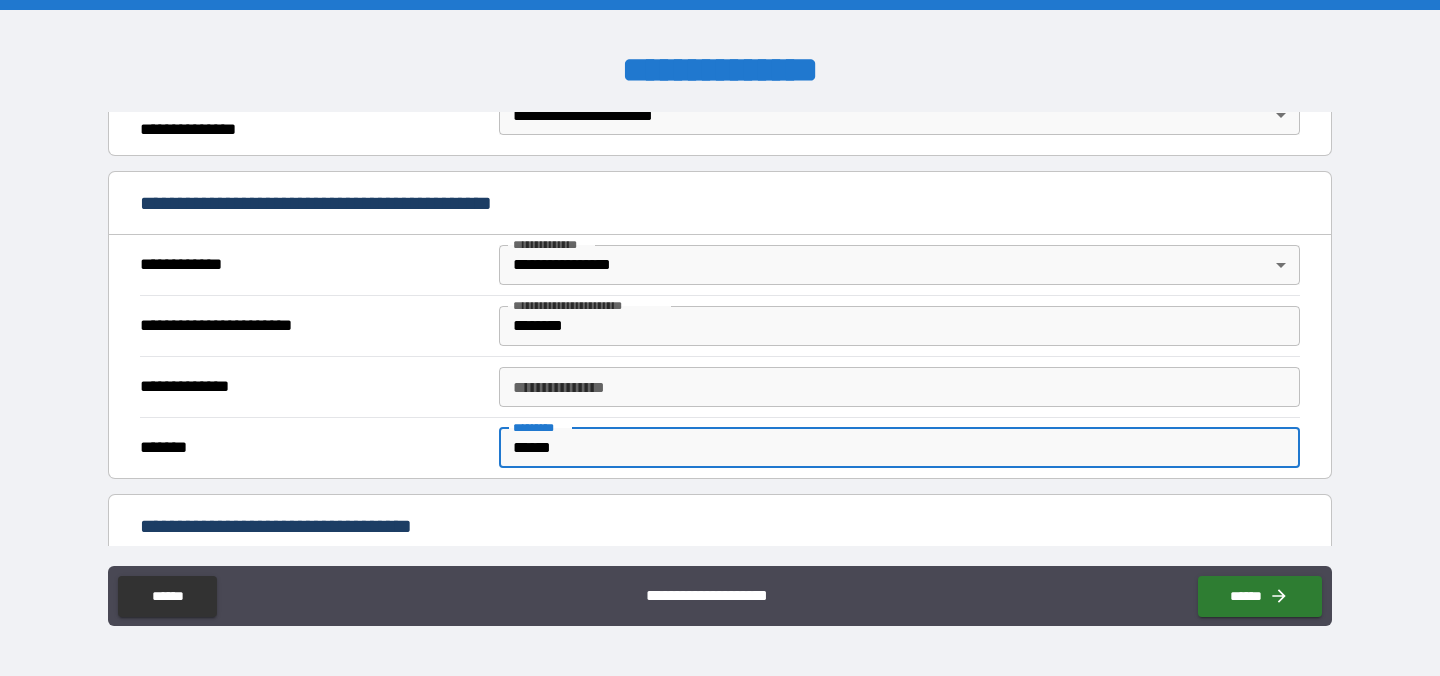 type on "******" 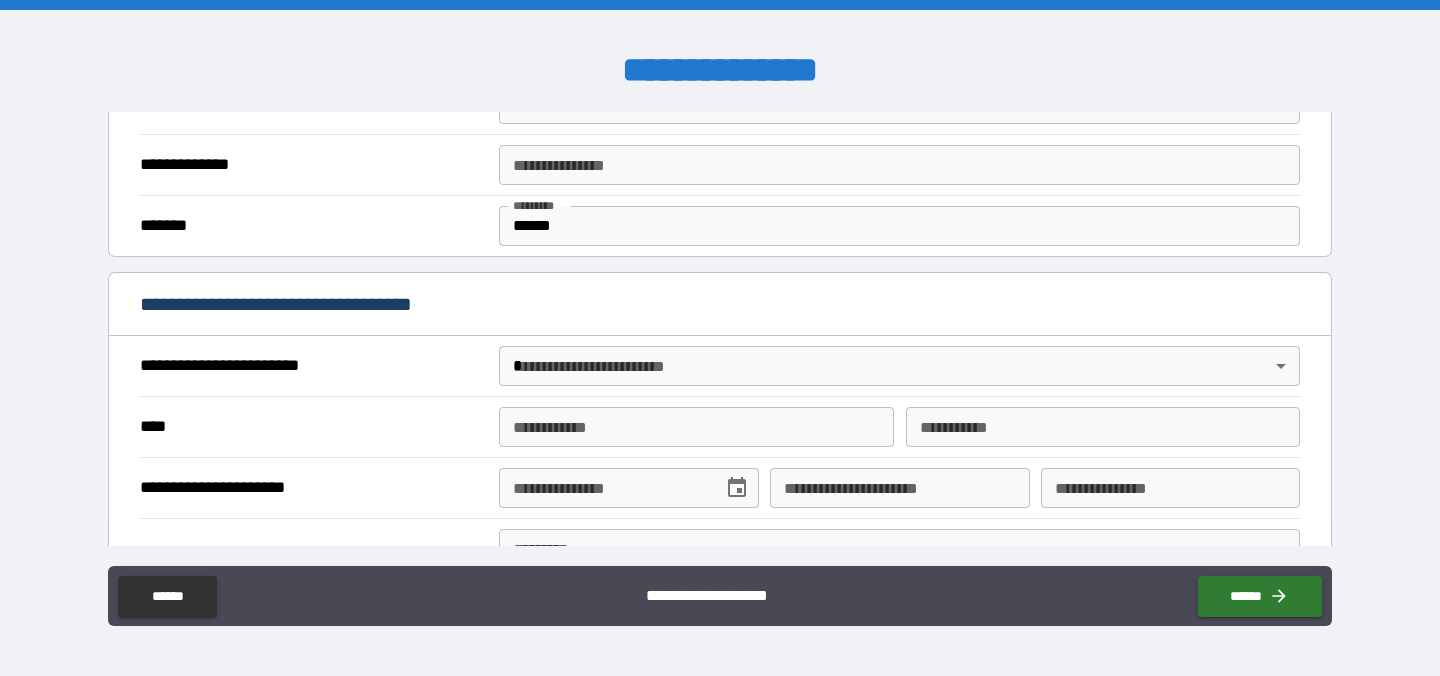 scroll, scrollTop: 555, scrollLeft: 0, axis: vertical 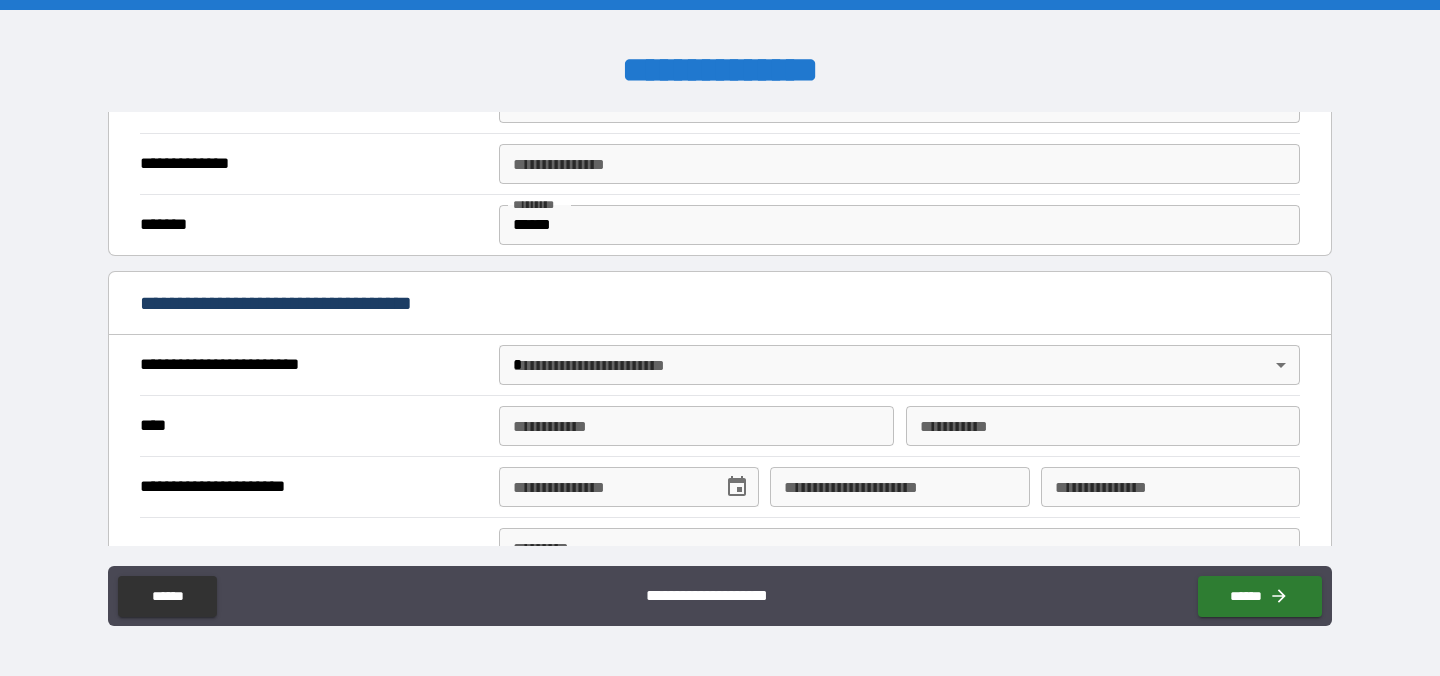 click on "**********" at bounding box center [720, 338] 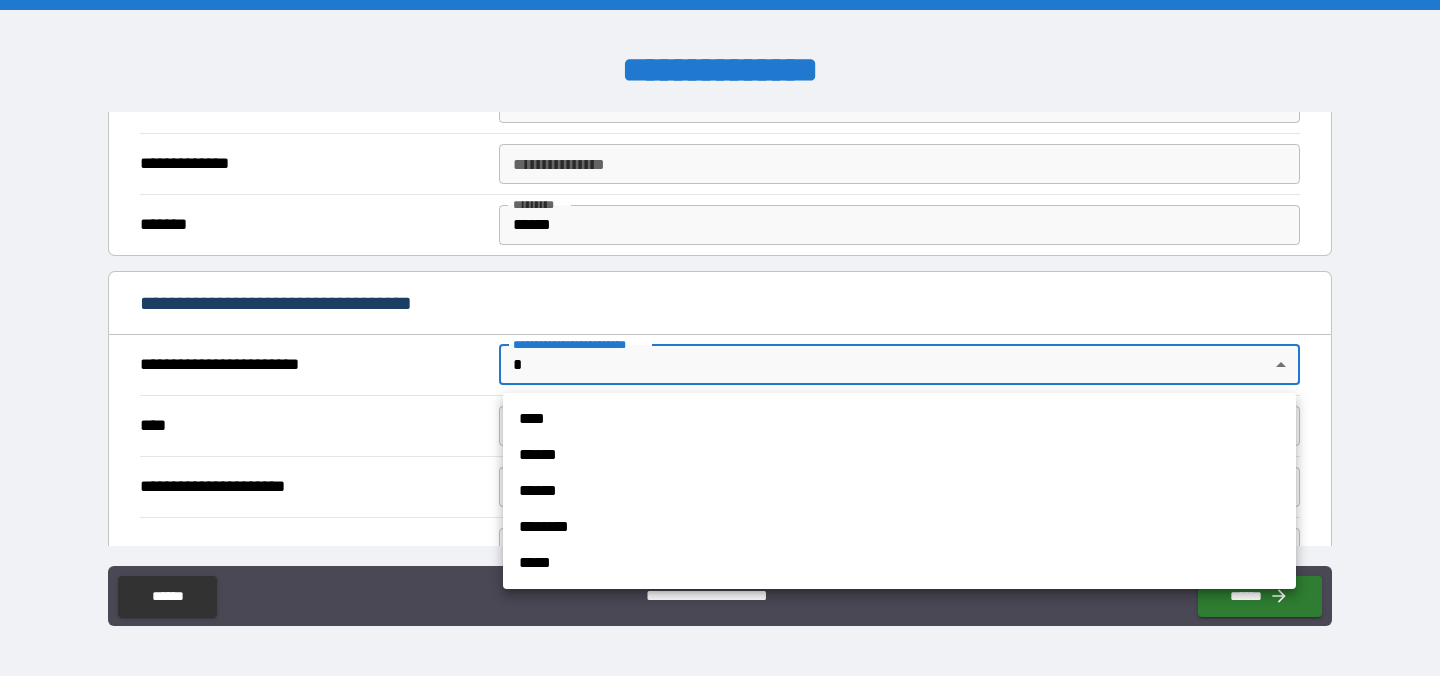 click on "******" at bounding box center (899, 455) 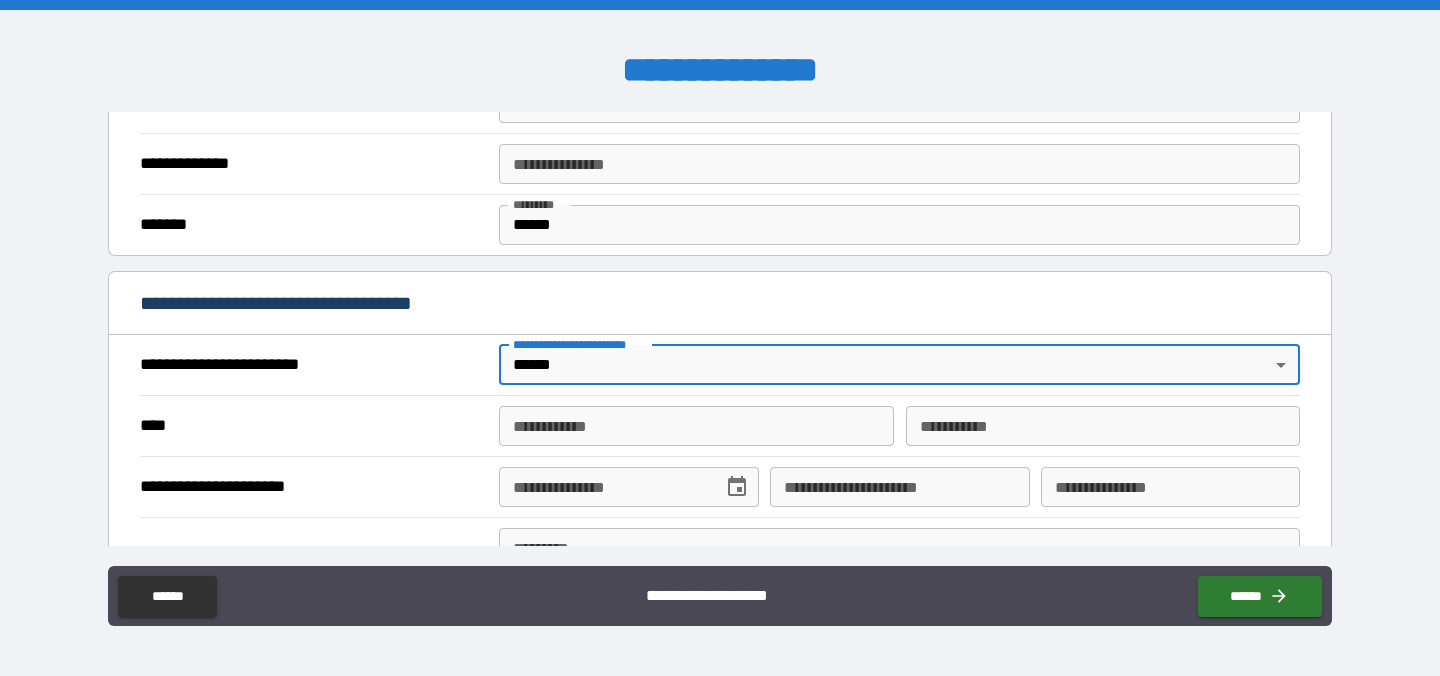 click on "**********" at bounding box center [696, 426] 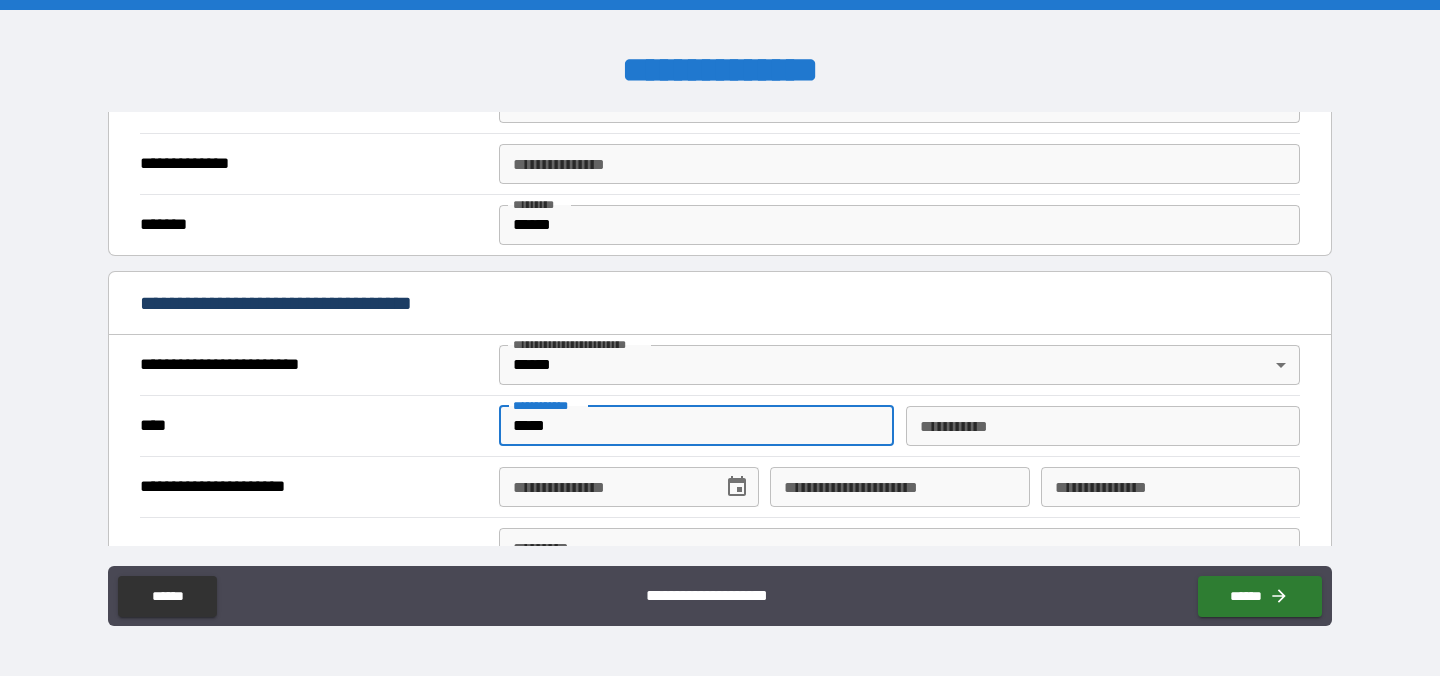type on "*****" 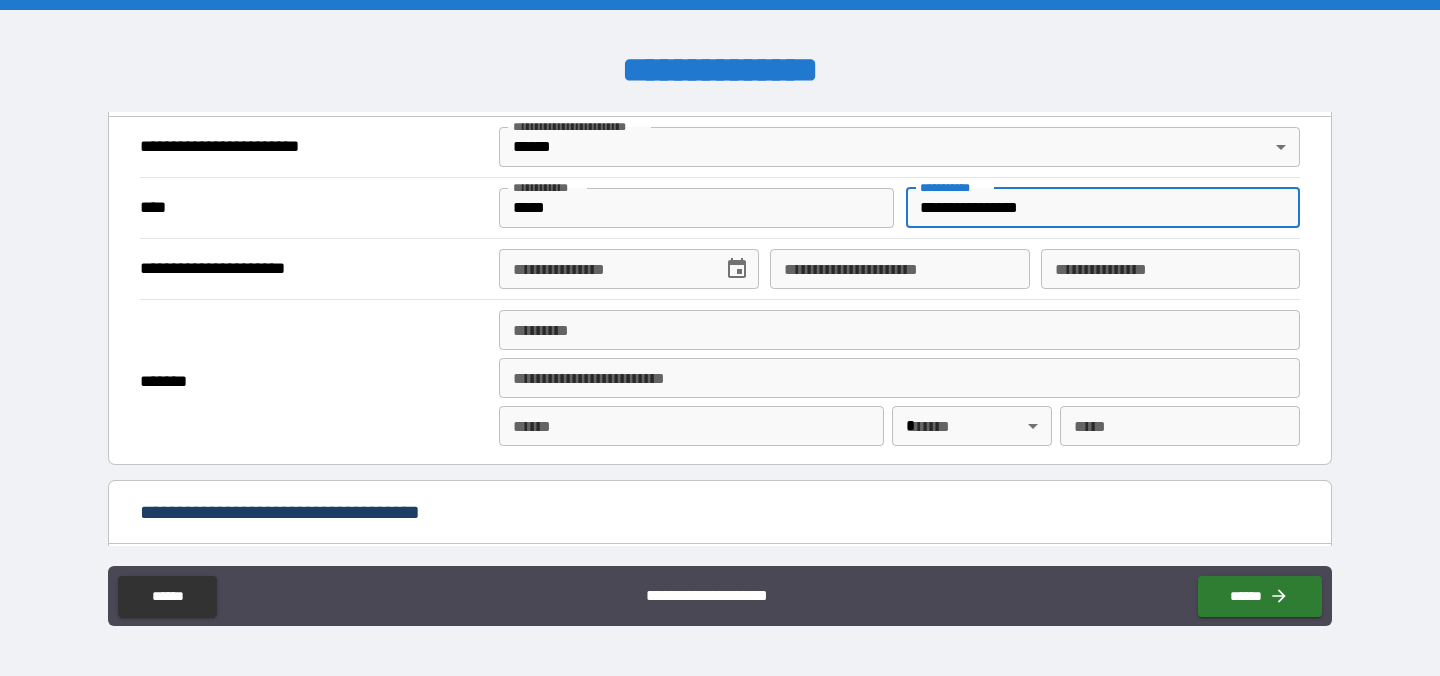 scroll, scrollTop: 774, scrollLeft: 0, axis: vertical 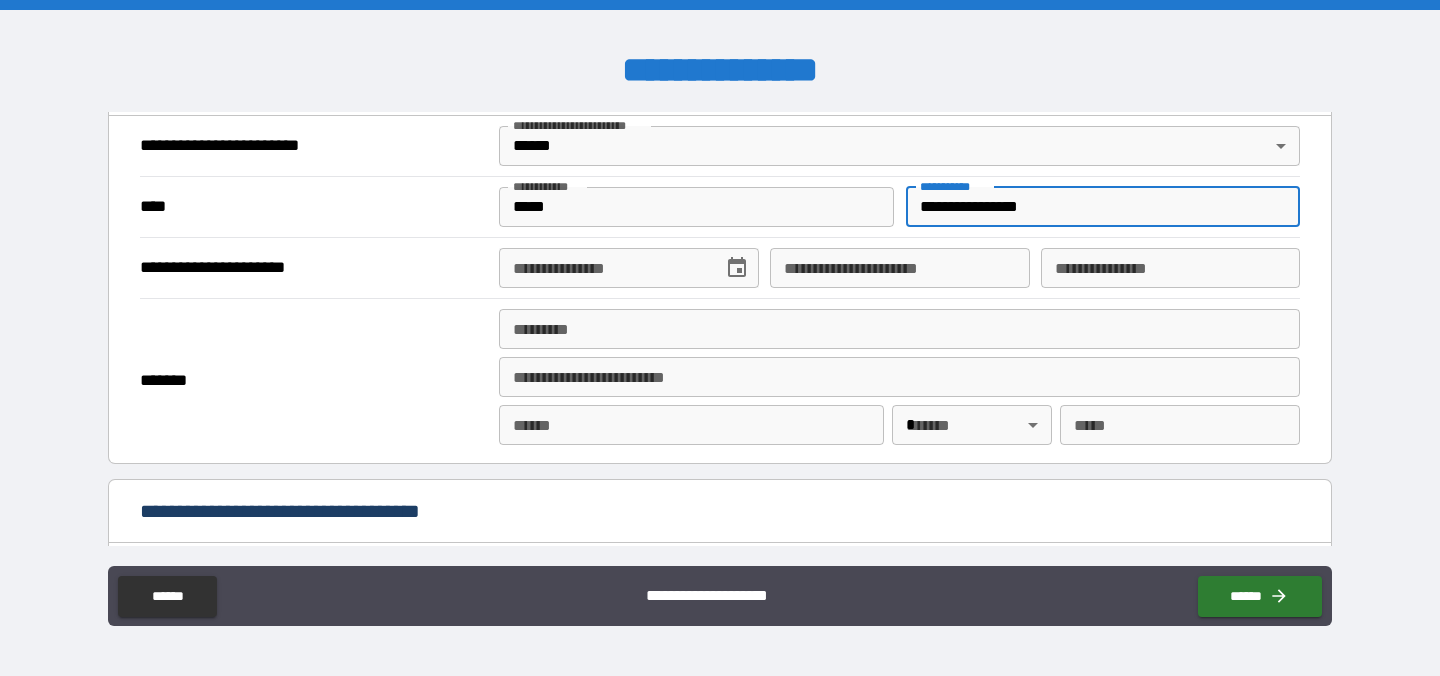type on "**********" 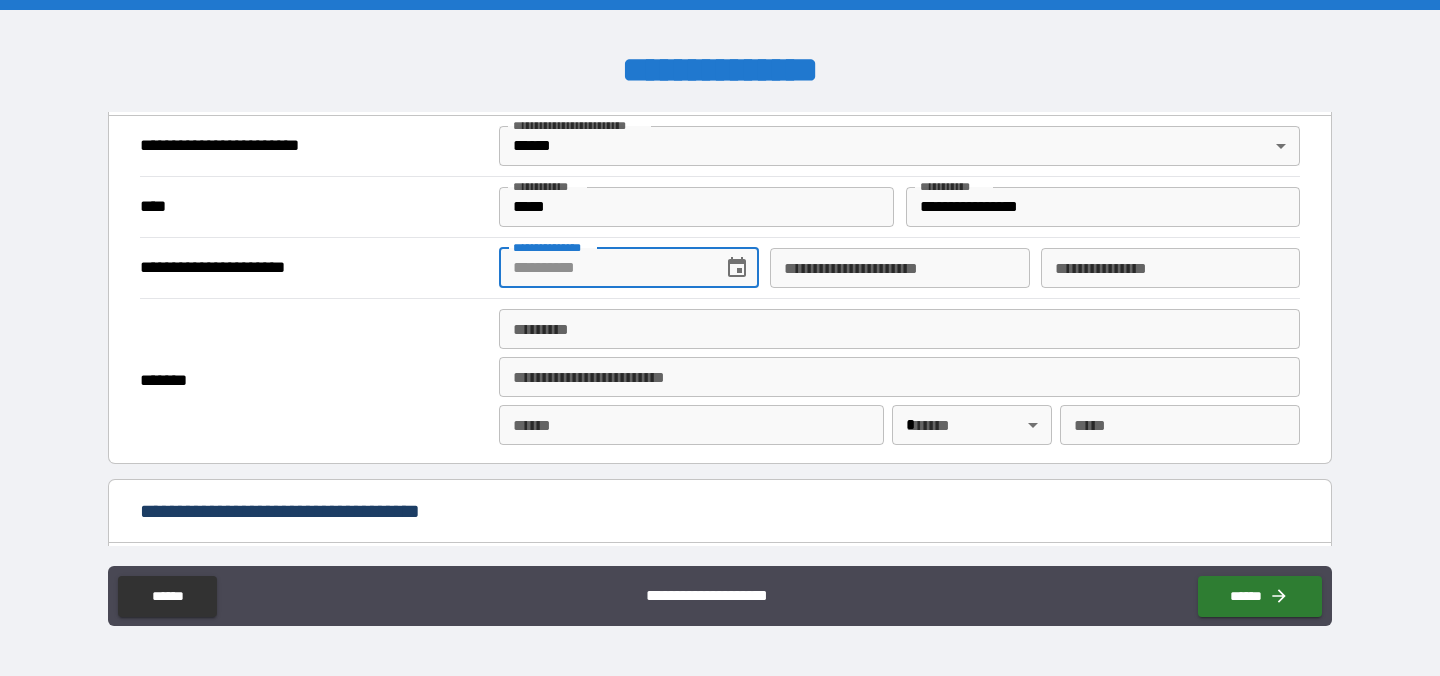 click on "**********" at bounding box center (603, 268) 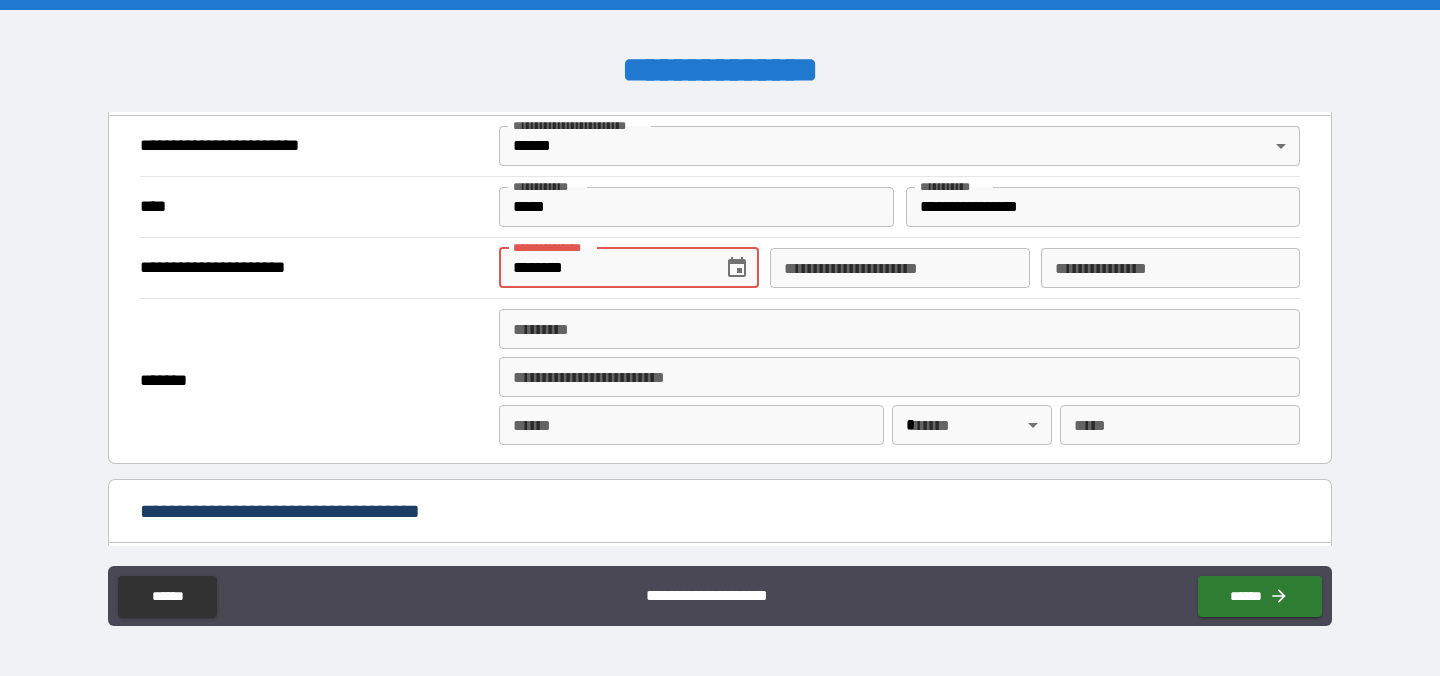 type on "********" 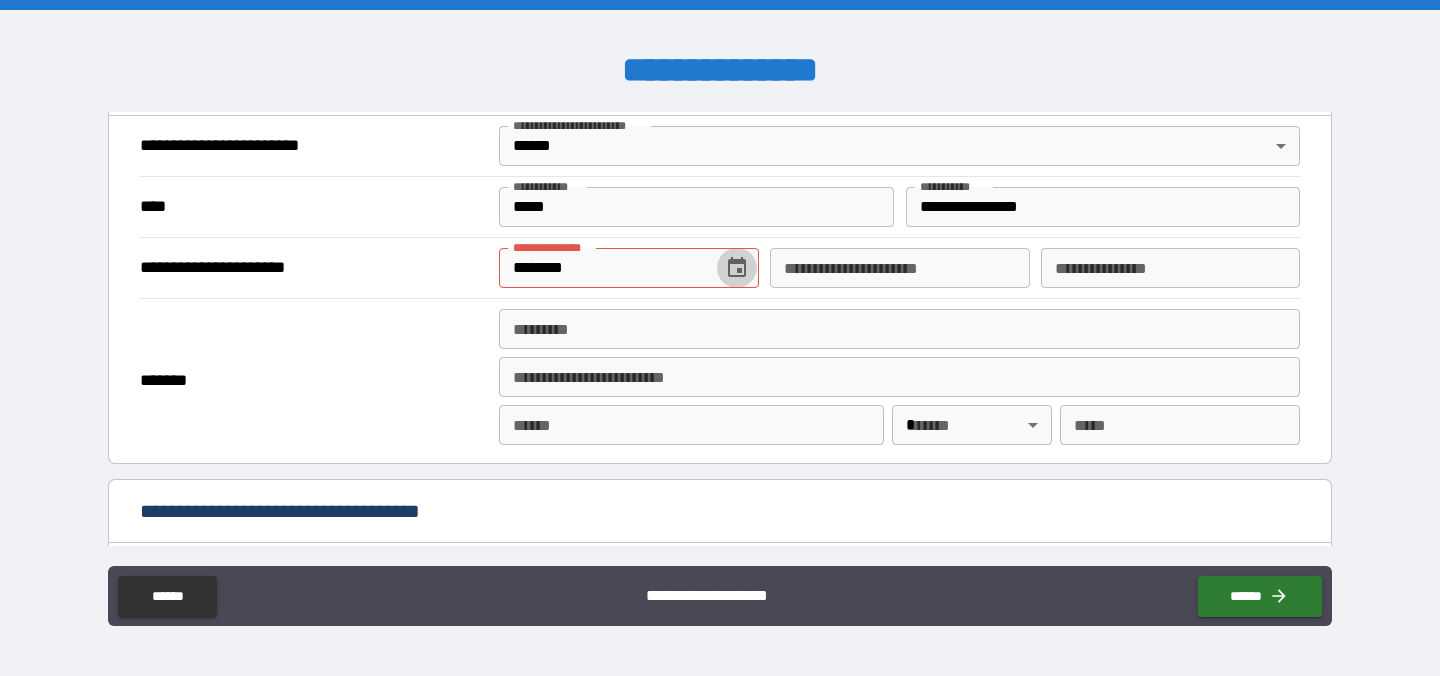 click 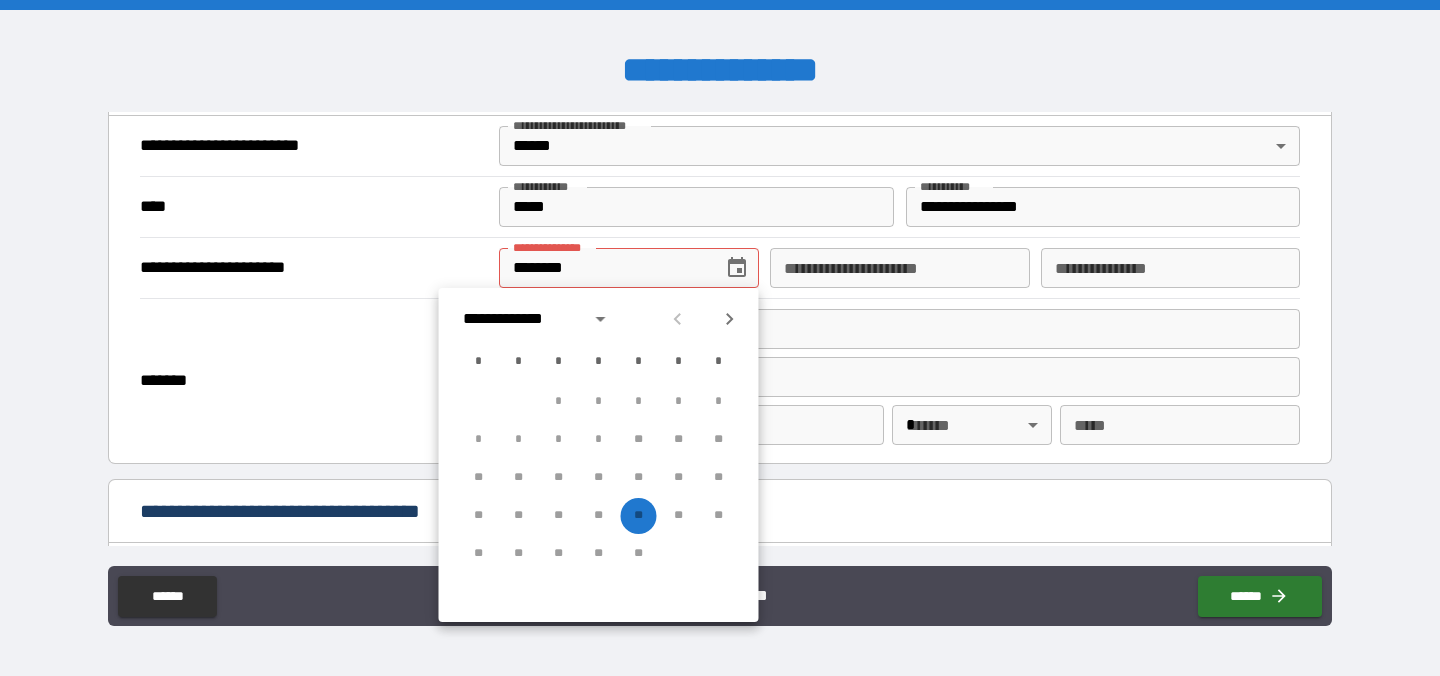 click on "**********" at bounding box center [312, 268] 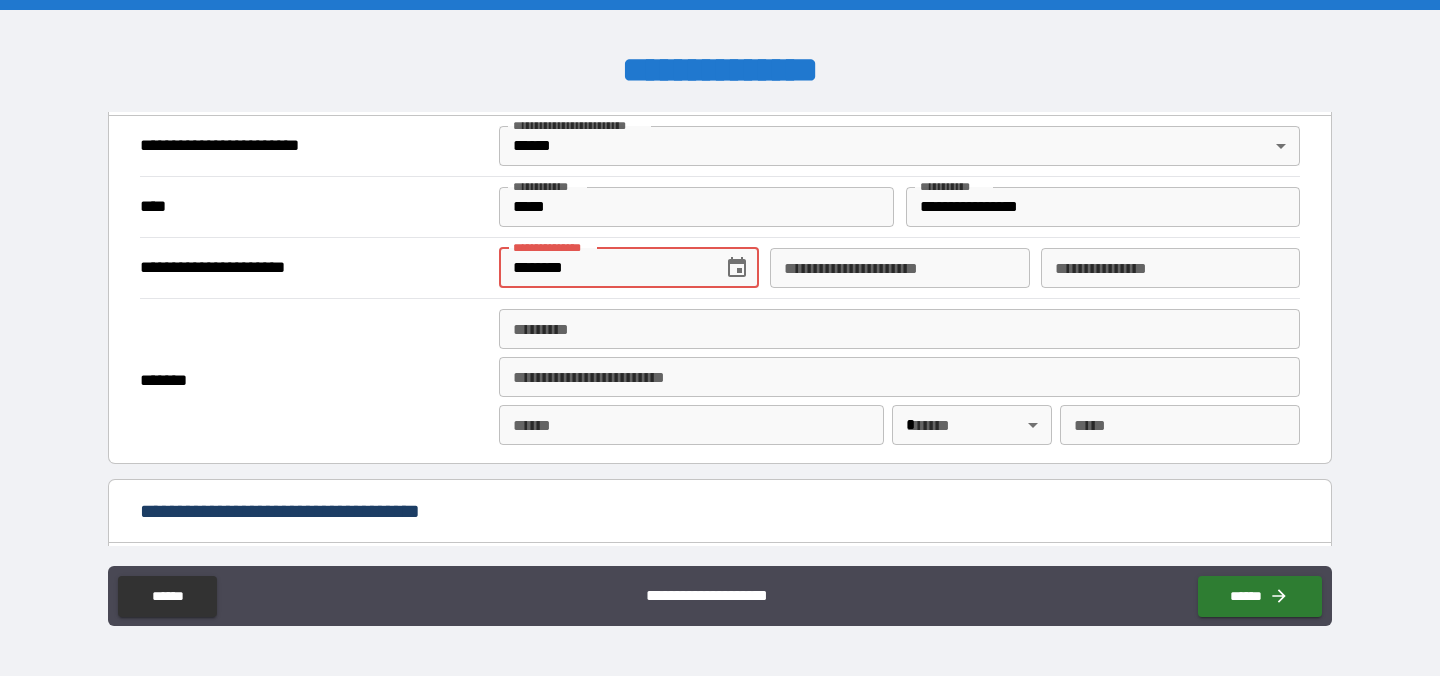 click on "********" at bounding box center [603, 268] 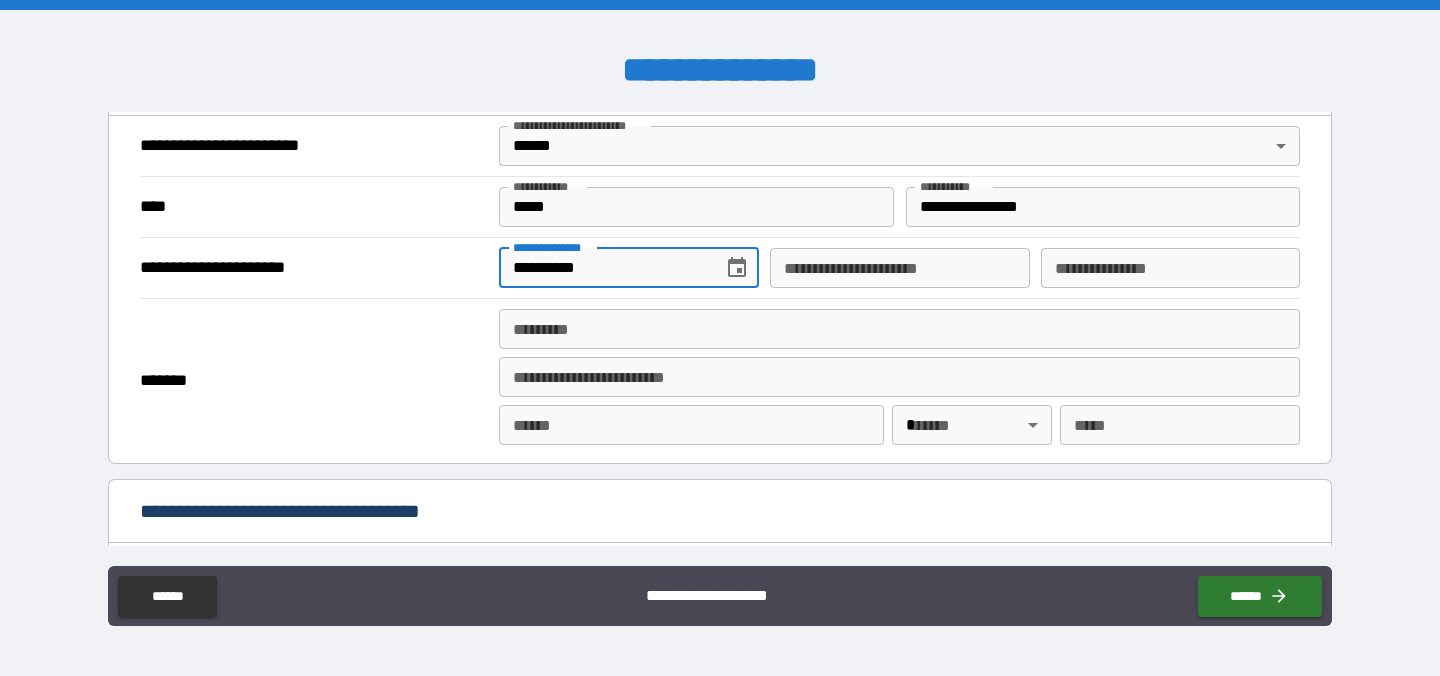 type on "**********" 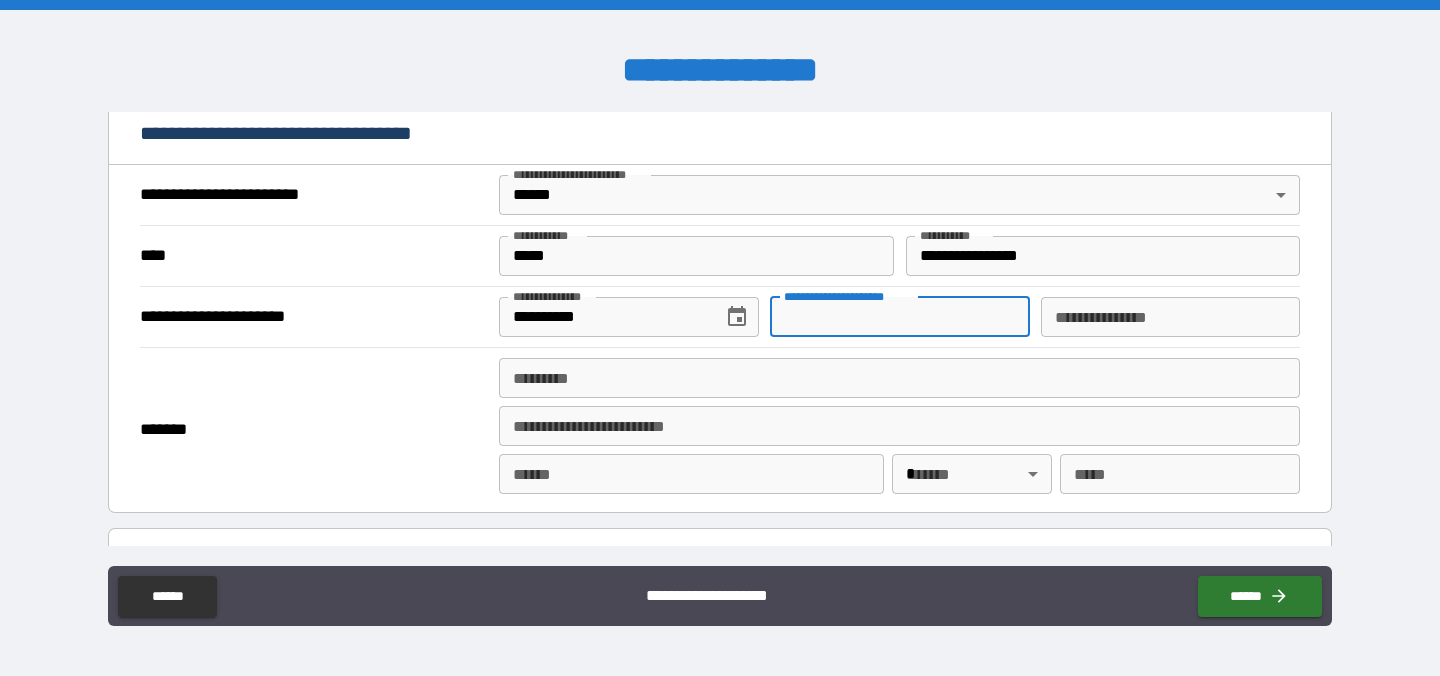 scroll, scrollTop: 757, scrollLeft: 0, axis: vertical 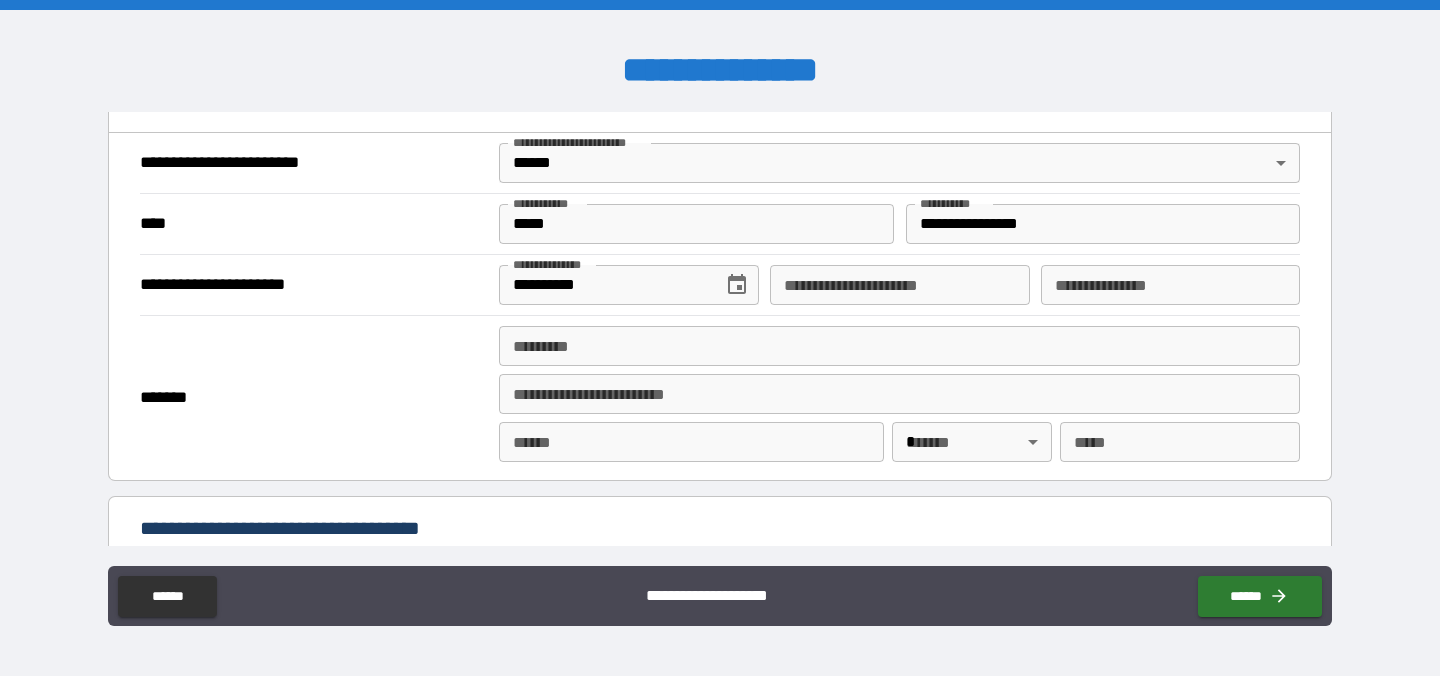 click on "**********" at bounding box center (312, 285) 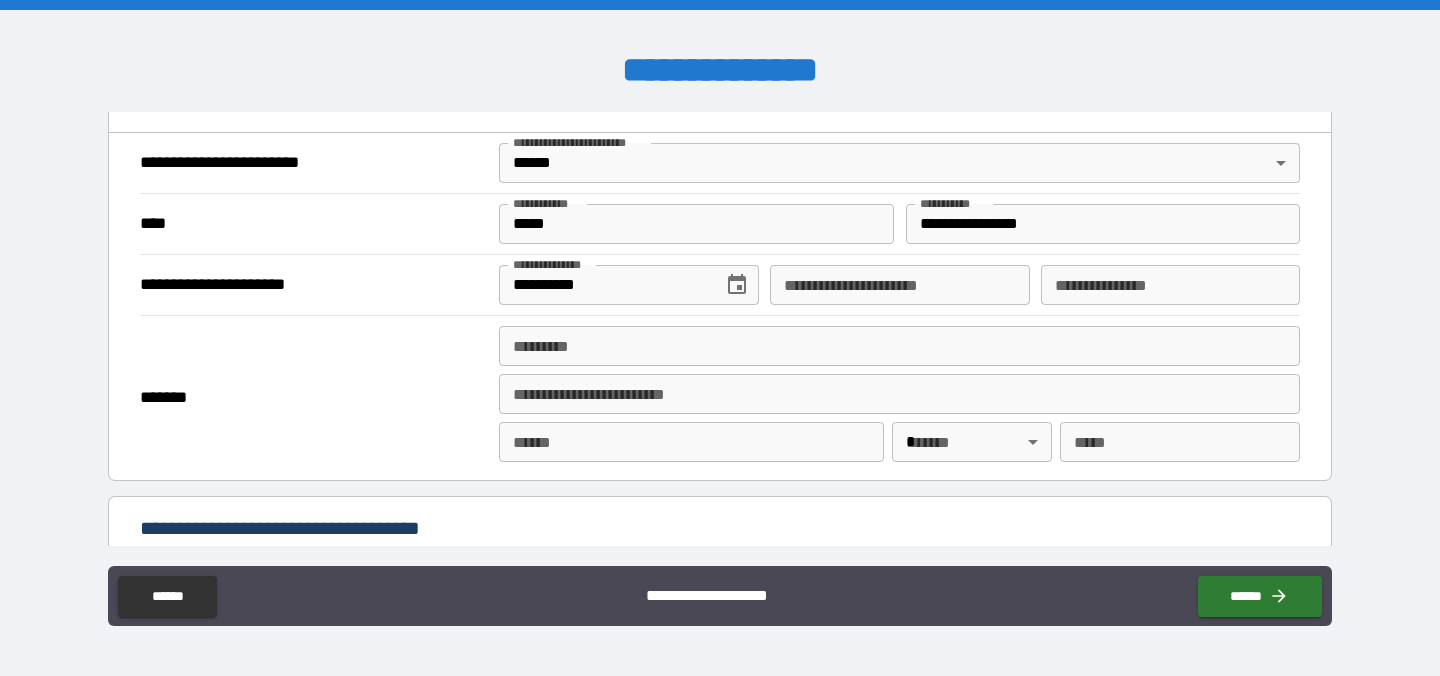 click on "*******   *" at bounding box center [899, 346] 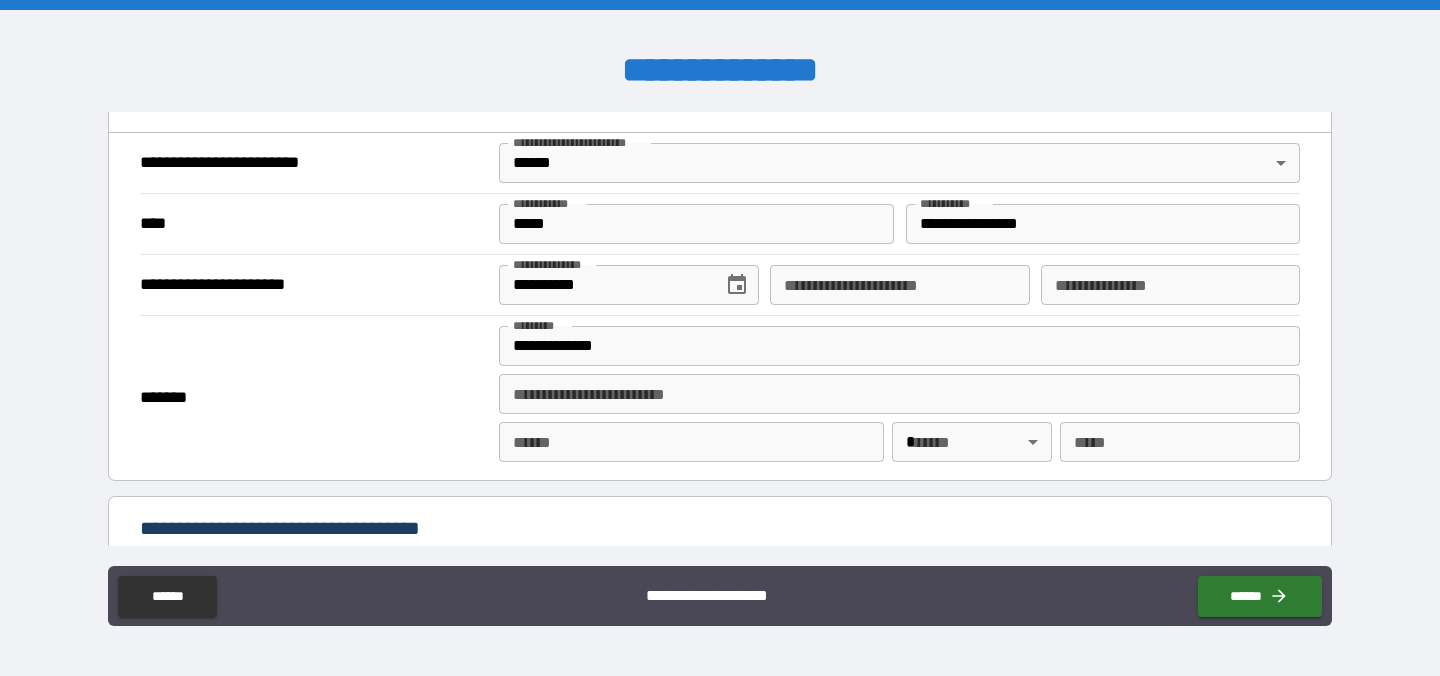 type on "**********" 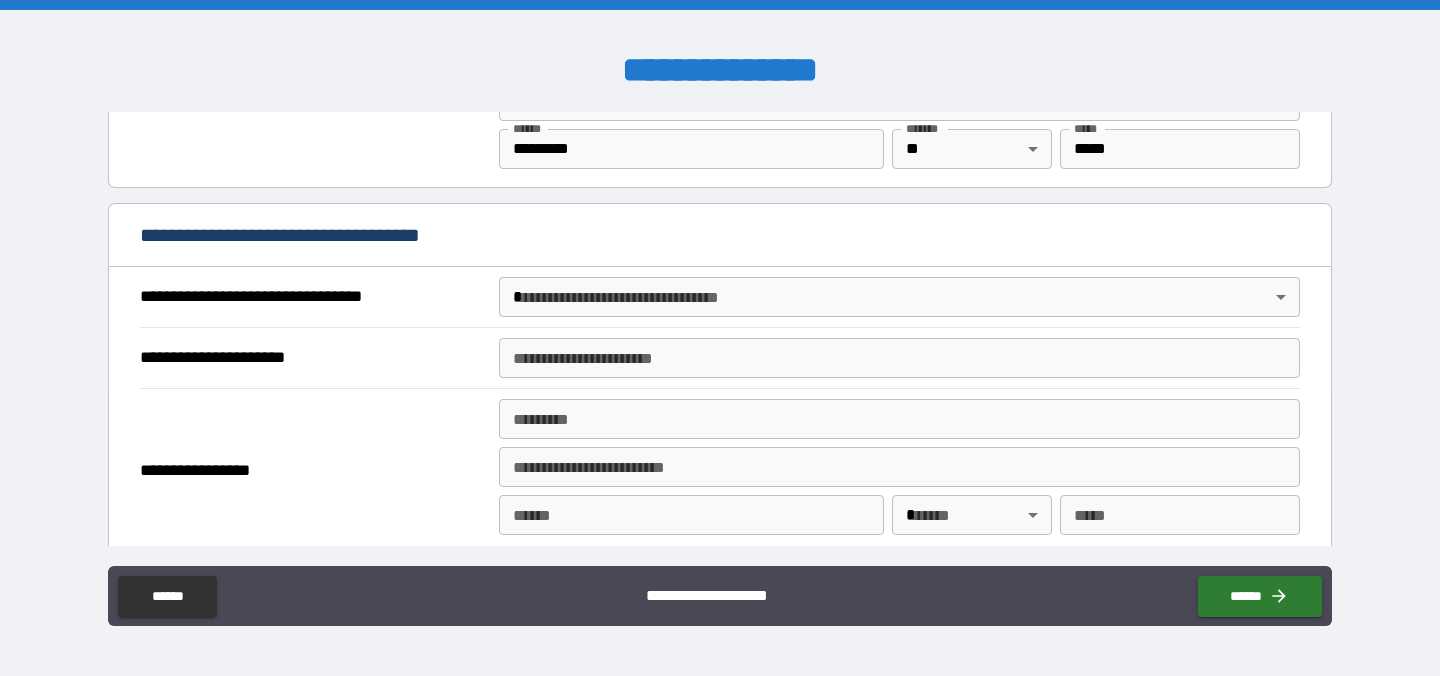 scroll, scrollTop: 1049, scrollLeft: 0, axis: vertical 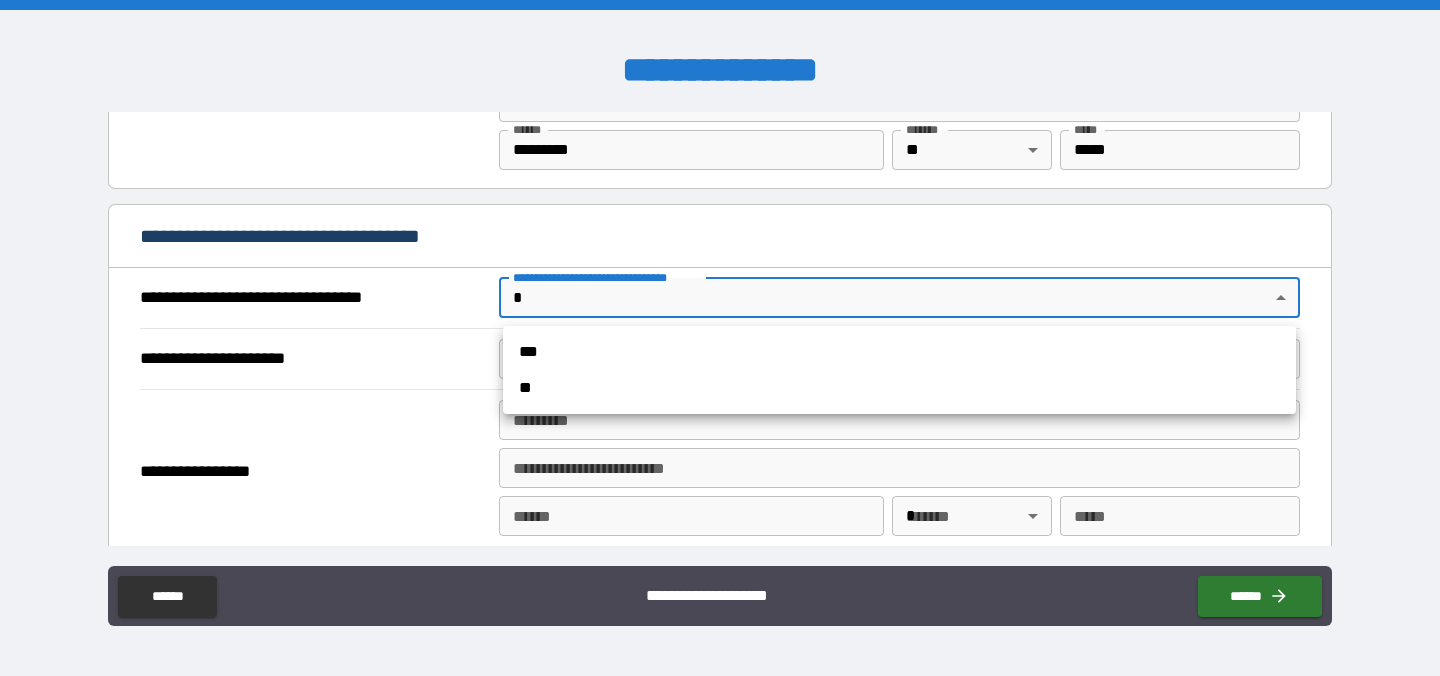 click on "**********" at bounding box center [720, 338] 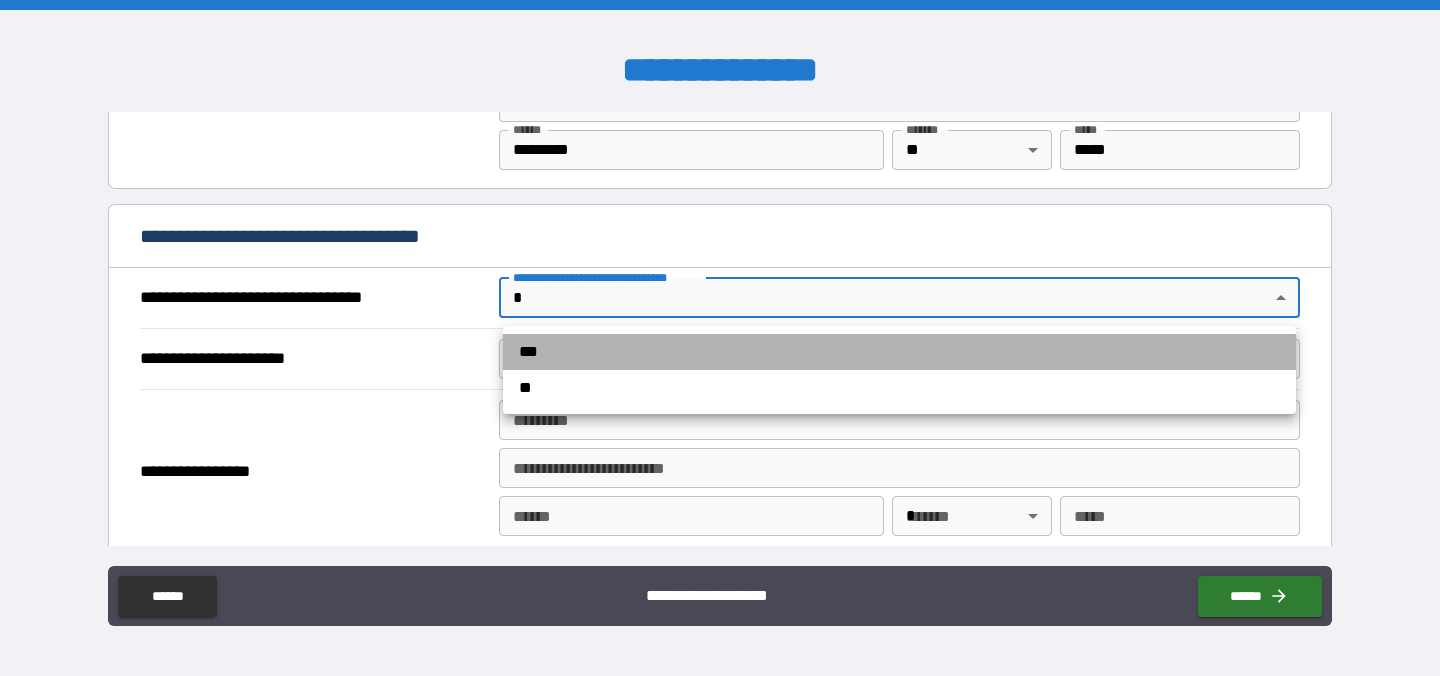 click on "***" at bounding box center [899, 352] 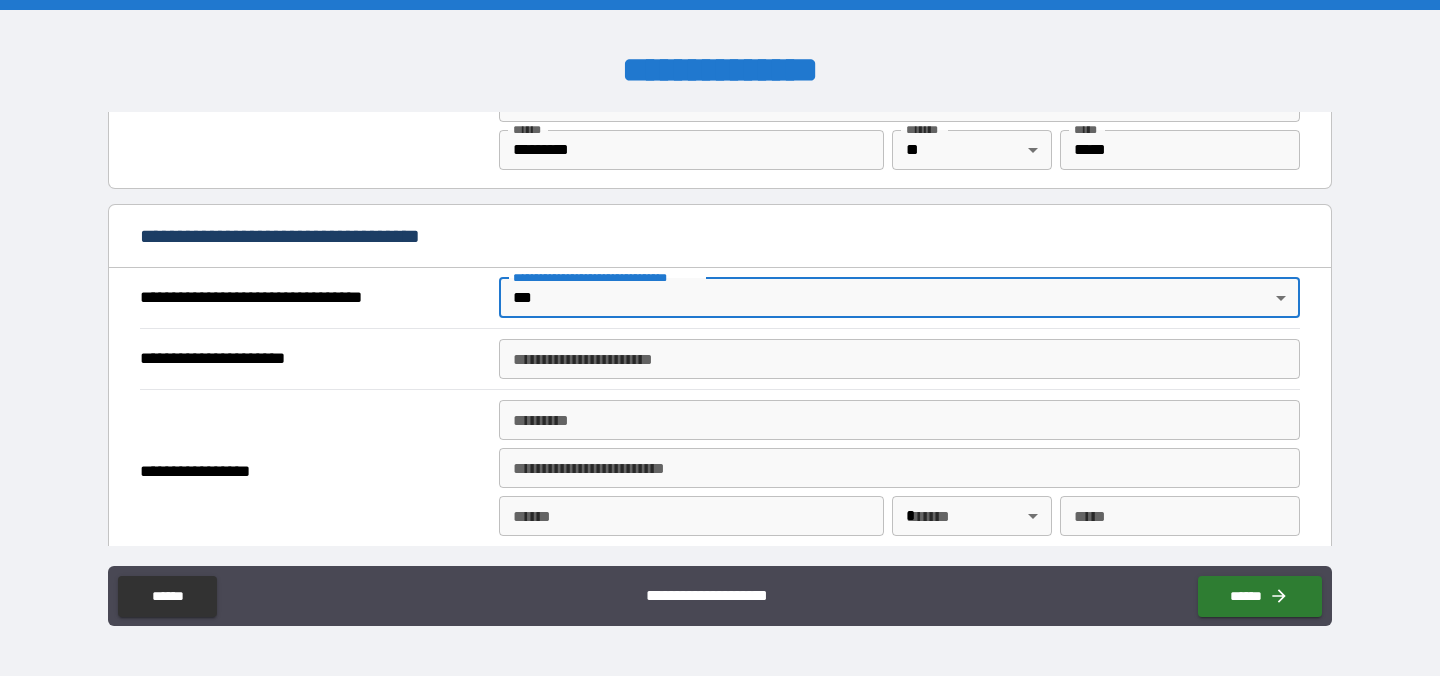 click on "**********" at bounding box center (899, 359) 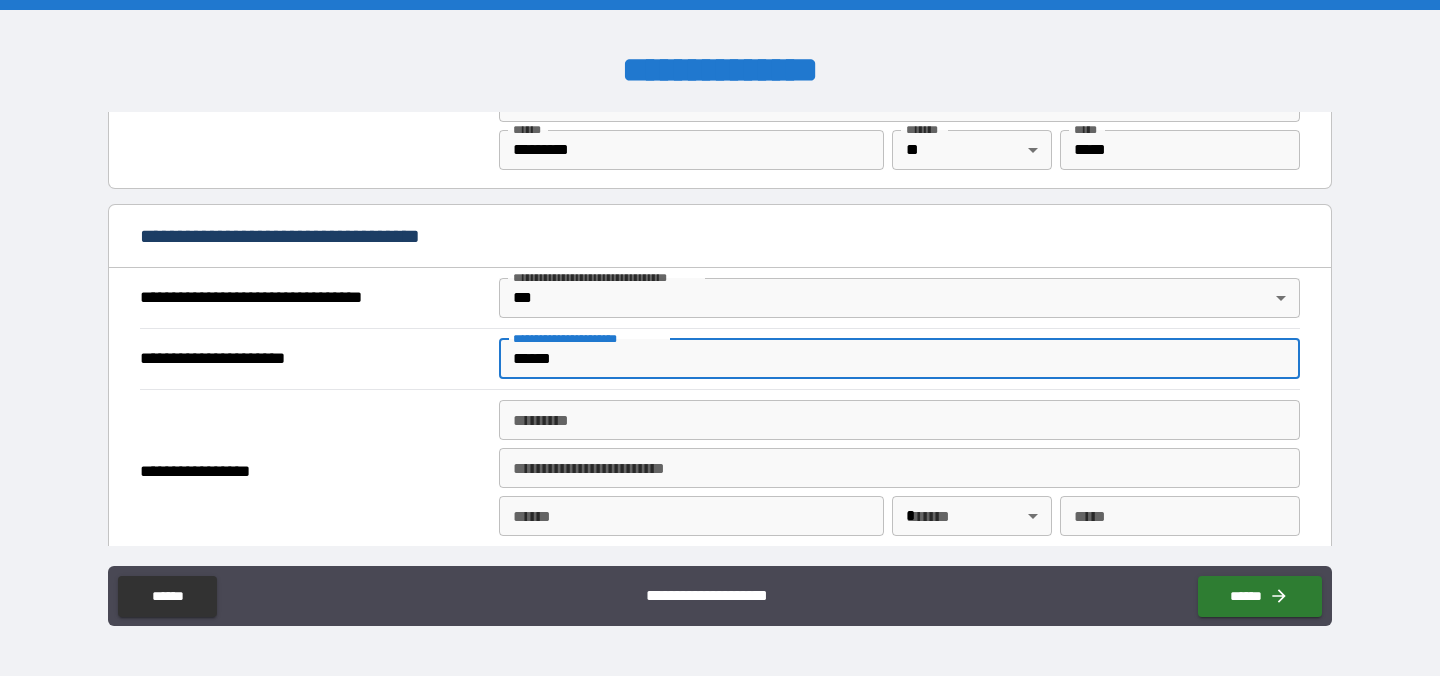 type on "******" 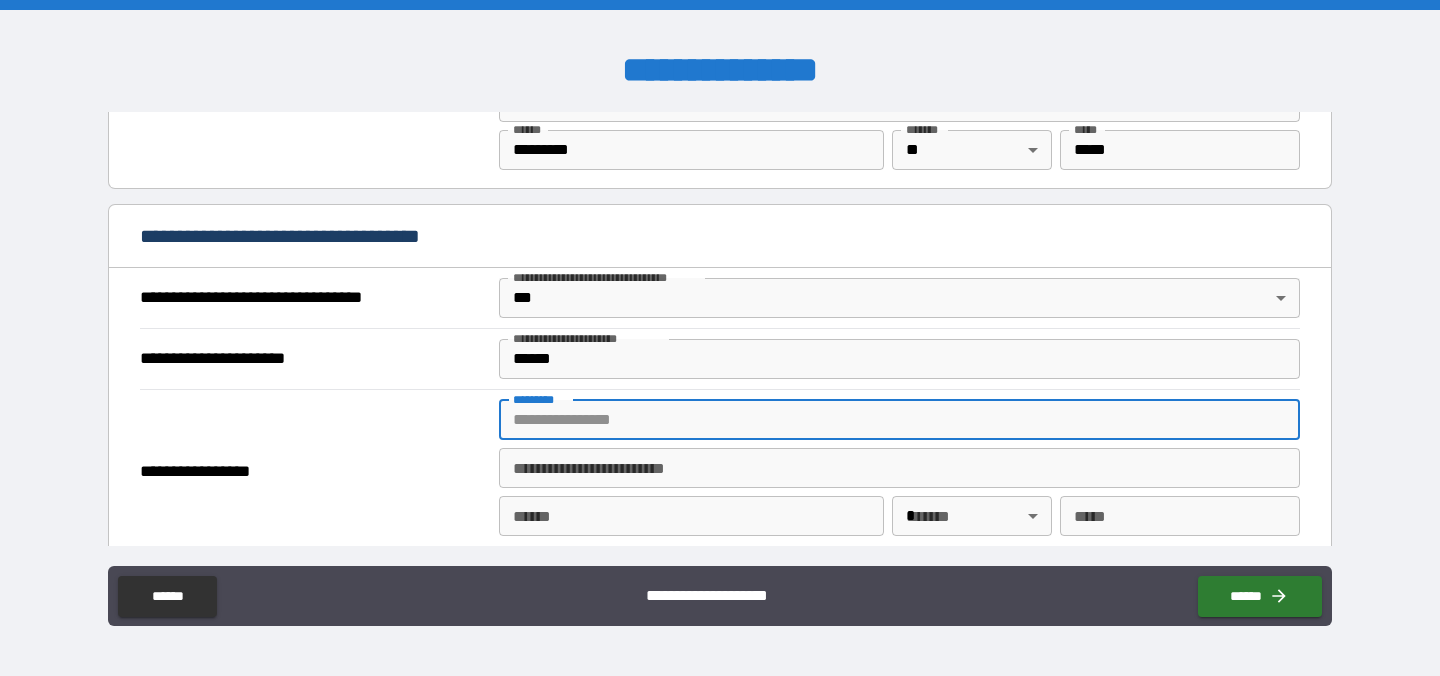 click on "*******   *" at bounding box center (899, 420) 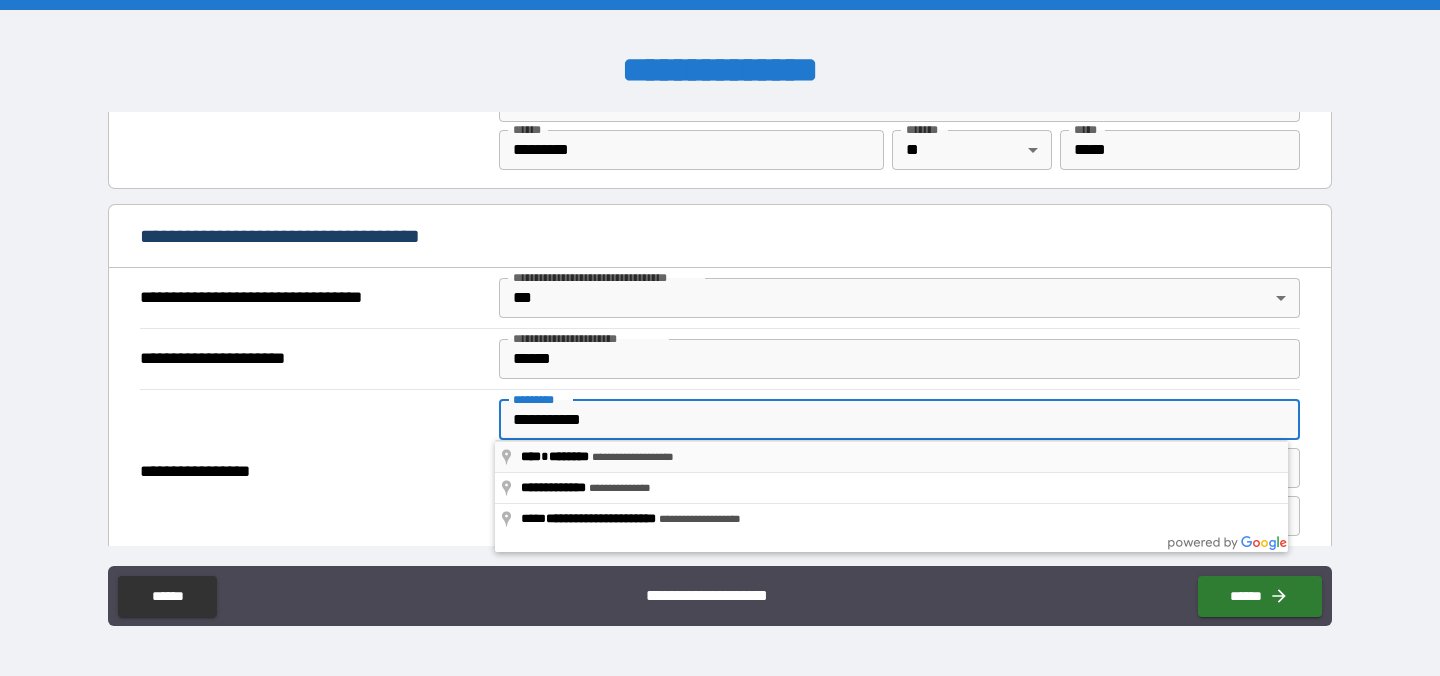 type on "**********" 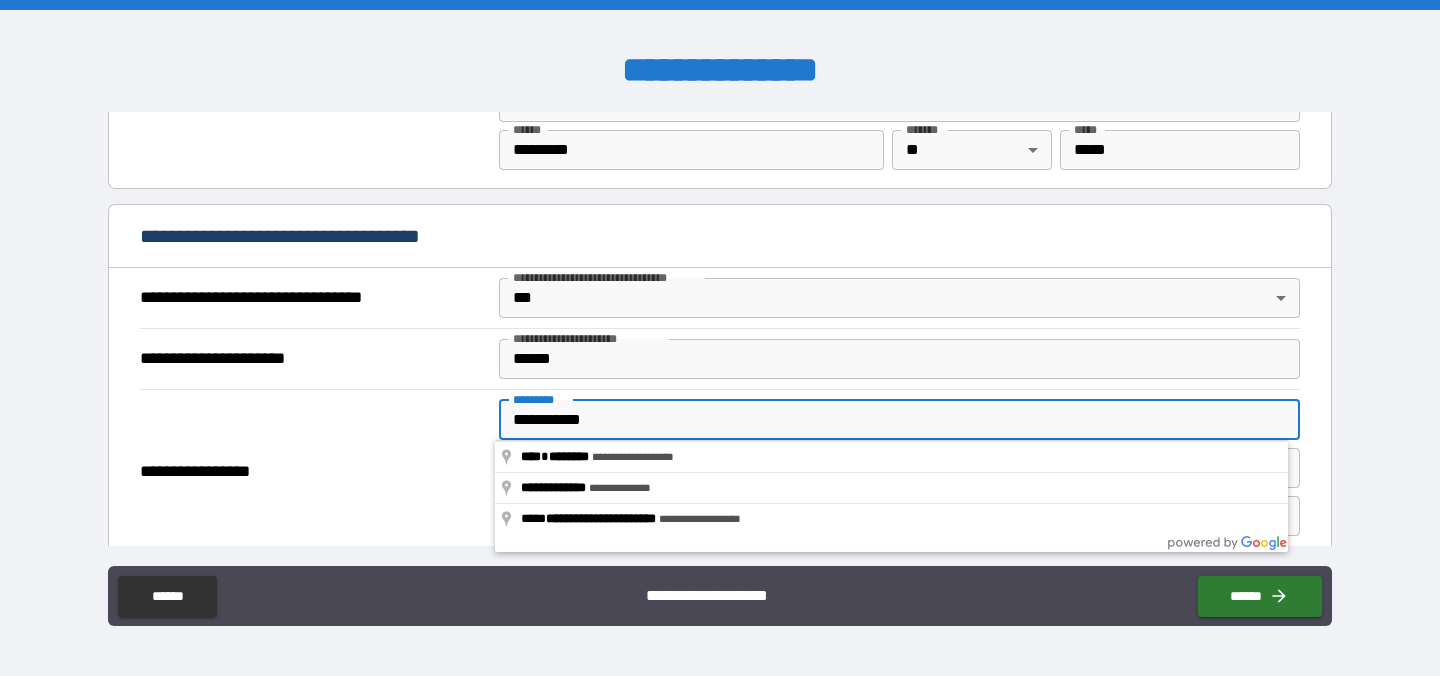 type on "**********" 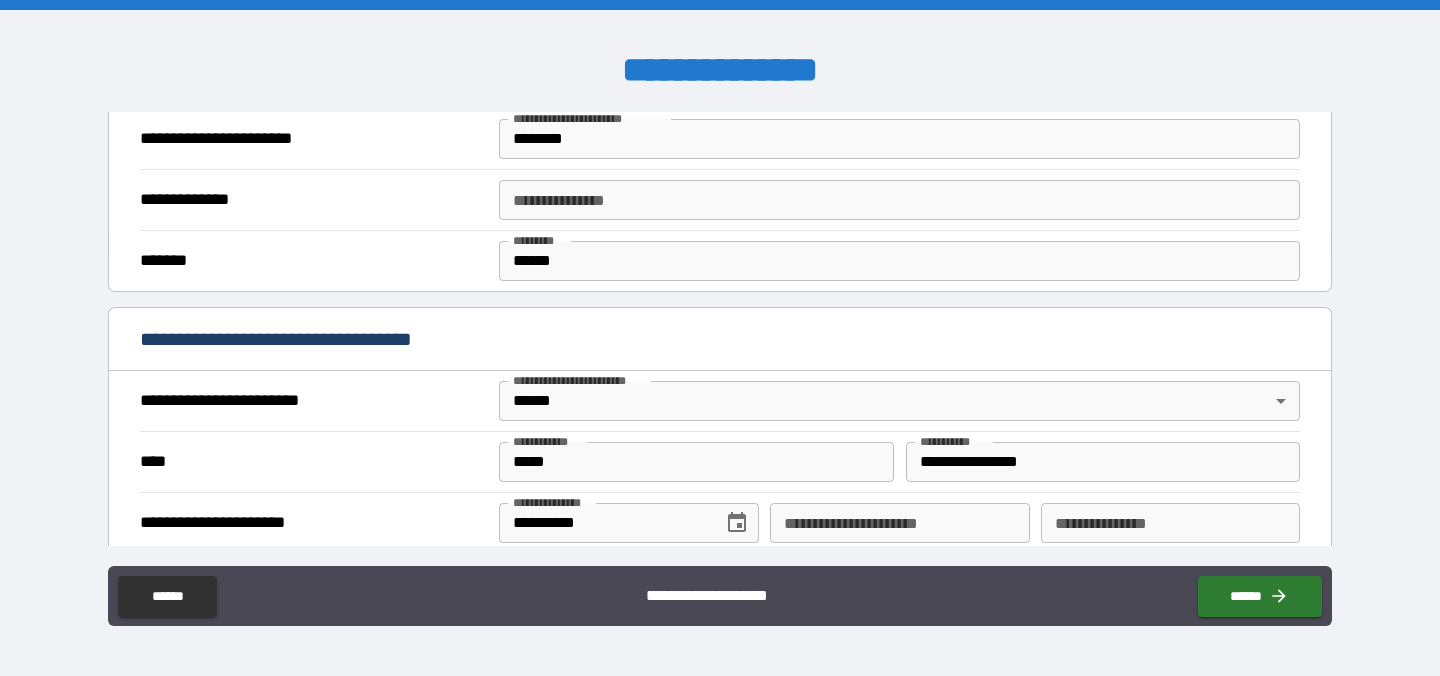 scroll, scrollTop: 495, scrollLeft: 0, axis: vertical 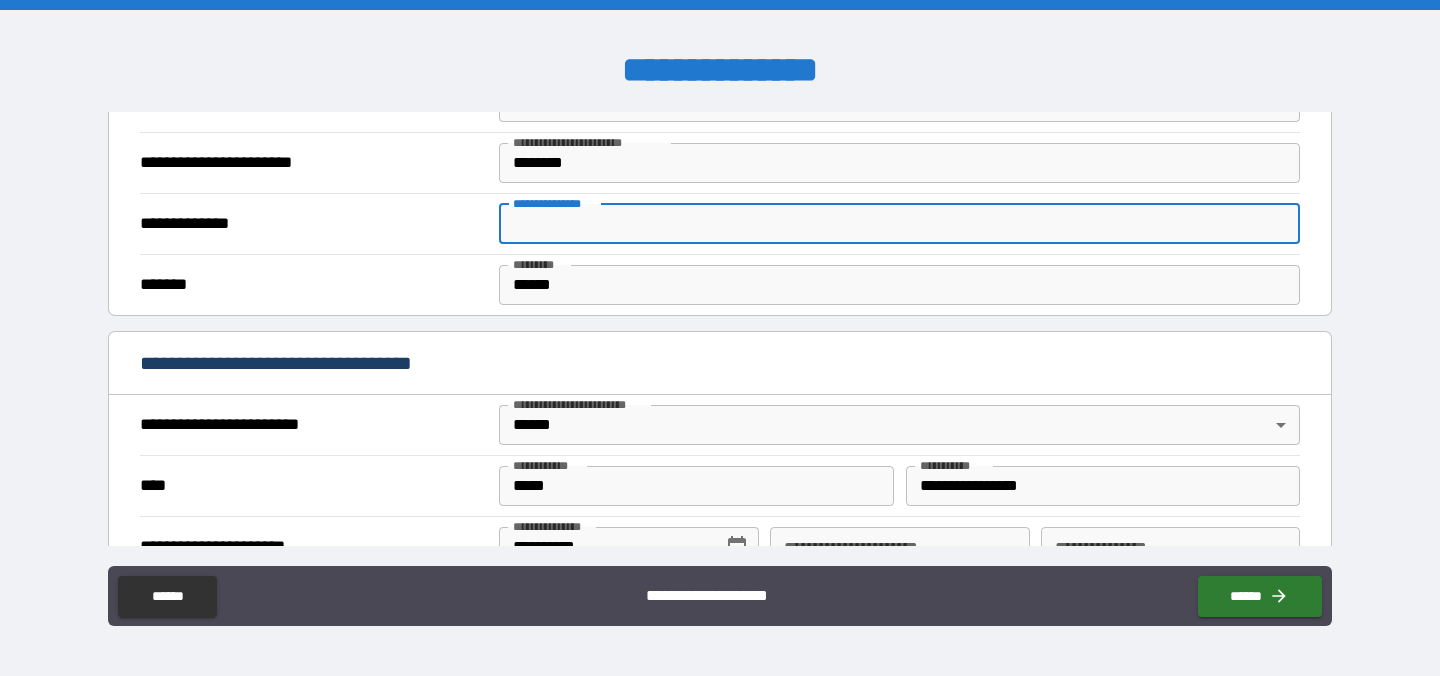 click on "**********" at bounding box center (899, 224) 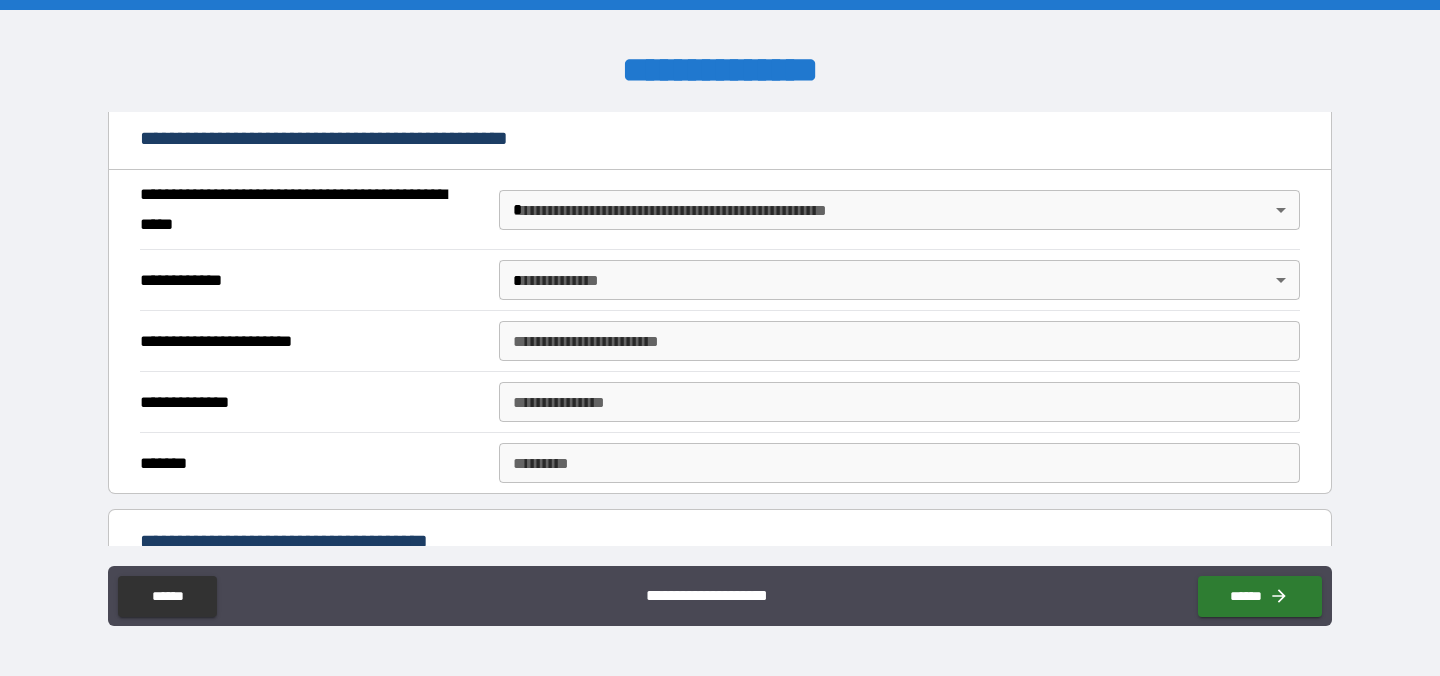 scroll, scrollTop: 1517, scrollLeft: 0, axis: vertical 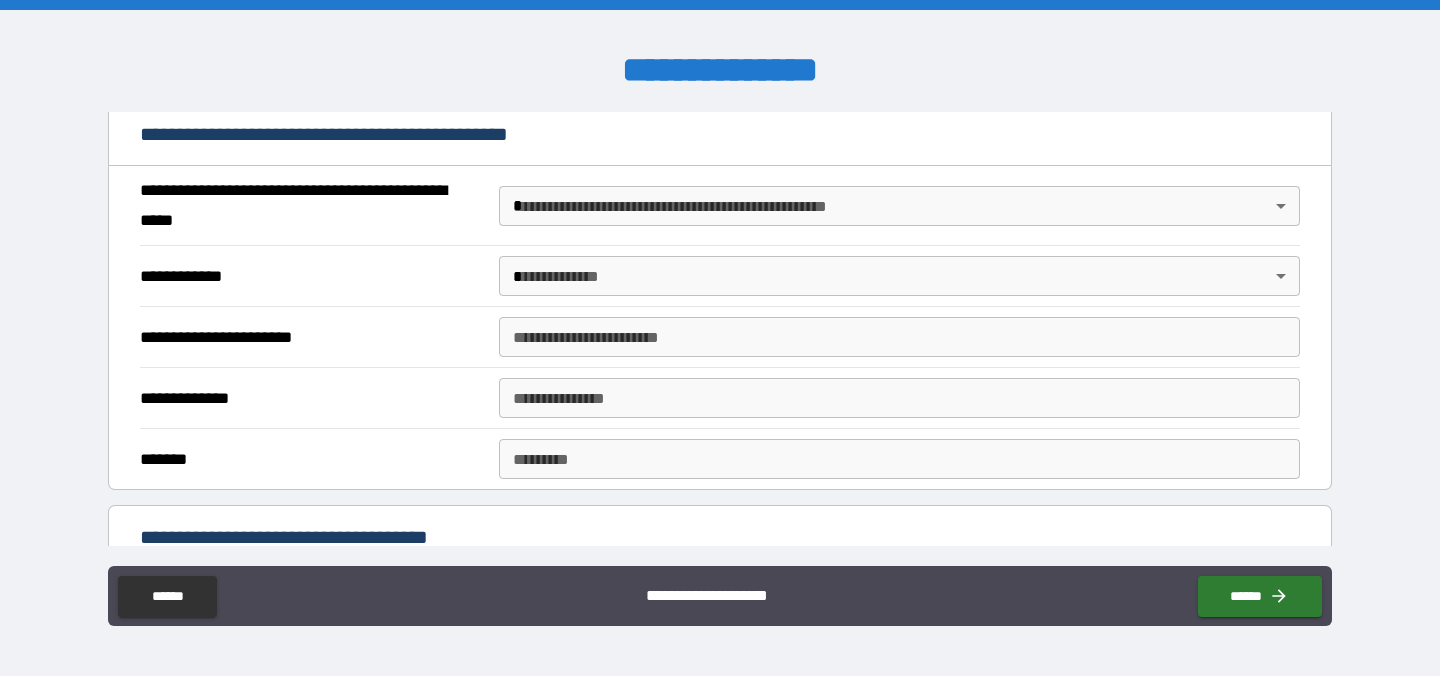 type on "**********" 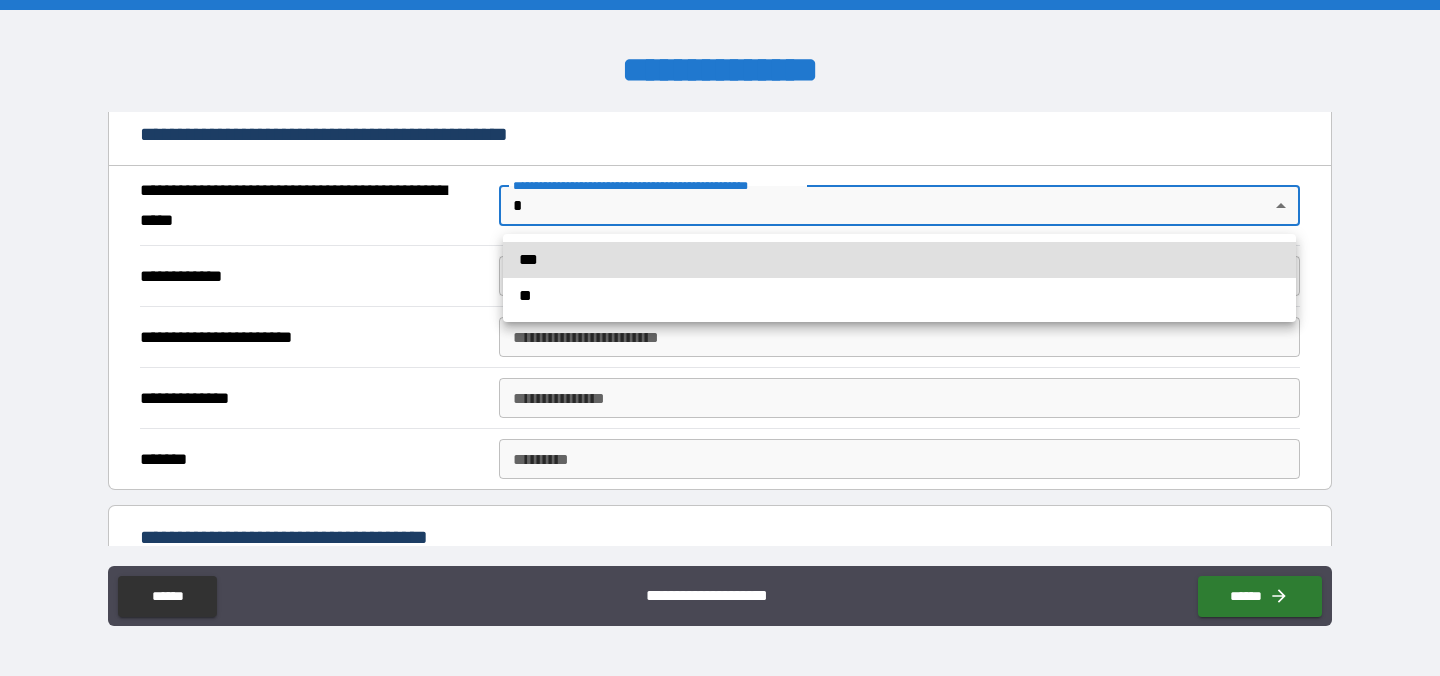 click on "**********" at bounding box center (720, 338) 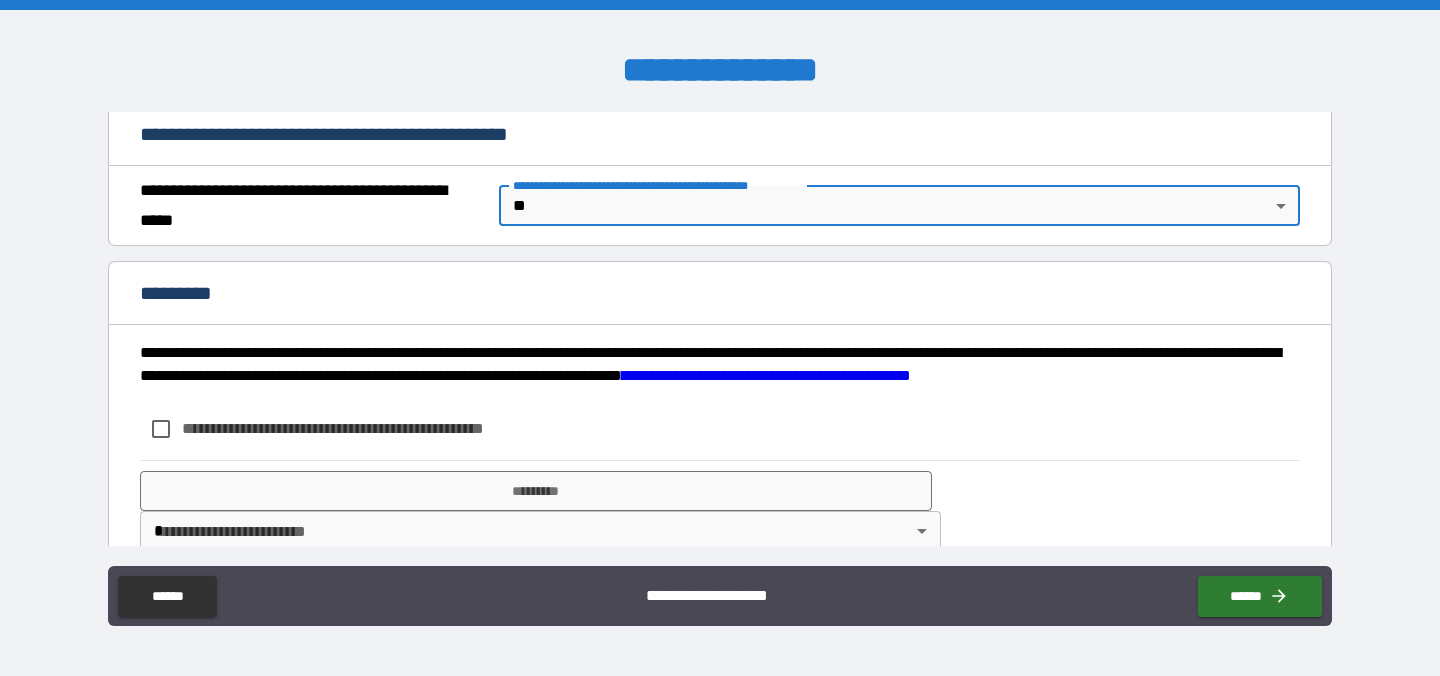 scroll, scrollTop: 1553, scrollLeft: 0, axis: vertical 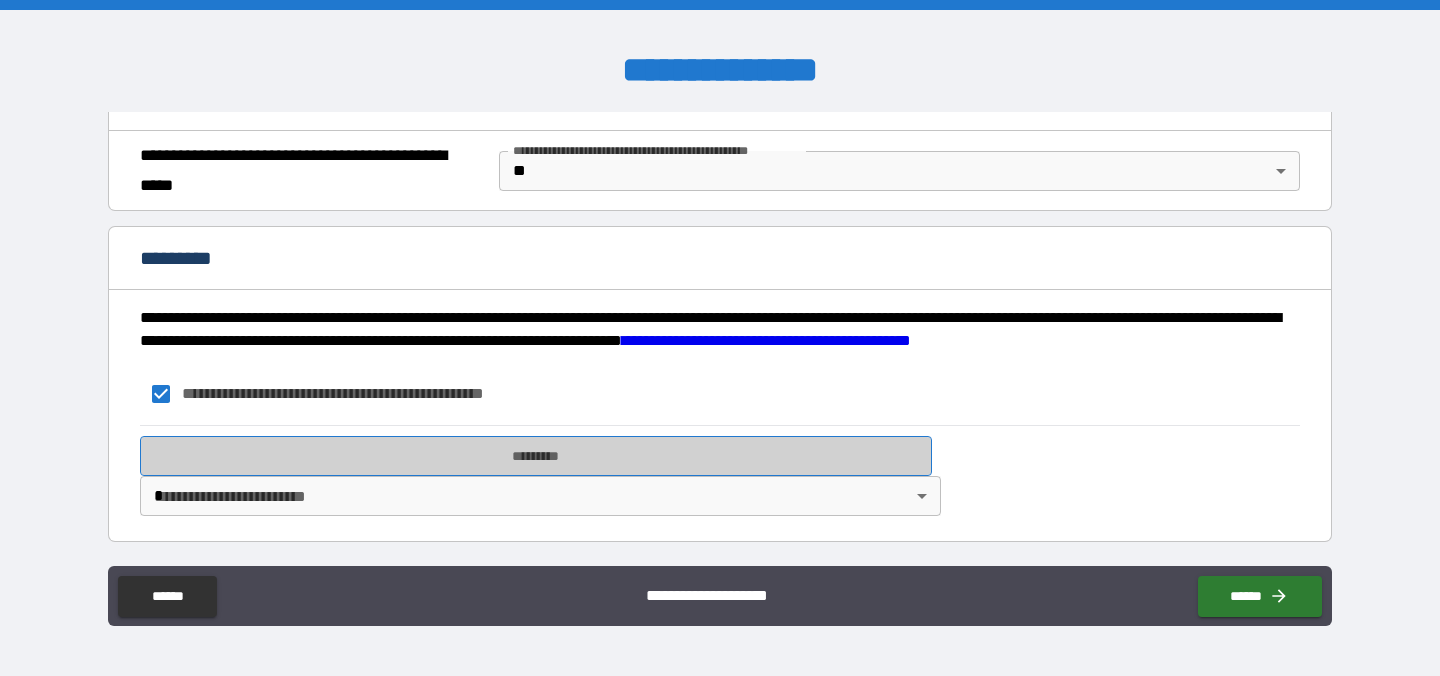 click on "*********" at bounding box center [536, 456] 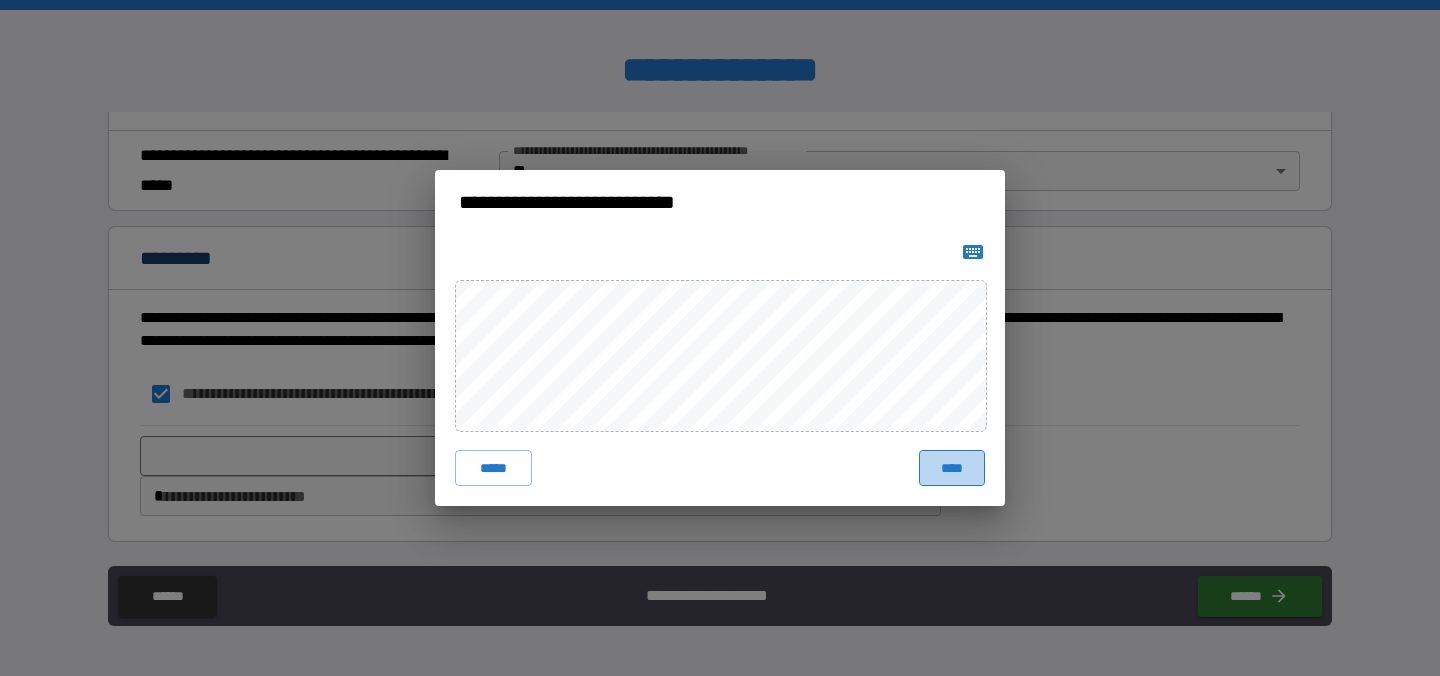 click on "****" at bounding box center (952, 468) 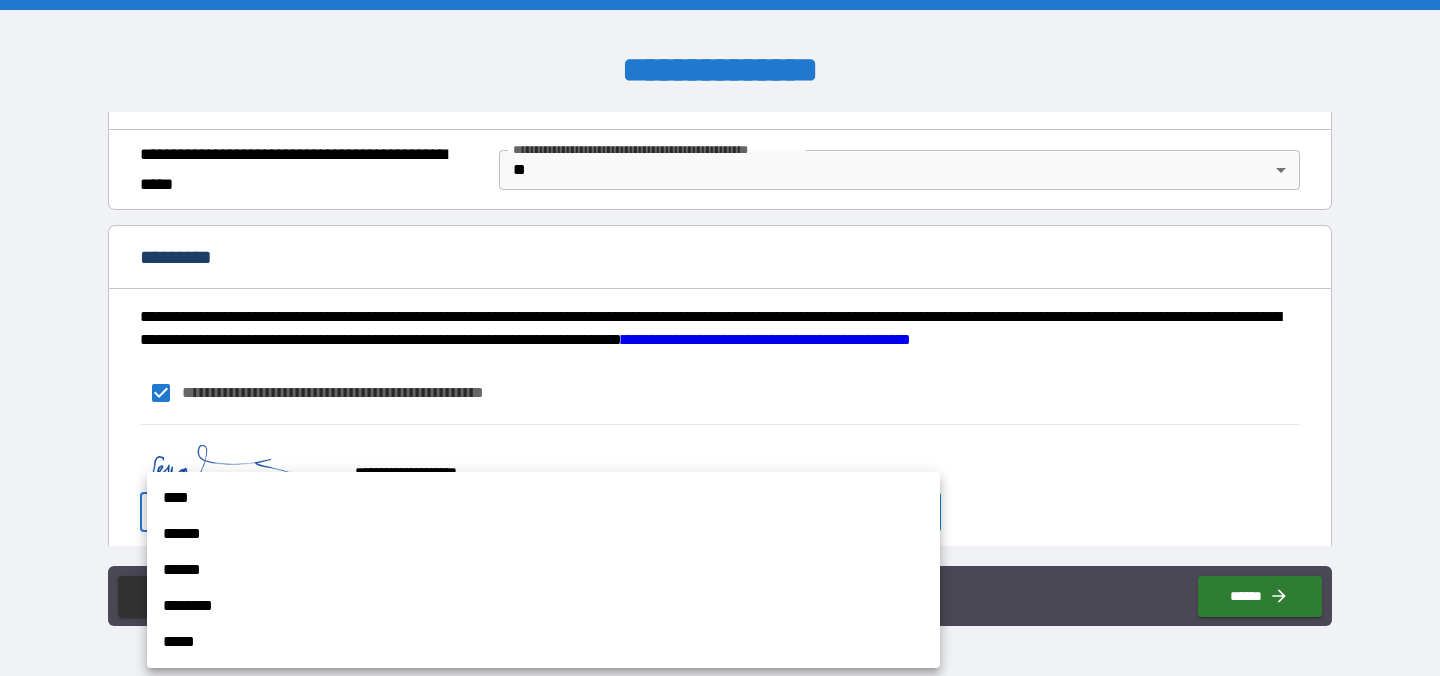 click on "**********" at bounding box center [720, 338] 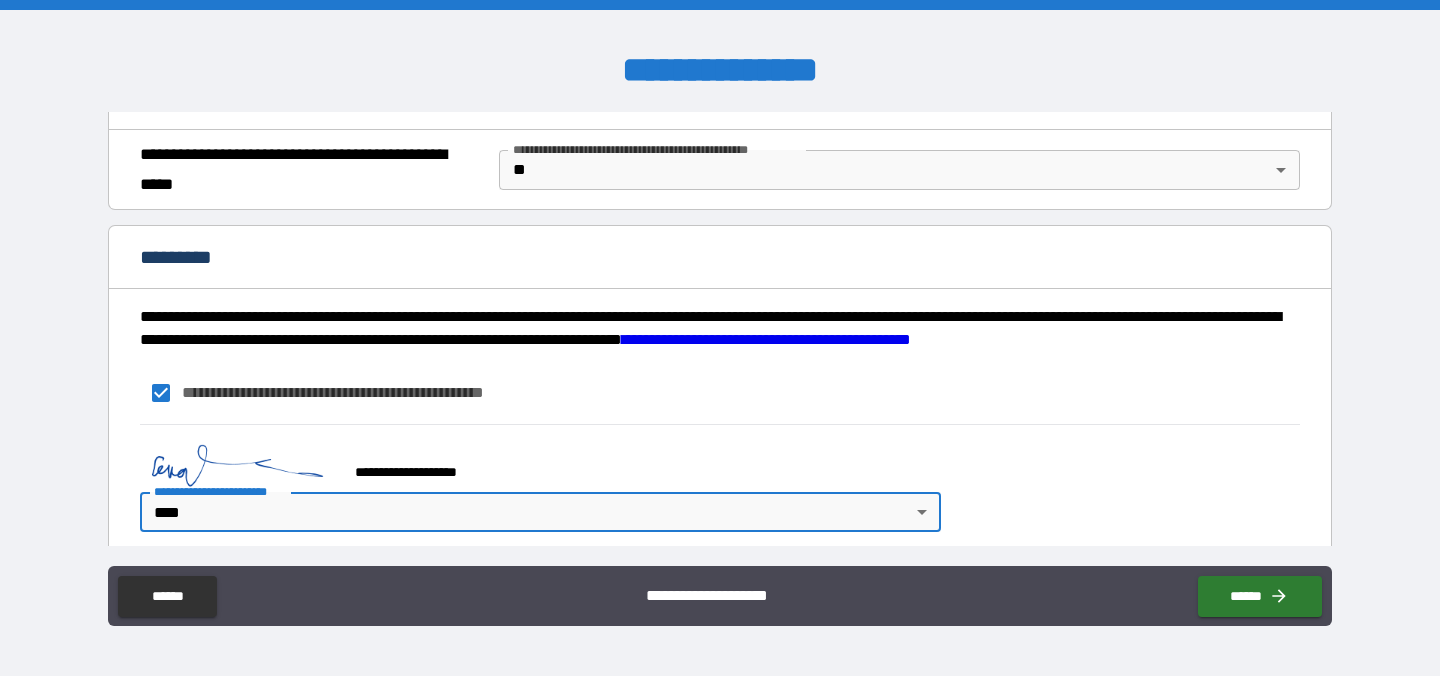 scroll, scrollTop: 1570, scrollLeft: 0, axis: vertical 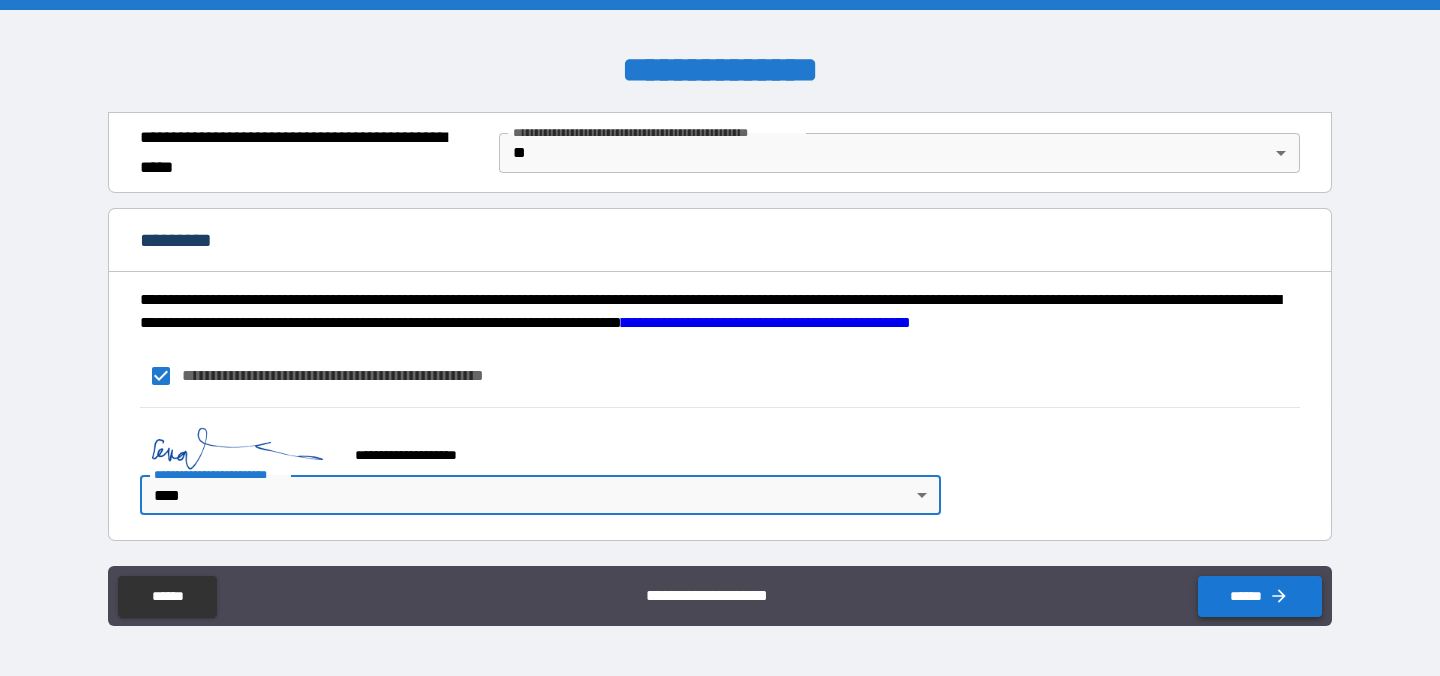 click on "******" at bounding box center (1260, 596) 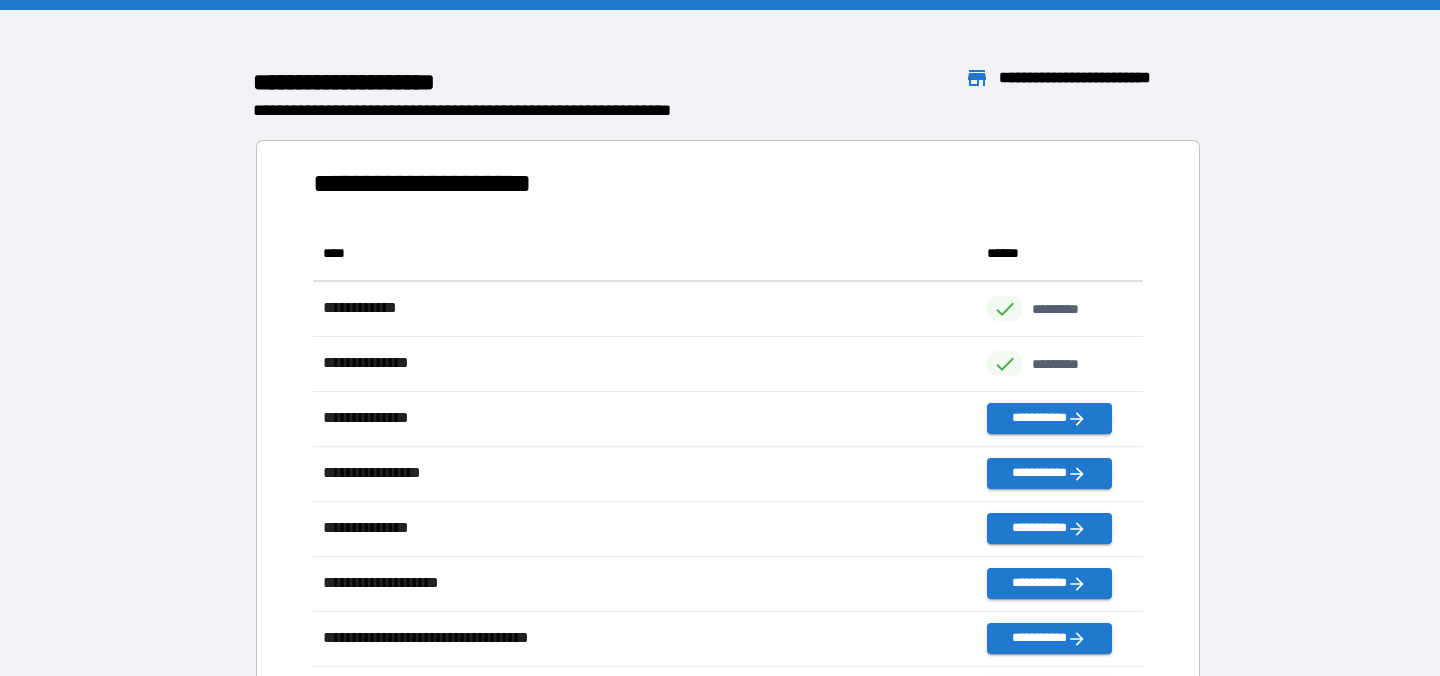 scroll, scrollTop: 1, scrollLeft: 1, axis: both 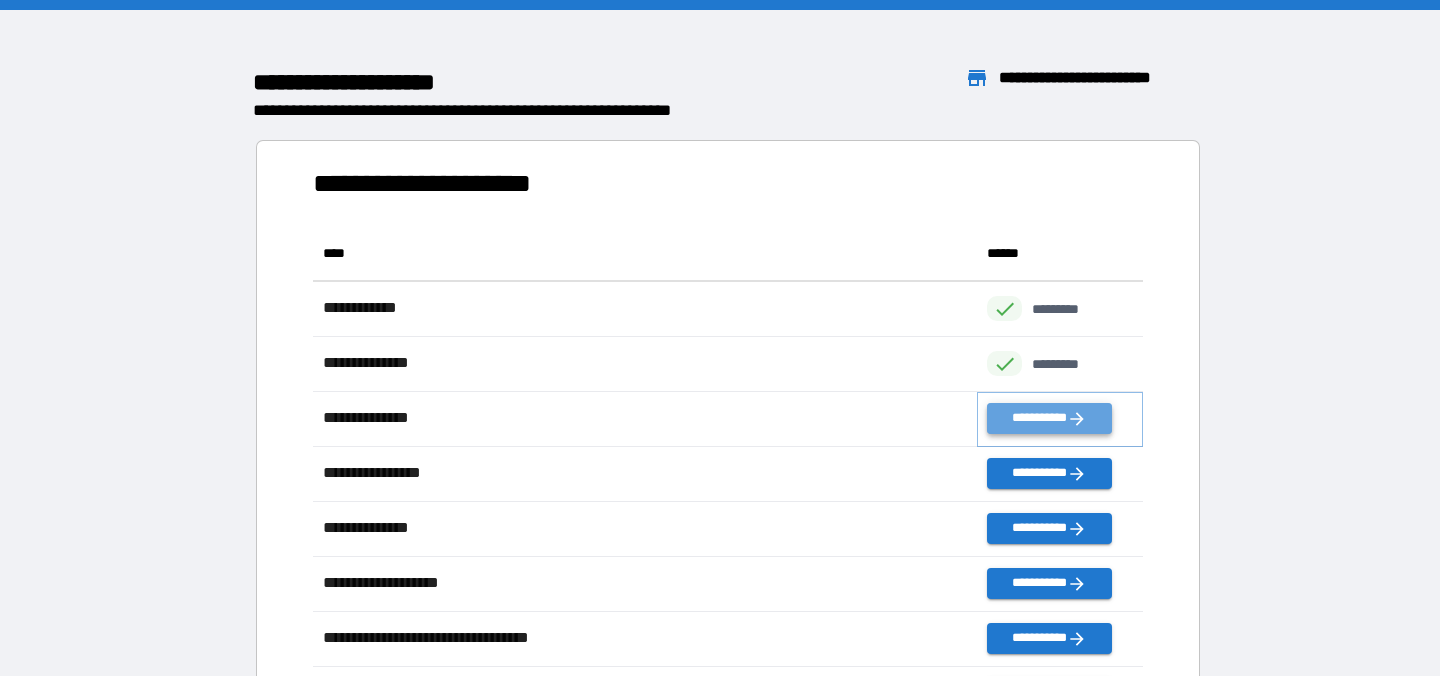 click on "**********" at bounding box center [1049, 418] 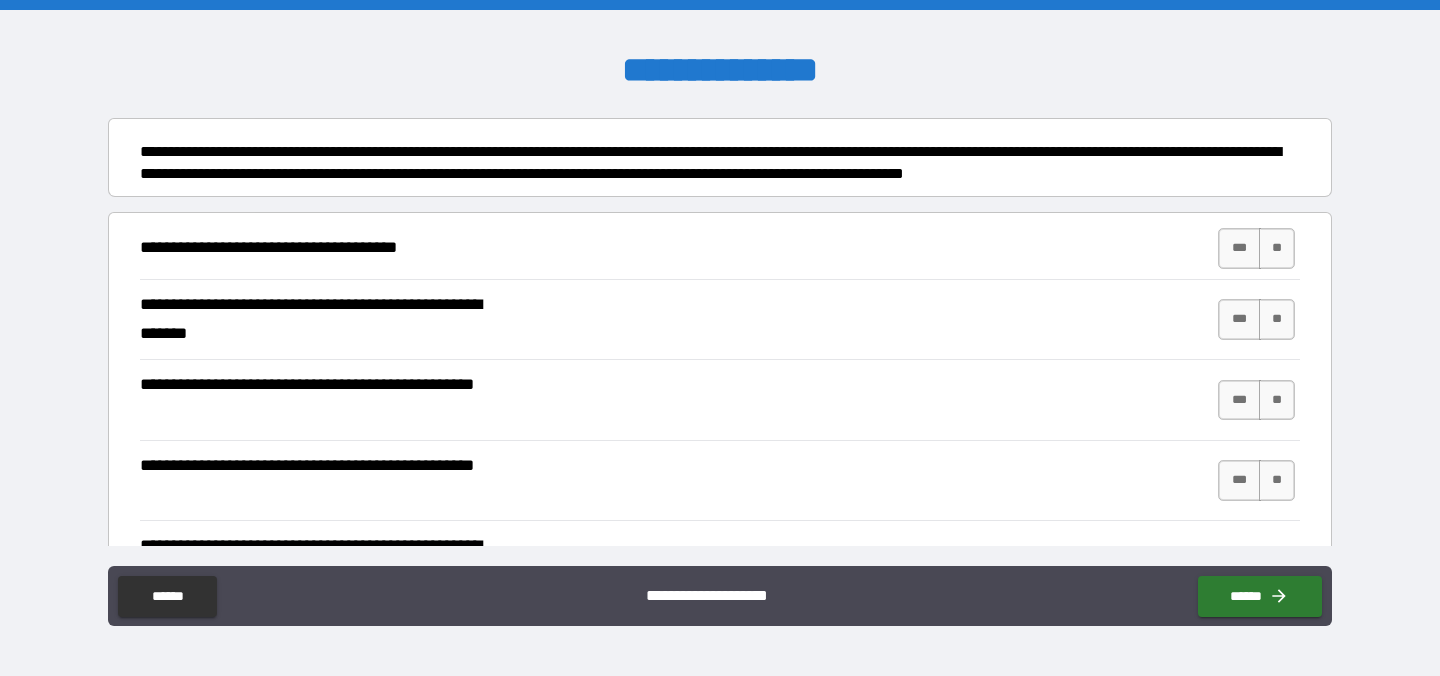 scroll, scrollTop: 138, scrollLeft: 0, axis: vertical 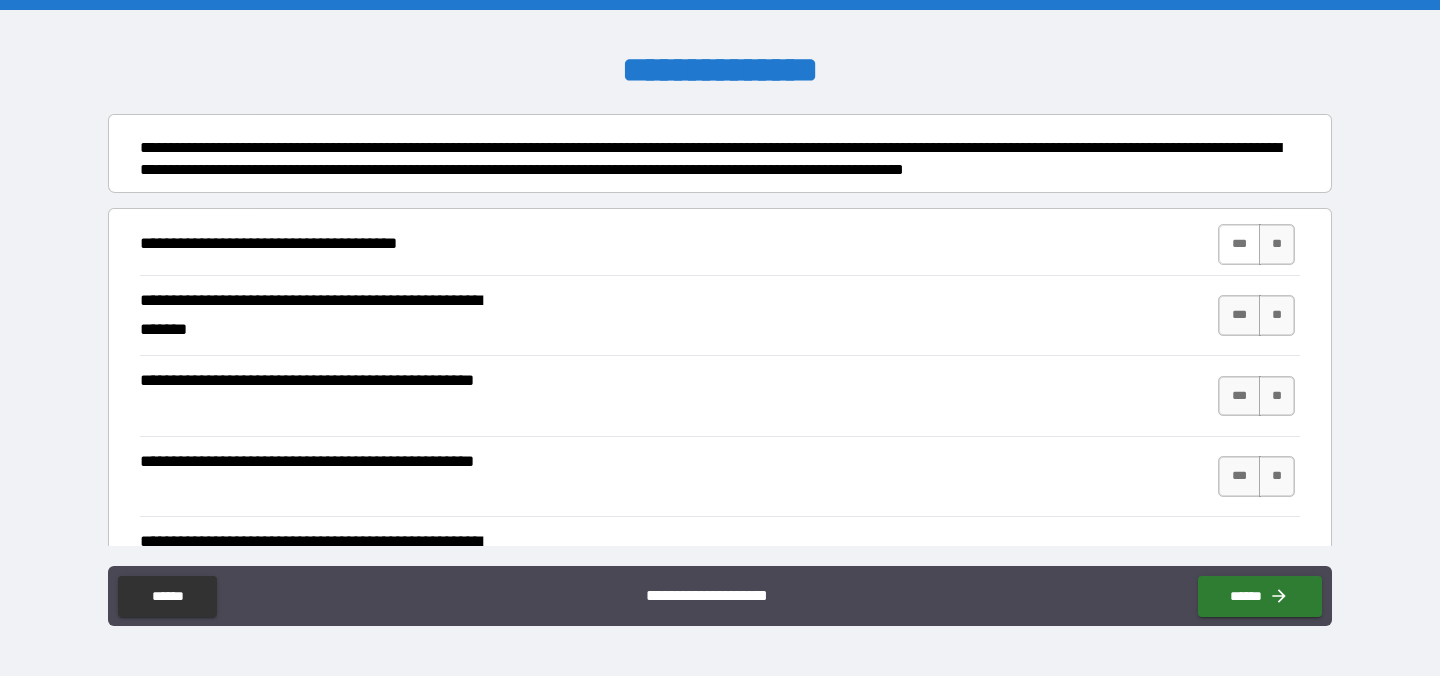click on "***" at bounding box center (1239, 244) 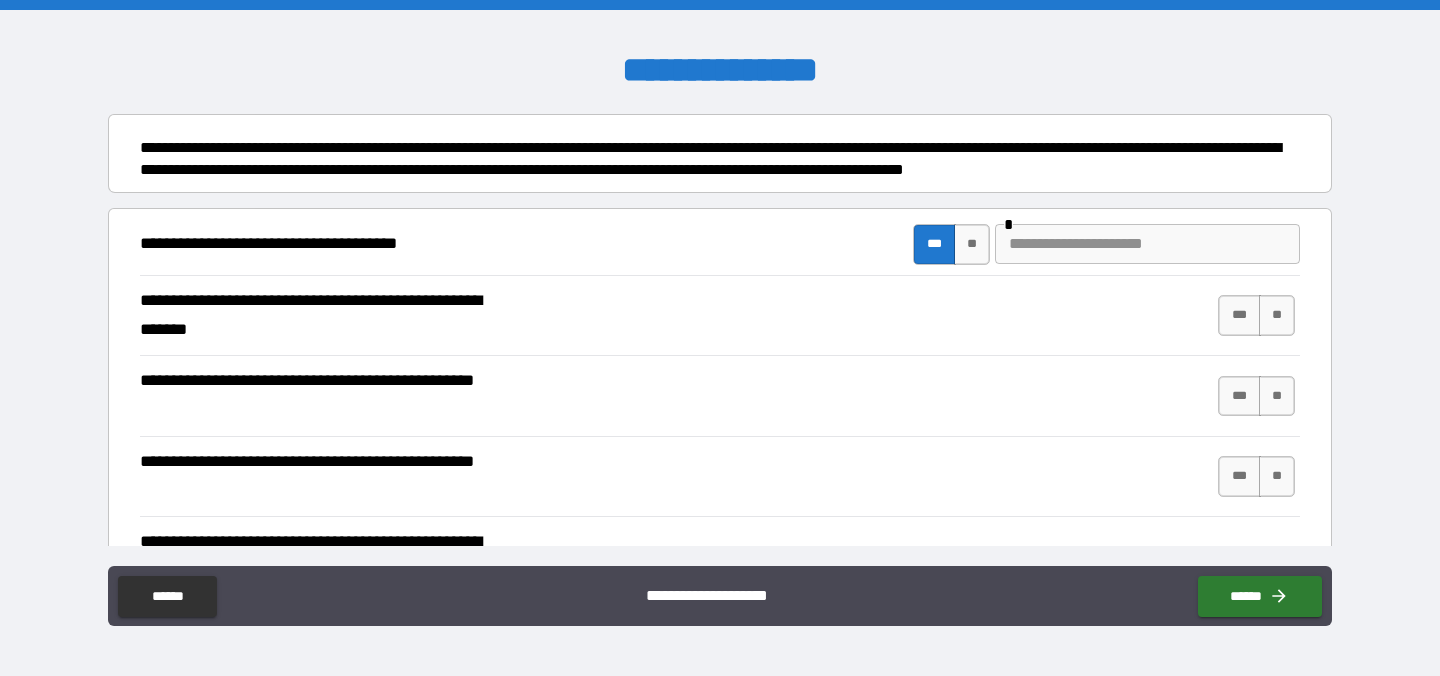 click at bounding box center [1147, 244] 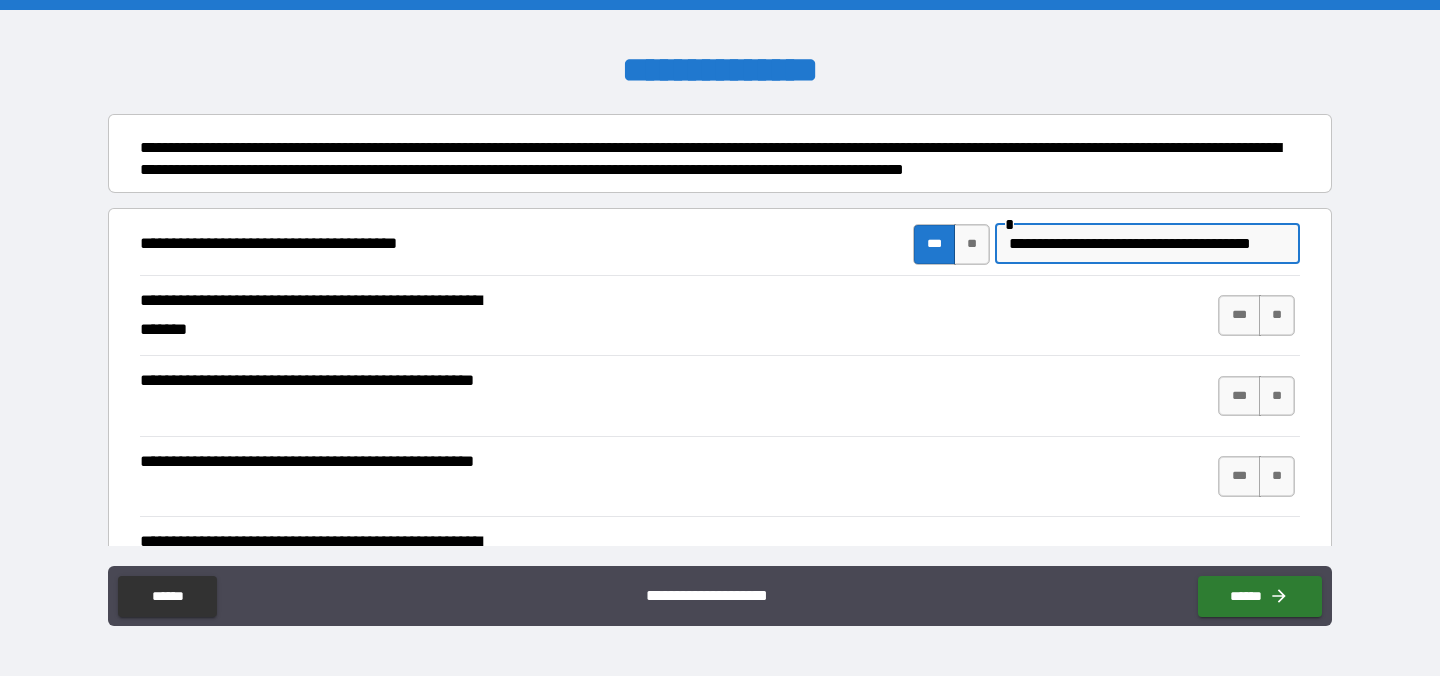 scroll, scrollTop: 0, scrollLeft: 0, axis: both 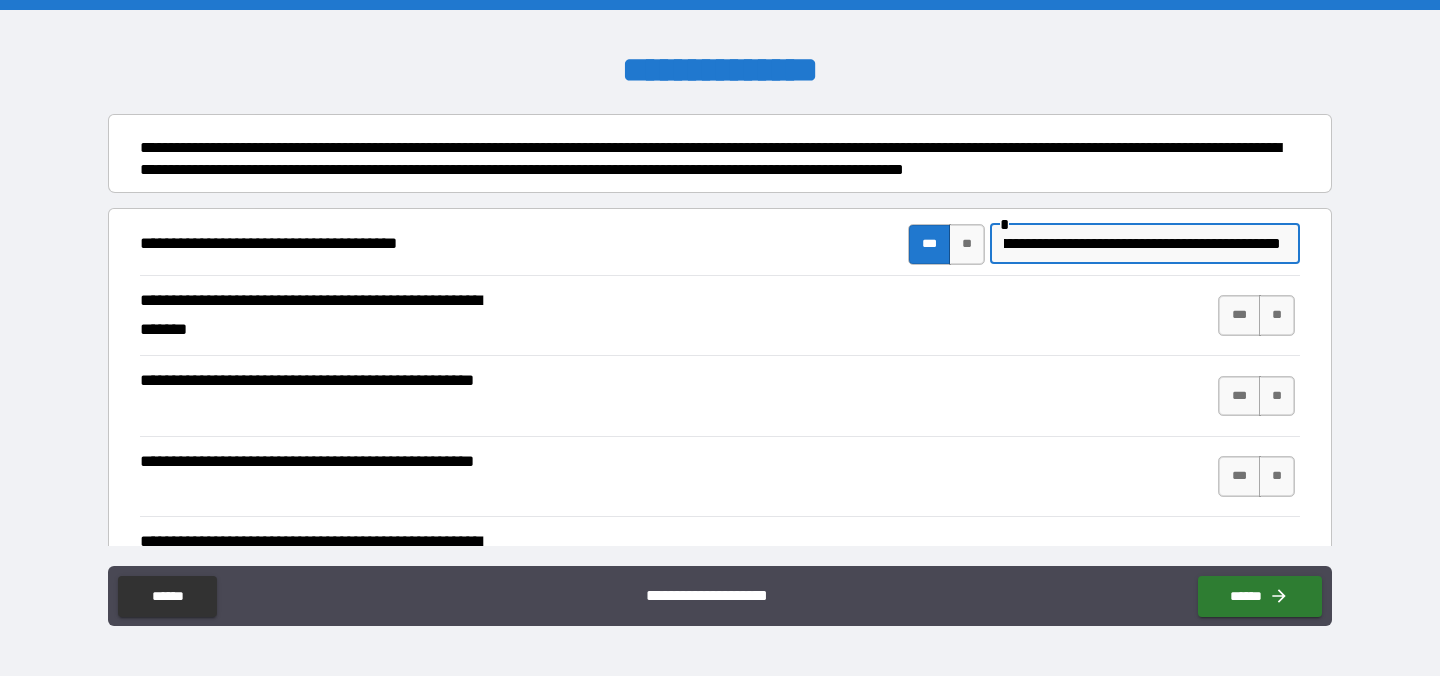 type on "**********" 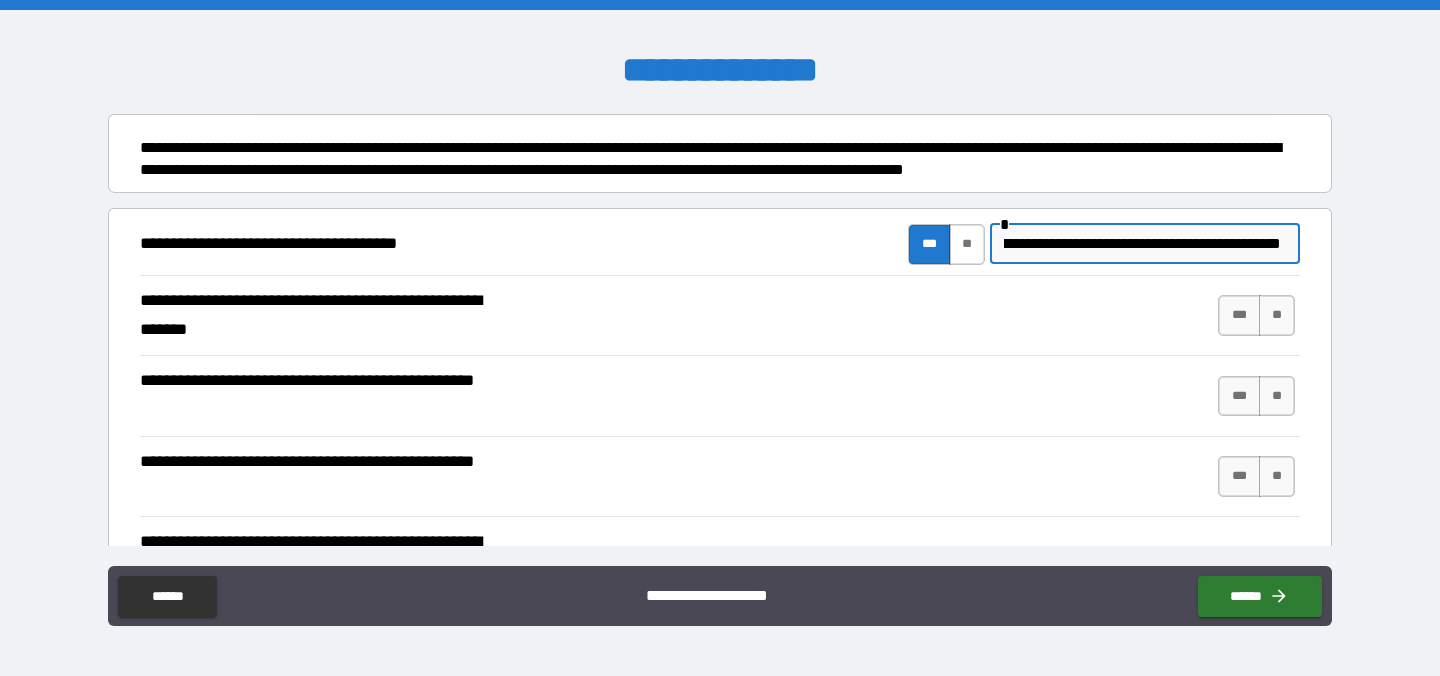 click on "**" at bounding box center [967, 244] 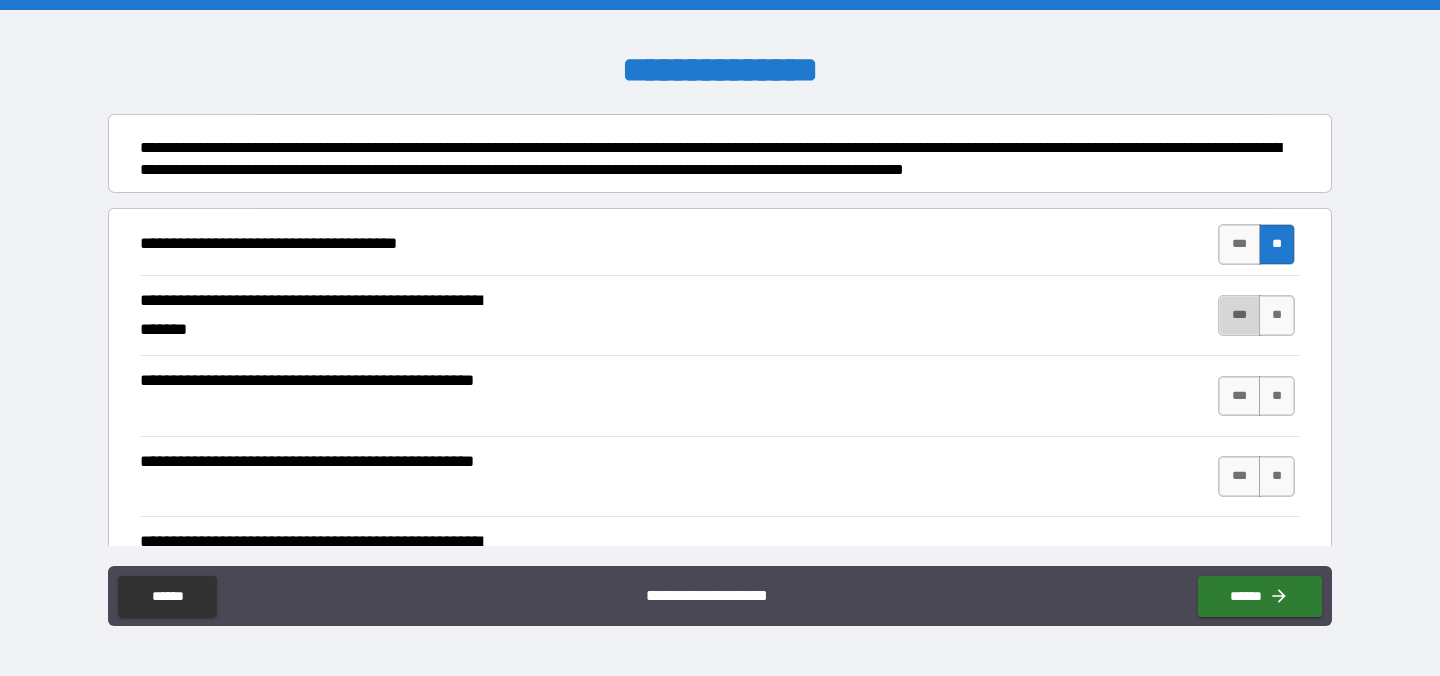 click on "***" at bounding box center (1239, 315) 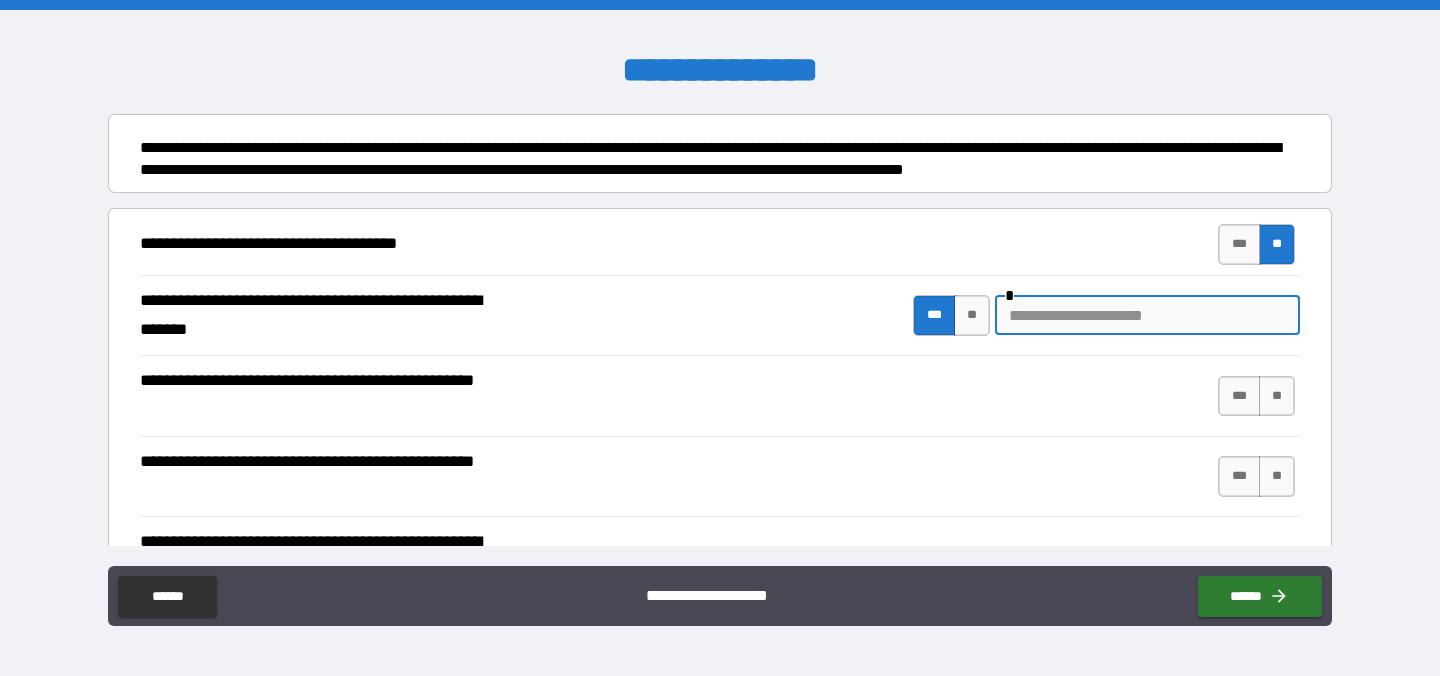 click at bounding box center [1147, 315] 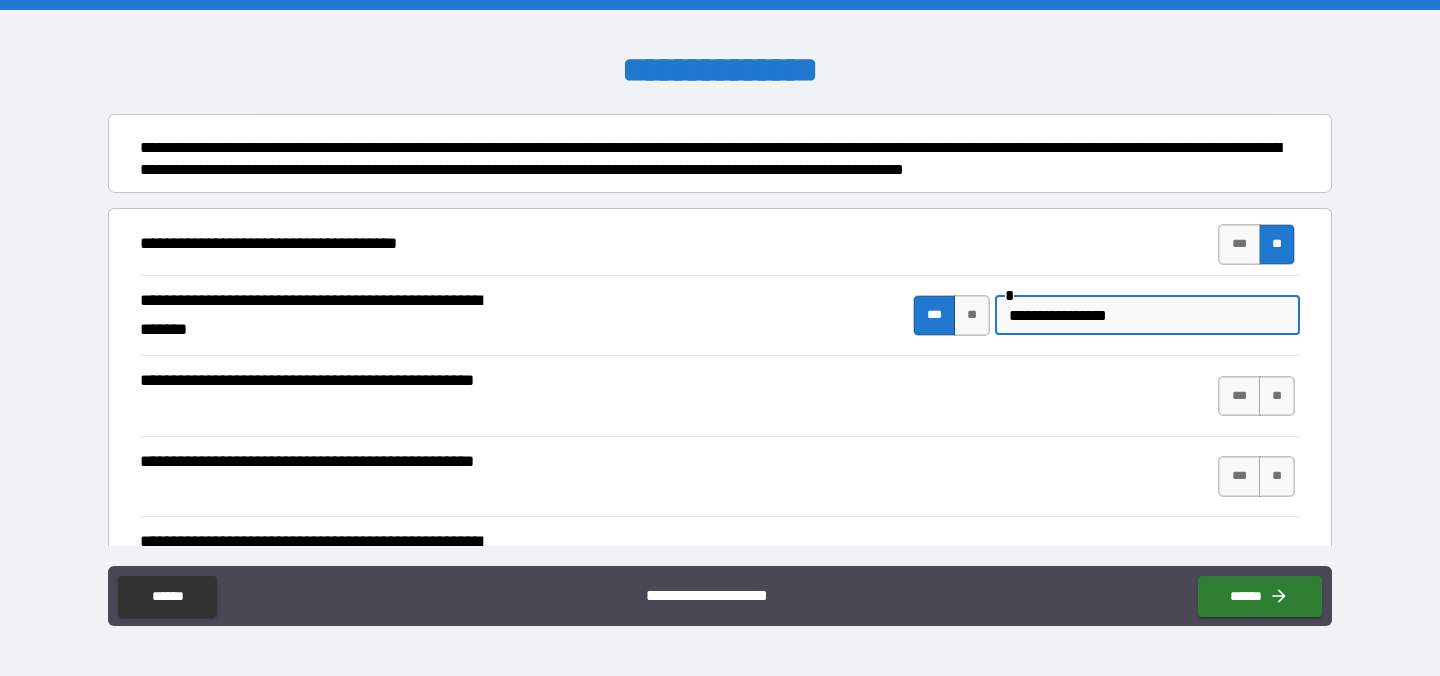 type on "**********" 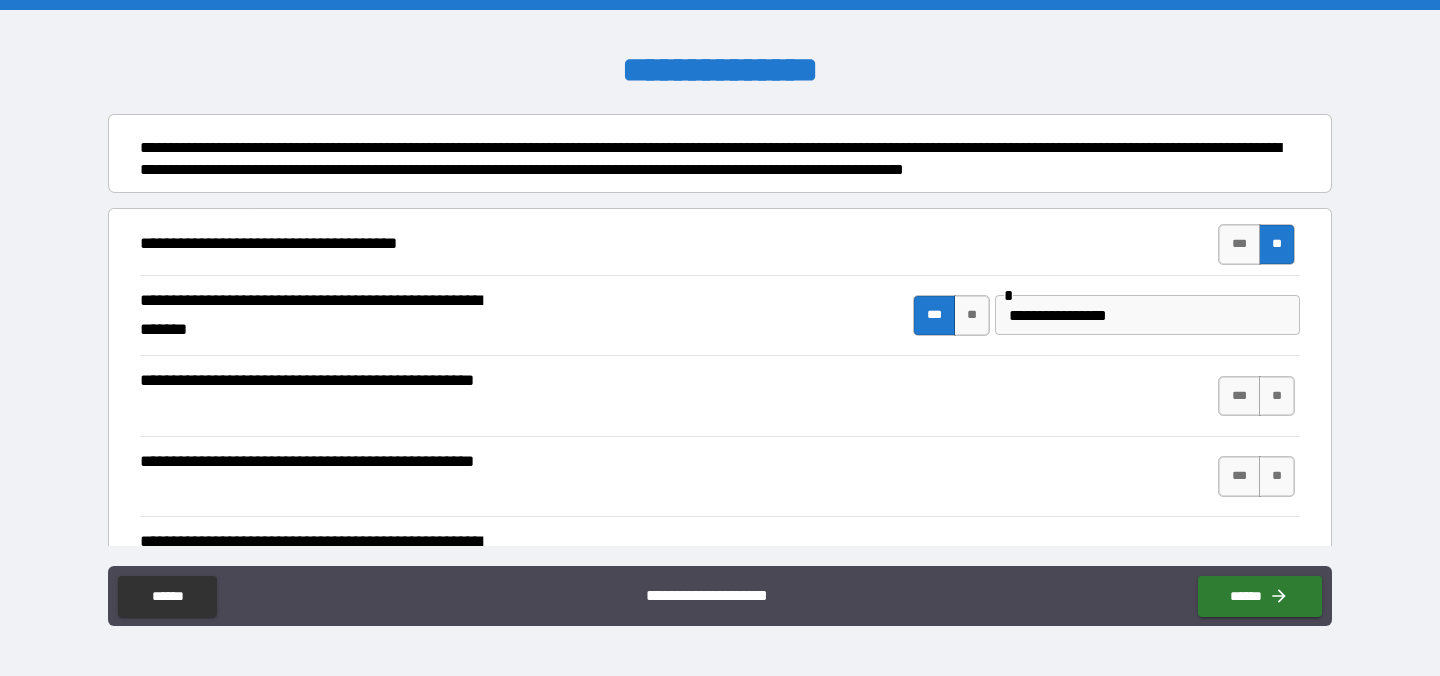 drag, startPoint x: 1261, startPoint y: 392, endPoint x: 1171, endPoint y: 393, distance: 90.005554 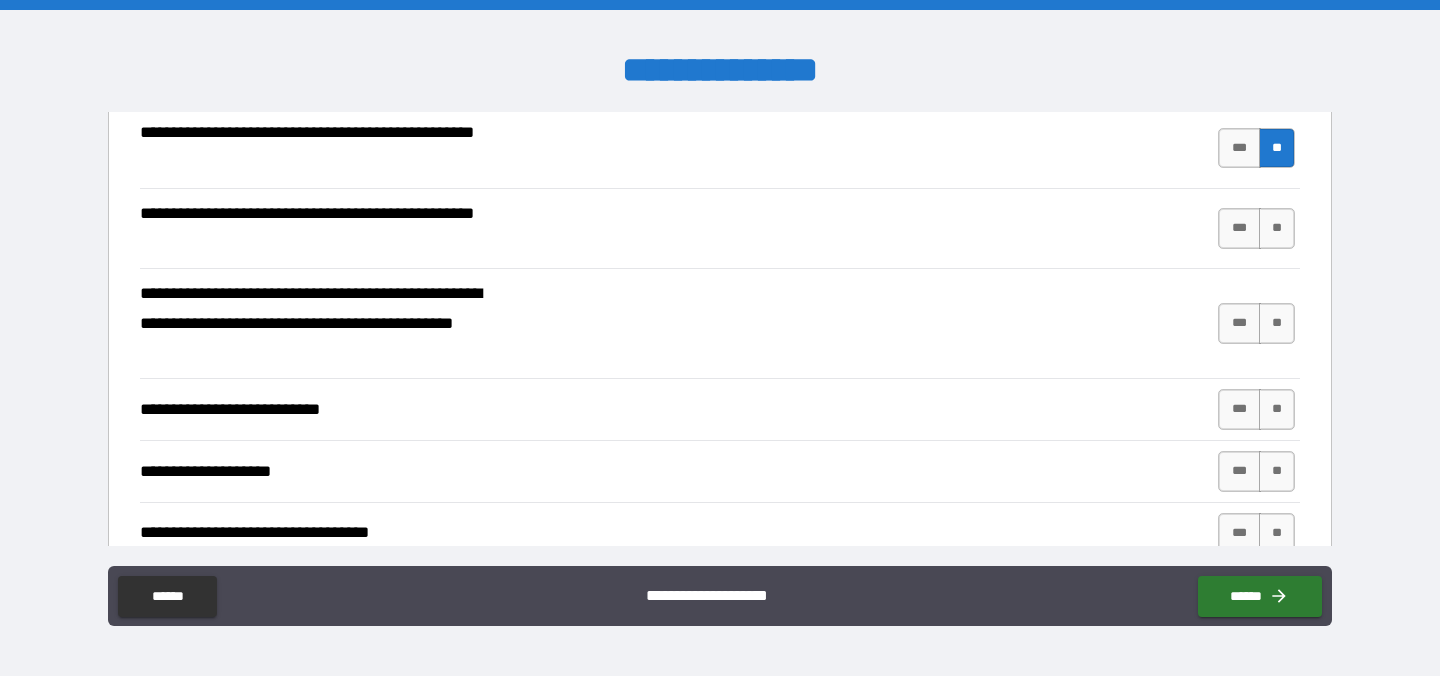 scroll, scrollTop: 389, scrollLeft: 0, axis: vertical 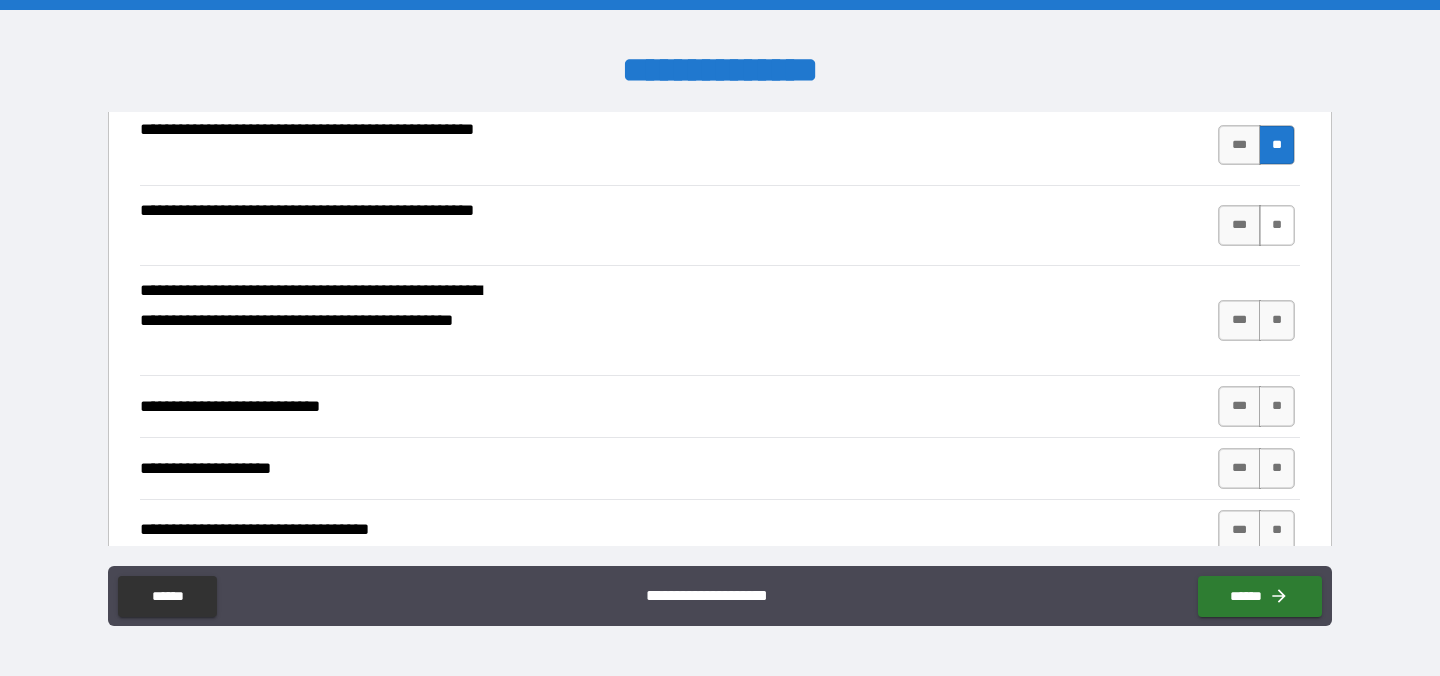 click on "**" at bounding box center [1277, 225] 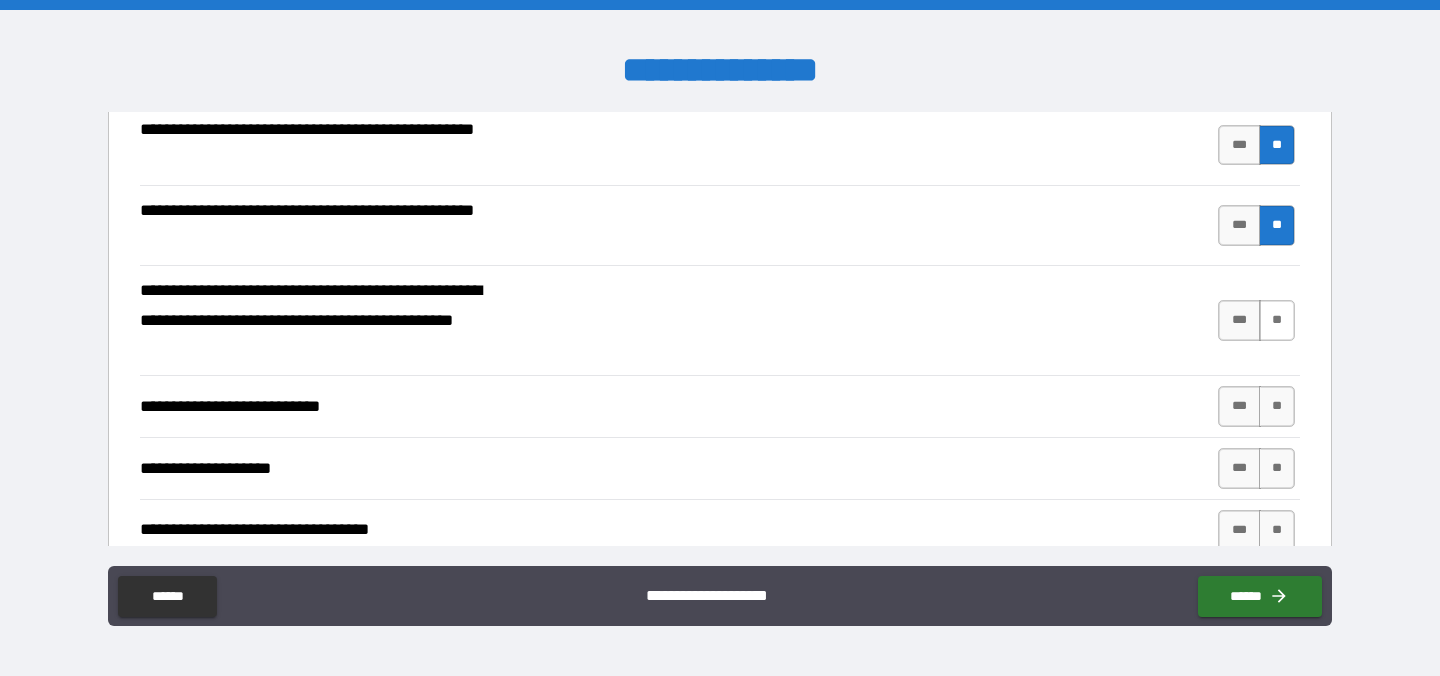 click on "**" at bounding box center [1277, 320] 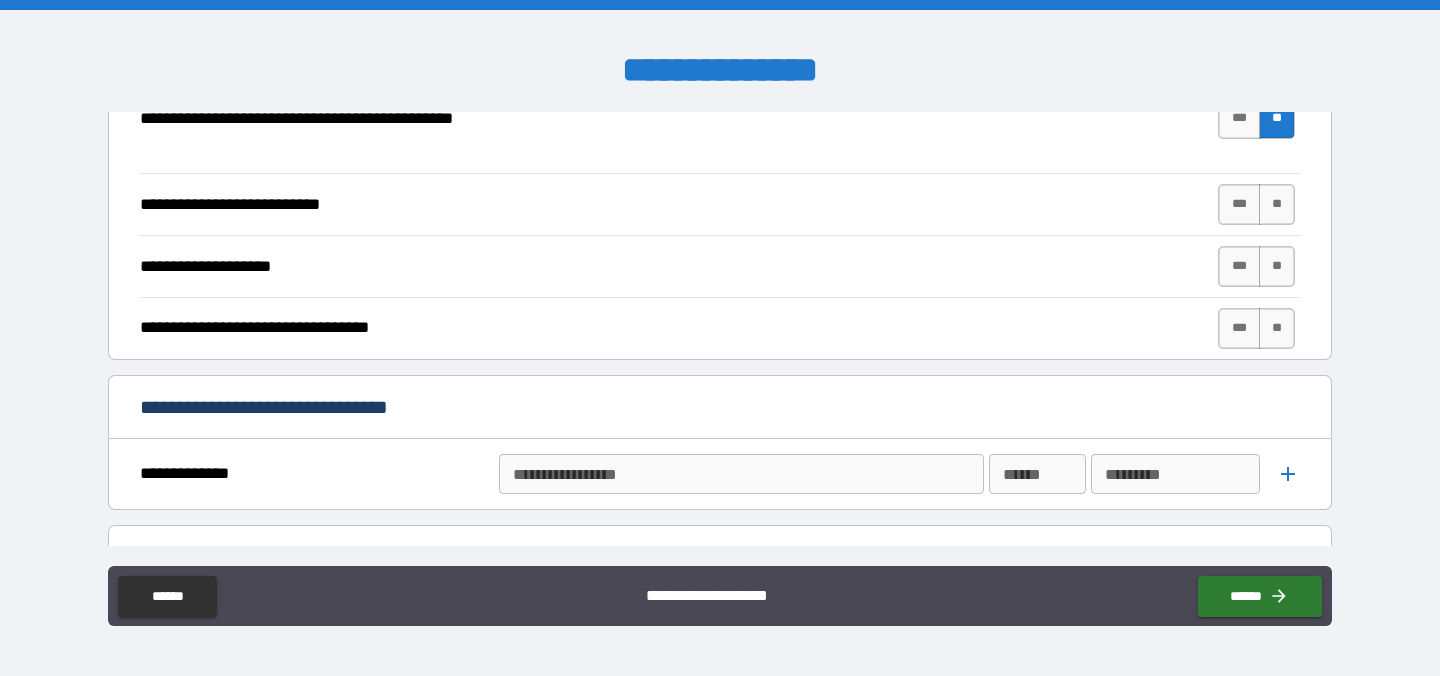 scroll, scrollTop: 622, scrollLeft: 0, axis: vertical 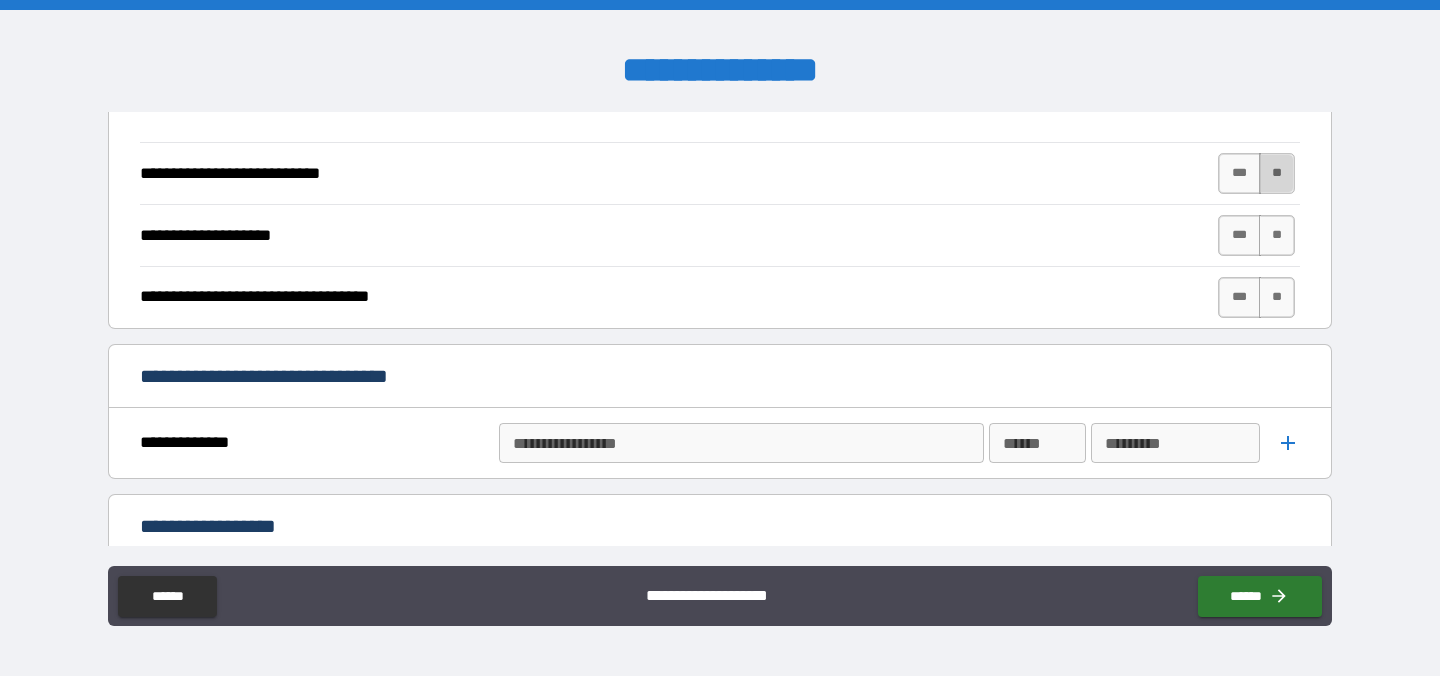 click on "**" at bounding box center [1277, 173] 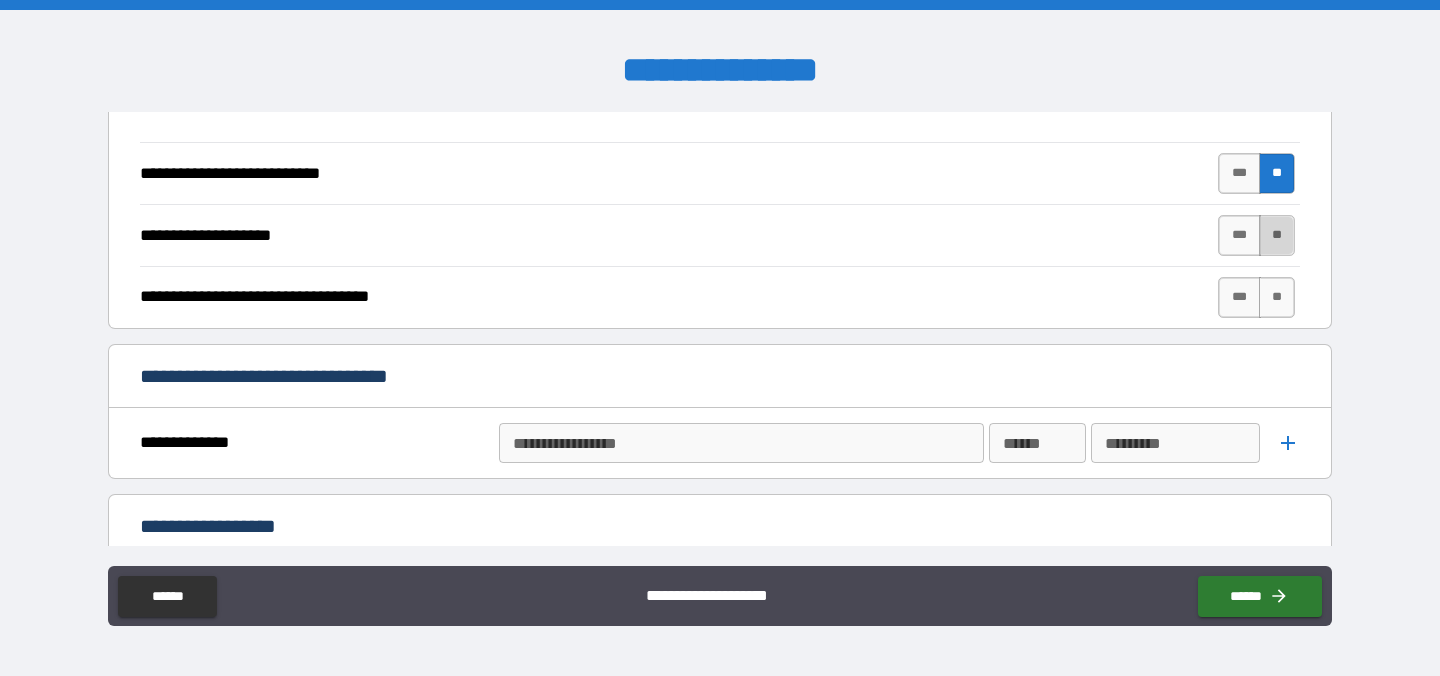 click on "**" at bounding box center [1277, 235] 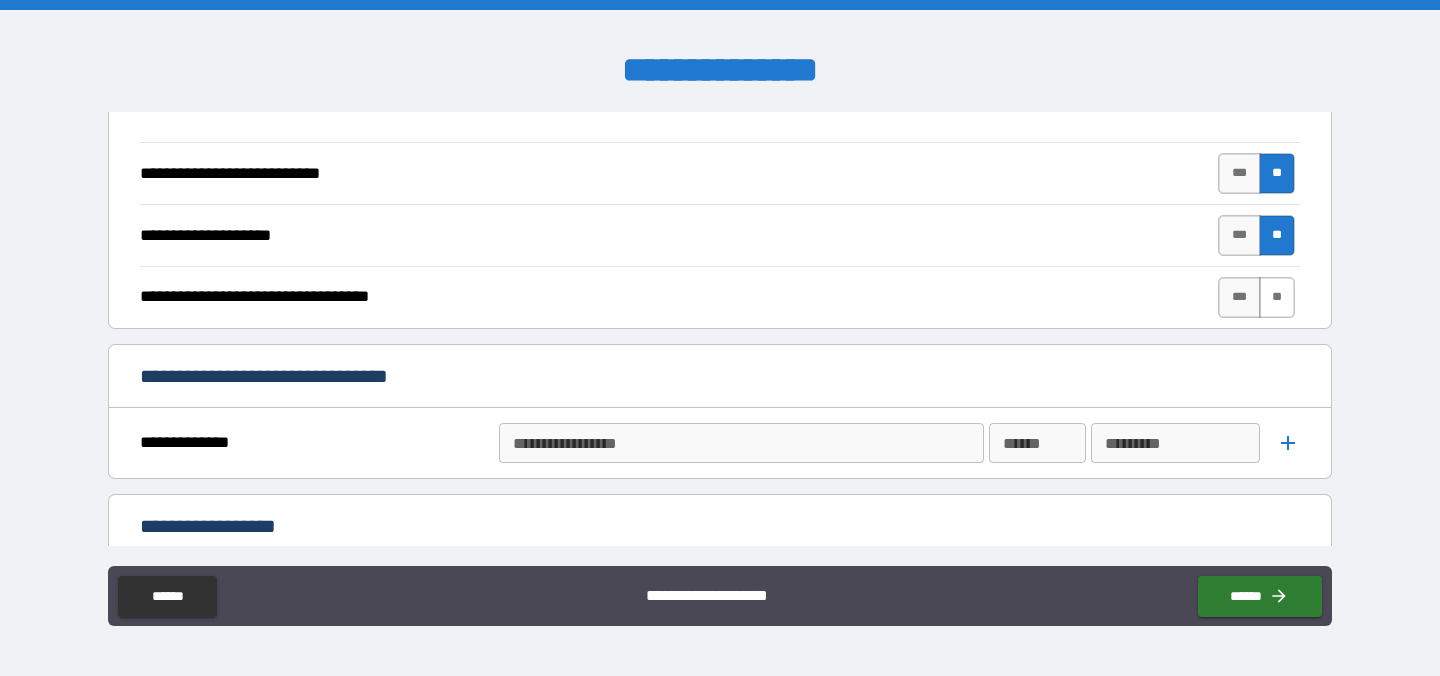 click on "**" at bounding box center [1277, 297] 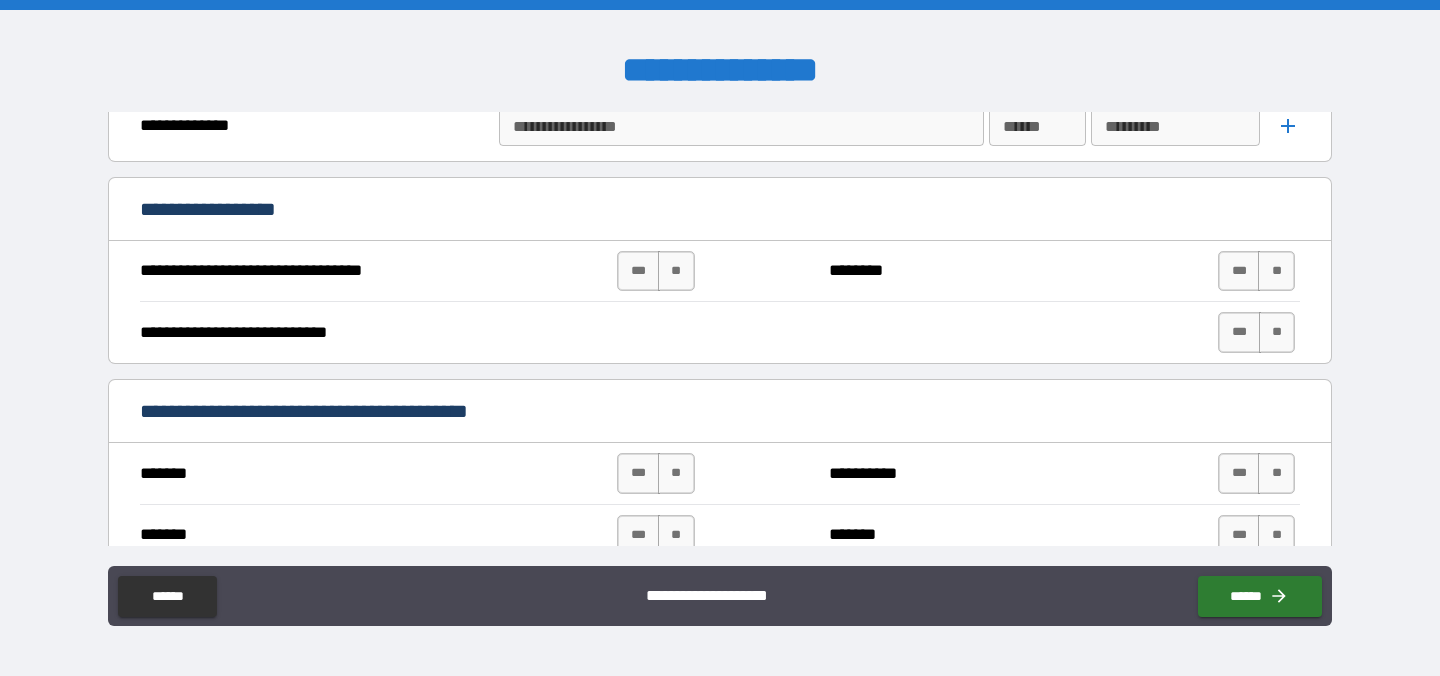 scroll, scrollTop: 943, scrollLeft: 0, axis: vertical 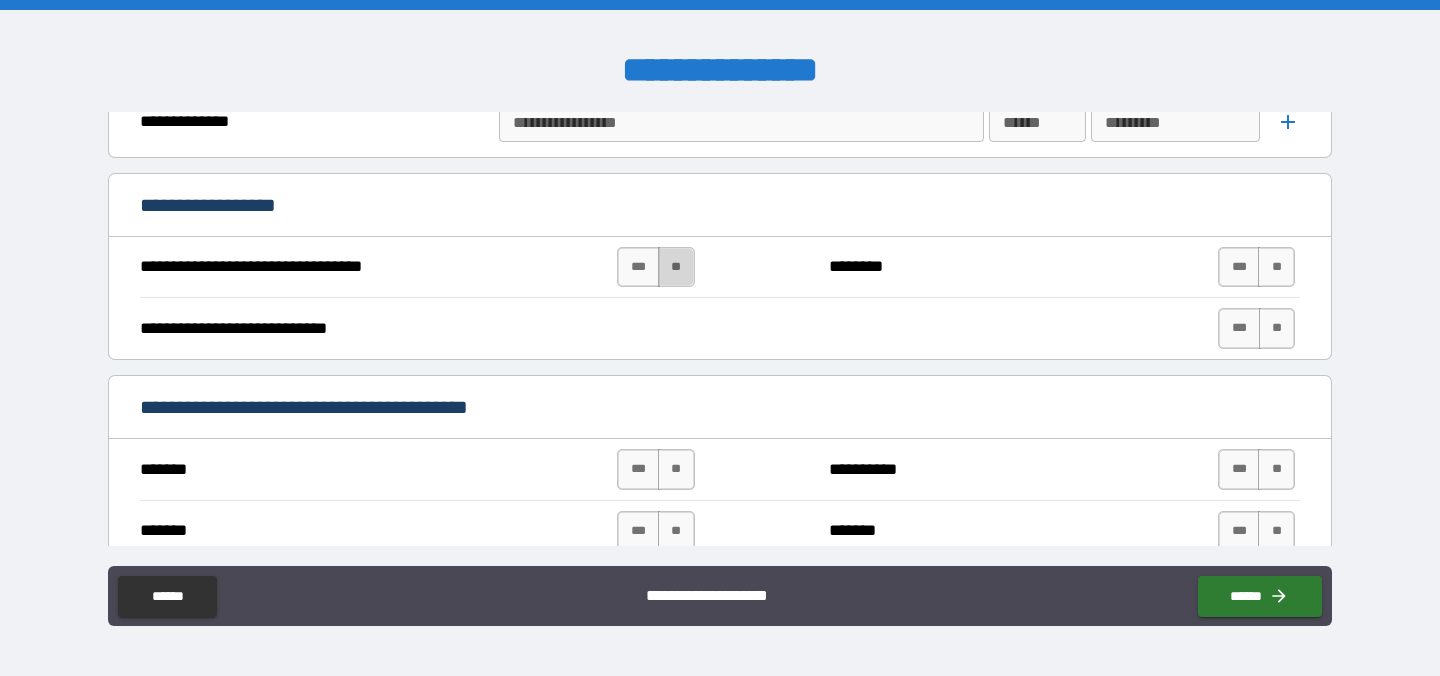 click on "**" at bounding box center [676, 267] 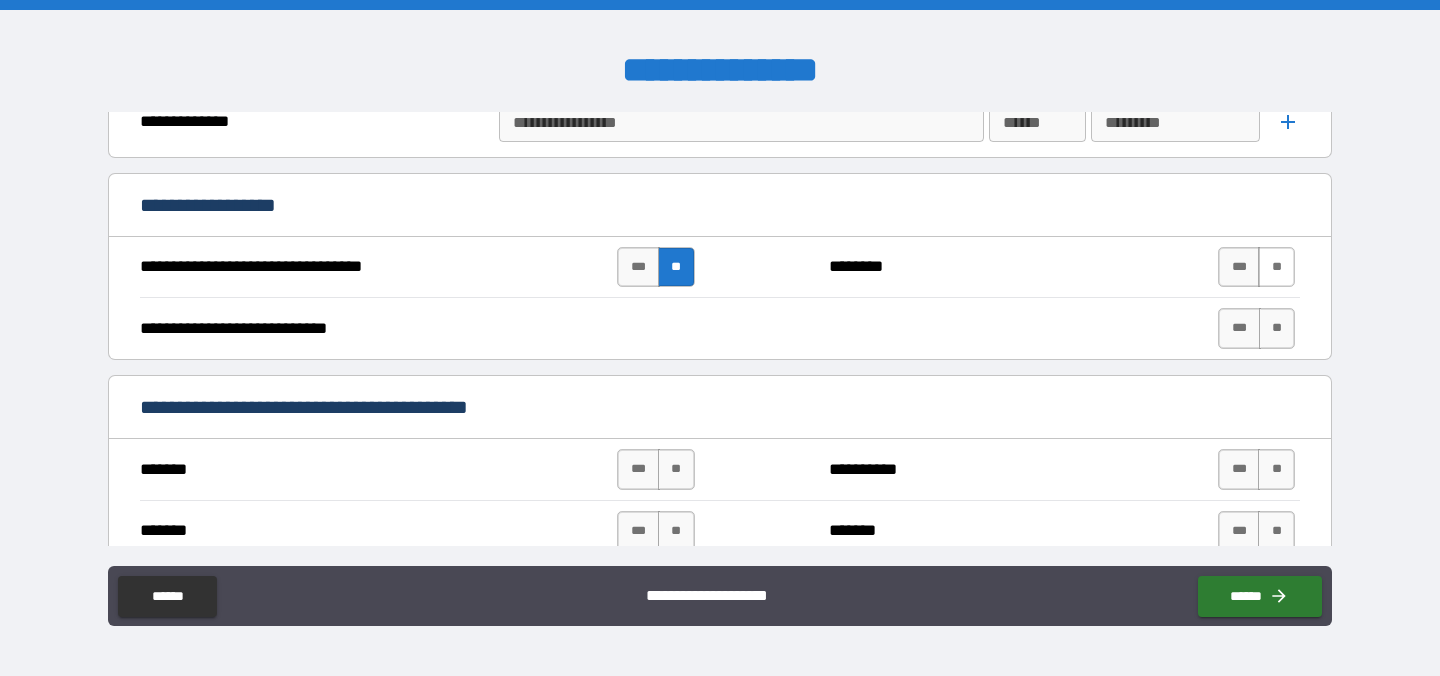 click on "**" at bounding box center [1276, 267] 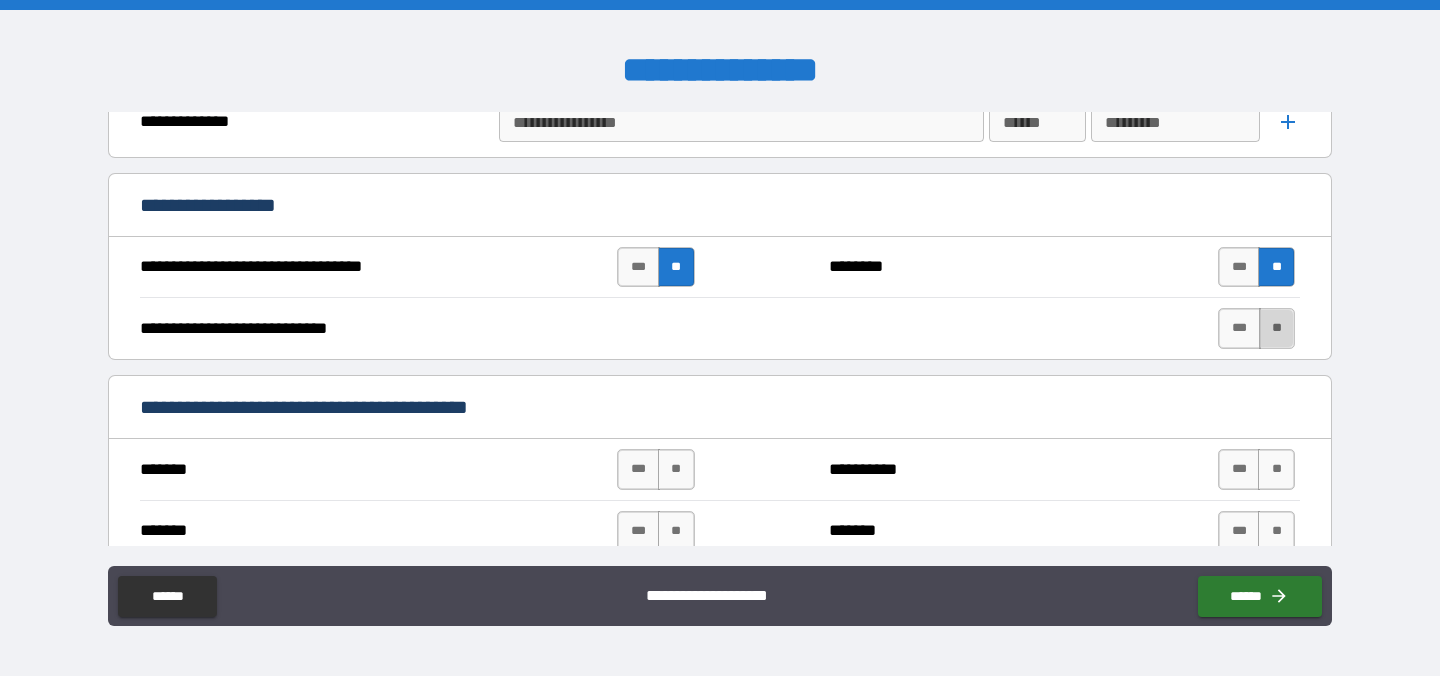 click on "**" at bounding box center [1277, 328] 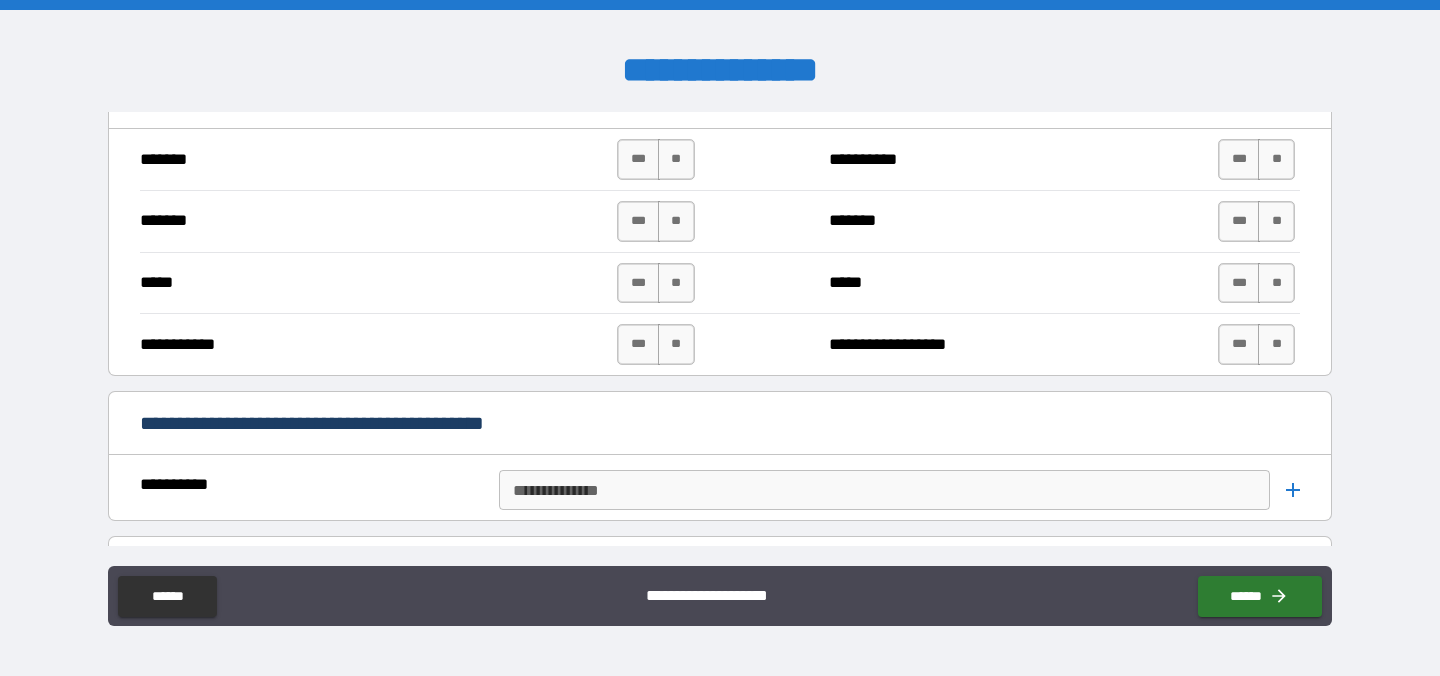 scroll, scrollTop: 1252, scrollLeft: 0, axis: vertical 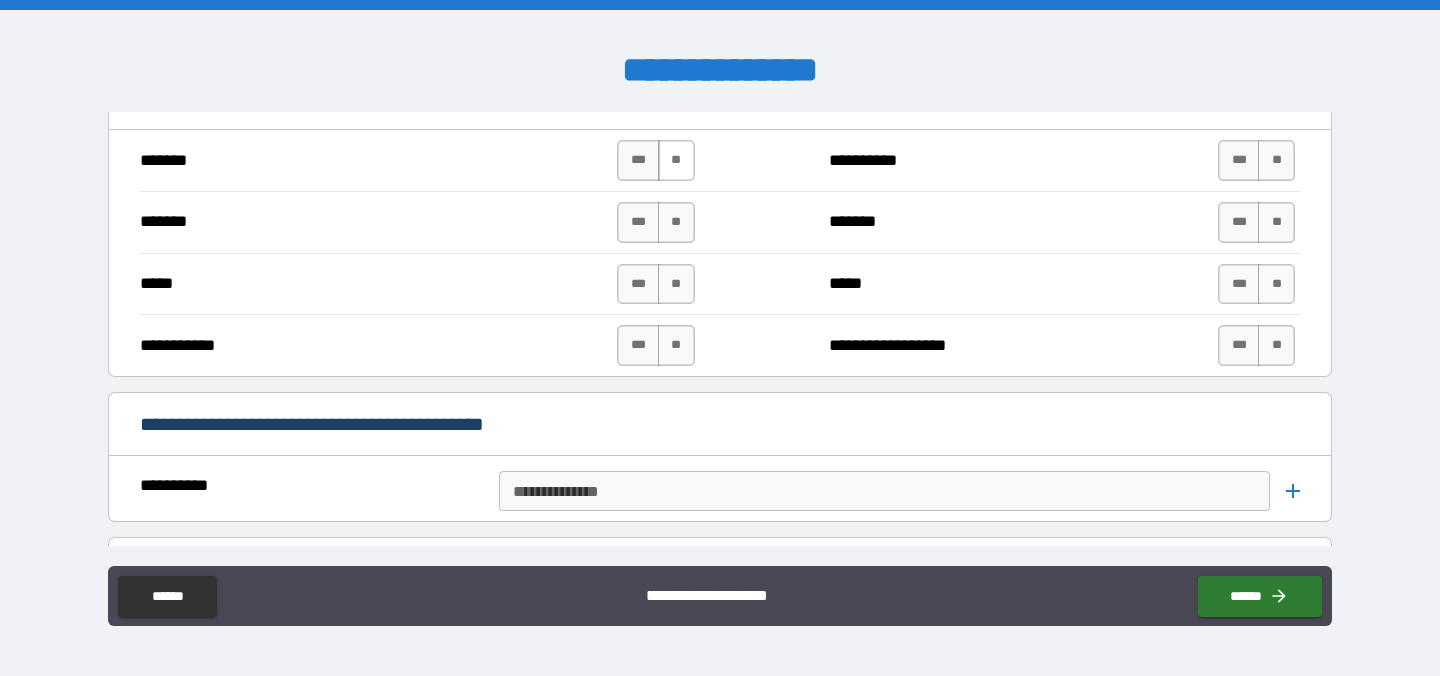 click on "**" at bounding box center [676, 160] 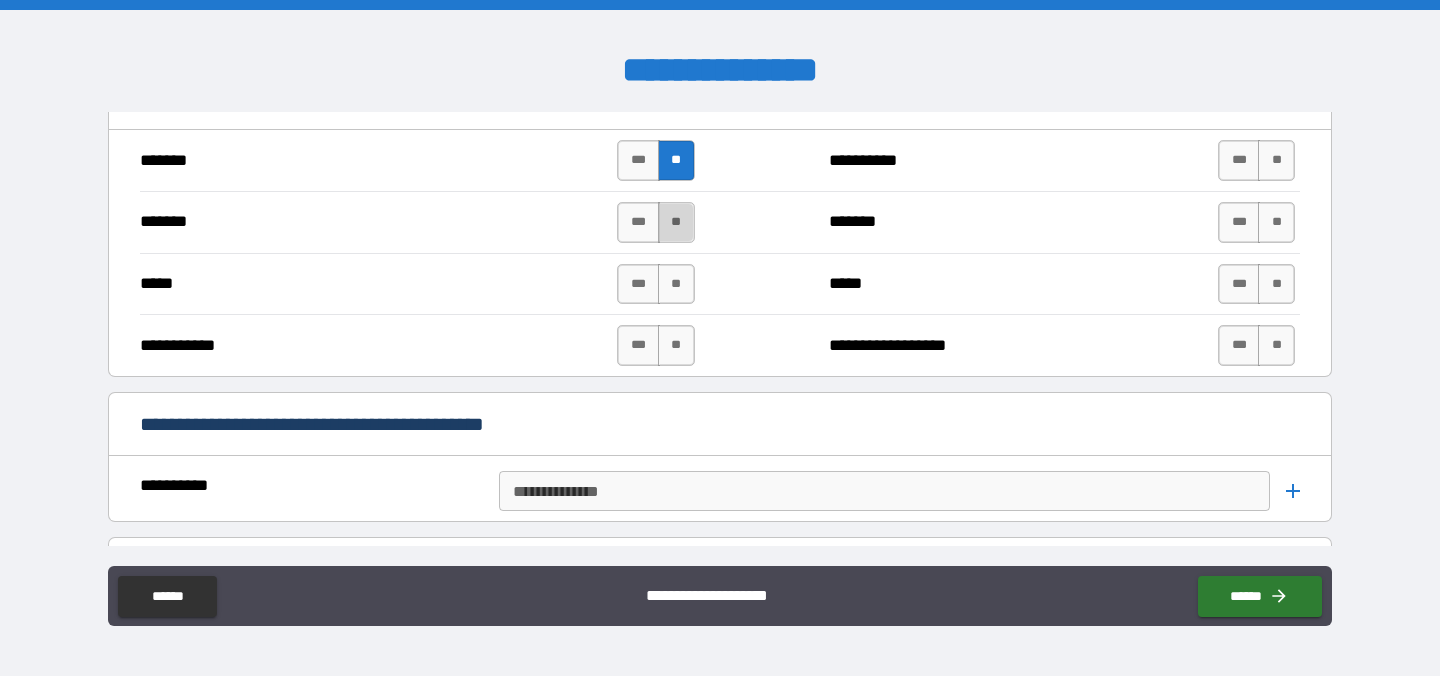 click on "**" at bounding box center [676, 222] 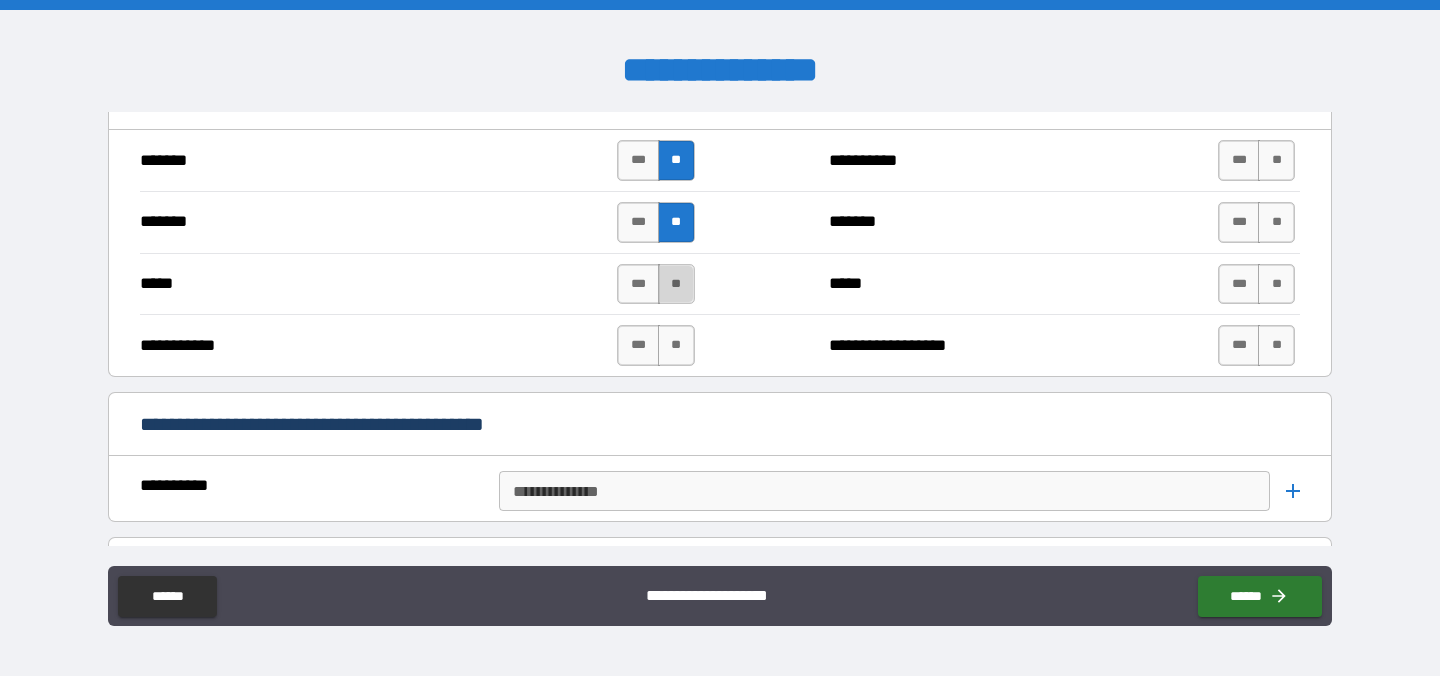 click on "**" at bounding box center [676, 284] 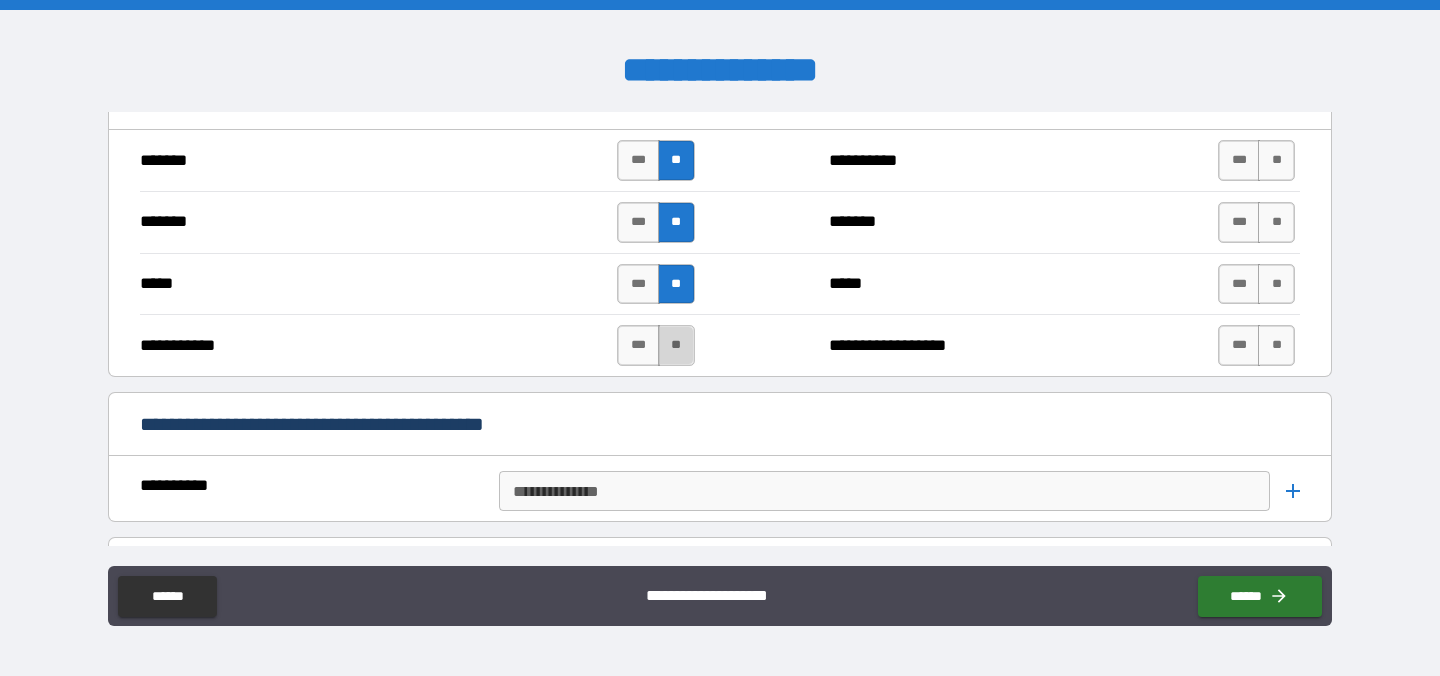 click on "**" at bounding box center (676, 345) 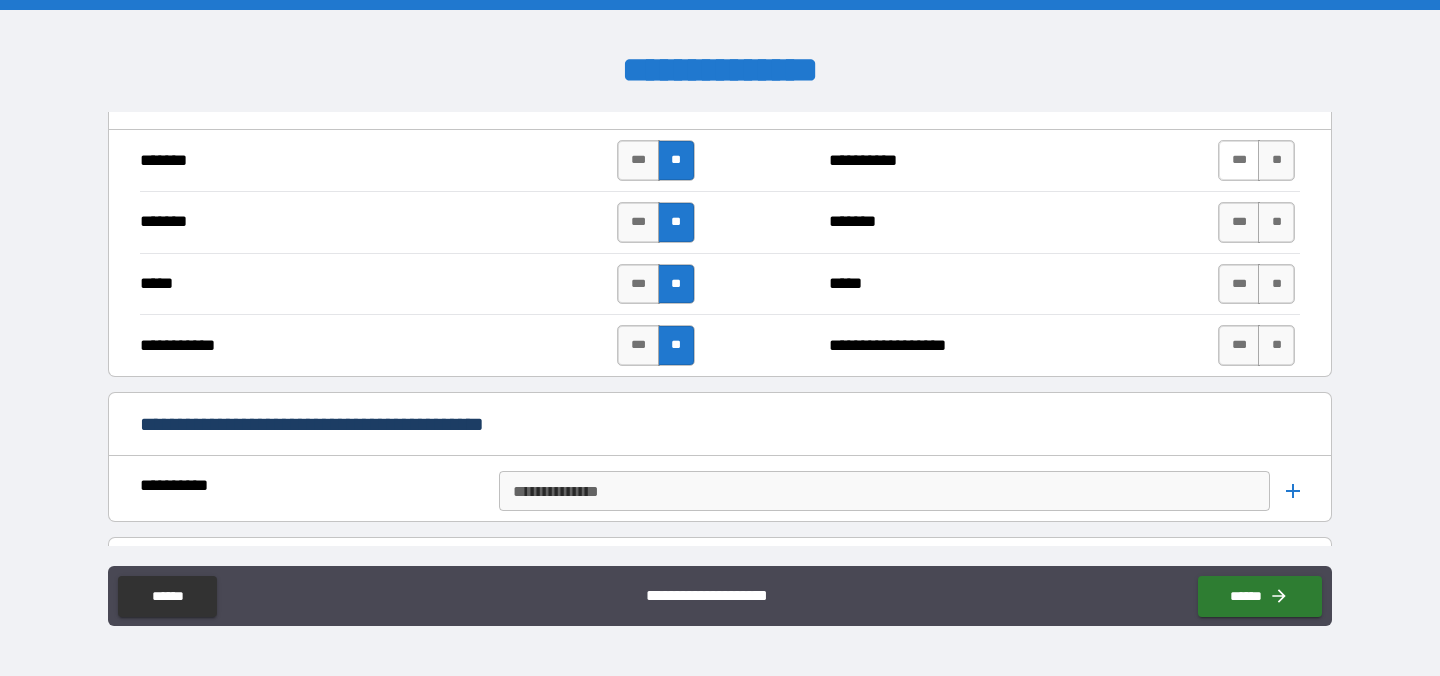 click on "***" at bounding box center (1239, 160) 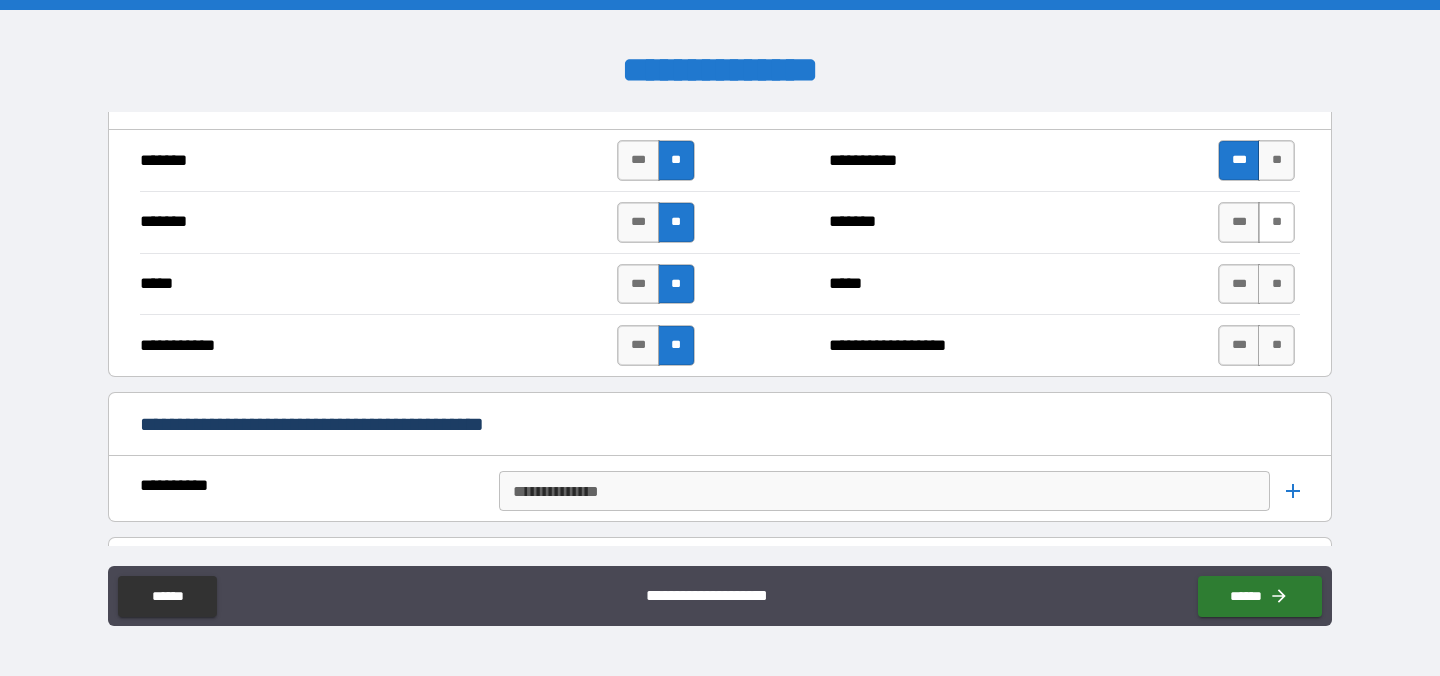 click on "**" at bounding box center (1276, 222) 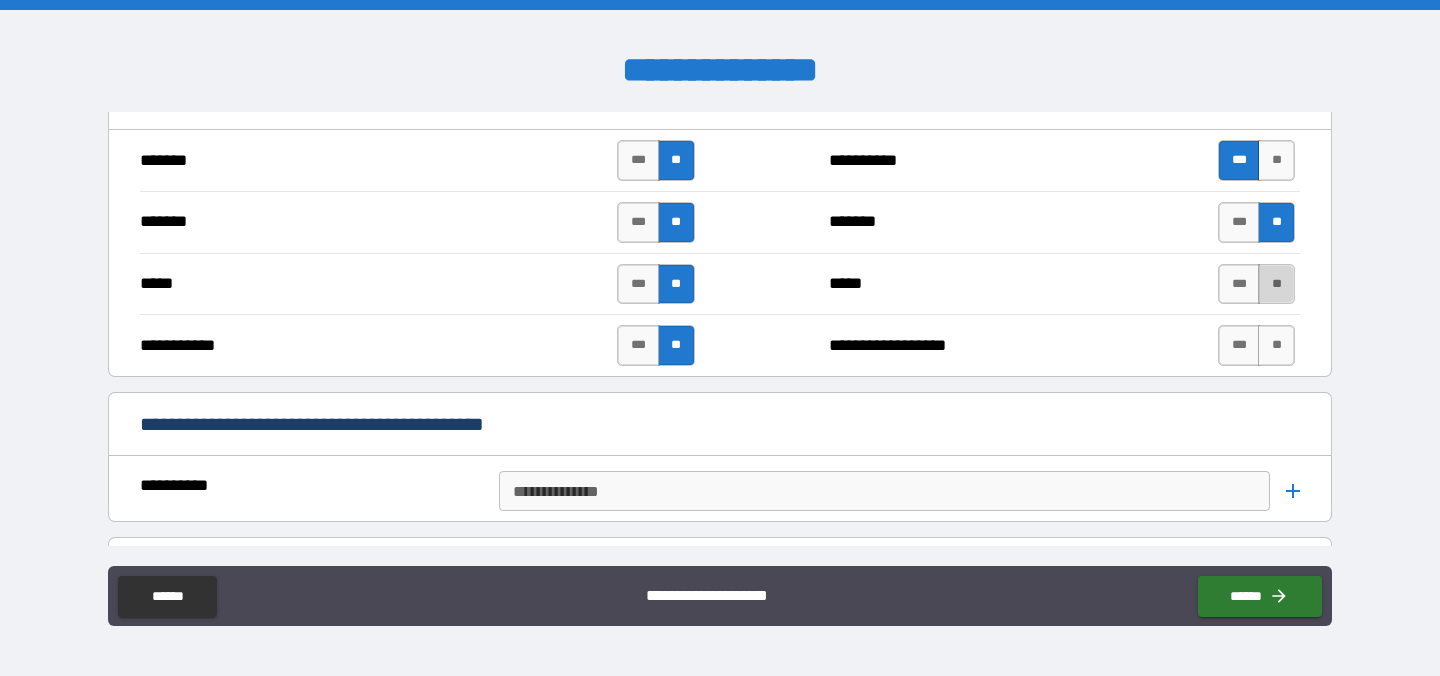 click on "**" at bounding box center (1276, 284) 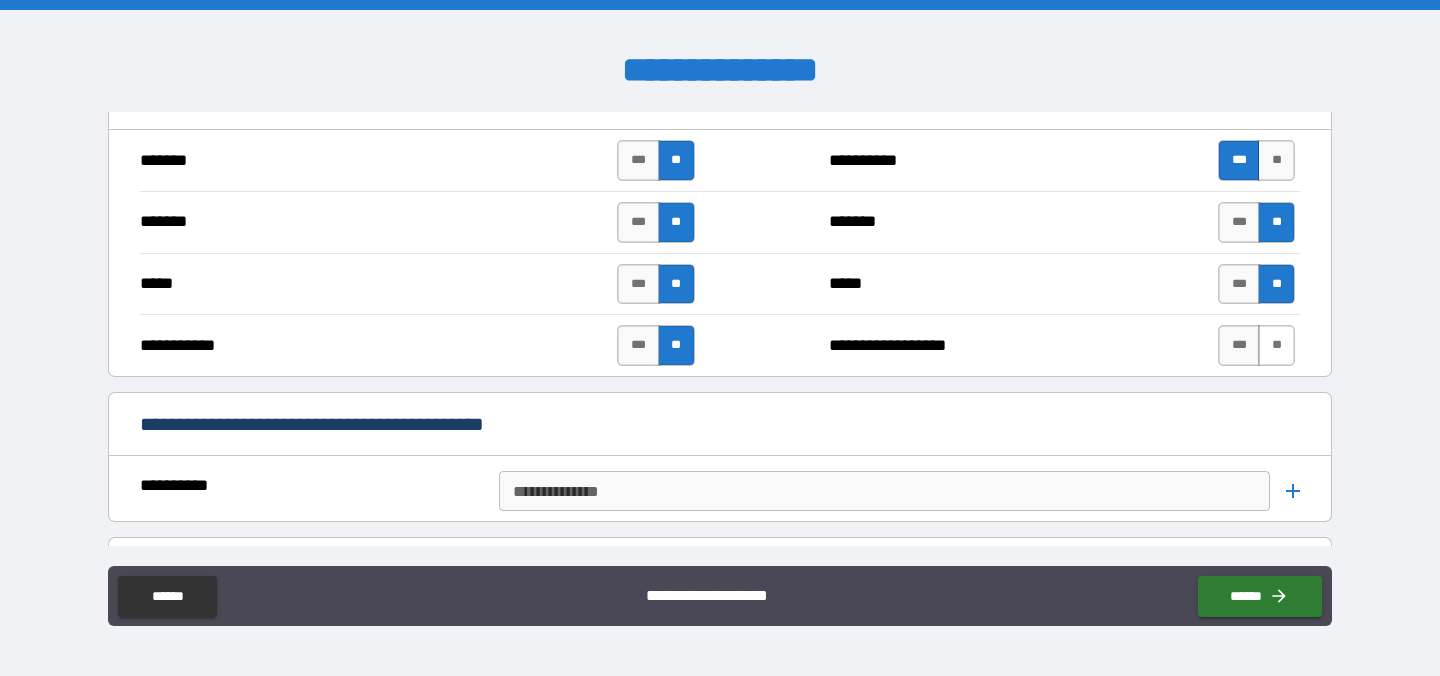 click on "**" at bounding box center (1276, 345) 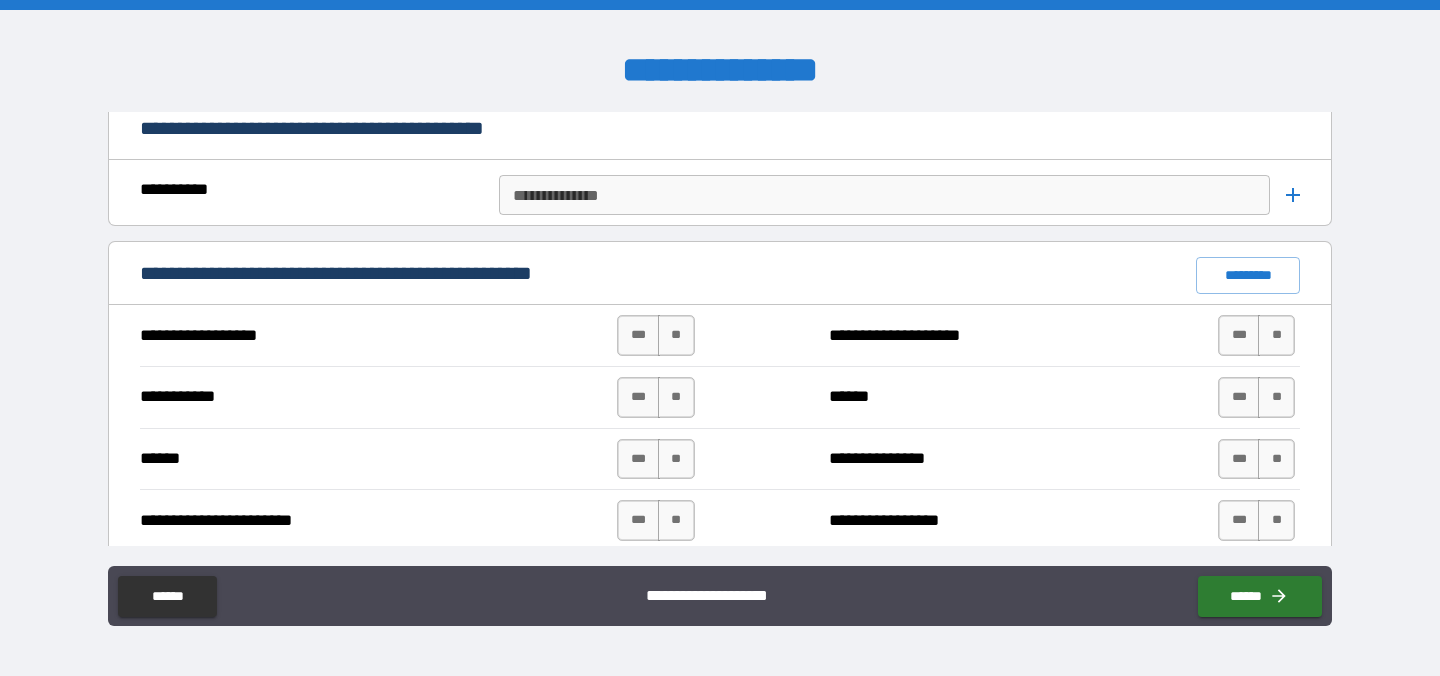 scroll, scrollTop: 1550, scrollLeft: 0, axis: vertical 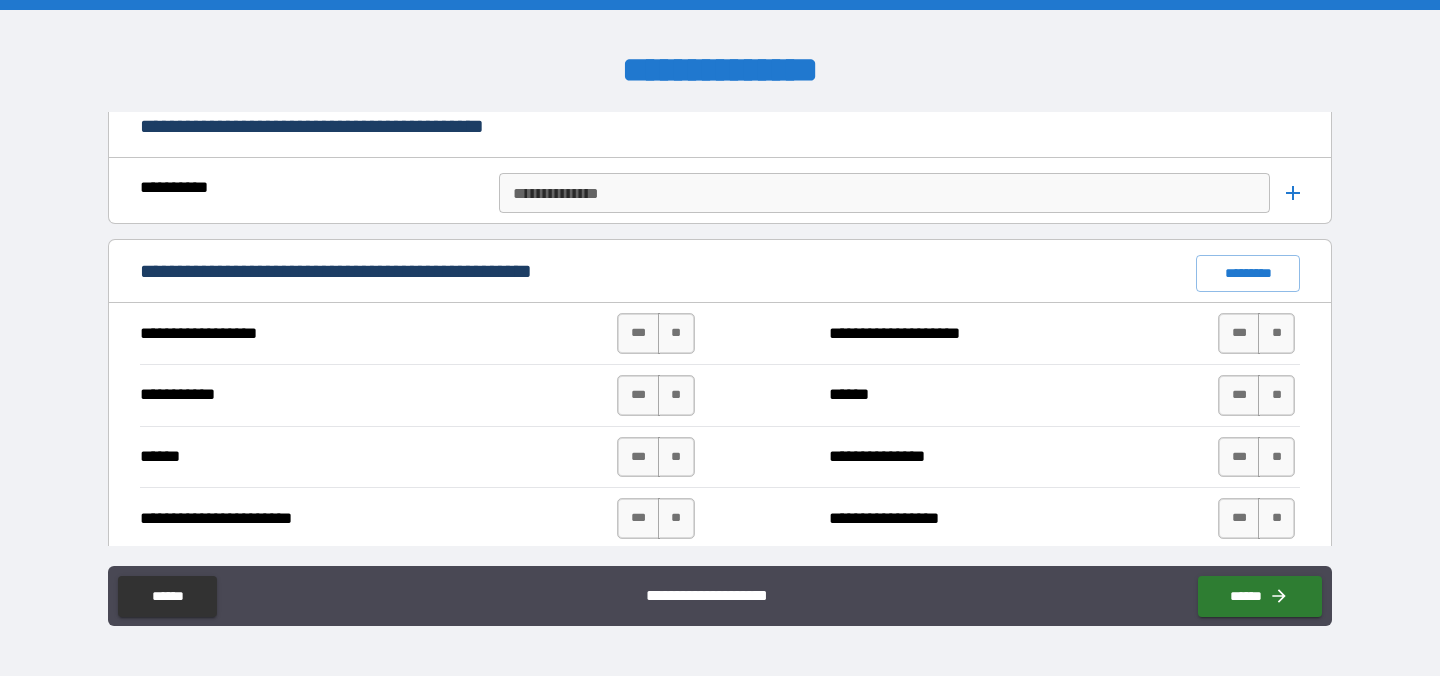 click on "**********" at bounding box center [883, 193] 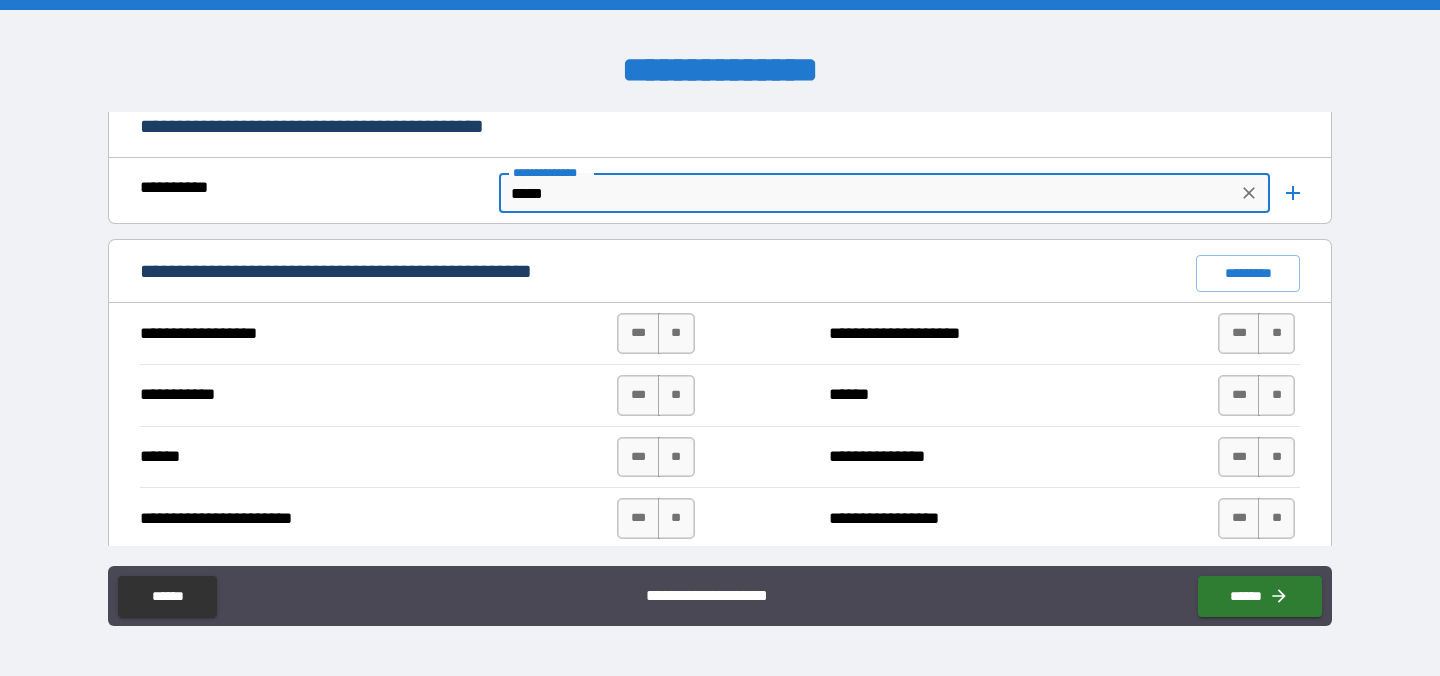 type on "*****" 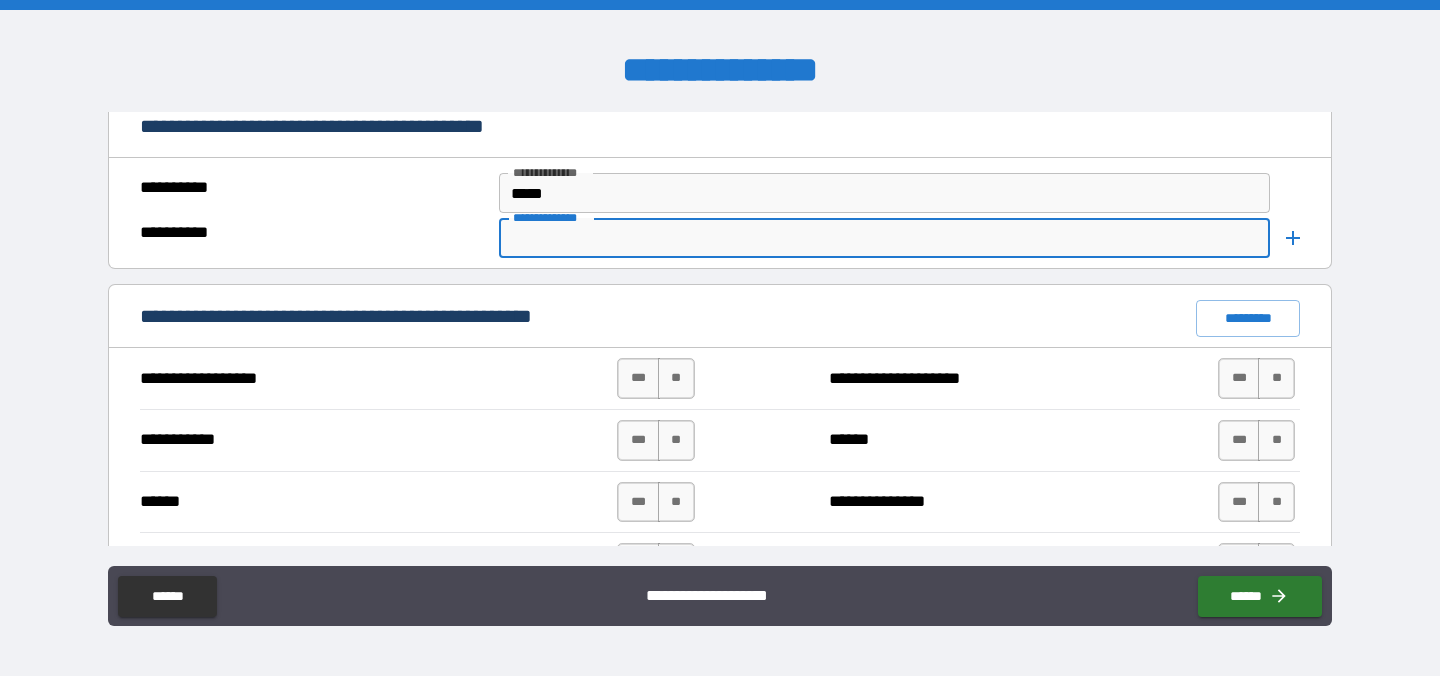 click on "**********" at bounding box center (883, 238) 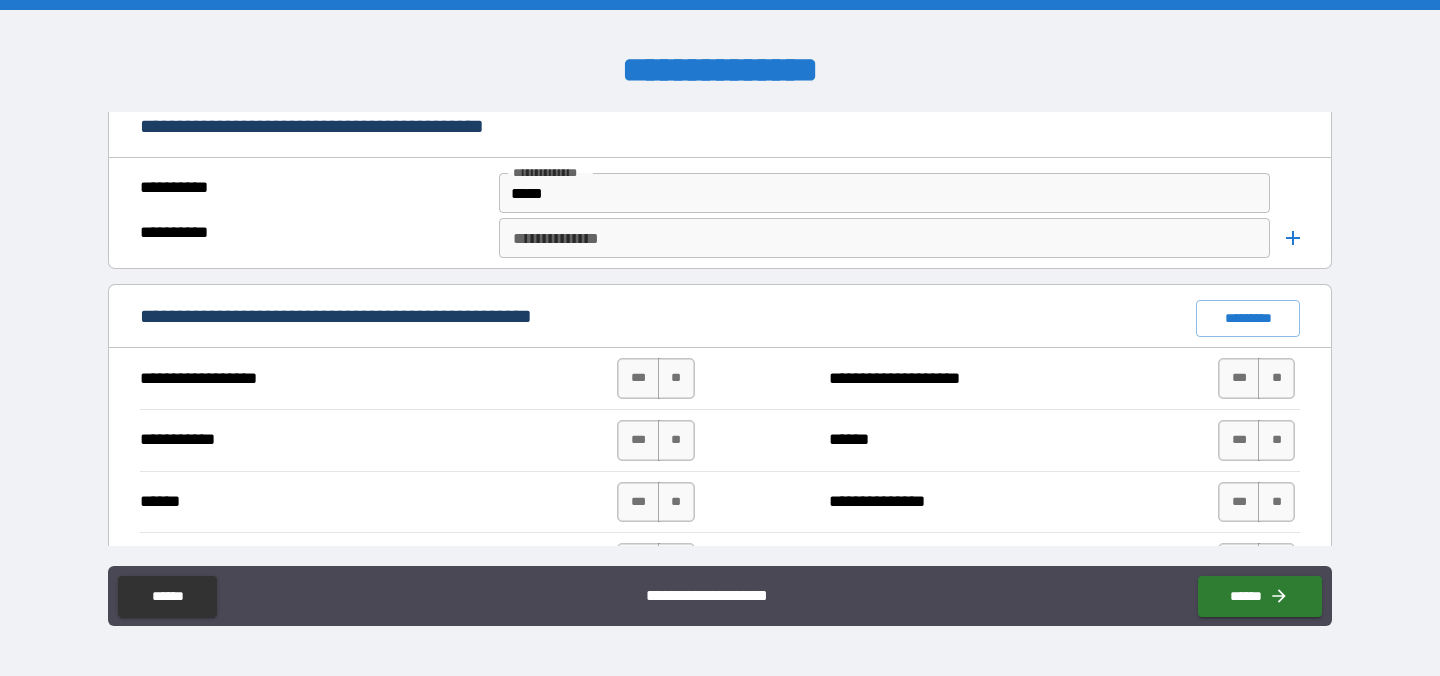 click at bounding box center (1285, 193) 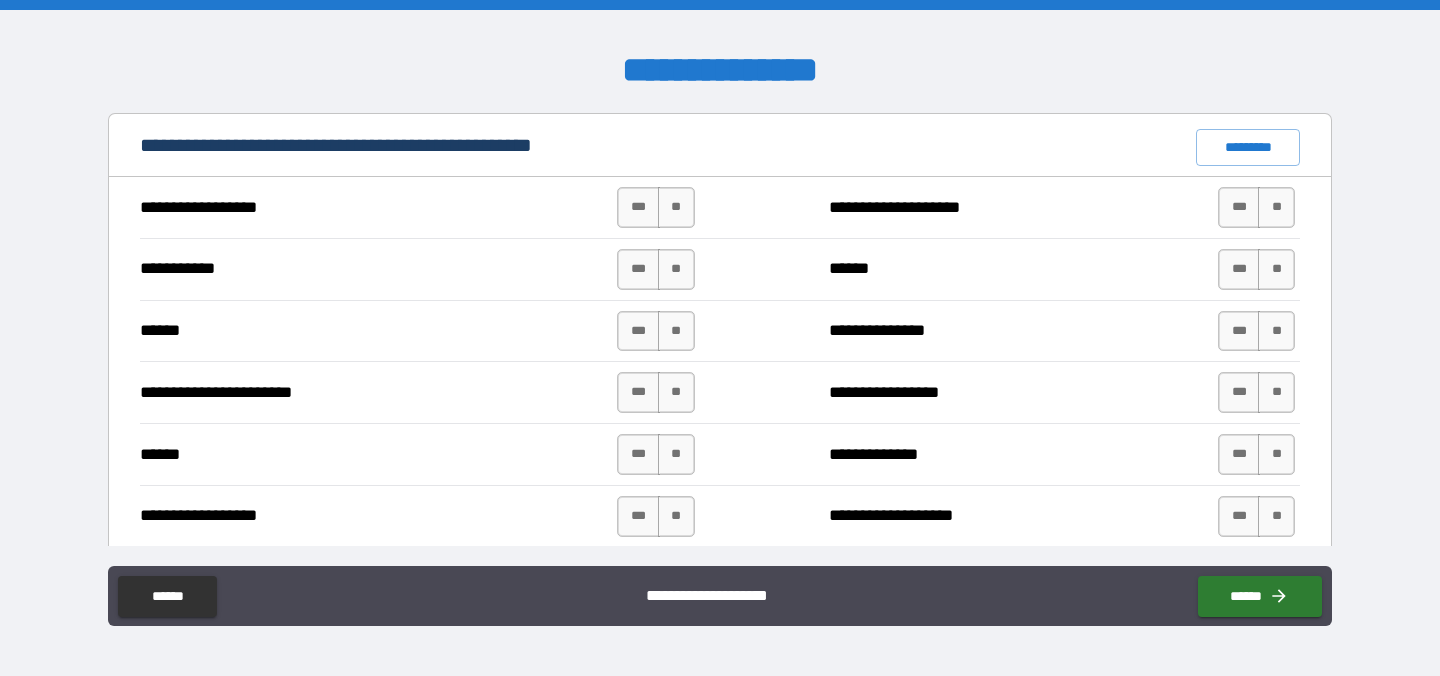 scroll, scrollTop: 1725, scrollLeft: 0, axis: vertical 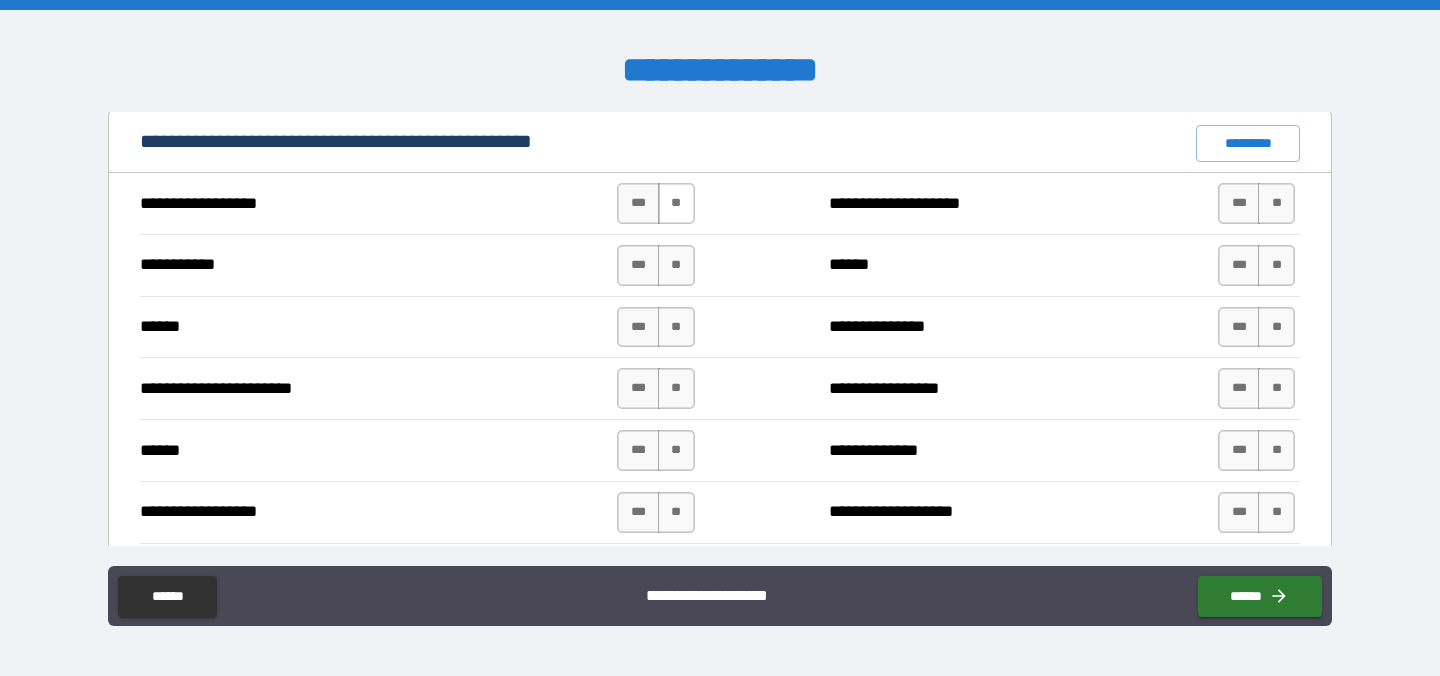 click on "**" at bounding box center [676, 203] 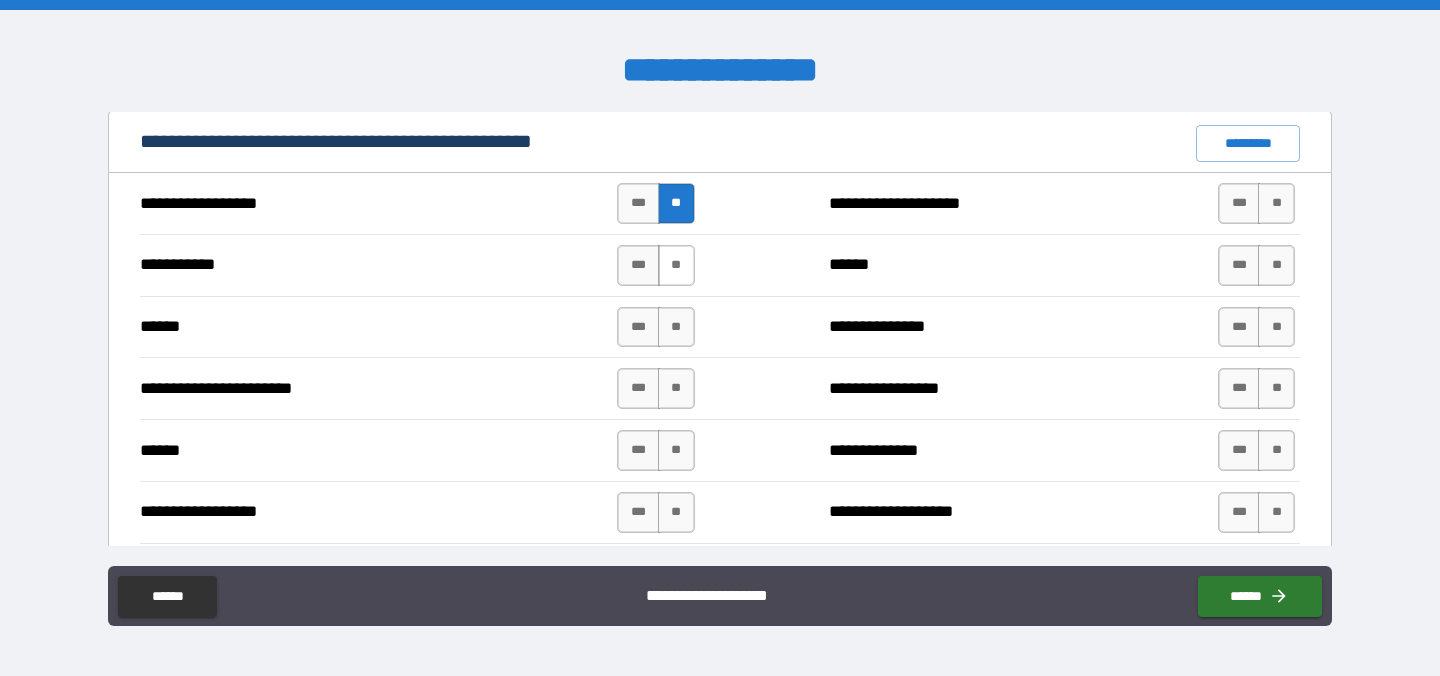 click on "**" at bounding box center (676, 265) 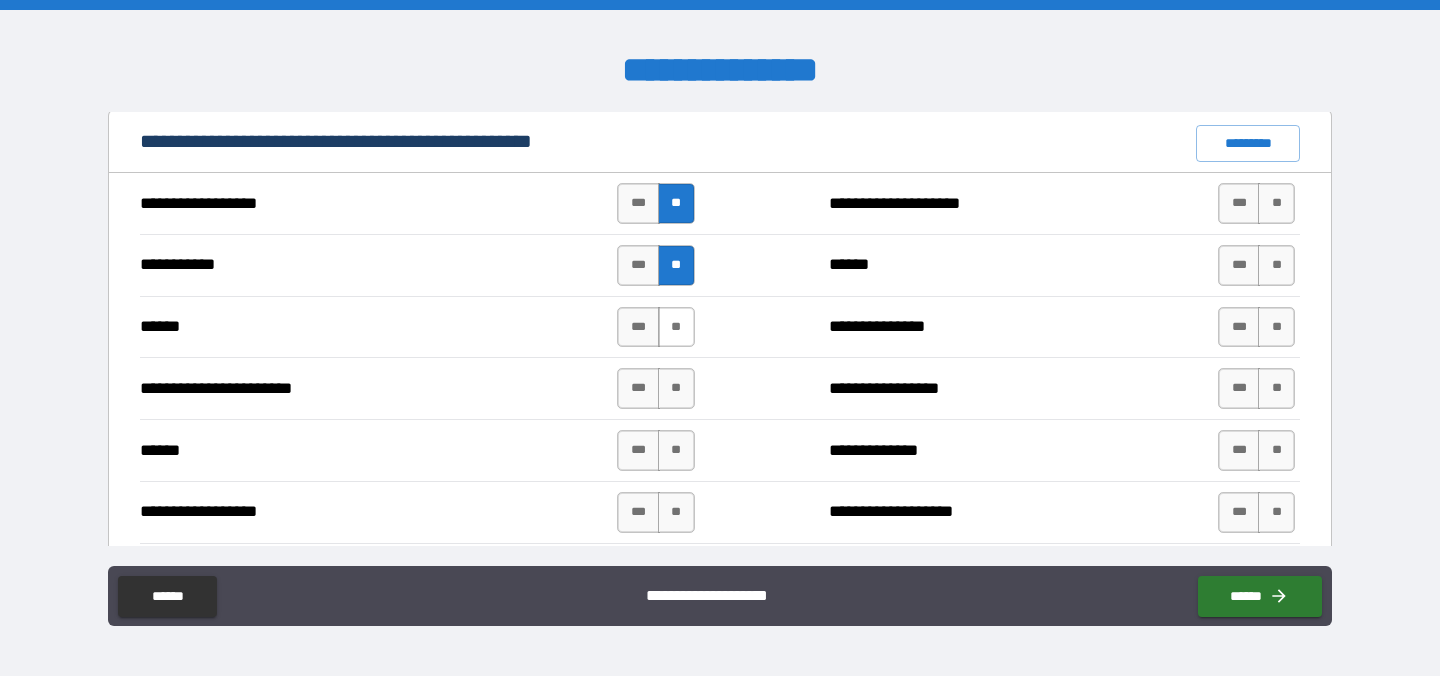 click on "**" at bounding box center (676, 327) 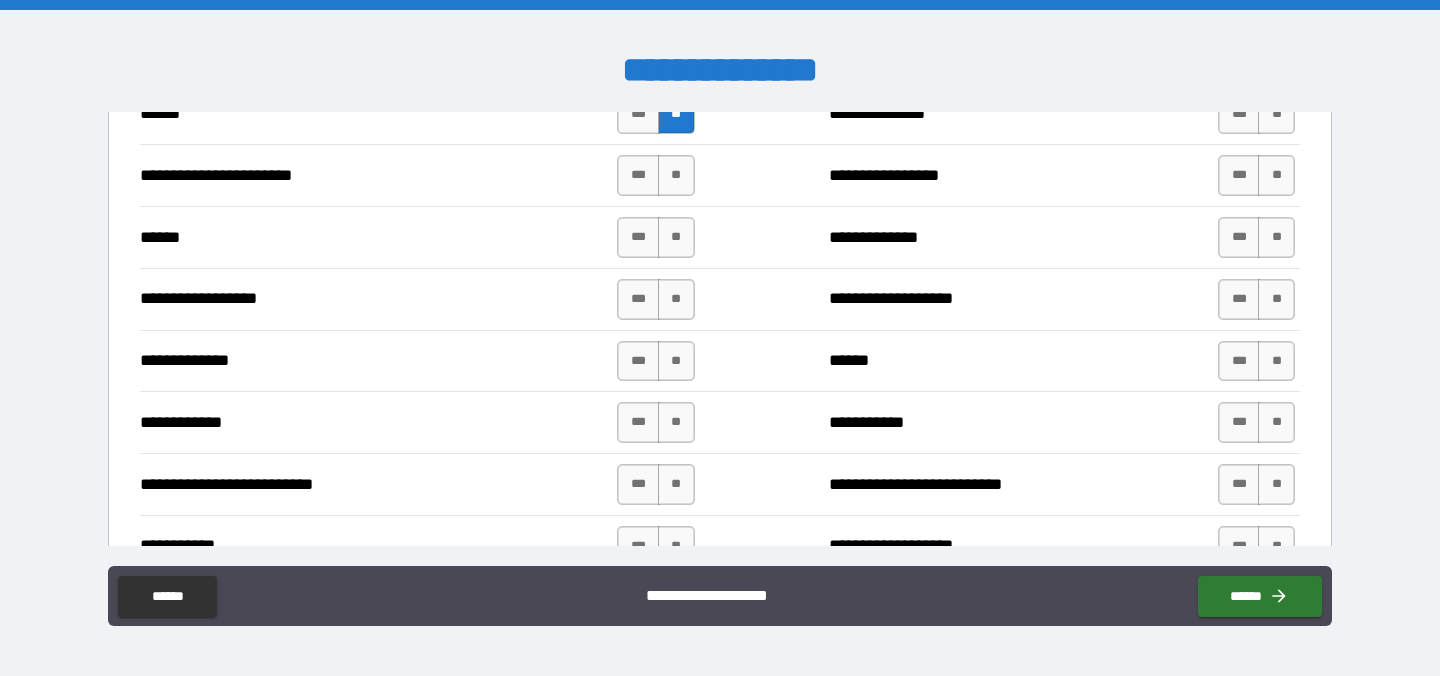 scroll, scrollTop: 1942, scrollLeft: 0, axis: vertical 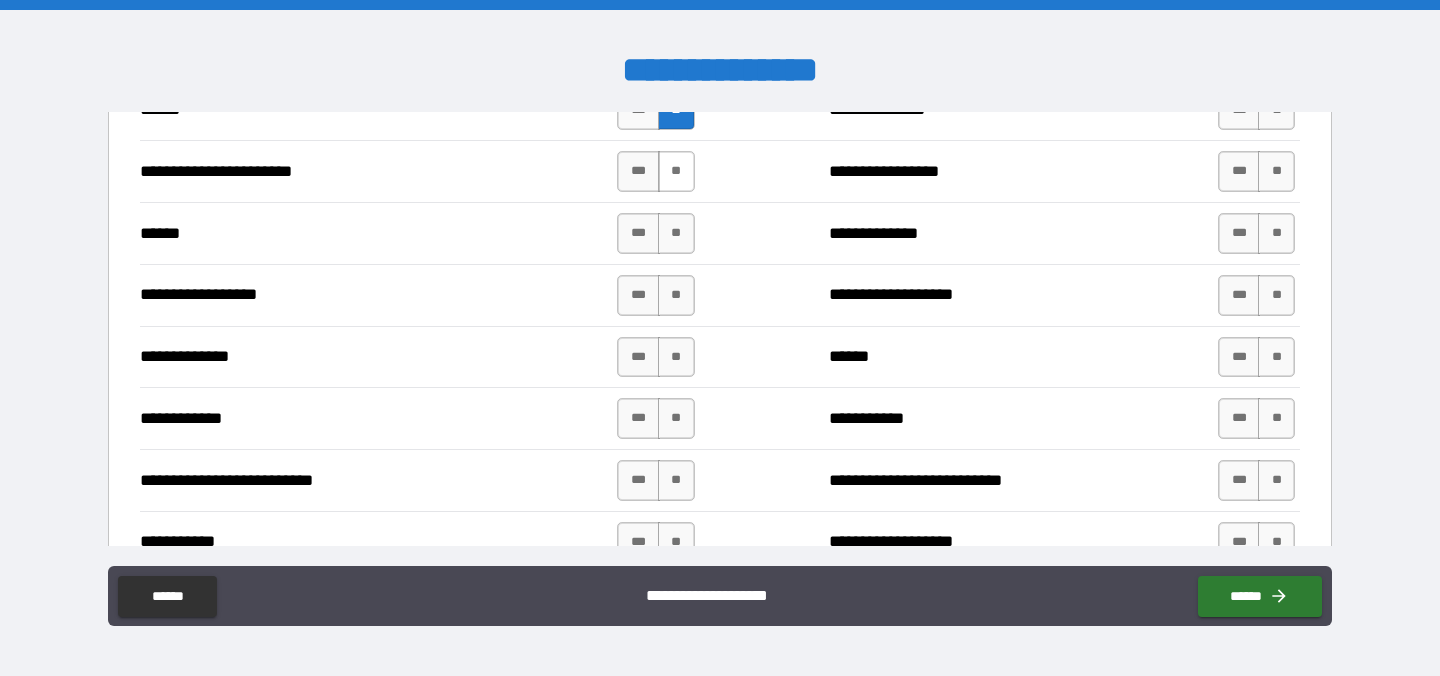 click on "**" at bounding box center [676, 171] 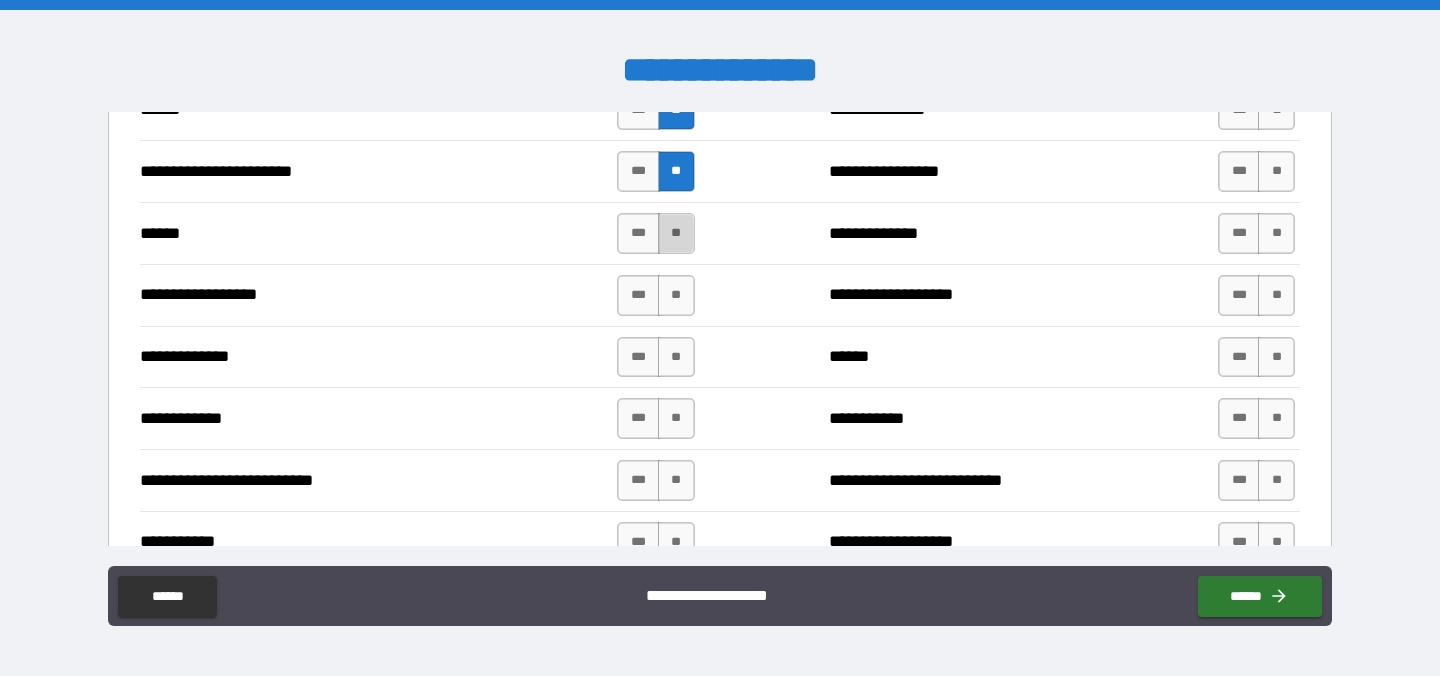 click on "**" at bounding box center [676, 233] 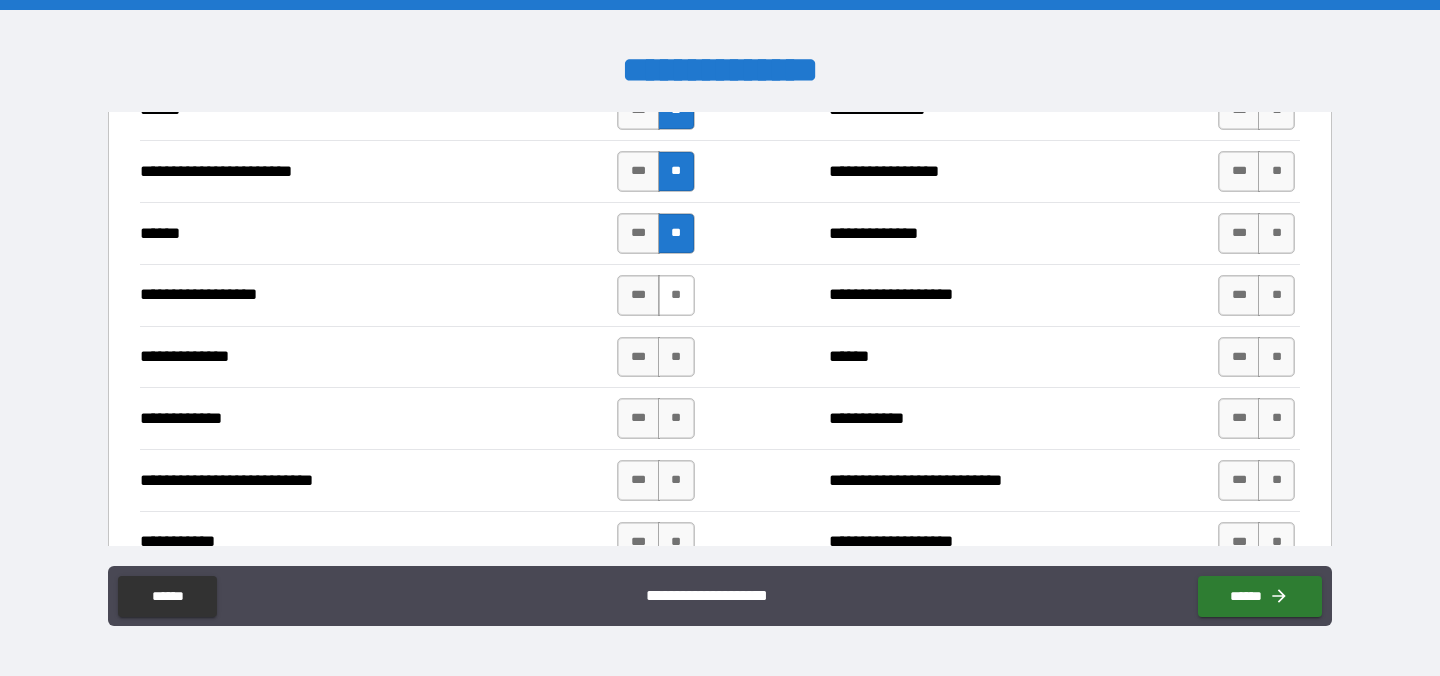 click on "**" at bounding box center [676, 295] 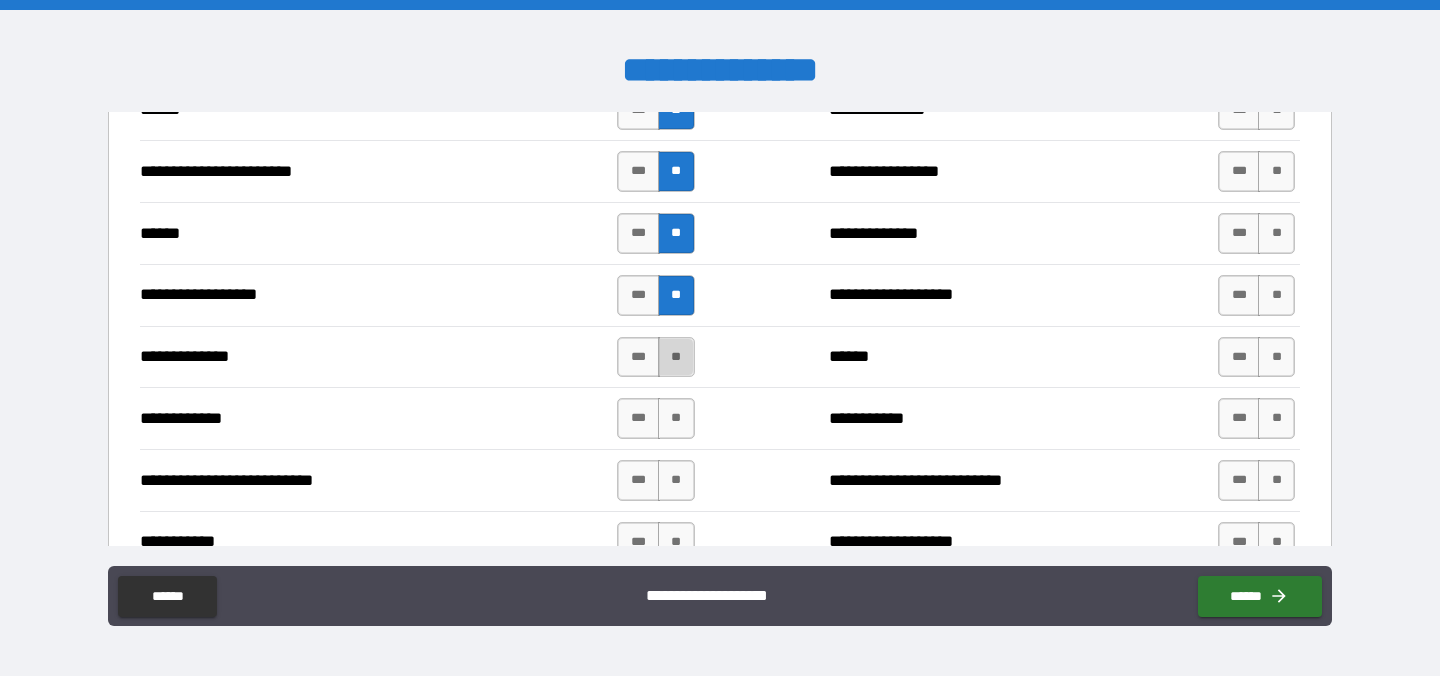 click on "**" at bounding box center (676, 357) 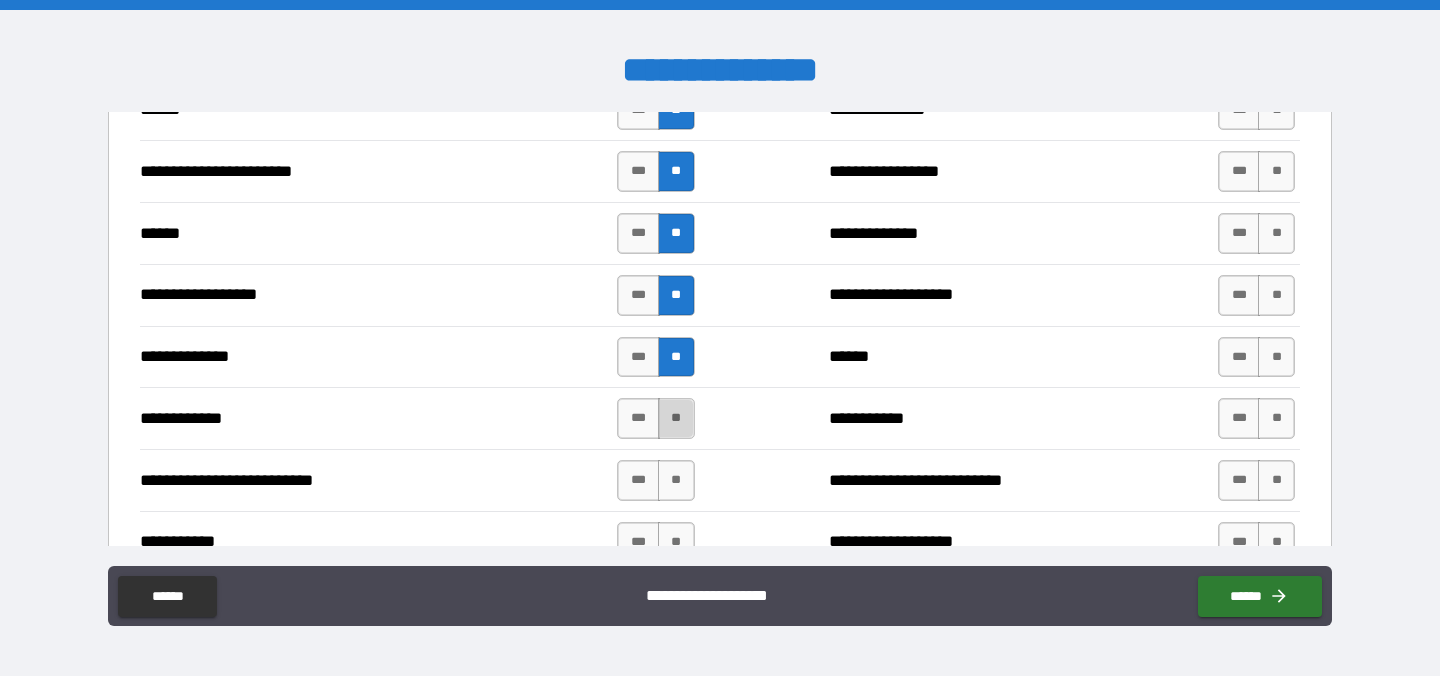 click on "**" at bounding box center [676, 418] 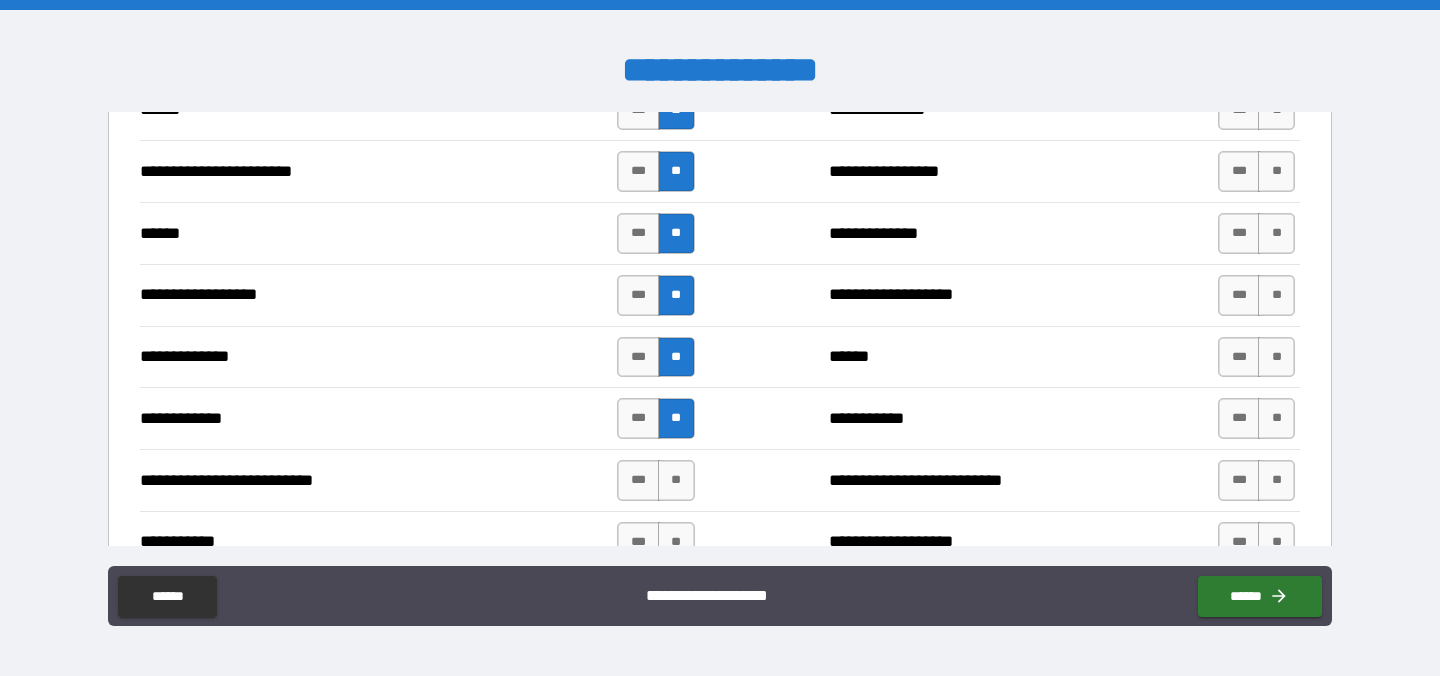 scroll, scrollTop: 2009, scrollLeft: 0, axis: vertical 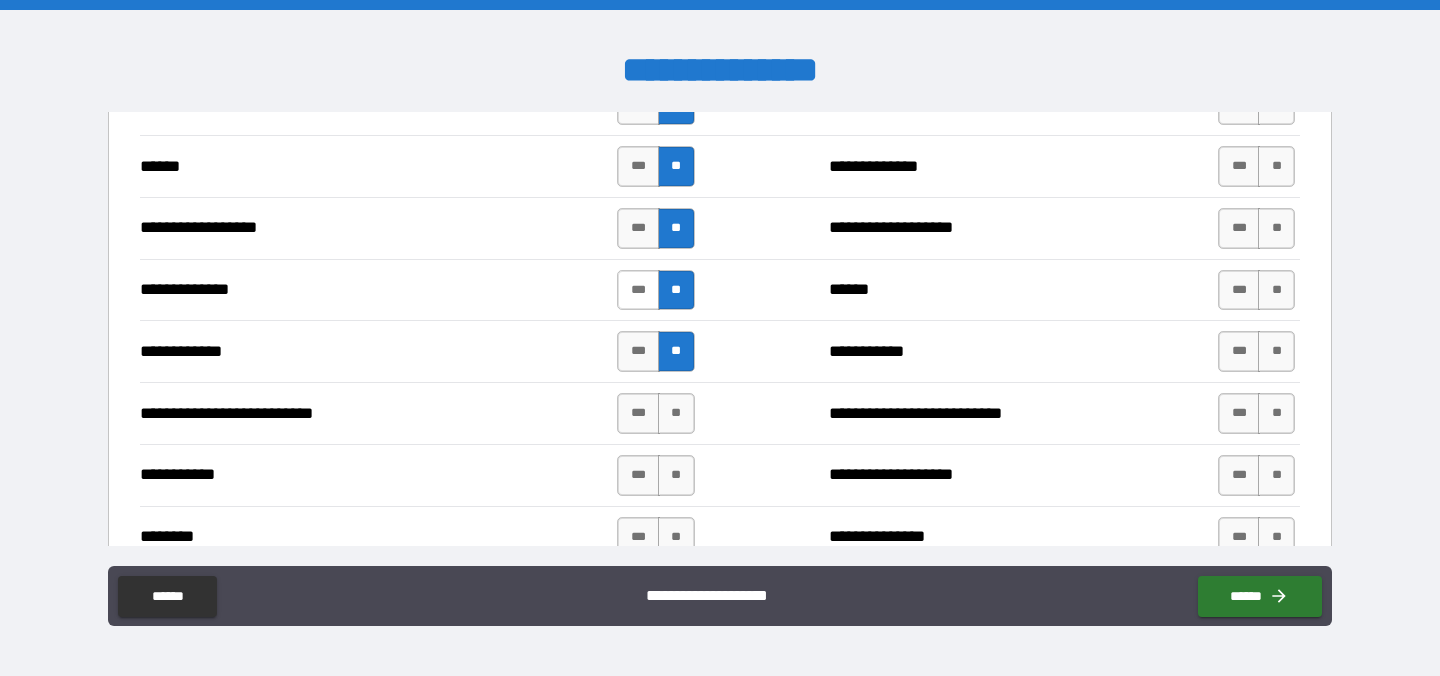 click on "***" at bounding box center (638, 290) 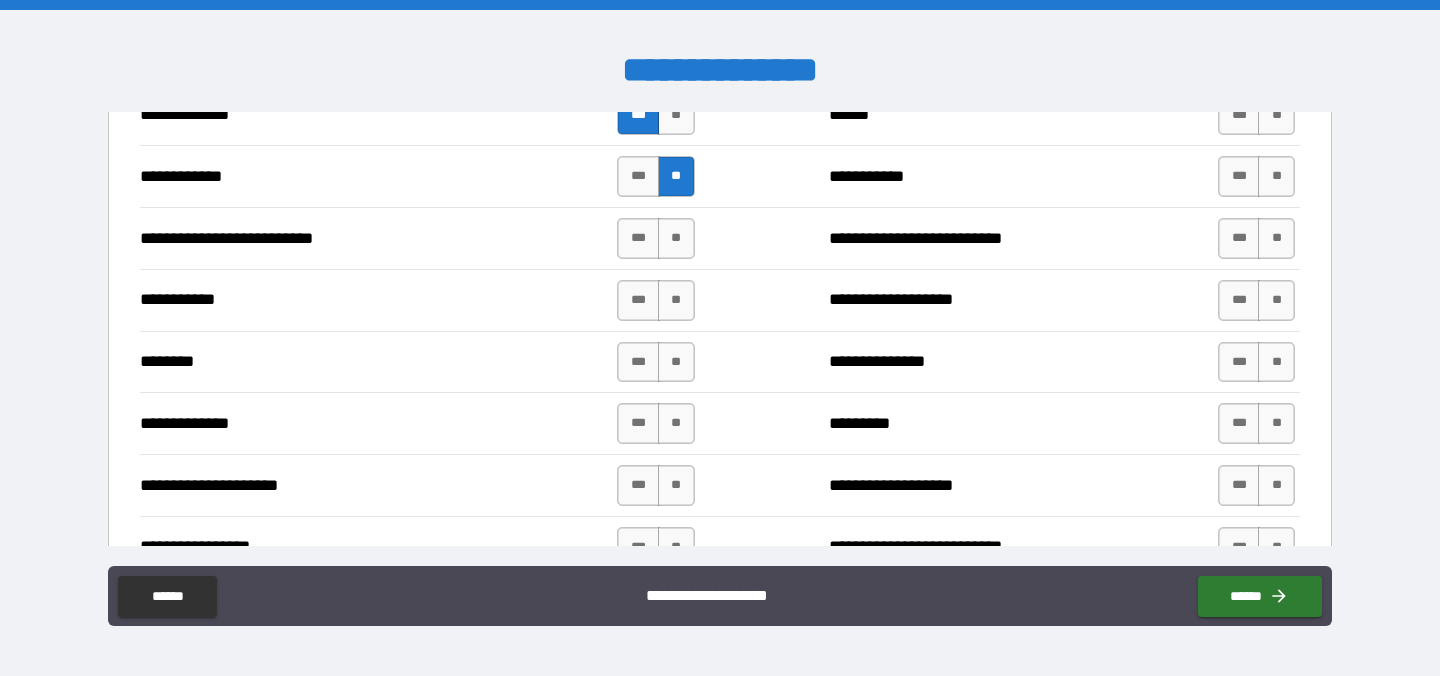 scroll, scrollTop: 2205, scrollLeft: 0, axis: vertical 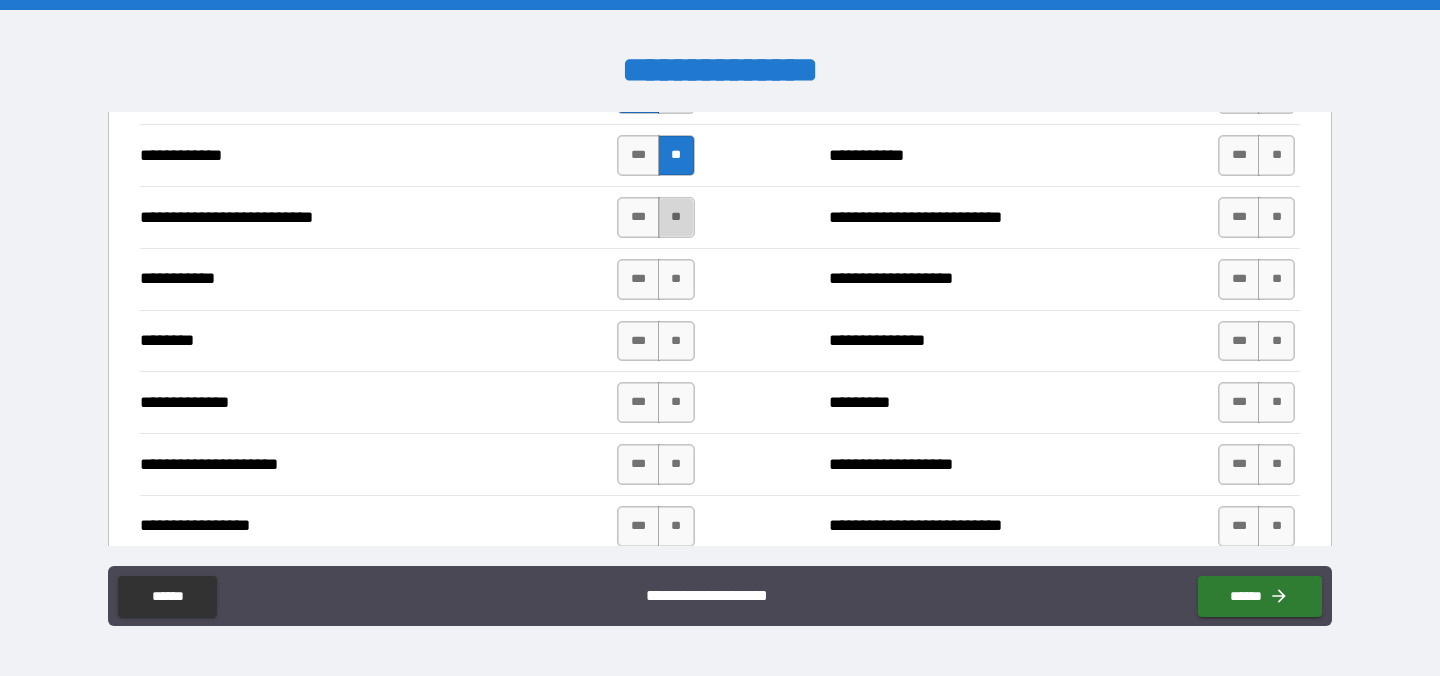 click on "**" at bounding box center (676, 217) 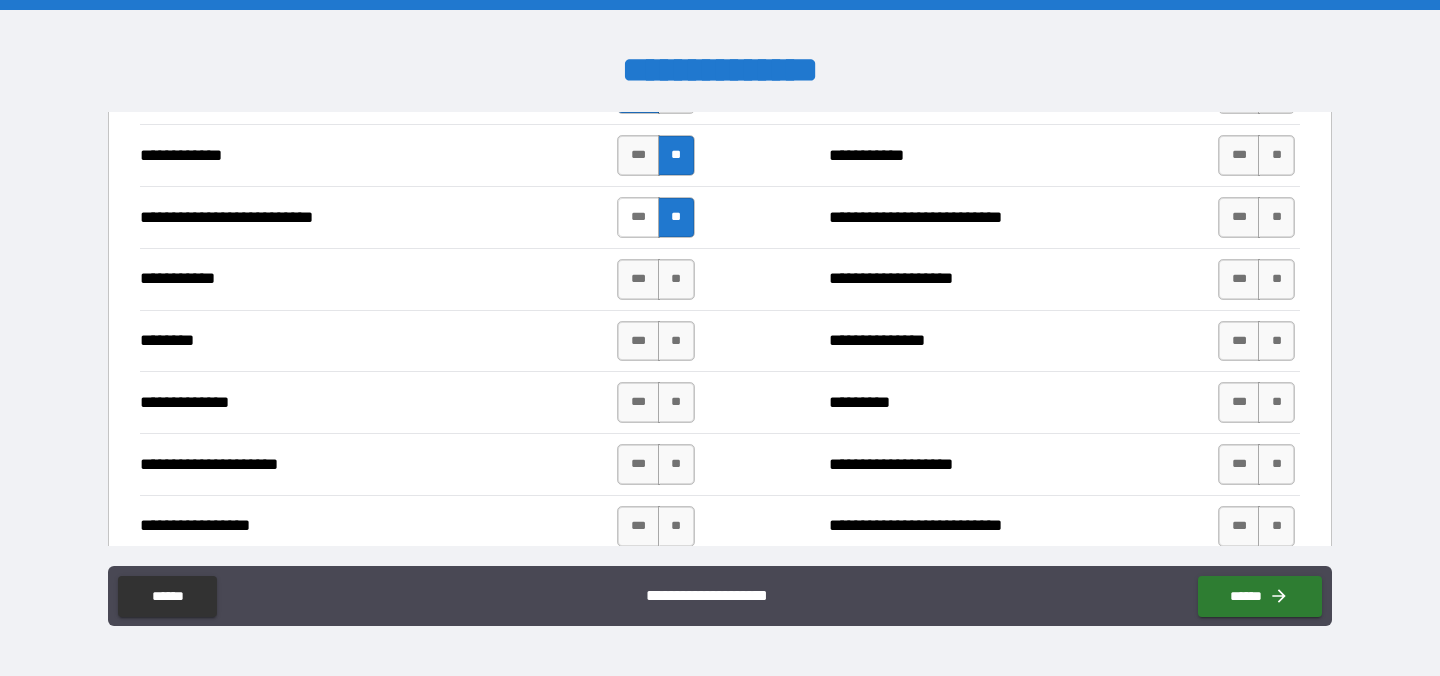 click on "***" at bounding box center (638, 217) 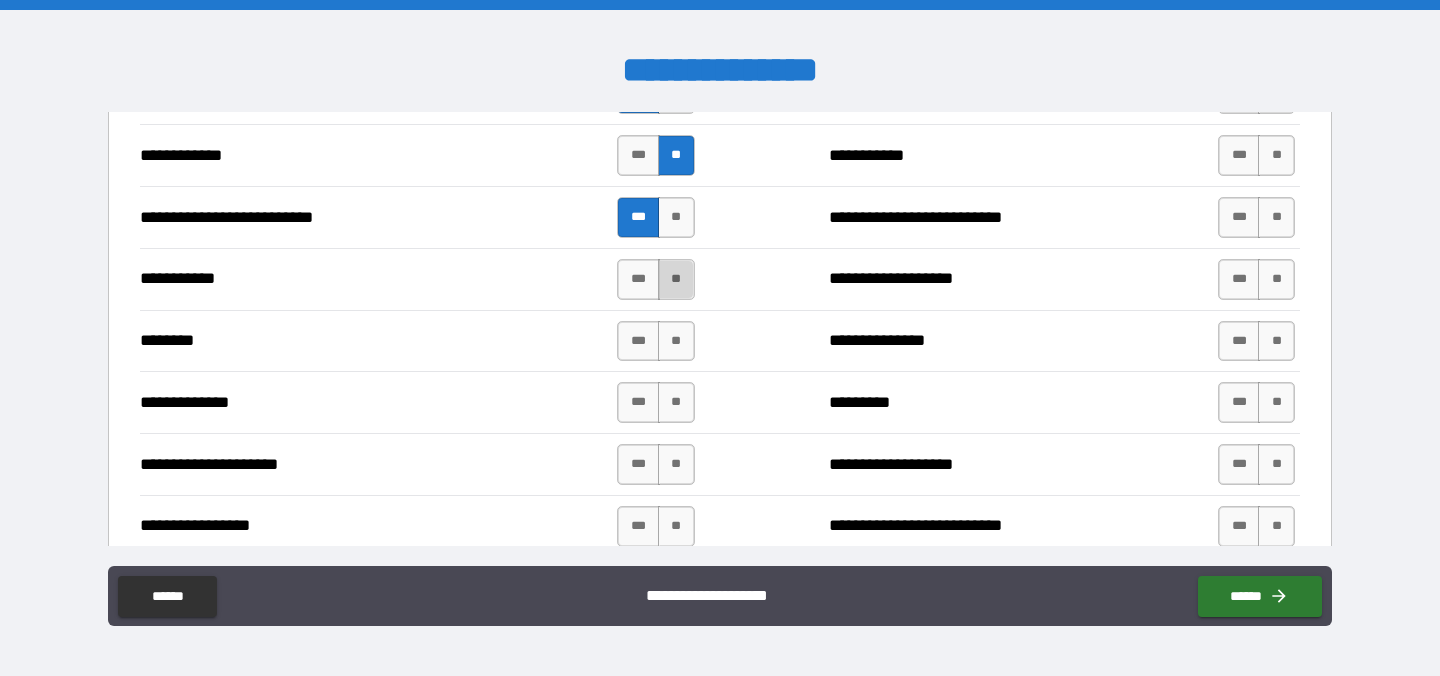 click on "**" at bounding box center (676, 279) 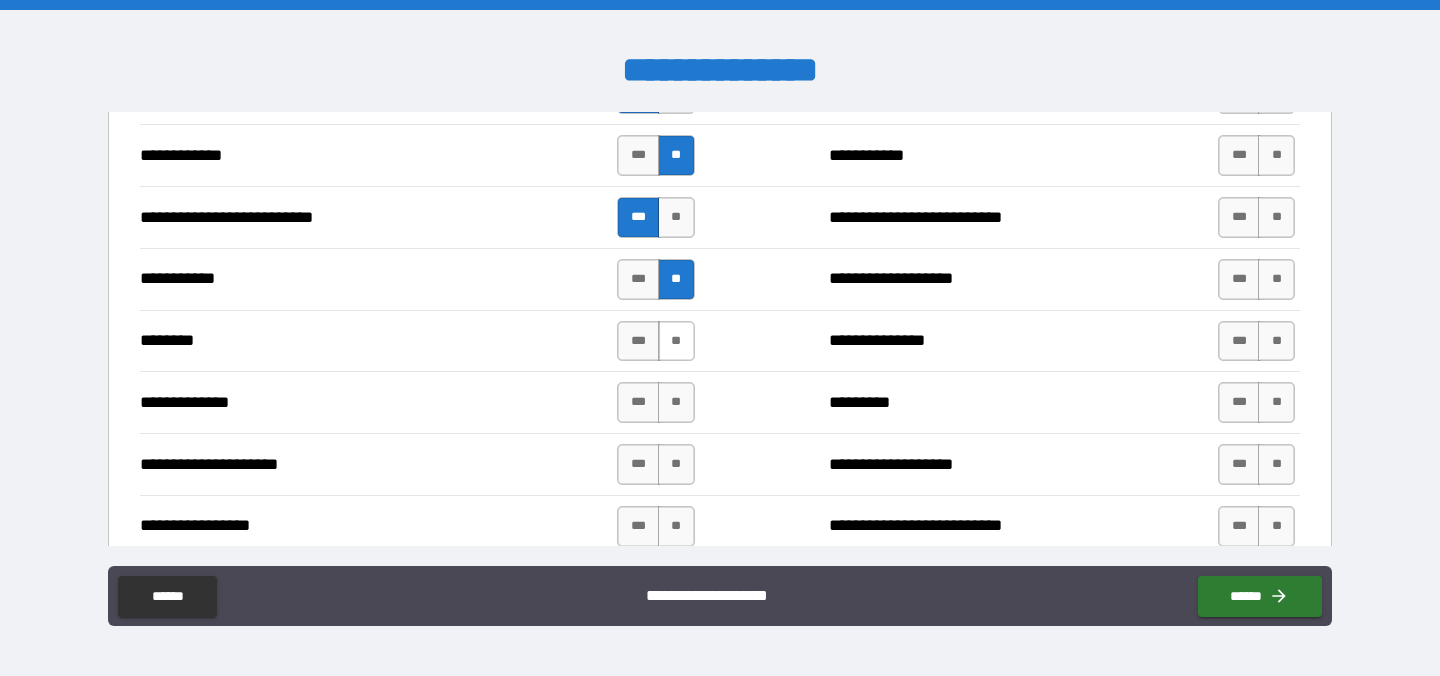 click on "**" at bounding box center [676, 341] 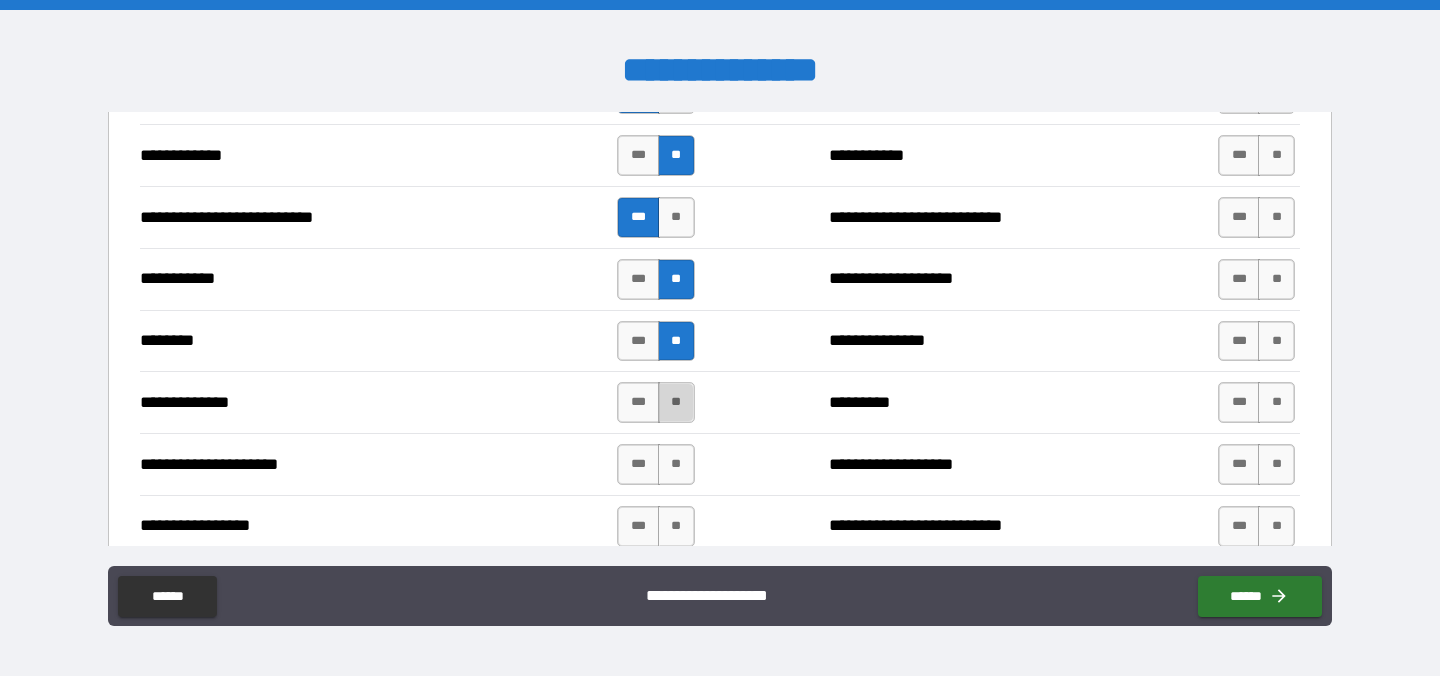 click on "**" at bounding box center (676, 402) 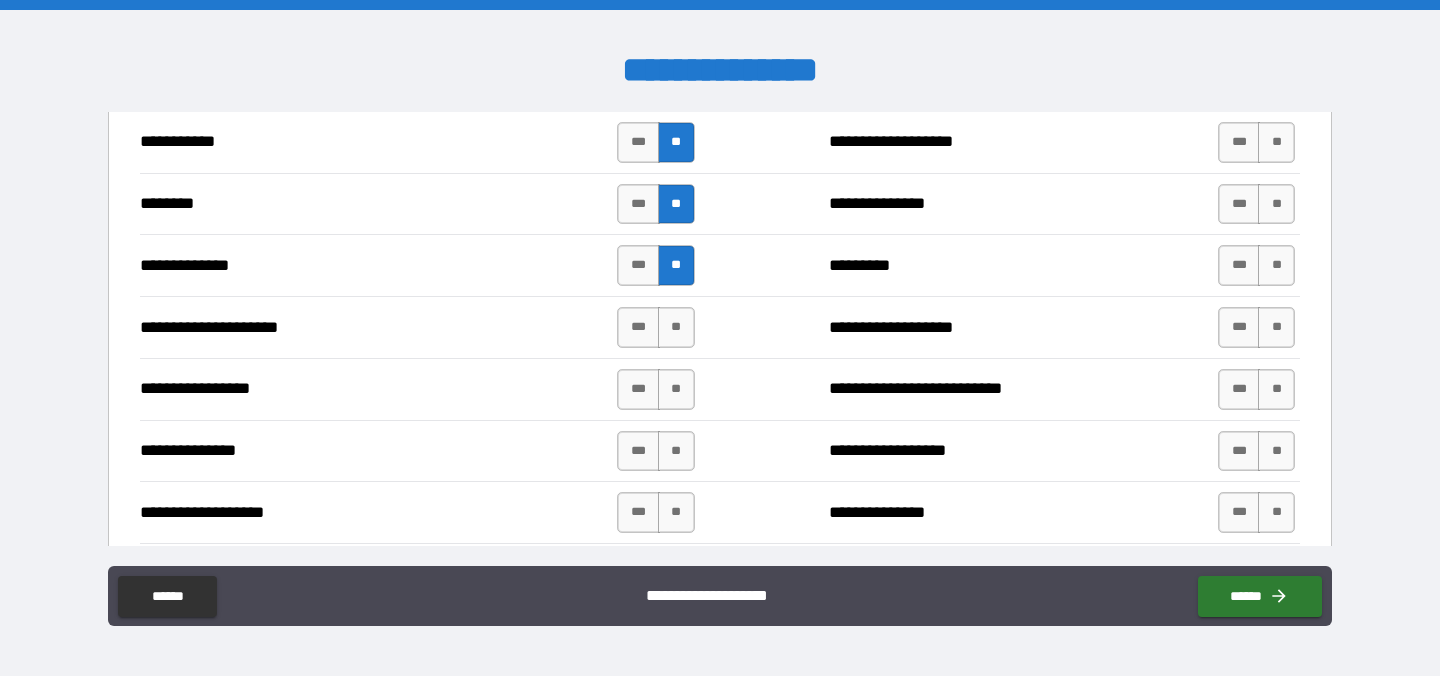 scroll, scrollTop: 2346, scrollLeft: 0, axis: vertical 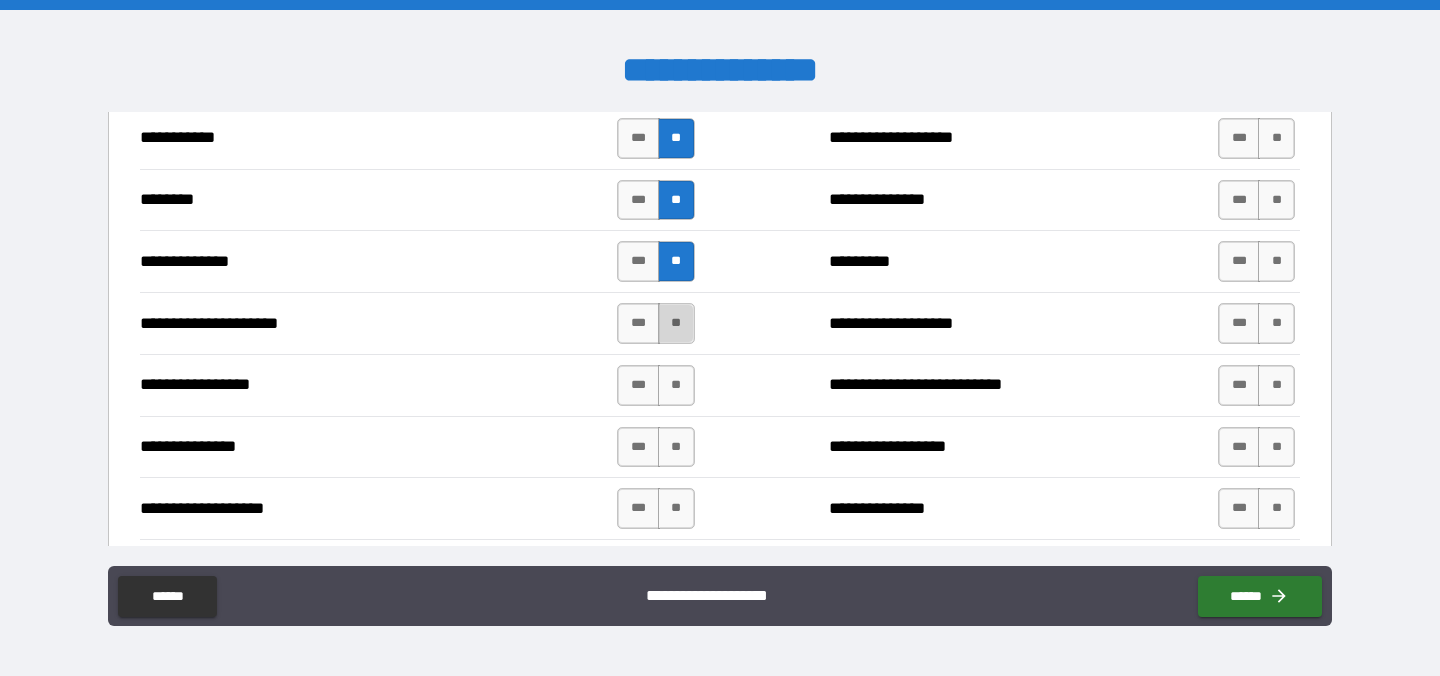 click on "**" at bounding box center (676, 323) 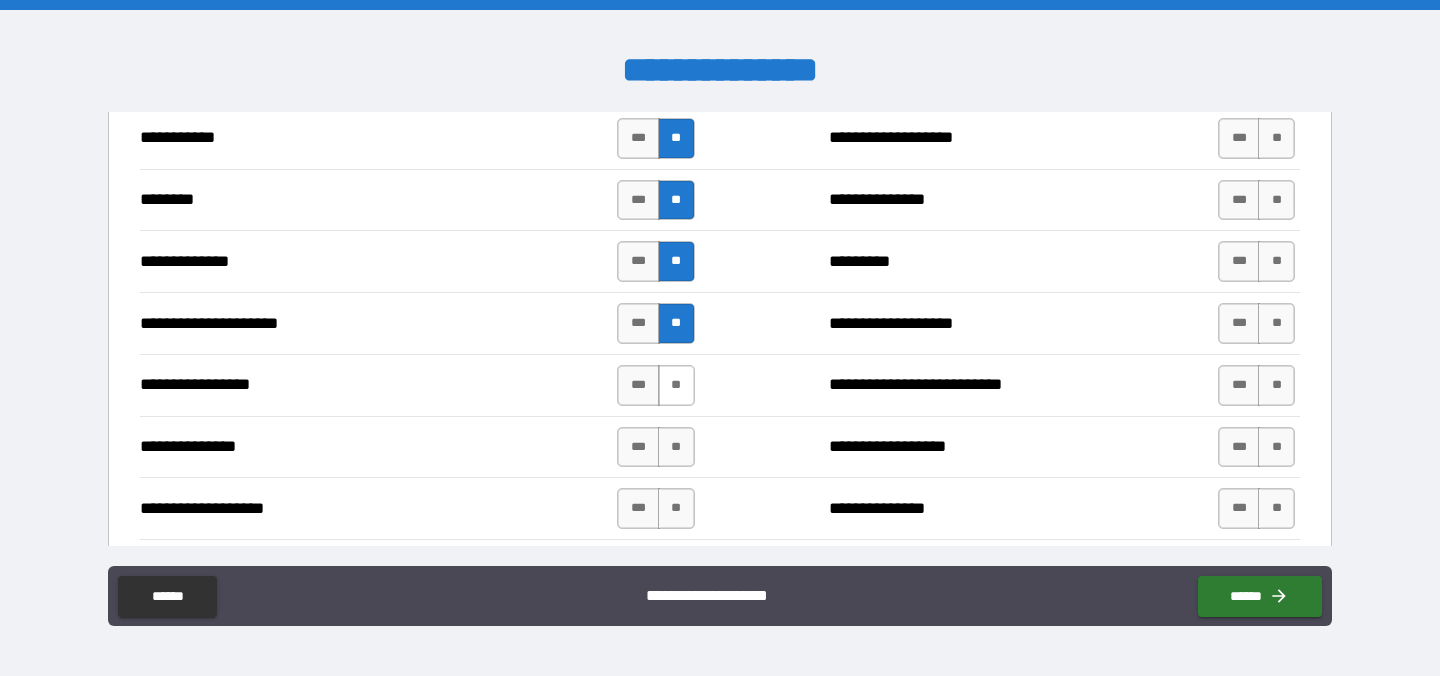 click on "**" at bounding box center (676, 385) 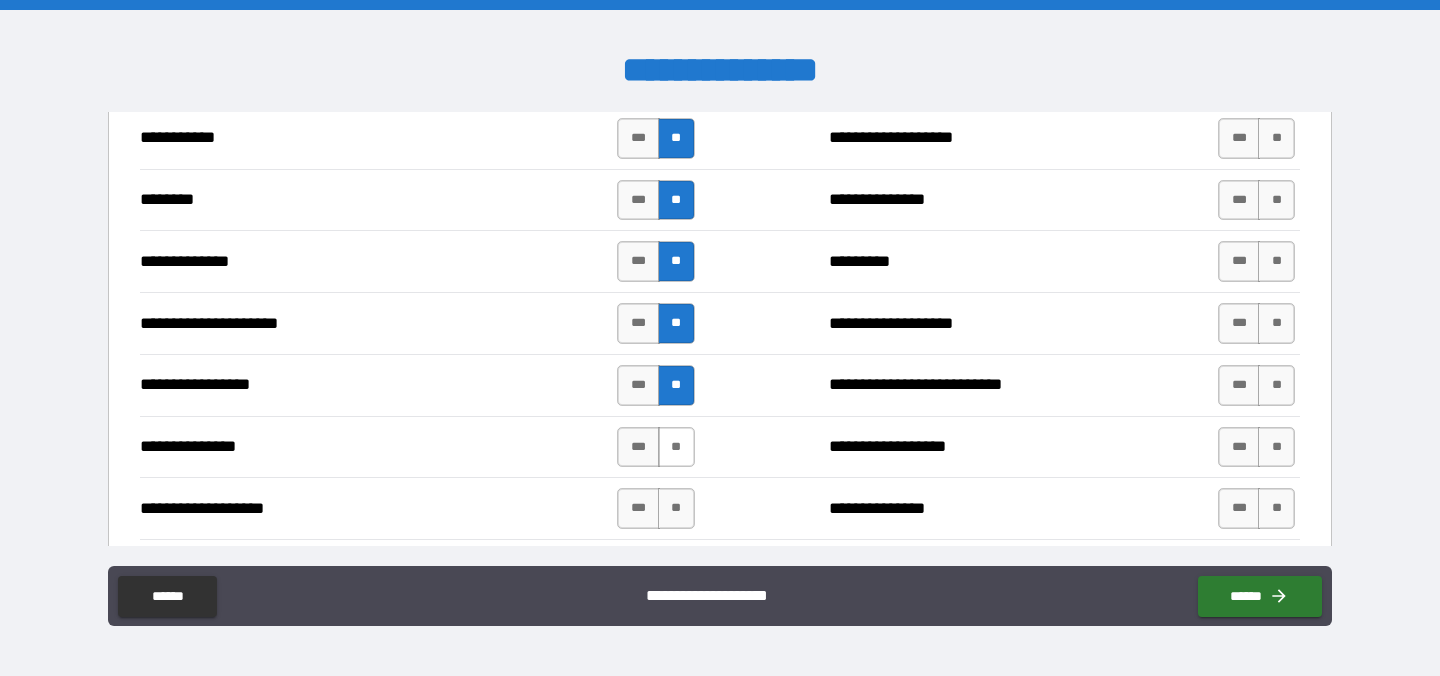 click on "**" at bounding box center (676, 447) 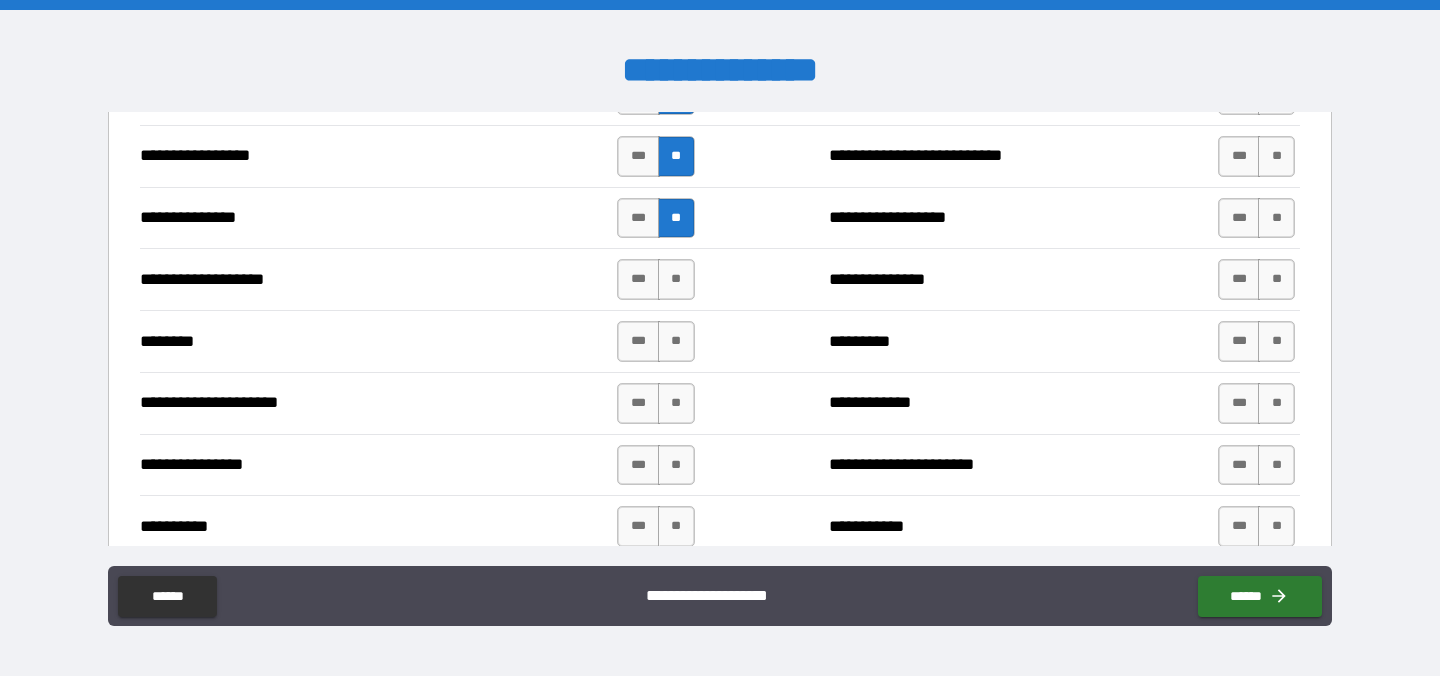 scroll, scrollTop: 2583, scrollLeft: 0, axis: vertical 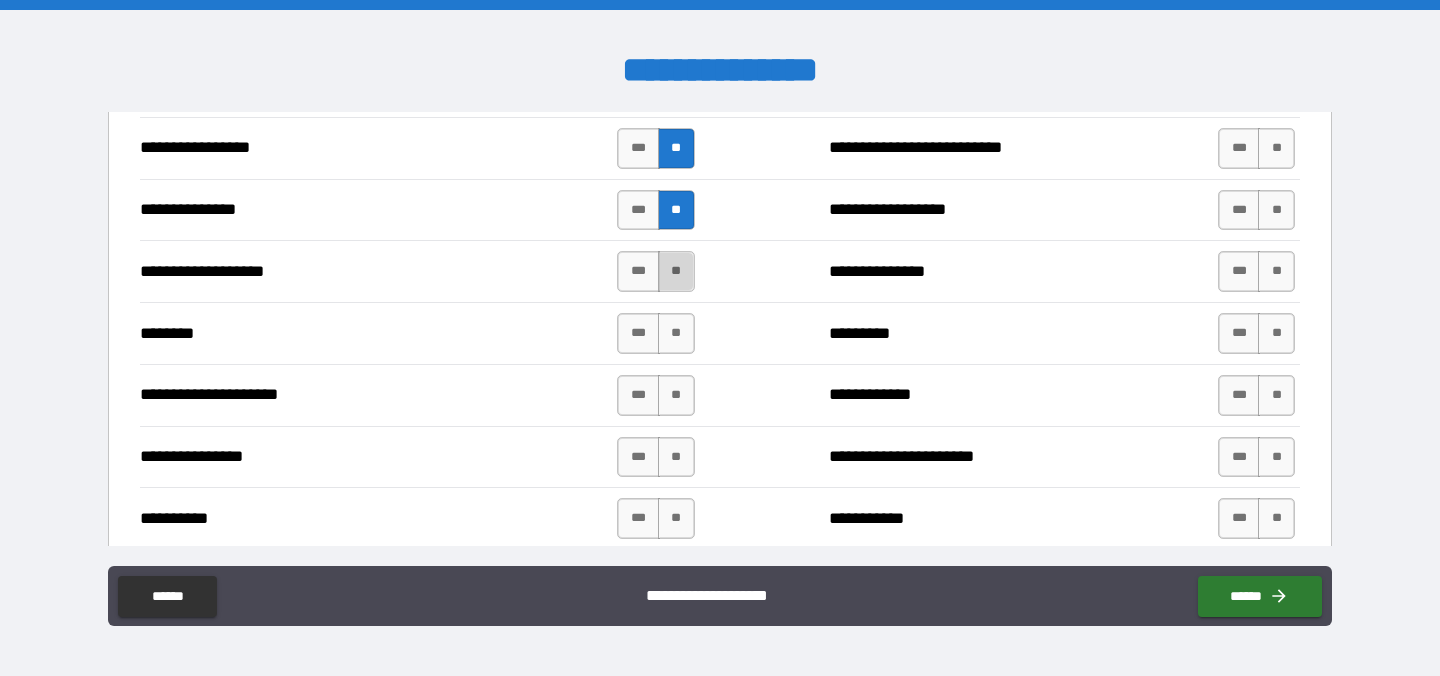 click on "**" at bounding box center (676, 271) 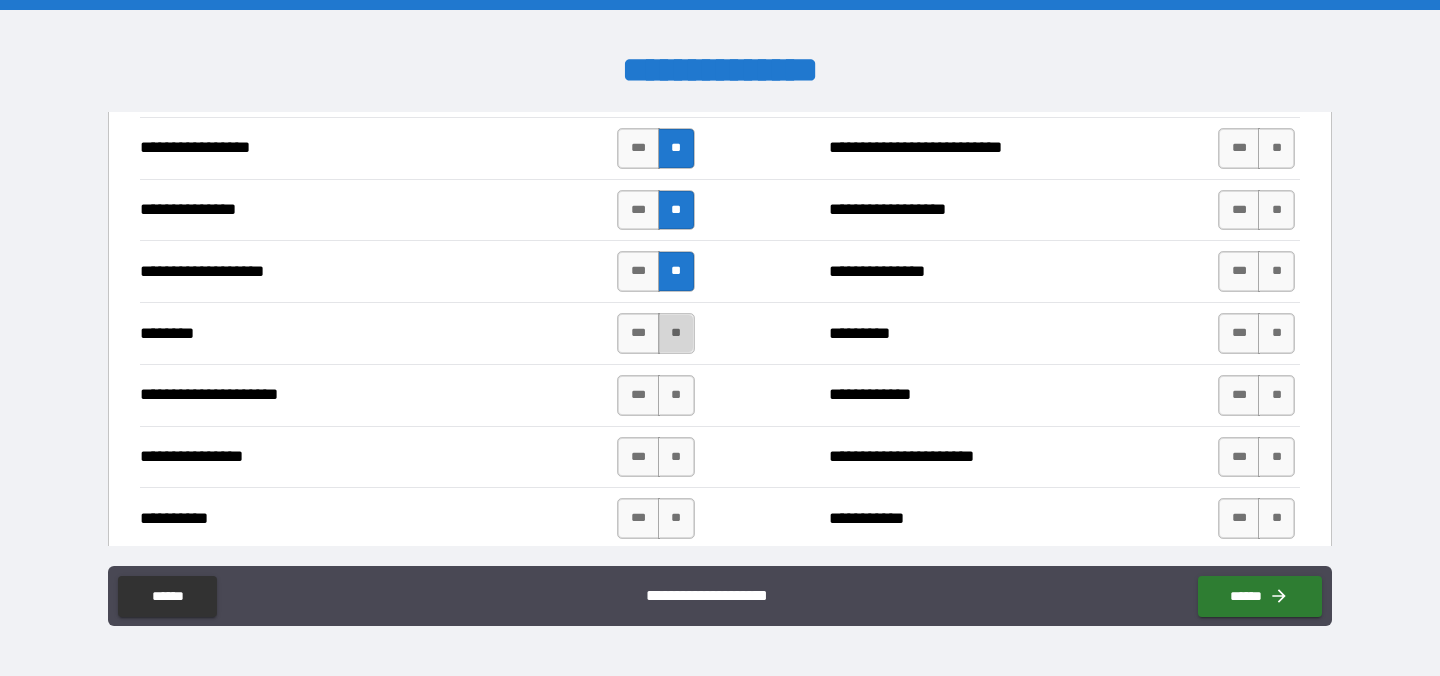 click on "**" at bounding box center (676, 333) 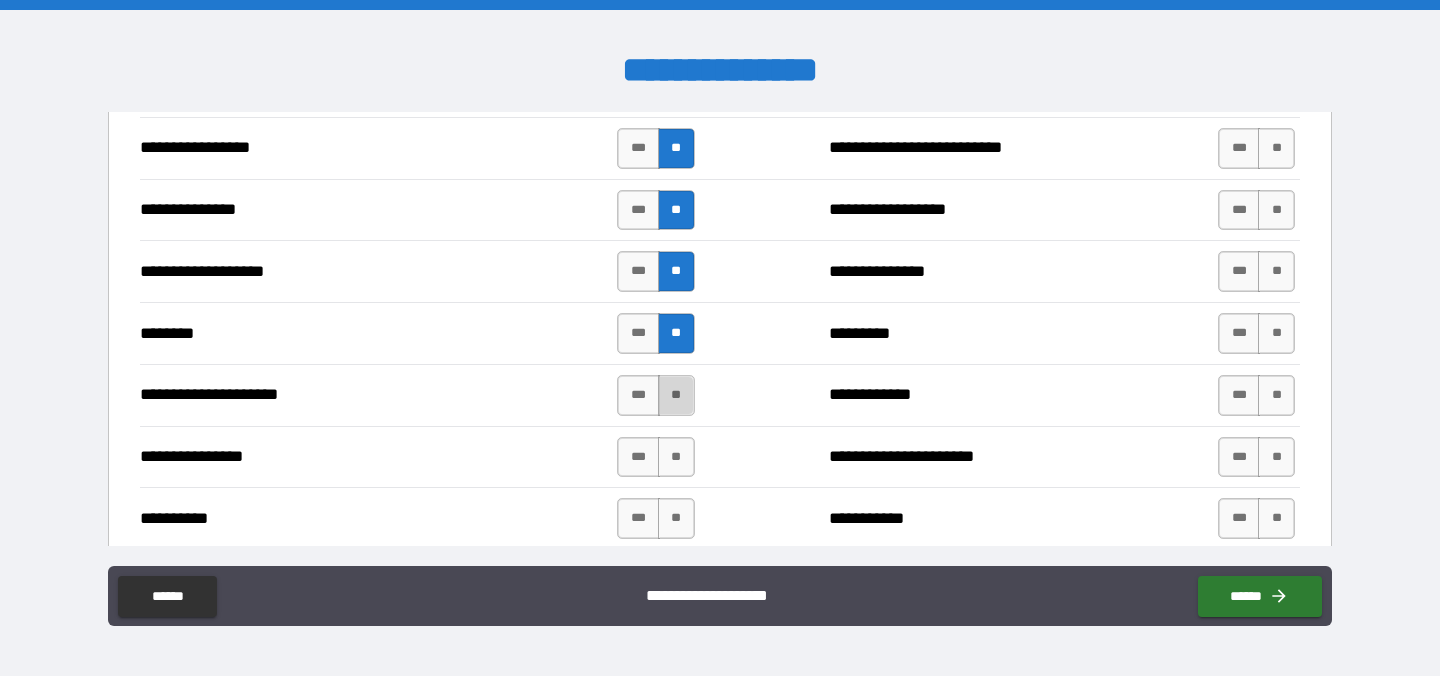 click on "**" at bounding box center (676, 395) 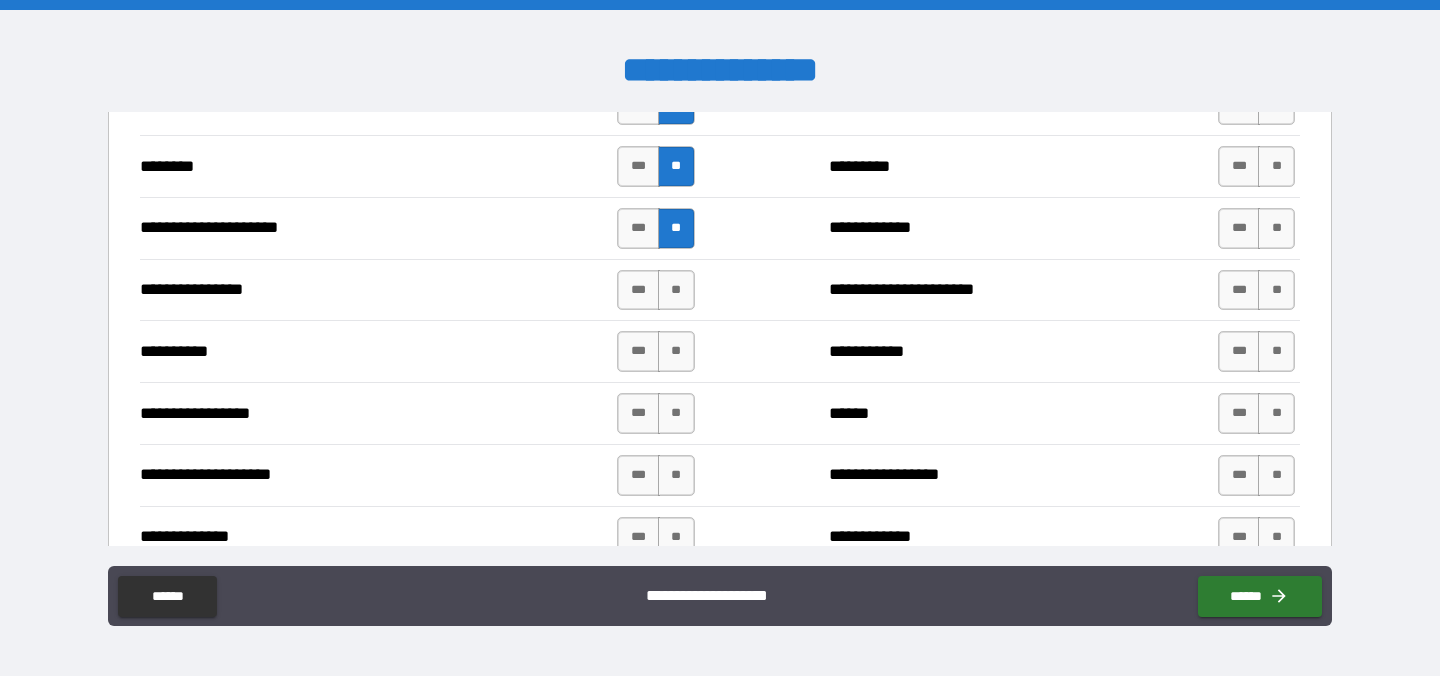 scroll, scrollTop: 2766, scrollLeft: 0, axis: vertical 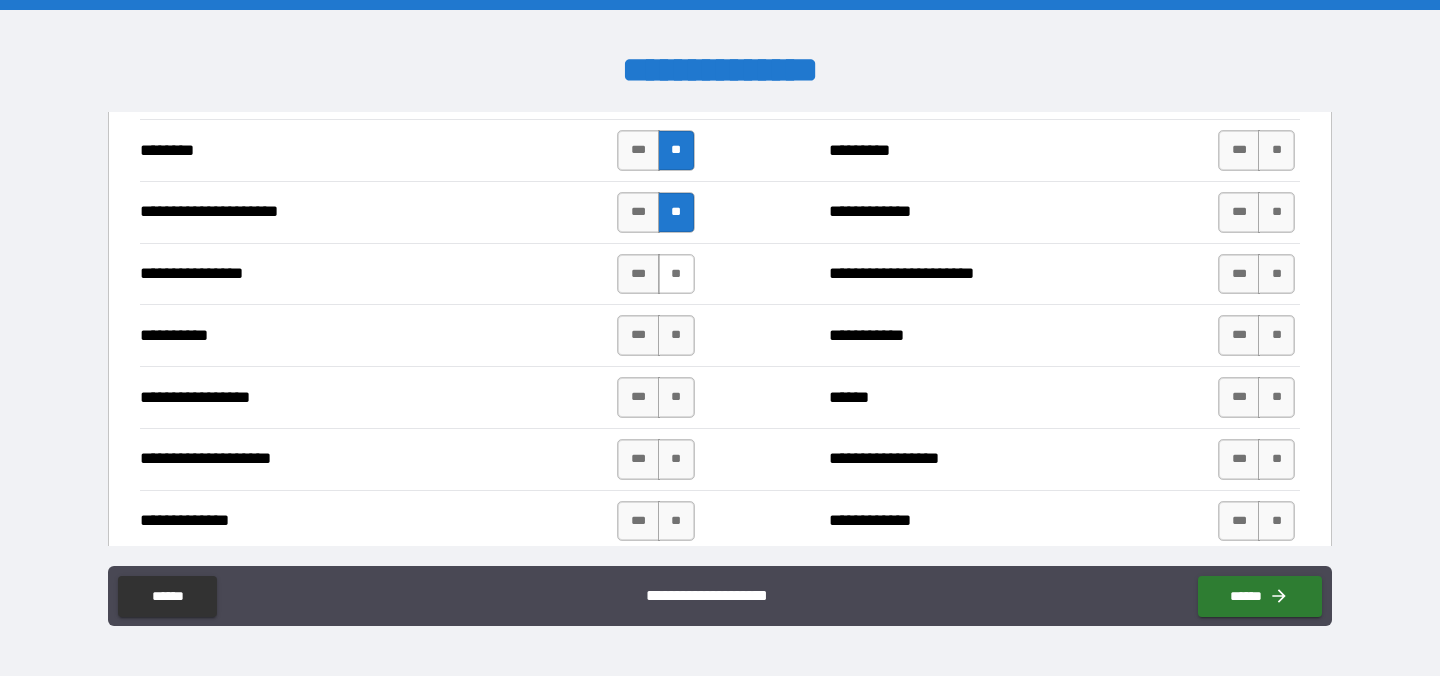 click on "**" at bounding box center [676, 274] 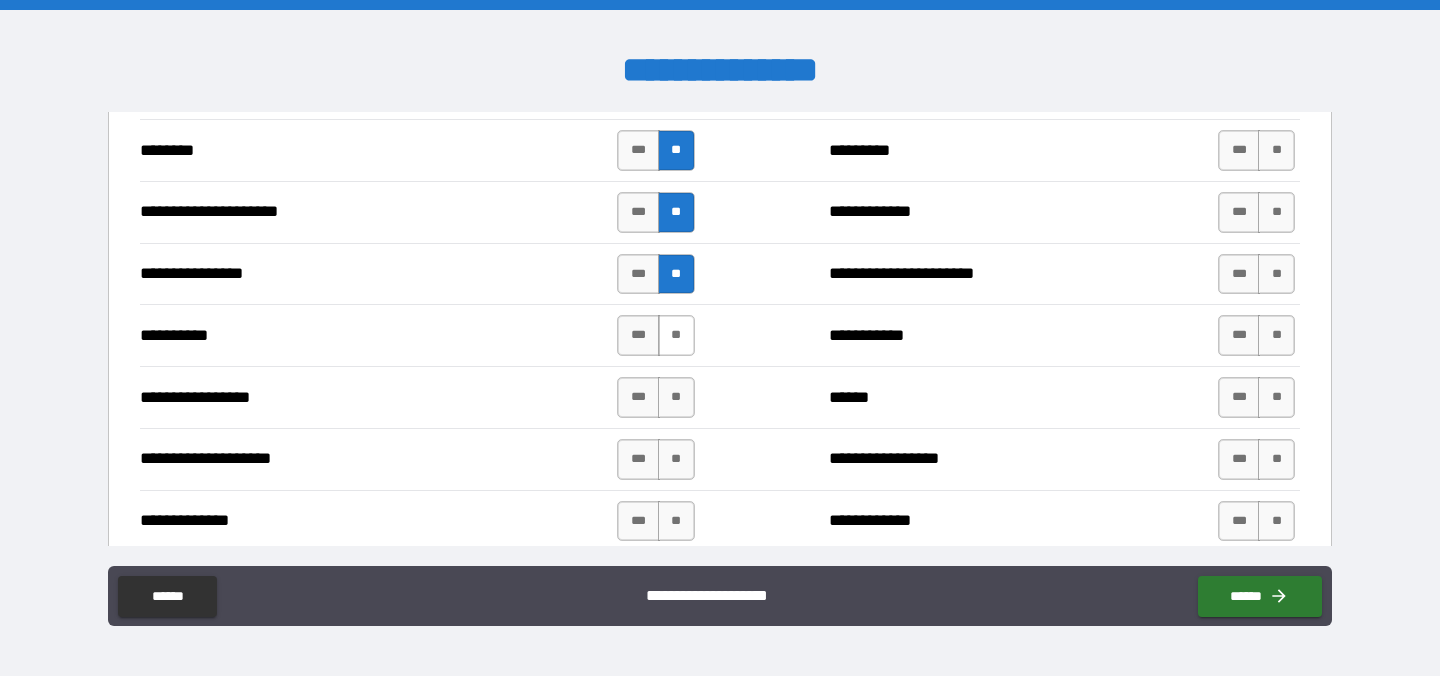 click on "**" at bounding box center (676, 335) 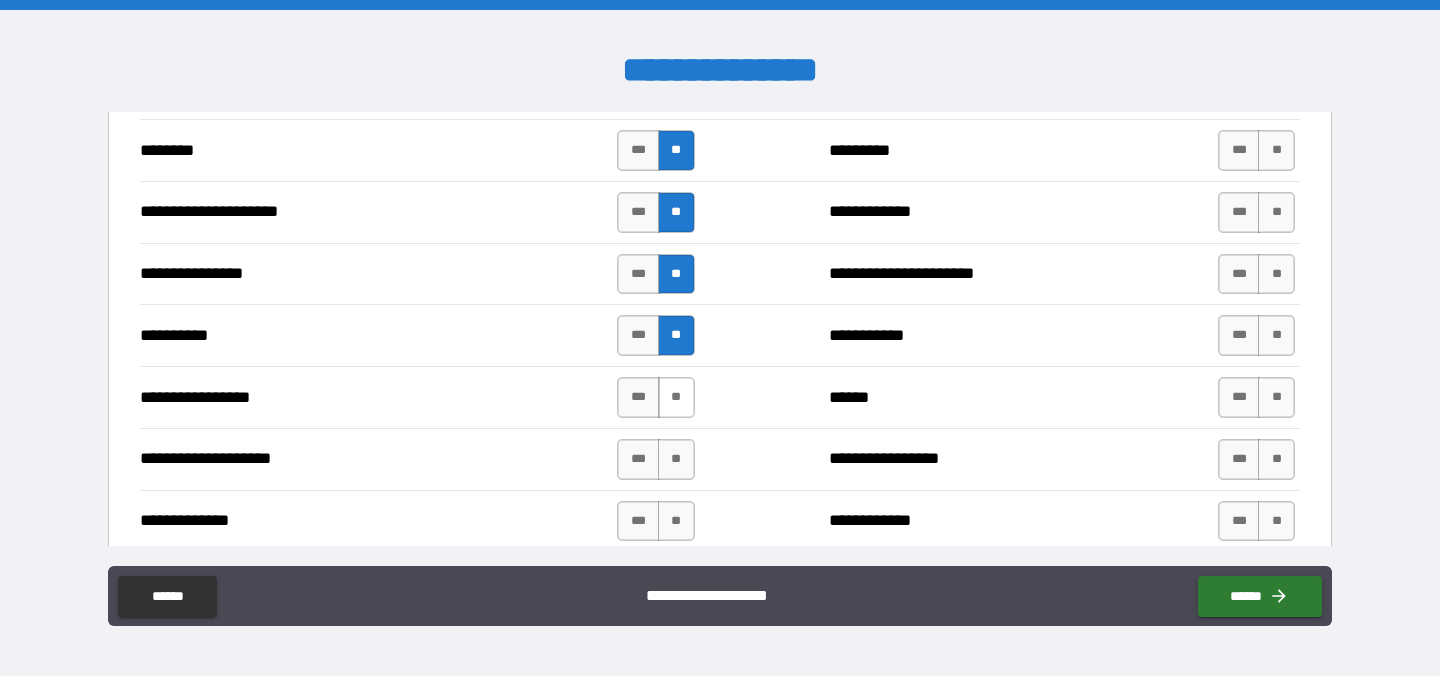 click on "**" at bounding box center (676, 397) 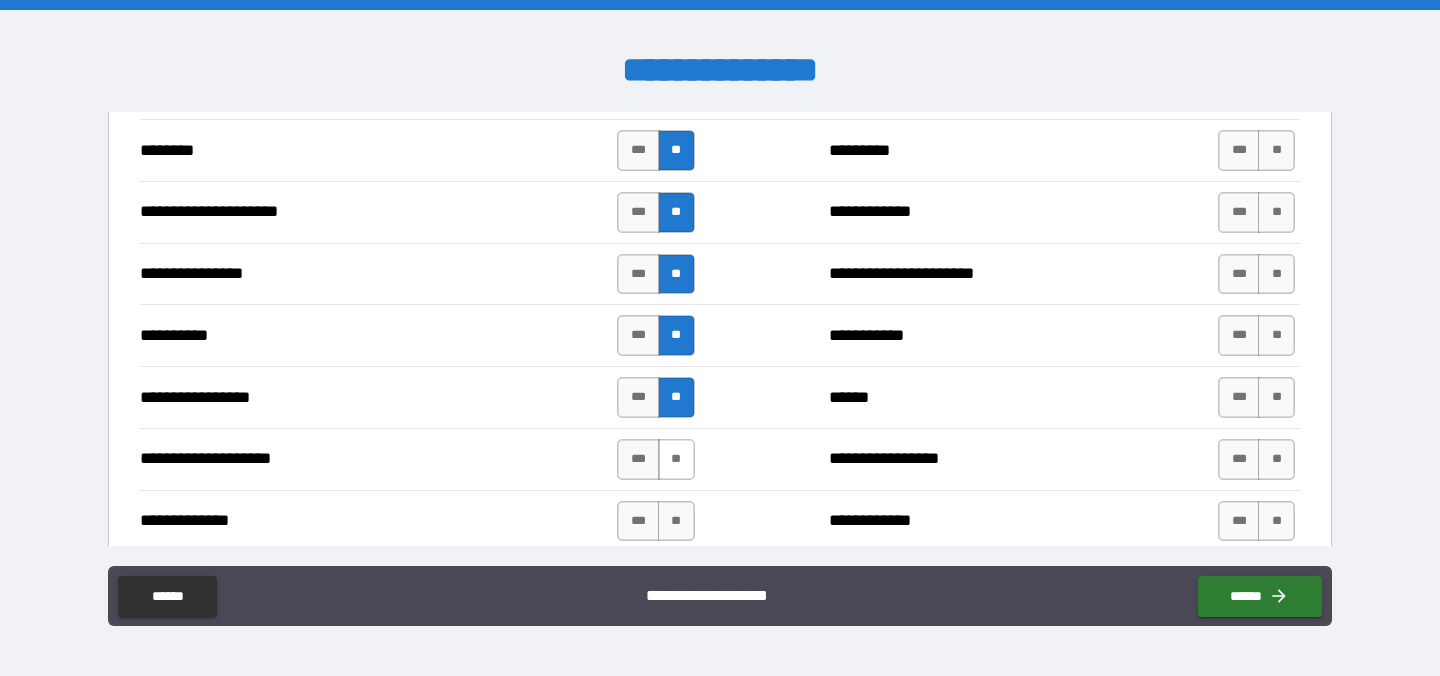 click on "**" at bounding box center (676, 459) 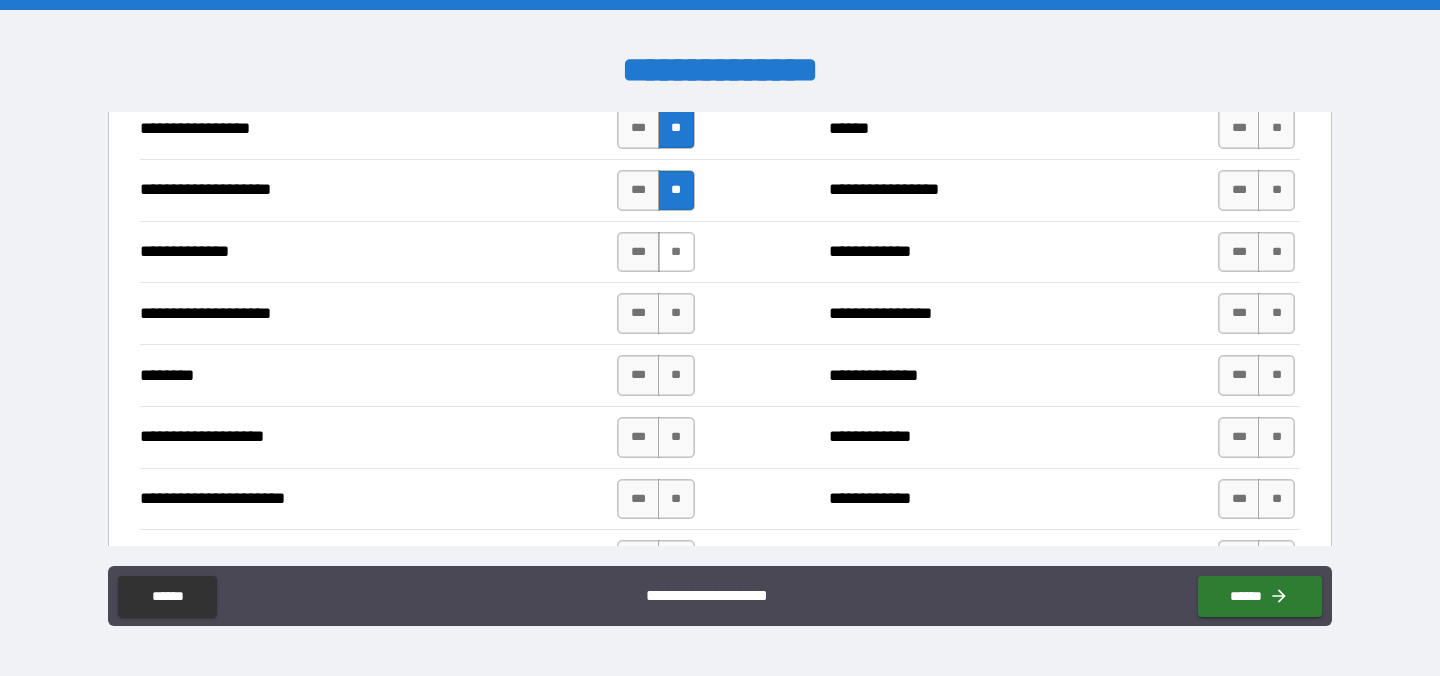 scroll, scrollTop: 3088, scrollLeft: 0, axis: vertical 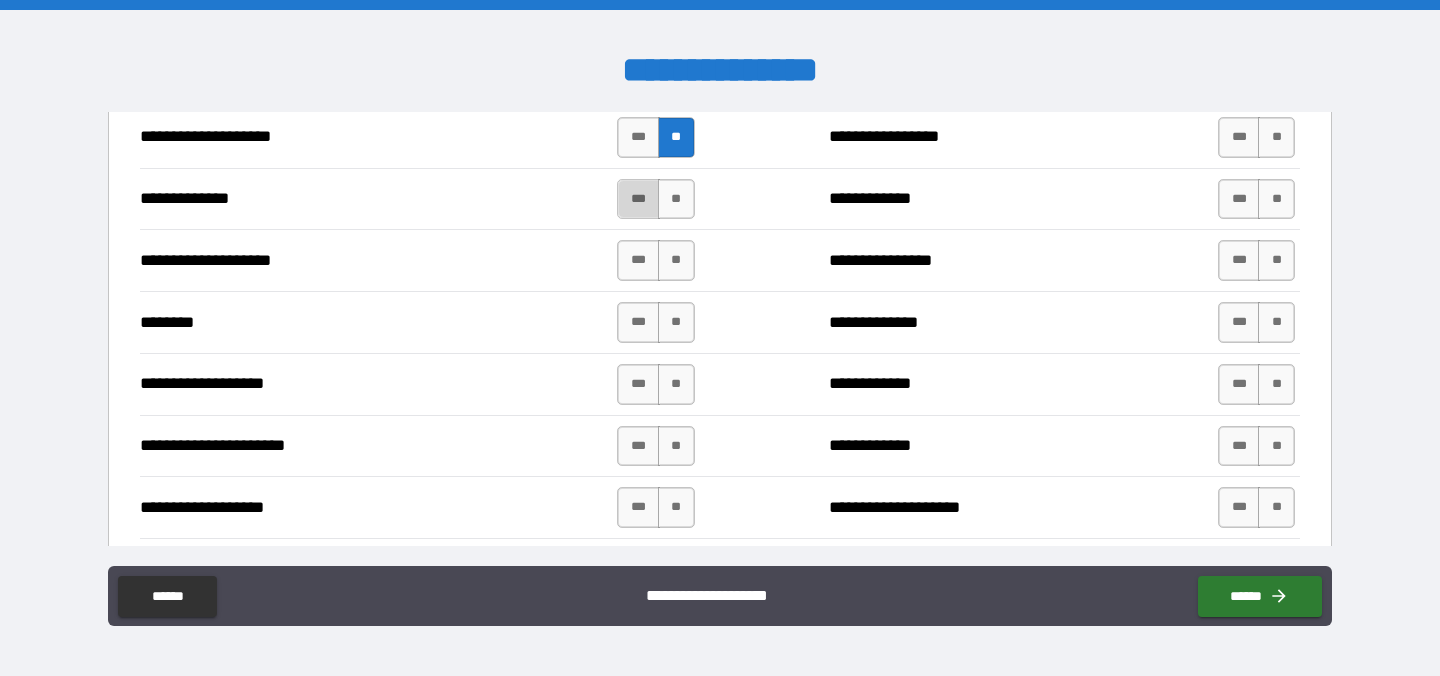click on "***" at bounding box center [638, 199] 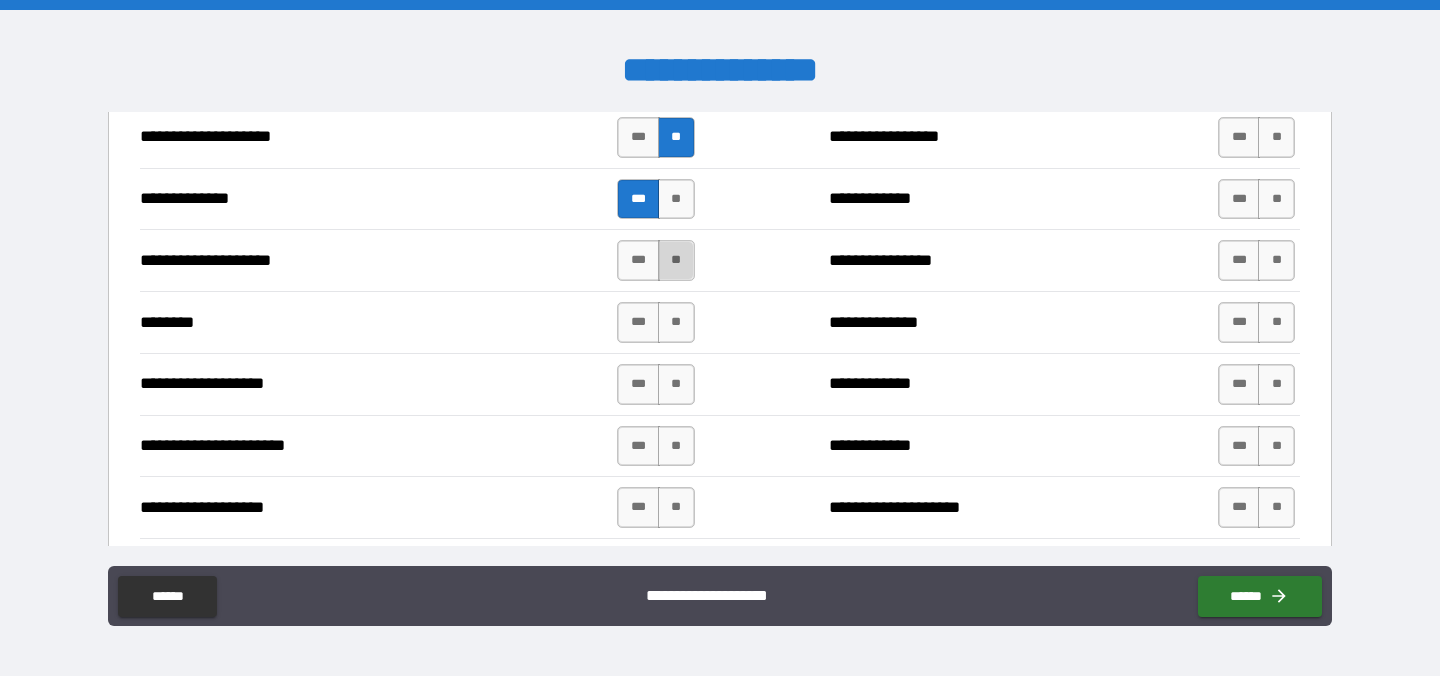 click on "**" at bounding box center [676, 260] 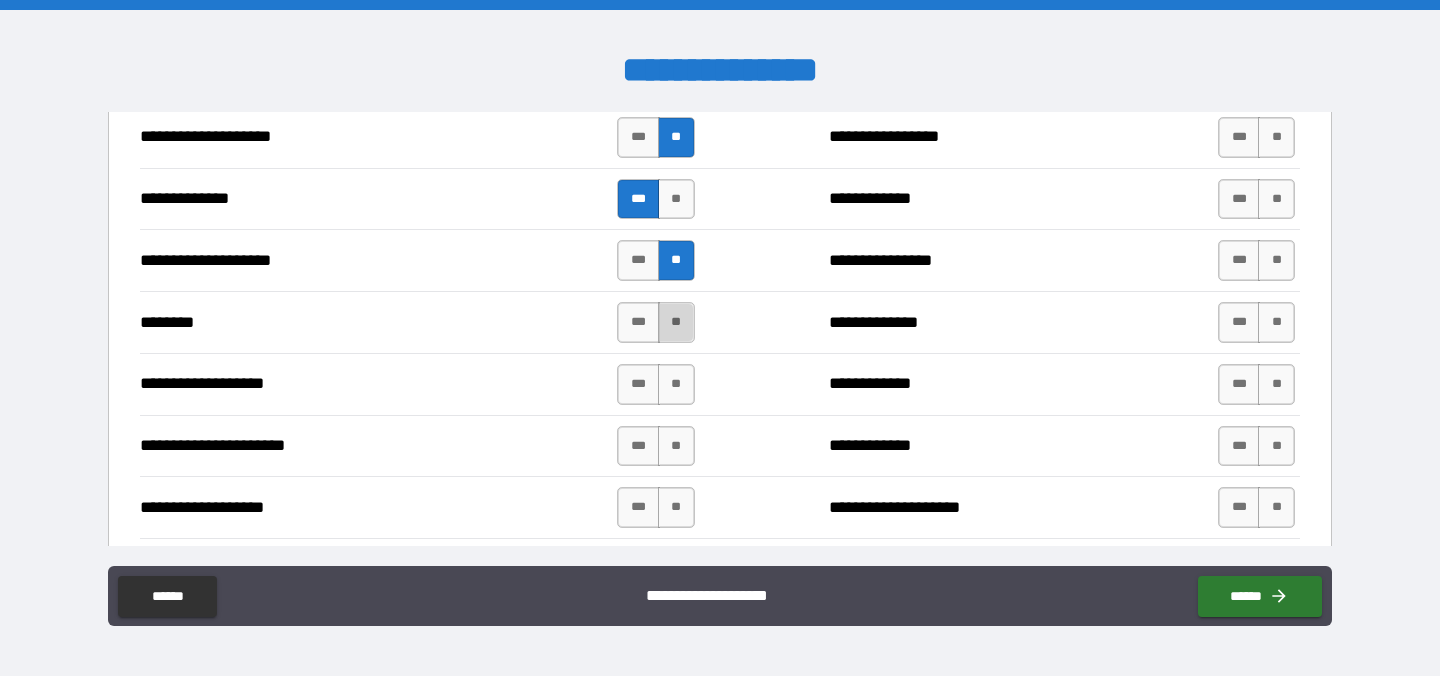 click on "**" at bounding box center [676, 322] 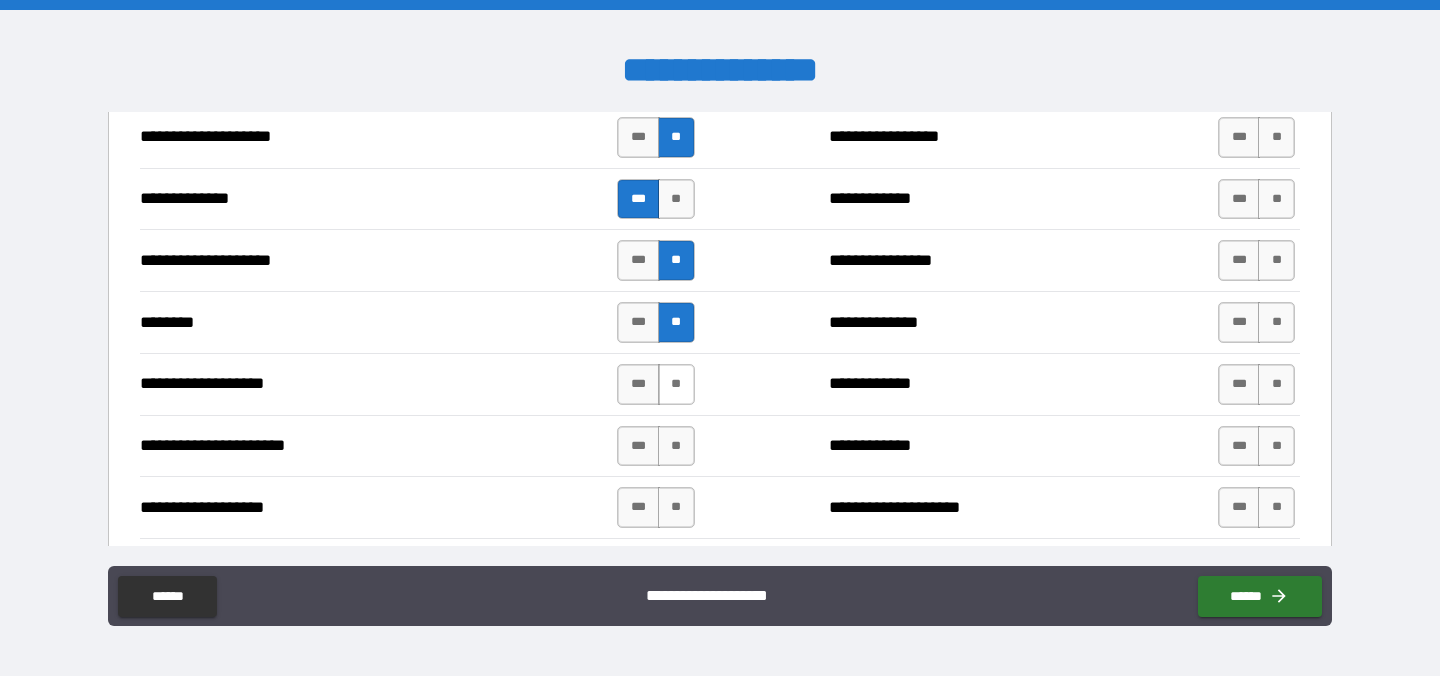 click on "**" at bounding box center (676, 384) 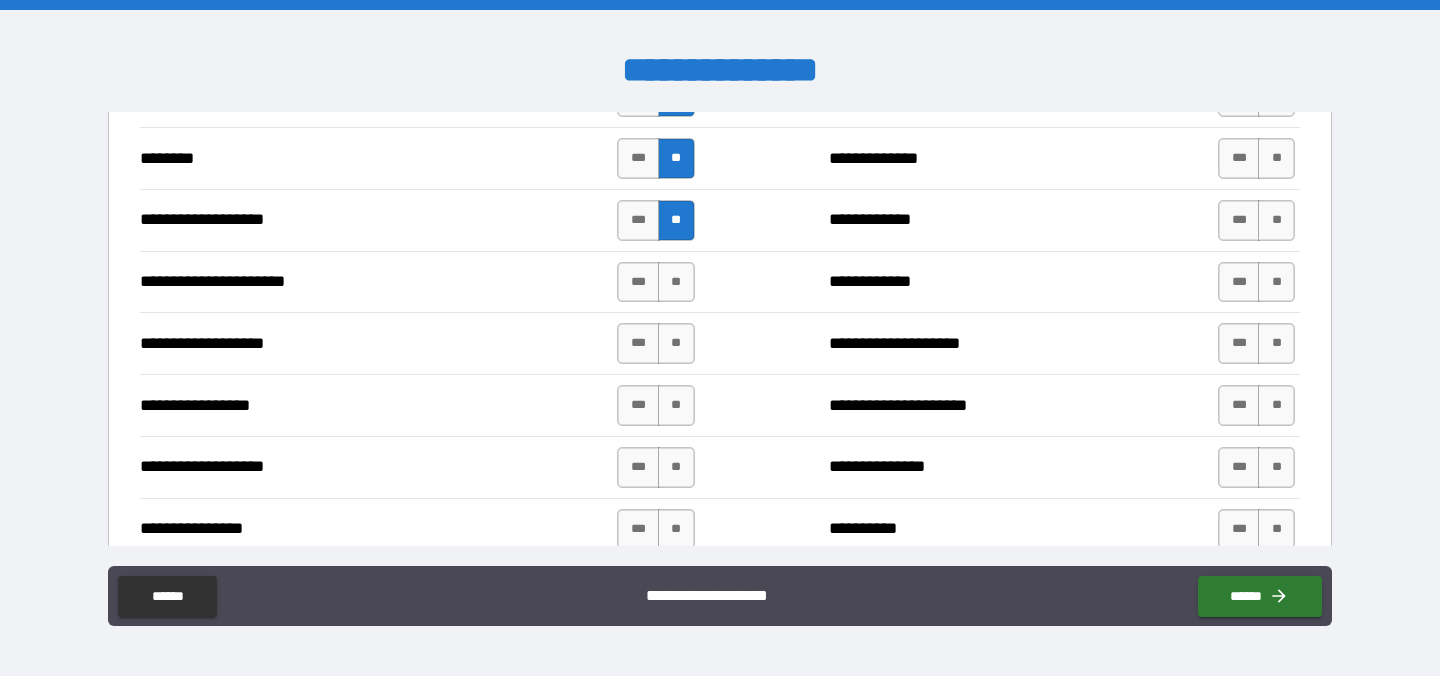 scroll, scrollTop: 3291, scrollLeft: 0, axis: vertical 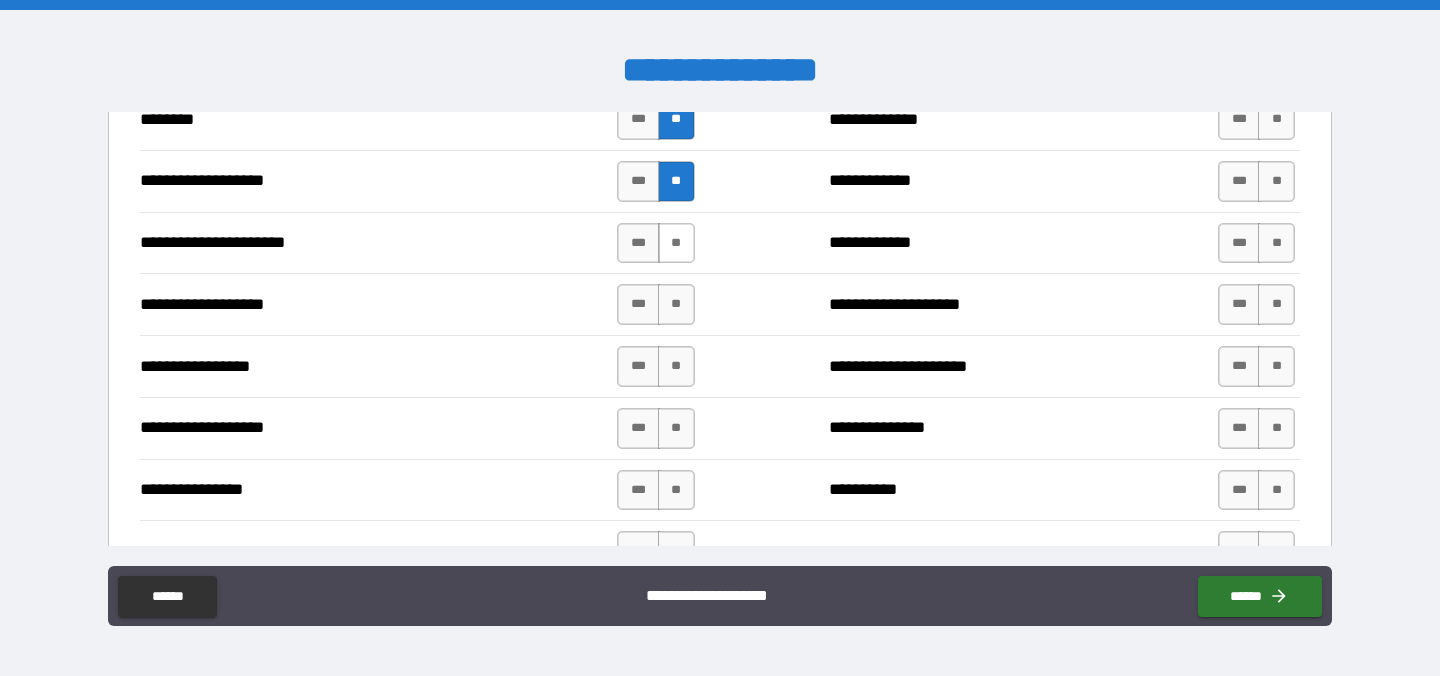 click on "**" at bounding box center (676, 243) 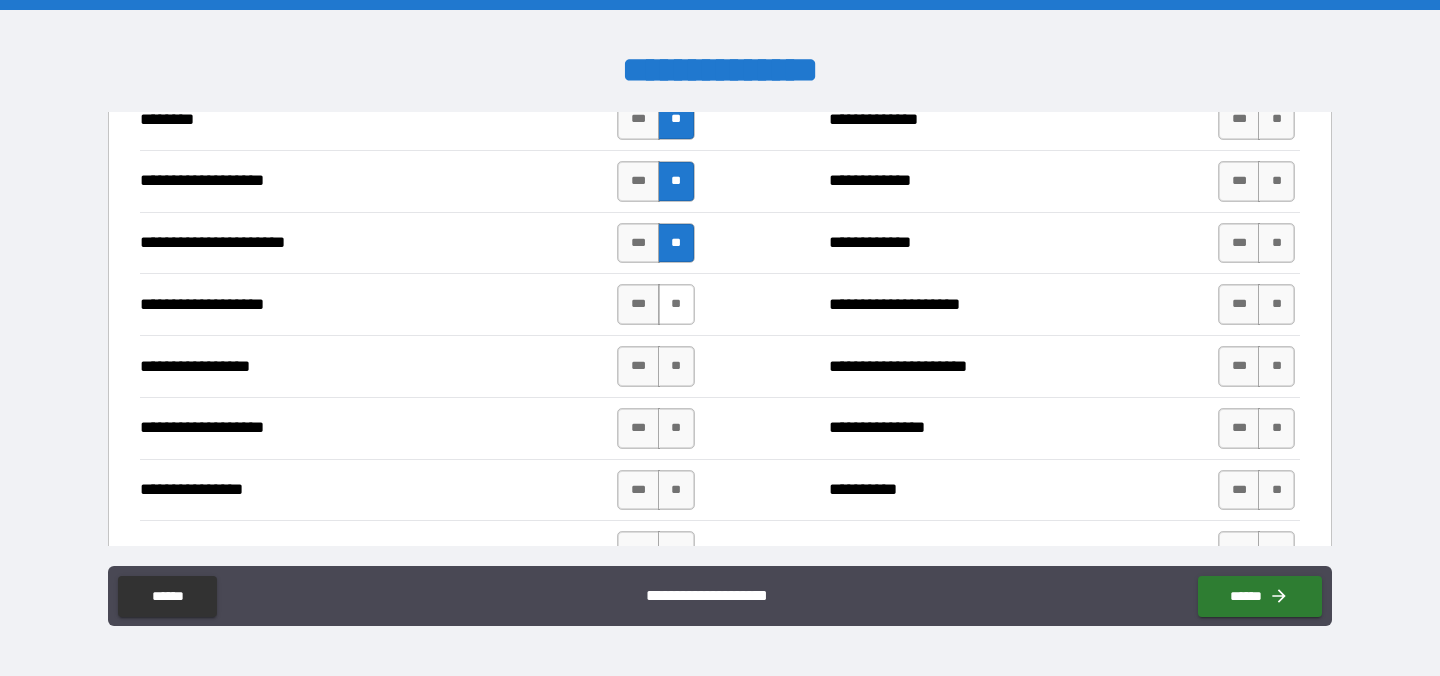 click on "**" at bounding box center [676, 304] 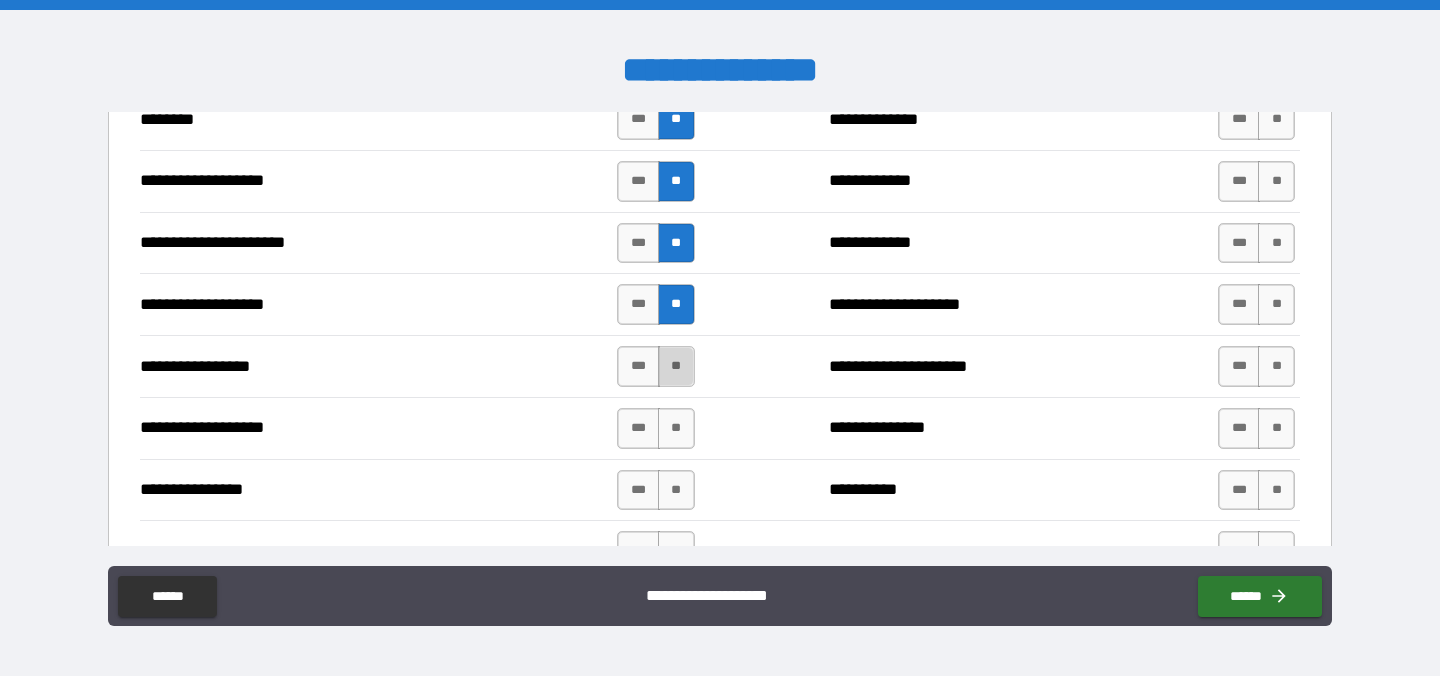 click on "**" at bounding box center [676, 366] 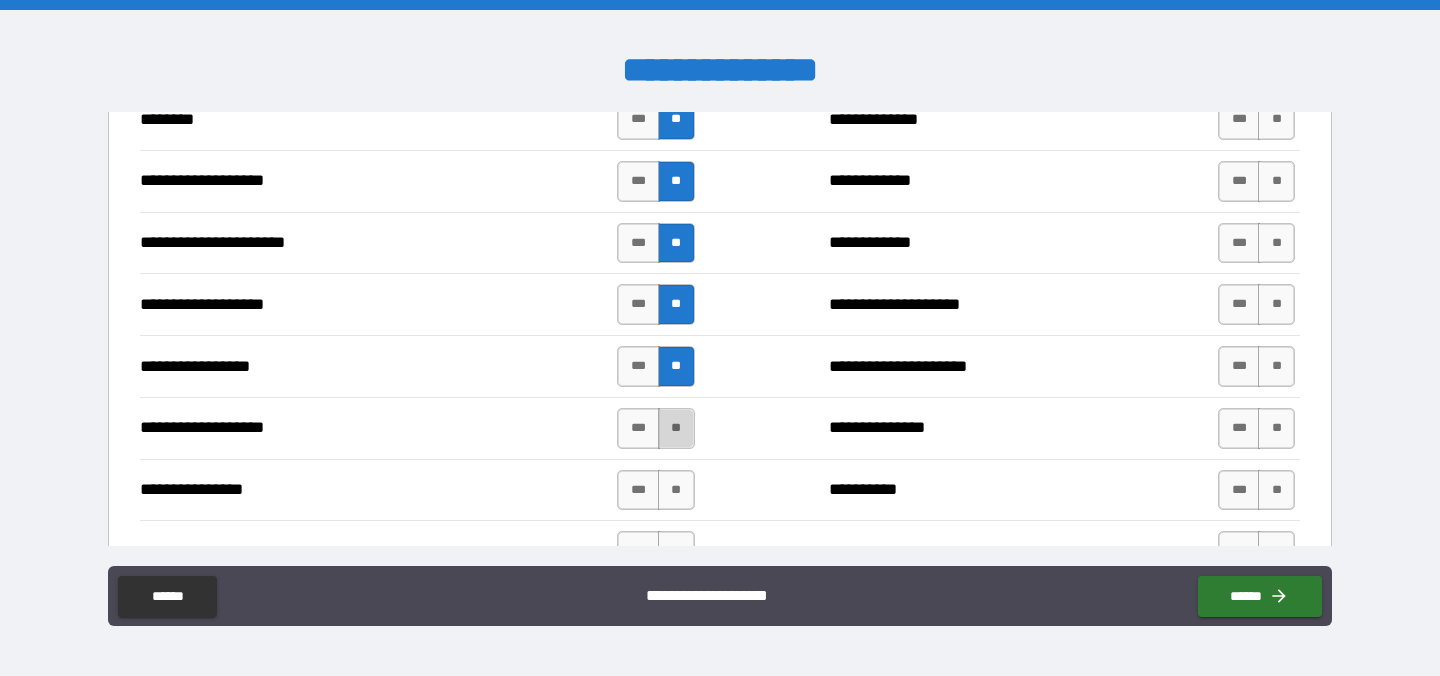 click on "**" at bounding box center (676, 428) 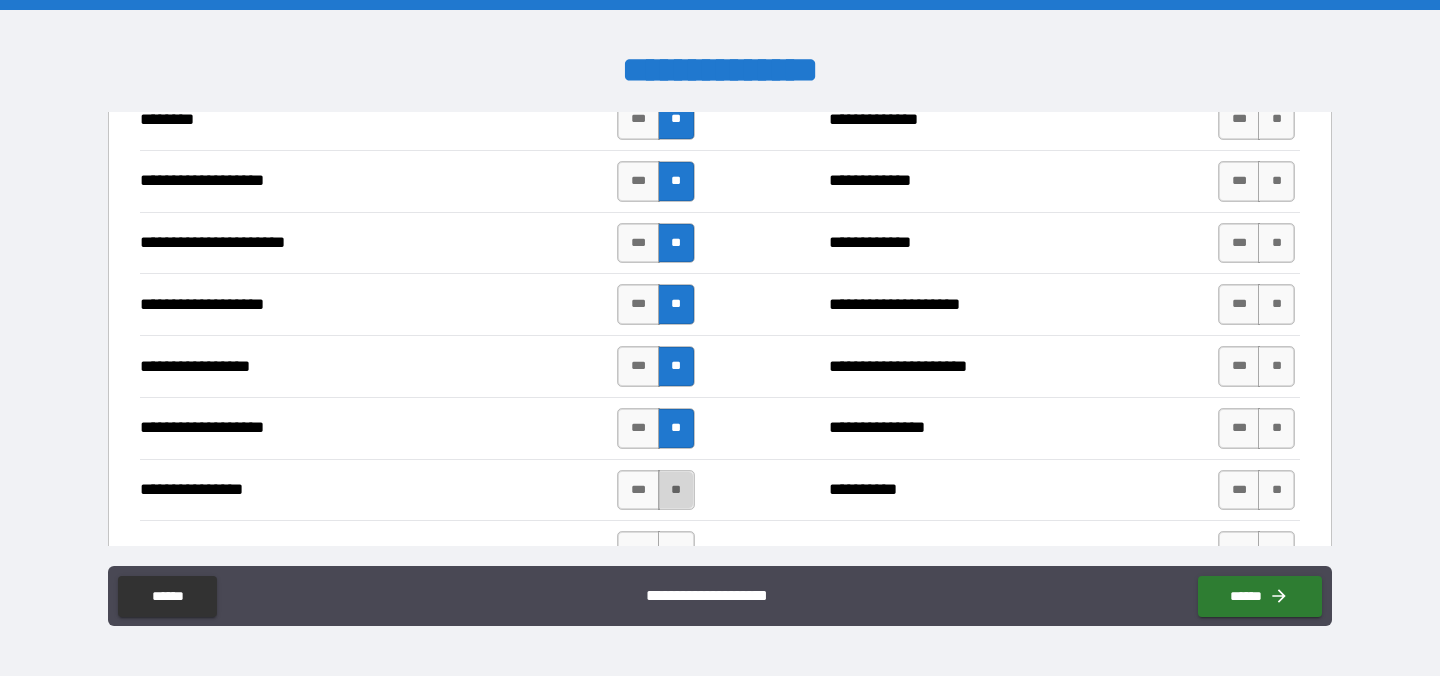 click on "**" at bounding box center [676, 490] 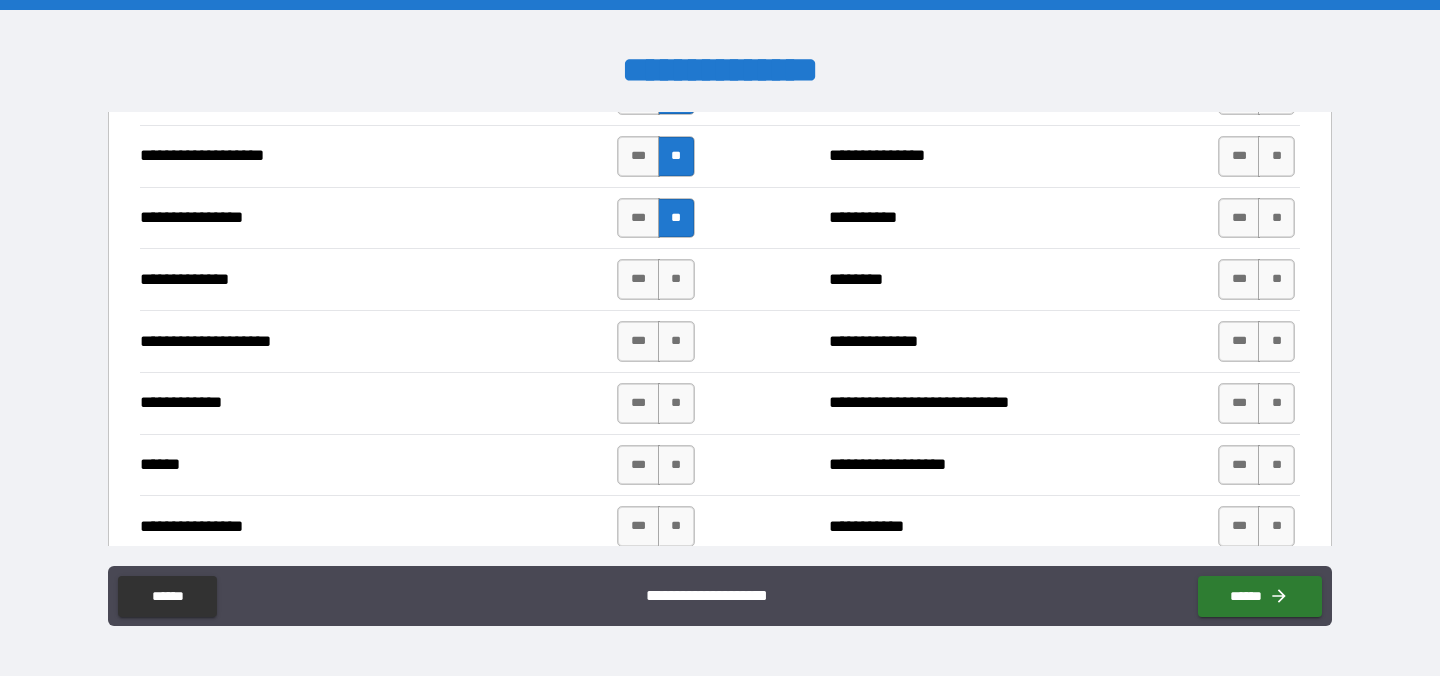 scroll, scrollTop: 3569, scrollLeft: 0, axis: vertical 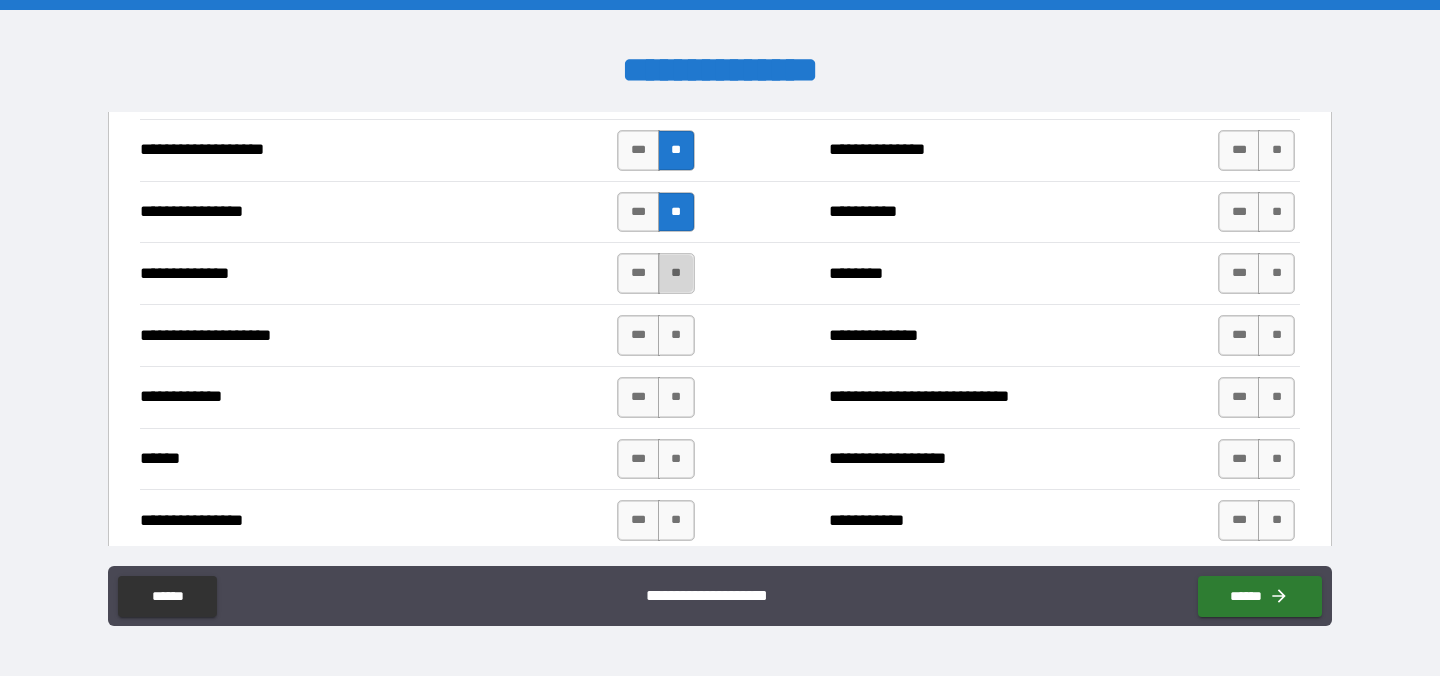 click on "**" at bounding box center (676, 273) 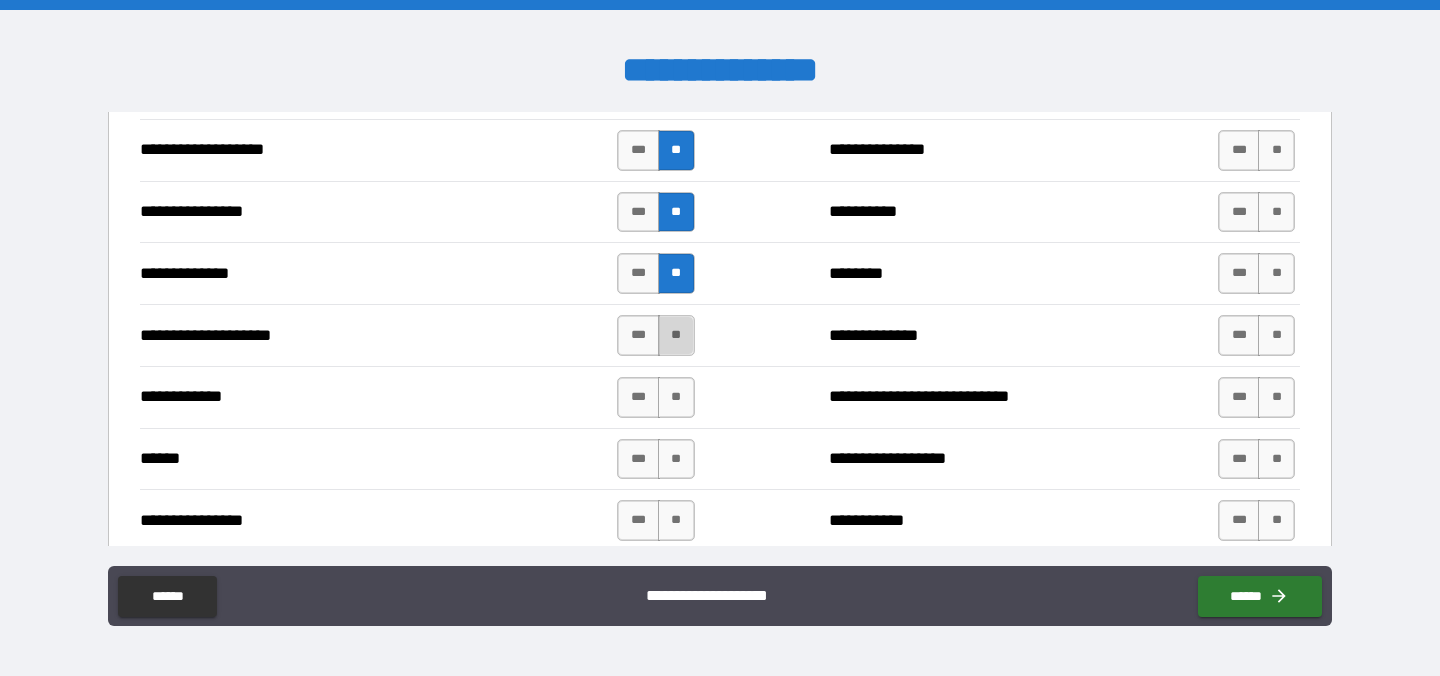 click on "**" at bounding box center [676, 335] 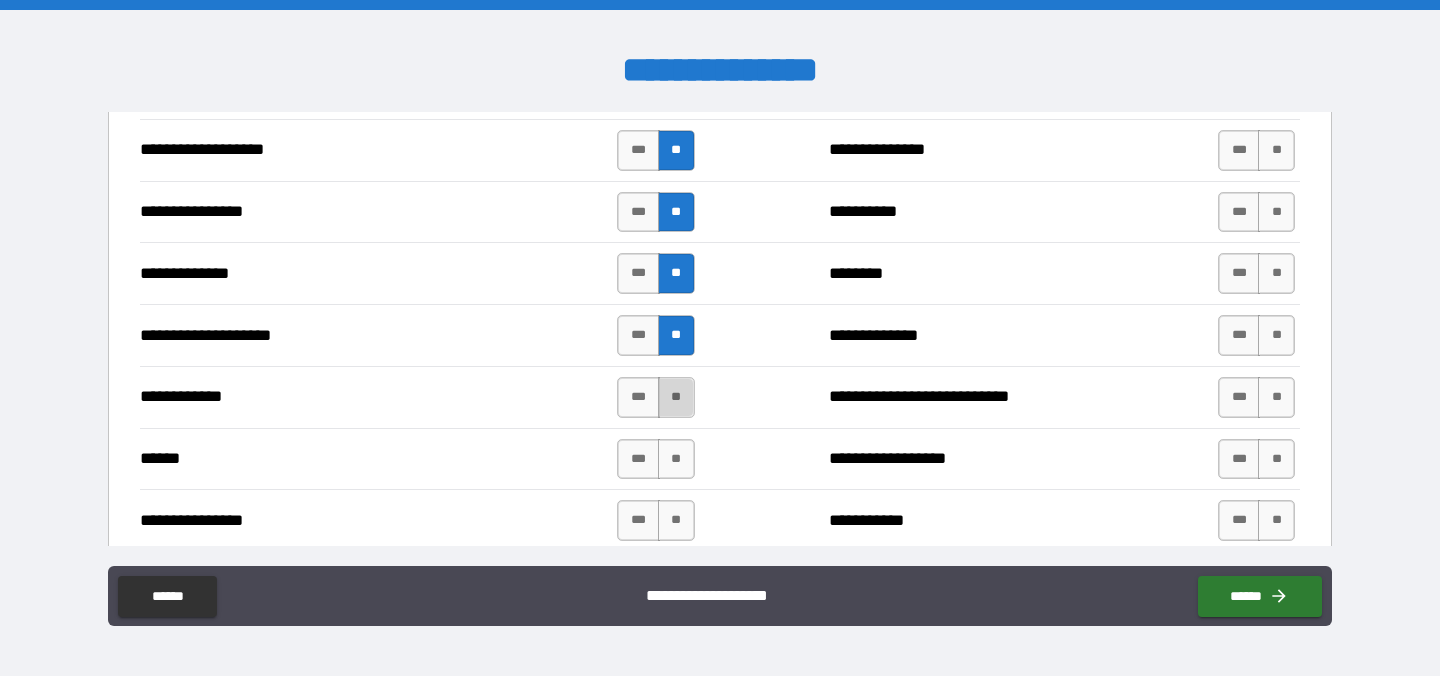 click on "**" at bounding box center (676, 397) 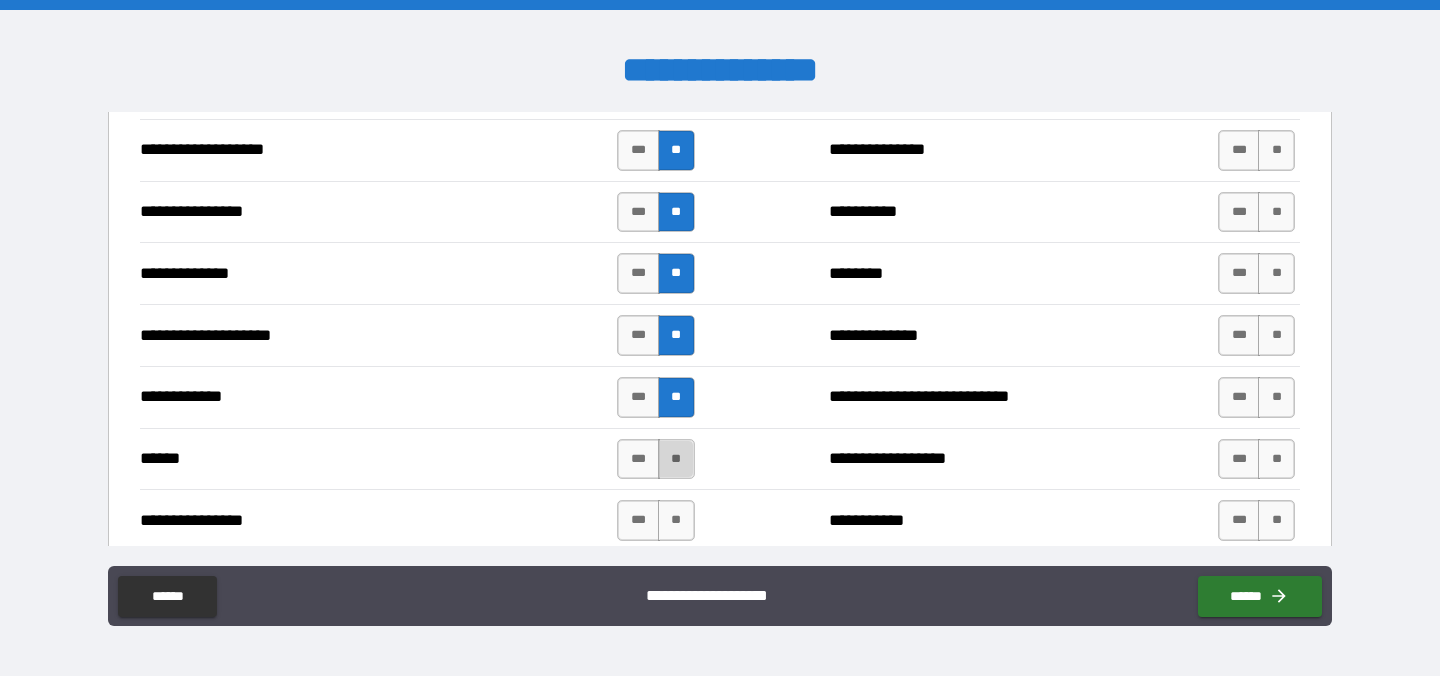 click on "**" at bounding box center (676, 459) 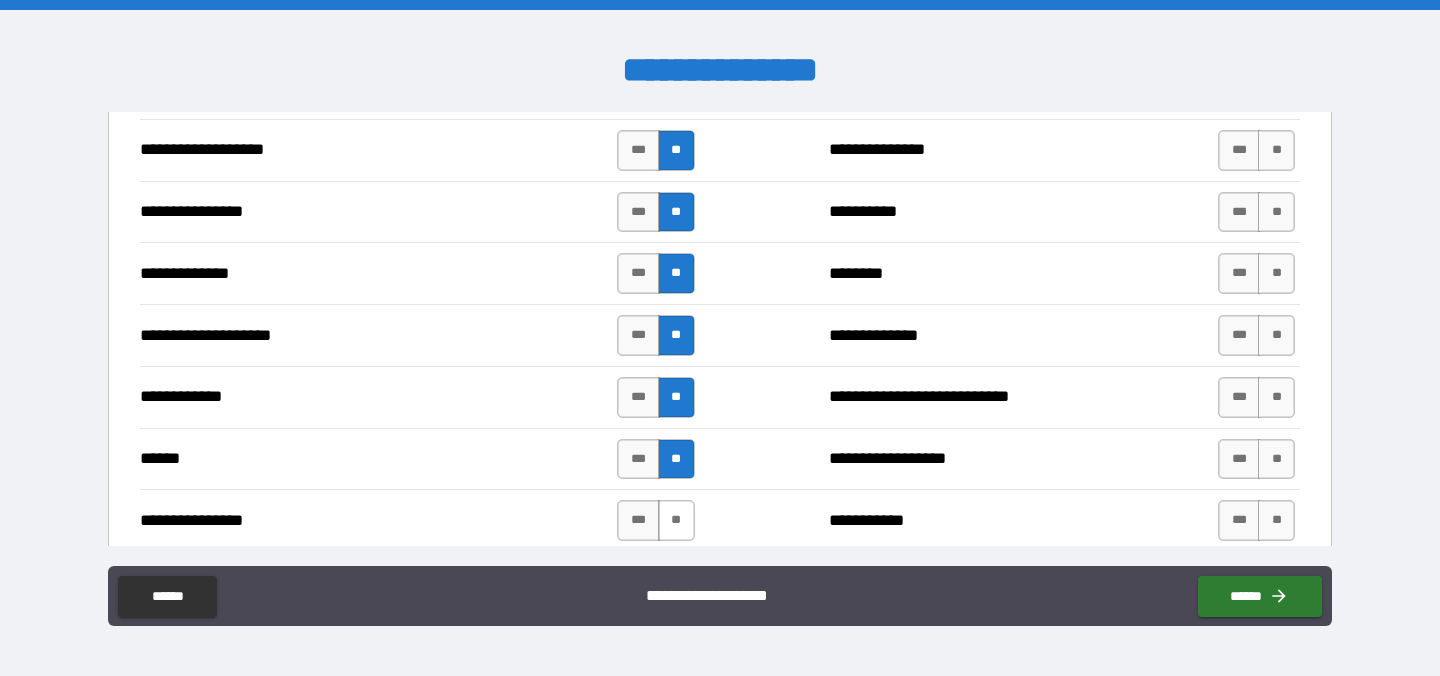 click on "**" at bounding box center (676, 520) 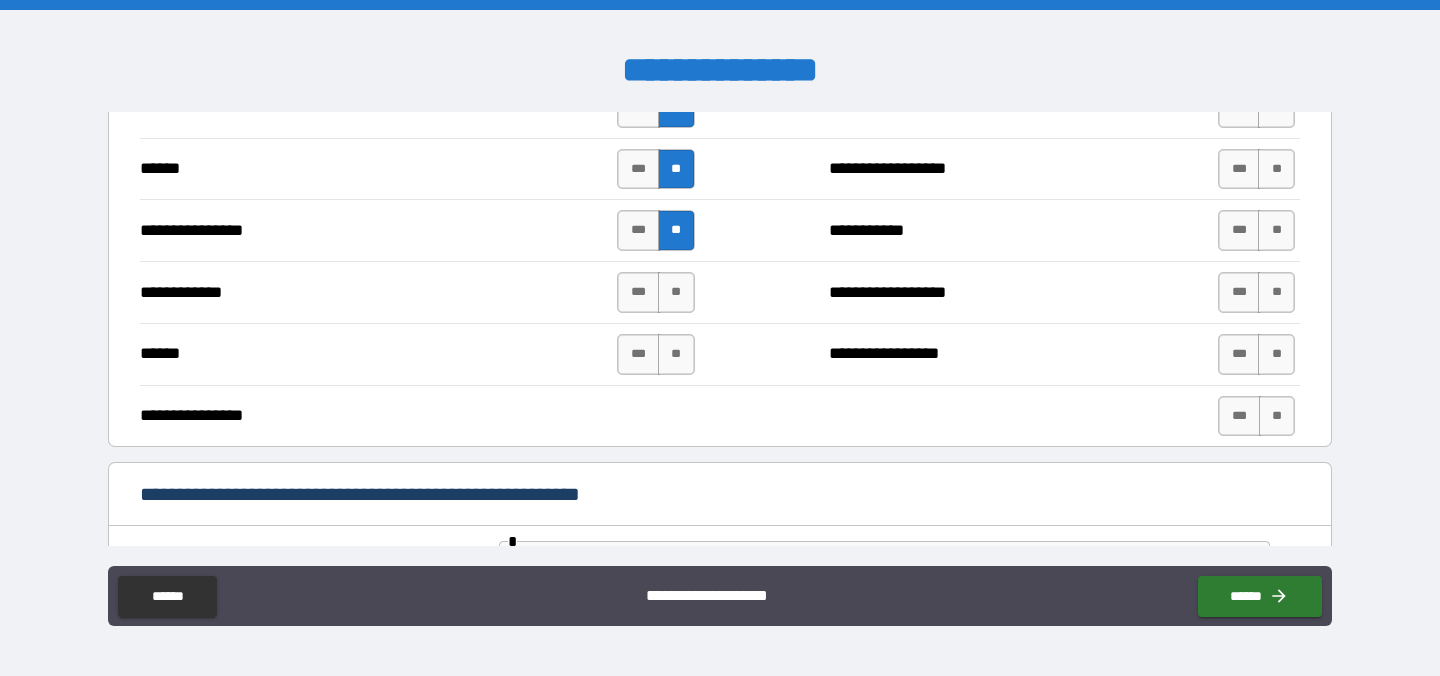 scroll, scrollTop: 3861, scrollLeft: 0, axis: vertical 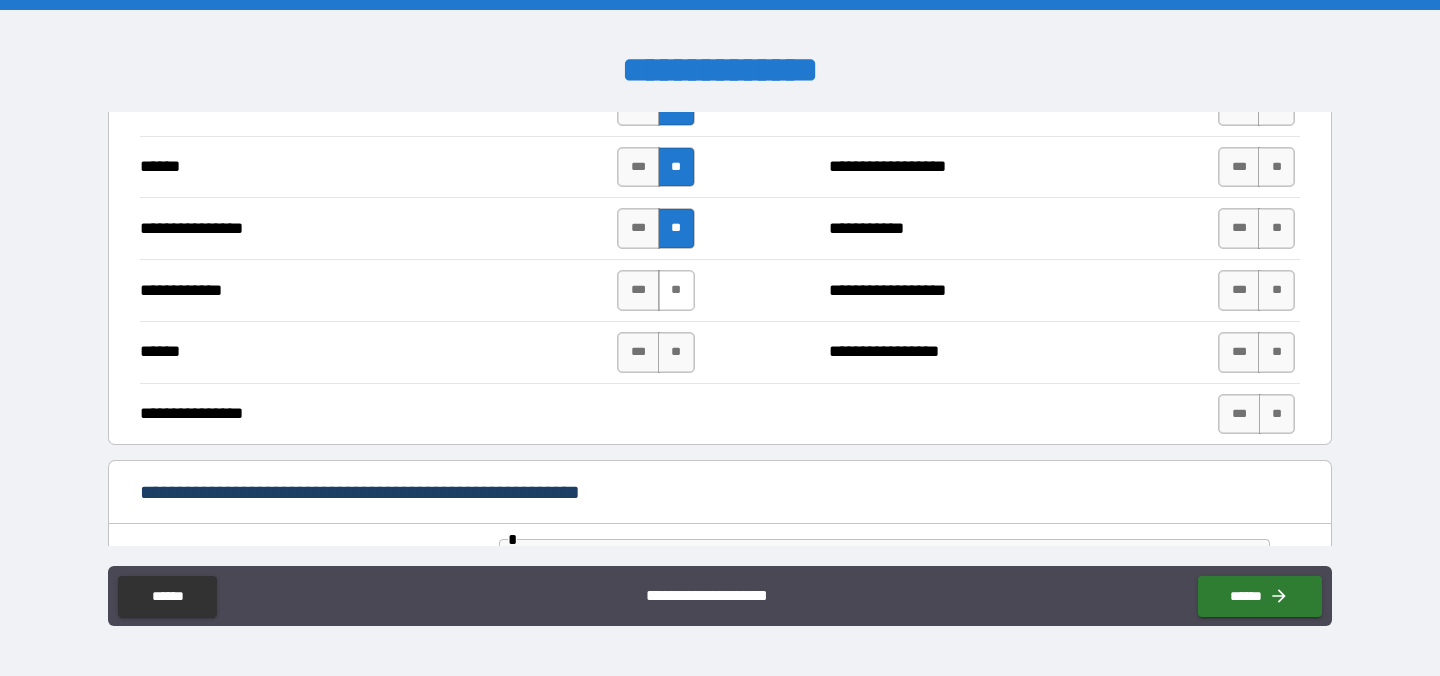 click on "**" at bounding box center [676, 290] 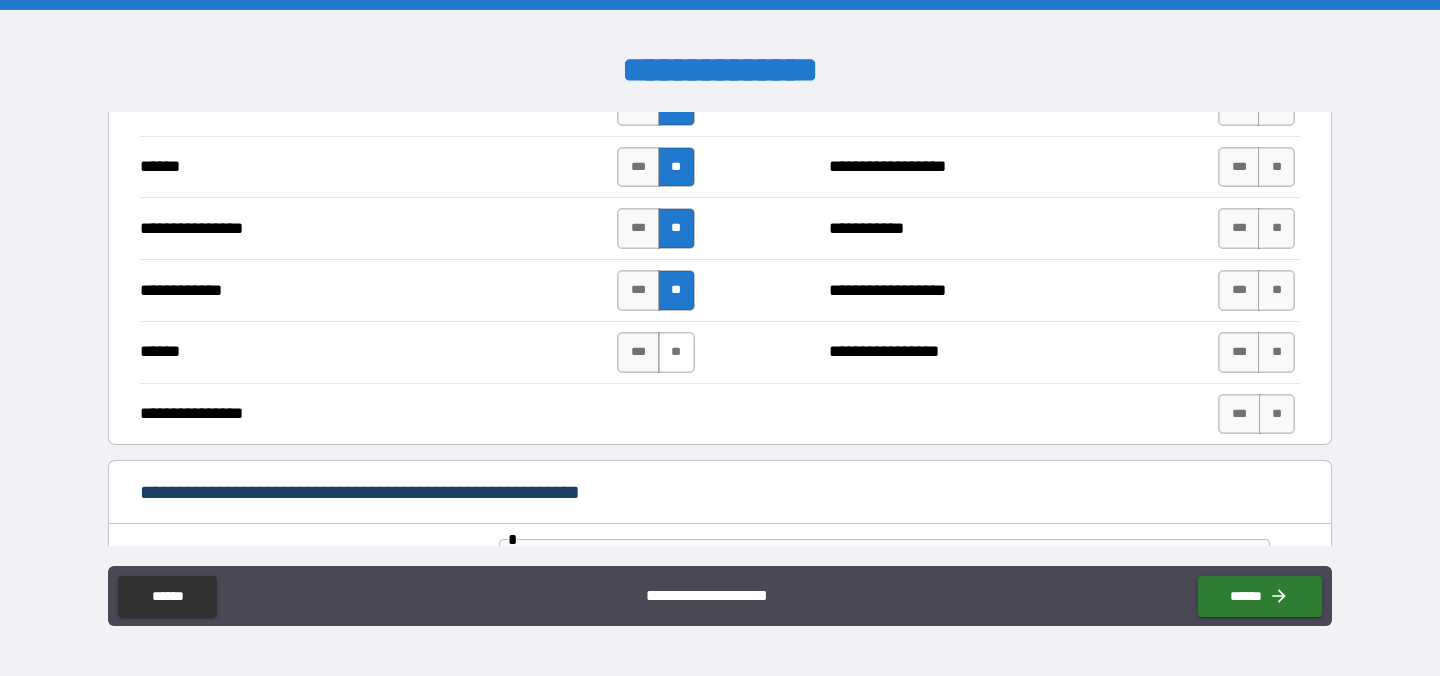 click on "**" at bounding box center [676, 352] 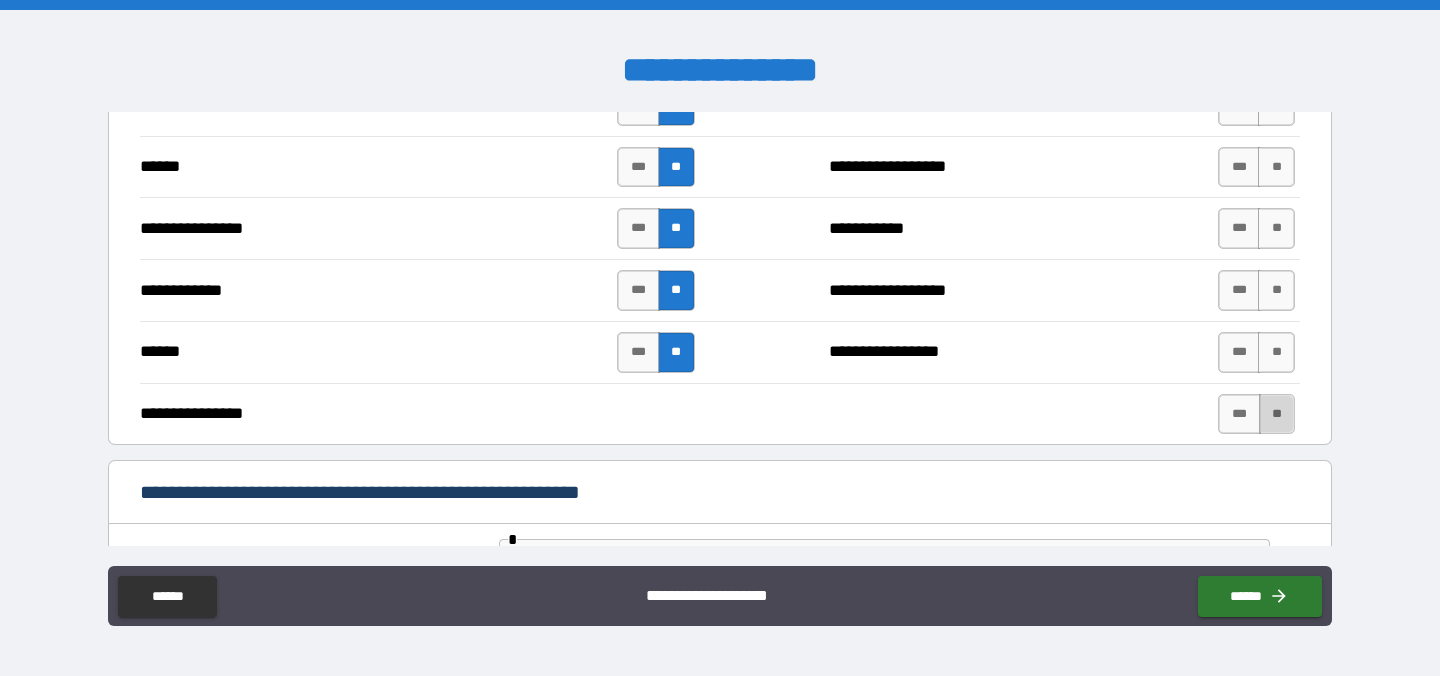 click on "**" at bounding box center [1277, 414] 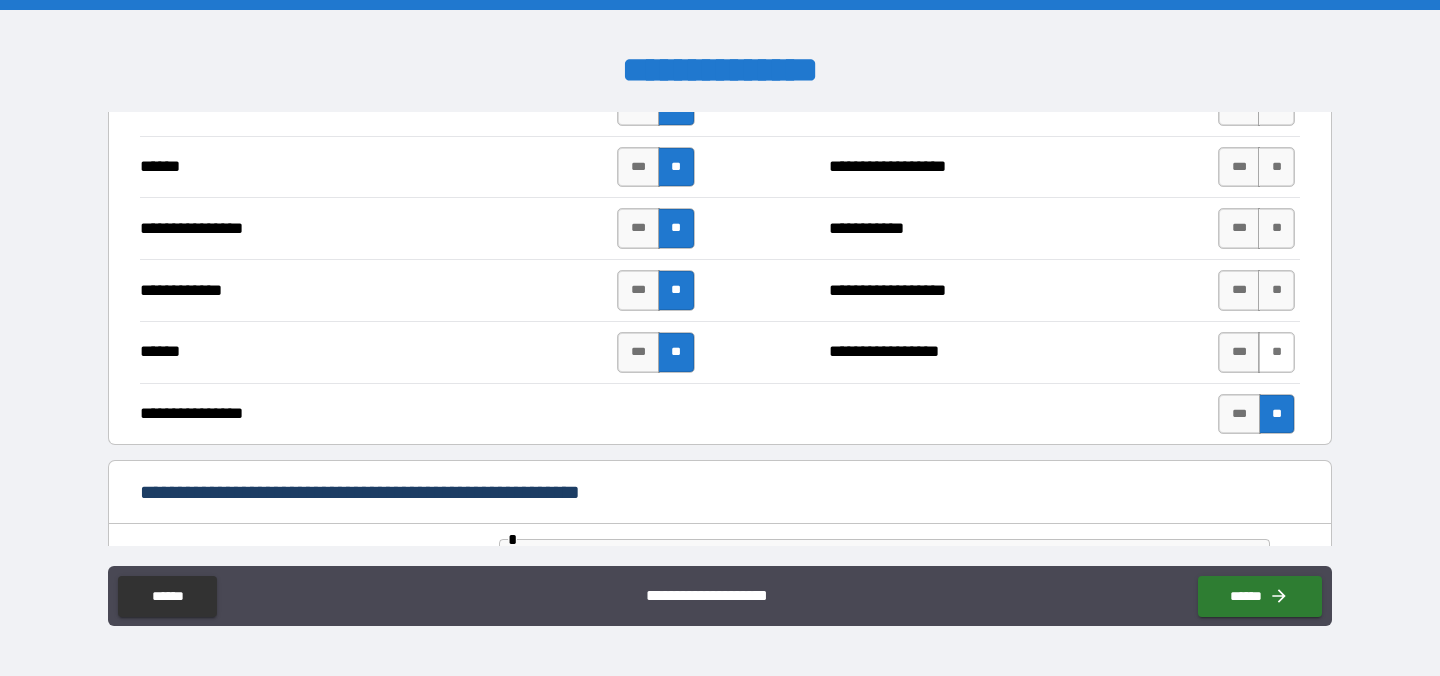 click on "**" at bounding box center [1276, 352] 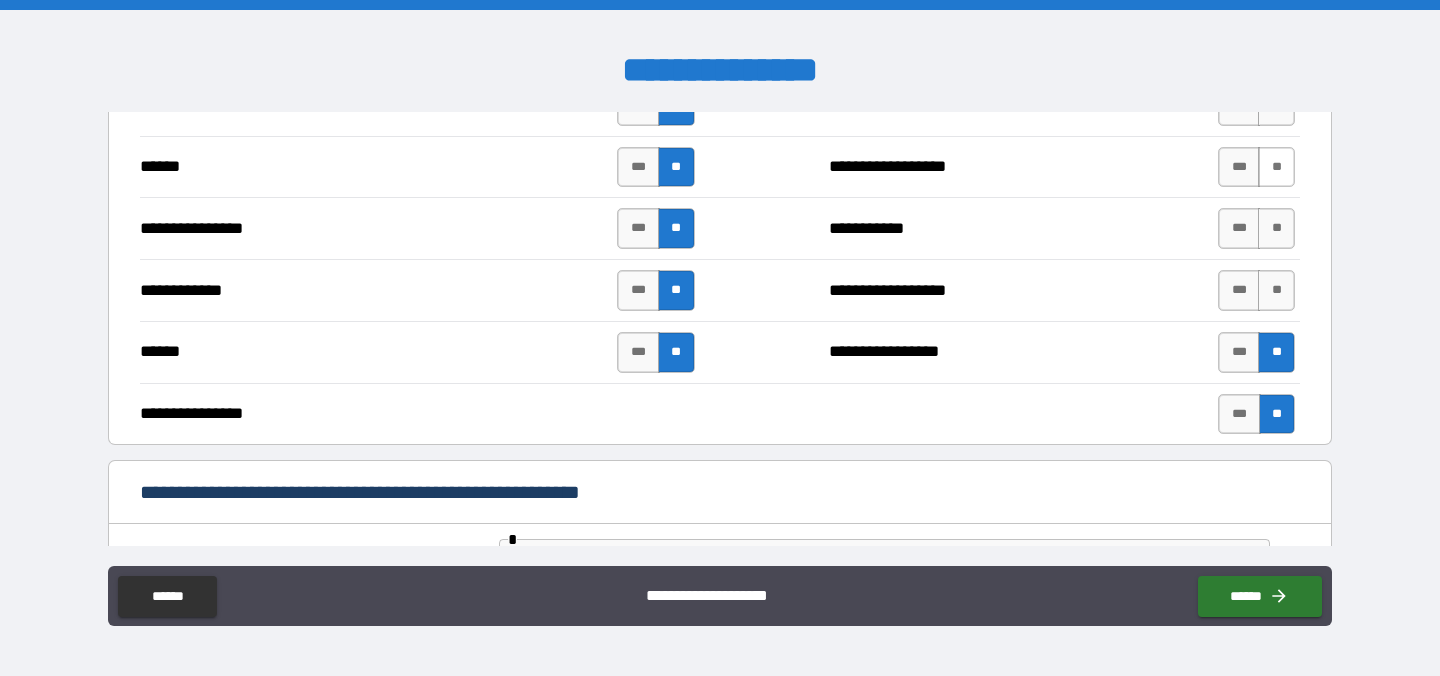 click on "**" at bounding box center (1276, 167) 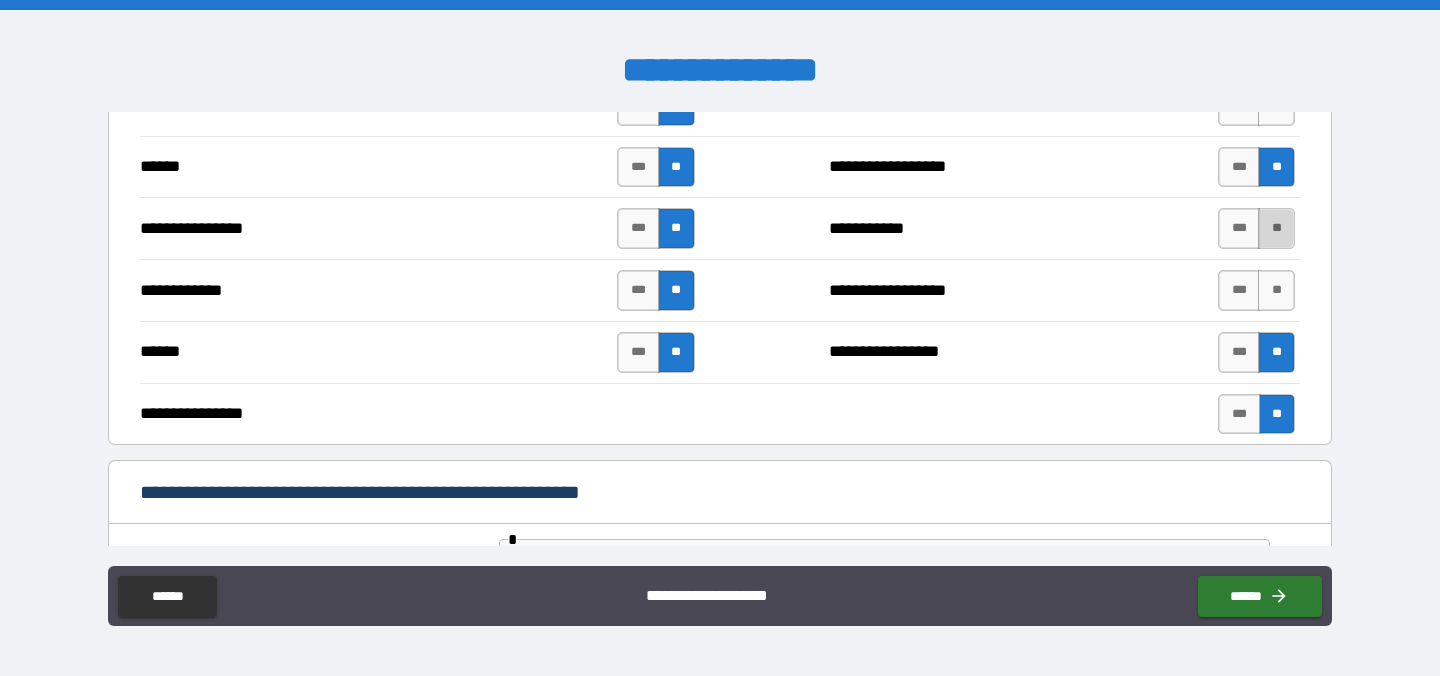 click on "**" at bounding box center [1276, 228] 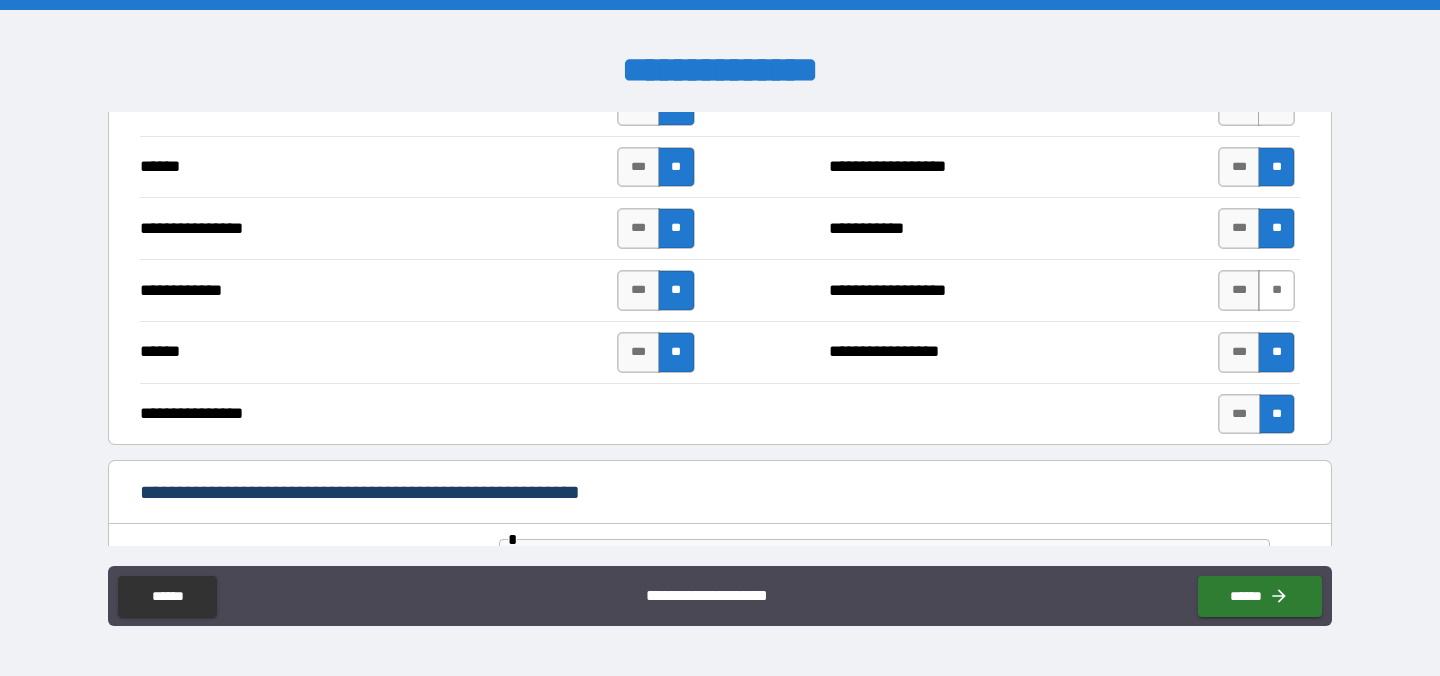click on "**" at bounding box center [1276, 290] 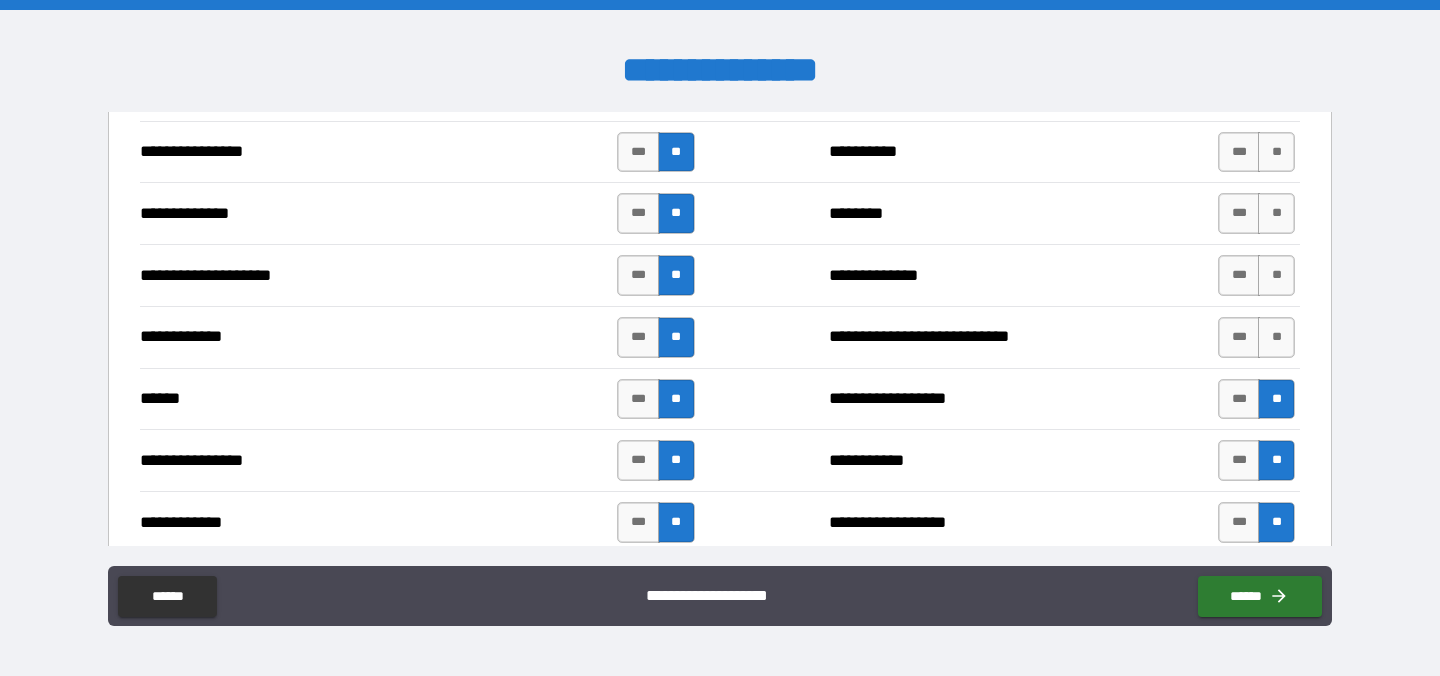 scroll, scrollTop: 3630, scrollLeft: 0, axis: vertical 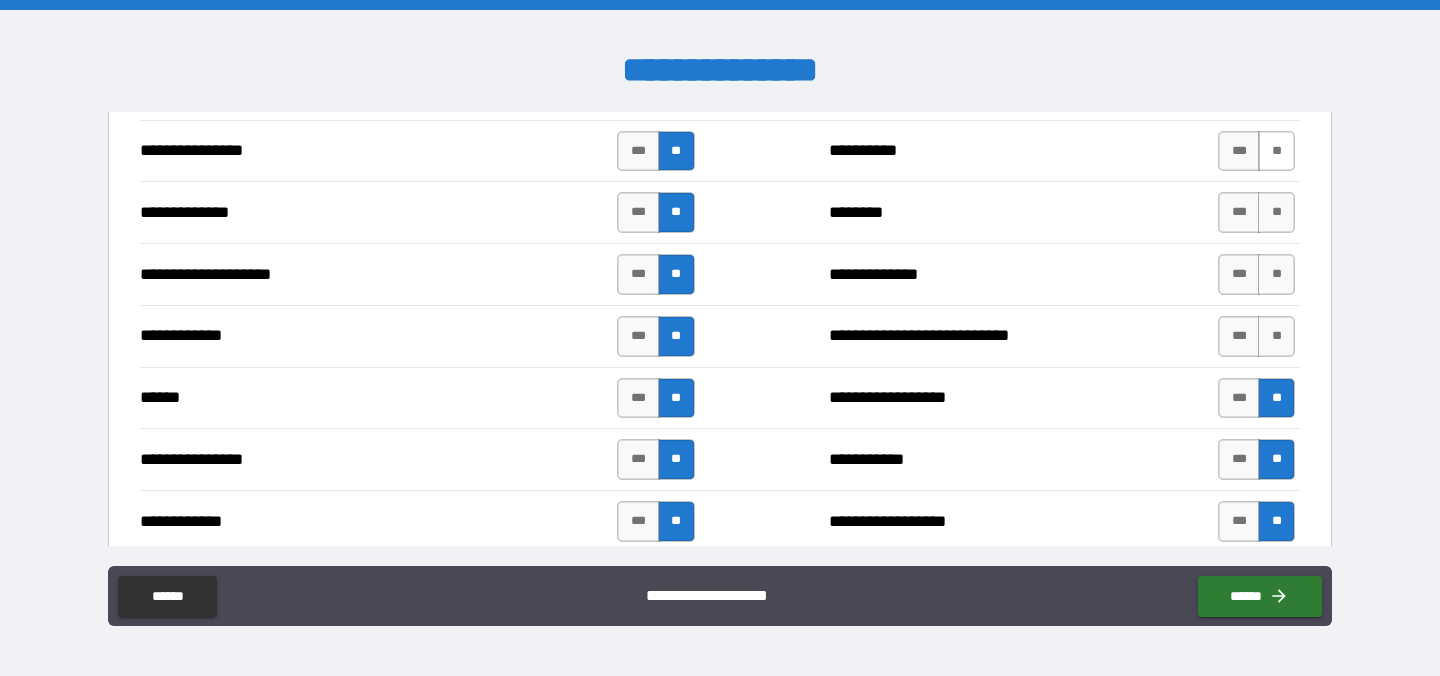 click on "**" at bounding box center (1276, 151) 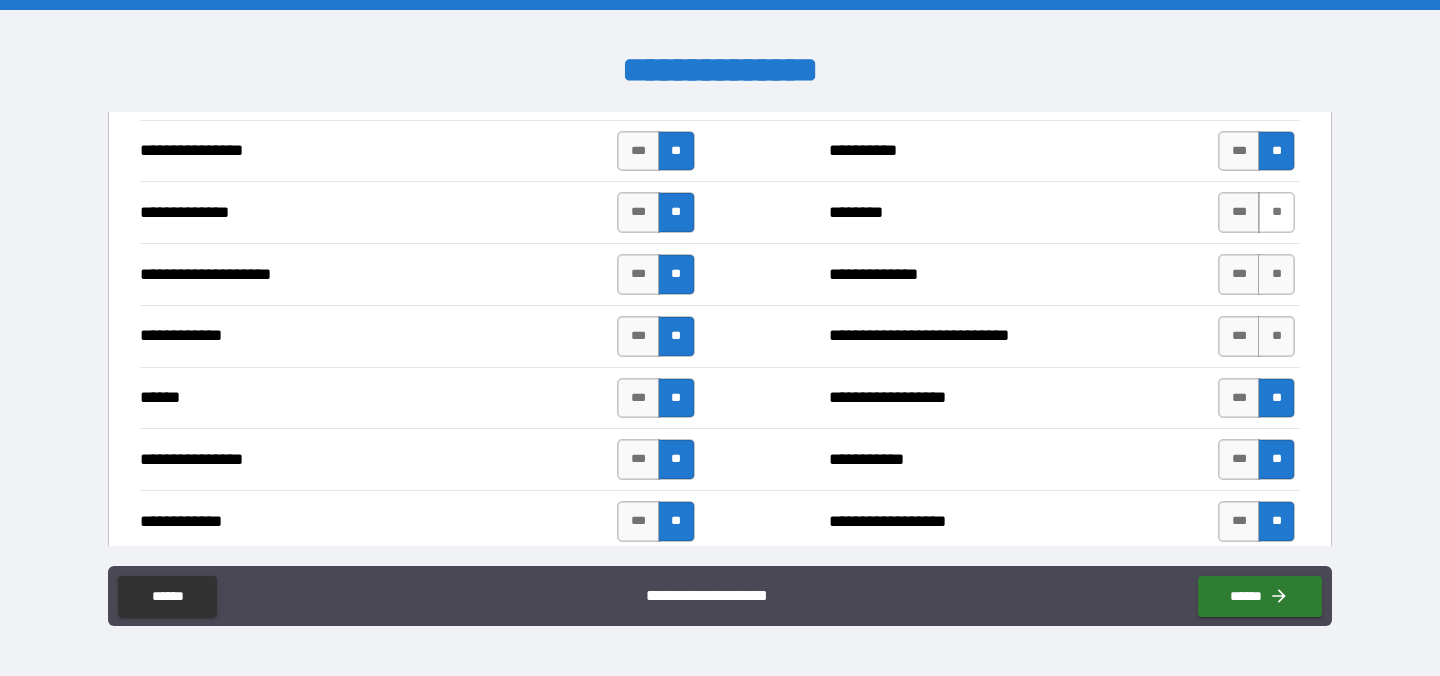click on "**" at bounding box center (1276, 212) 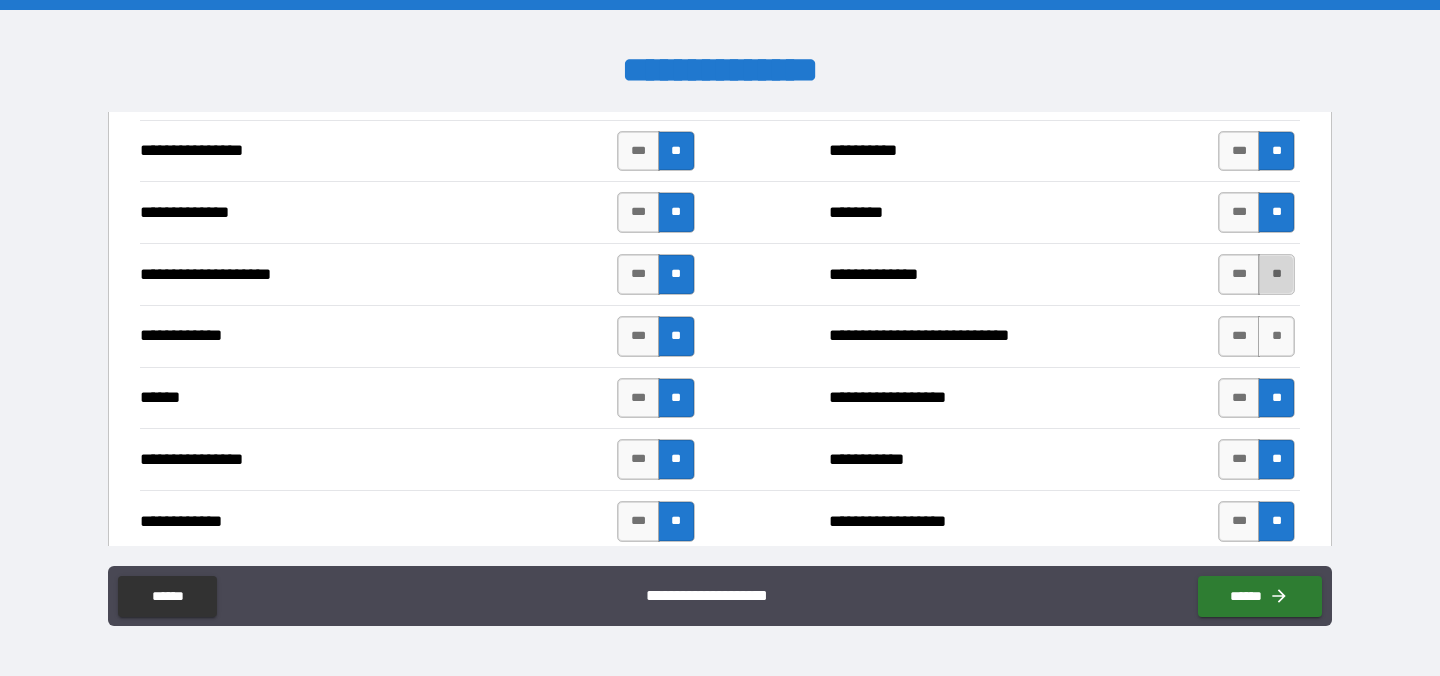 click on "**" at bounding box center [1276, 274] 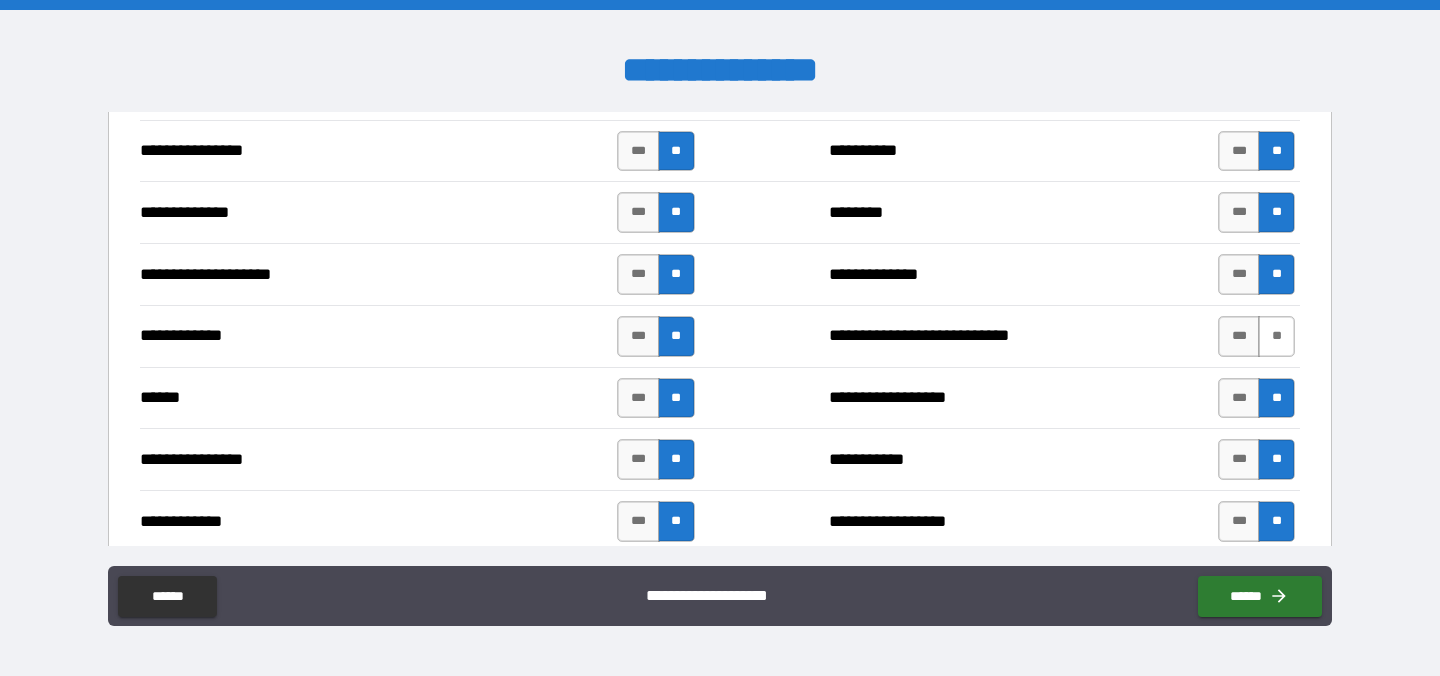 click on "**" at bounding box center (1276, 336) 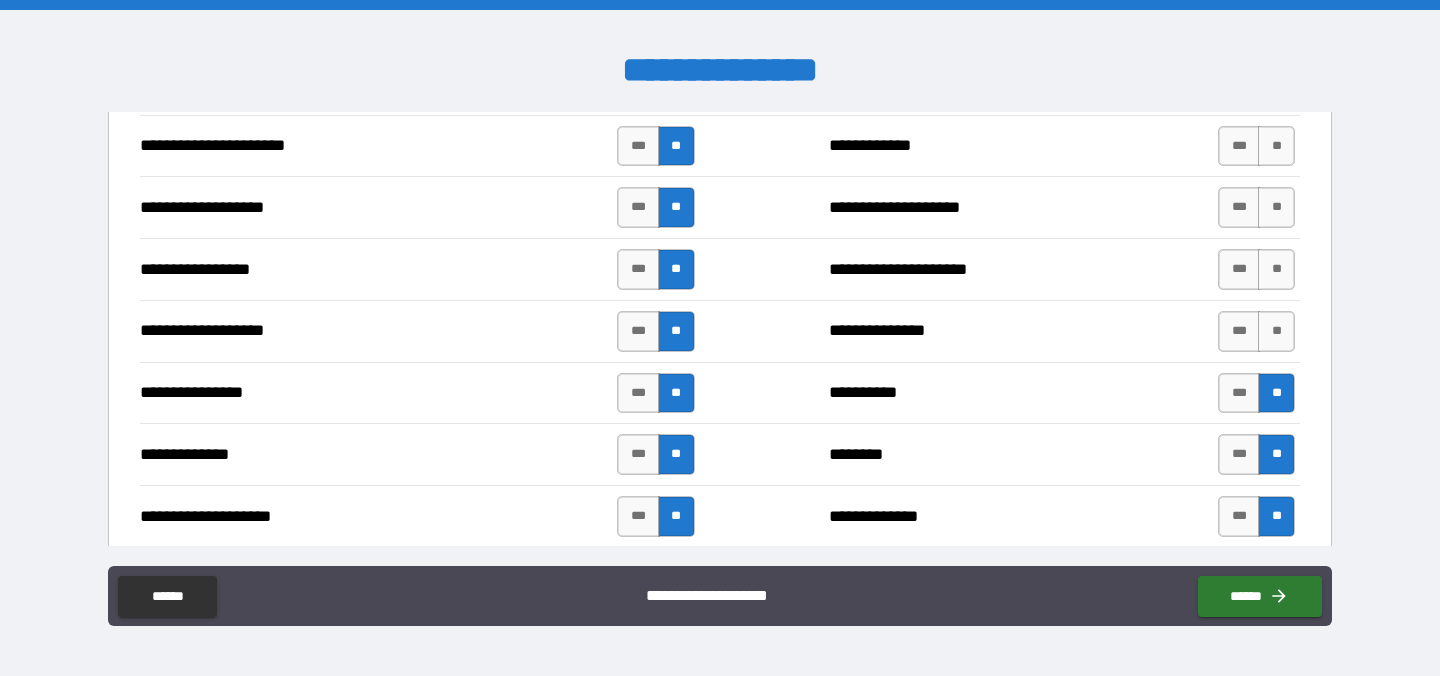 scroll, scrollTop: 3364, scrollLeft: 0, axis: vertical 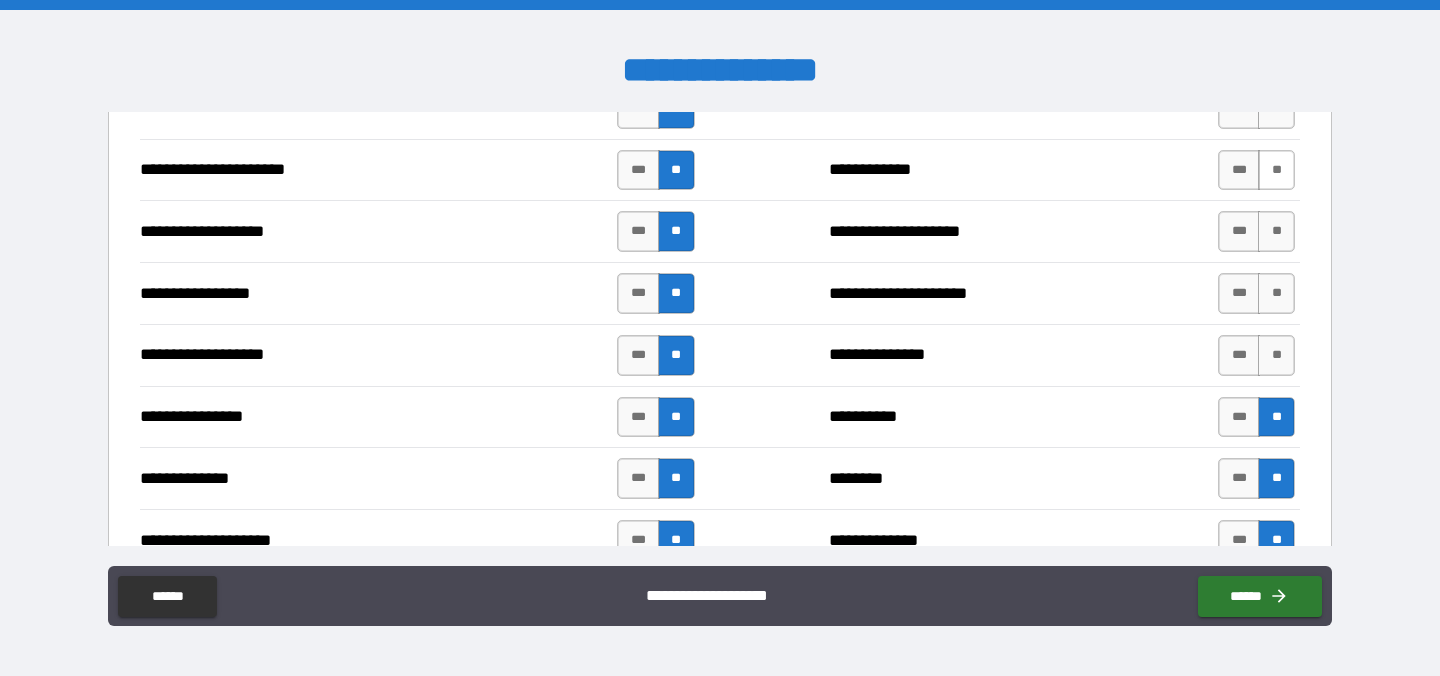 click on "**" at bounding box center (1276, 170) 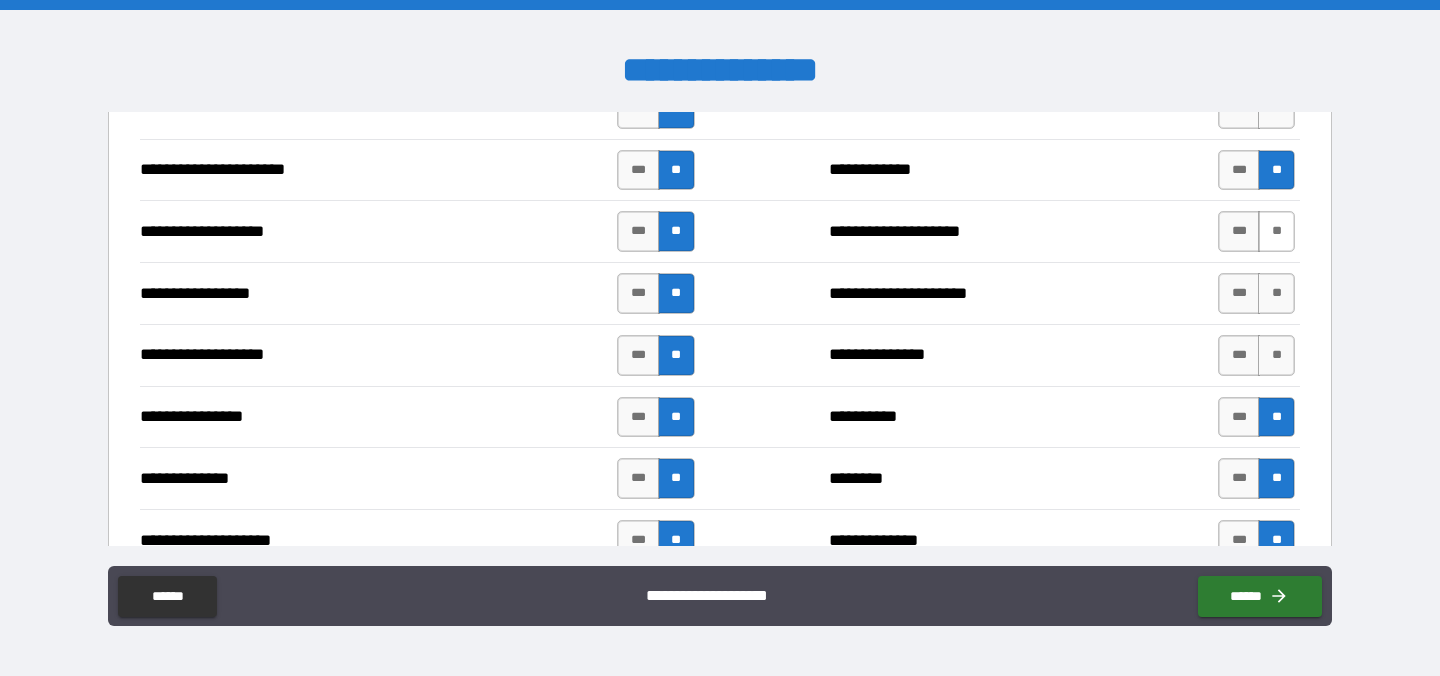 click on "**" at bounding box center [1276, 231] 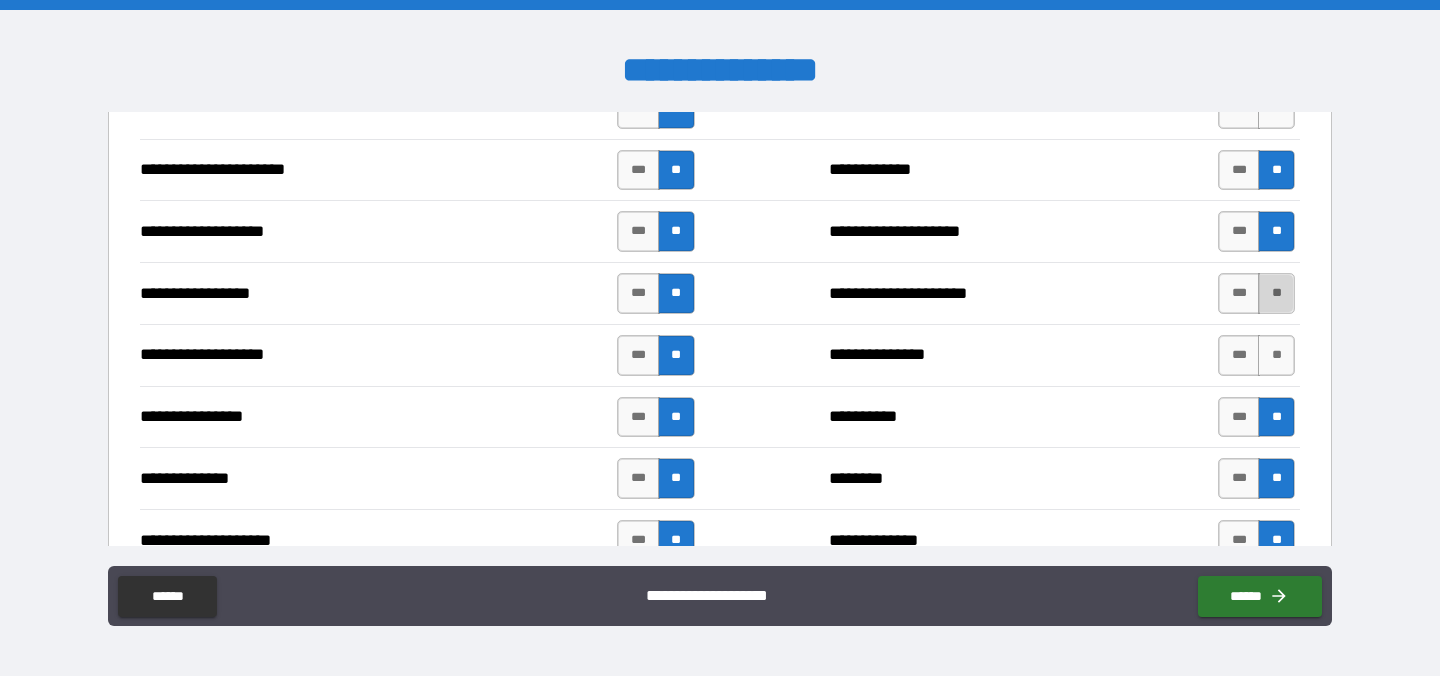 click on "**" at bounding box center [1276, 293] 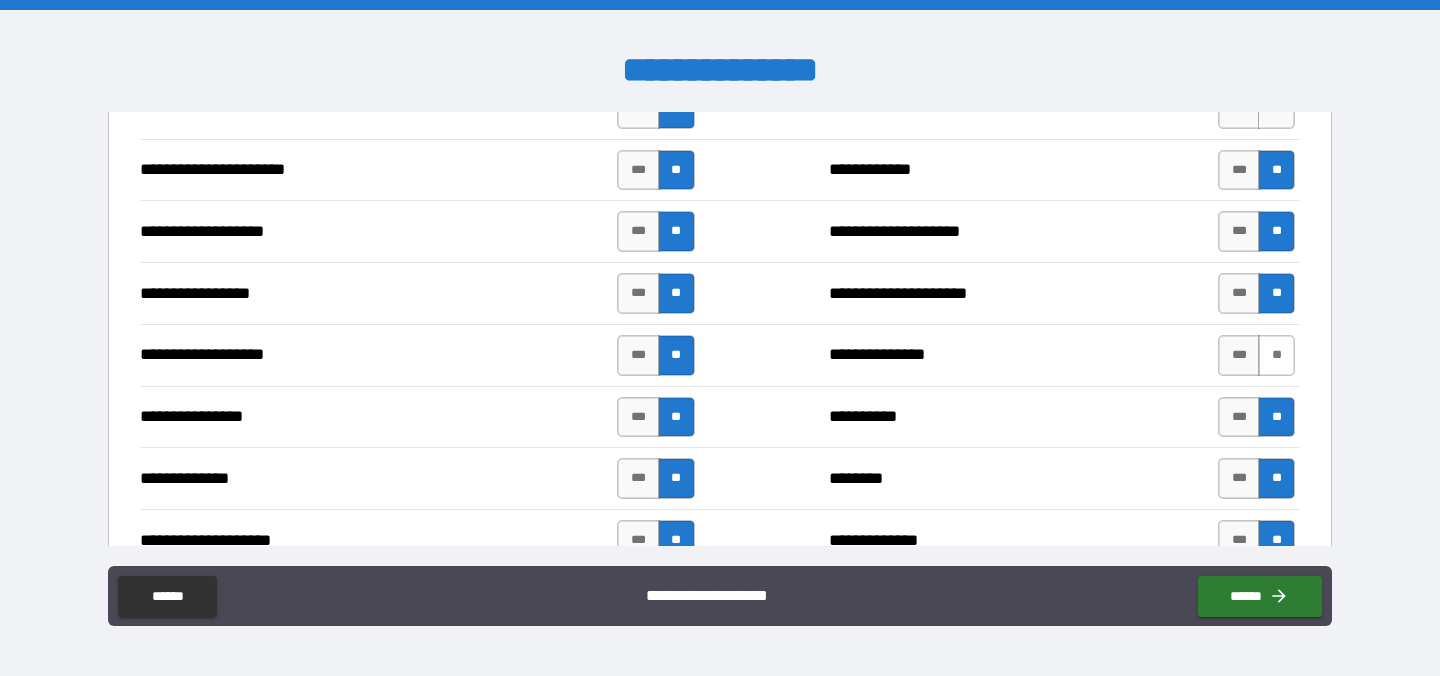 click on "**" at bounding box center (1276, 355) 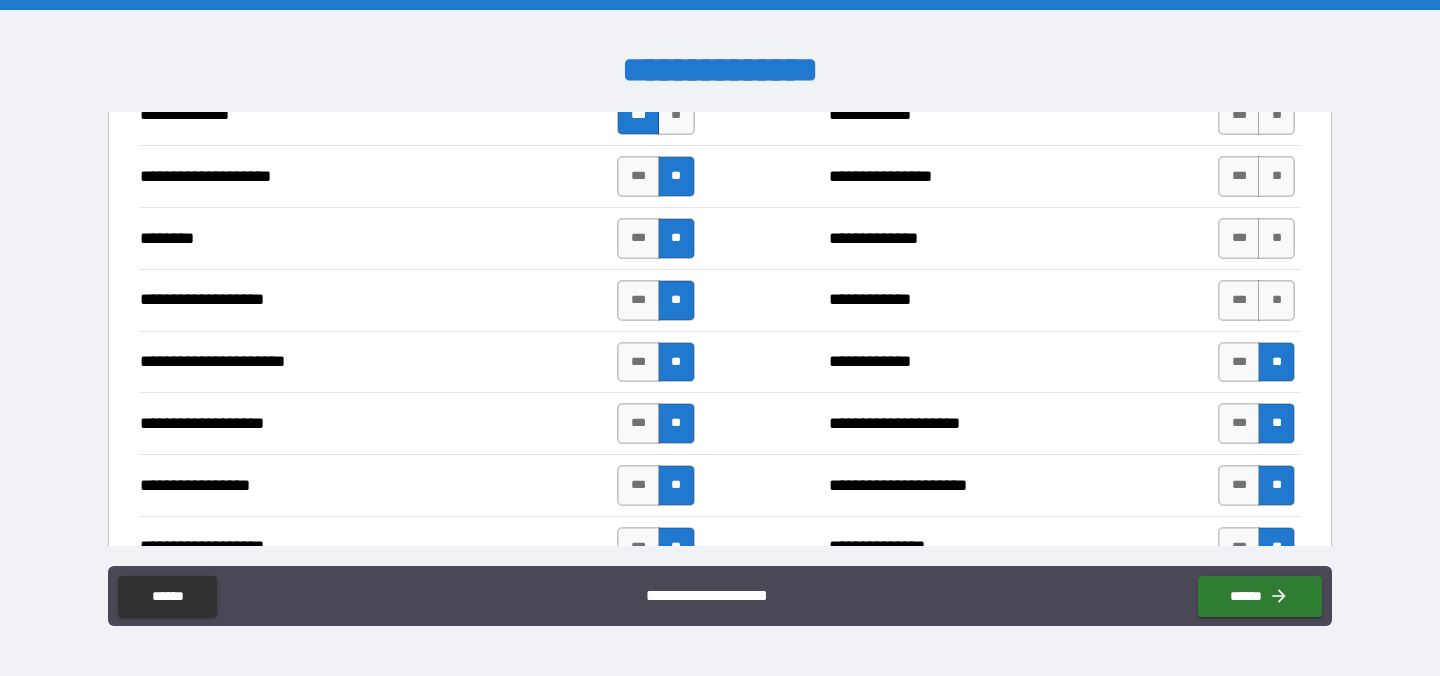 scroll, scrollTop: 3149, scrollLeft: 0, axis: vertical 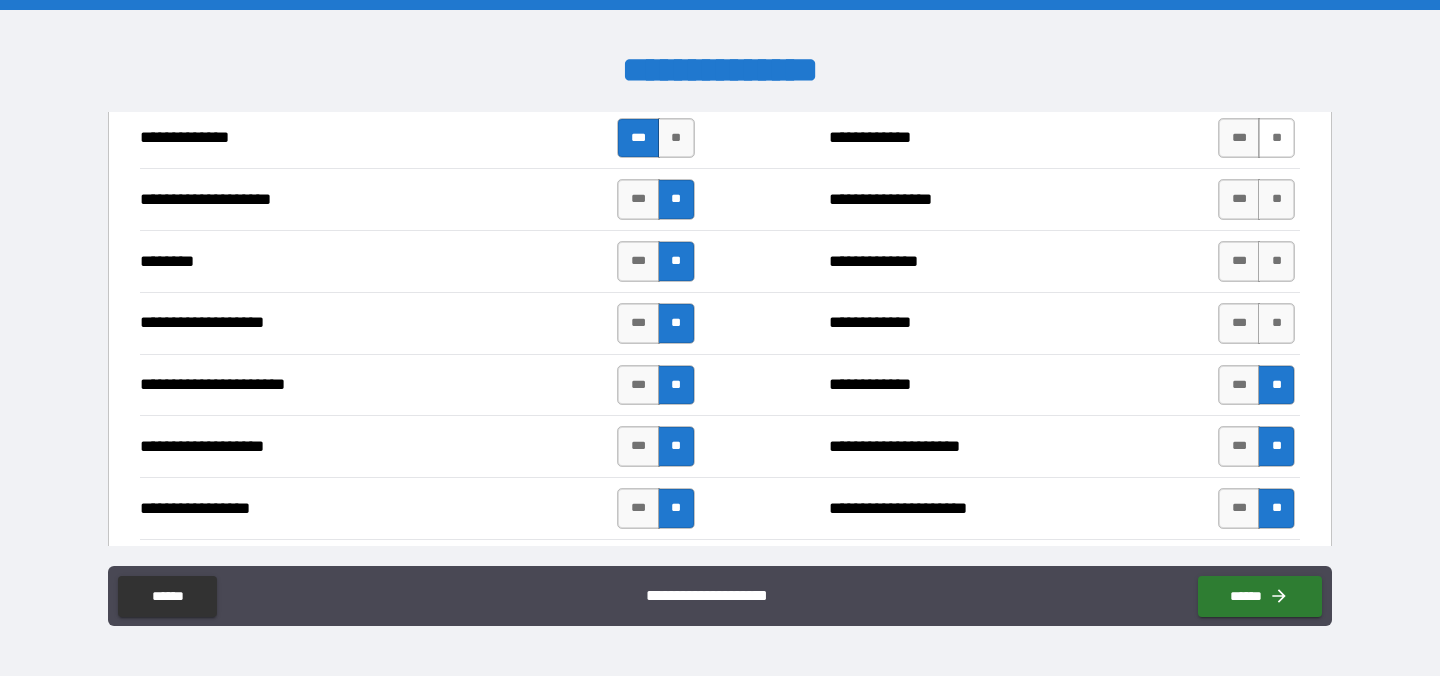 click on "**" at bounding box center (1276, 138) 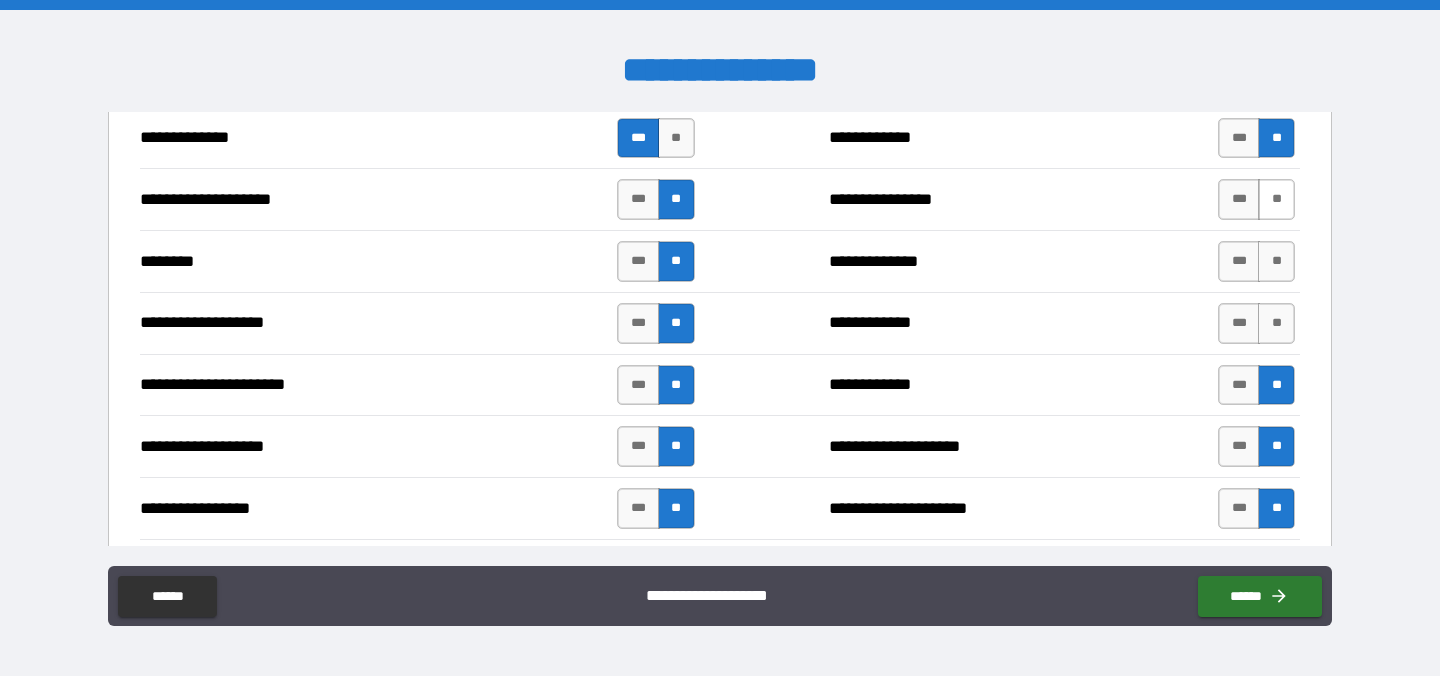 click on "**" at bounding box center (1276, 199) 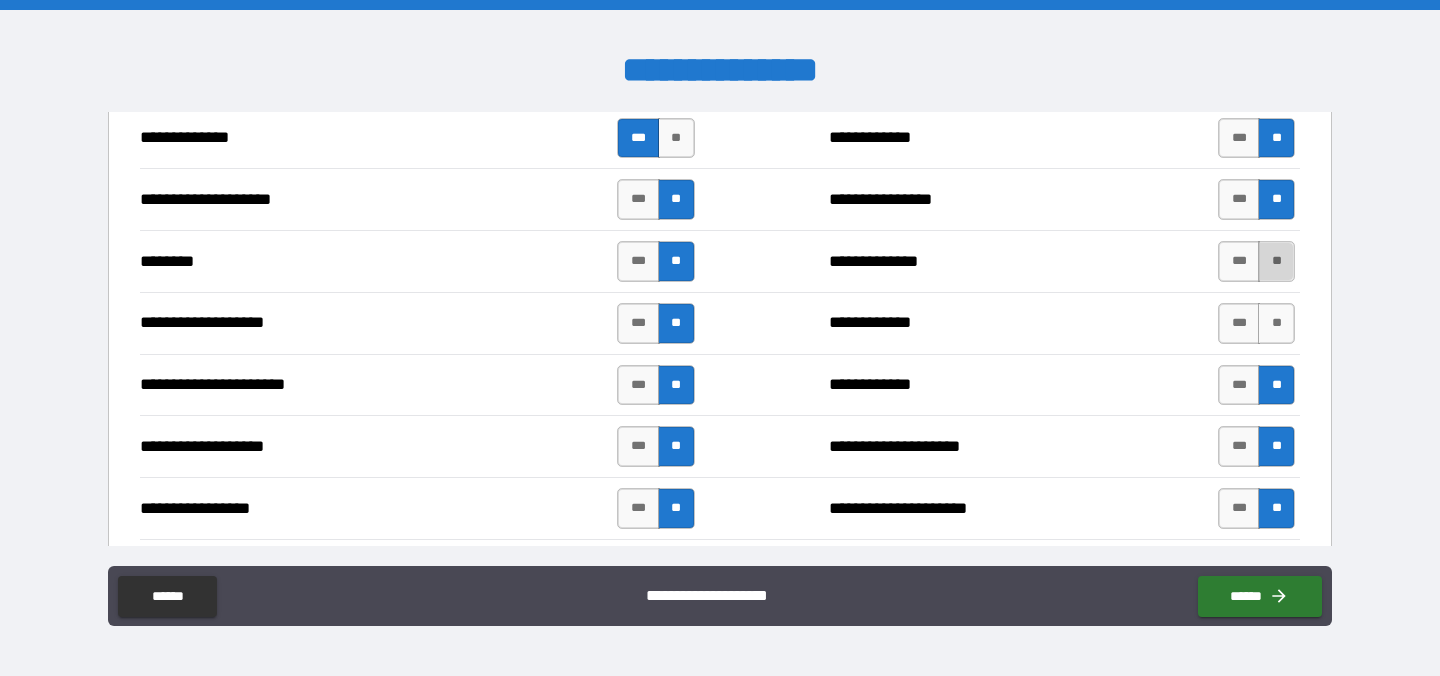 click on "**" at bounding box center (1276, 261) 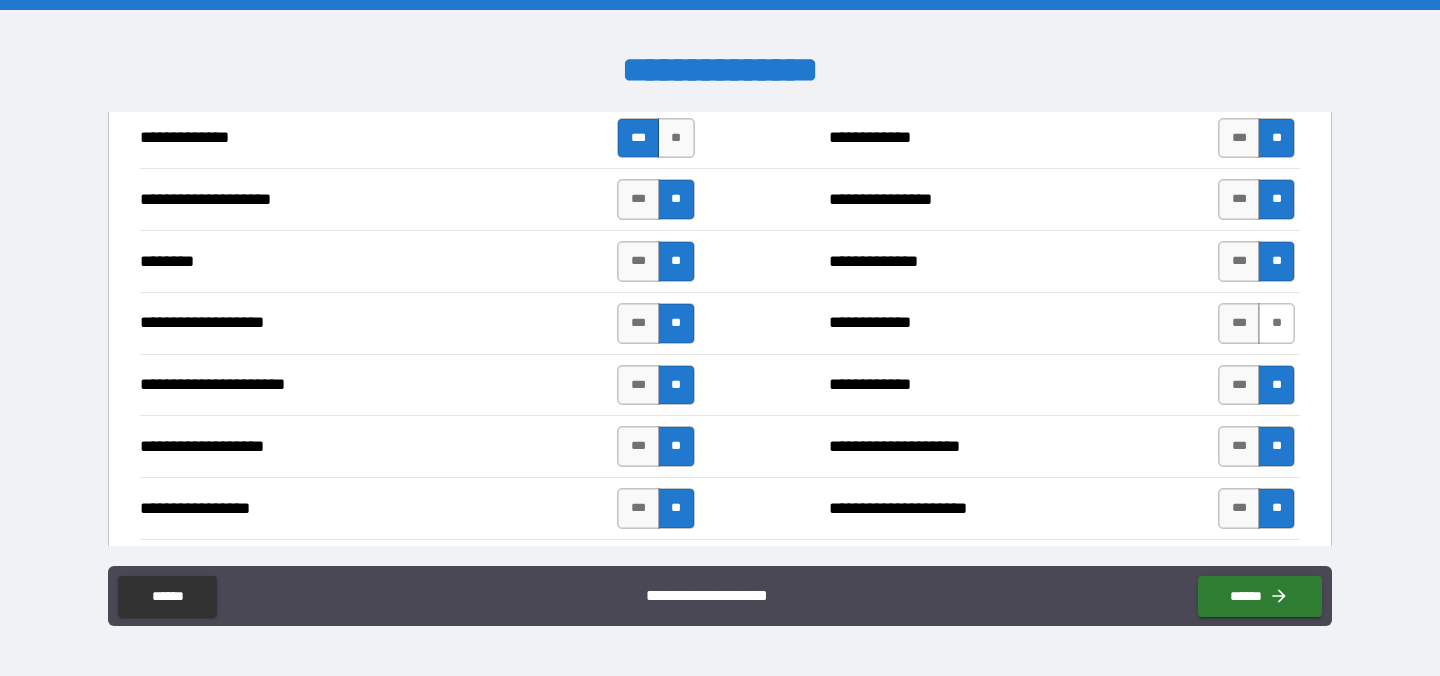 click on "**" at bounding box center (1276, 323) 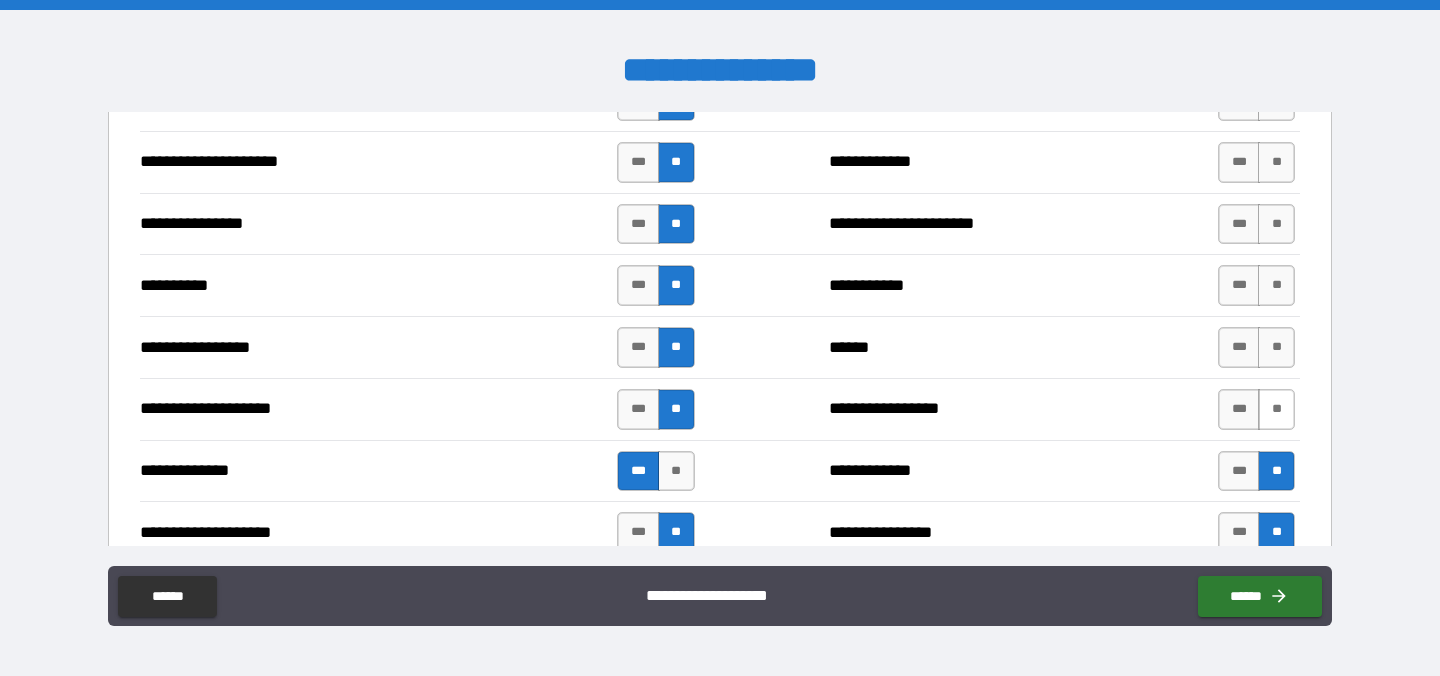 scroll, scrollTop: 2810, scrollLeft: 0, axis: vertical 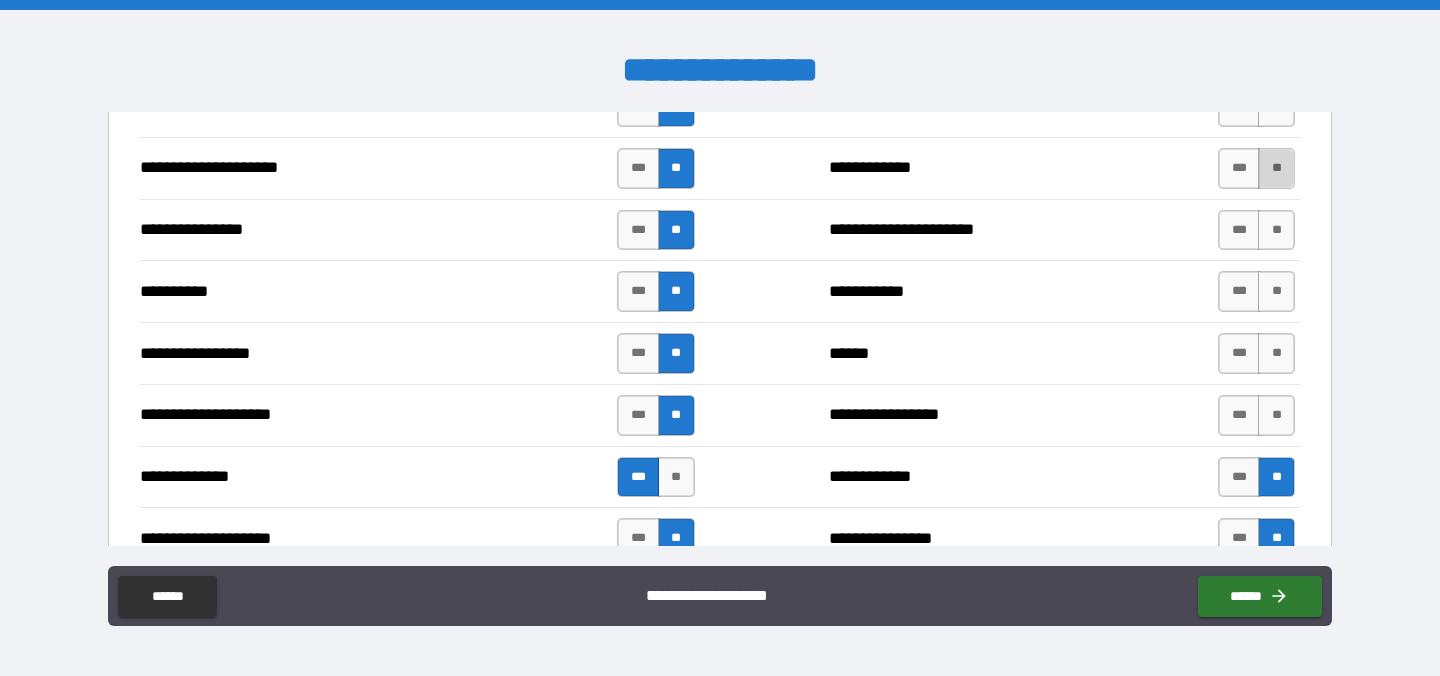 click on "**" at bounding box center (1276, 168) 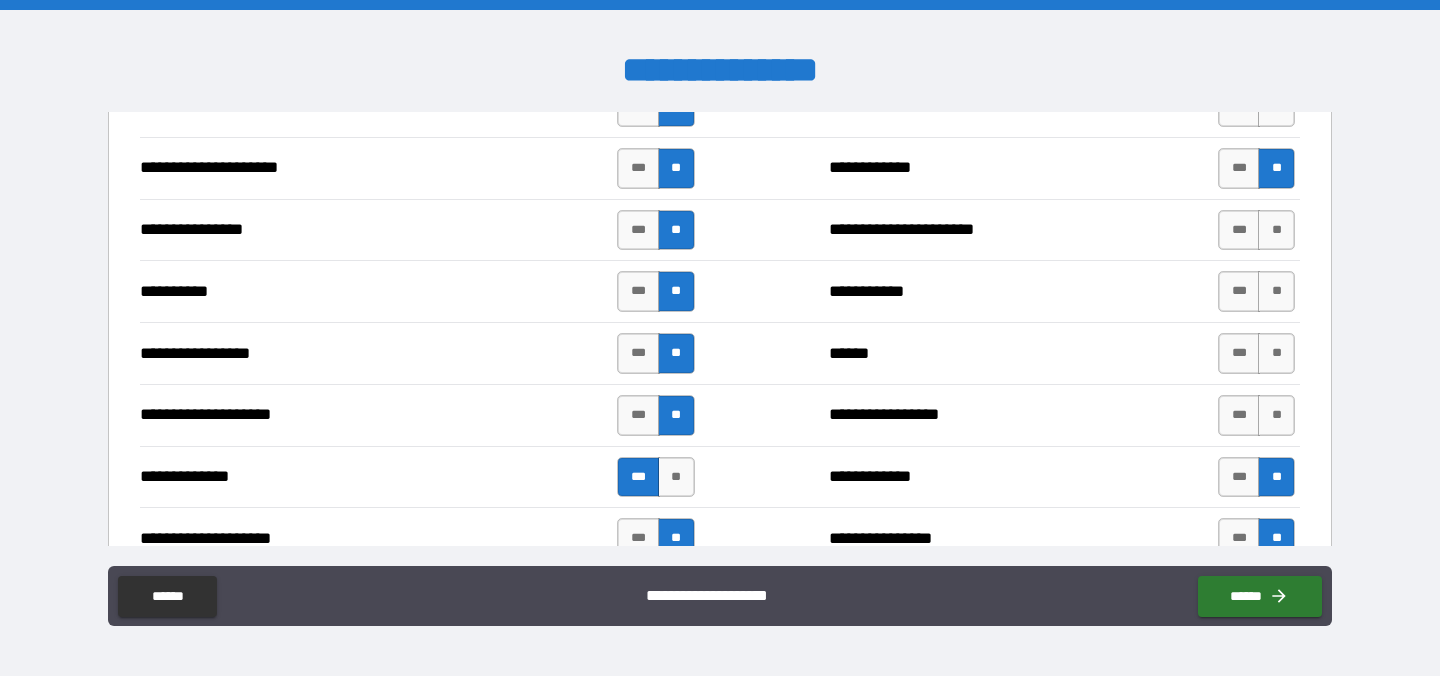 click on "**********" at bounding box center (720, 230) 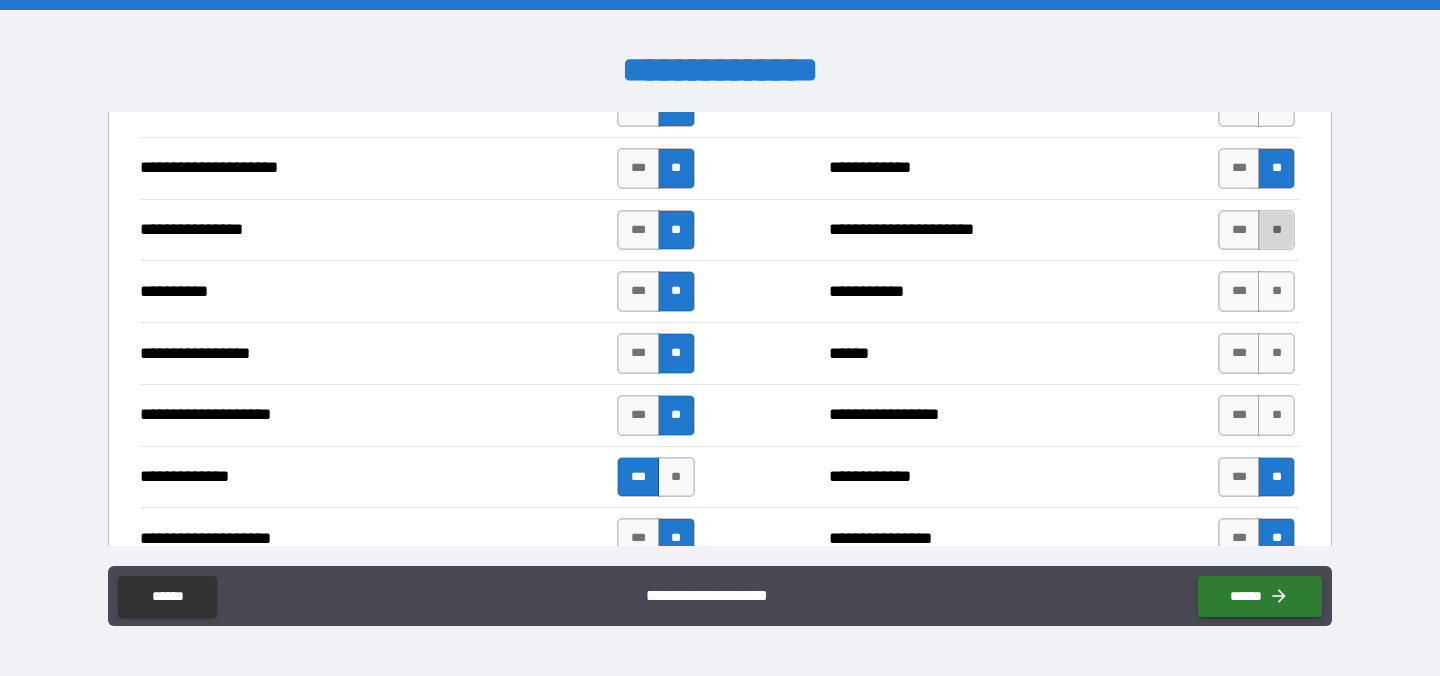 click on "**" at bounding box center (1276, 230) 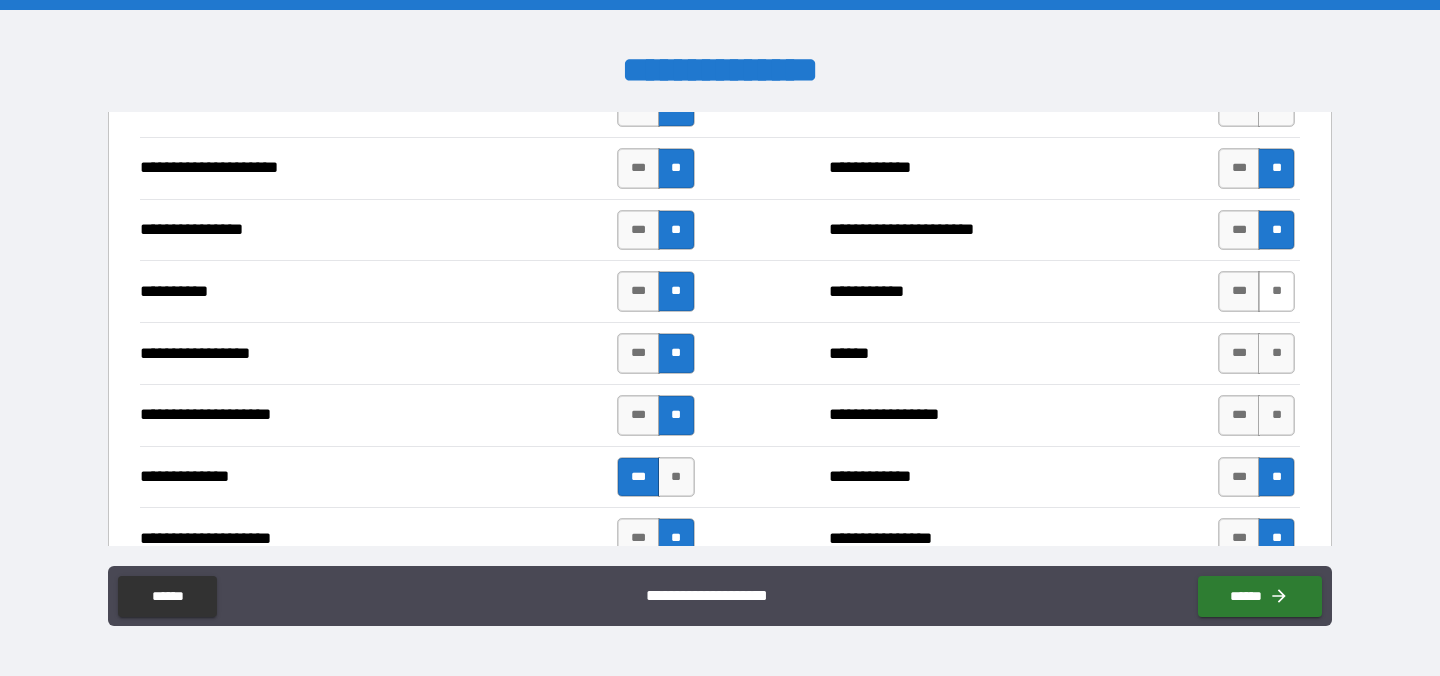 click on "**" at bounding box center (1276, 291) 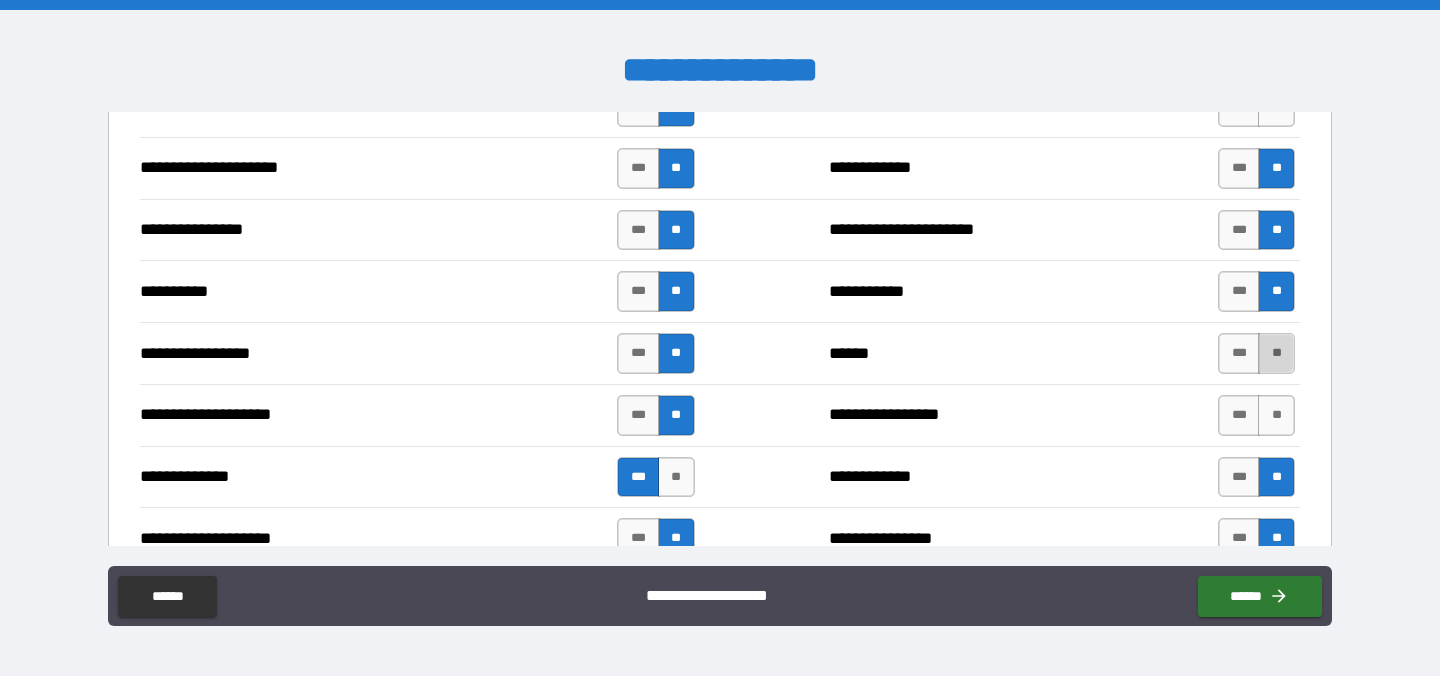 click on "**" at bounding box center [1276, 353] 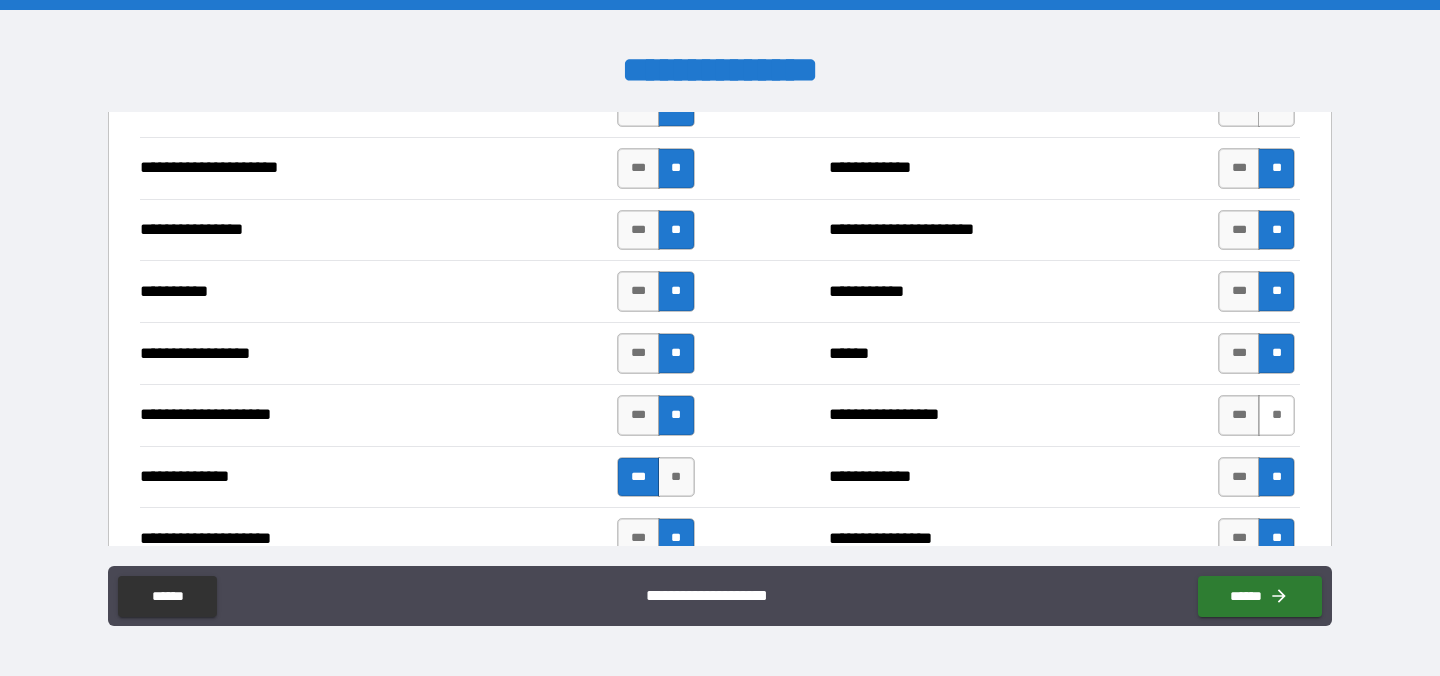 click on "**" at bounding box center [1276, 415] 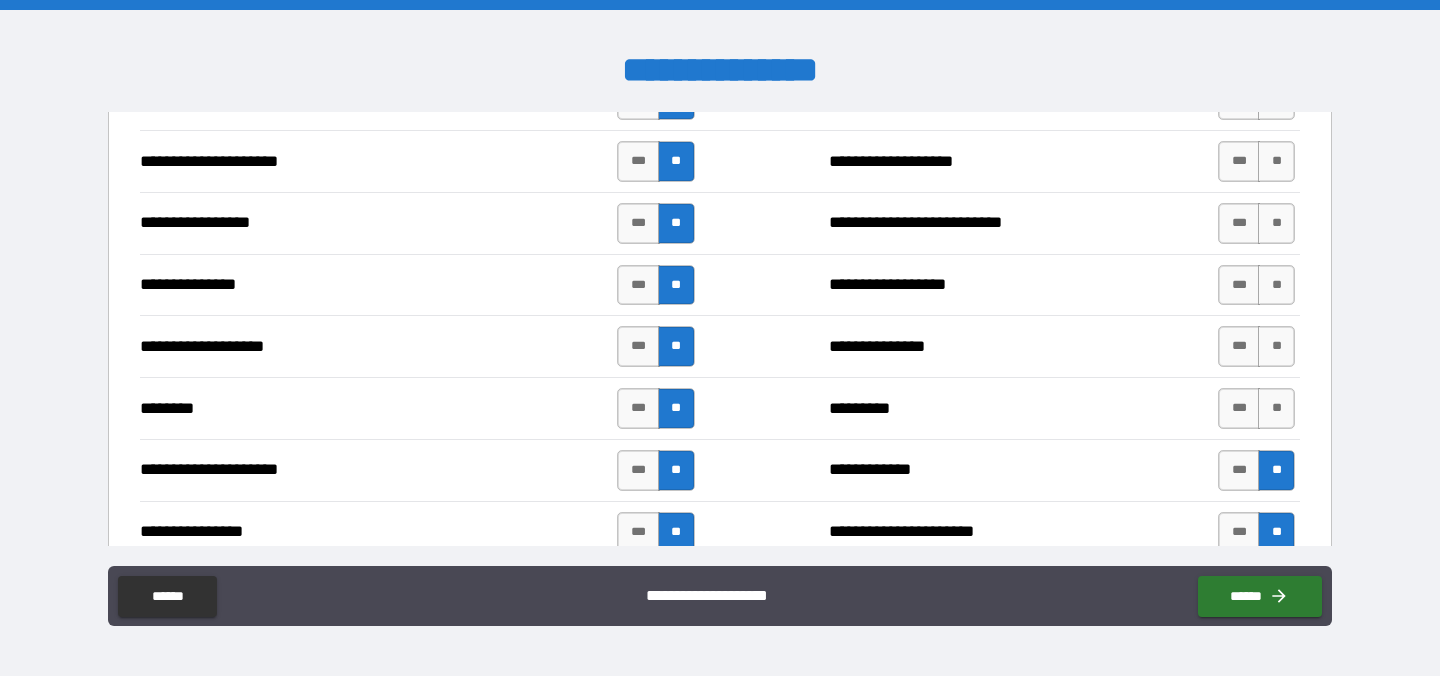 scroll, scrollTop: 2484, scrollLeft: 0, axis: vertical 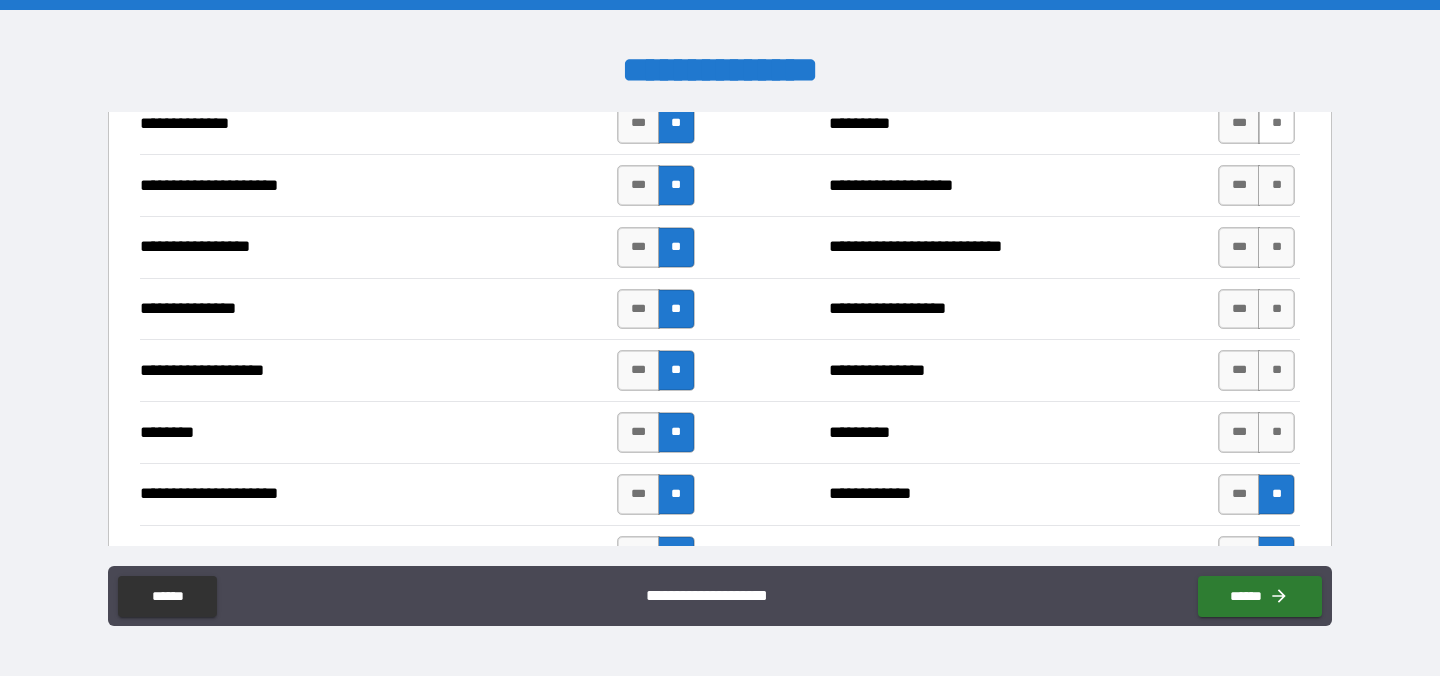 click on "**" at bounding box center [1276, 123] 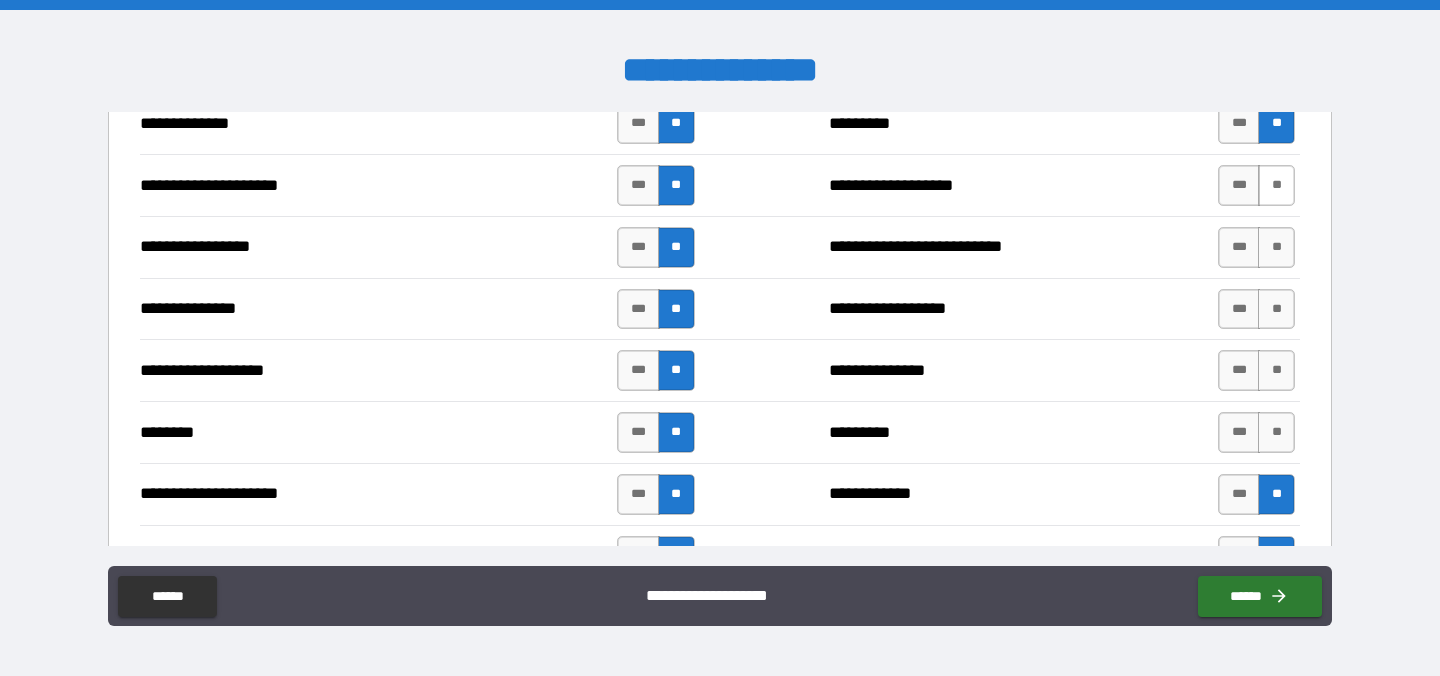 click on "**" at bounding box center [1276, 185] 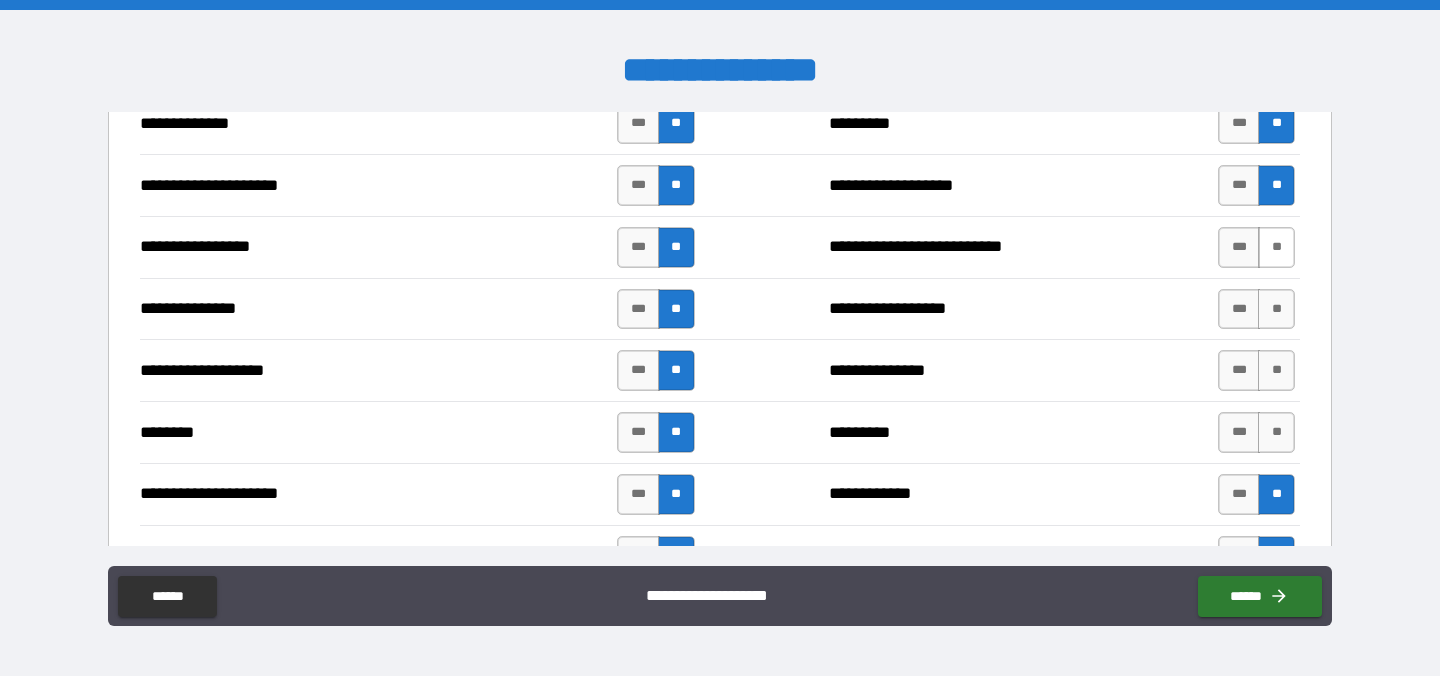click on "**" at bounding box center (1276, 247) 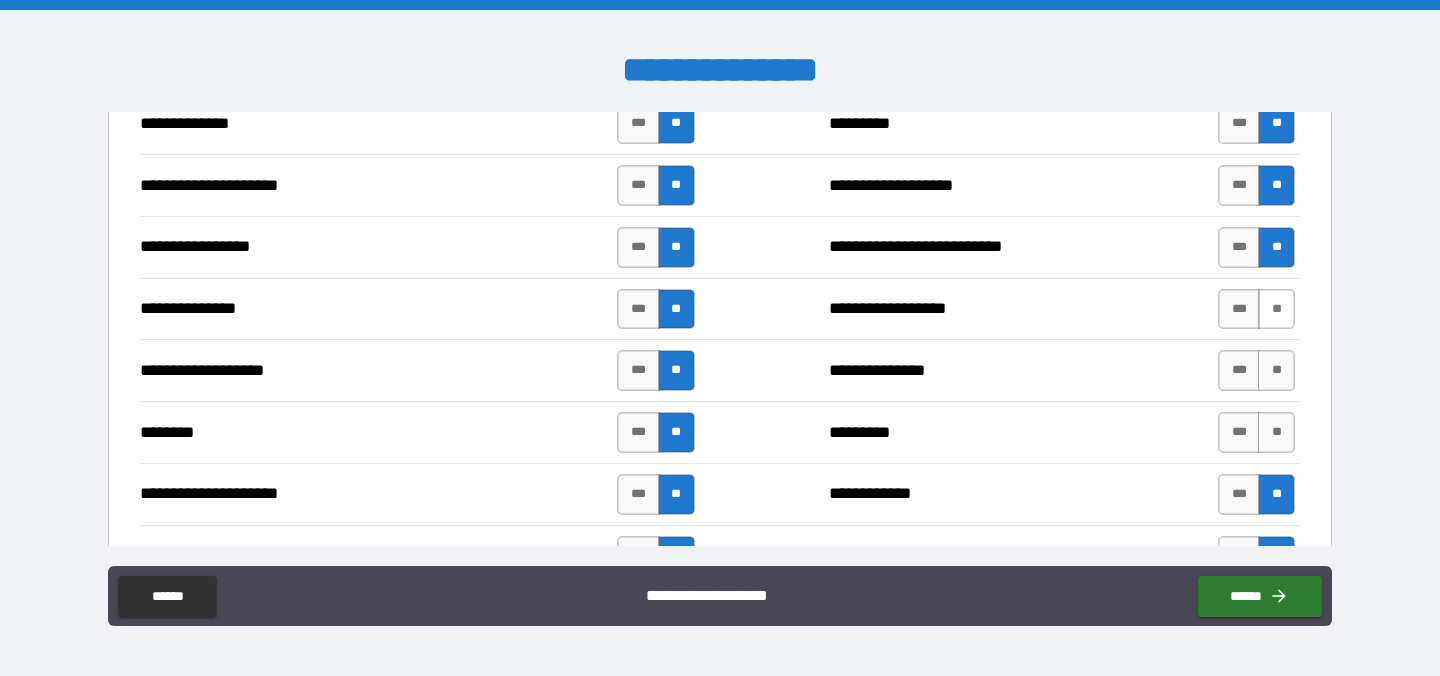 click on "**" at bounding box center [1276, 309] 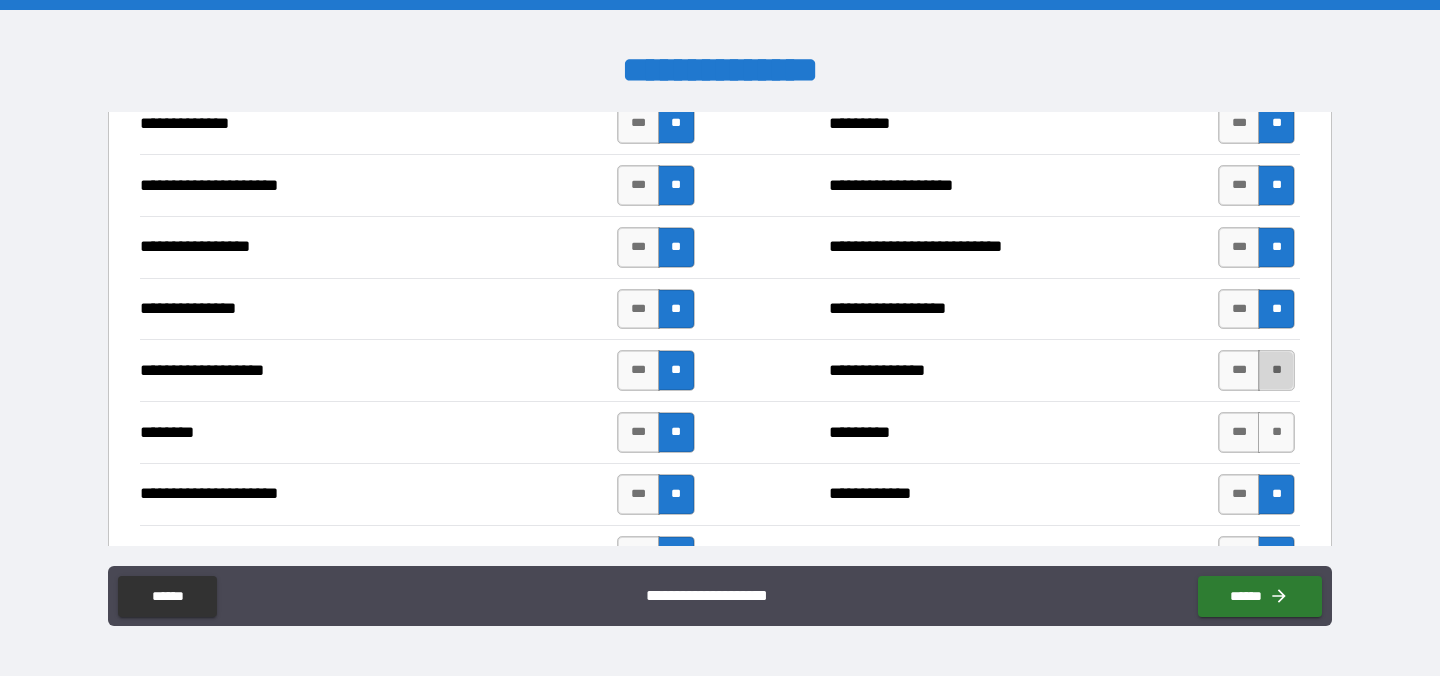 click on "**" at bounding box center [1276, 370] 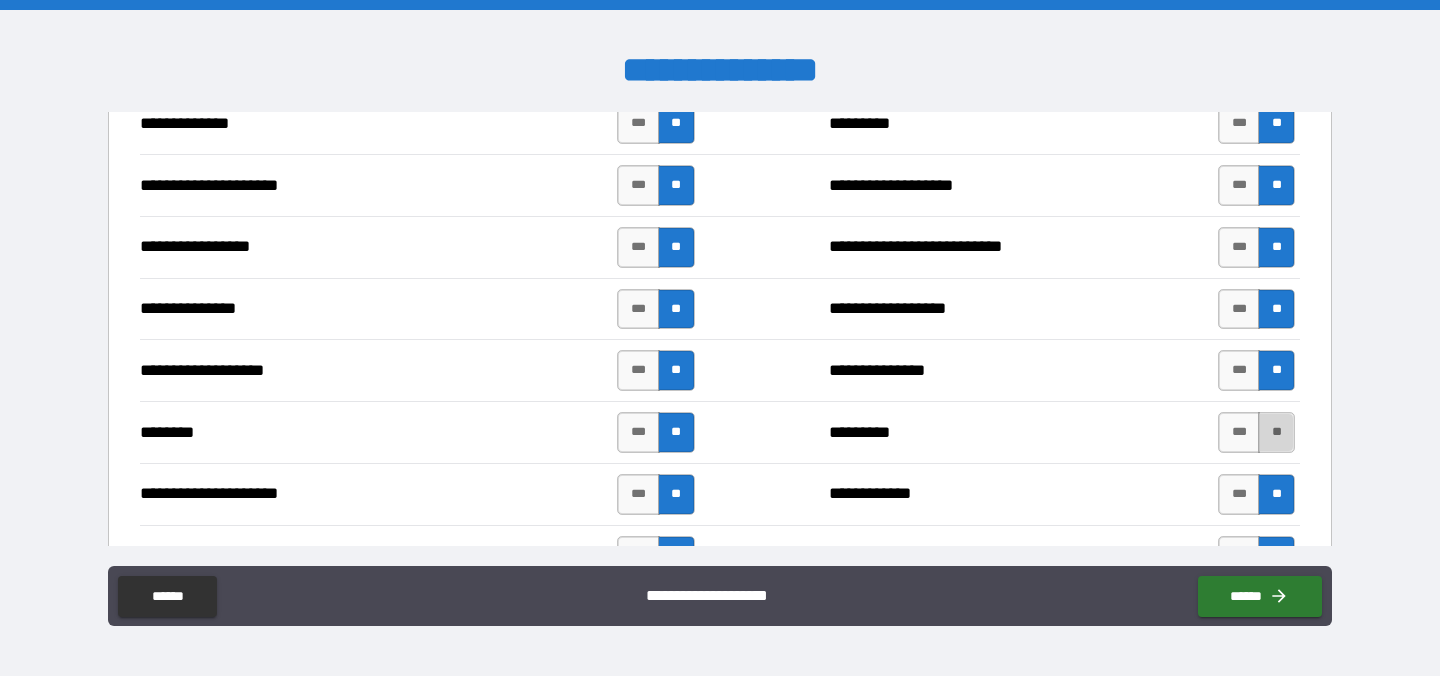 click on "**" at bounding box center (1276, 432) 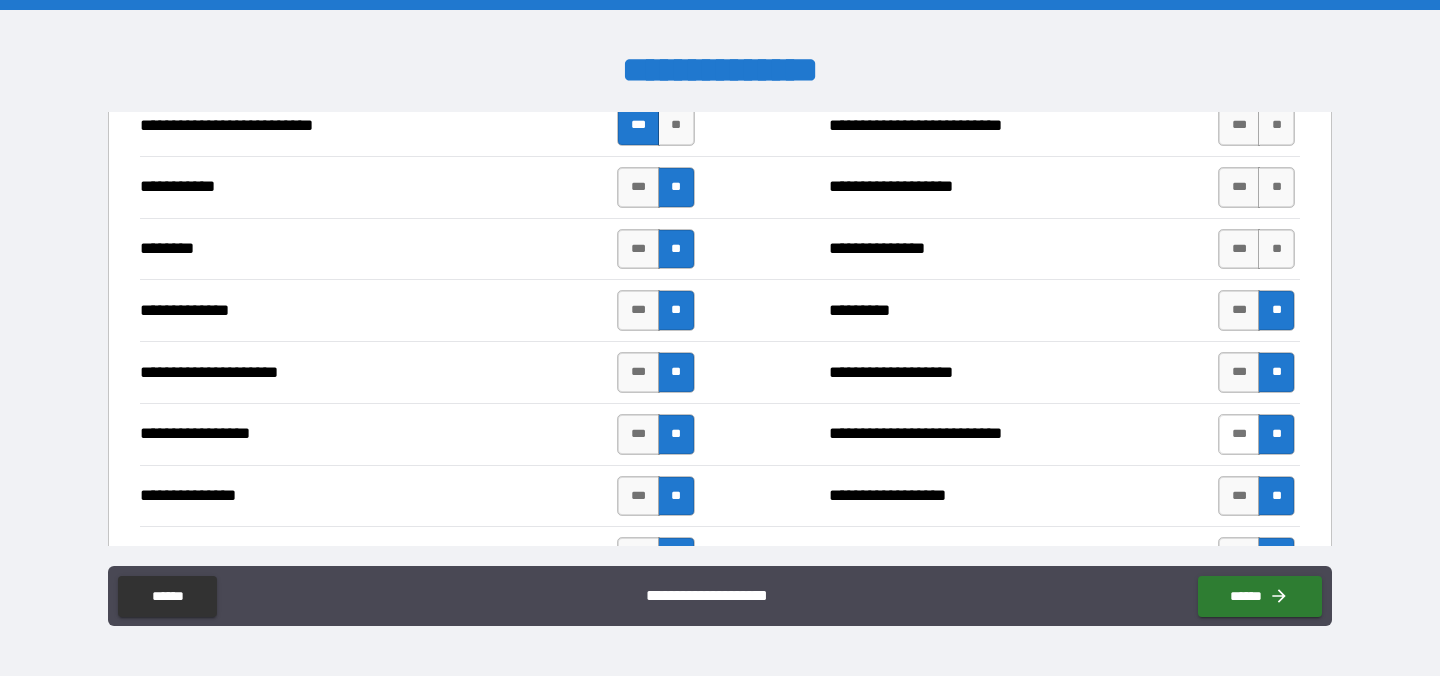 scroll, scrollTop: 2248, scrollLeft: 0, axis: vertical 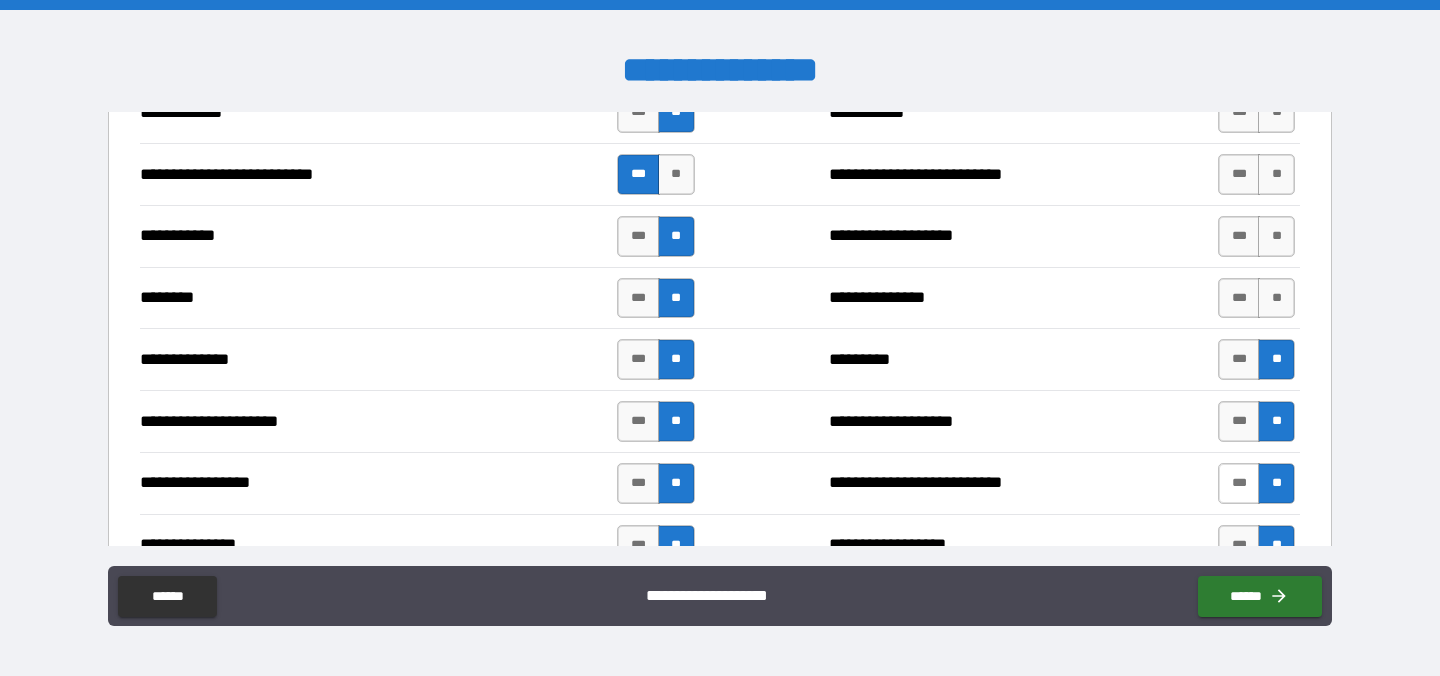 click on "***" at bounding box center (1239, 483) 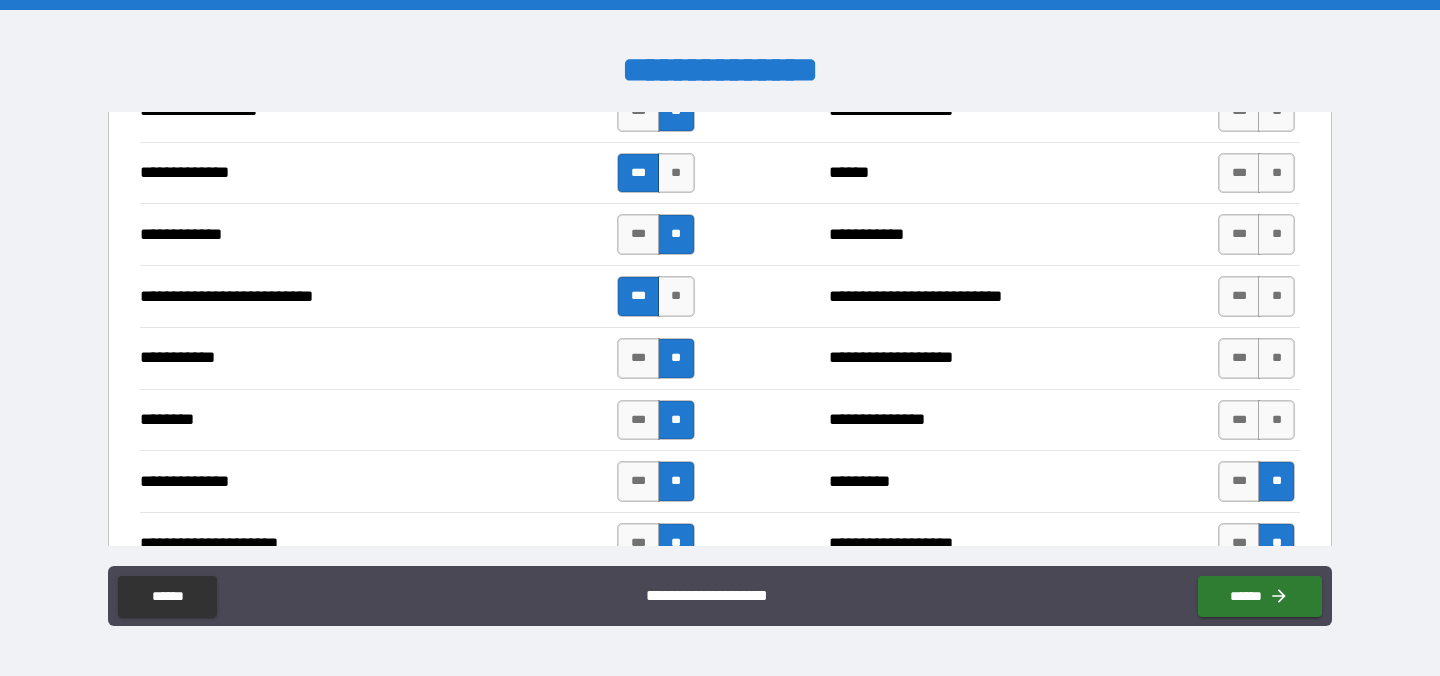 scroll, scrollTop: 2106, scrollLeft: 0, axis: vertical 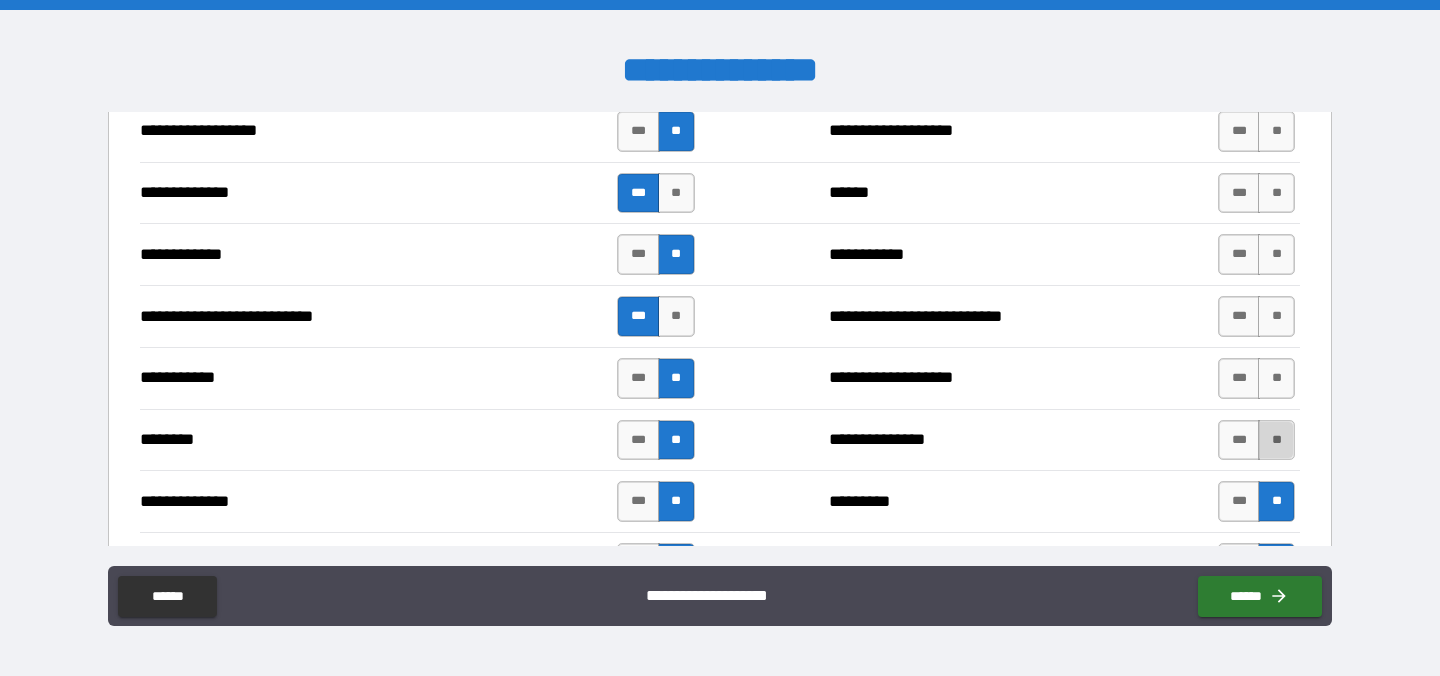 click on "**" at bounding box center (1276, 440) 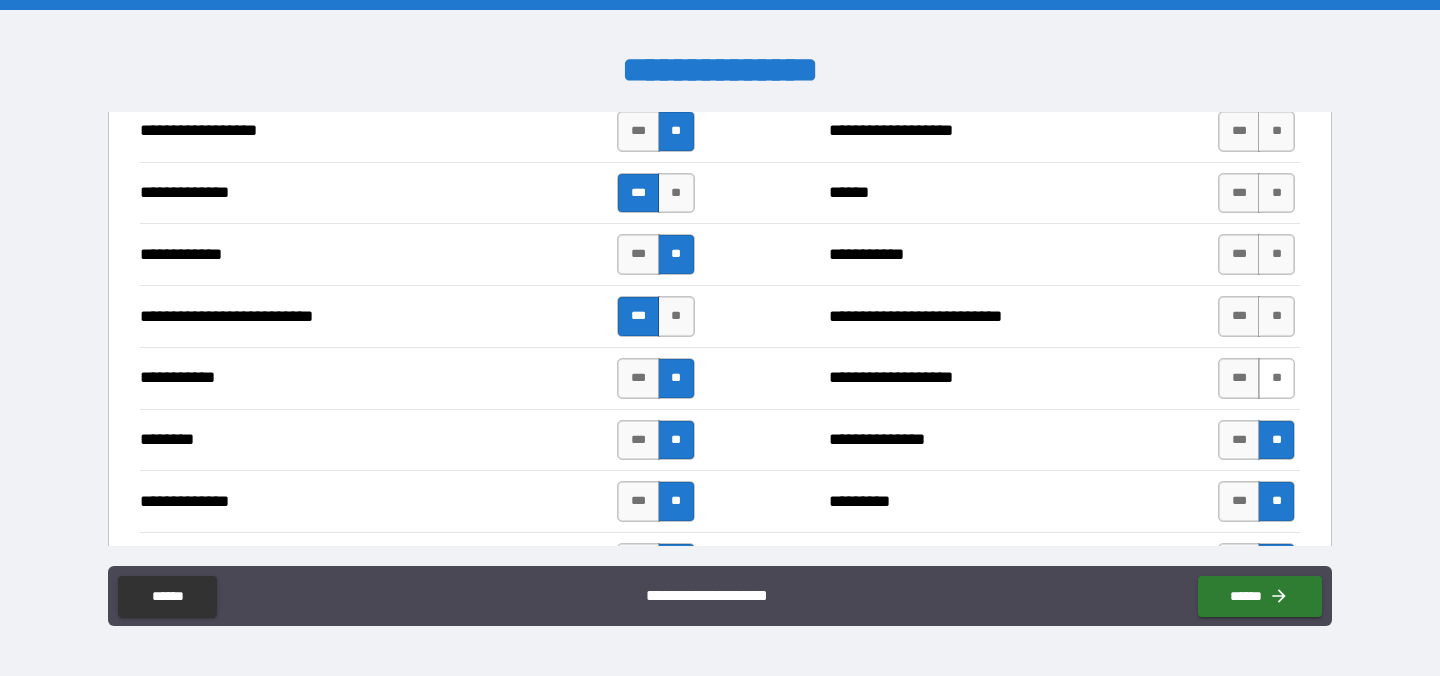 click on "**" at bounding box center (1276, 378) 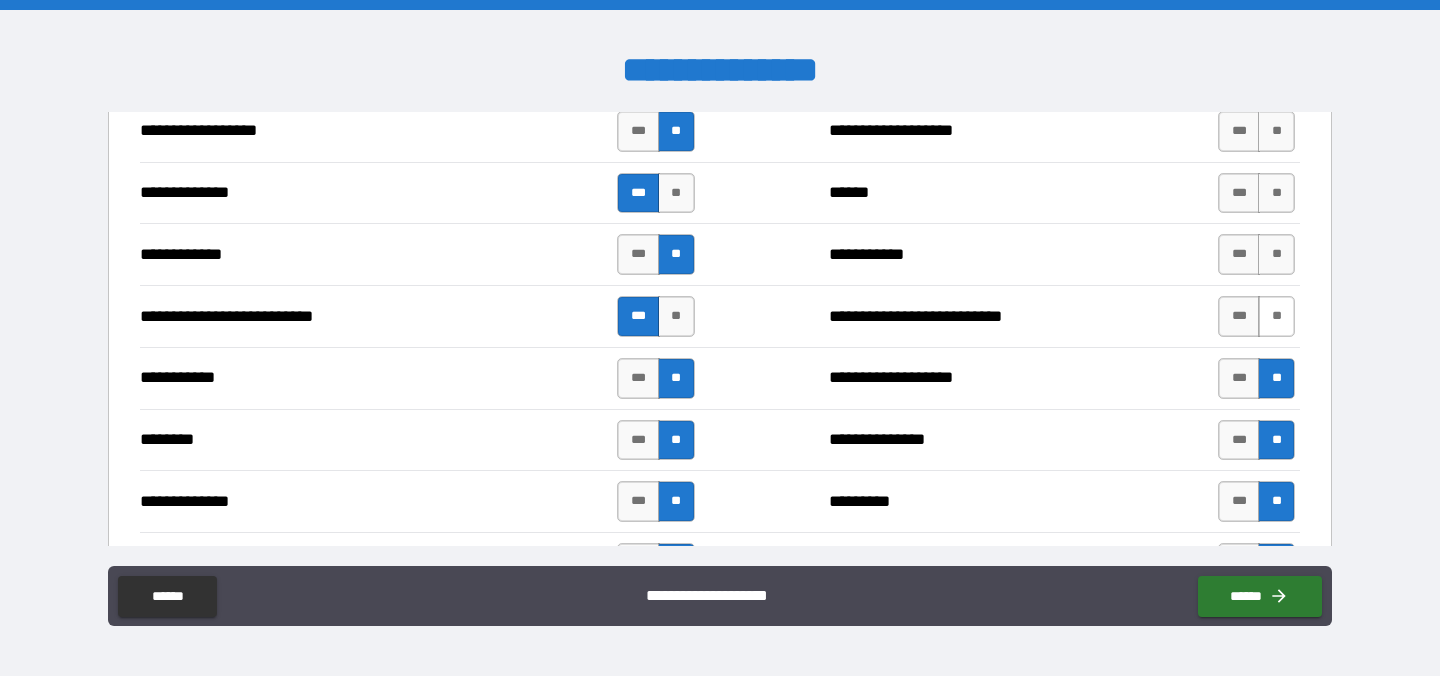 click on "**" at bounding box center (1276, 316) 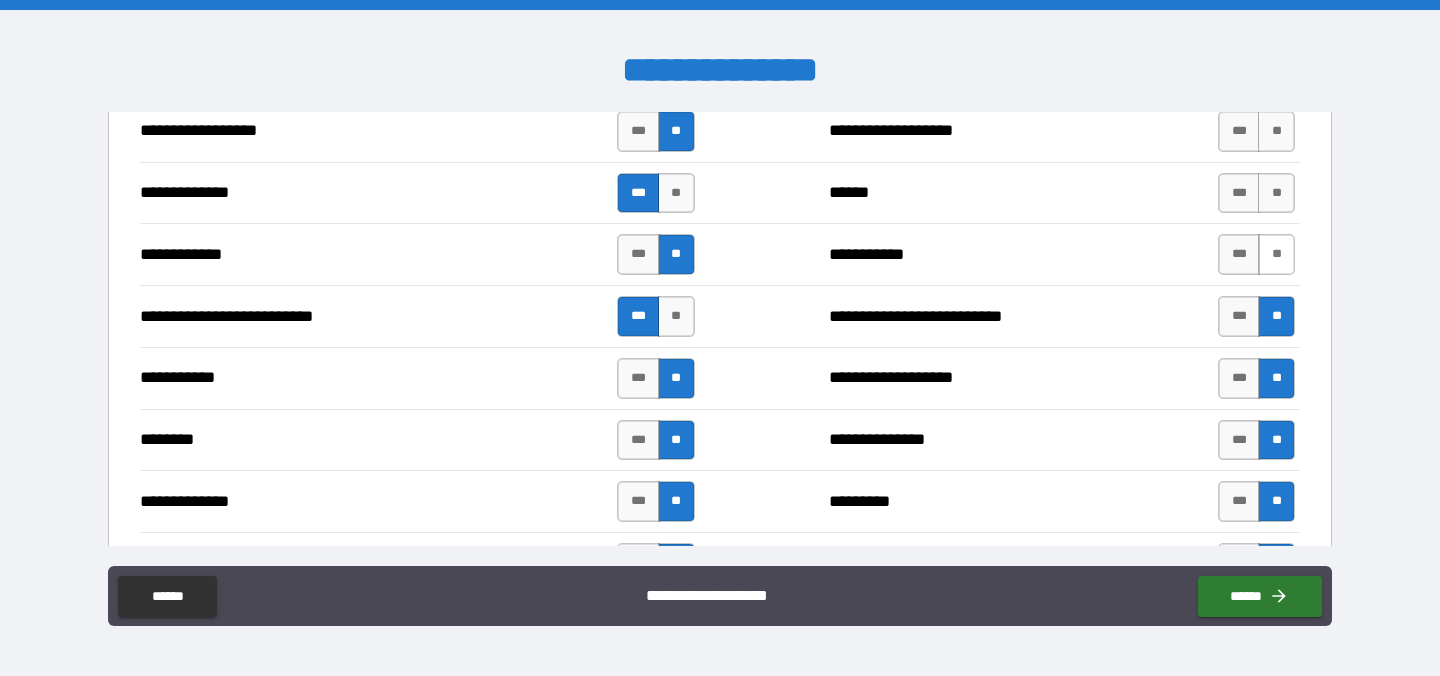 click on "**" at bounding box center [1276, 254] 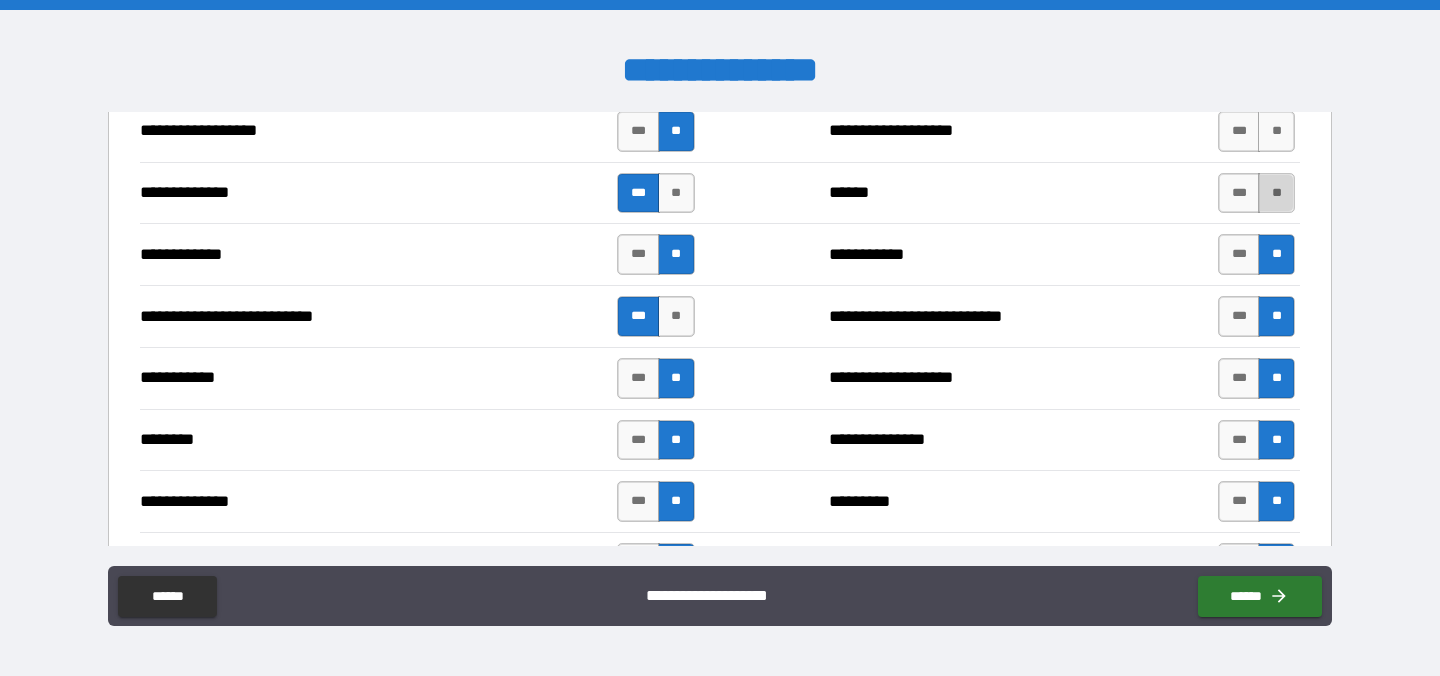 click on "**" at bounding box center [1276, 193] 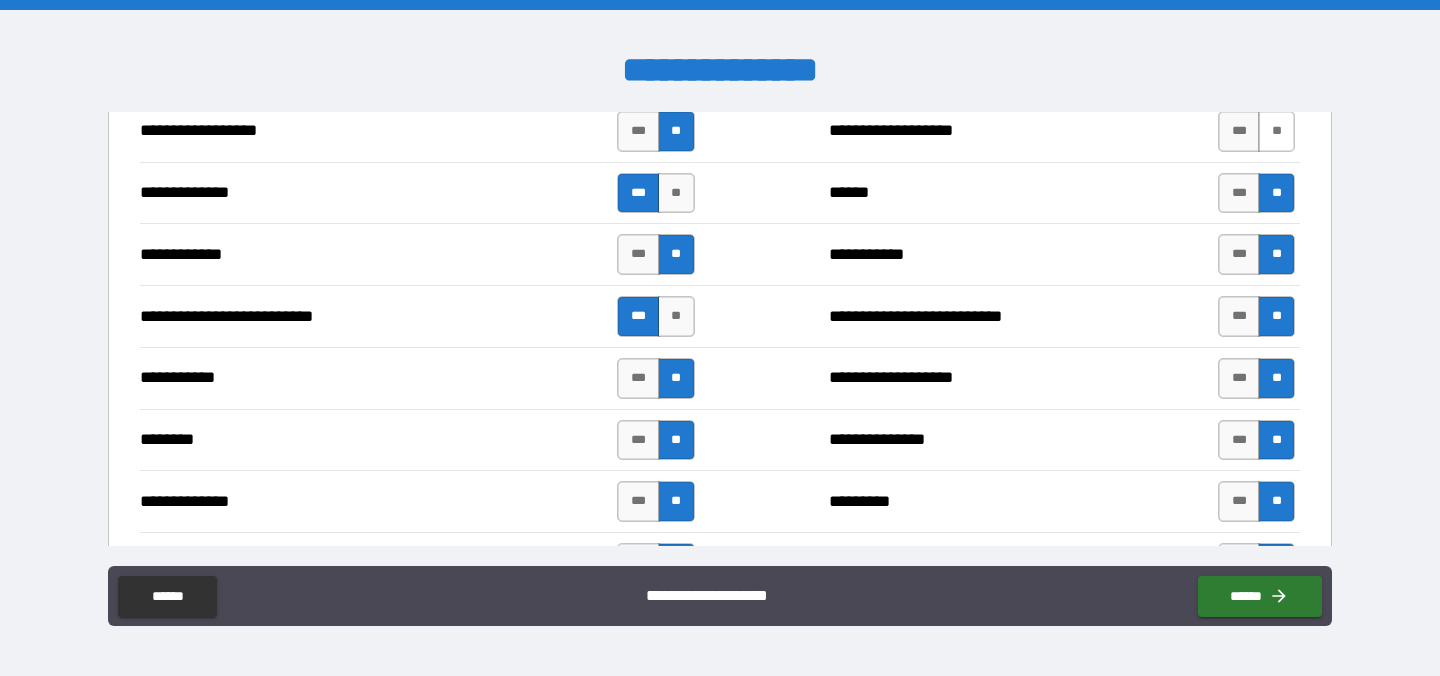click on "**" at bounding box center [1276, 131] 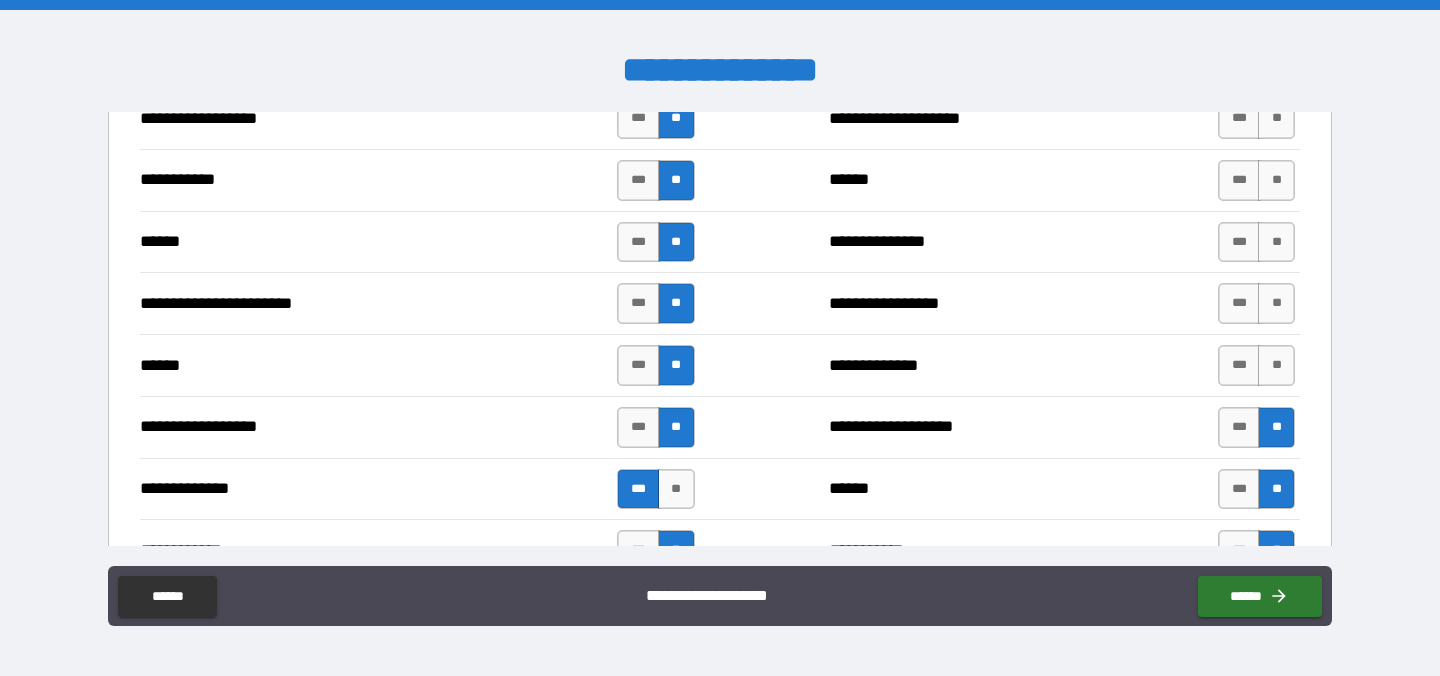 scroll, scrollTop: 1804, scrollLeft: 0, axis: vertical 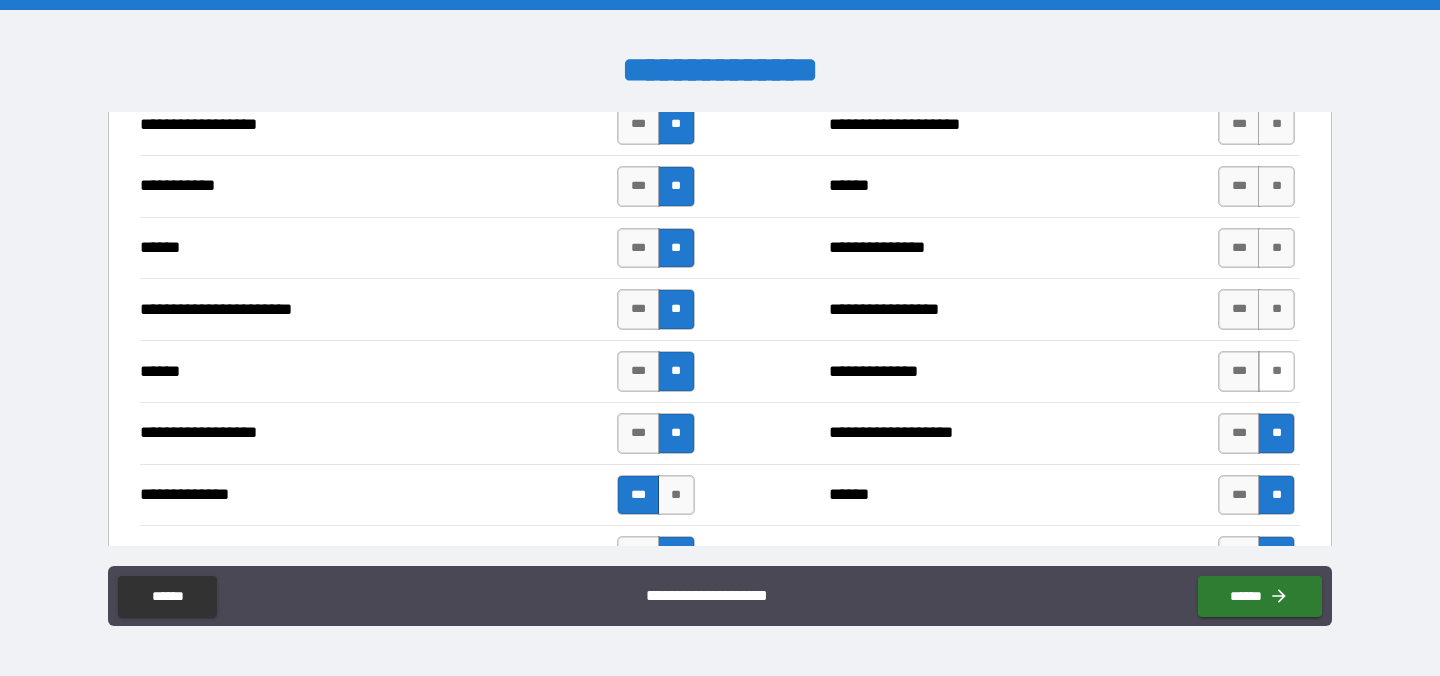 click on "**" at bounding box center (1276, 371) 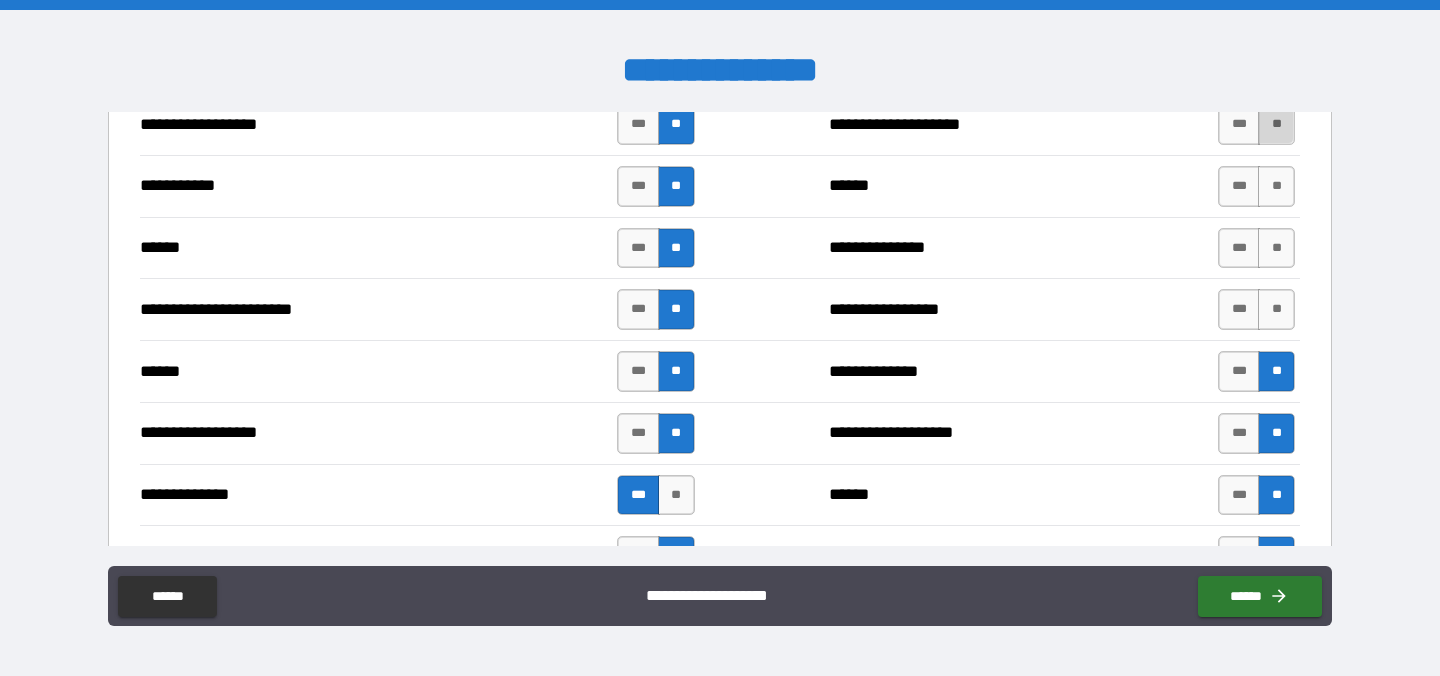 click on "**" at bounding box center (1276, 124) 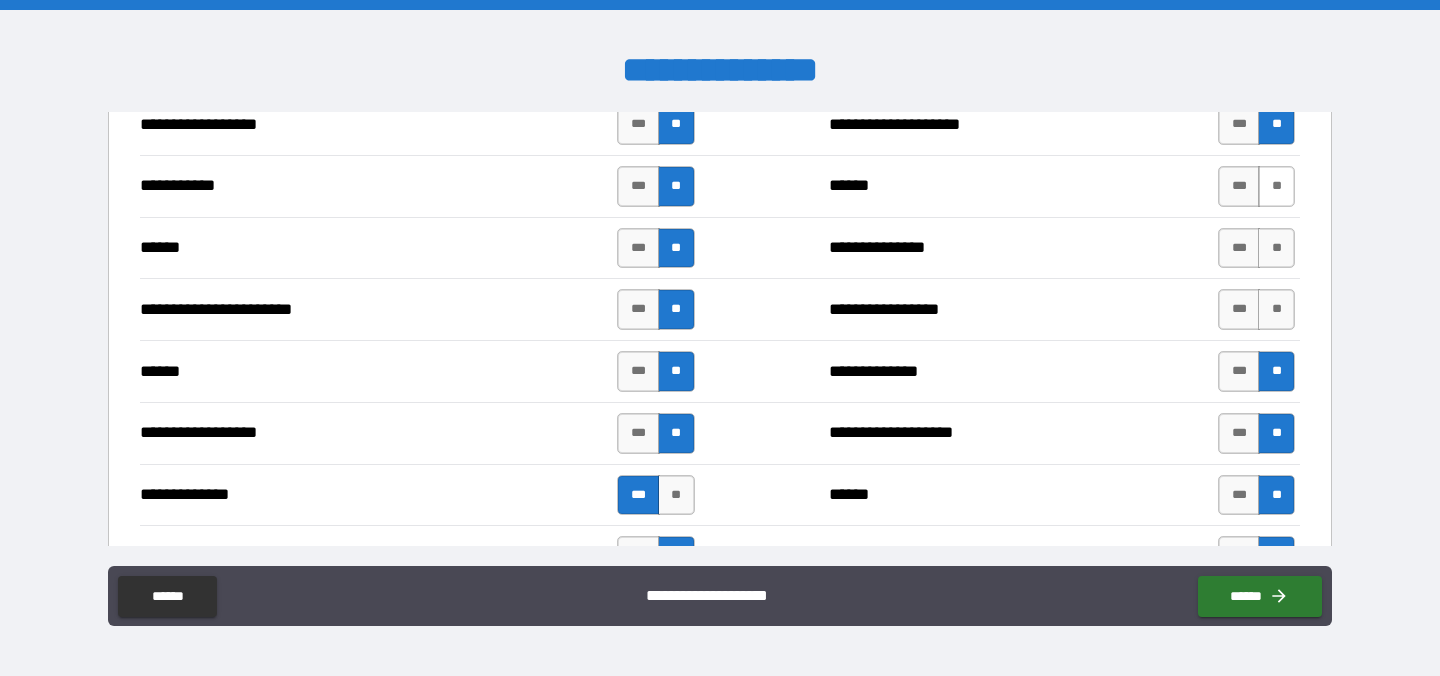 click on "**" at bounding box center (1276, 186) 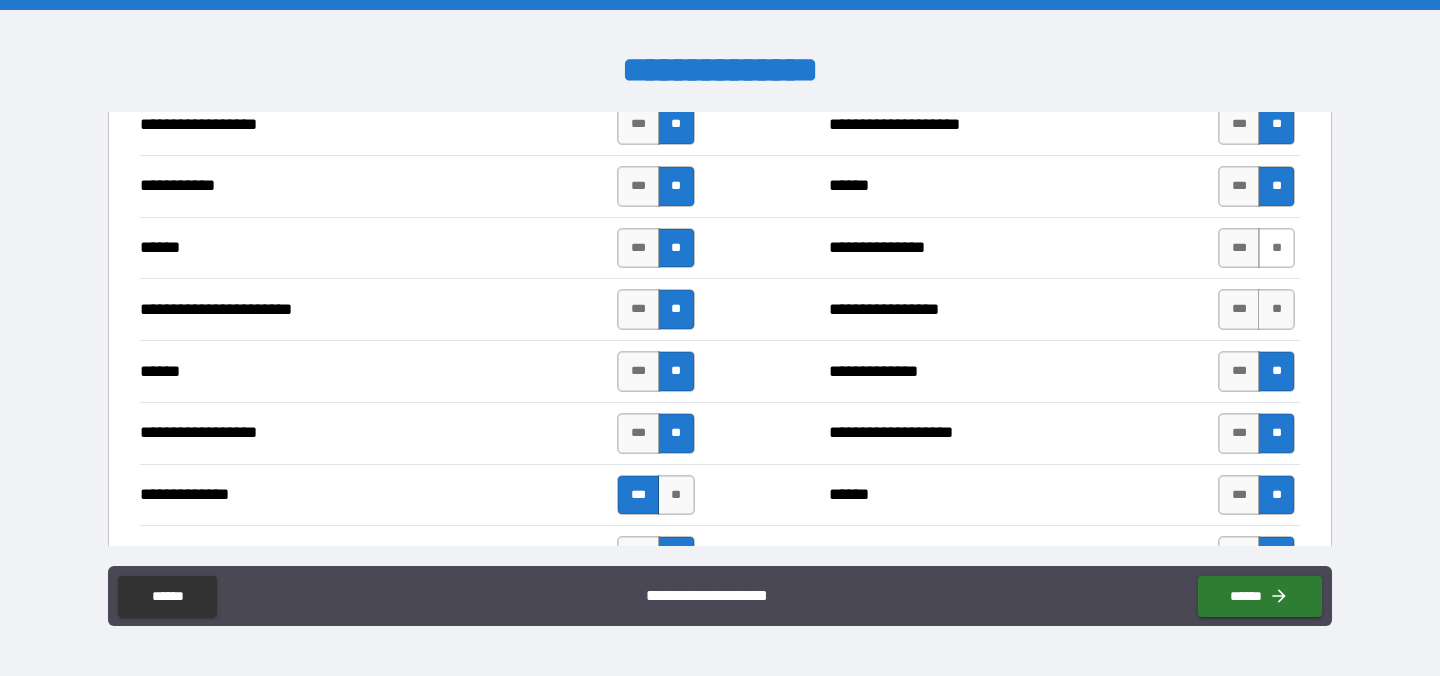 click on "**" at bounding box center [1276, 248] 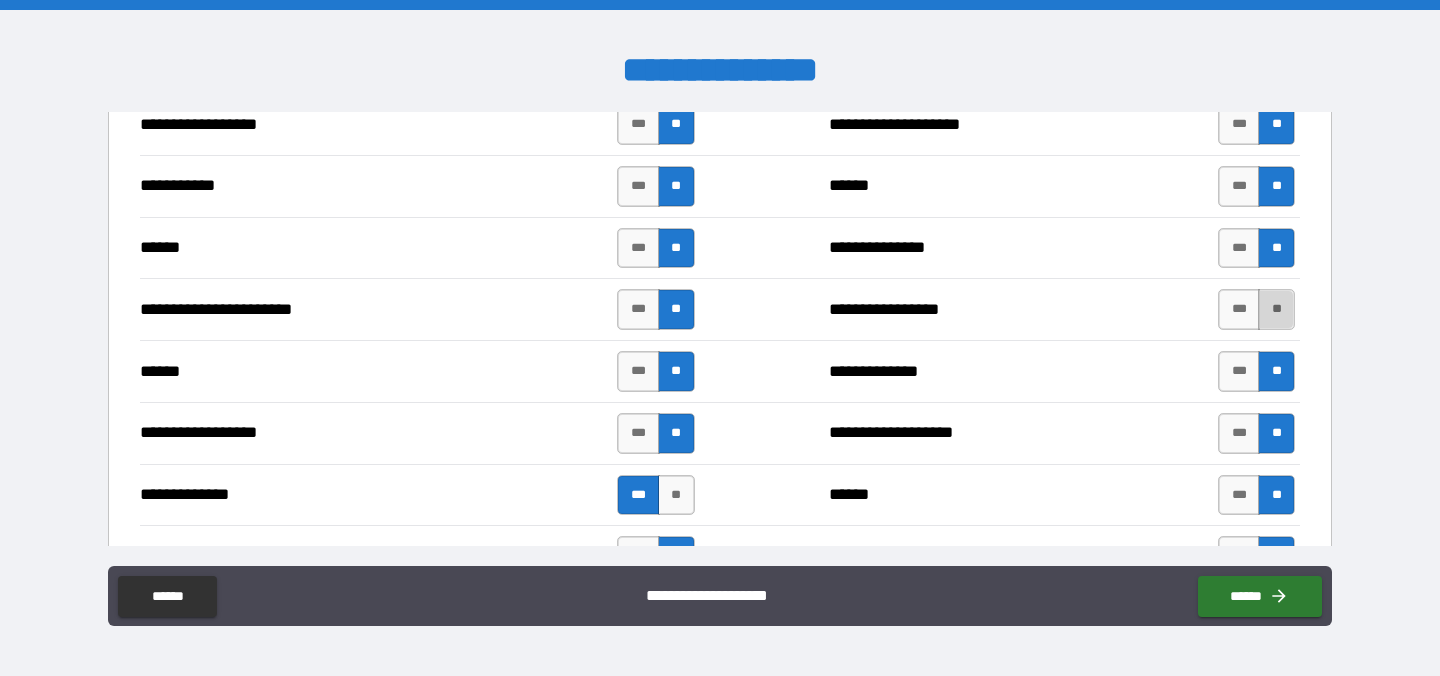 click on "**" at bounding box center [1276, 309] 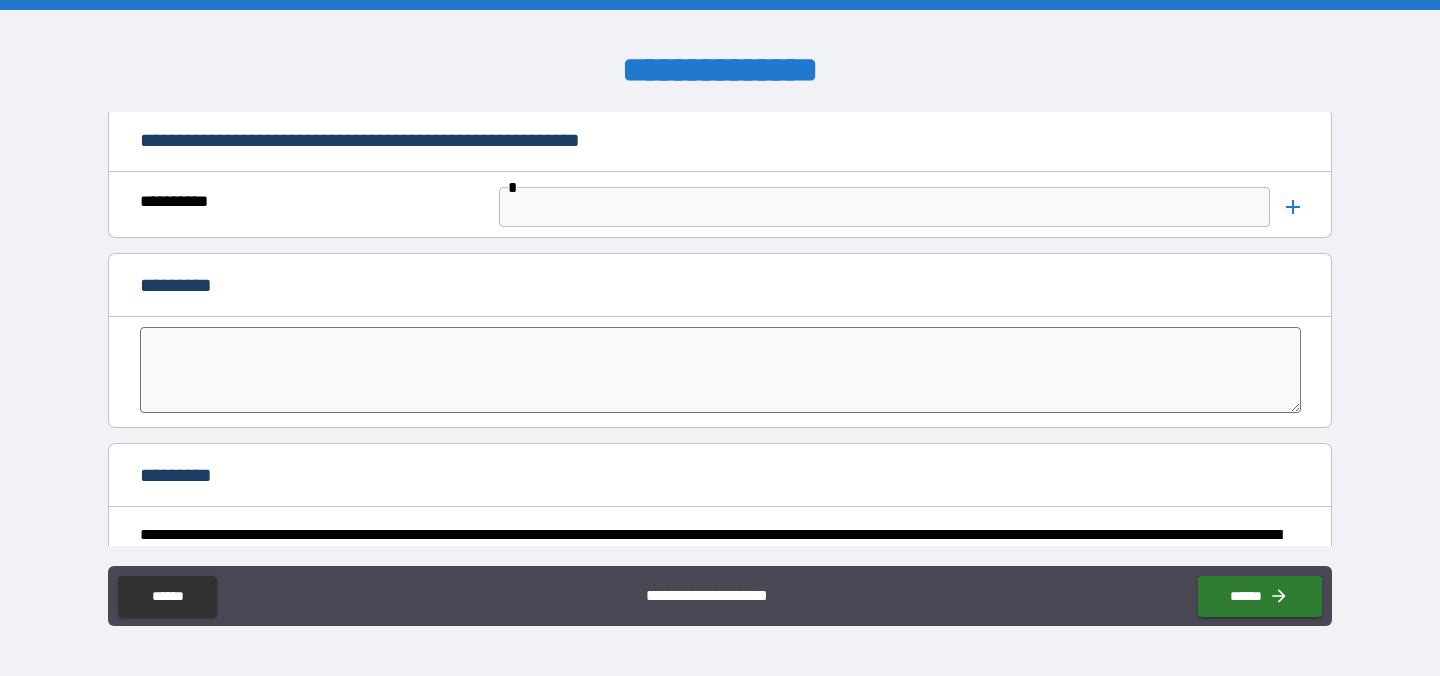 scroll, scrollTop: 4212, scrollLeft: 0, axis: vertical 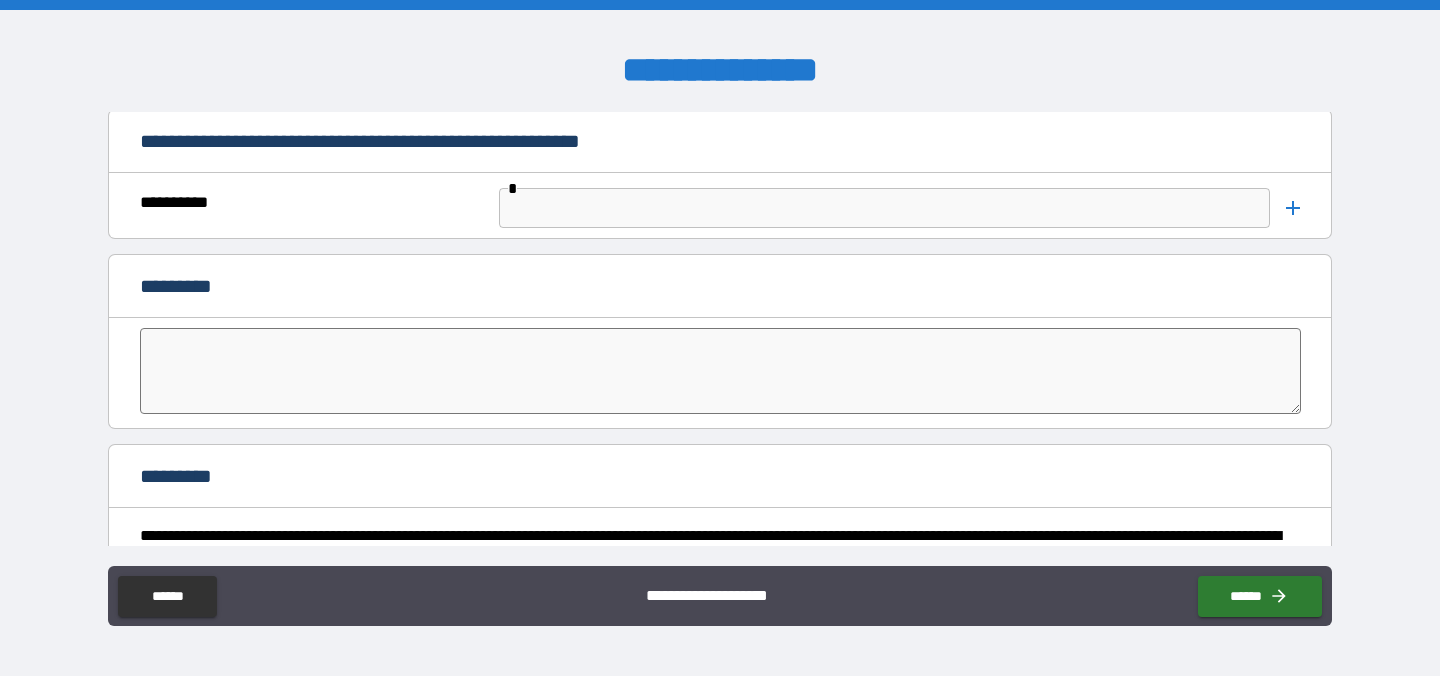 click at bounding box center [884, 208] 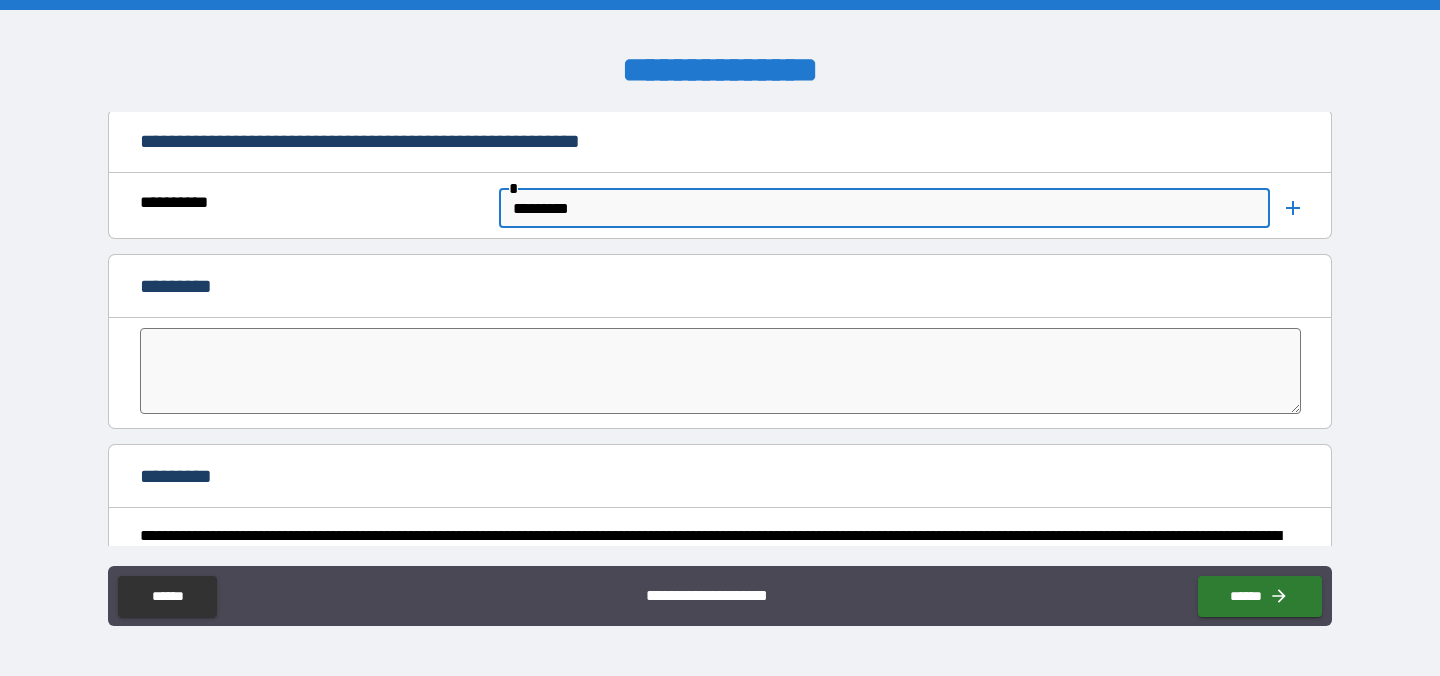 type on "*********" 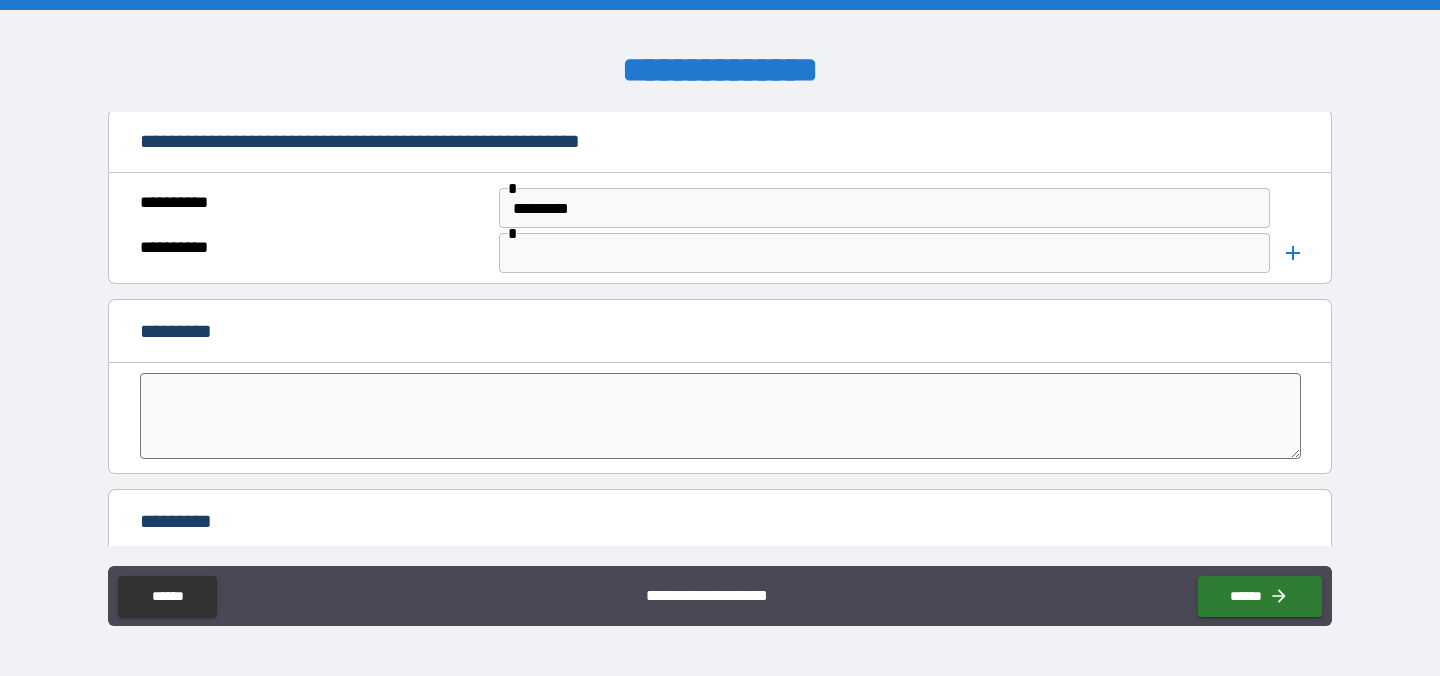 click at bounding box center [884, 253] 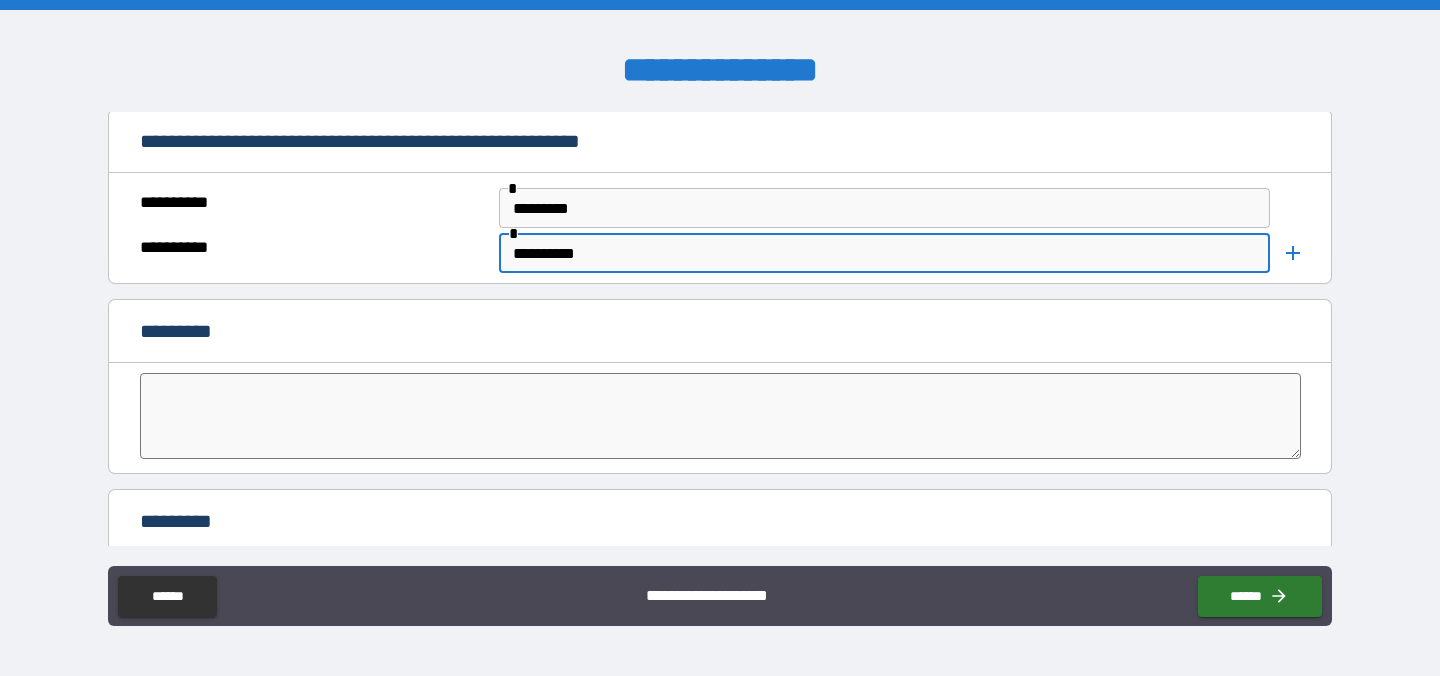 type on "**********" 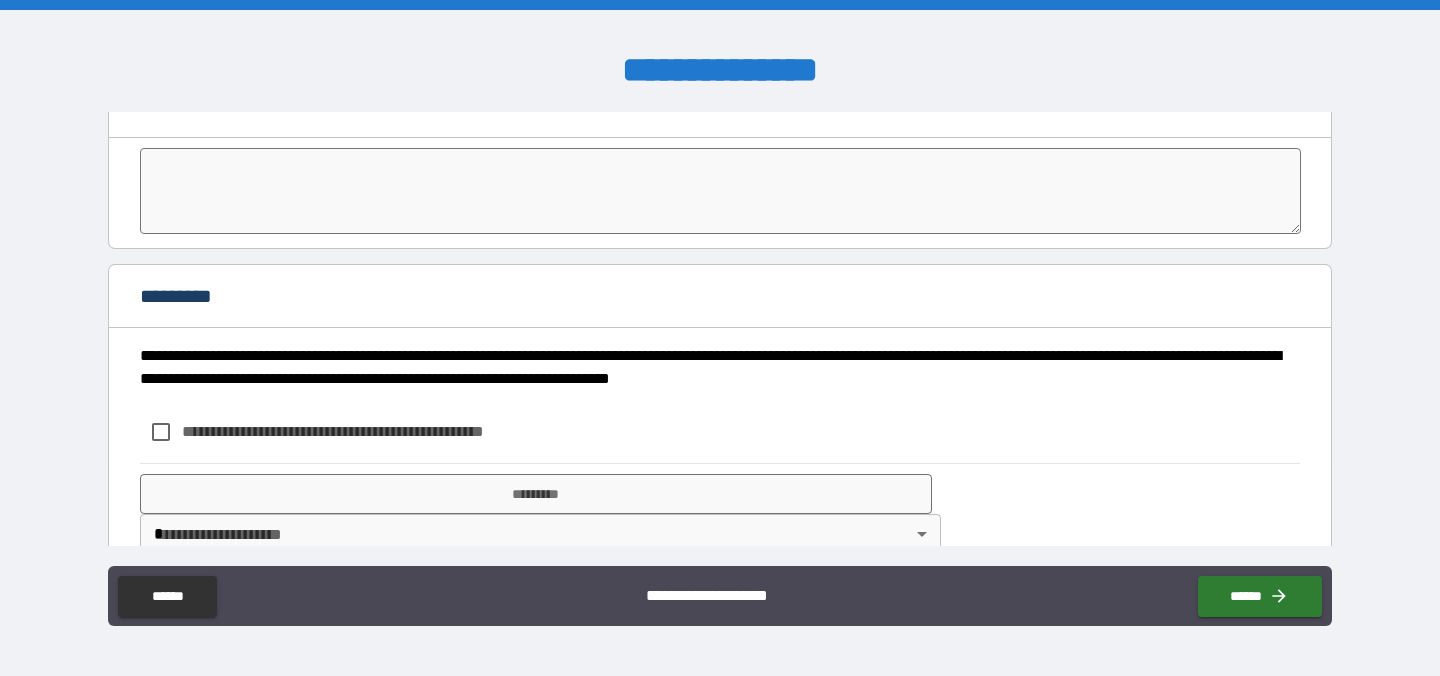 scroll, scrollTop: 4476, scrollLeft: 0, axis: vertical 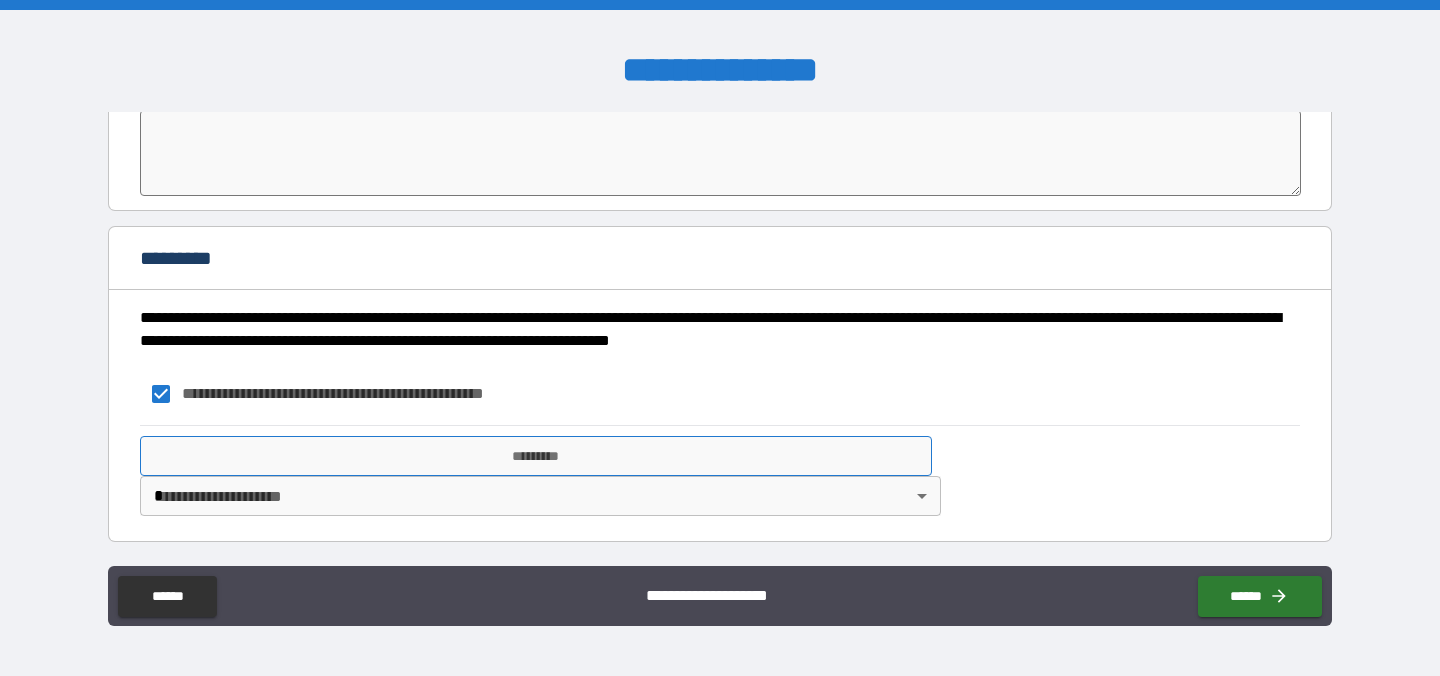 click on "*********" at bounding box center [536, 456] 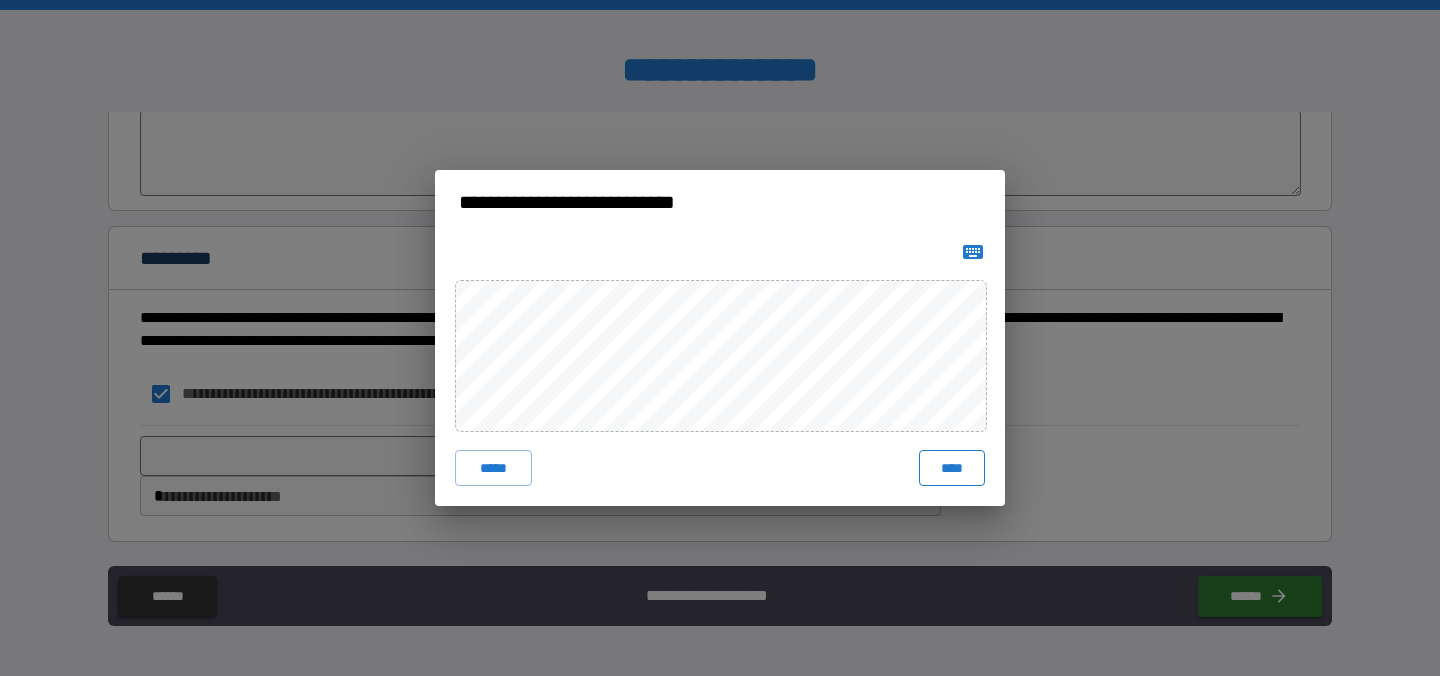 click on "****" at bounding box center (952, 468) 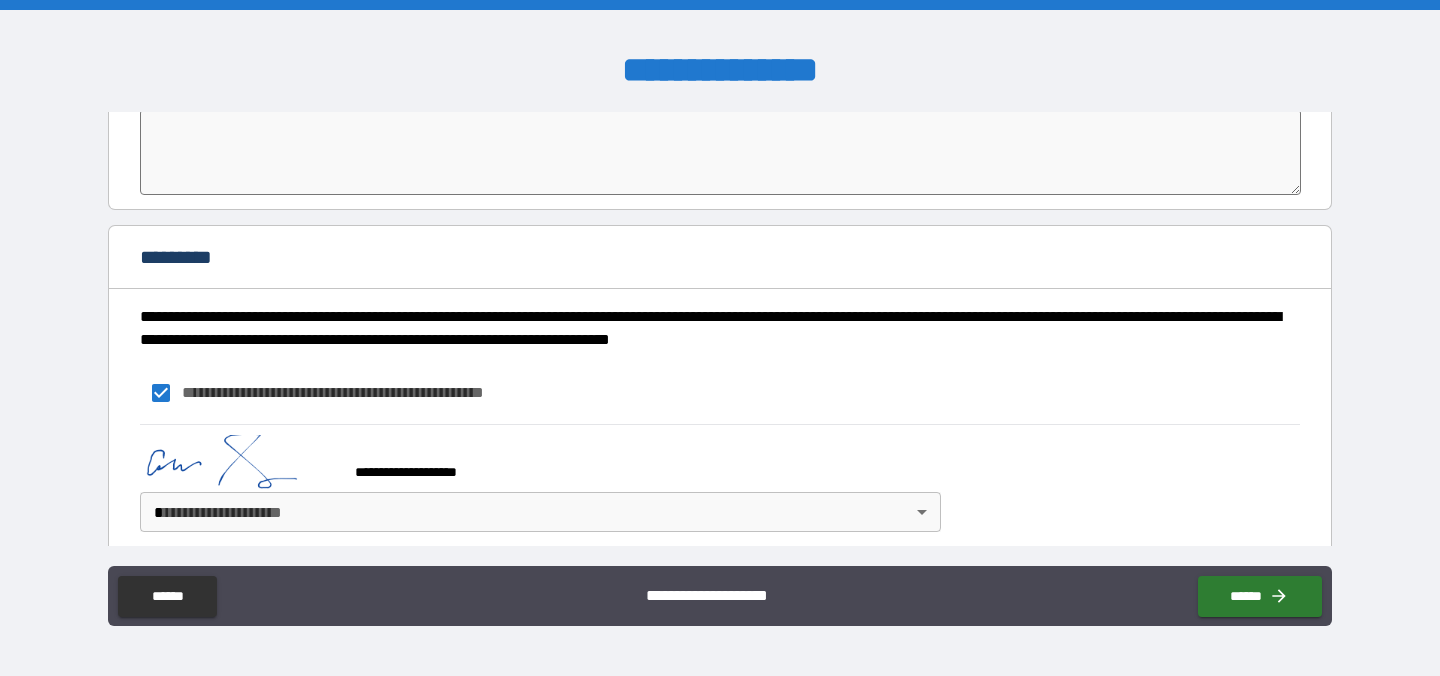 click on "**********" at bounding box center (720, 338) 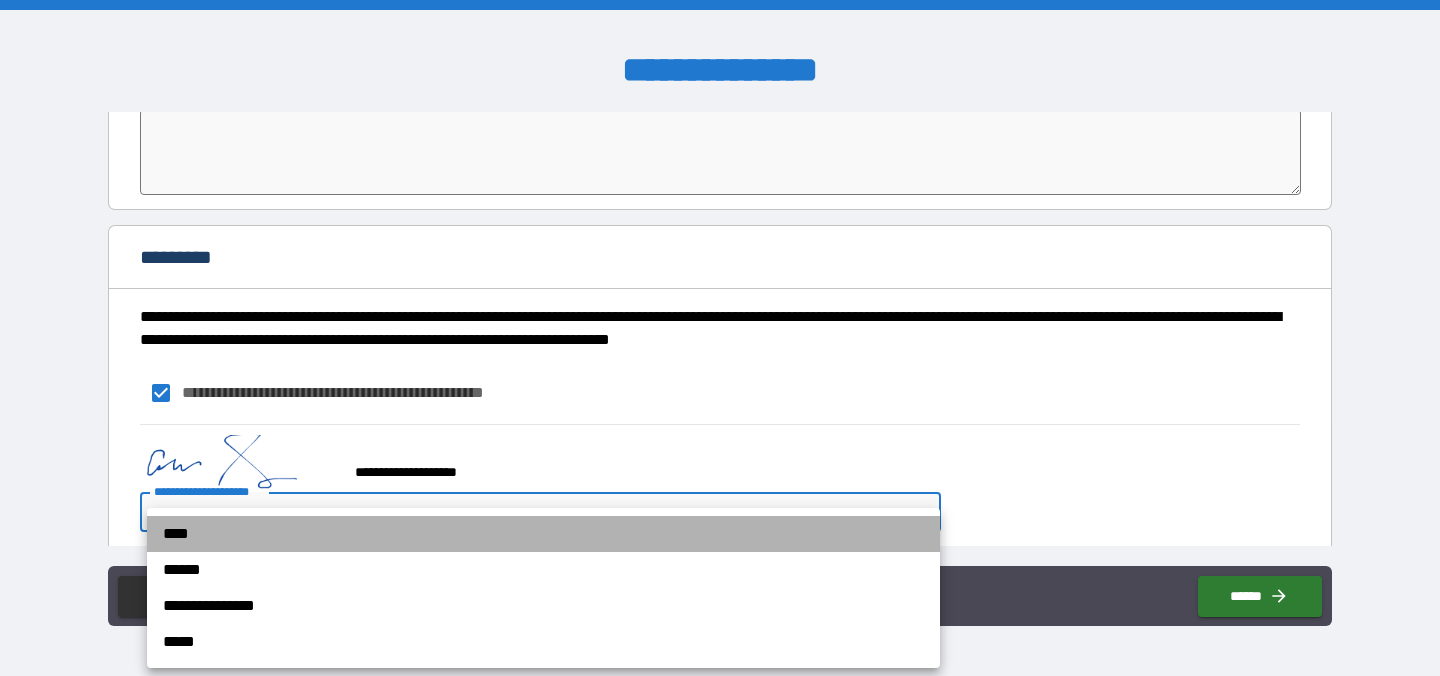 click on "****" at bounding box center [543, 534] 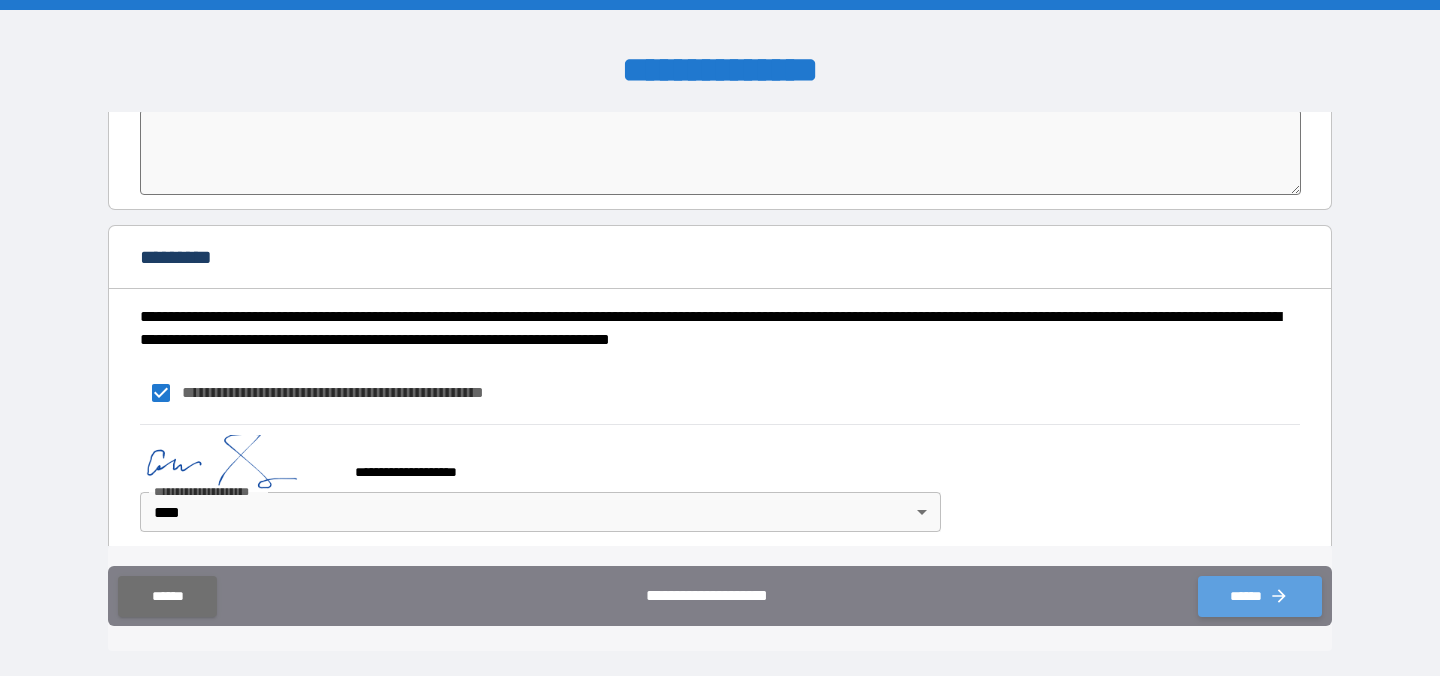 click on "******" at bounding box center [1260, 596] 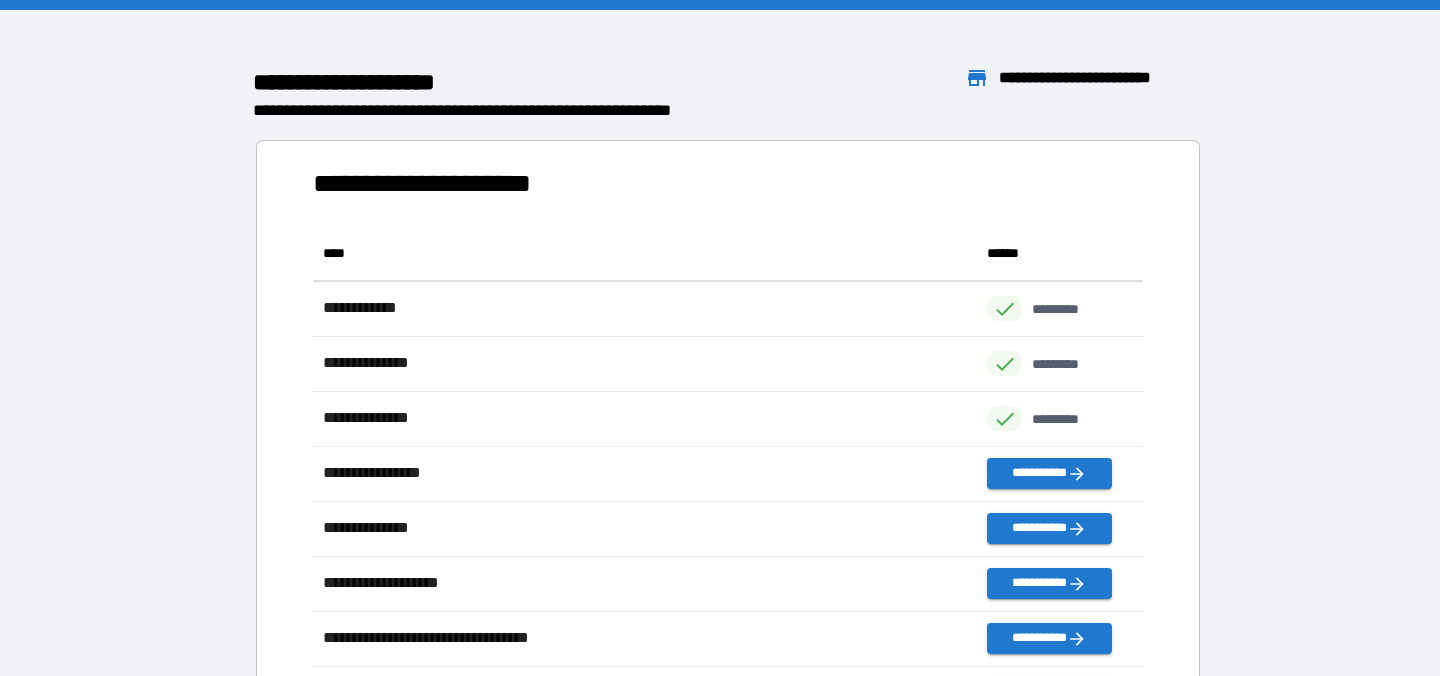 scroll, scrollTop: 1, scrollLeft: 1, axis: both 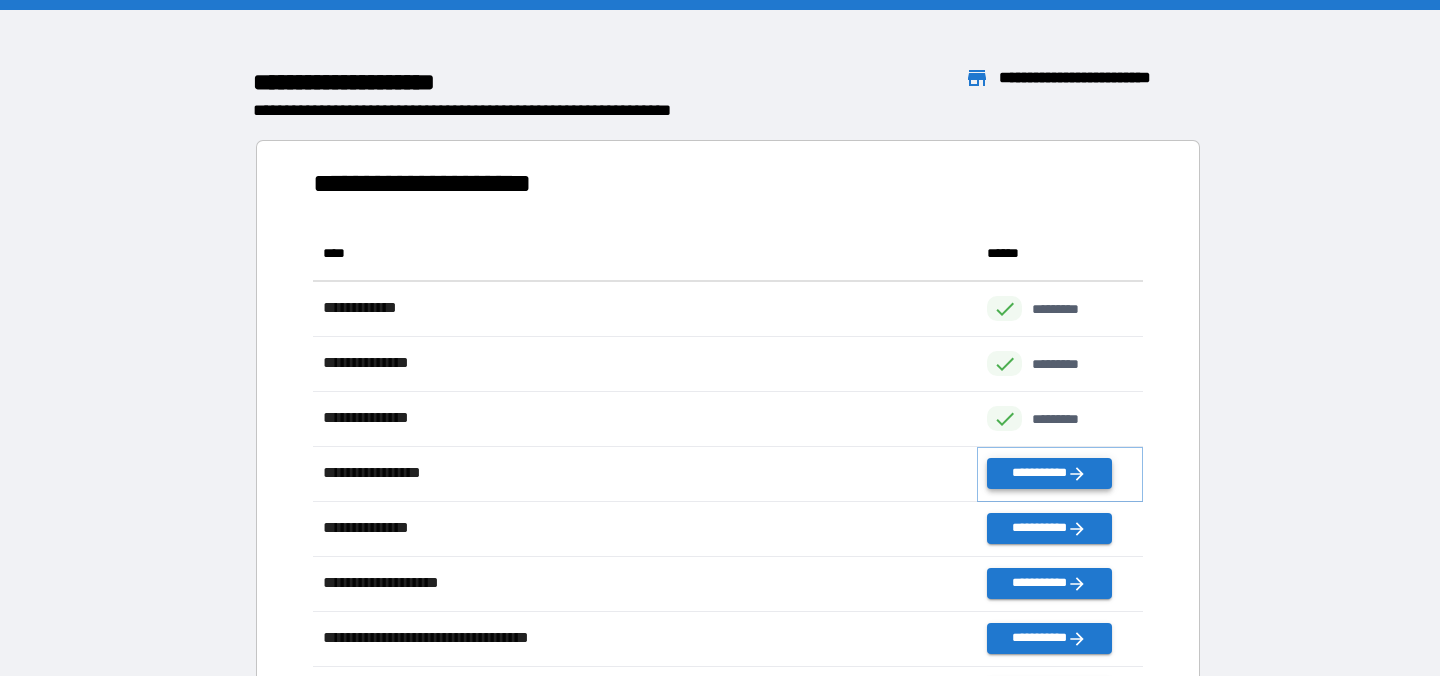 click on "**********" at bounding box center [1049, 473] 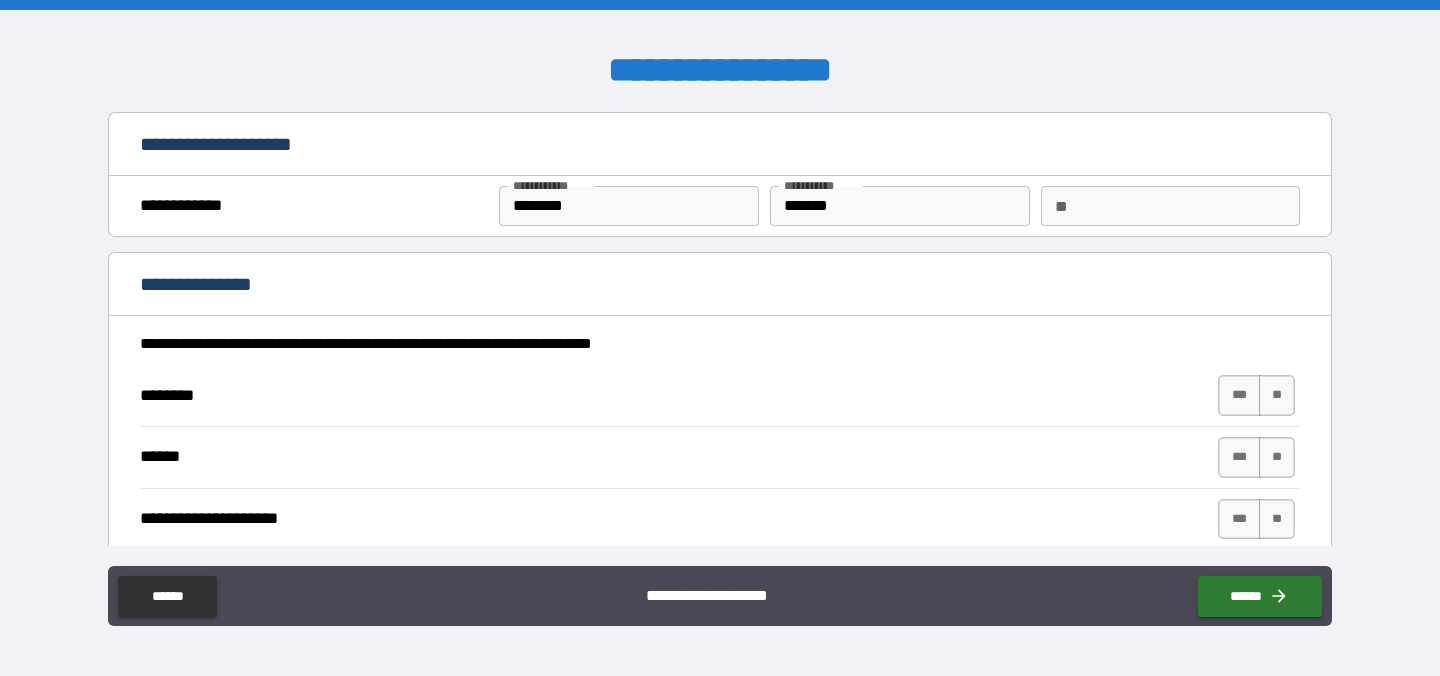 type on "*" 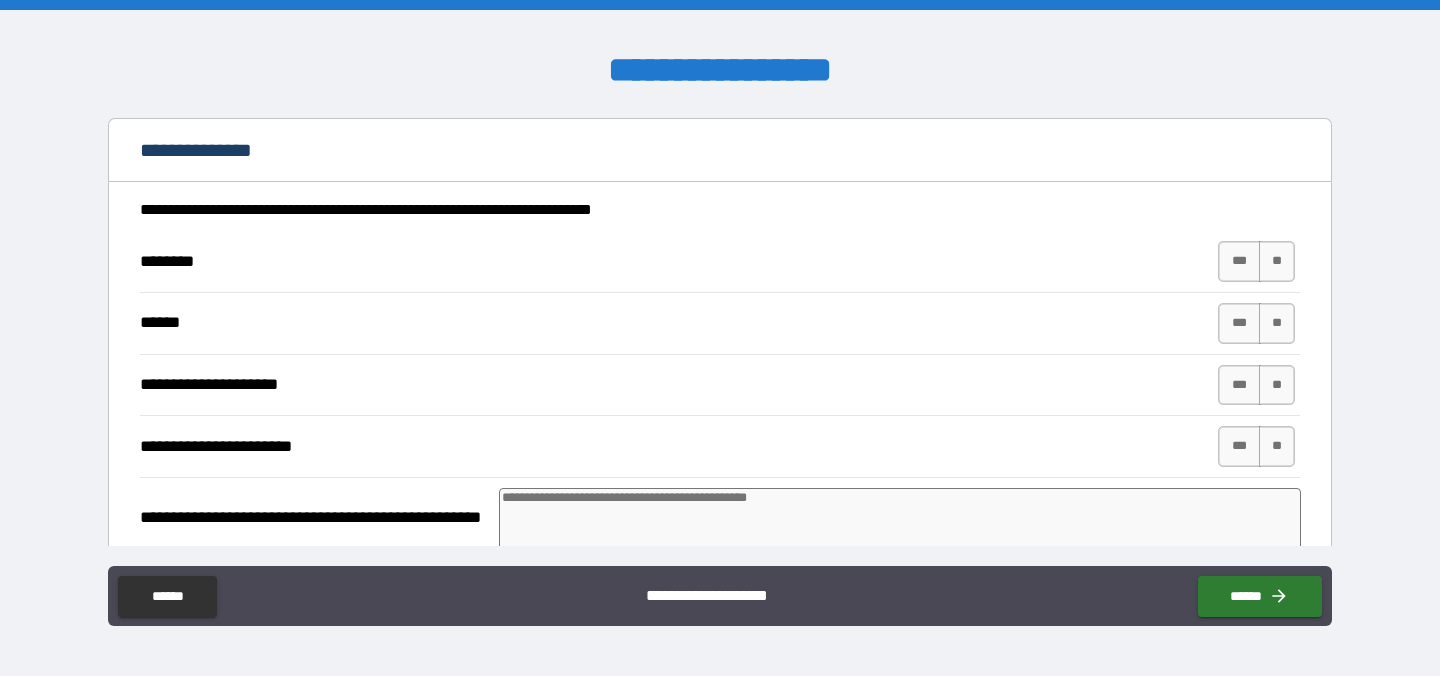 scroll, scrollTop: 153, scrollLeft: 0, axis: vertical 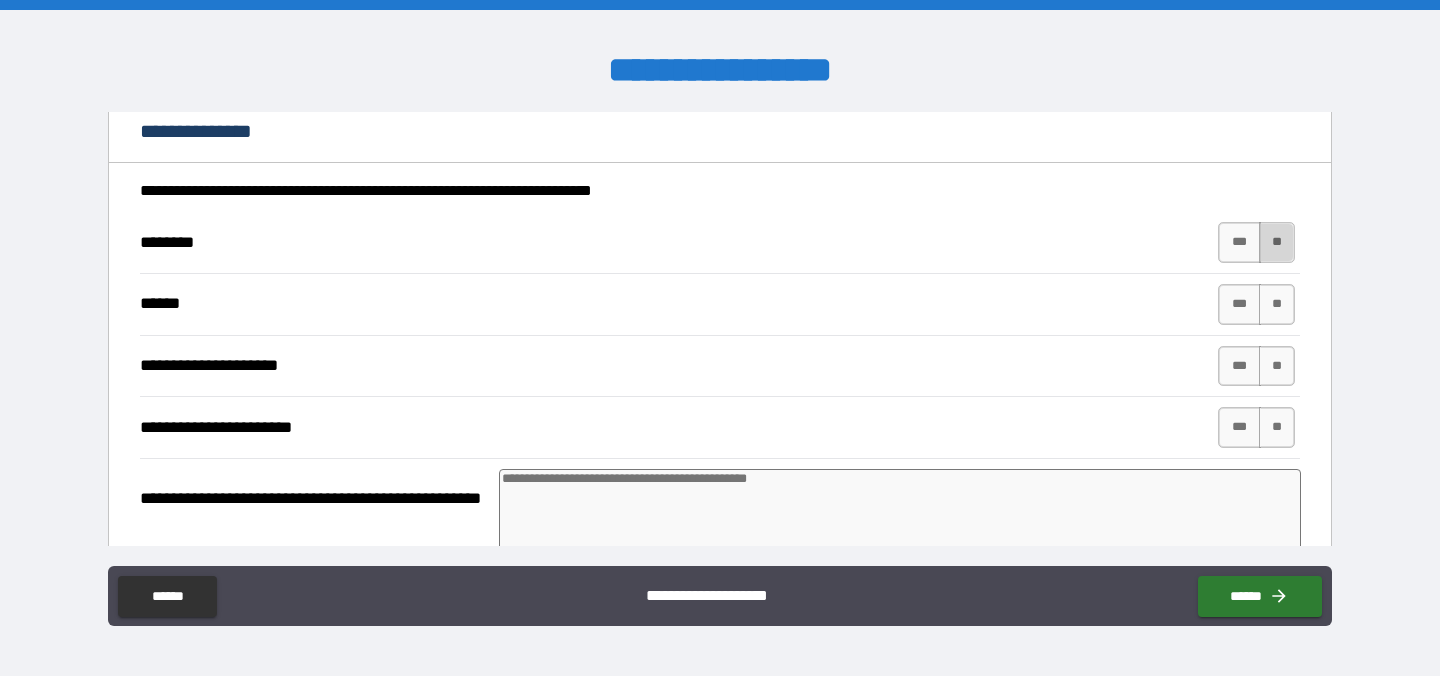 click on "**" at bounding box center (1277, 242) 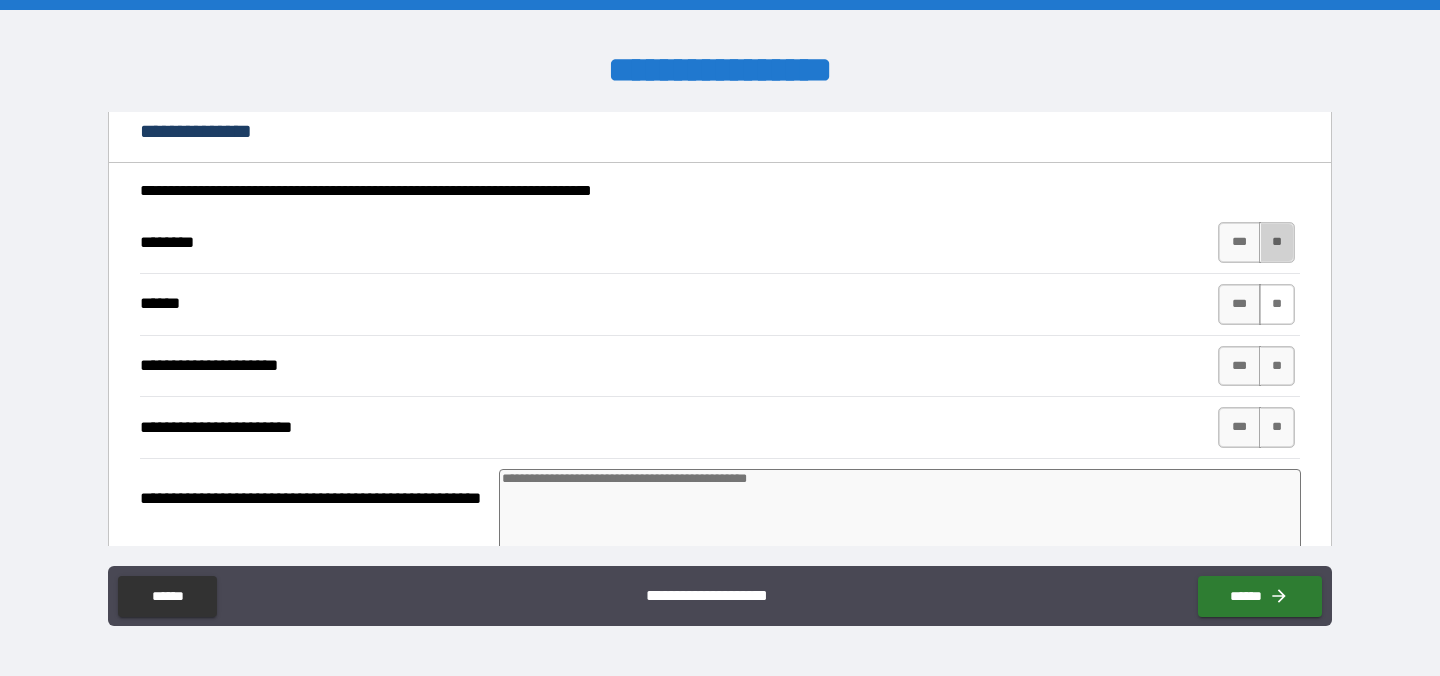 type on "*" 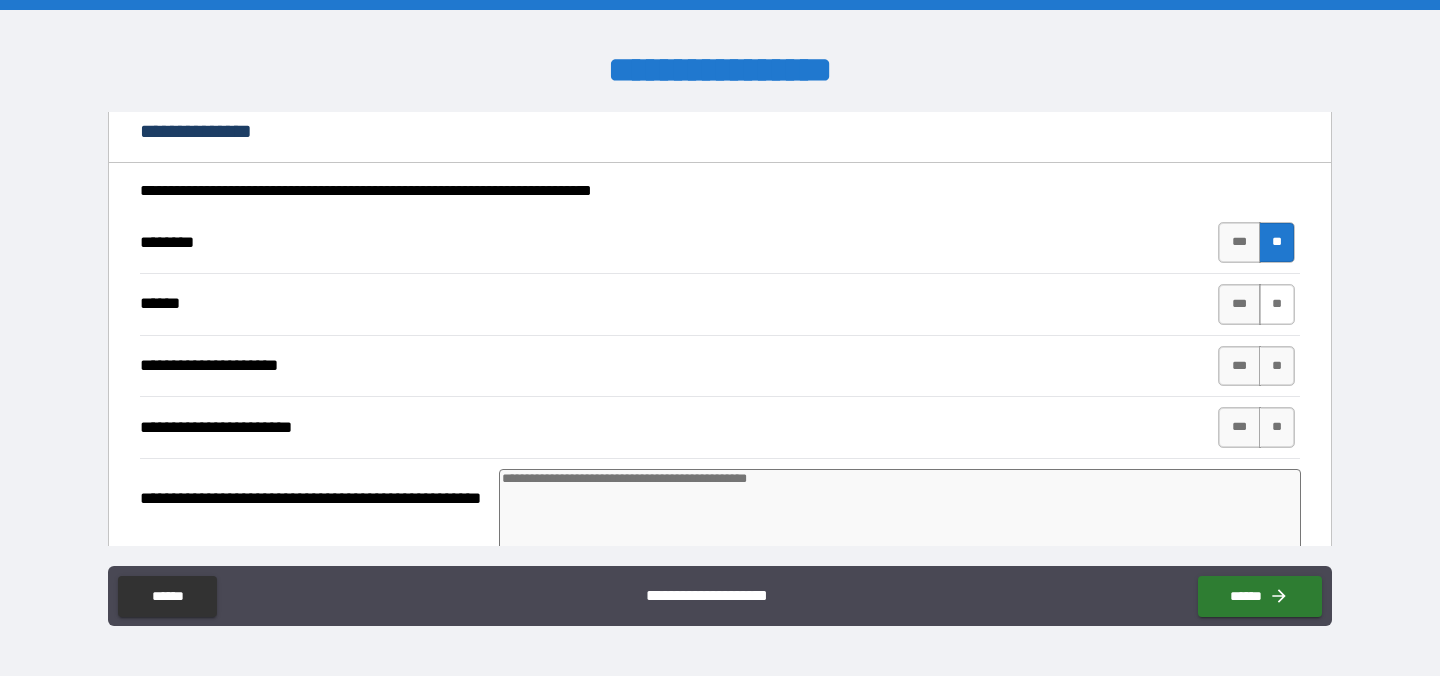 type on "*" 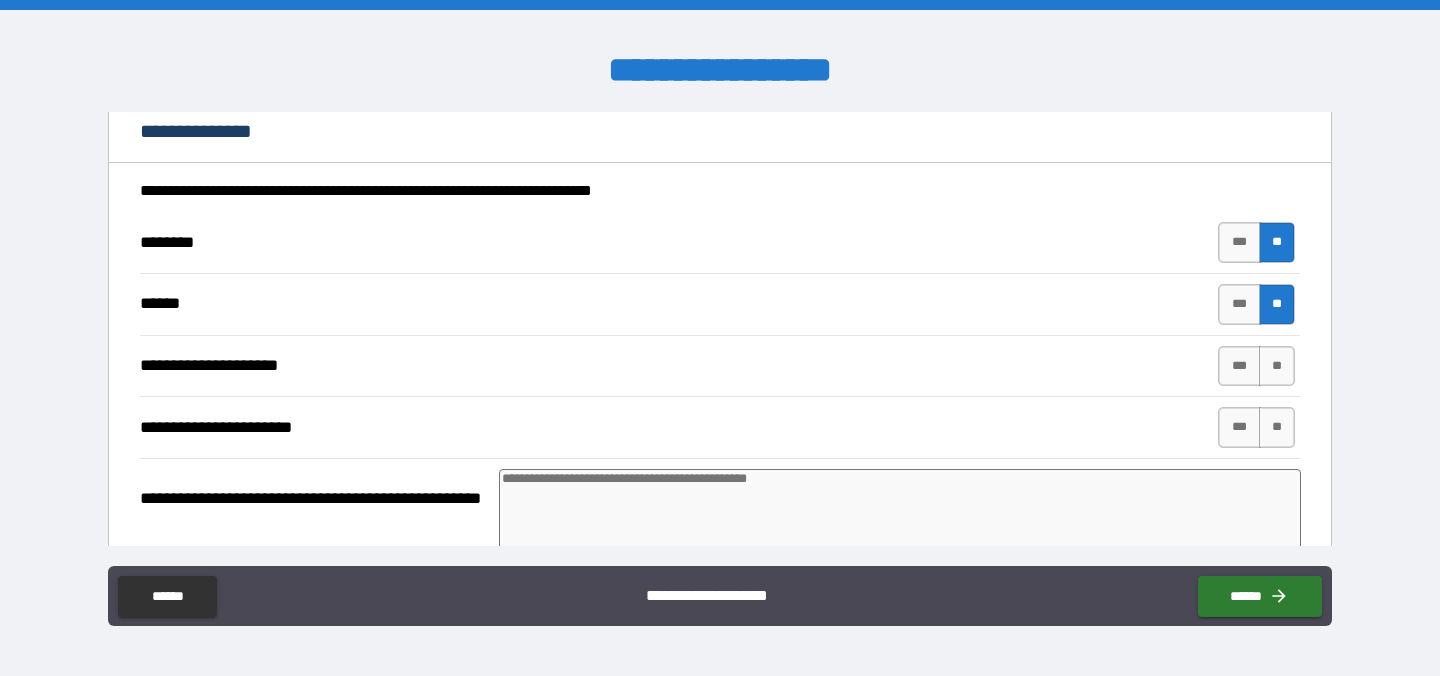 type on "*" 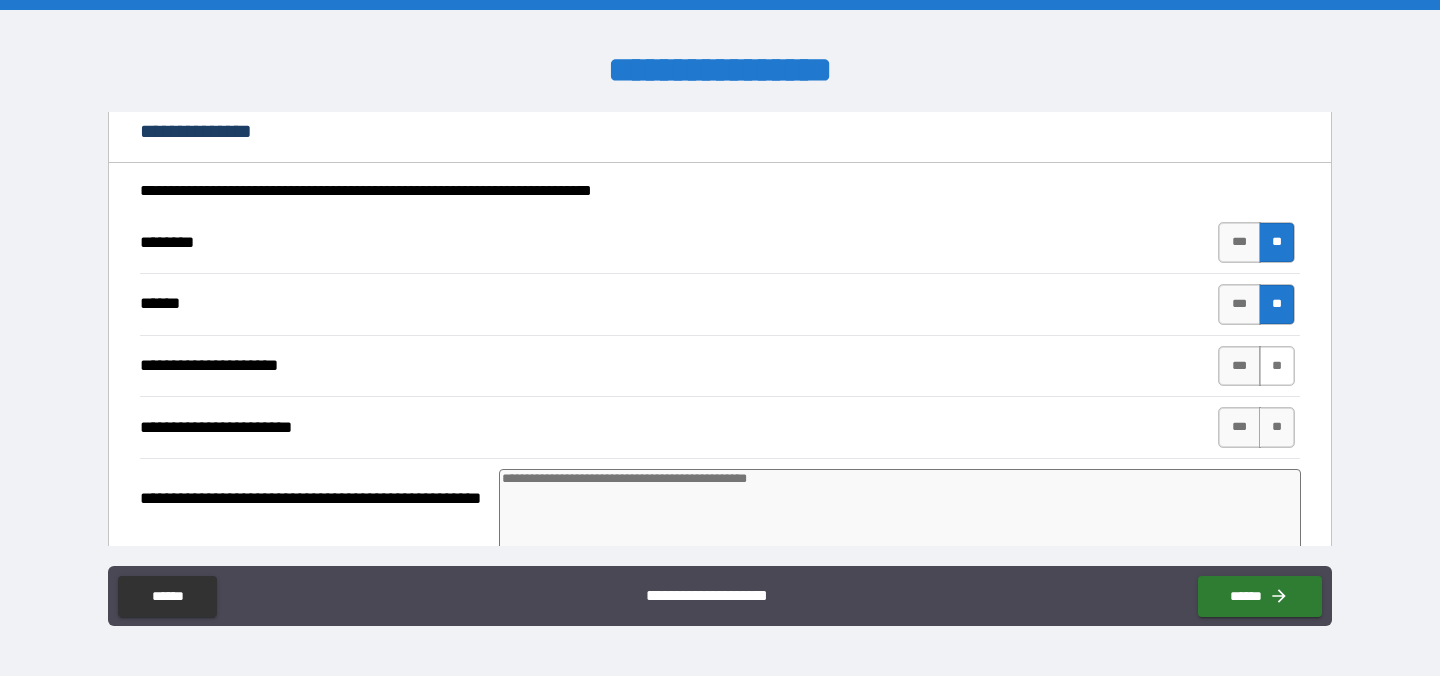 click on "**" at bounding box center (1277, 366) 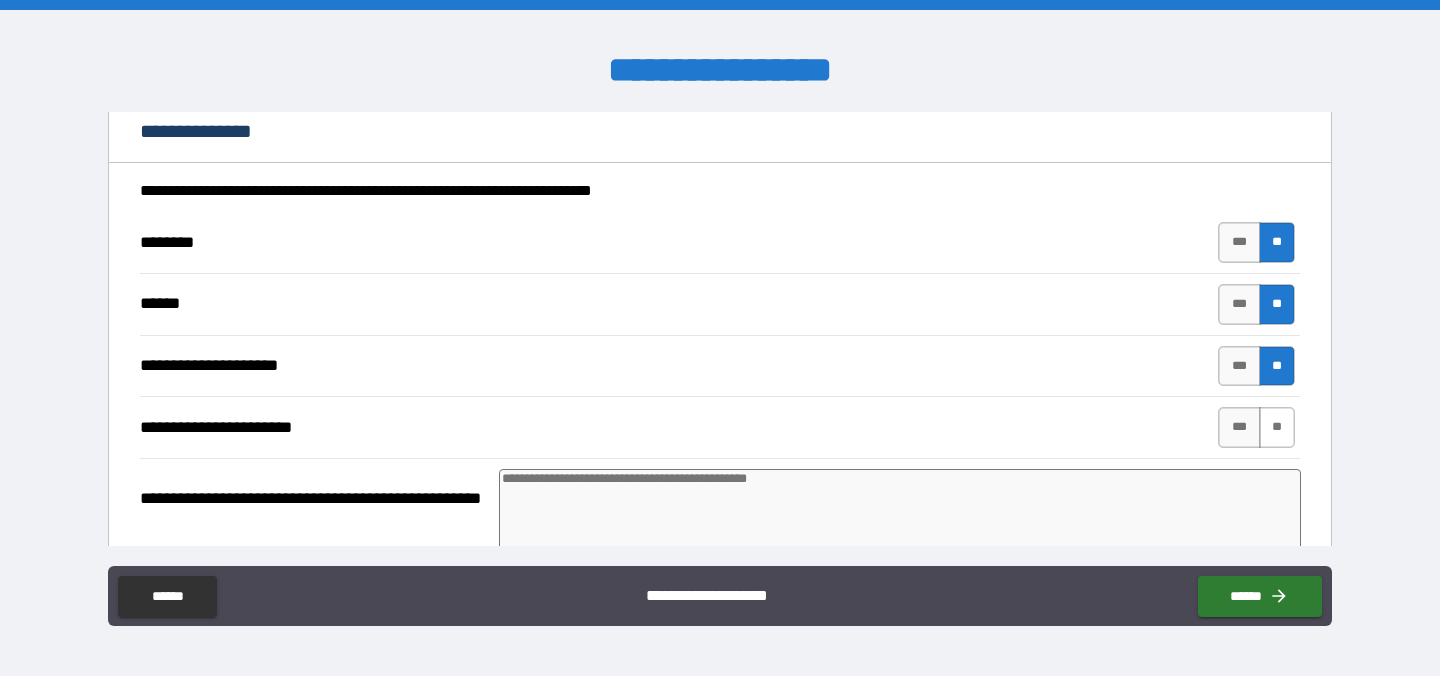 type on "*" 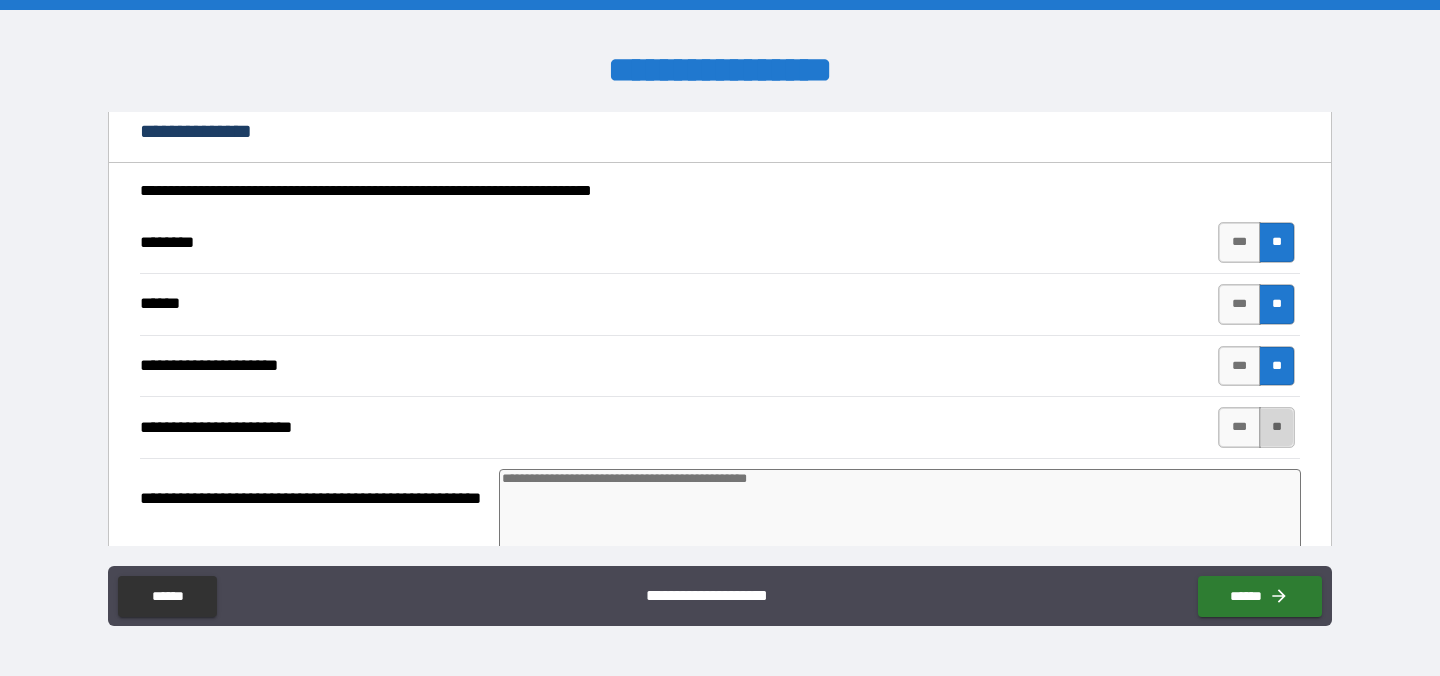 click on "**" at bounding box center (1277, 427) 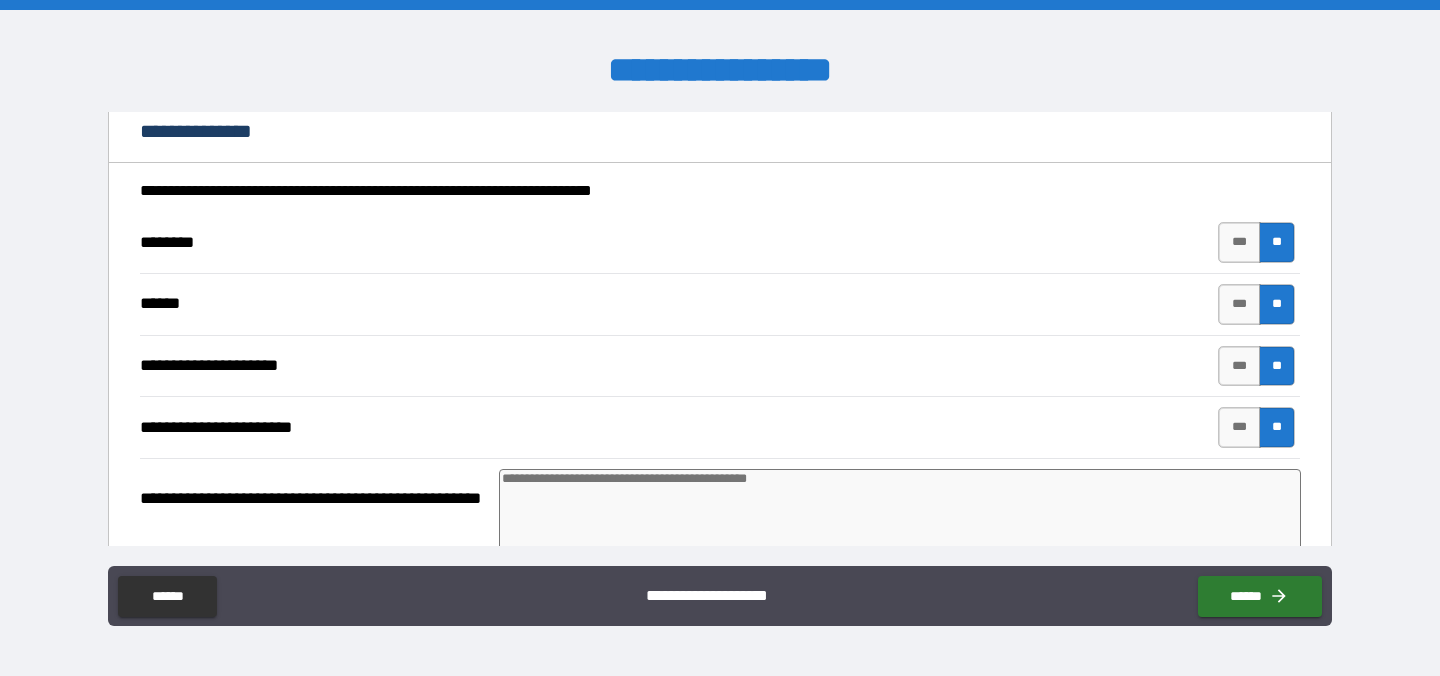 type on "*" 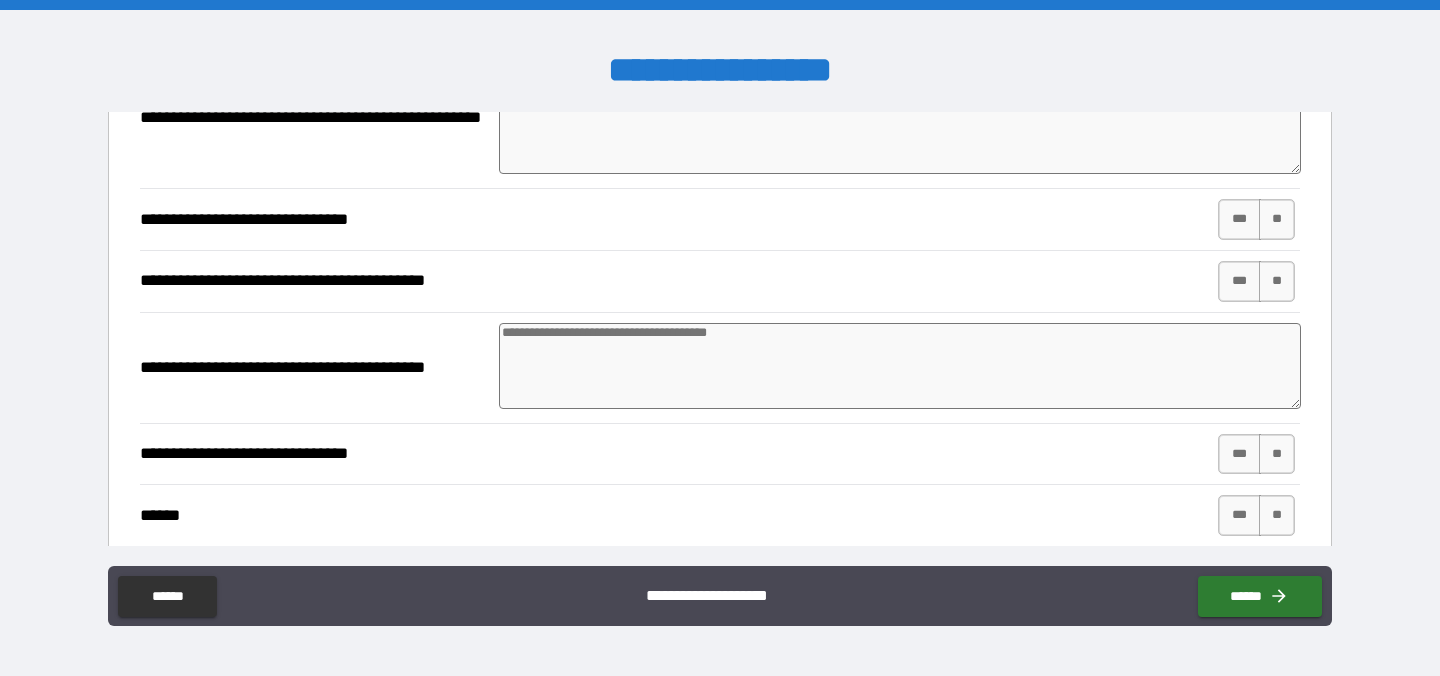 scroll, scrollTop: 535, scrollLeft: 0, axis: vertical 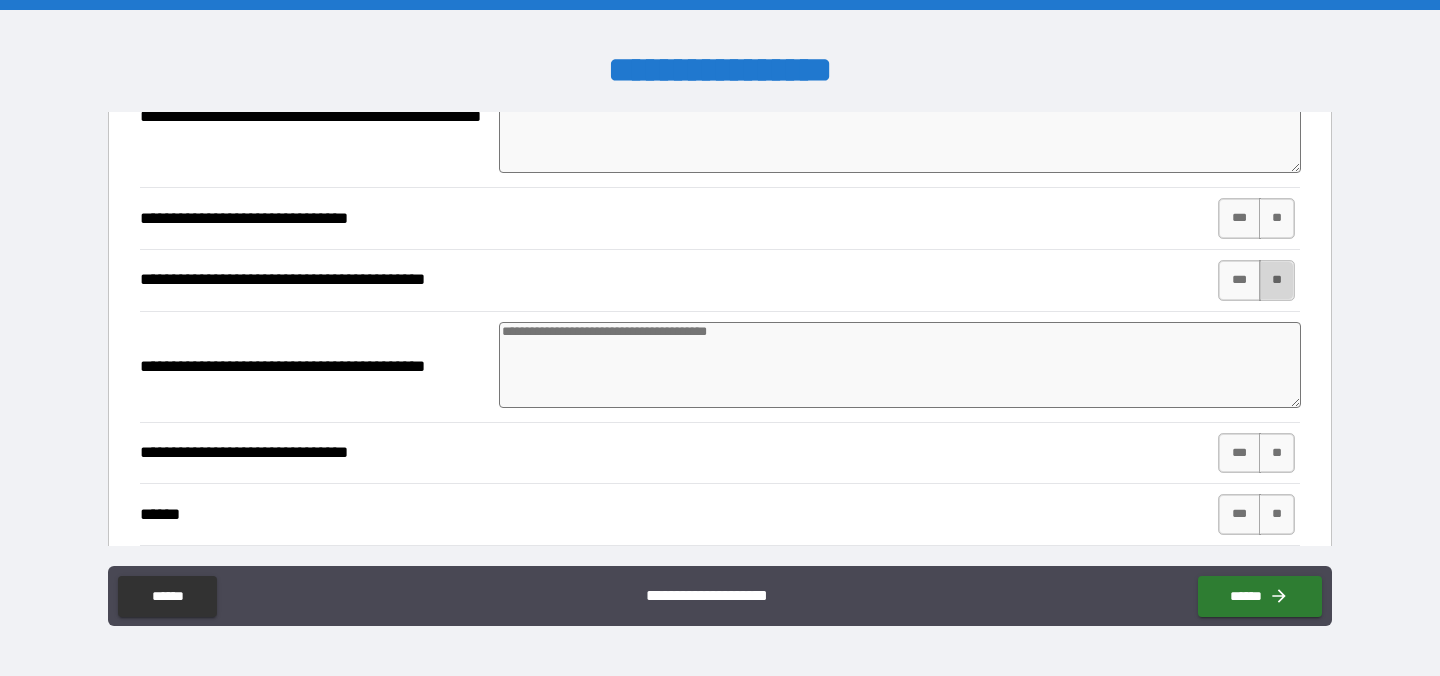 click on "**" at bounding box center (1277, 280) 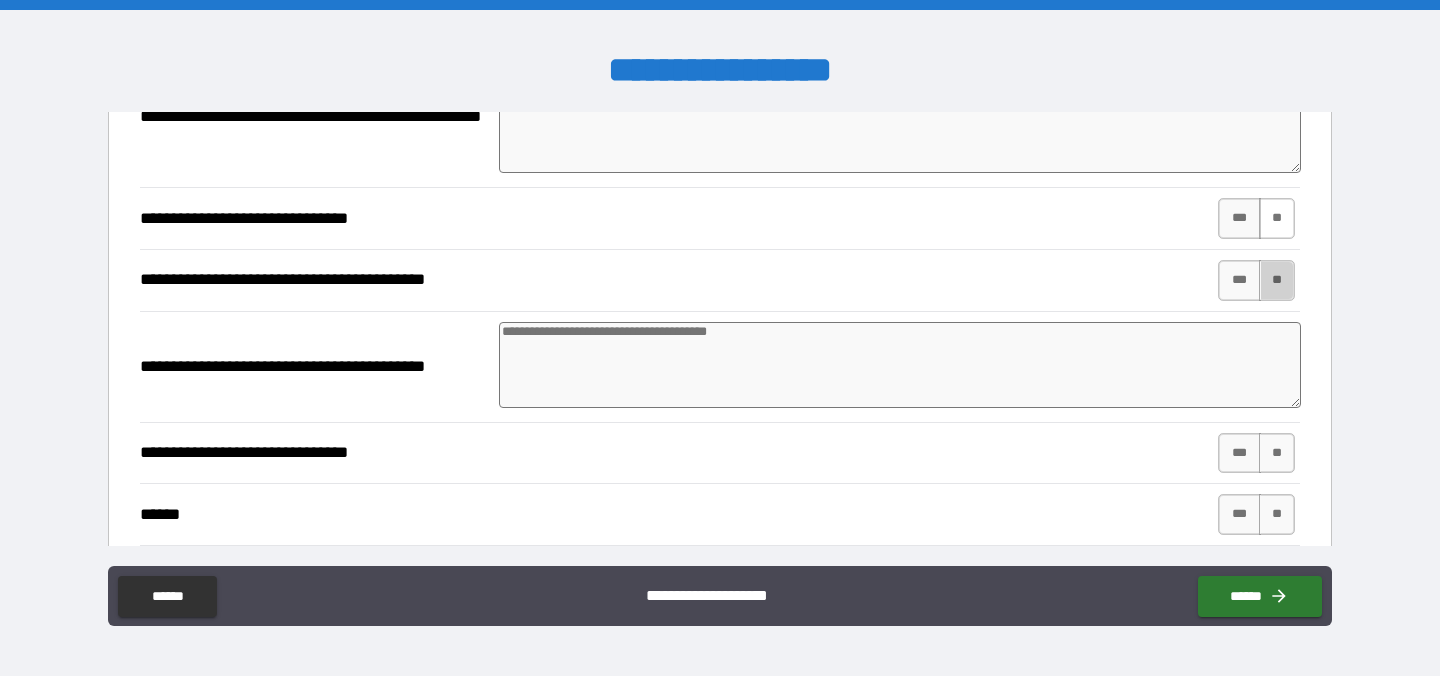 type on "*" 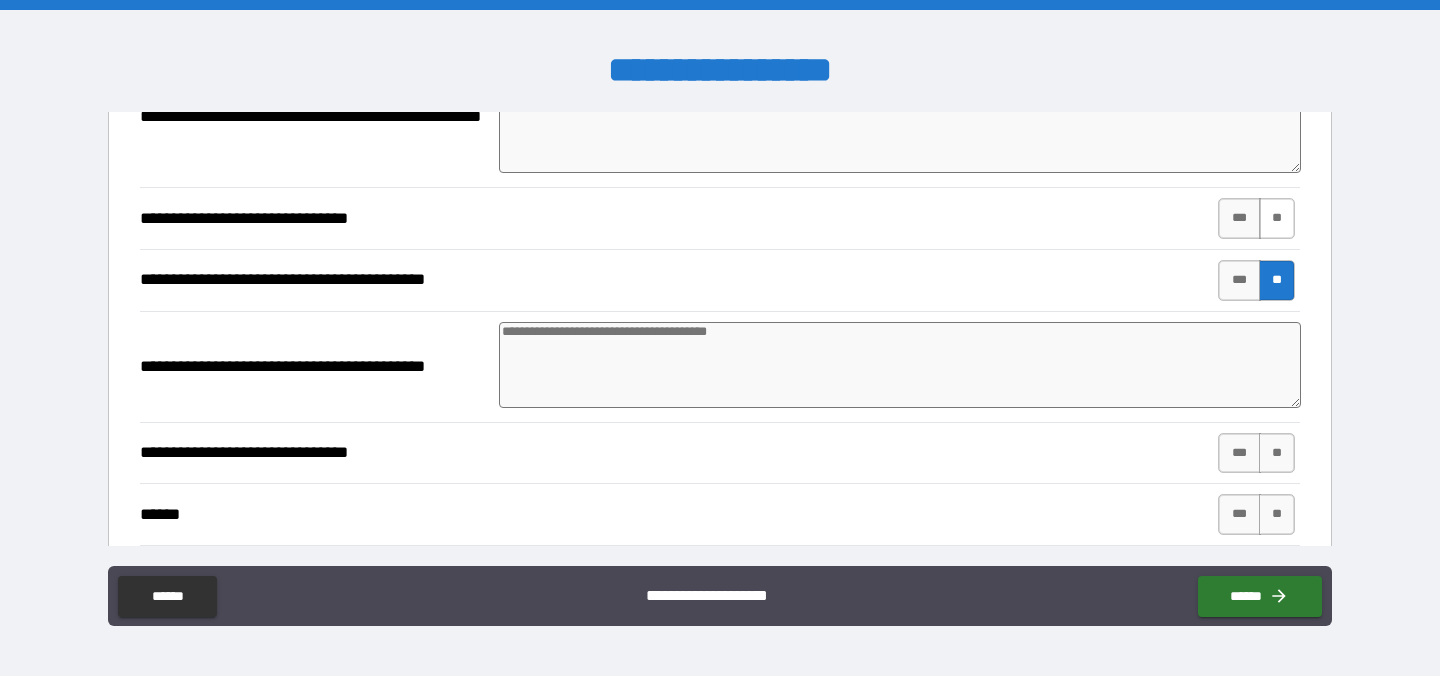 type on "*" 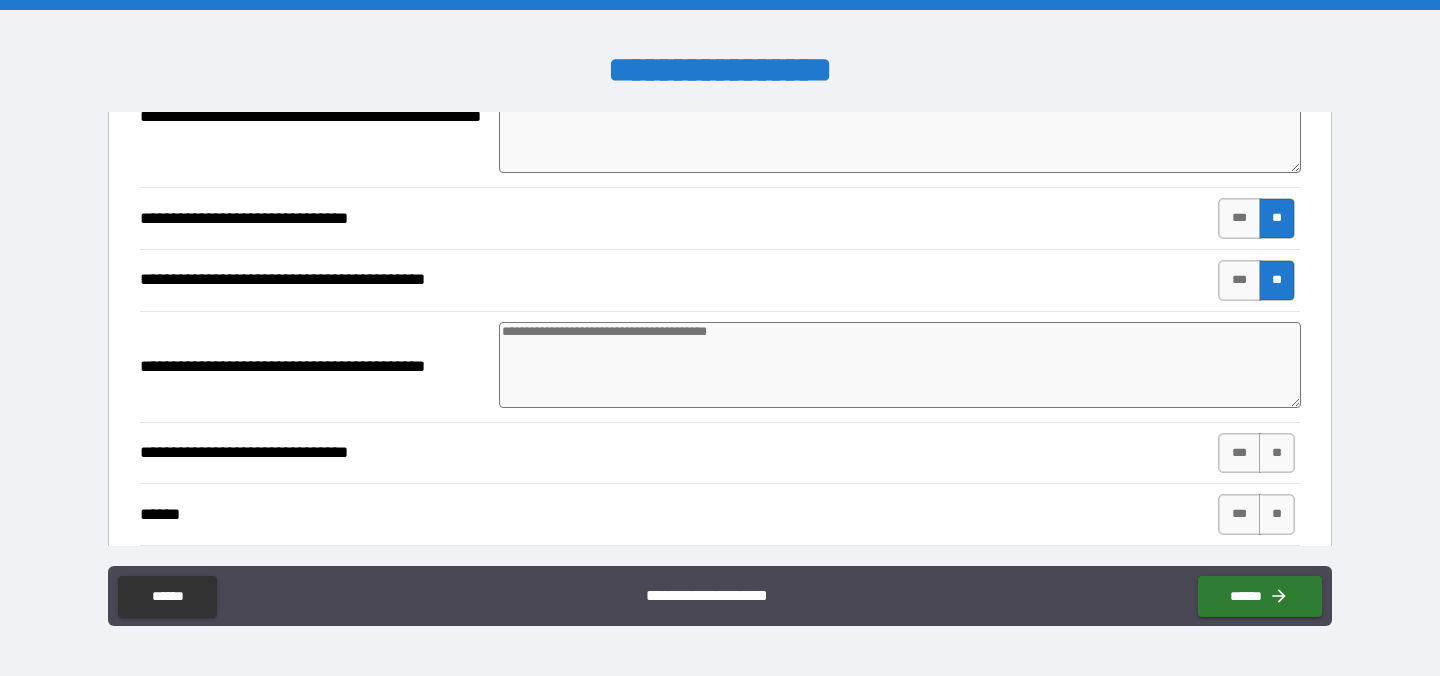 type on "*" 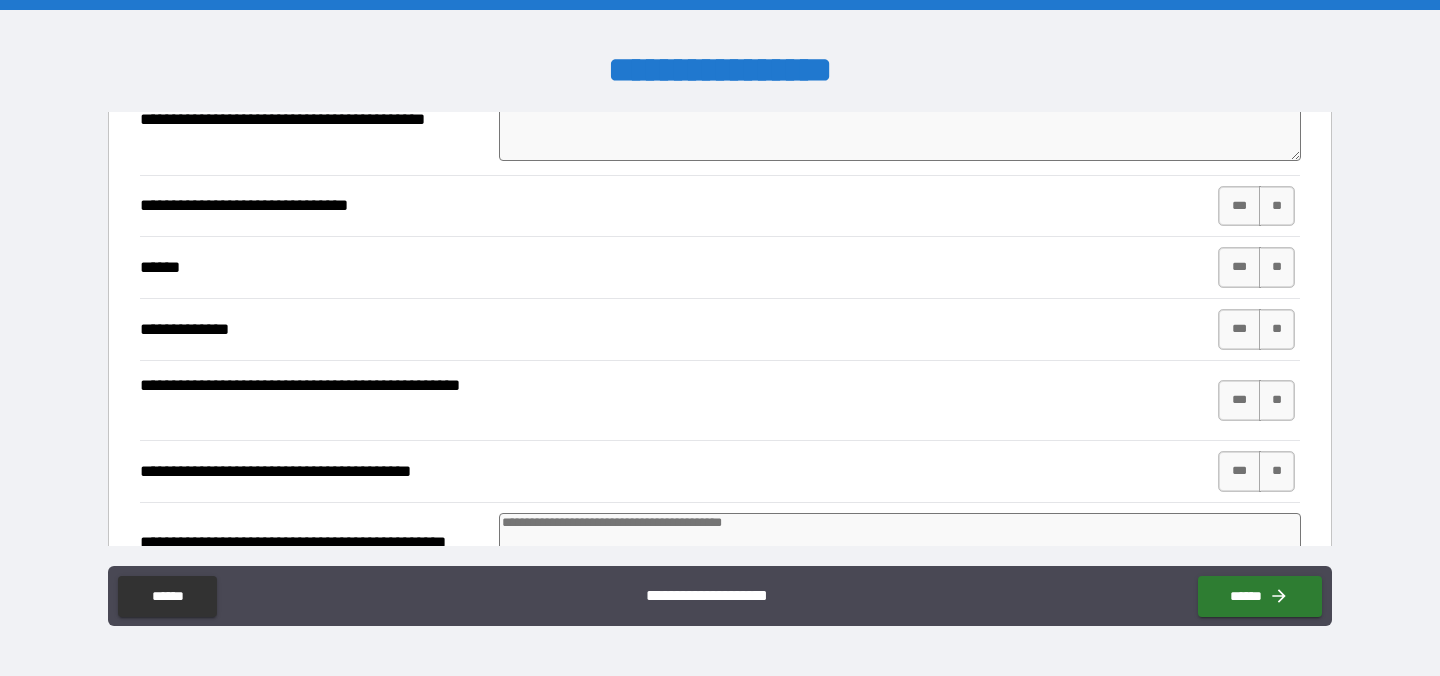 scroll, scrollTop: 790, scrollLeft: 0, axis: vertical 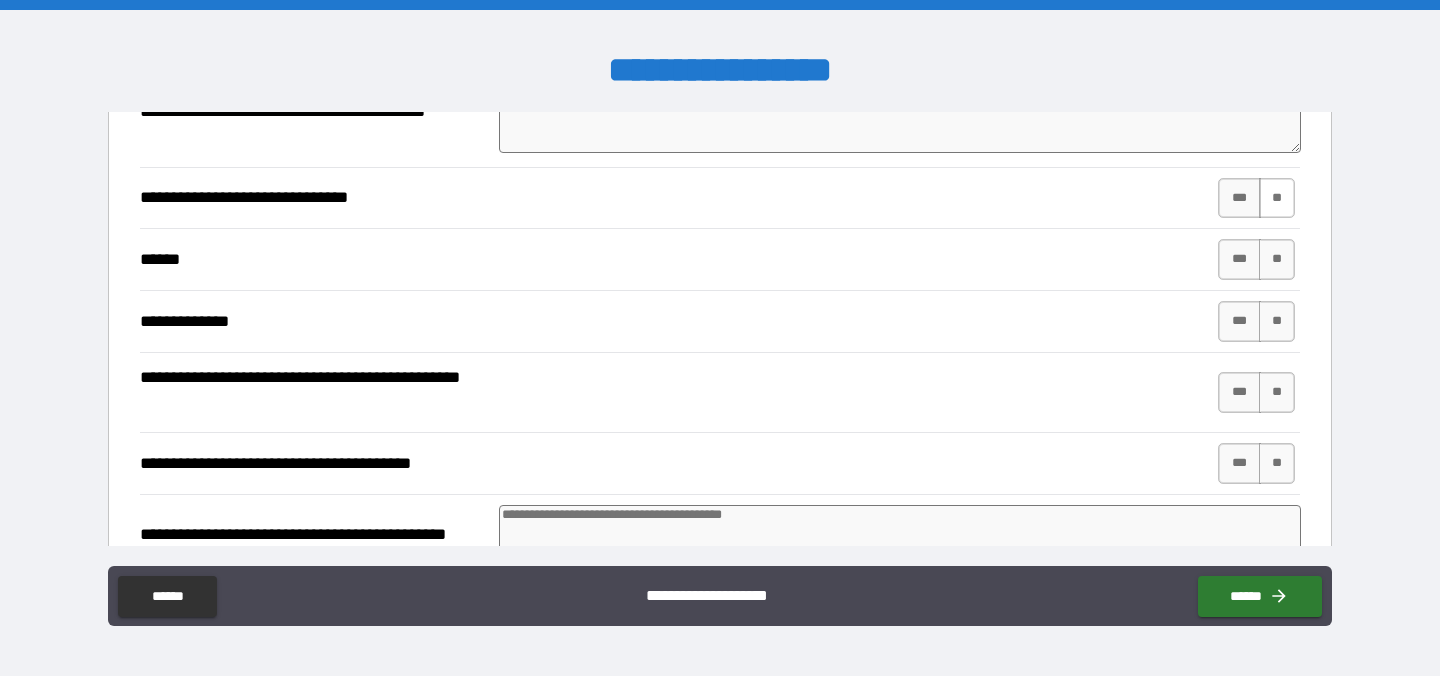 click on "**" at bounding box center [1277, 198] 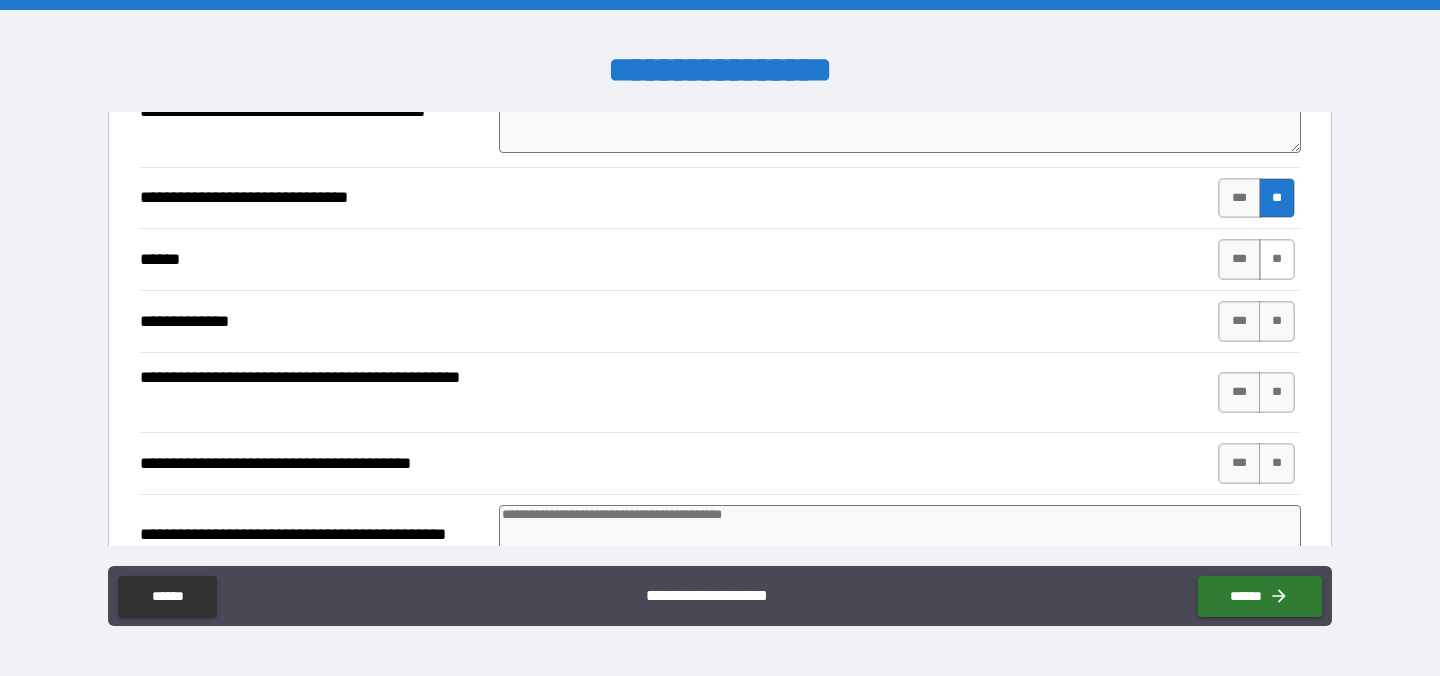 type on "*" 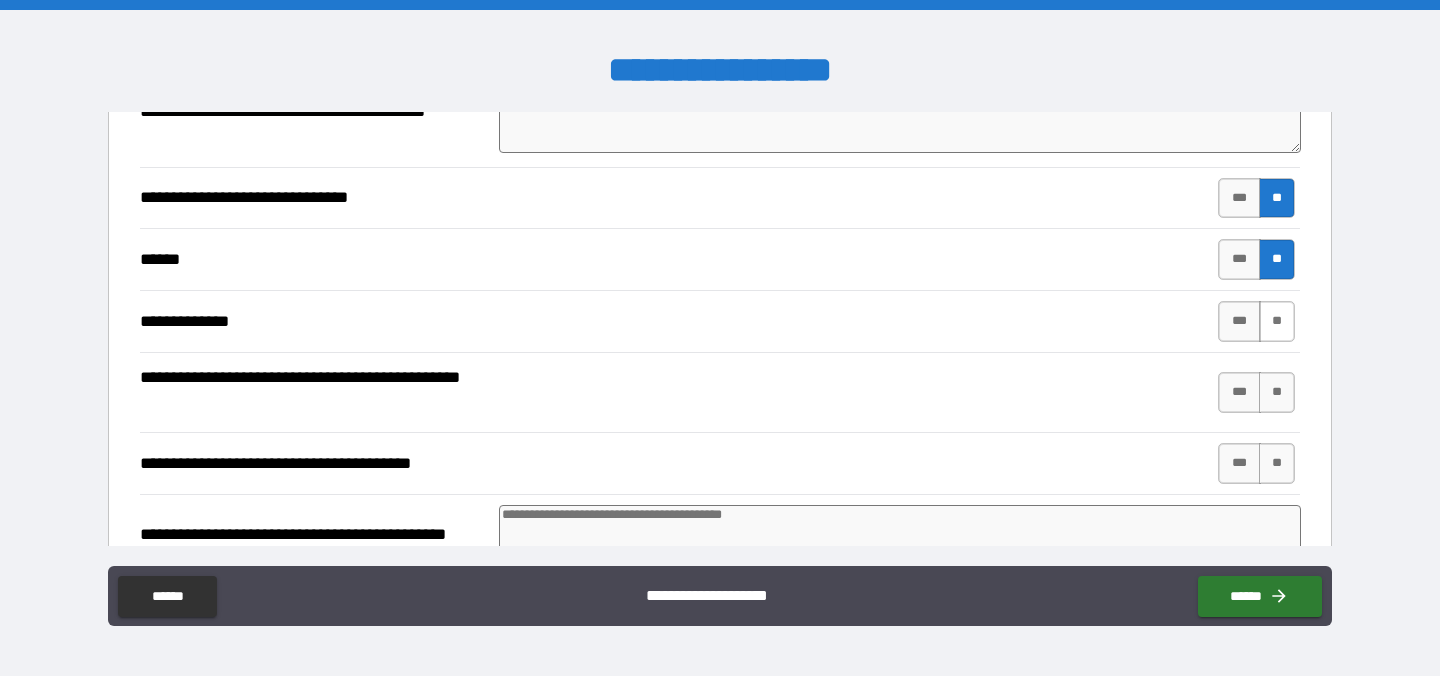 type on "*" 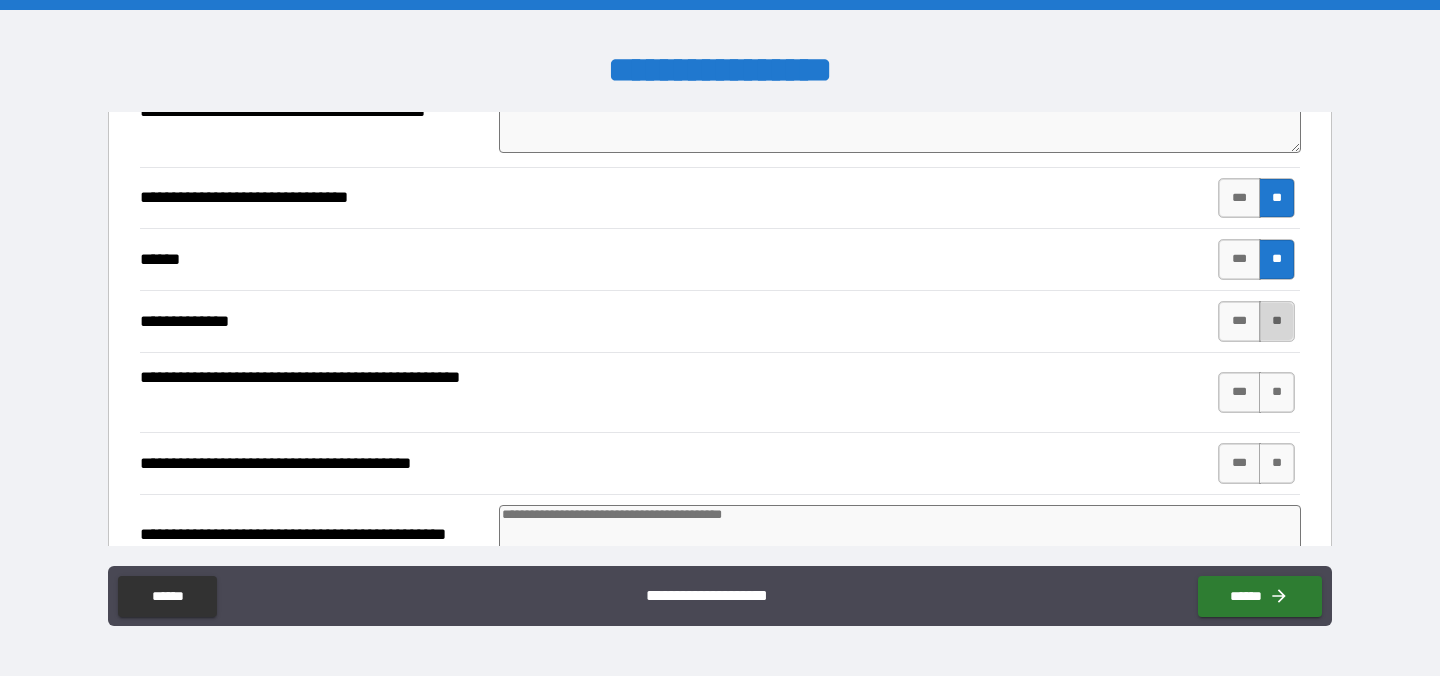 click on "**" at bounding box center (1277, 321) 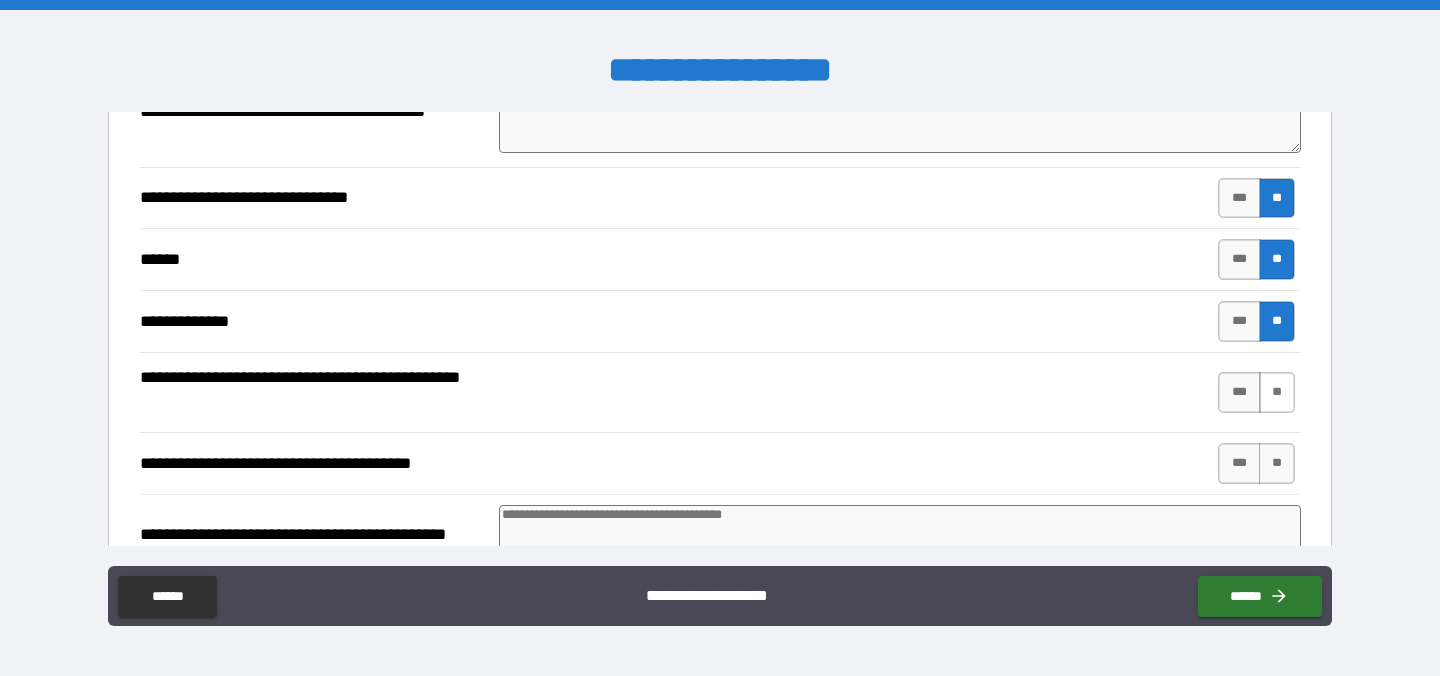 type on "*" 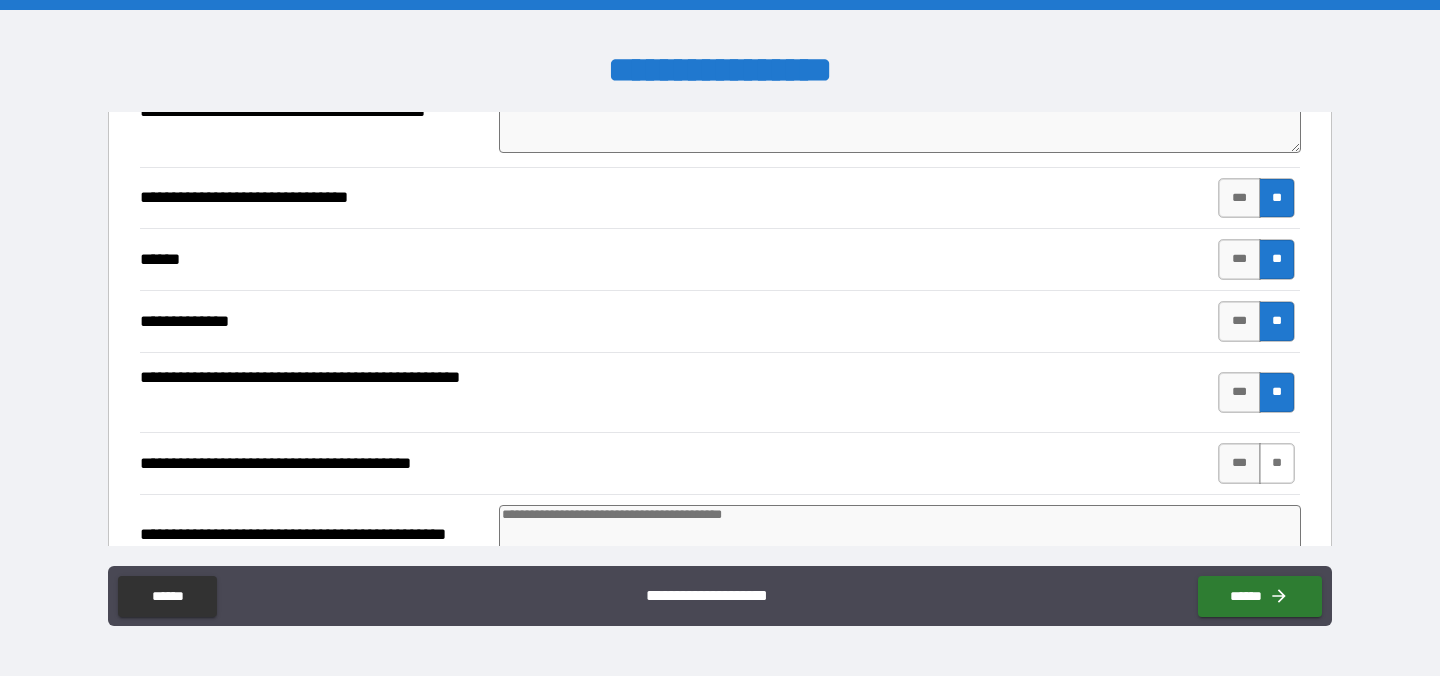 click on "**" at bounding box center [1277, 463] 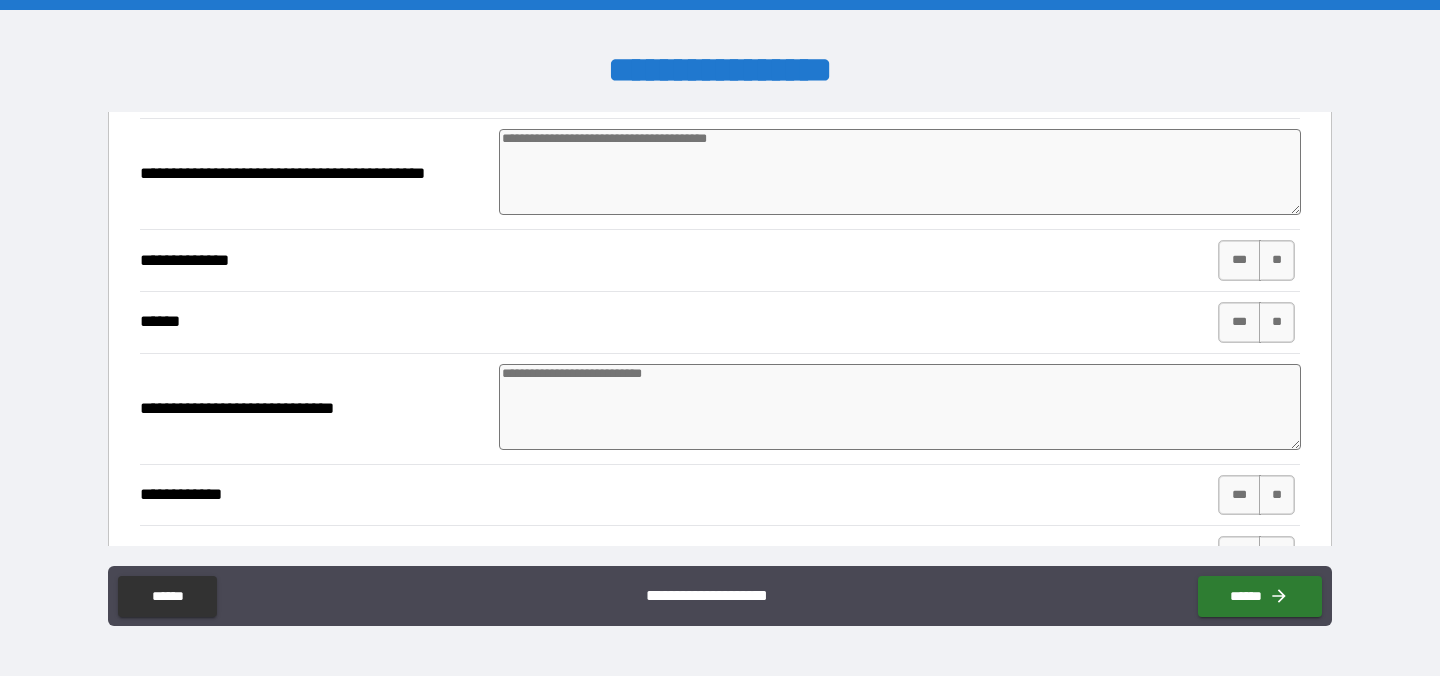 scroll, scrollTop: 1286, scrollLeft: 0, axis: vertical 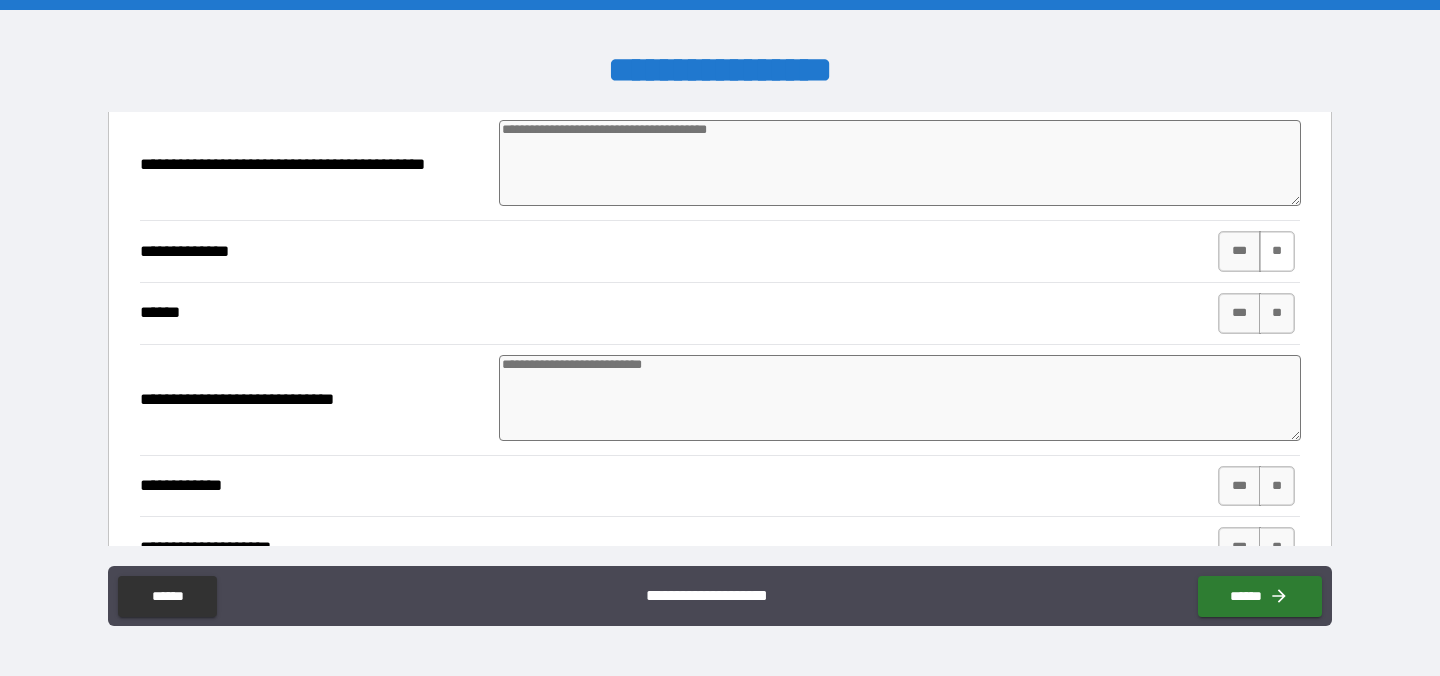 click on "**" at bounding box center (1277, 251) 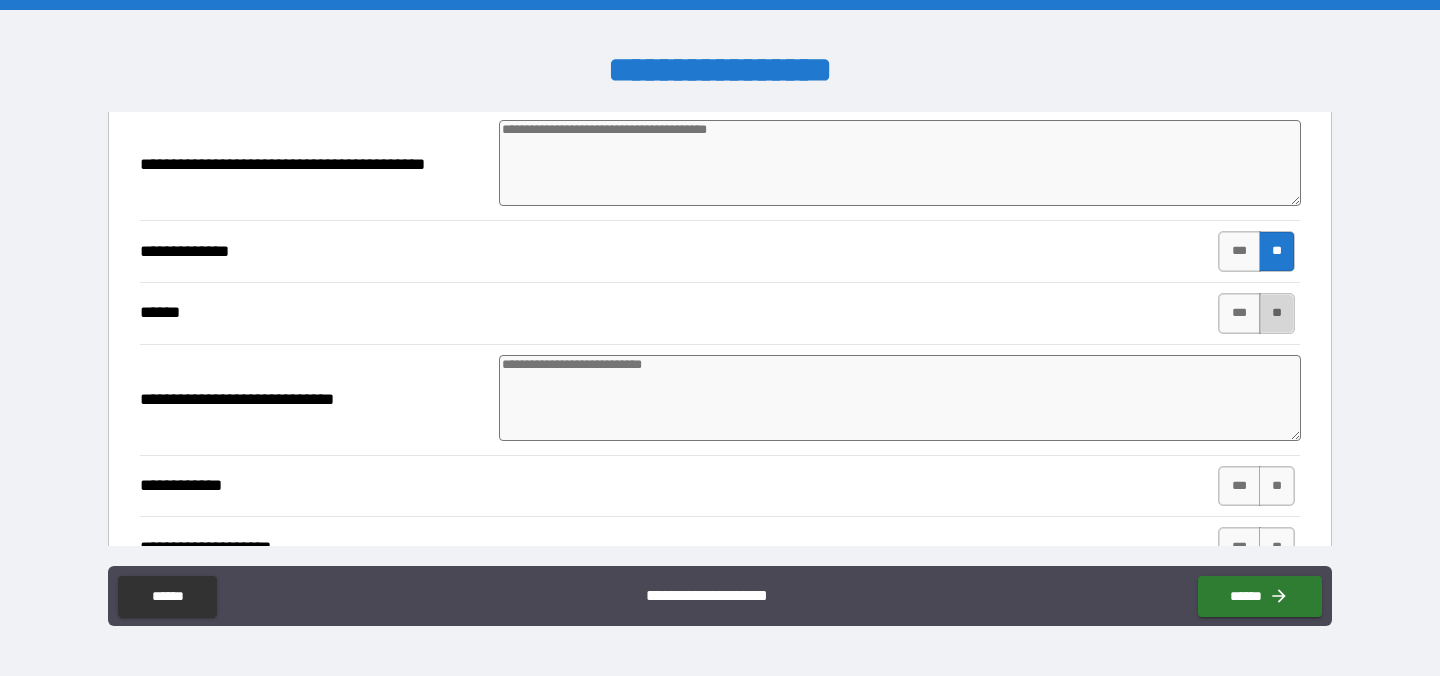 click on "**" at bounding box center [1277, 313] 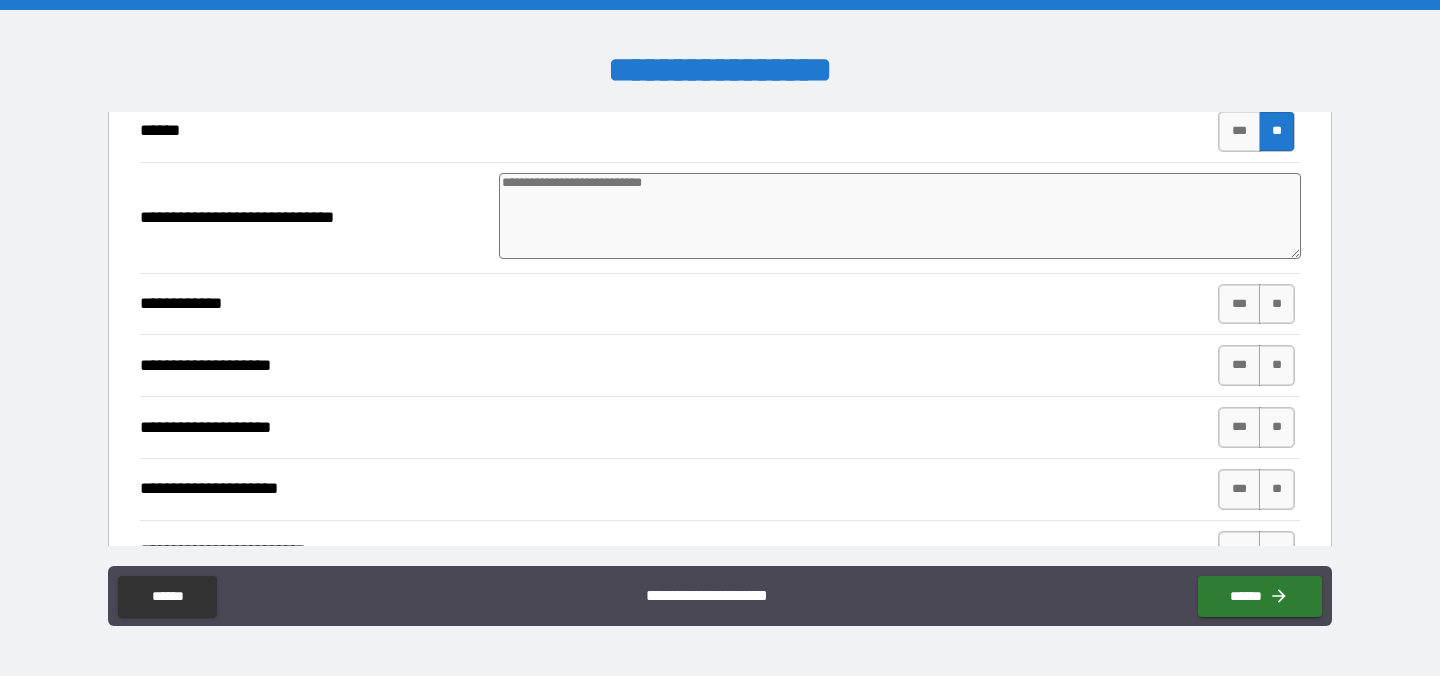 scroll, scrollTop: 1519, scrollLeft: 0, axis: vertical 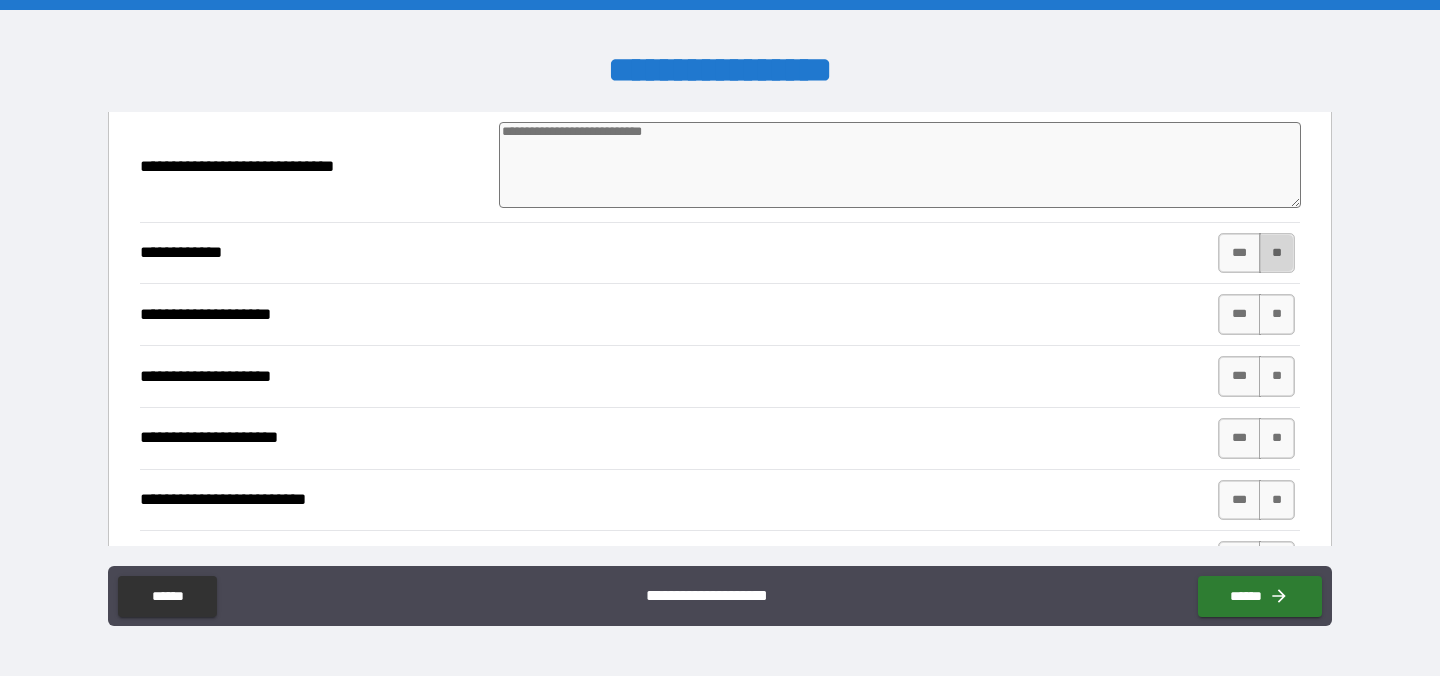 click on "**" at bounding box center (1277, 253) 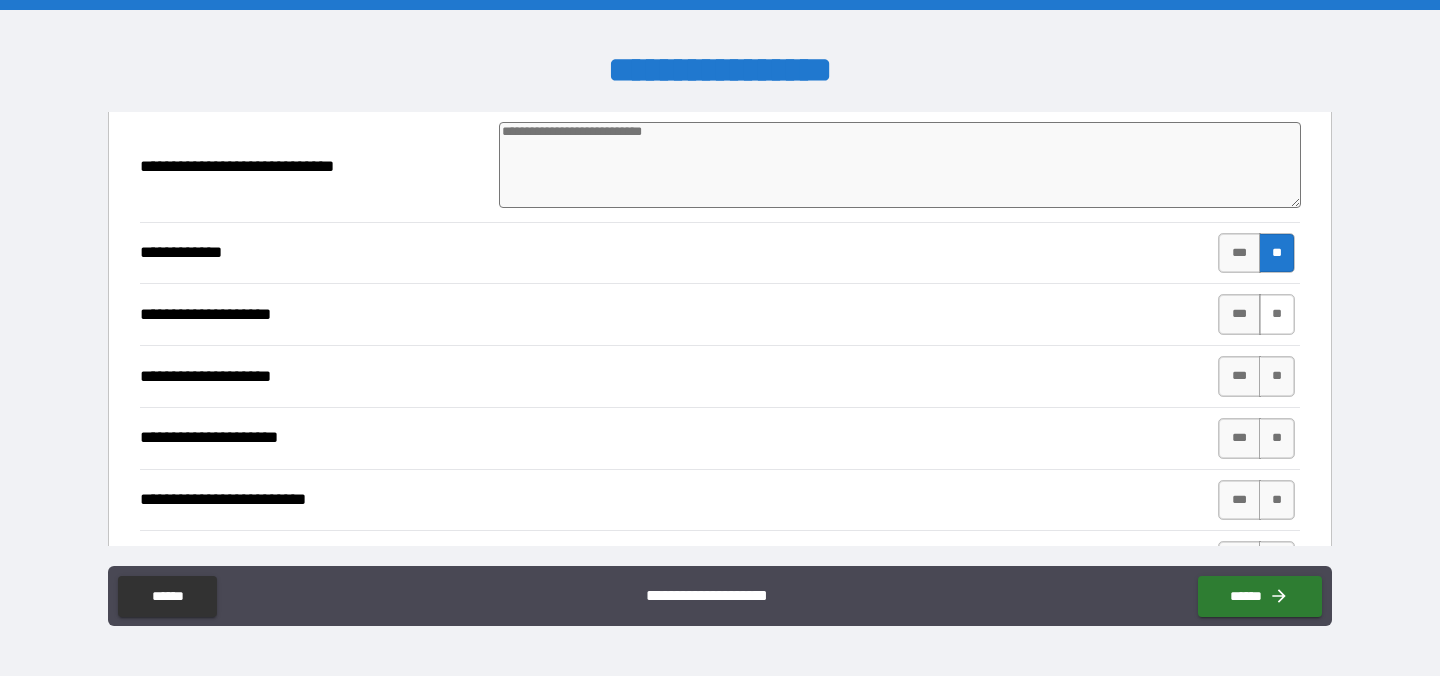 click on "**" at bounding box center [1277, 314] 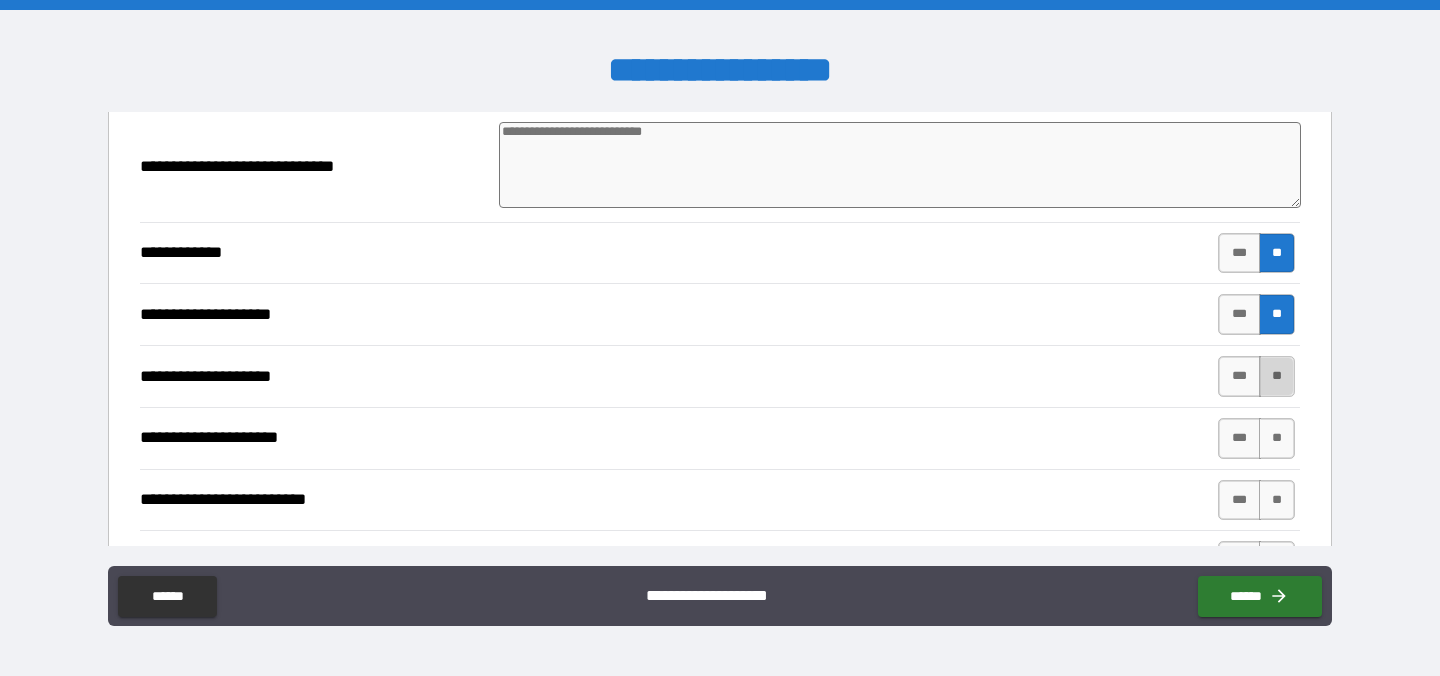 click on "**" at bounding box center [1277, 376] 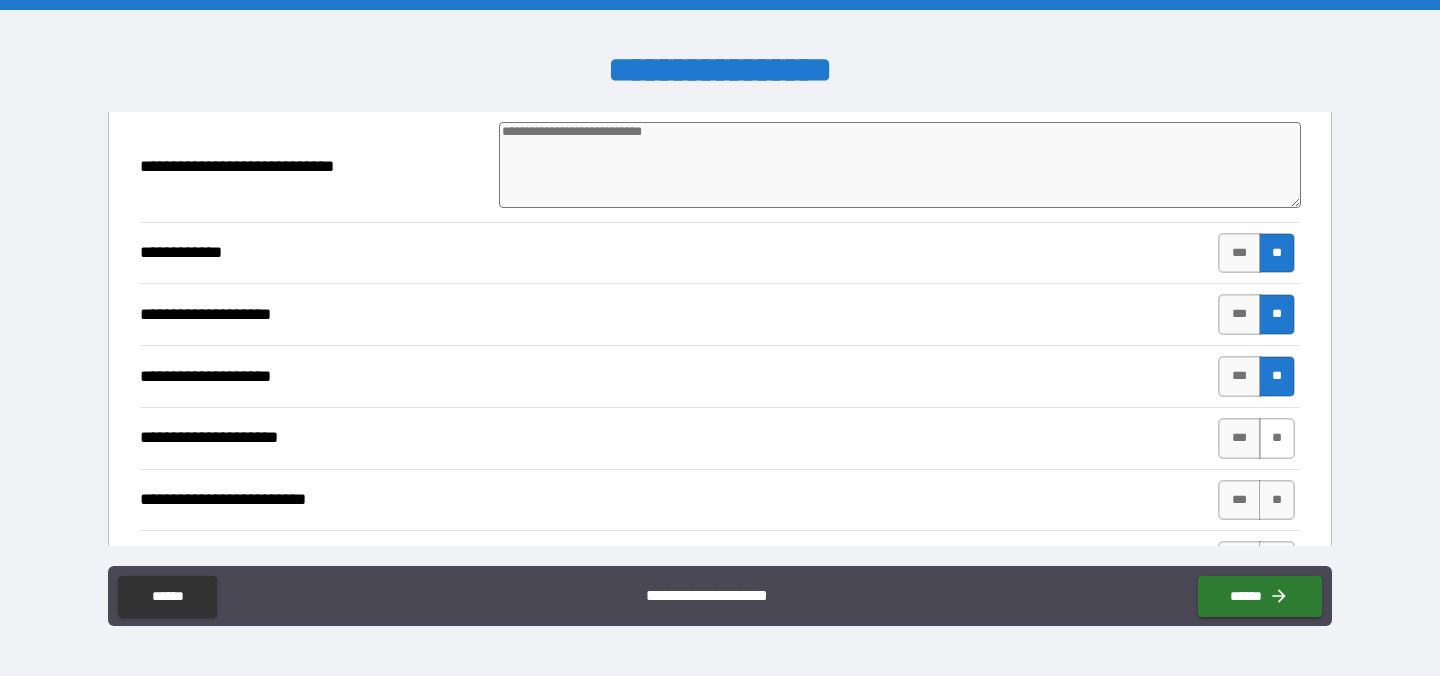 click on "**" at bounding box center (1277, 438) 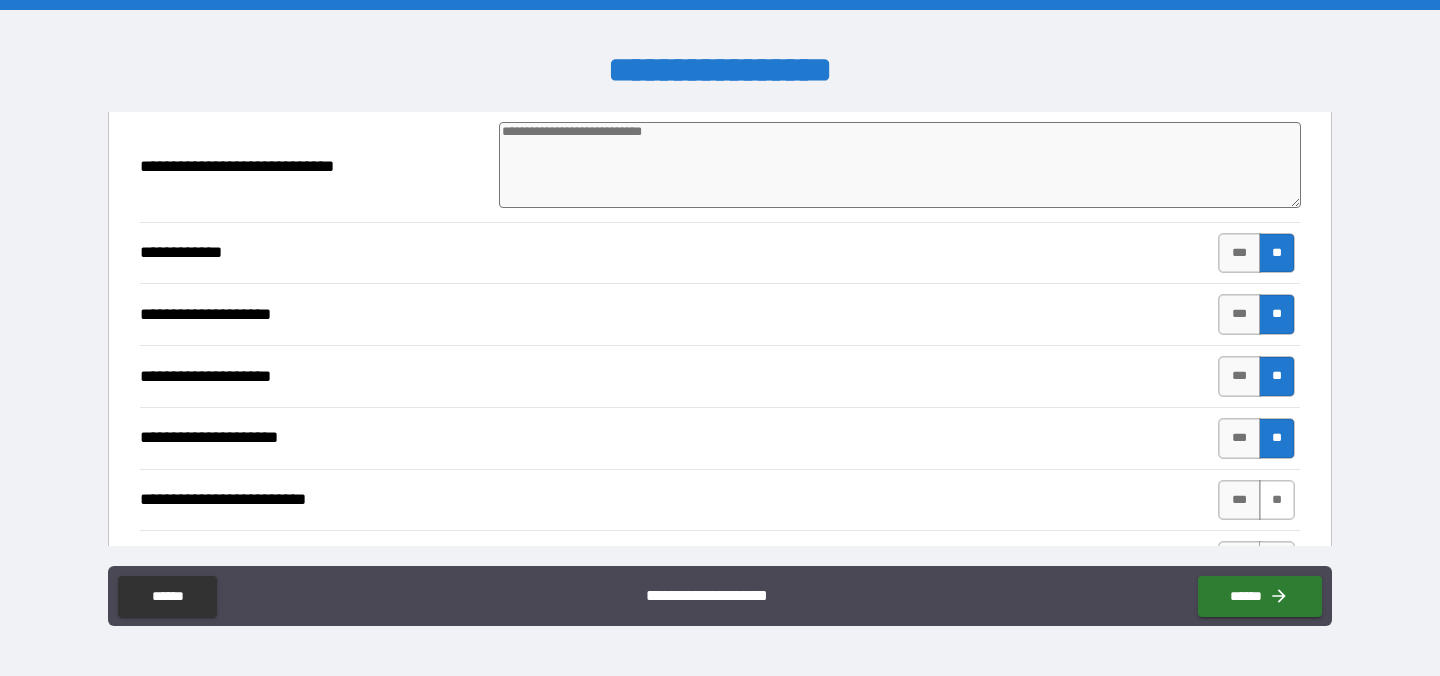click on "**" at bounding box center (1277, 500) 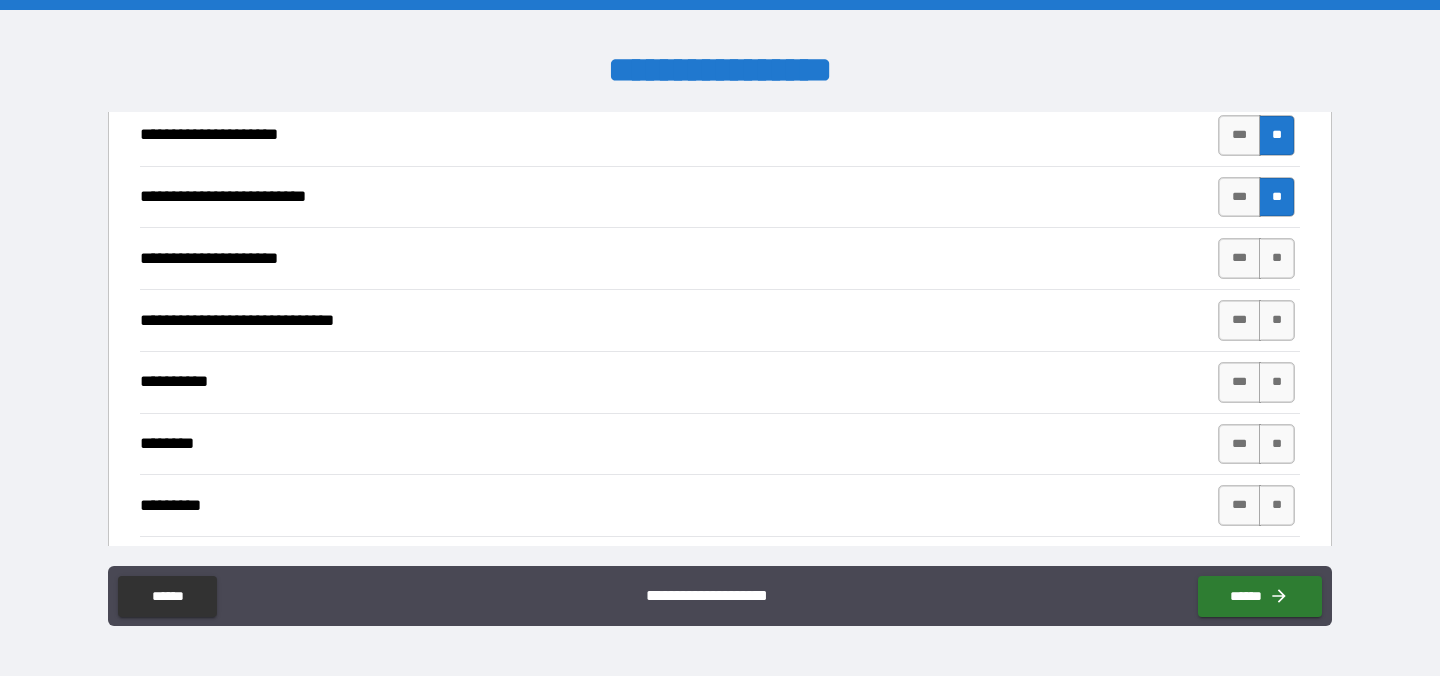 scroll, scrollTop: 1825, scrollLeft: 0, axis: vertical 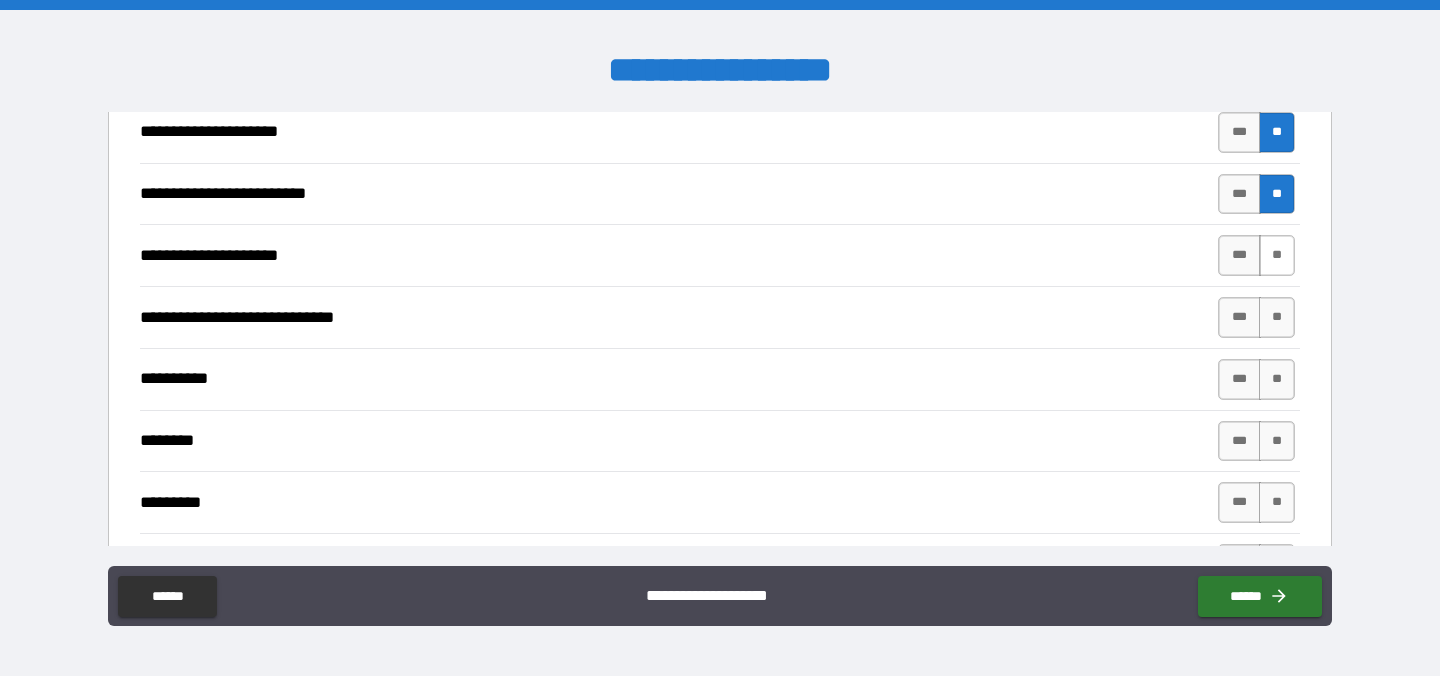 click on "**" at bounding box center [1277, 255] 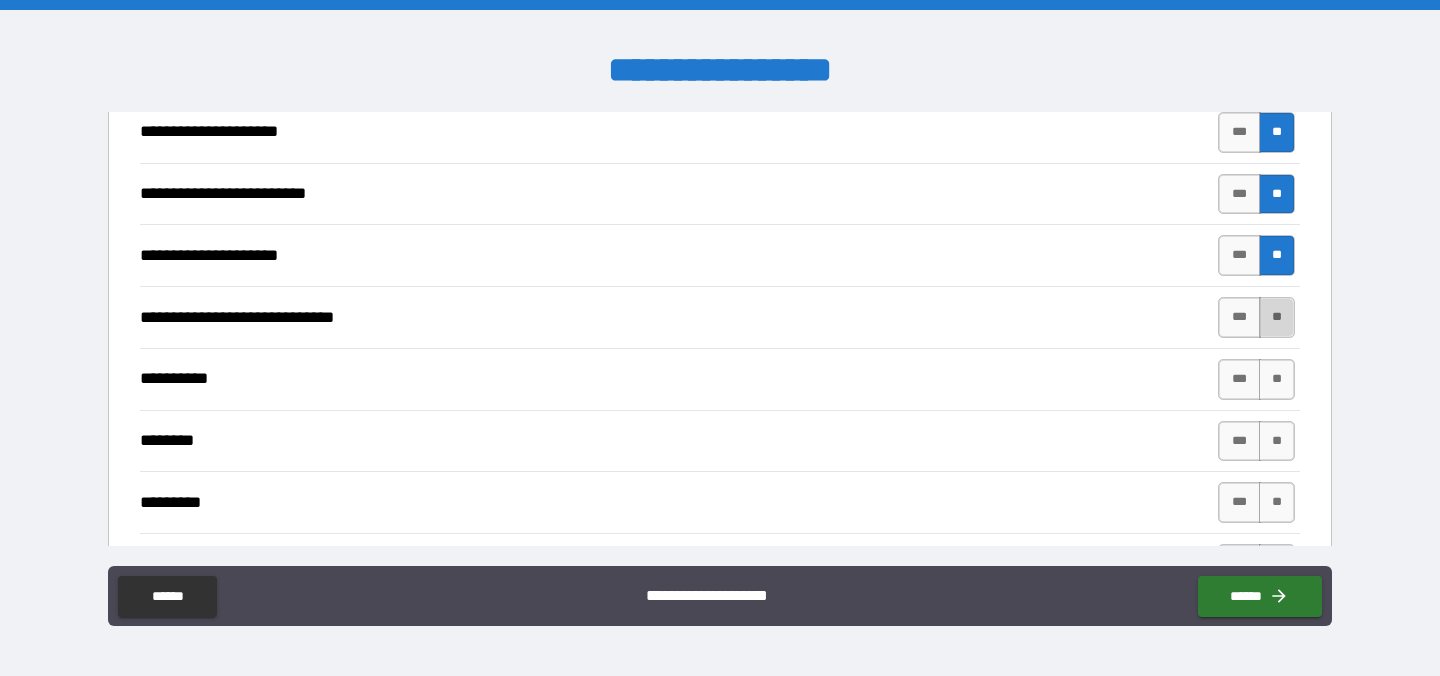 click on "**" at bounding box center (1277, 317) 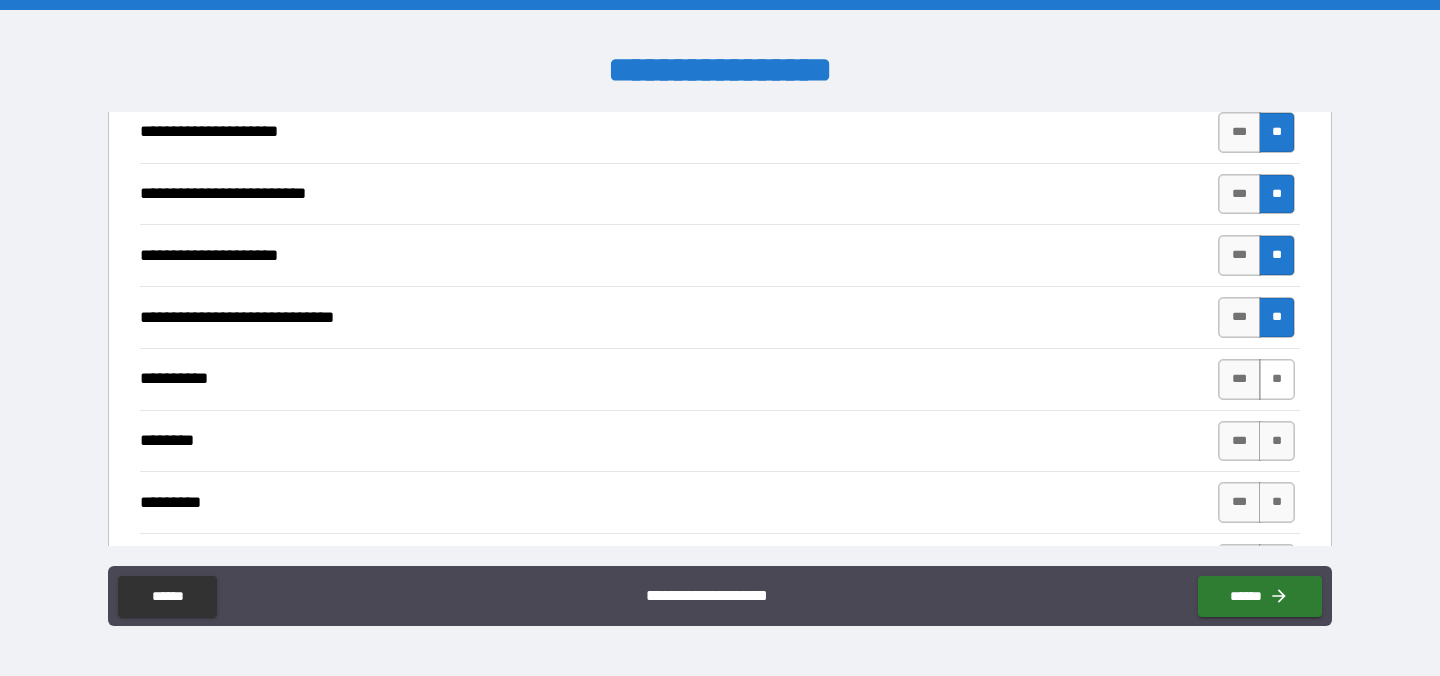 click on "**" at bounding box center (1277, 379) 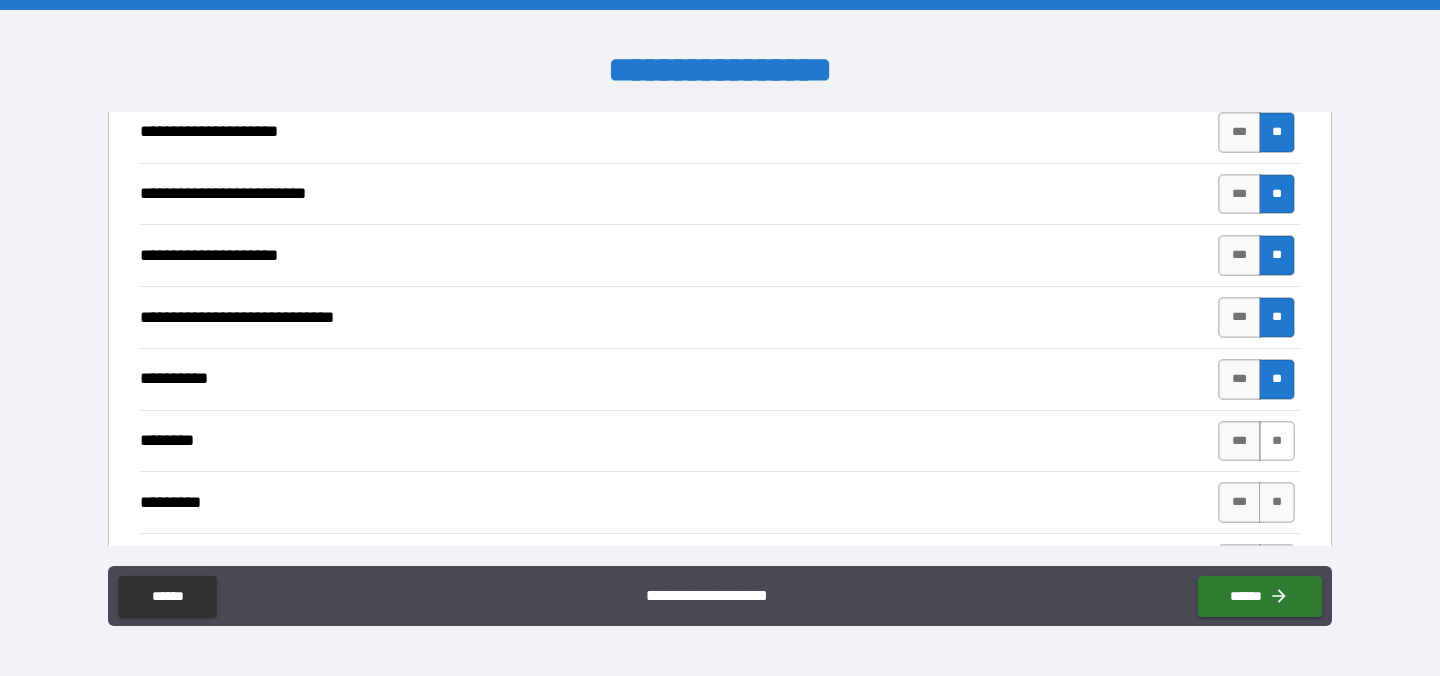 click on "**" at bounding box center [1277, 441] 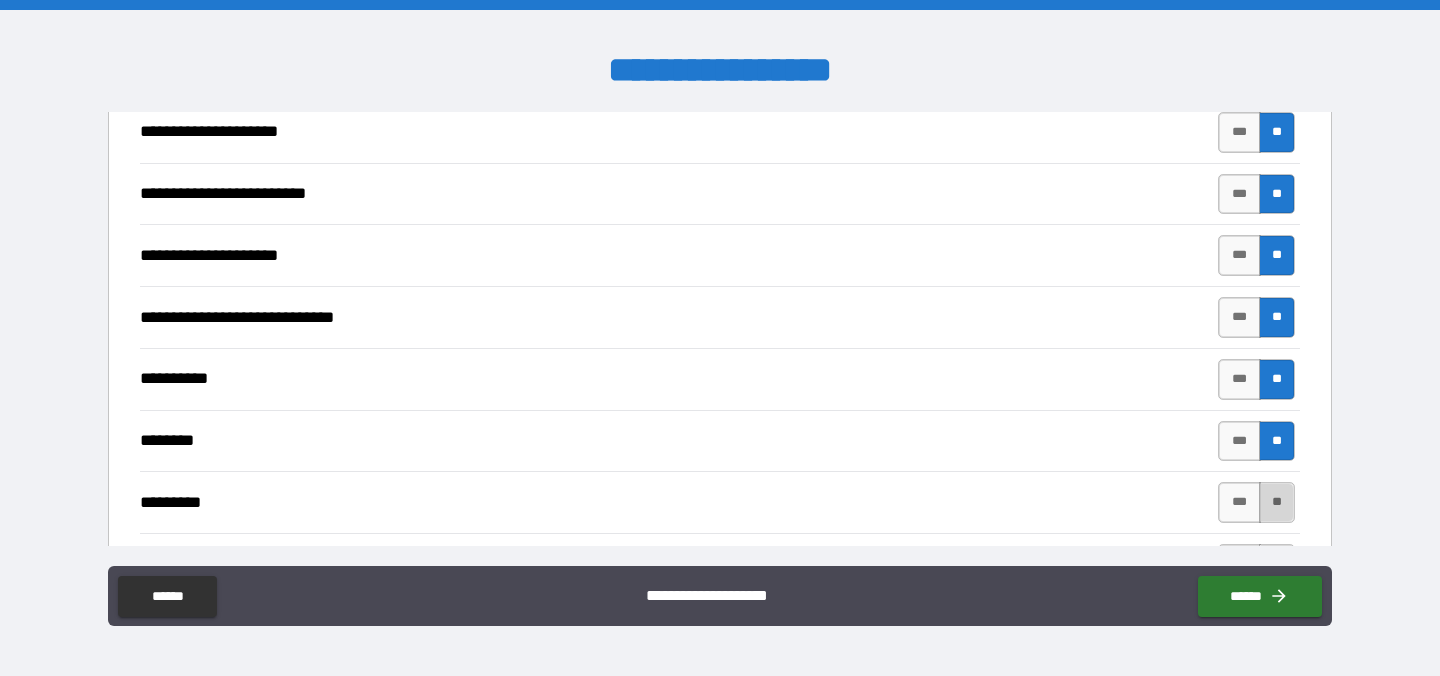 click on "**" at bounding box center (1277, 502) 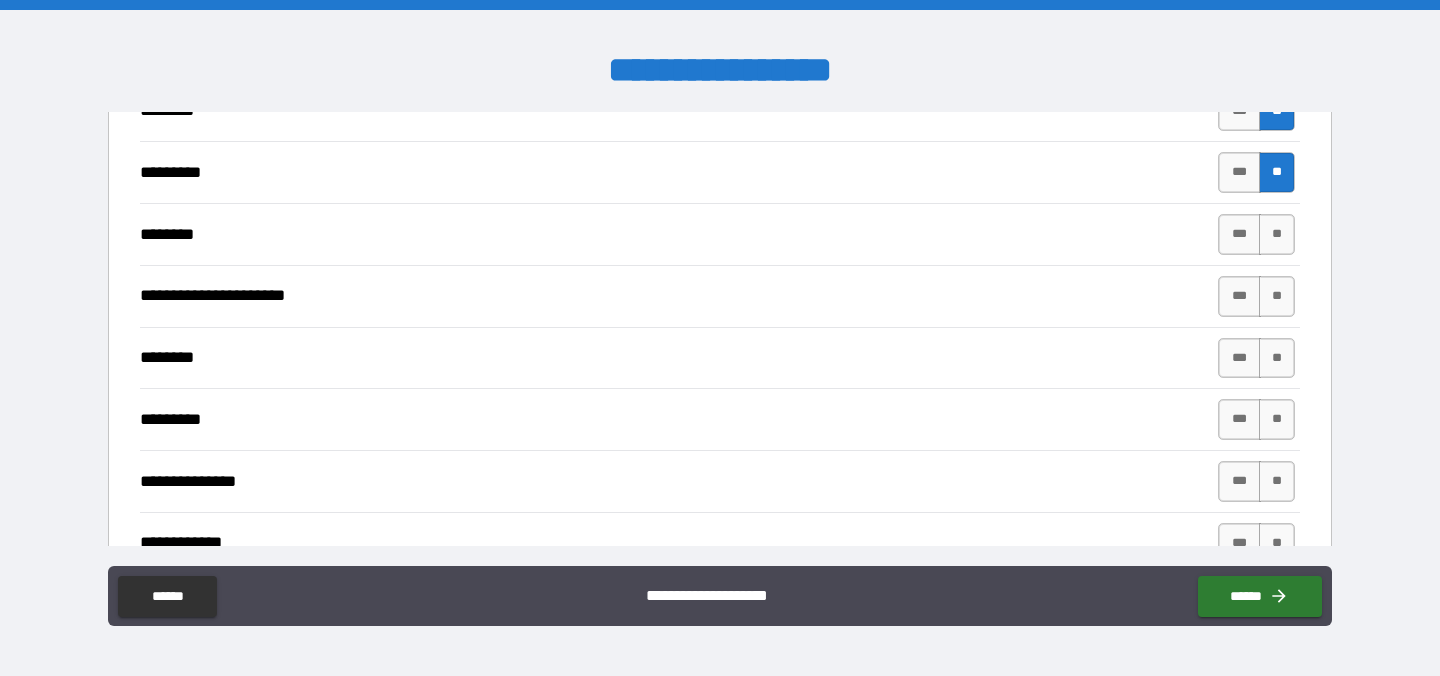 scroll, scrollTop: 2160, scrollLeft: 0, axis: vertical 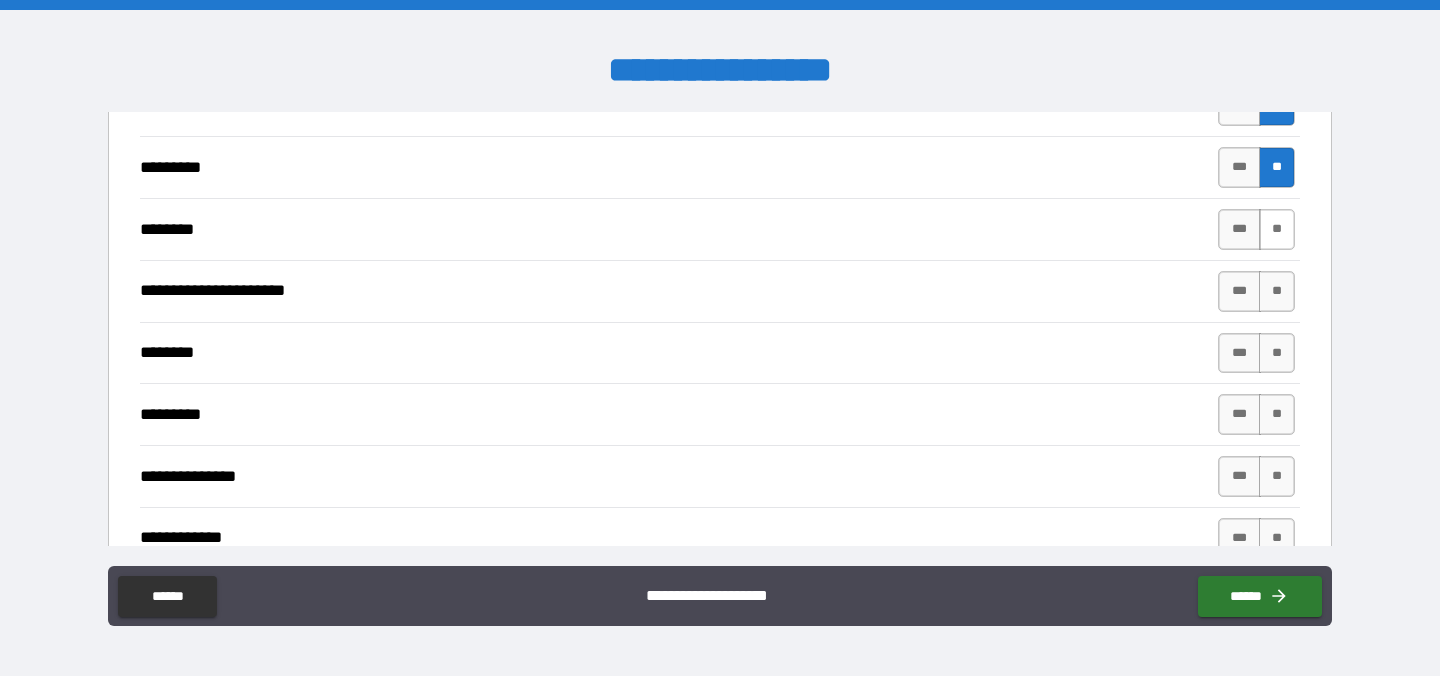 click on "**" at bounding box center (1277, 229) 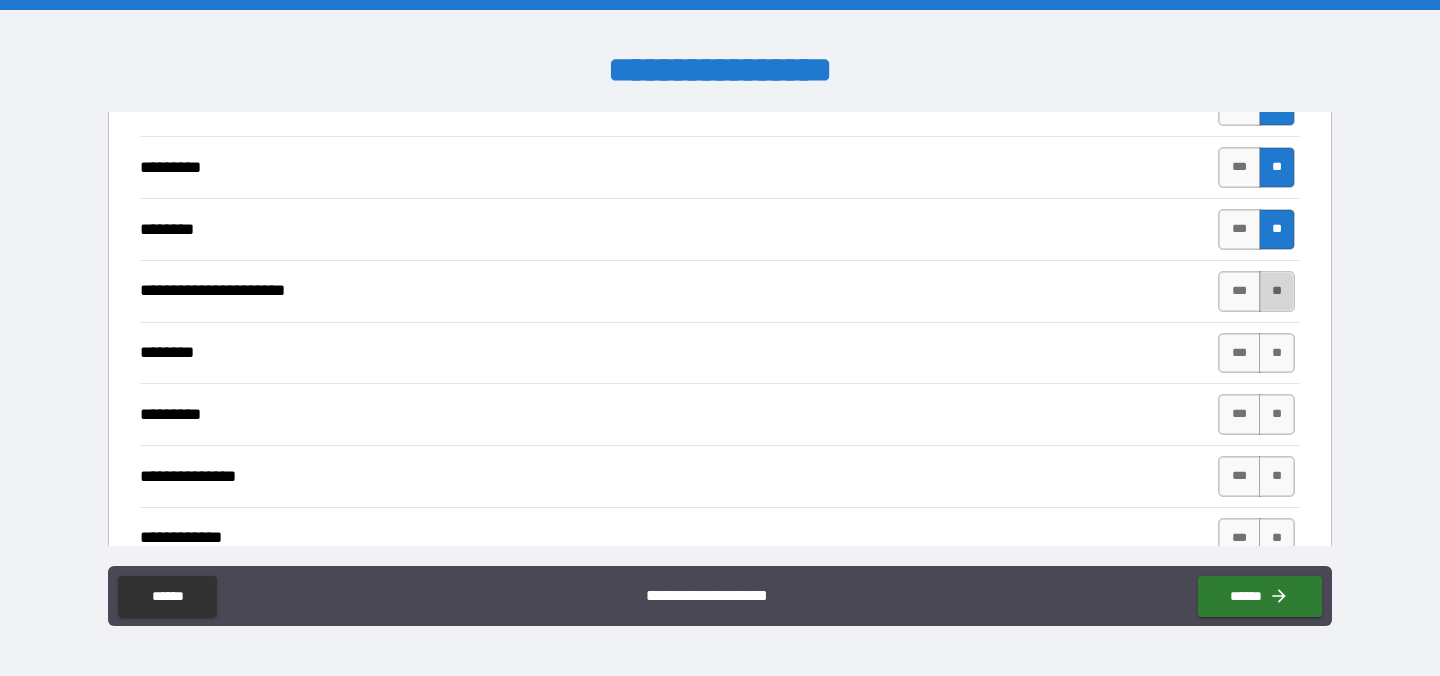 click on "**" at bounding box center [1277, 291] 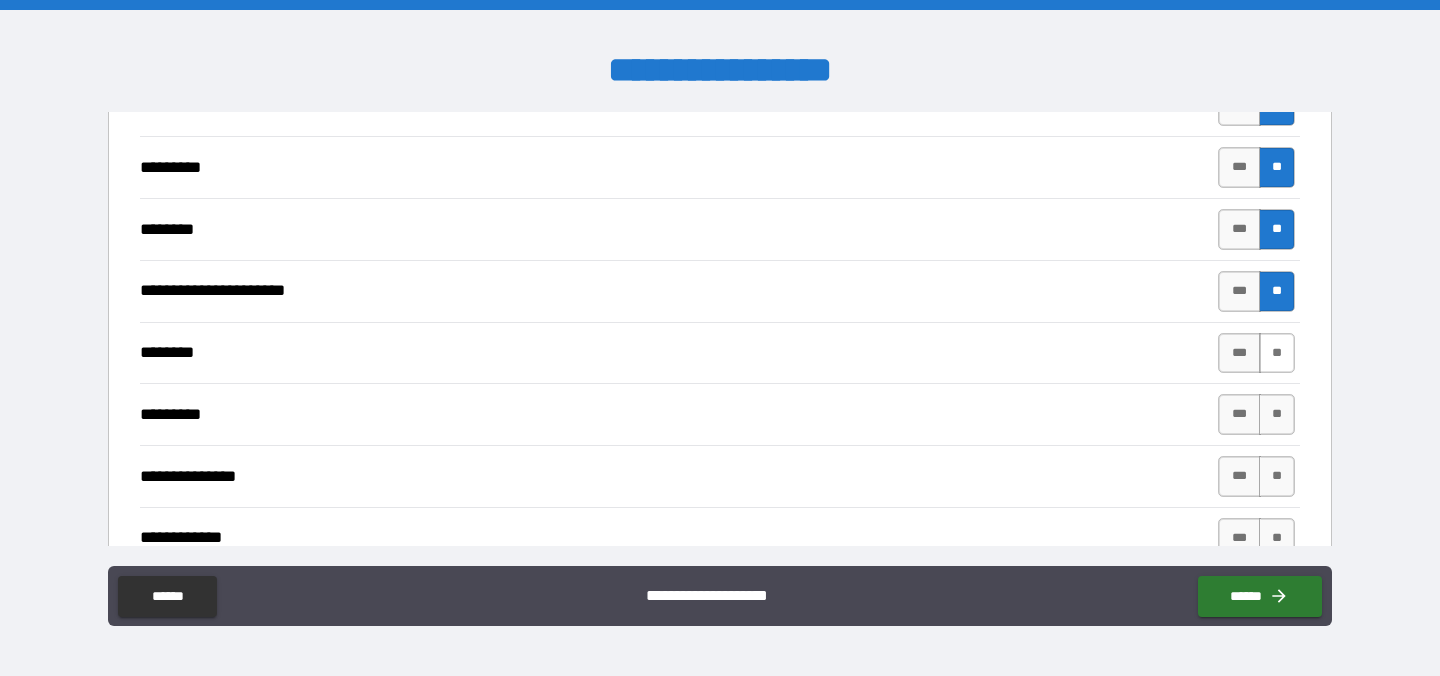 click on "**" at bounding box center [1277, 353] 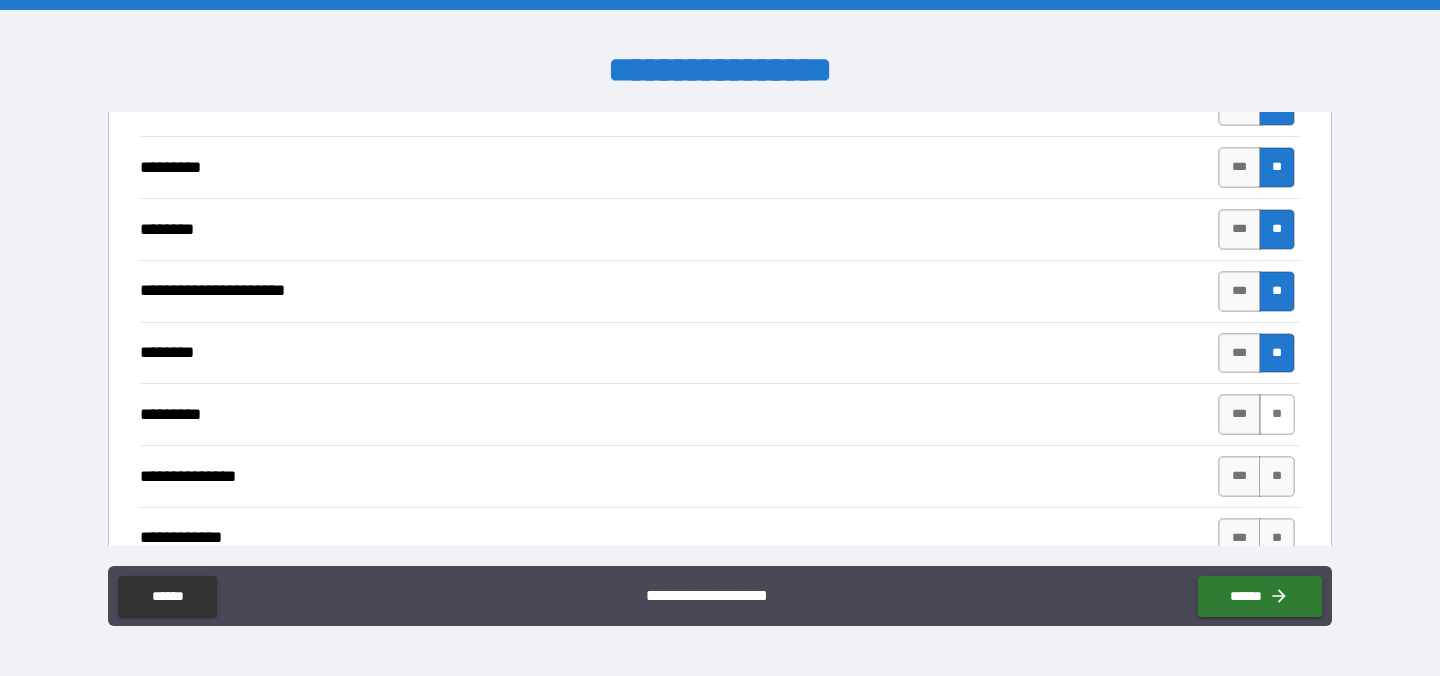 click on "**" at bounding box center (1277, 414) 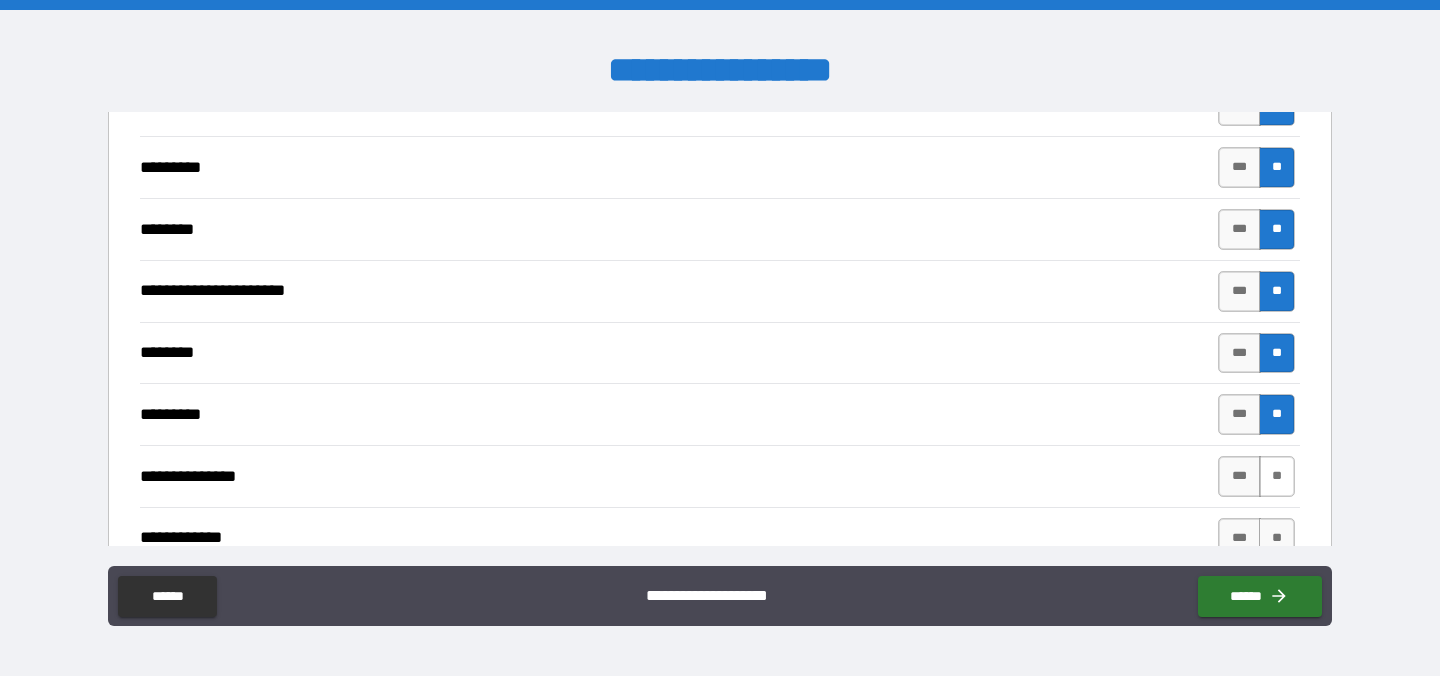 click on "**" at bounding box center [1277, 476] 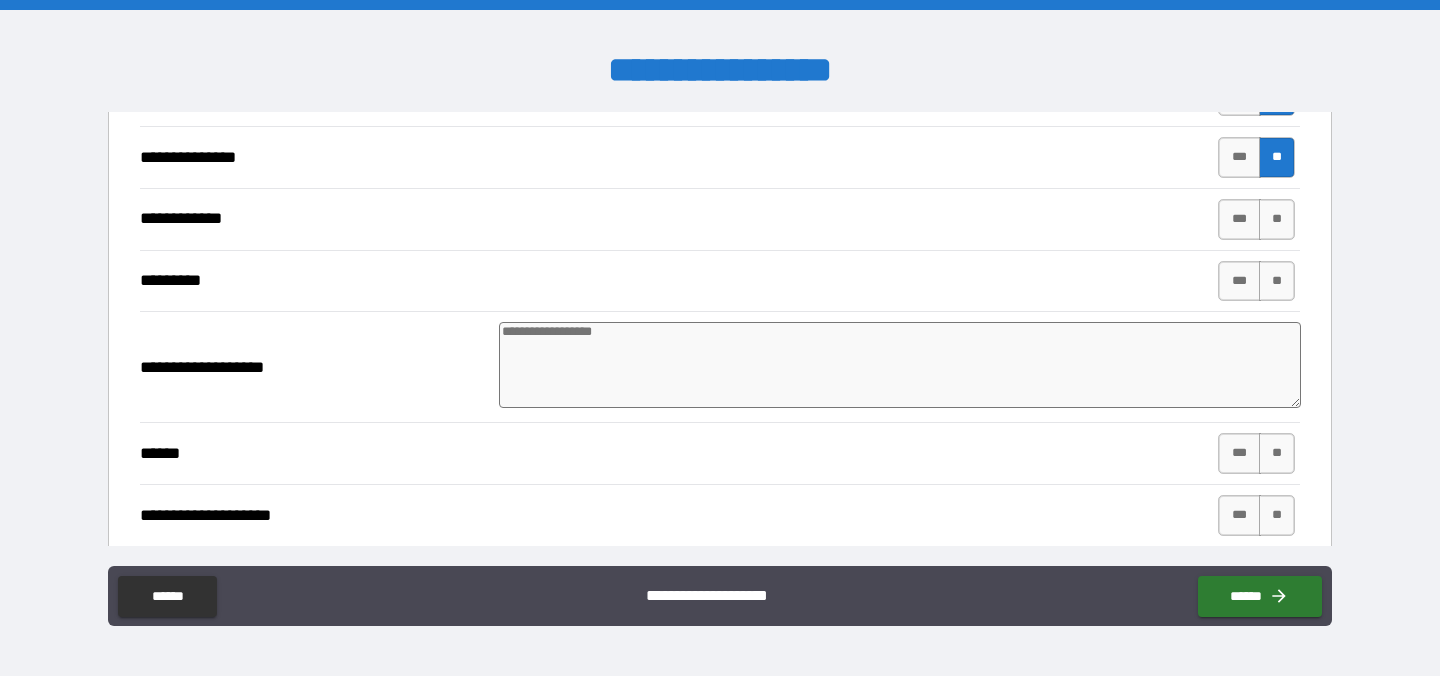 scroll, scrollTop: 2482, scrollLeft: 0, axis: vertical 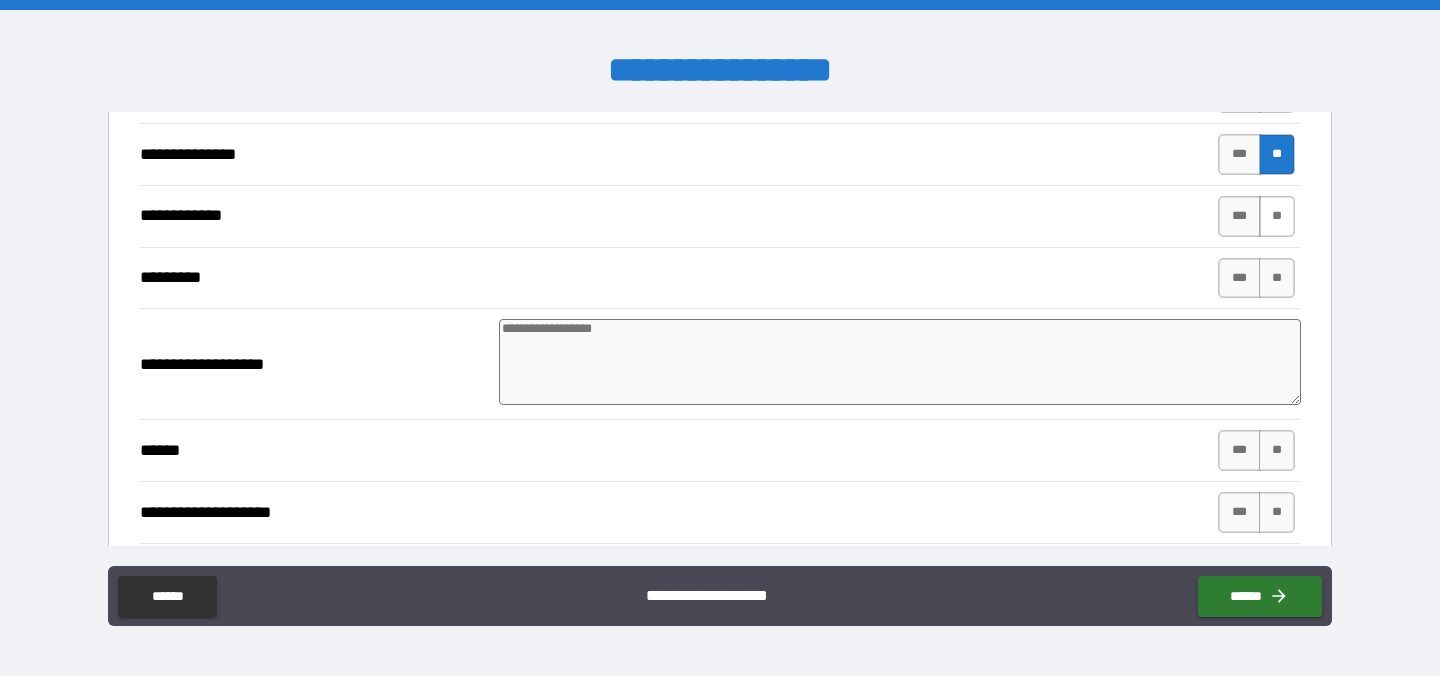 click on "**" at bounding box center (1277, 216) 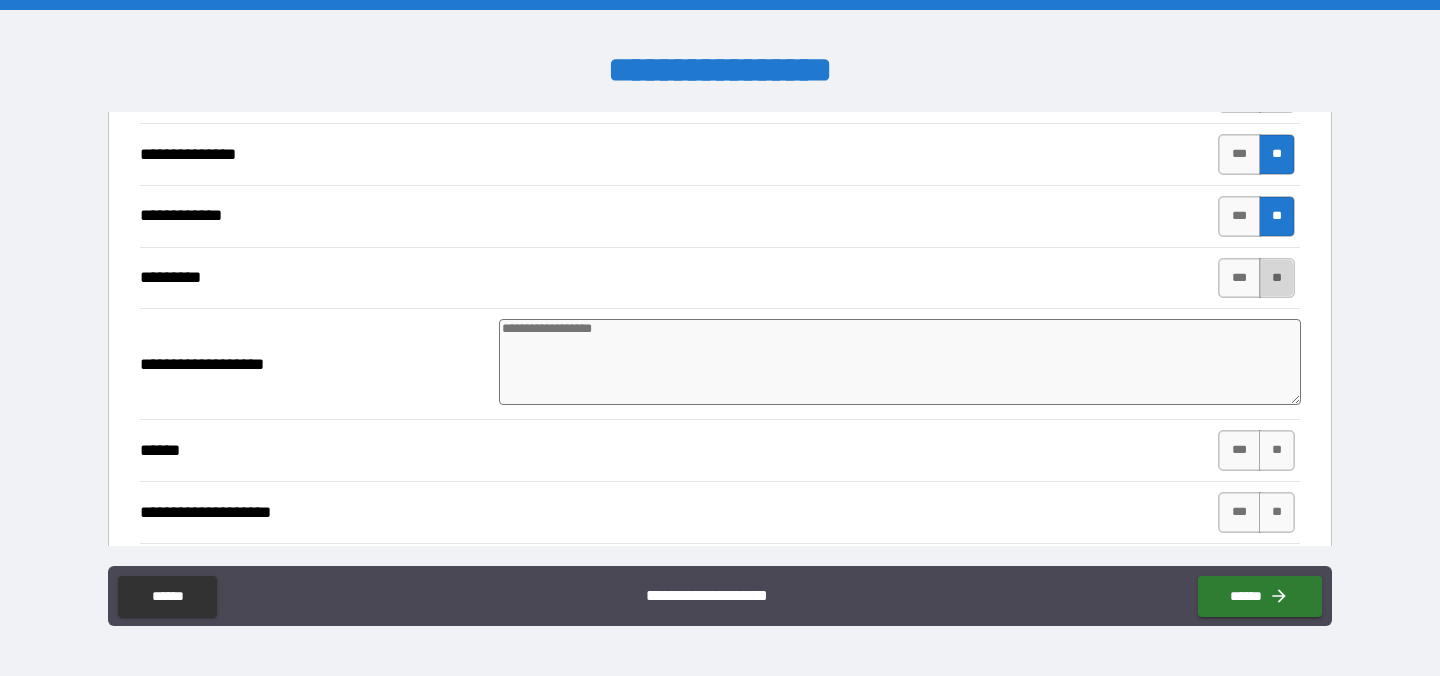 click on "**" at bounding box center [1277, 278] 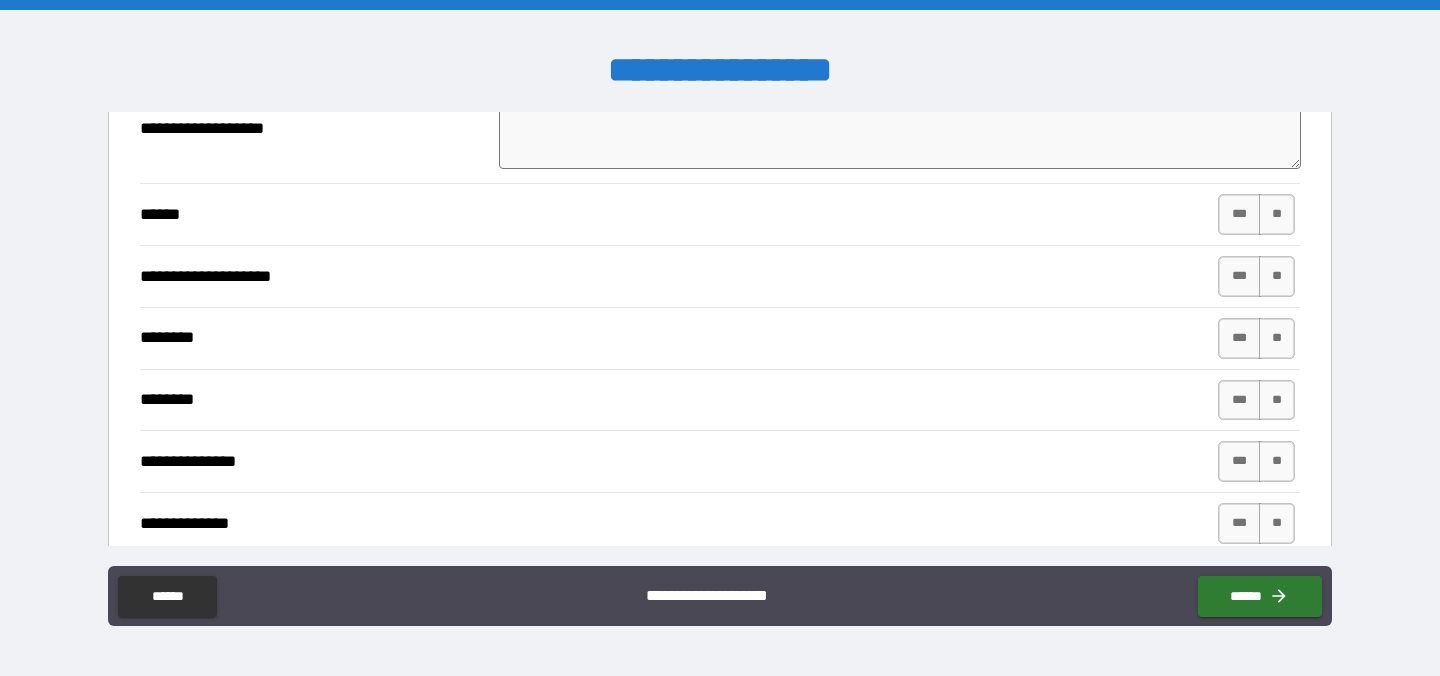scroll, scrollTop: 2717, scrollLeft: 0, axis: vertical 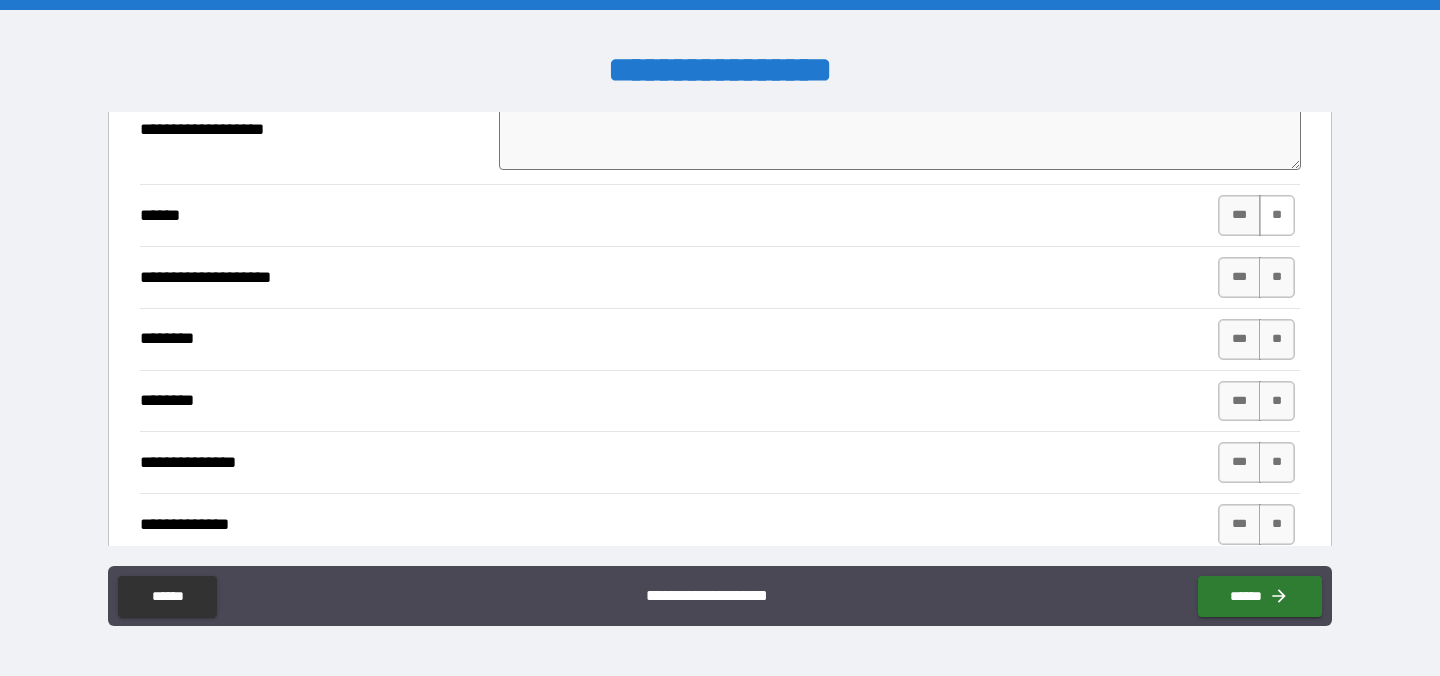 click on "**" at bounding box center [1277, 215] 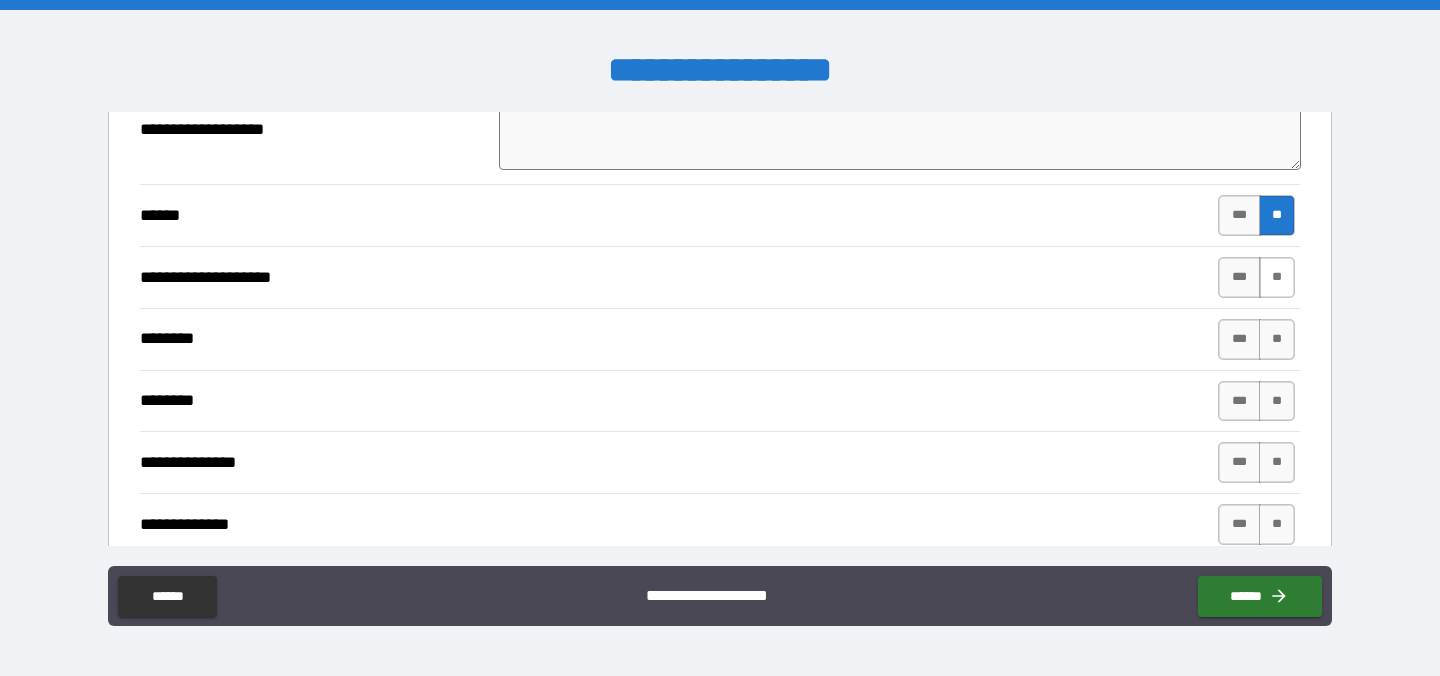 click on "**" at bounding box center [1277, 277] 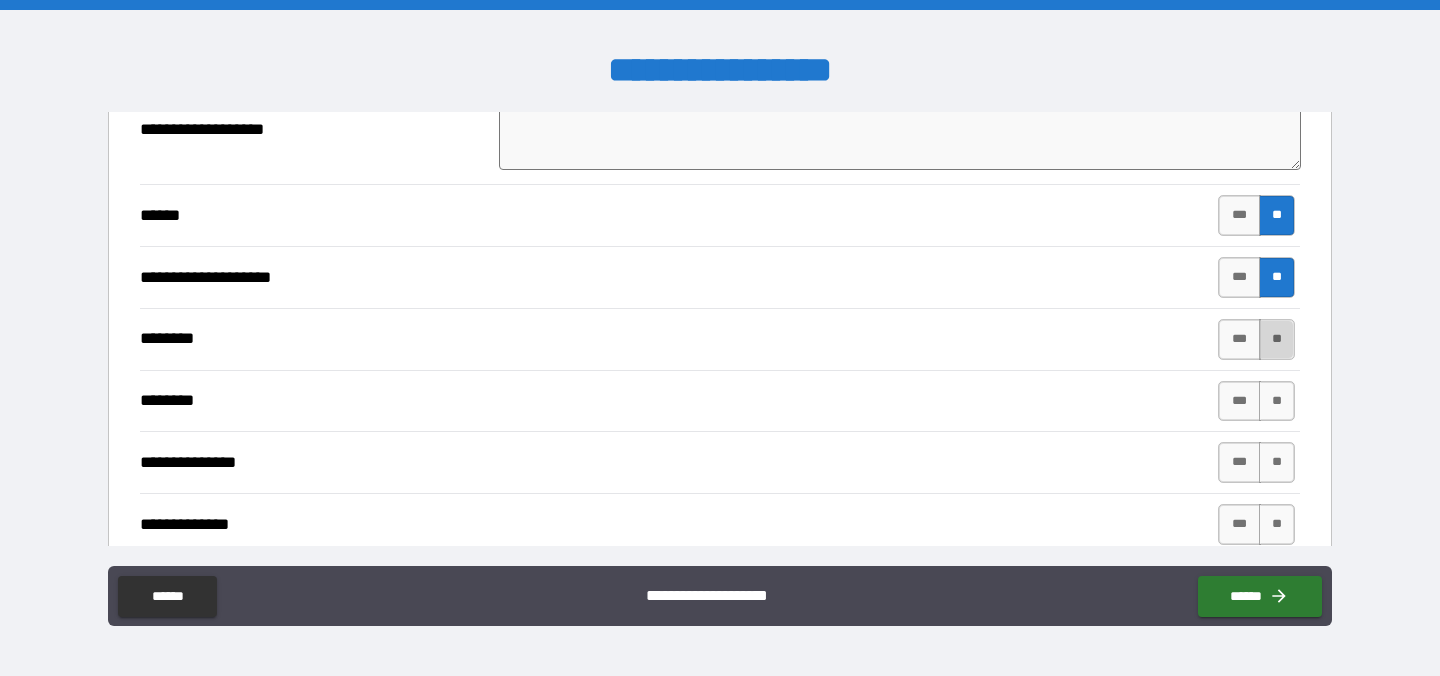 click on "**" at bounding box center (1277, 339) 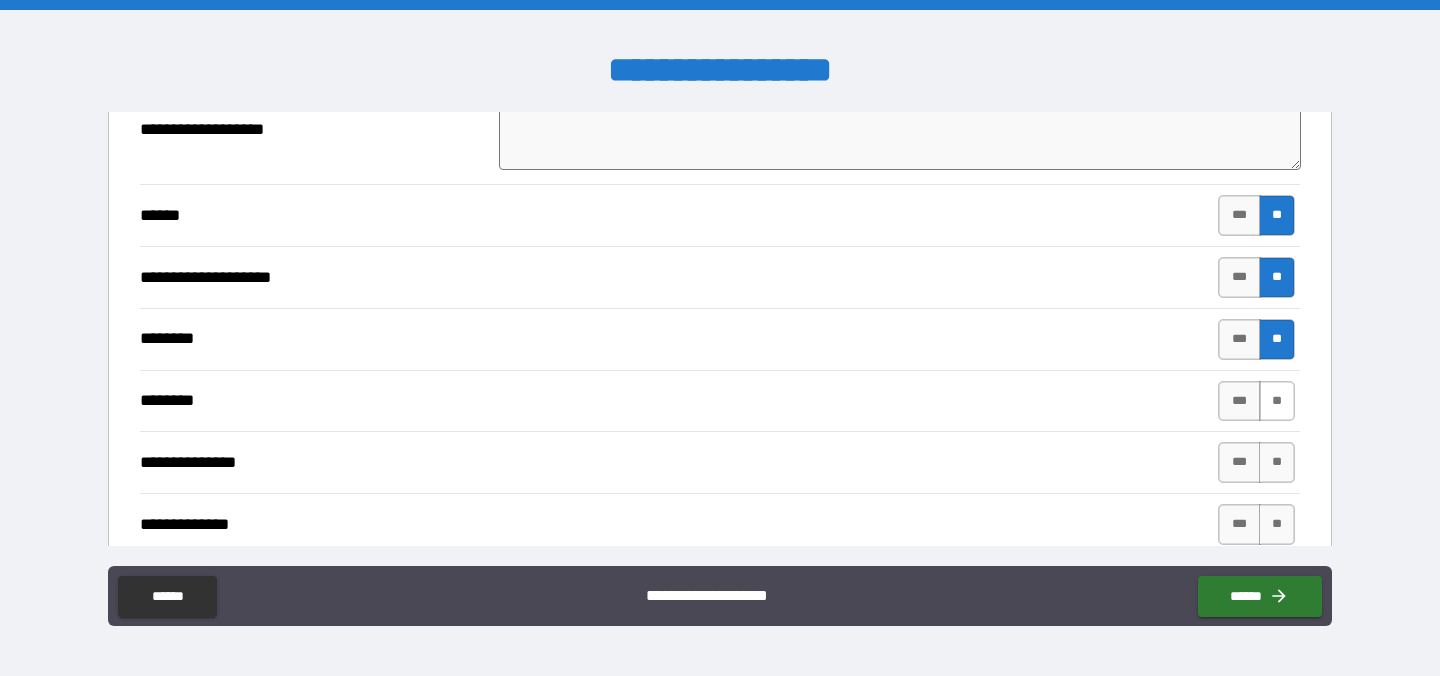 click on "**" at bounding box center (1277, 401) 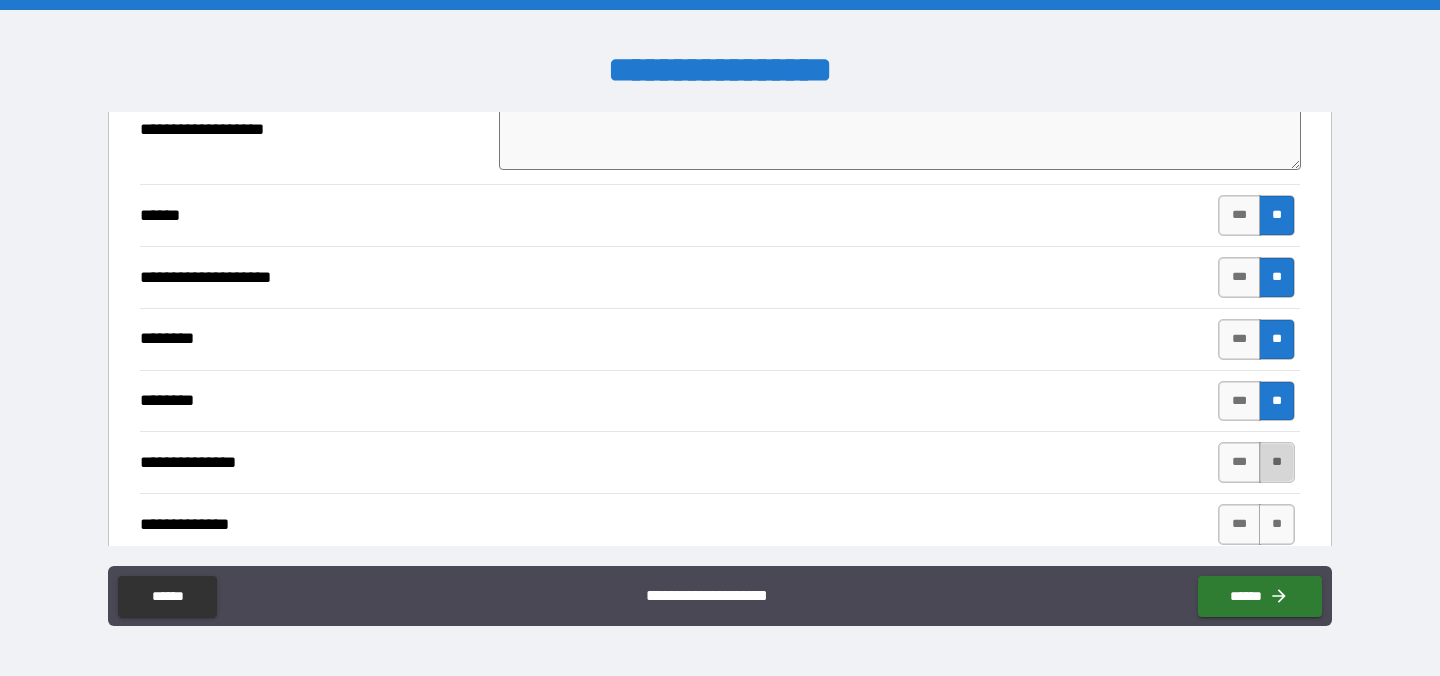 click on "**" at bounding box center (1277, 462) 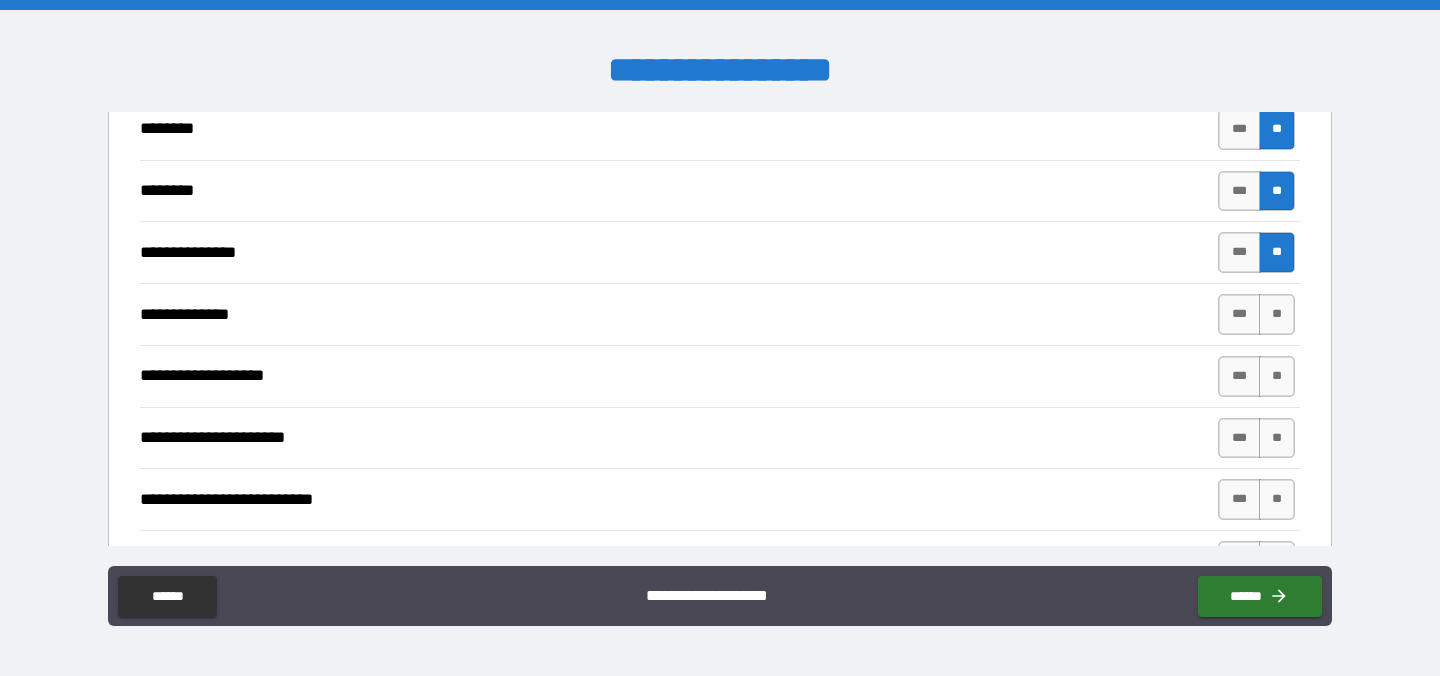 scroll, scrollTop: 2928, scrollLeft: 0, axis: vertical 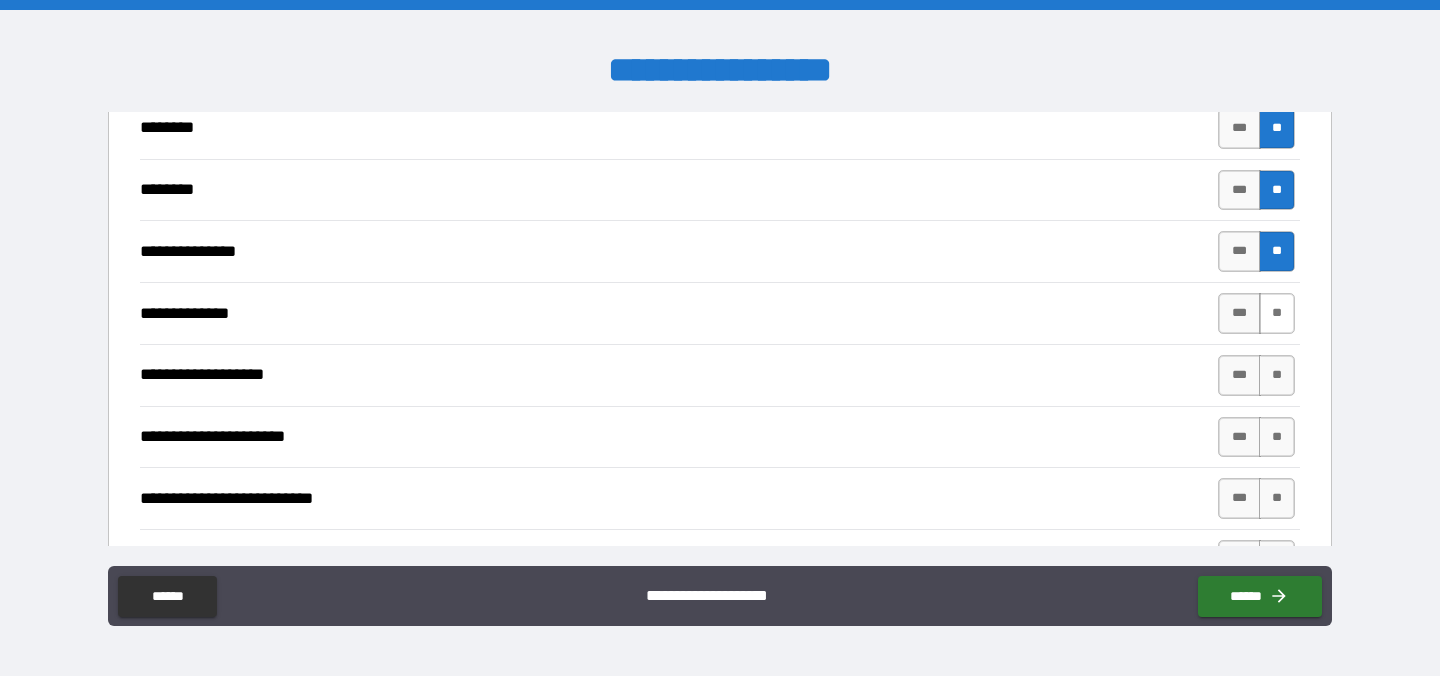 click on "**" at bounding box center [1277, 313] 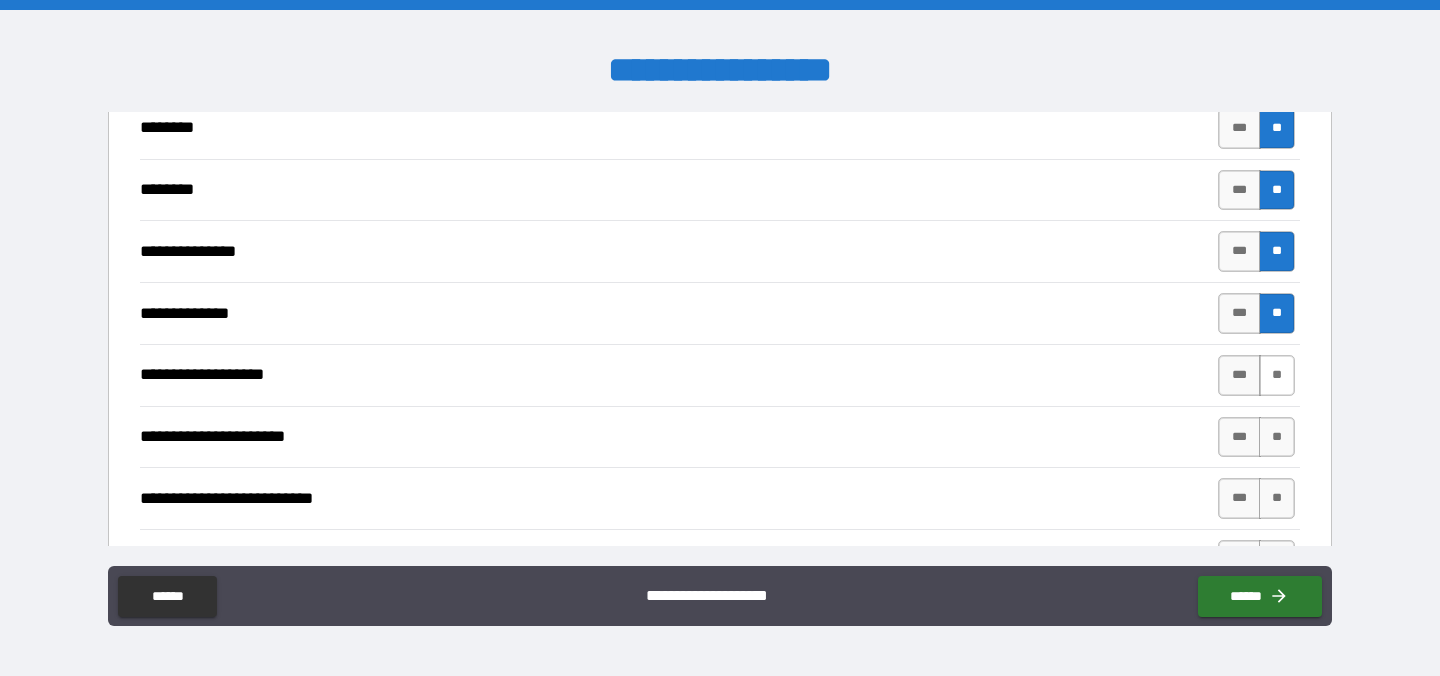 click on "**" at bounding box center [1277, 375] 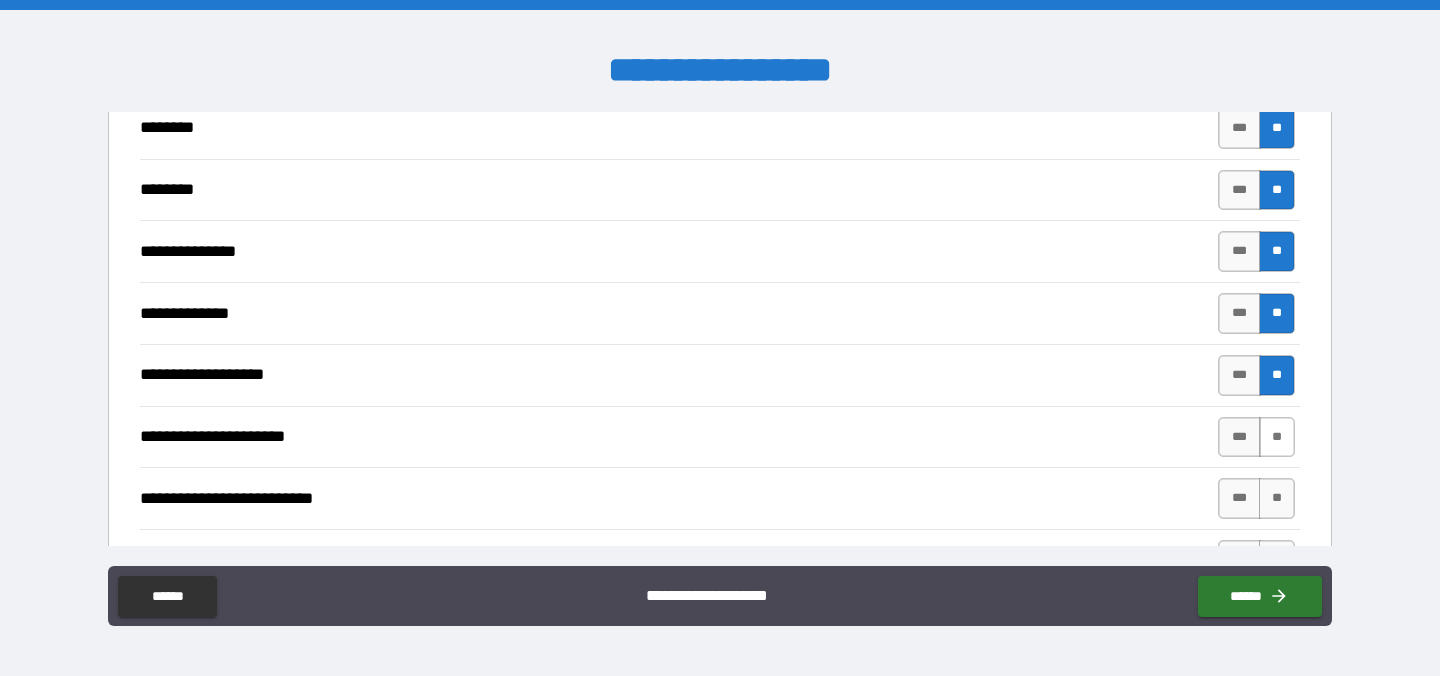 click on "**" at bounding box center [1277, 437] 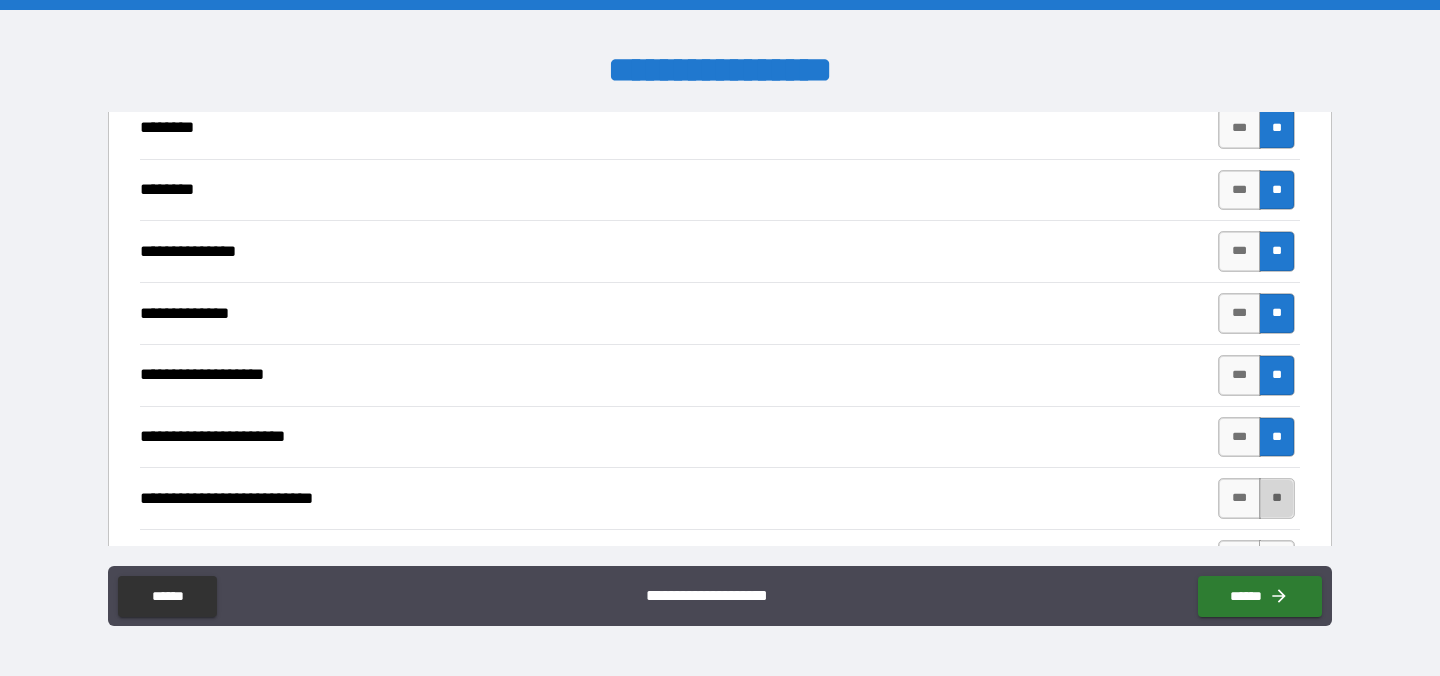click on "**" at bounding box center [1277, 498] 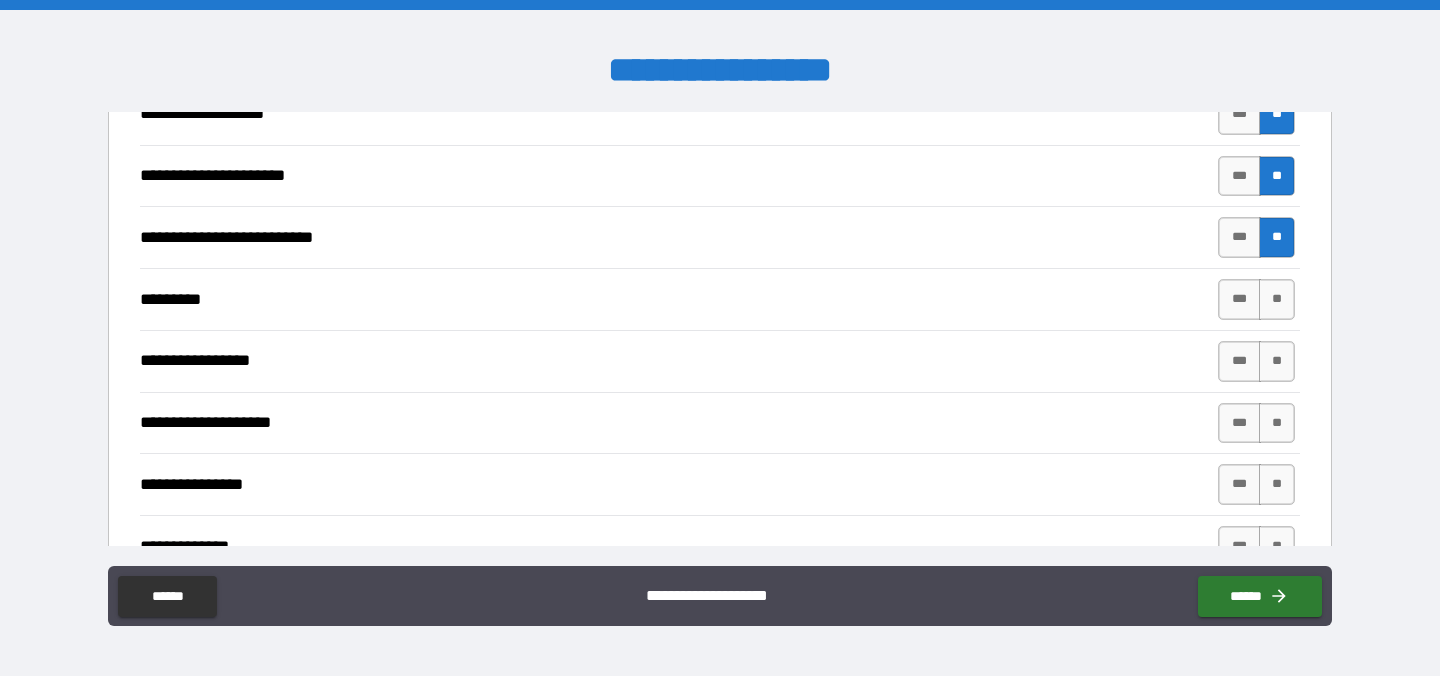 scroll, scrollTop: 3198, scrollLeft: 0, axis: vertical 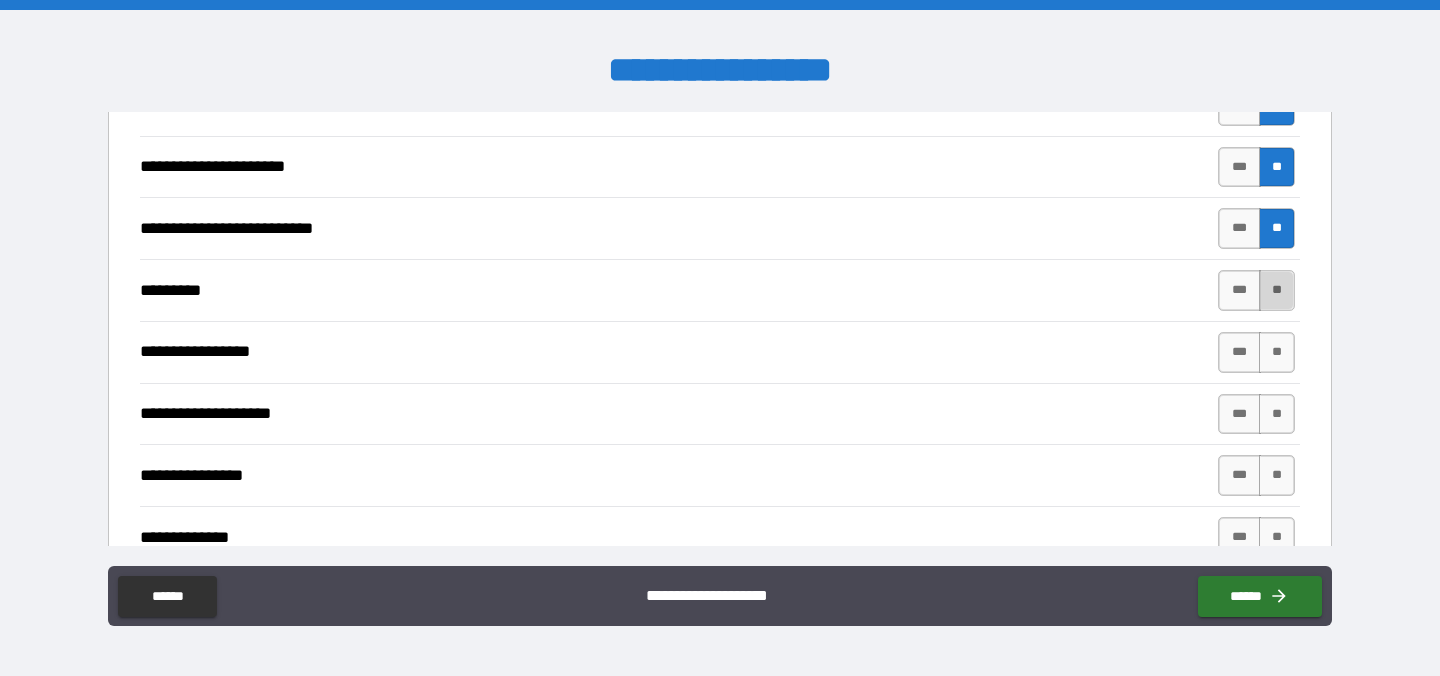 click on "**" at bounding box center [1277, 290] 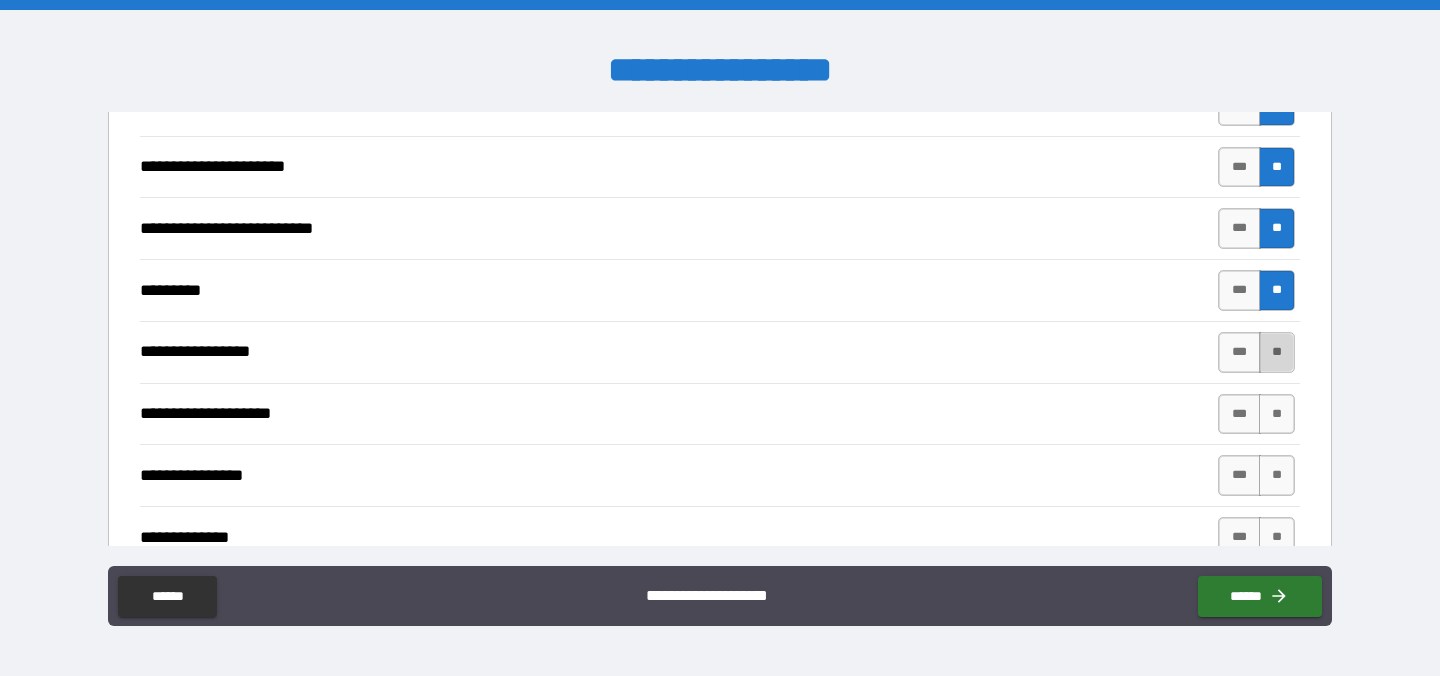 click on "**" at bounding box center (1277, 352) 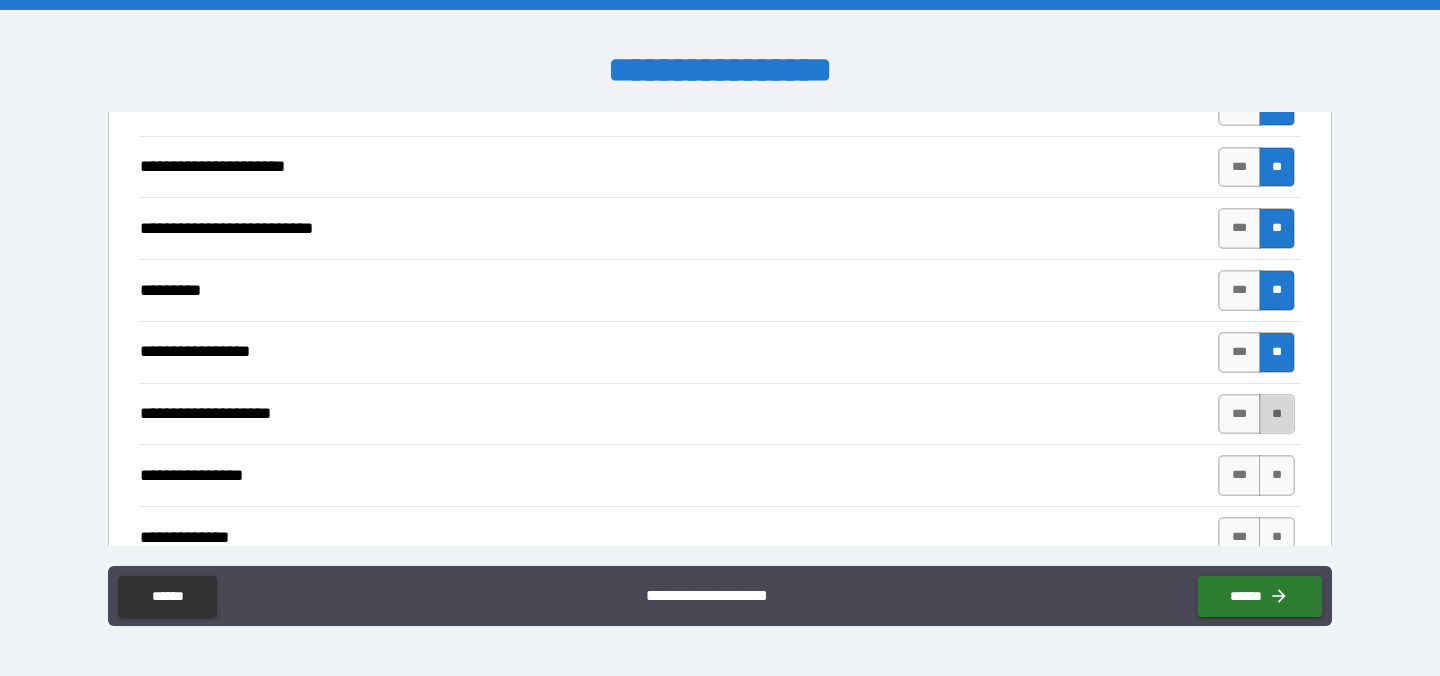 click on "**" at bounding box center (1277, 414) 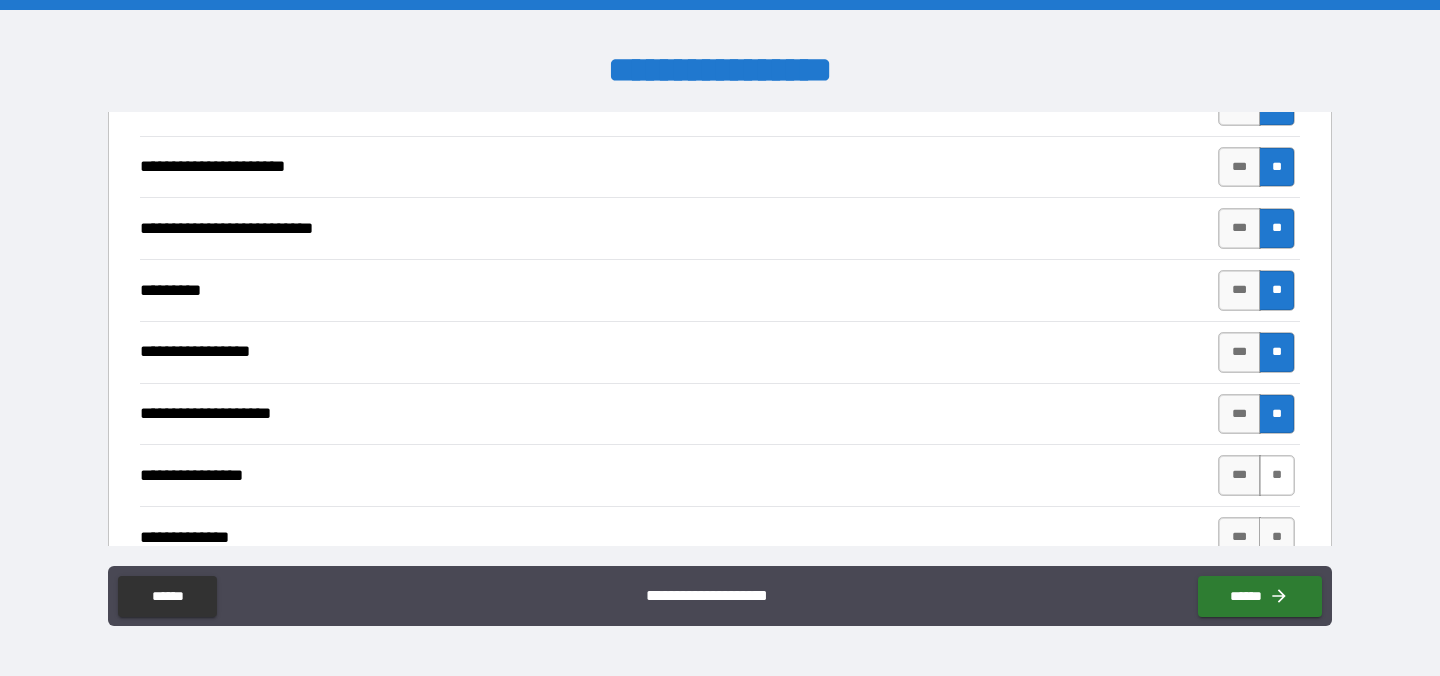 click on "**" at bounding box center (1277, 475) 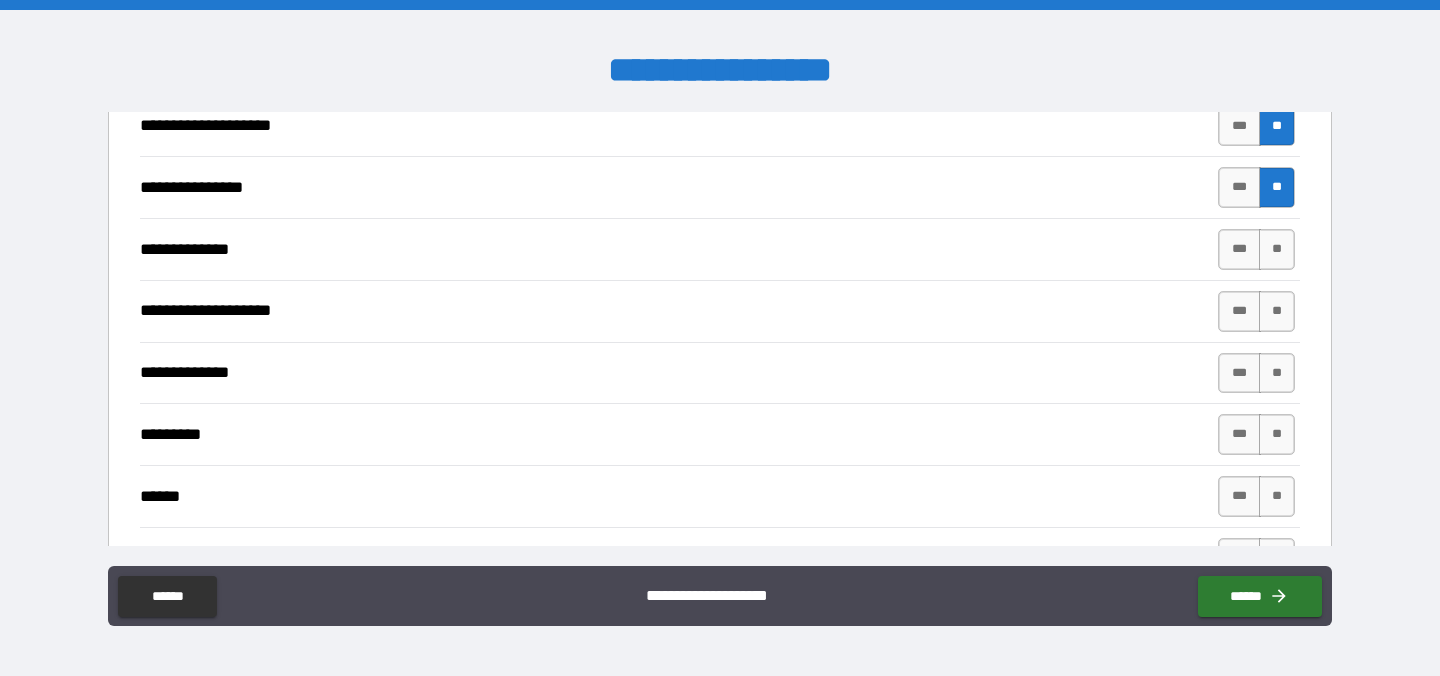 scroll, scrollTop: 3488, scrollLeft: 0, axis: vertical 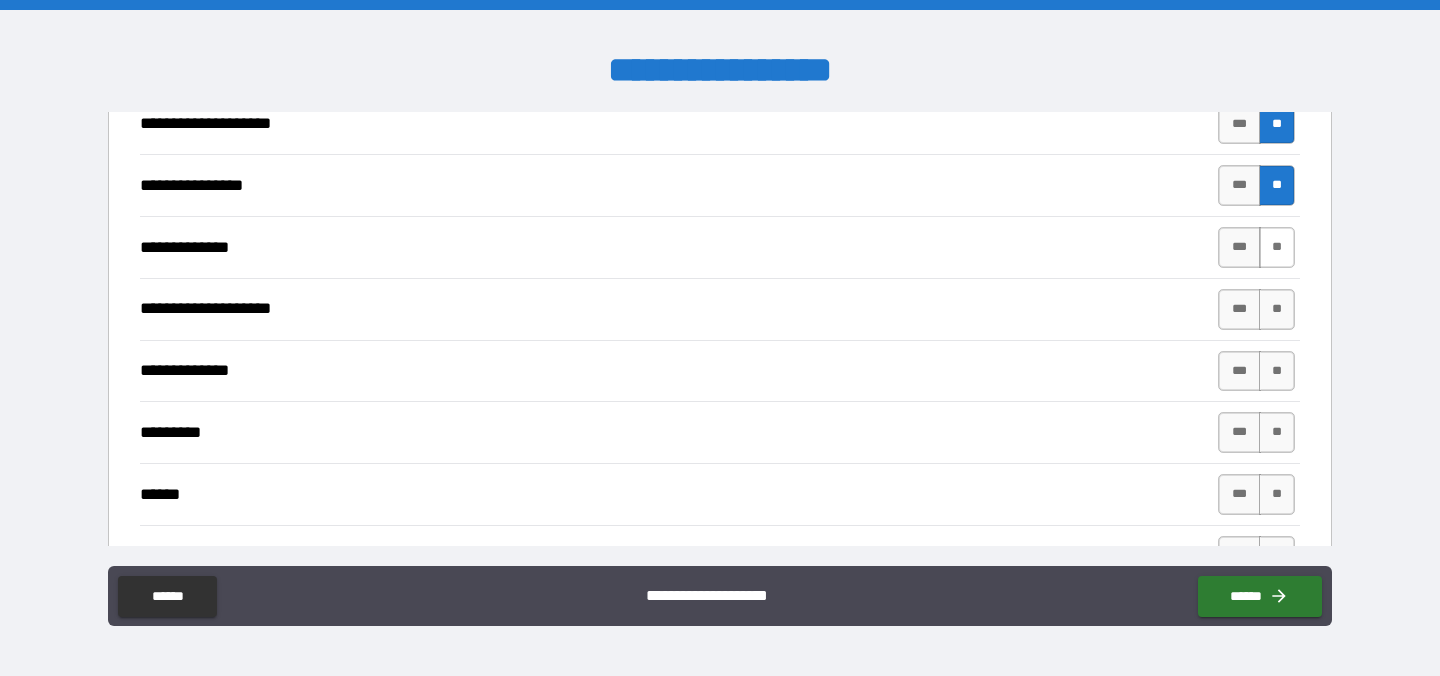 click on "**" at bounding box center (1277, 247) 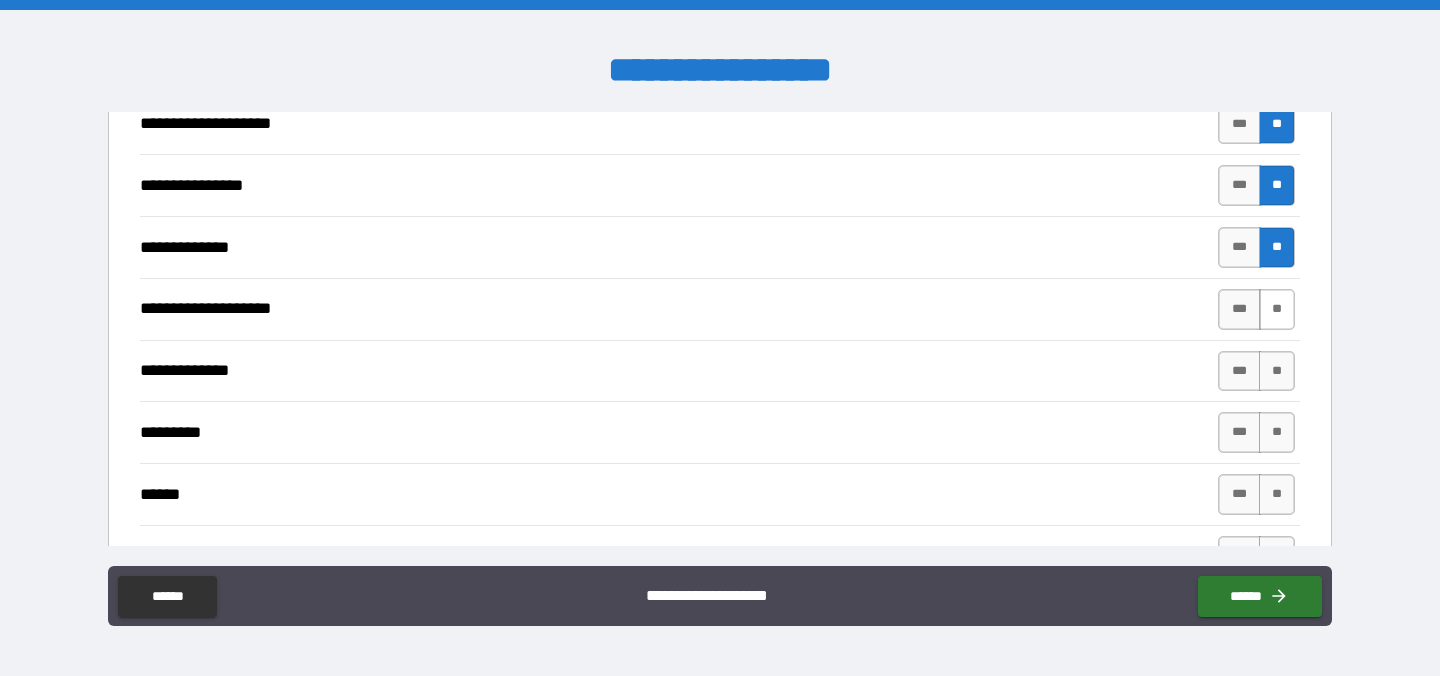click on "**" at bounding box center [1277, 309] 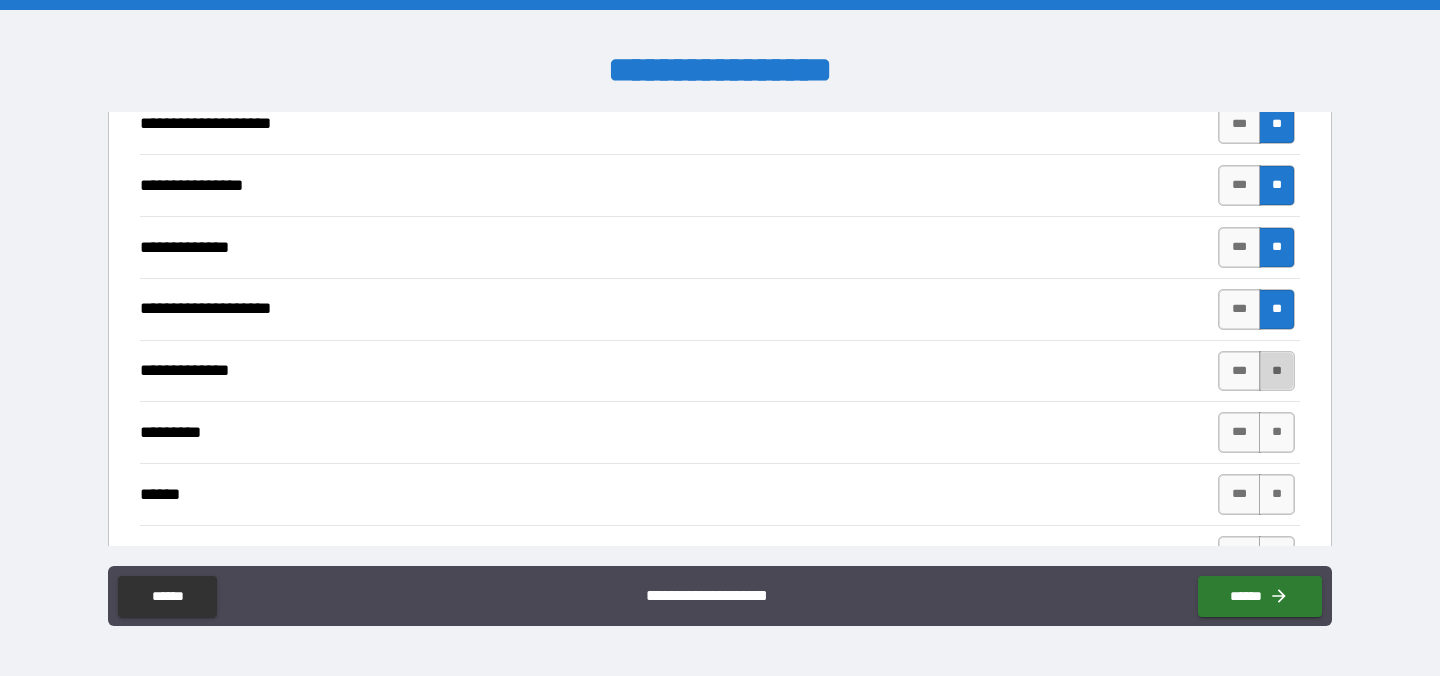 click on "**" at bounding box center (1277, 371) 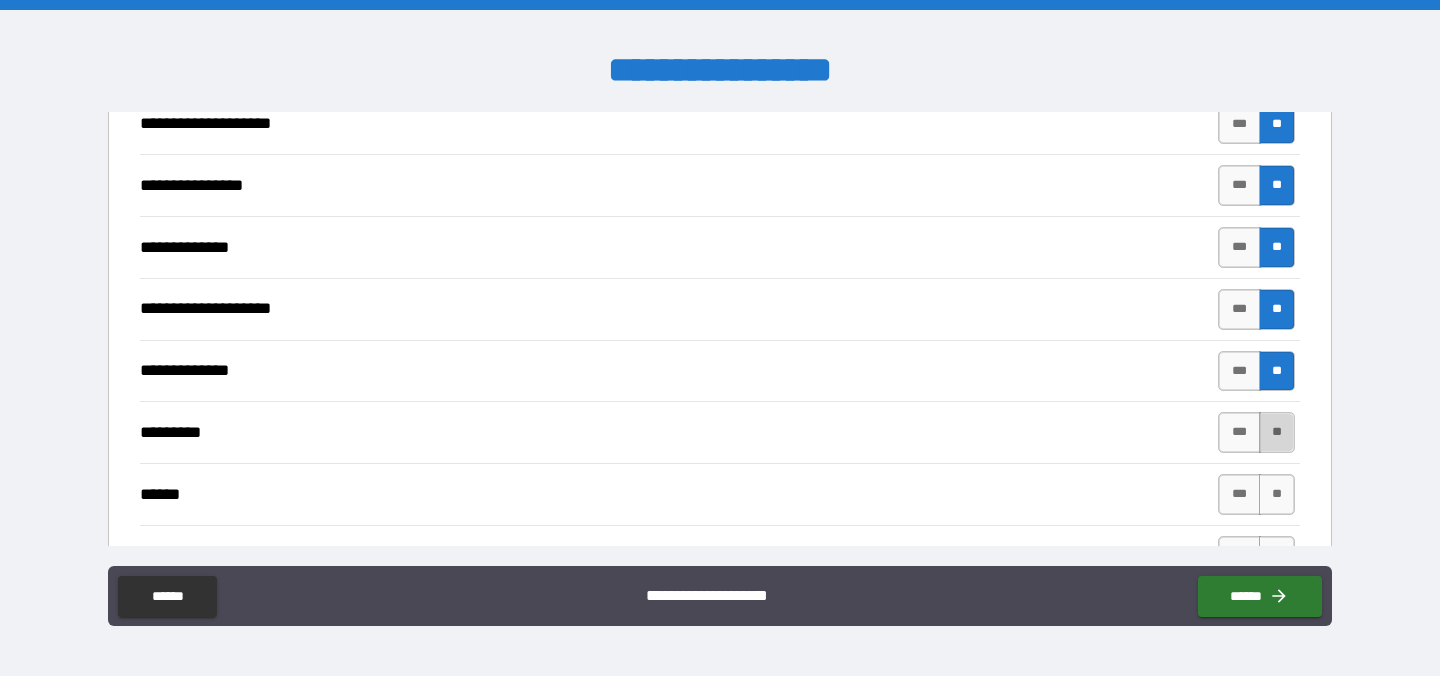 click on "**" at bounding box center (1277, 432) 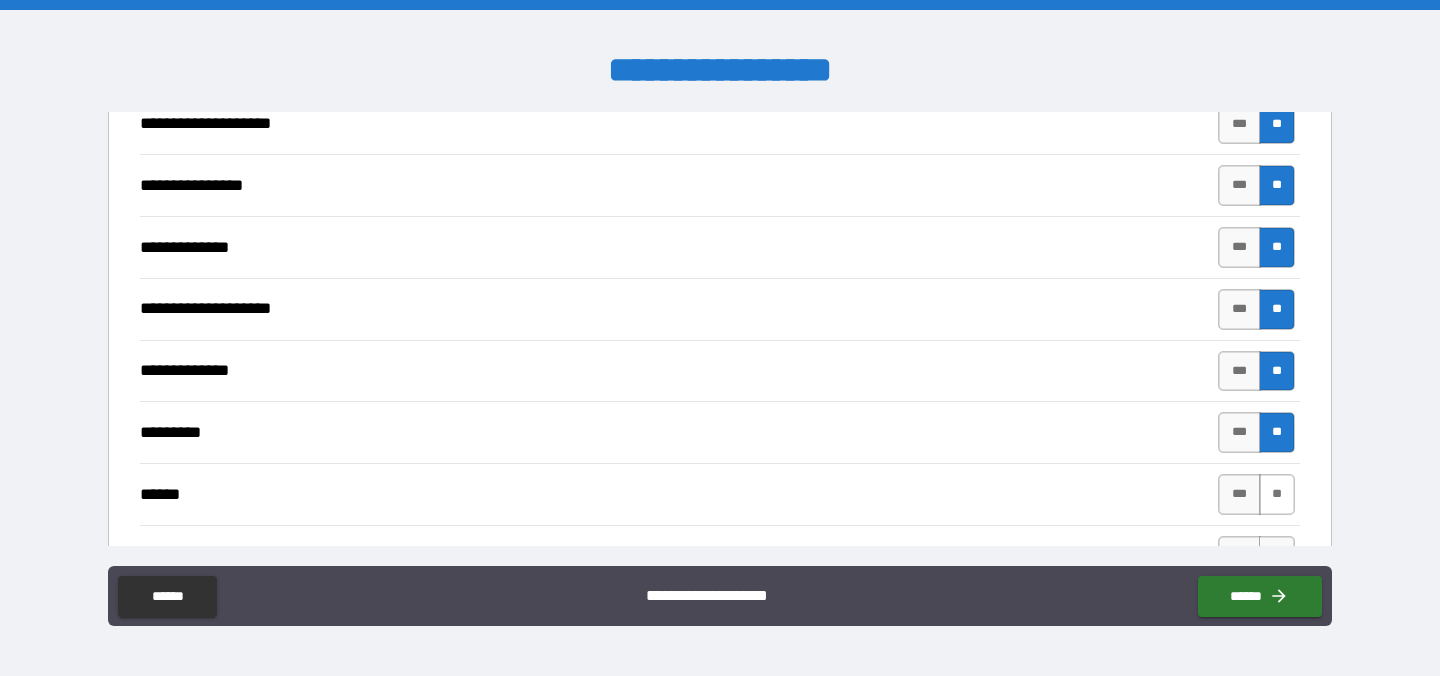 click on "**" at bounding box center (1277, 494) 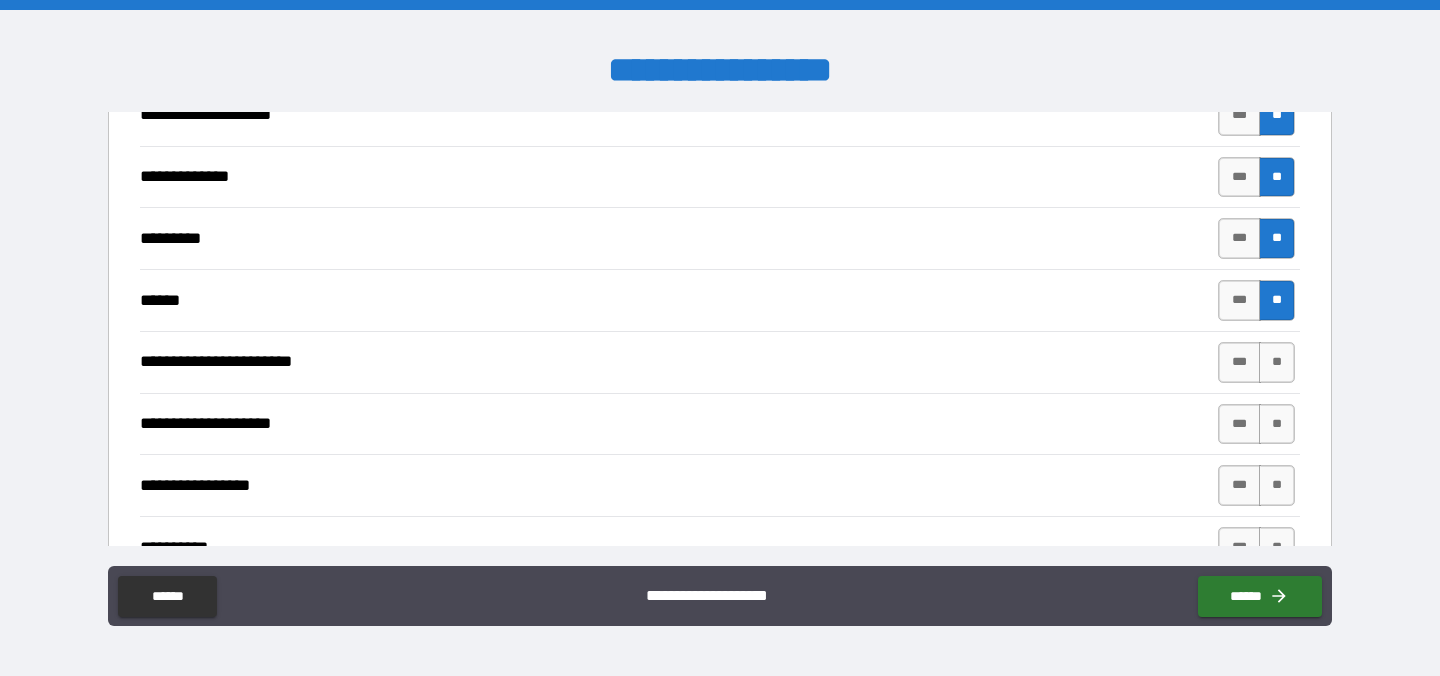 scroll, scrollTop: 3684, scrollLeft: 0, axis: vertical 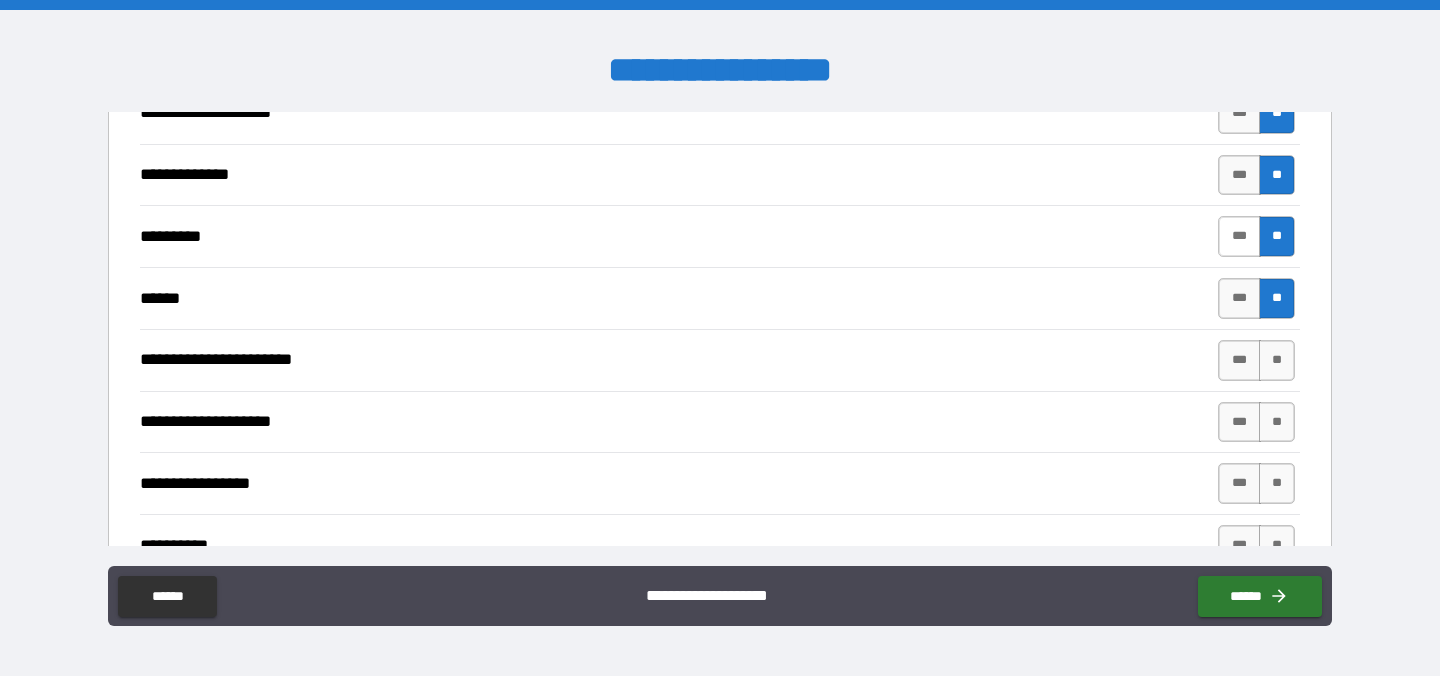 click on "***" at bounding box center [1239, 236] 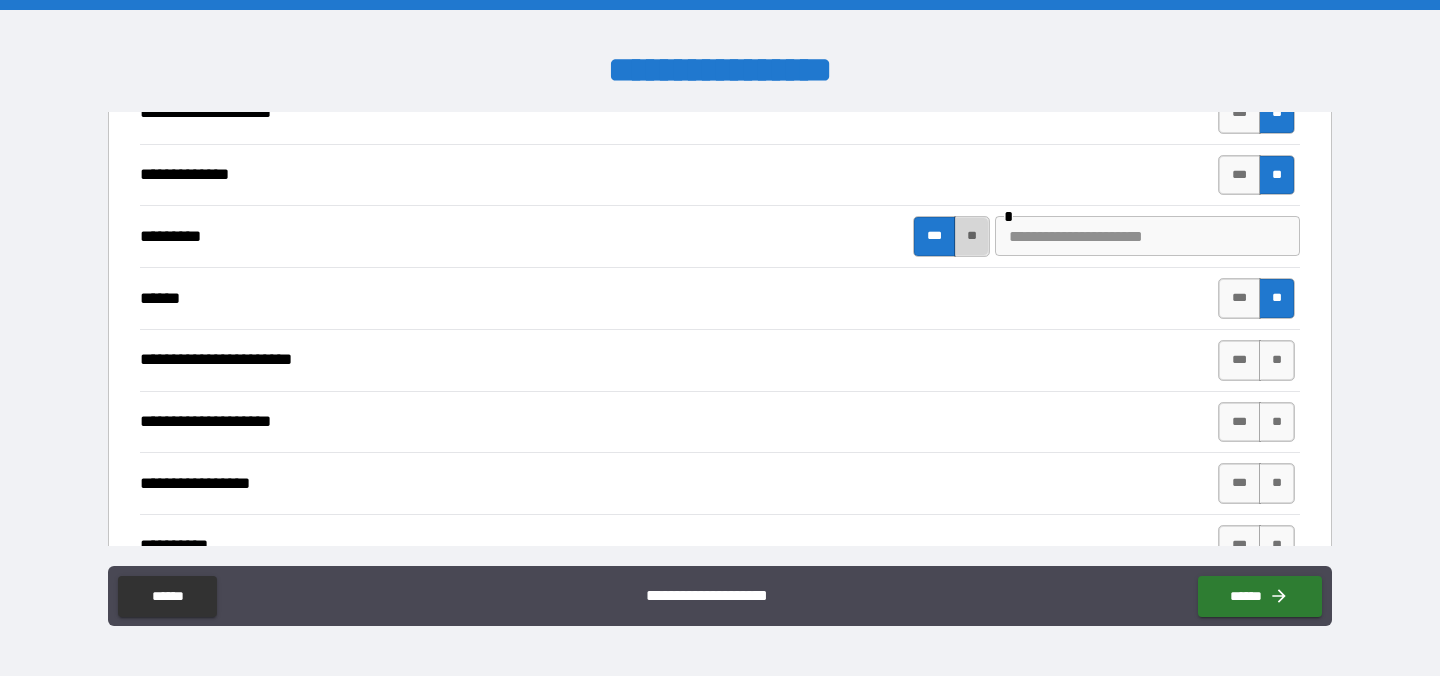 click on "**" at bounding box center (972, 236) 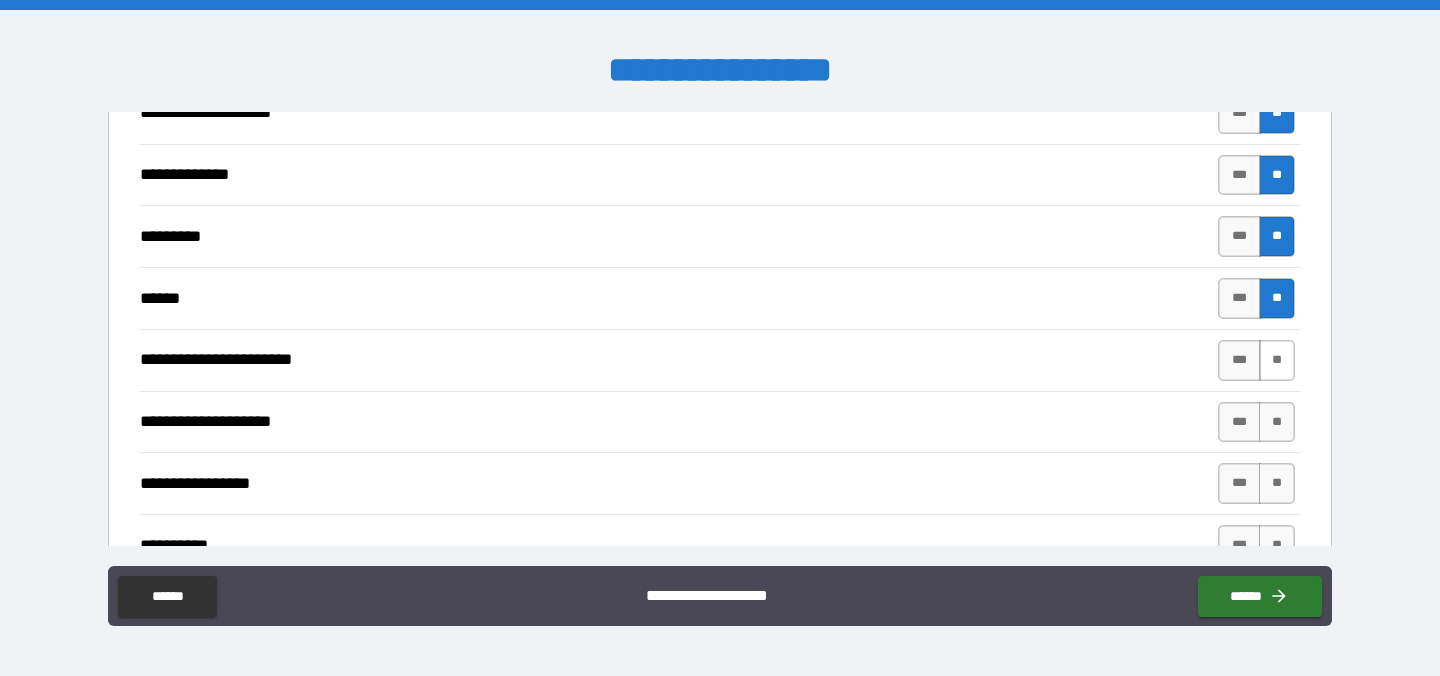 click on "**" at bounding box center (1277, 360) 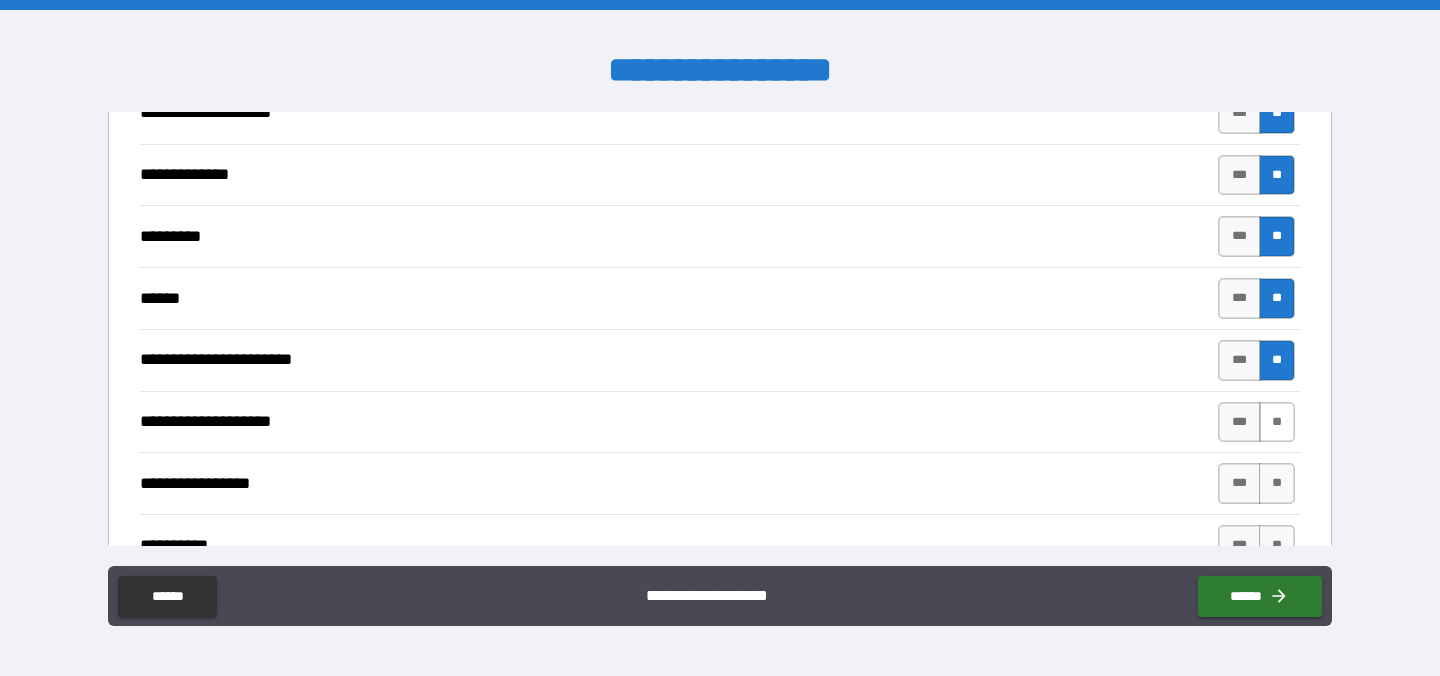 click on "**" at bounding box center (1277, 422) 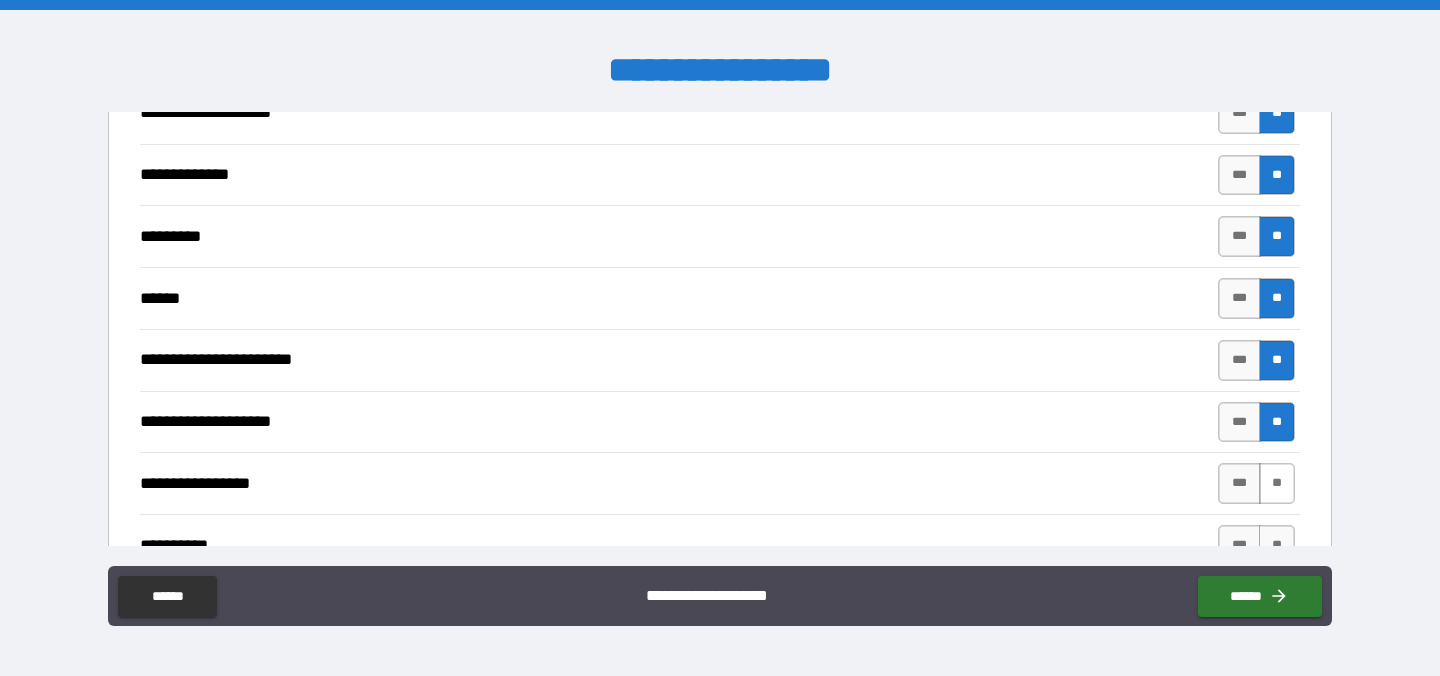 click on "**" at bounding box center [1277, 483] 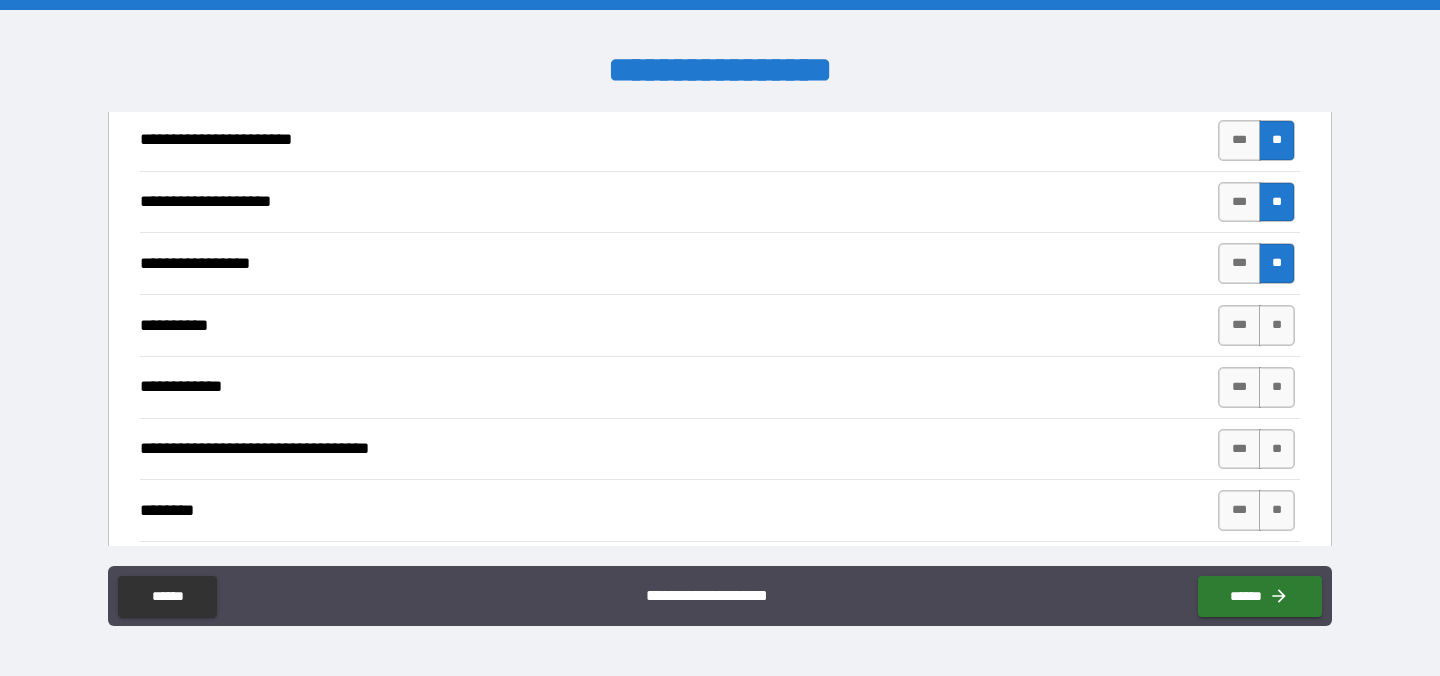 scroll, scrollTop: 3965, scrollLeft: 0, axis: vertical 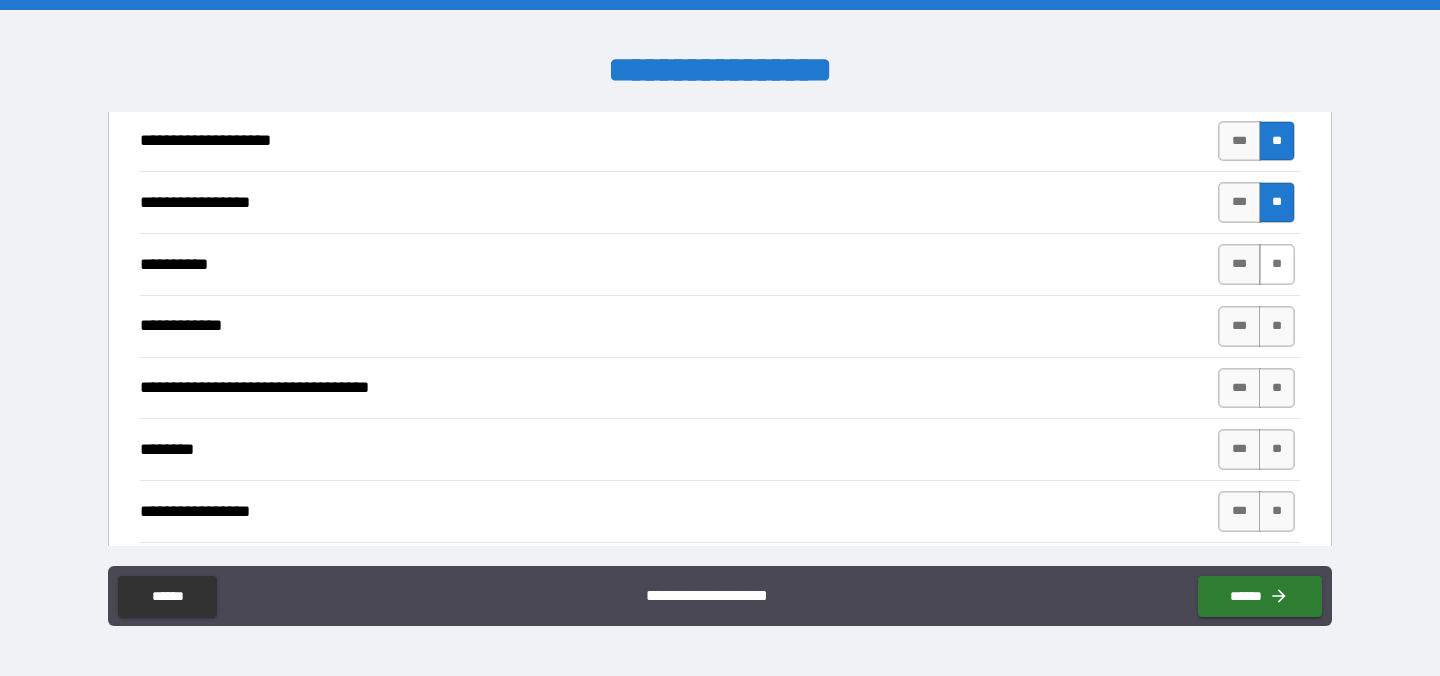 click on "**" at bounding box center [1277, 264] 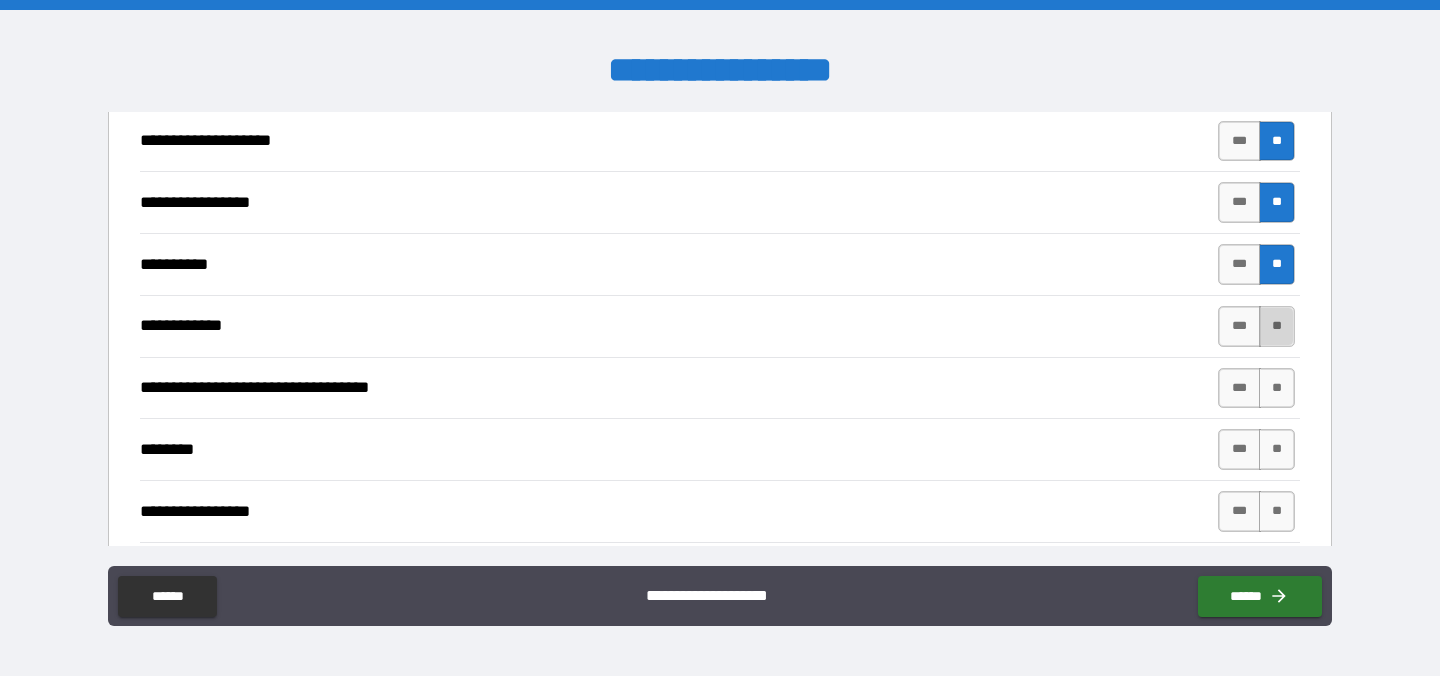 click on "**" at bounding box center (1277, 326) 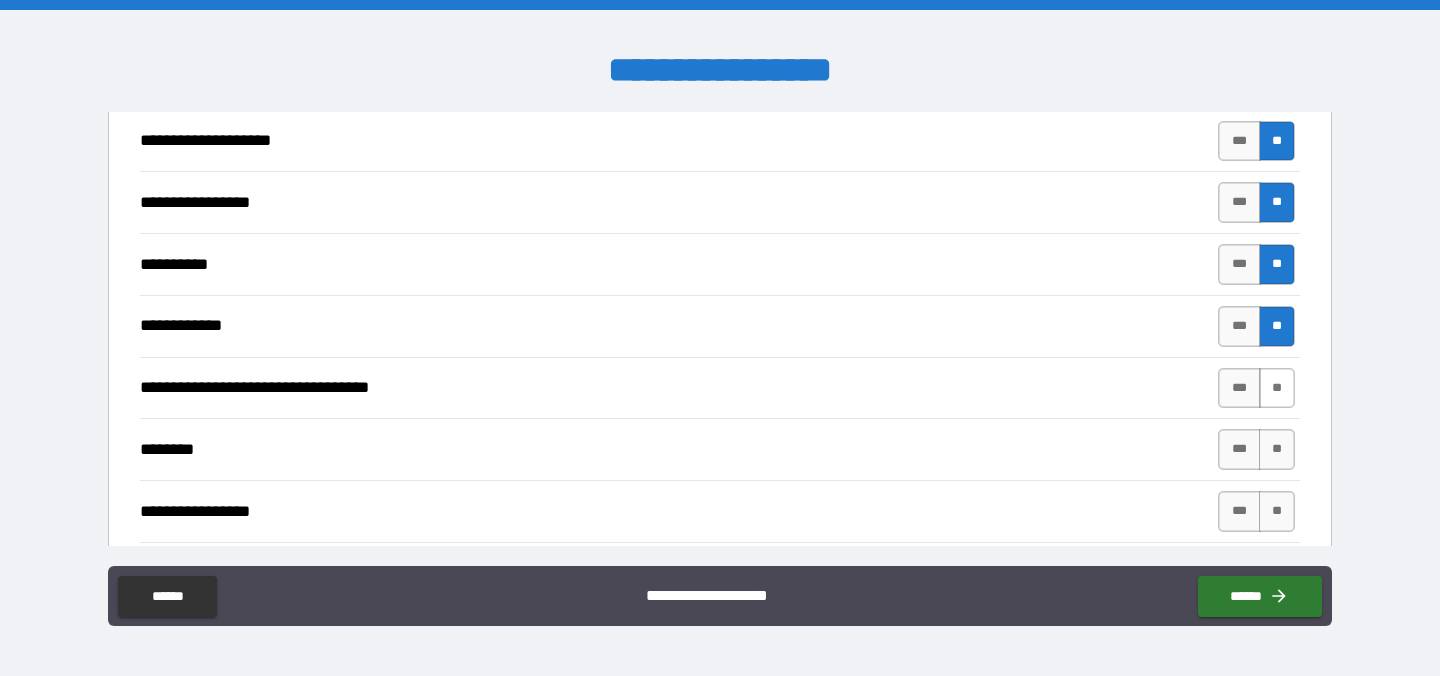 click on "**" at bounding box center (1277, 388) 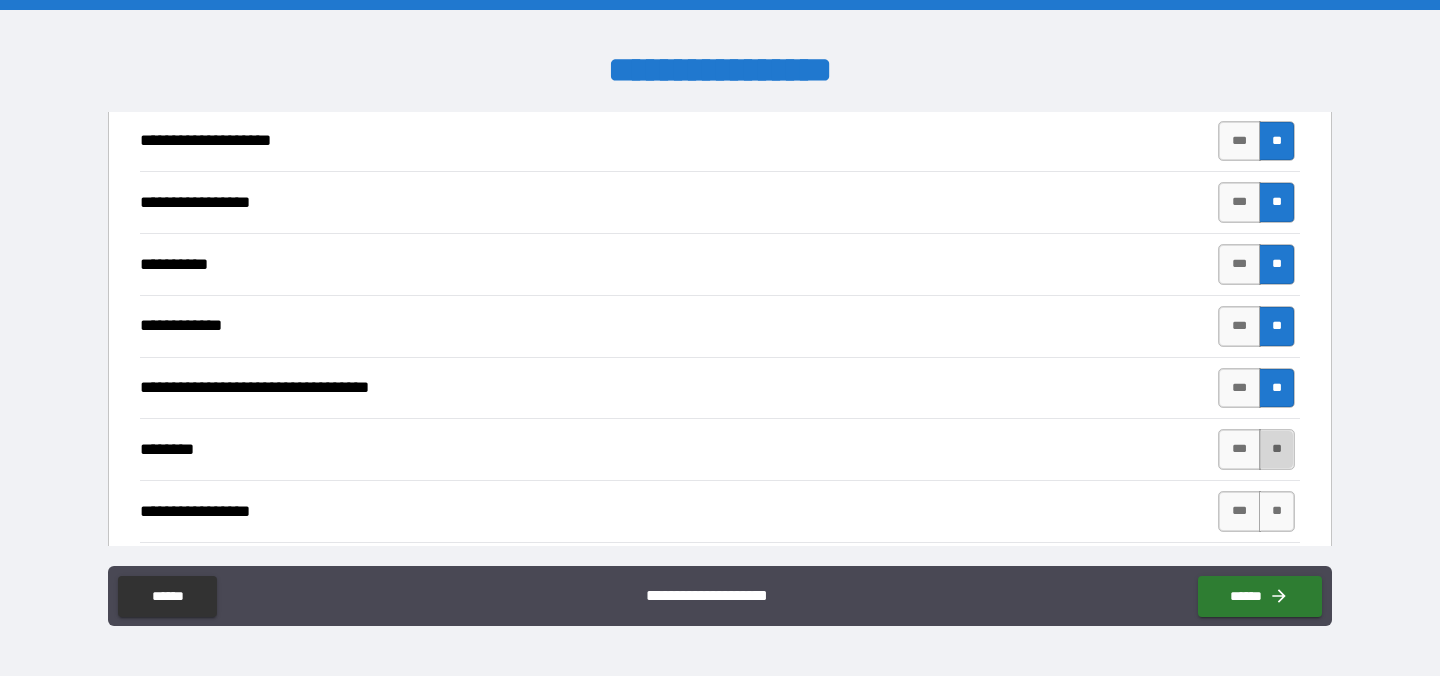 click on "**" at bounding box center (1277, 449) 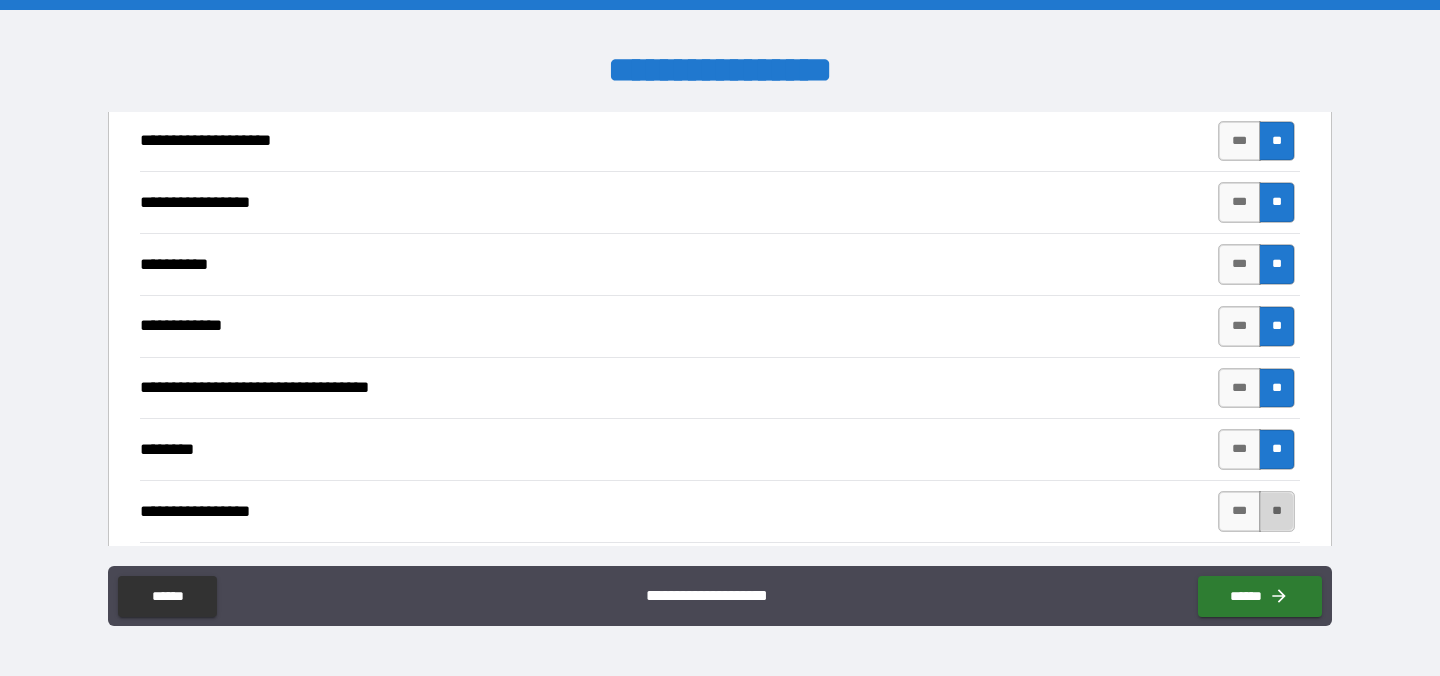 click on "**" at bounding box center (1277, 511) 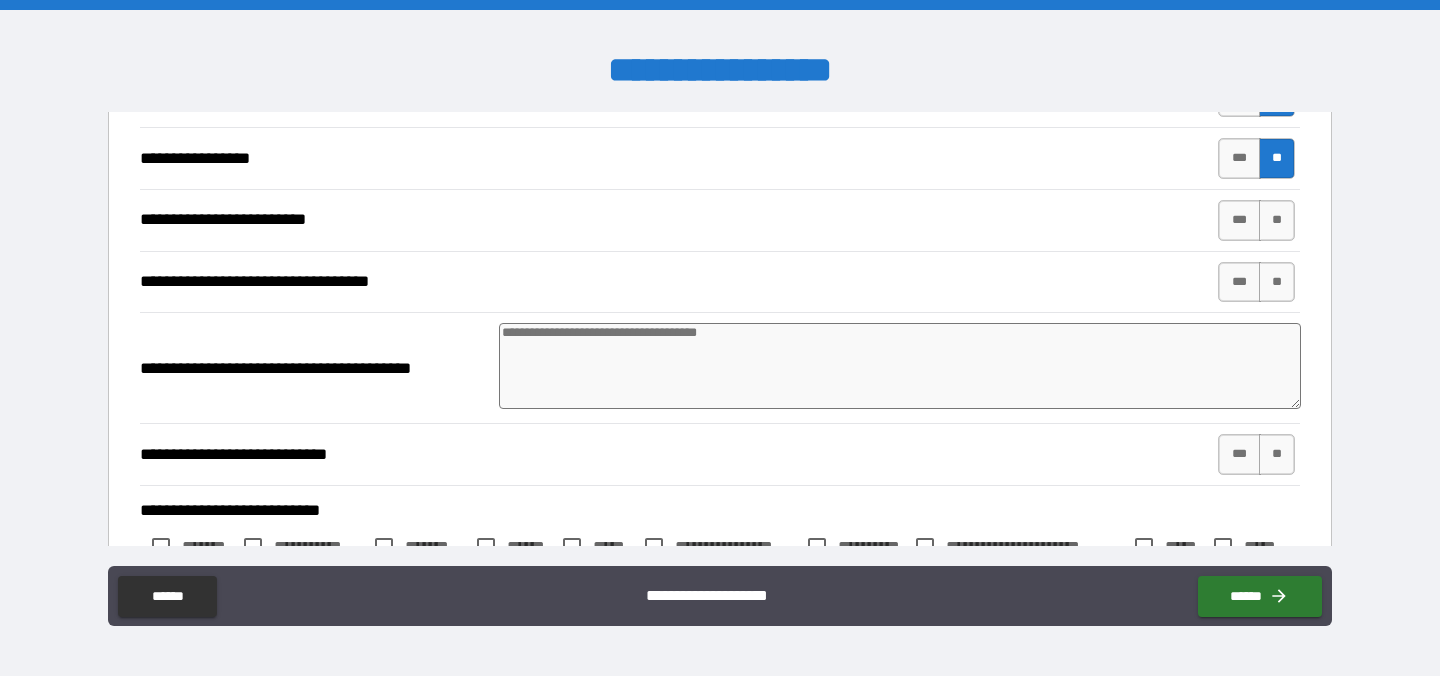 scroll, scrollTop: 4317, scrollLeft: 0, axis: vertical 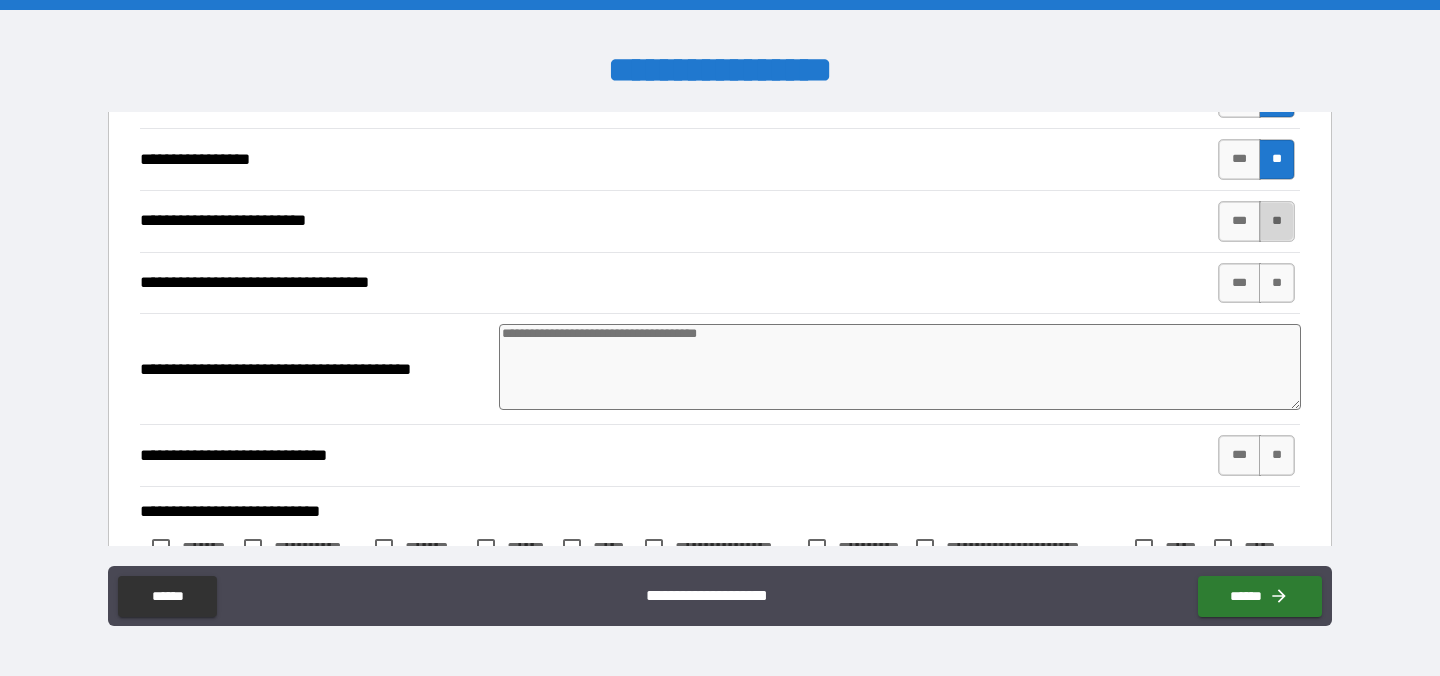click on "**" at bounding box center [1277, 221] 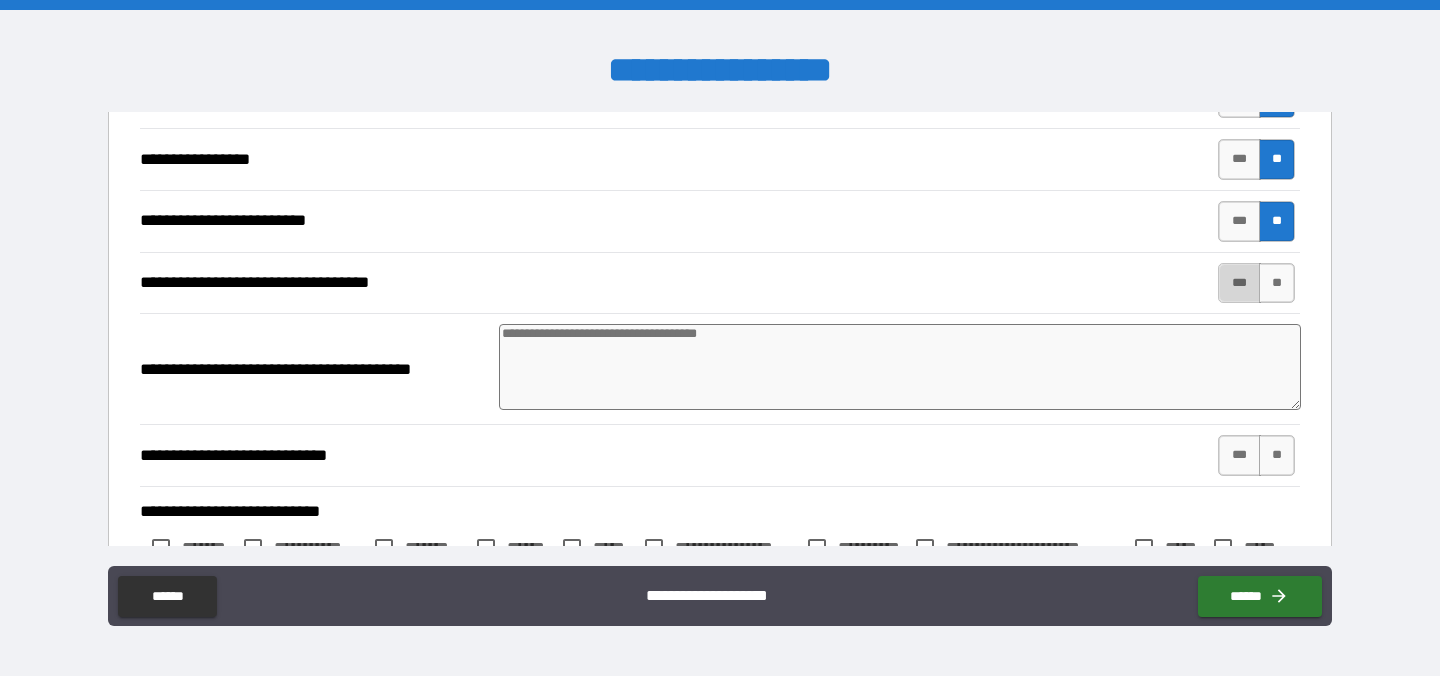 click on "***" at bounding box center (1239, 283) 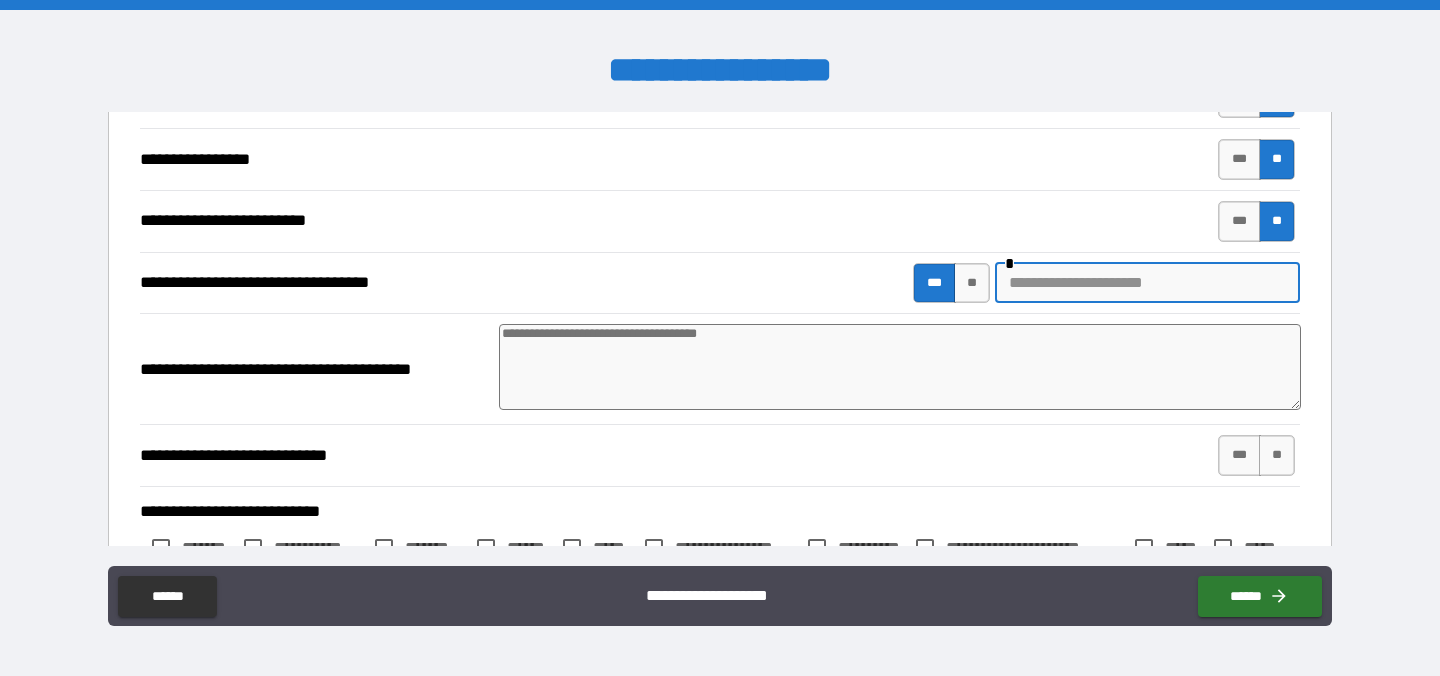 click at bounding box center [1147, 283] 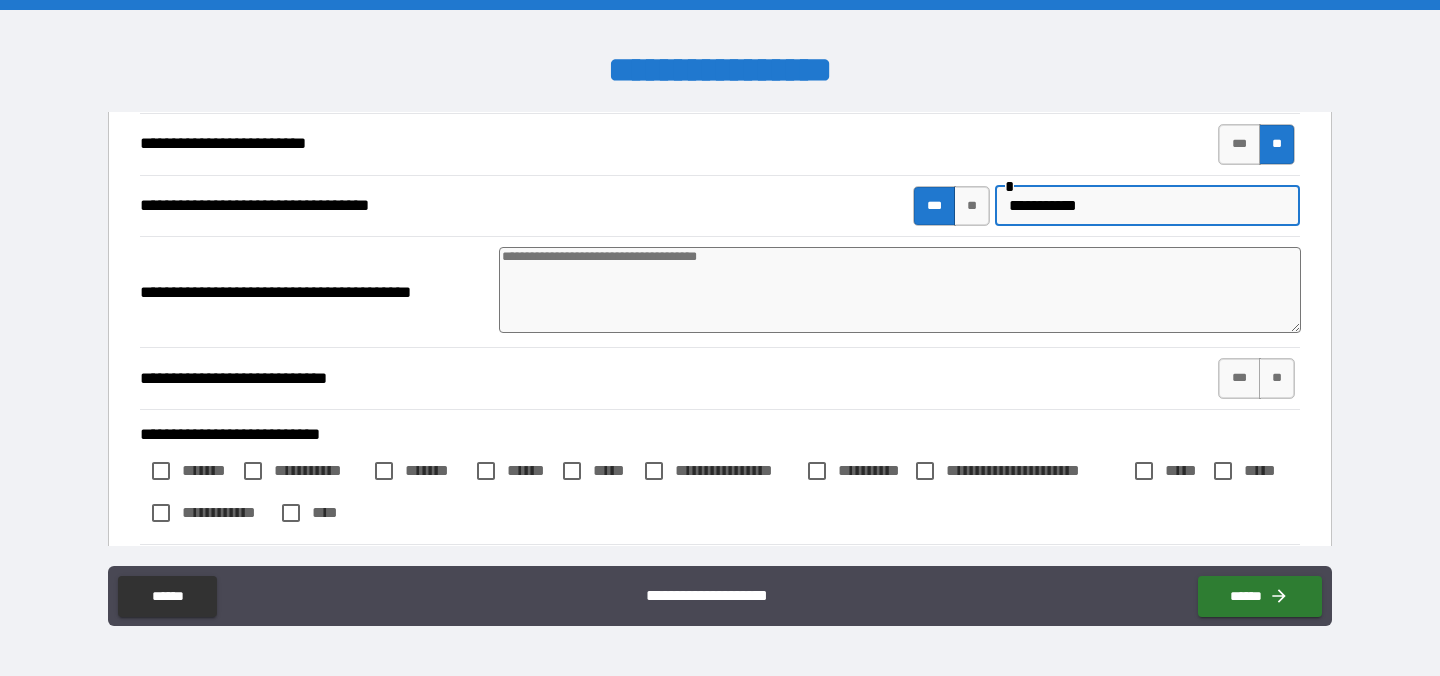 scroll, scrollTop: 4438, scrollLeft: 0, axis: vertical 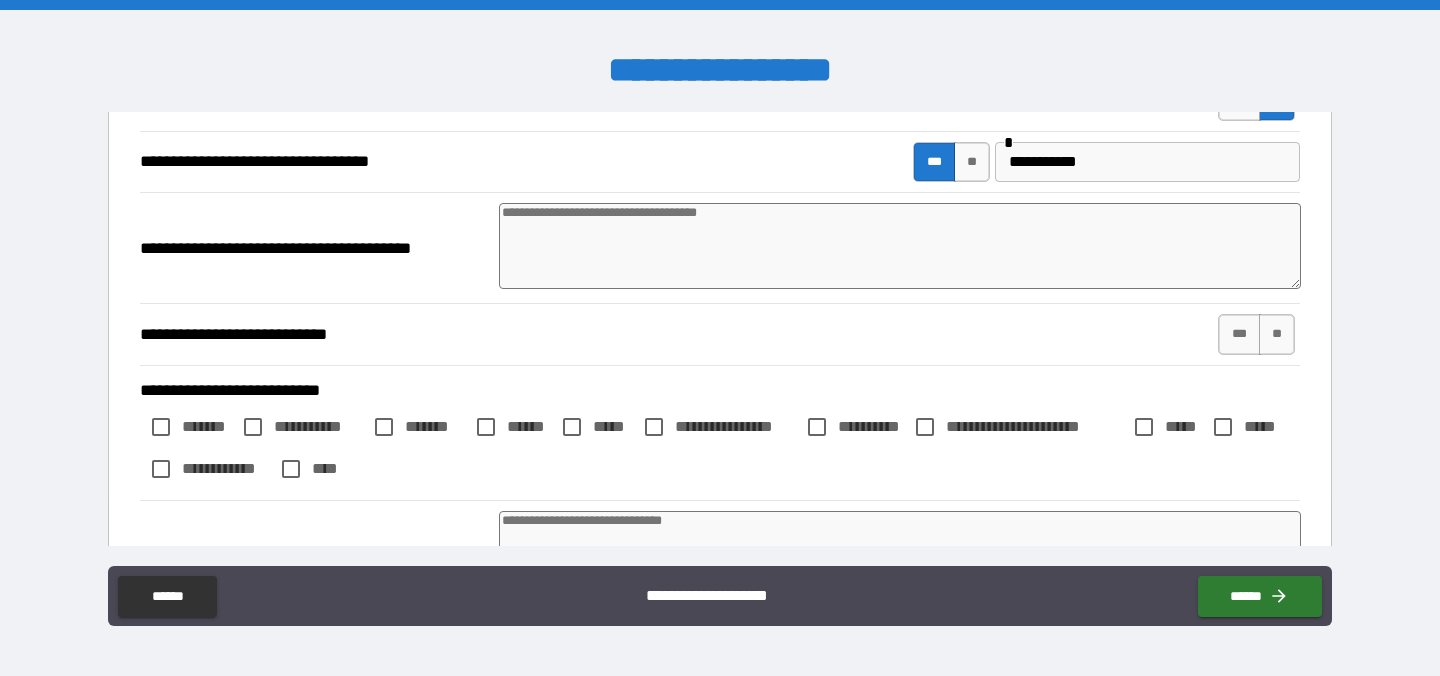 click at bounding box center [900, 246] 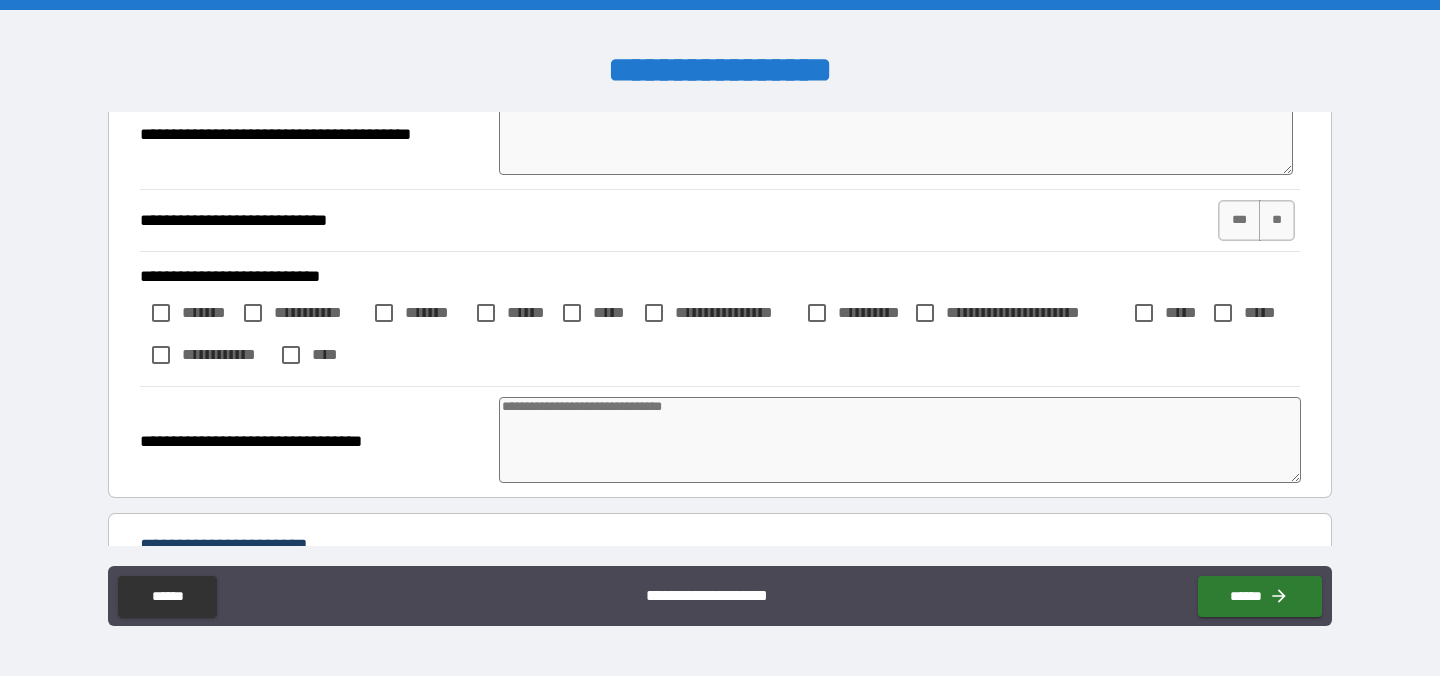 scroll, scrollTop: 4573, scrollLeft: 0, axis: vertical 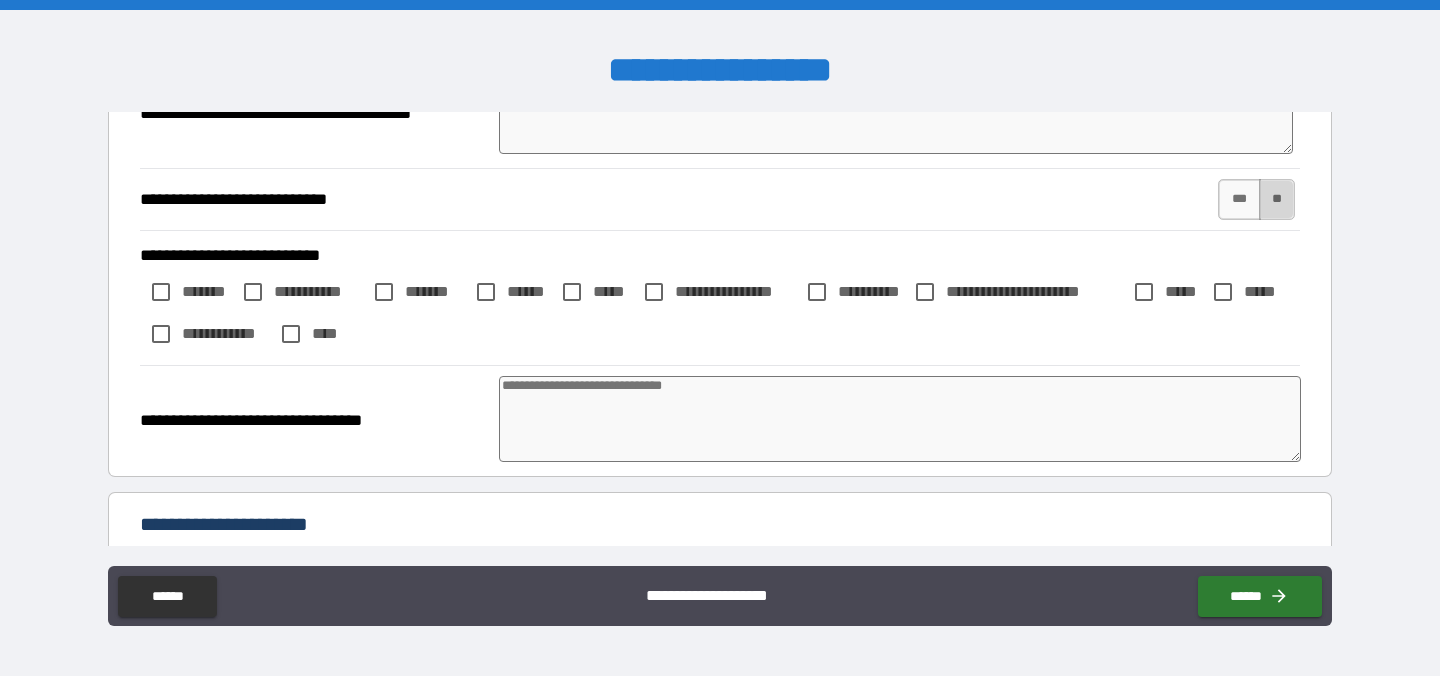 click on "**" at bounding box center (1277, 199) 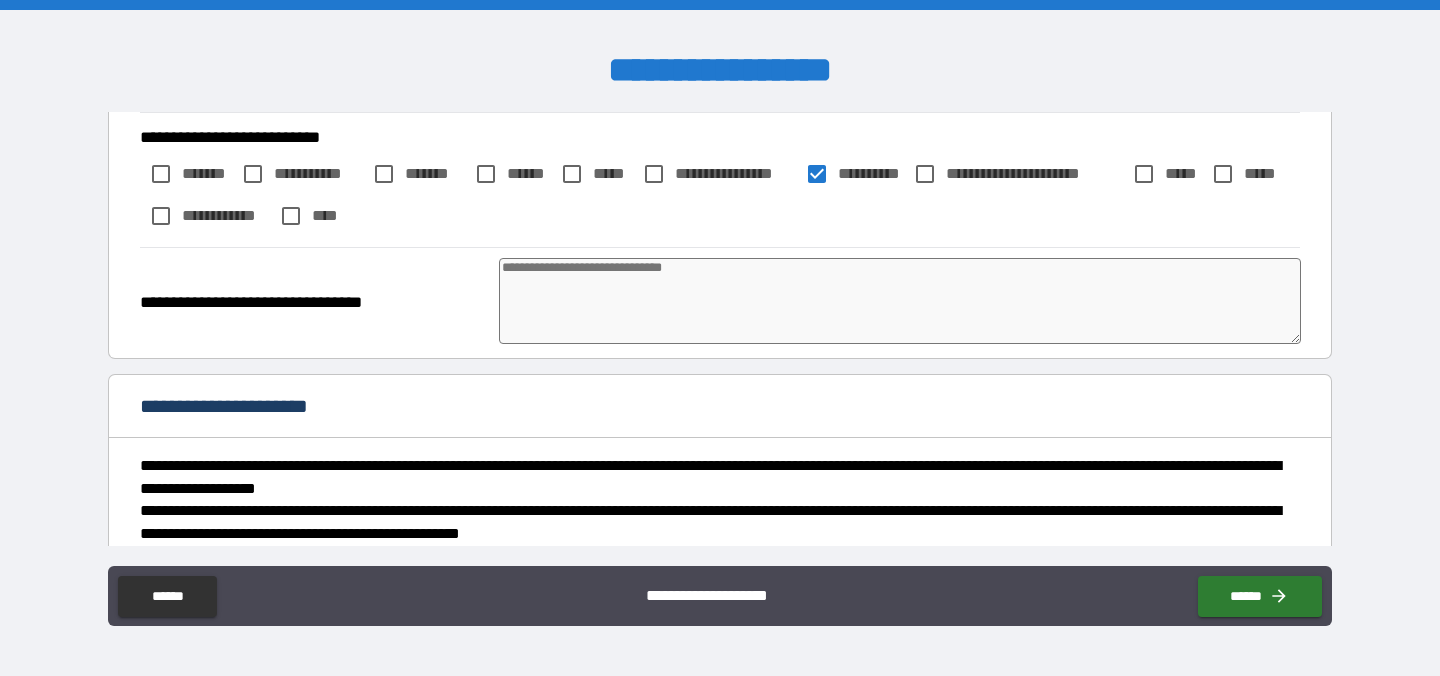 scroll, scrollTop: 4692, scrollLeft: 0, axis: vertical 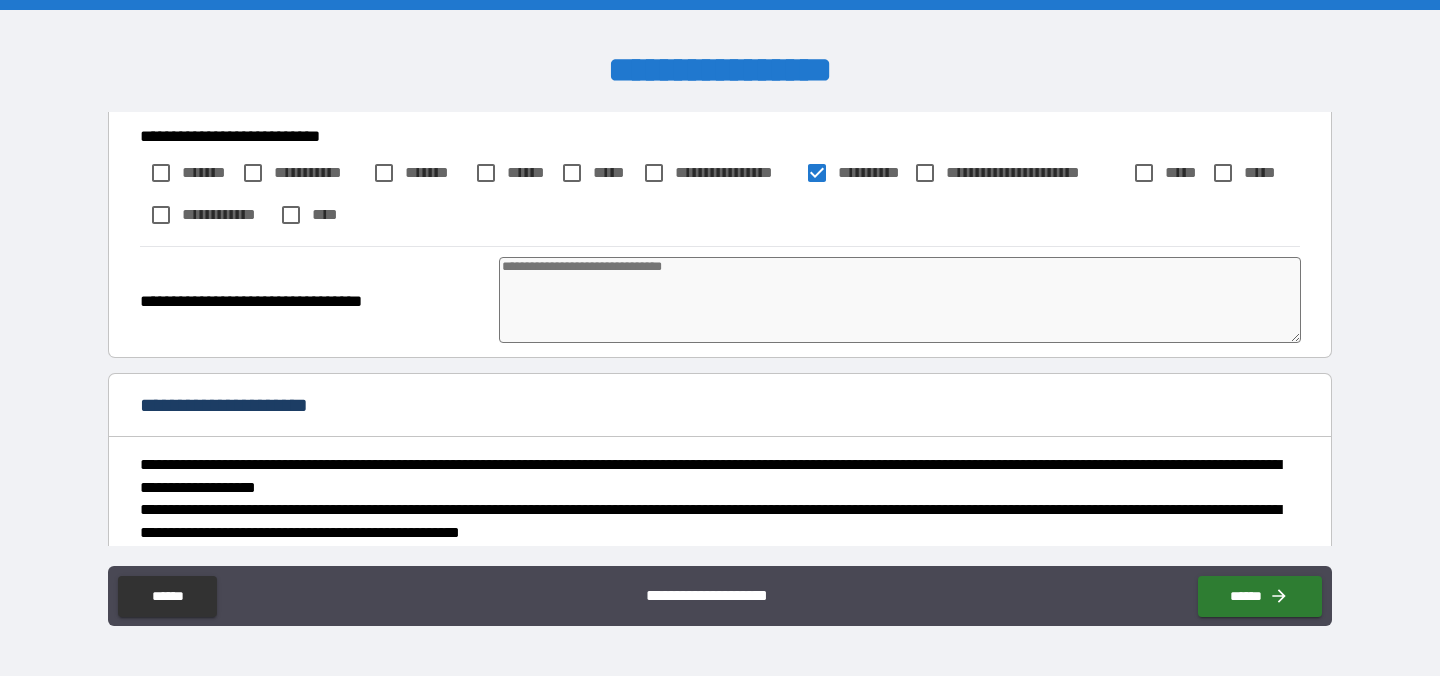 click at bounding box center (900, 300) 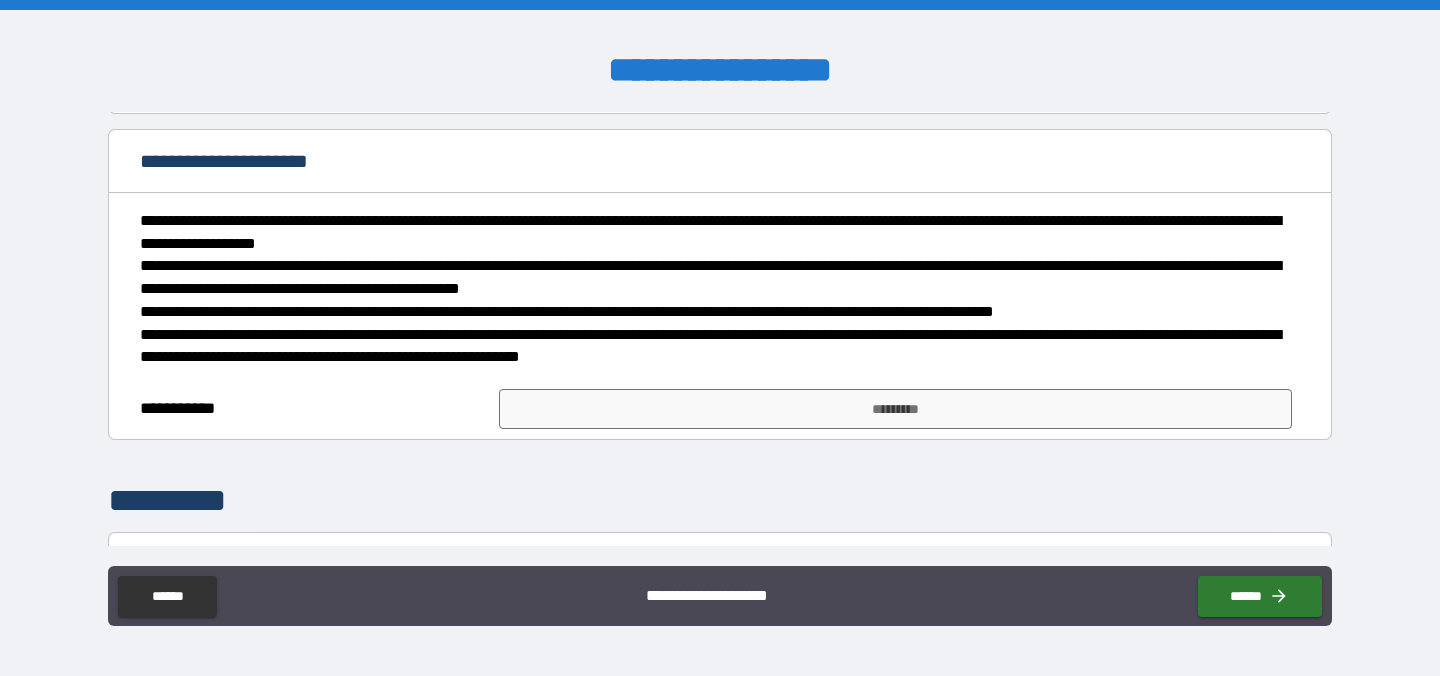 scroll, scrollTop: 4938, scrollLeft: 0, axis: vertical 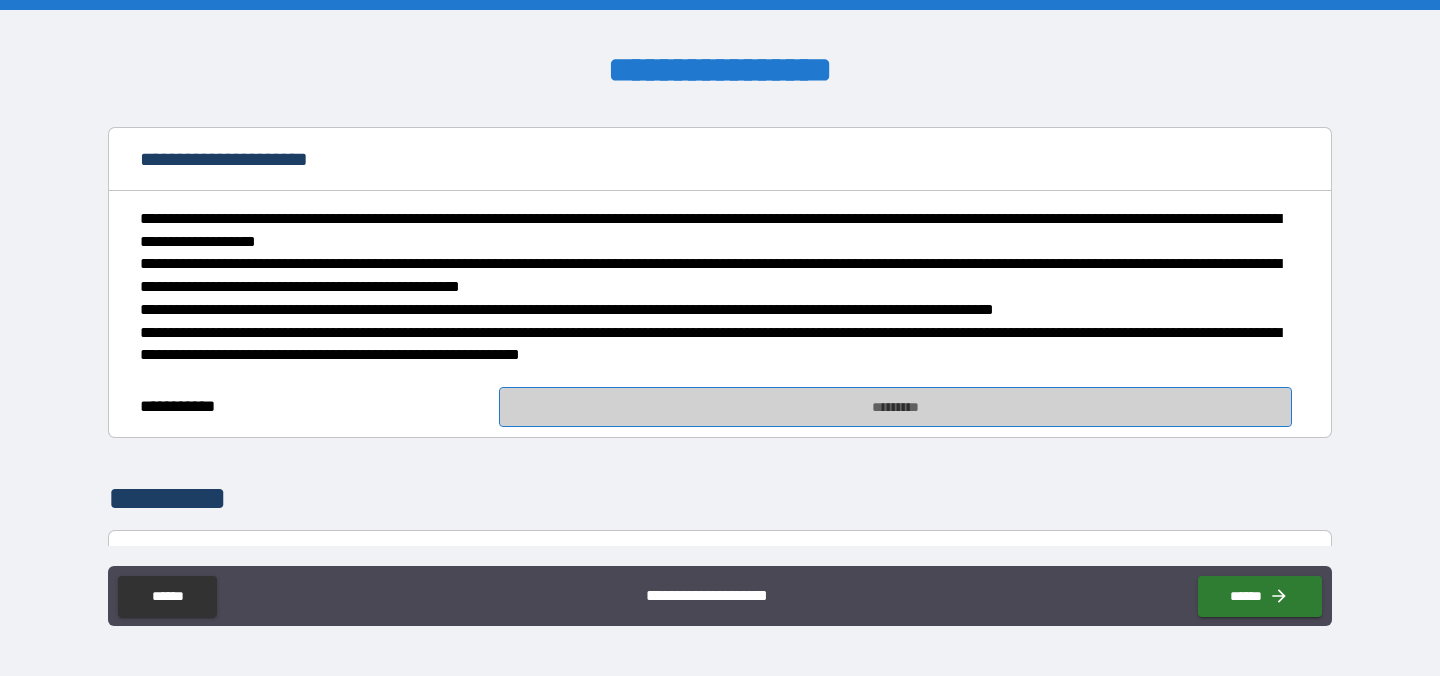 click on "*********" at bounding box center [895, 407] 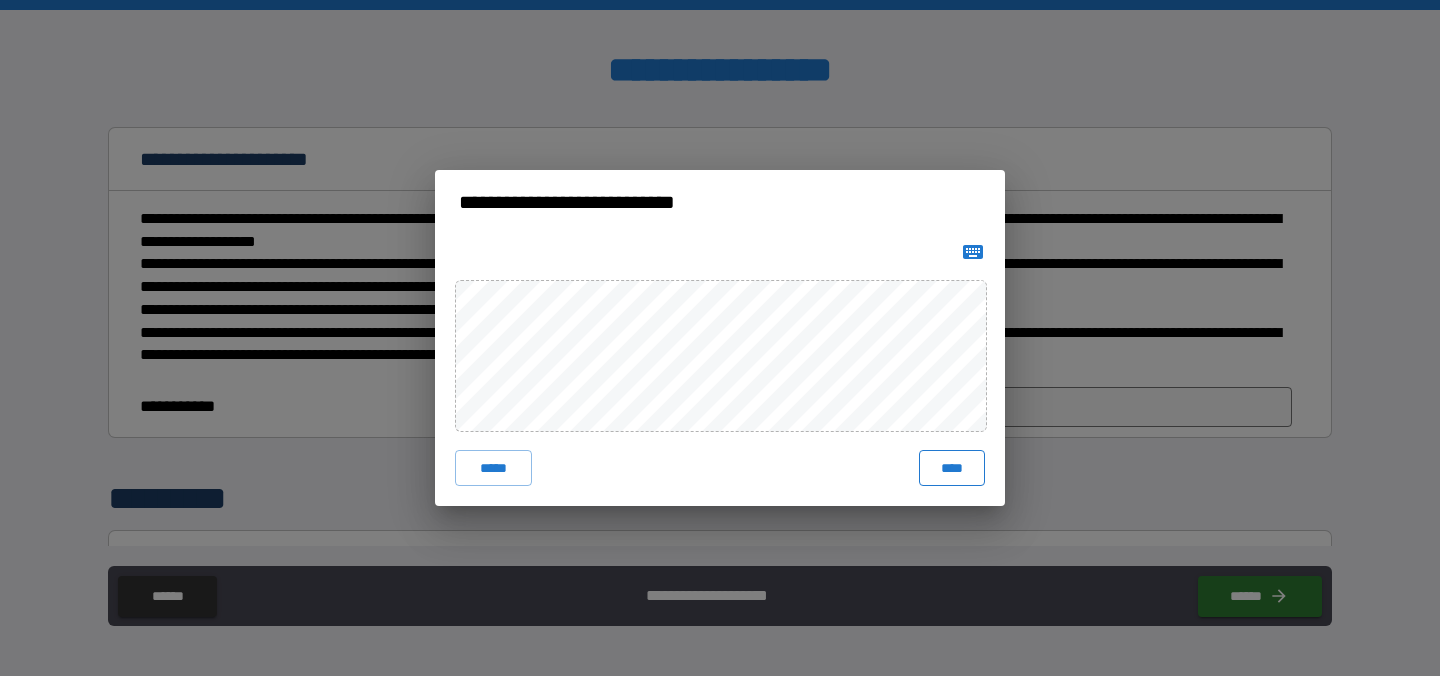 click on "****" at bounding box center [952, 468] 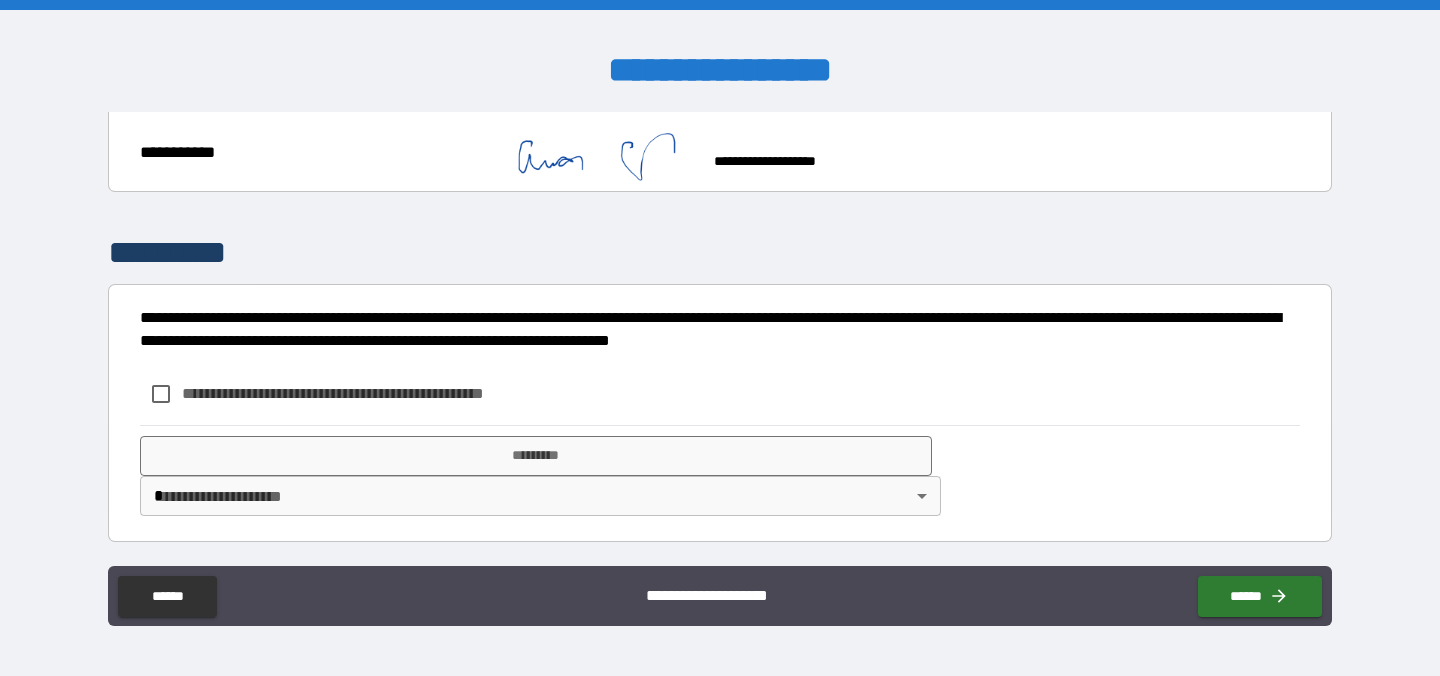 scroll, scrollTop: 5200, scrollLeft: 0, axis: vertical 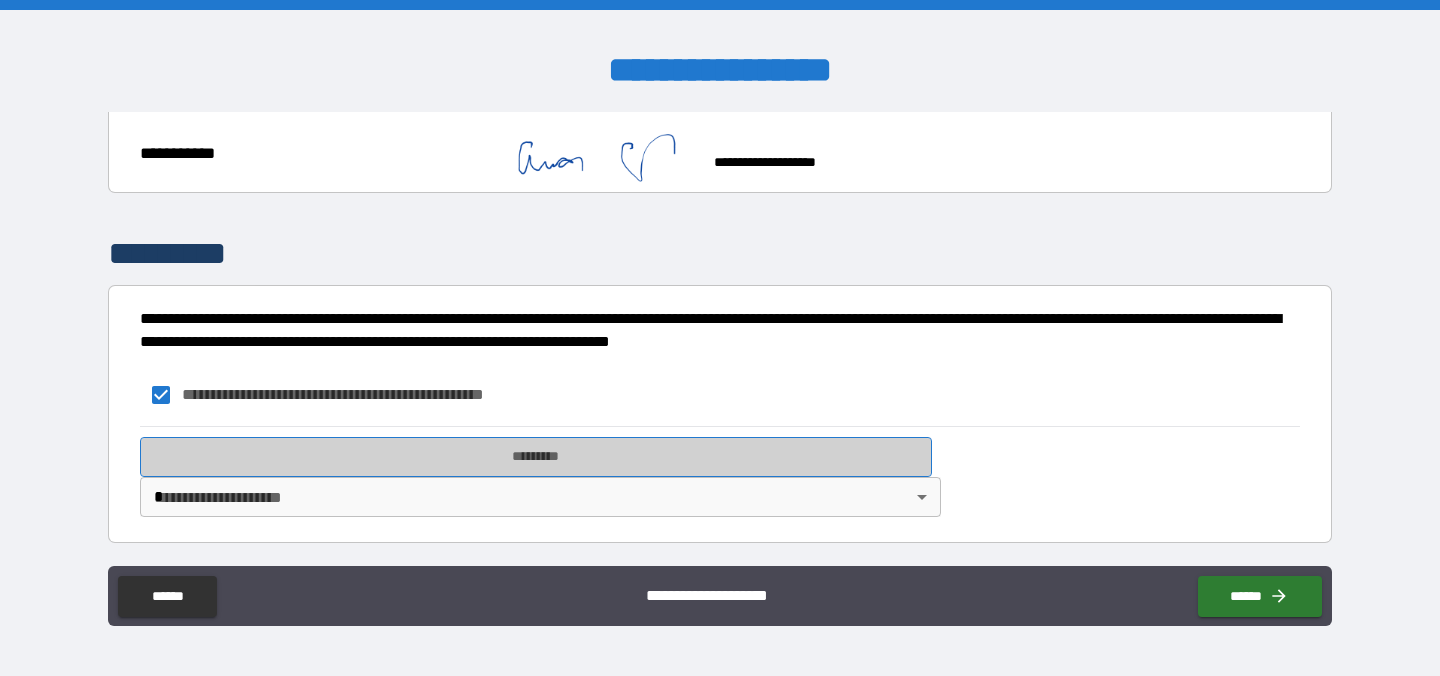 click on "*********" at bounding box center (536, 457) 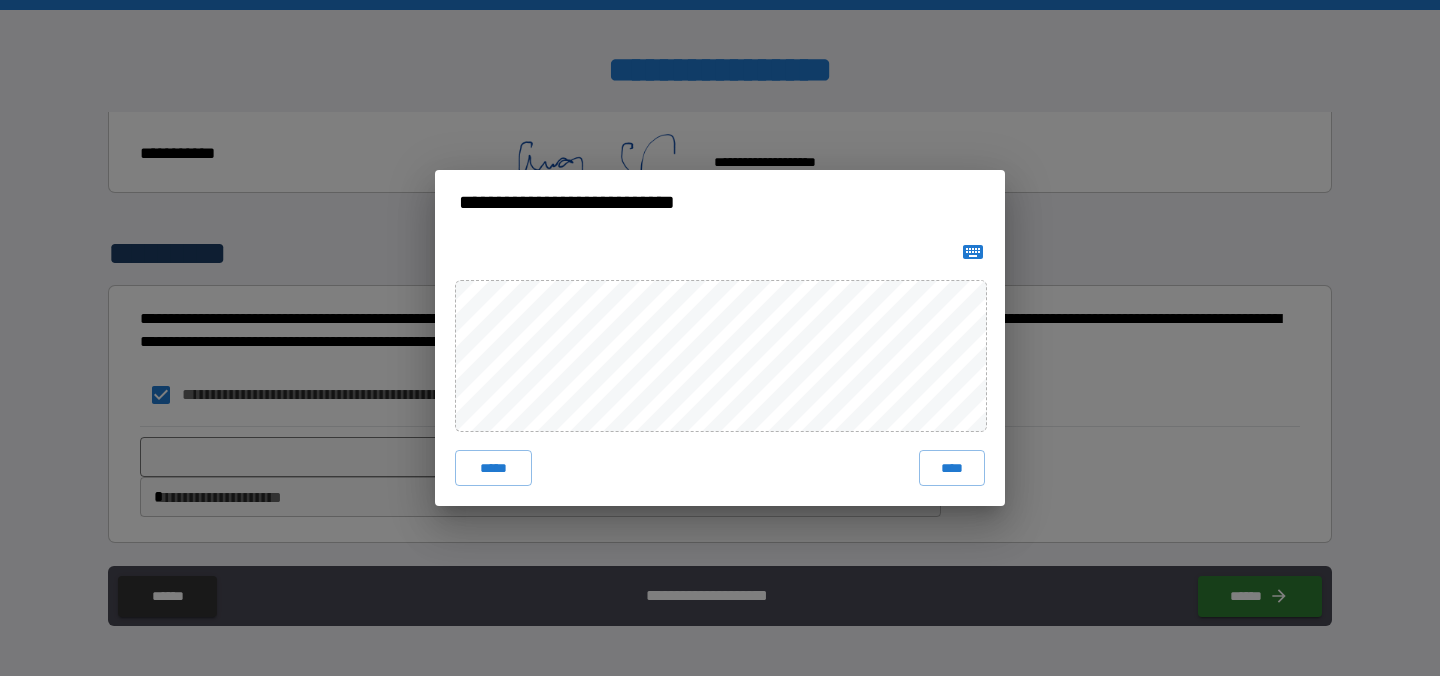 click on "***** ****" at bounding box center [720, 370] 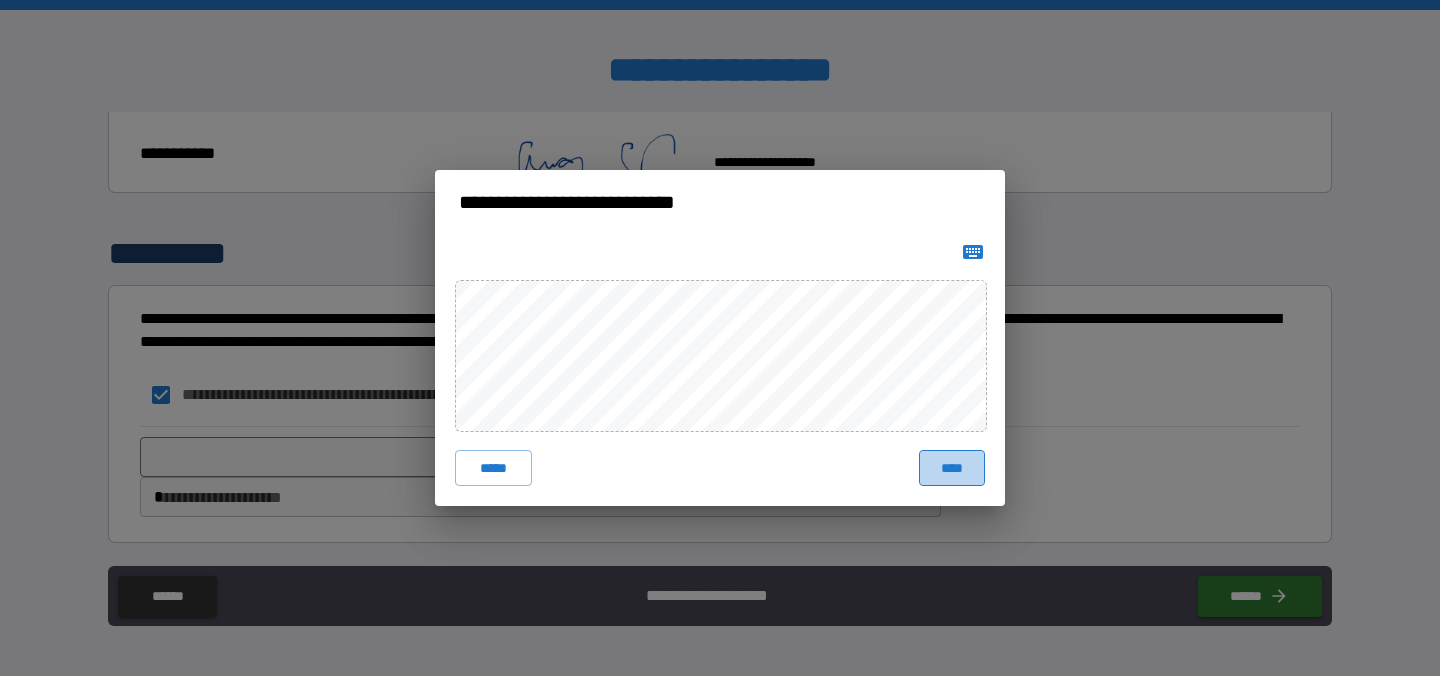 click on "****" at bounding box center (952, 468) 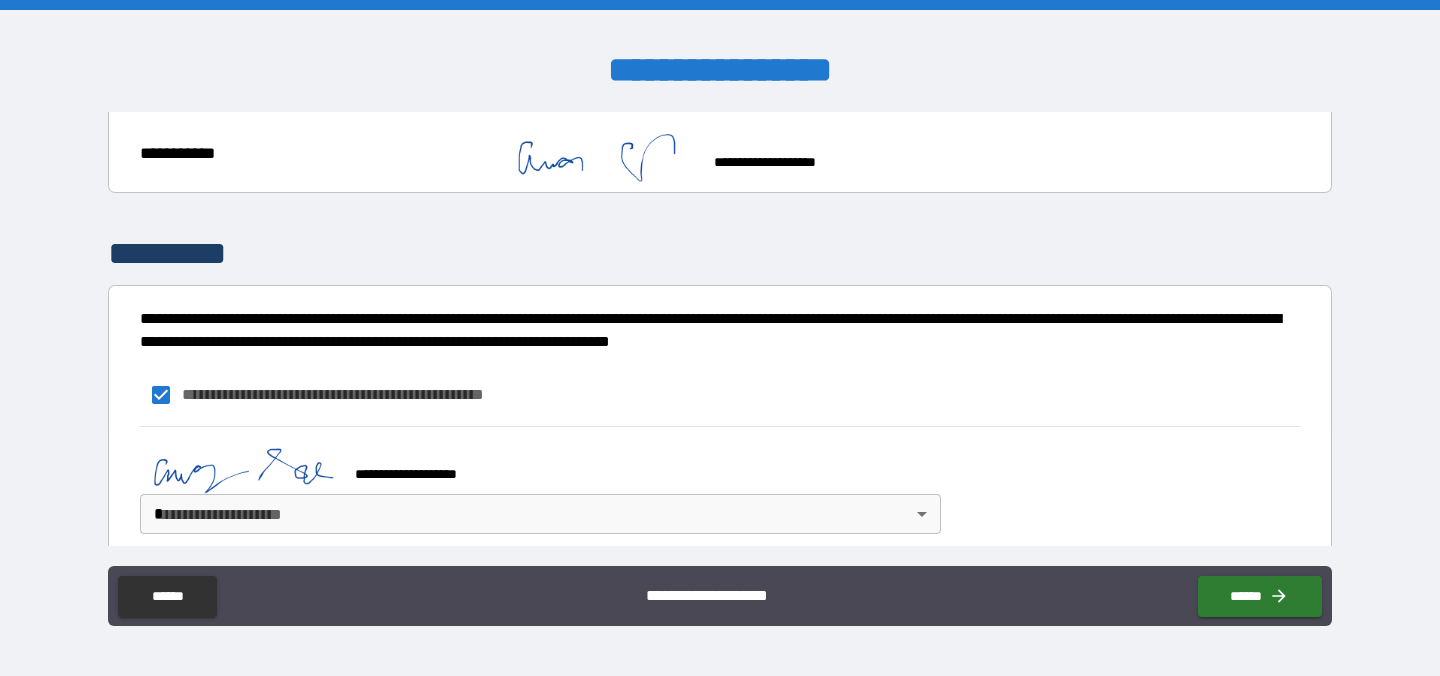 click on "**********" at bounding box center [720, 338] 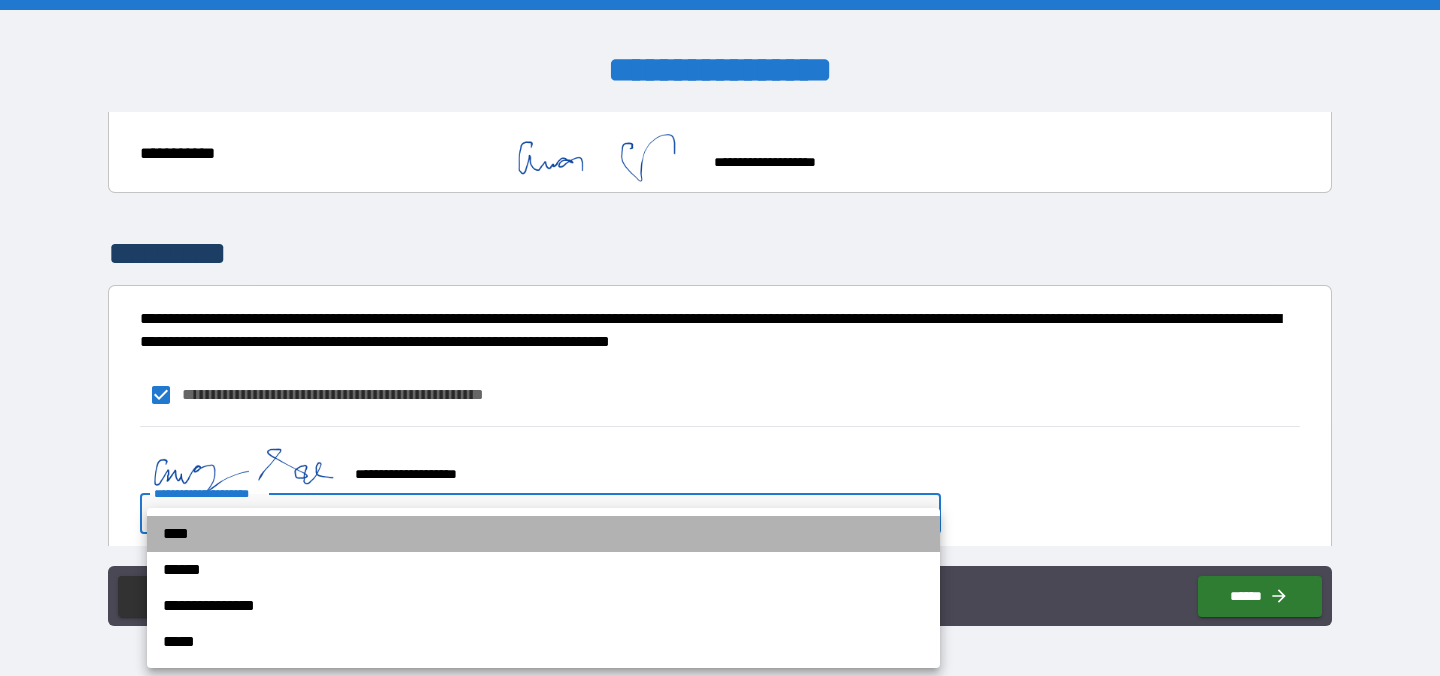 click on "****" at bounding box center (543, 534) 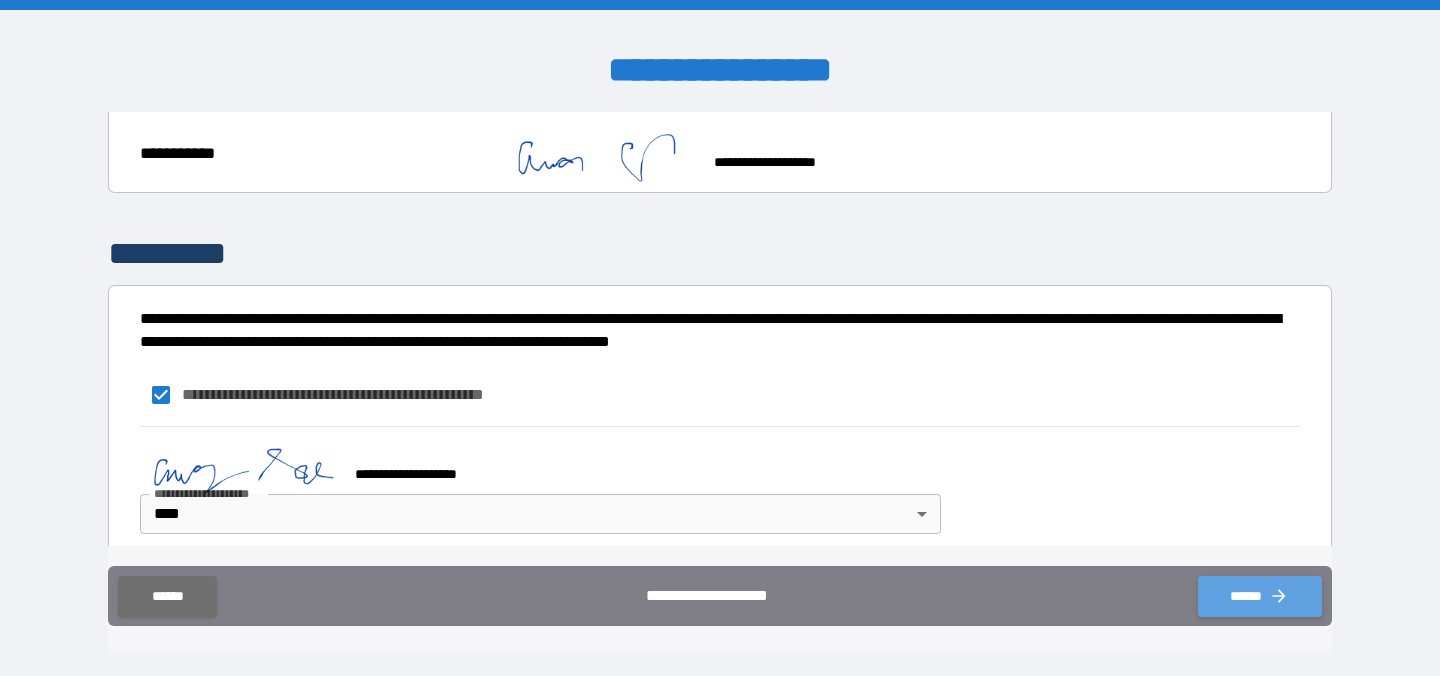click on "******" at bounding box center (1260, 596) 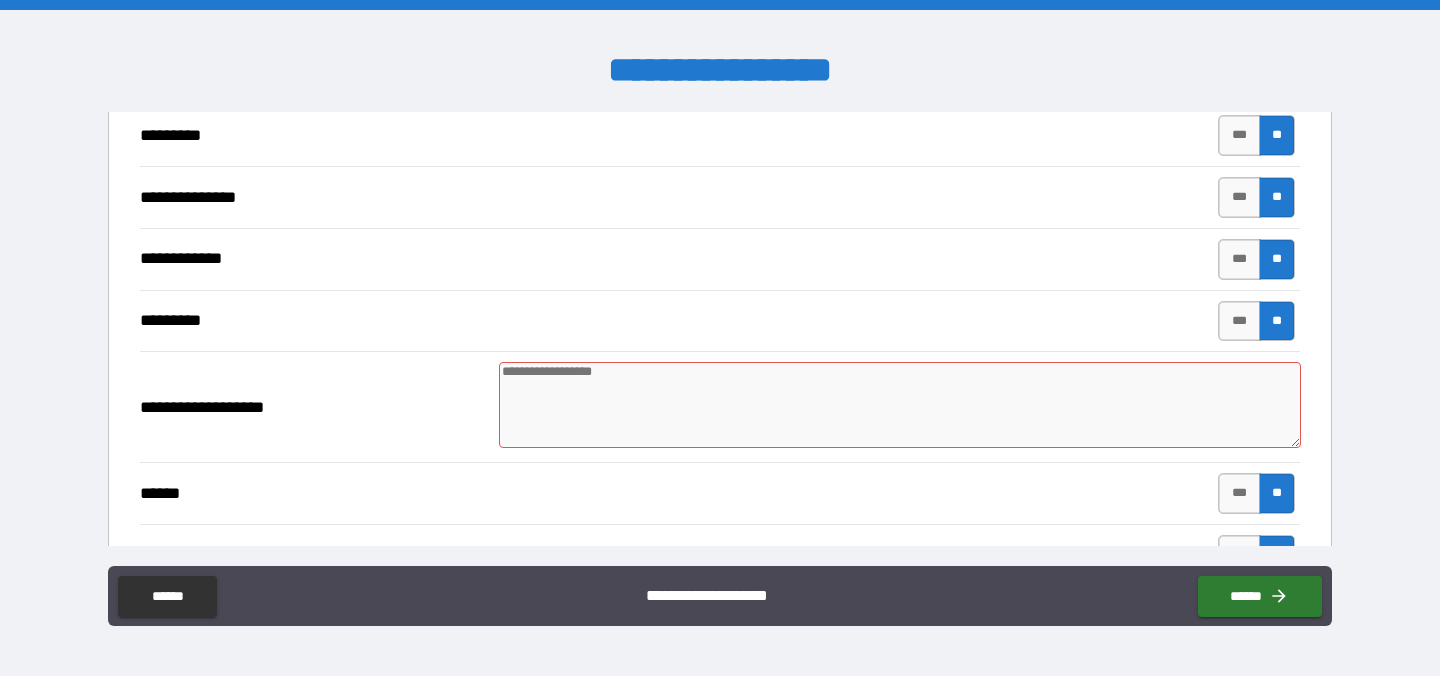 scroll, scrollTop: 2438, scrollLeft: 0, axis: vertical 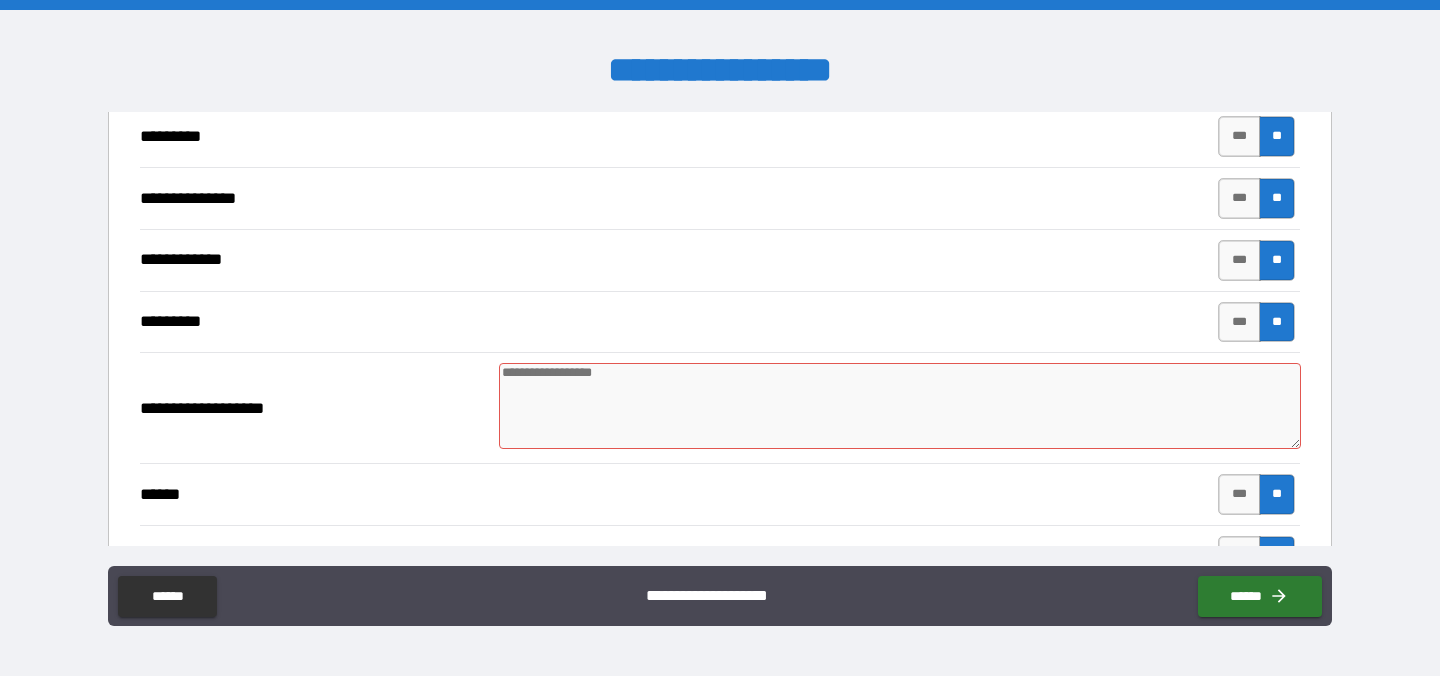 click at bounding box center (900, 406) 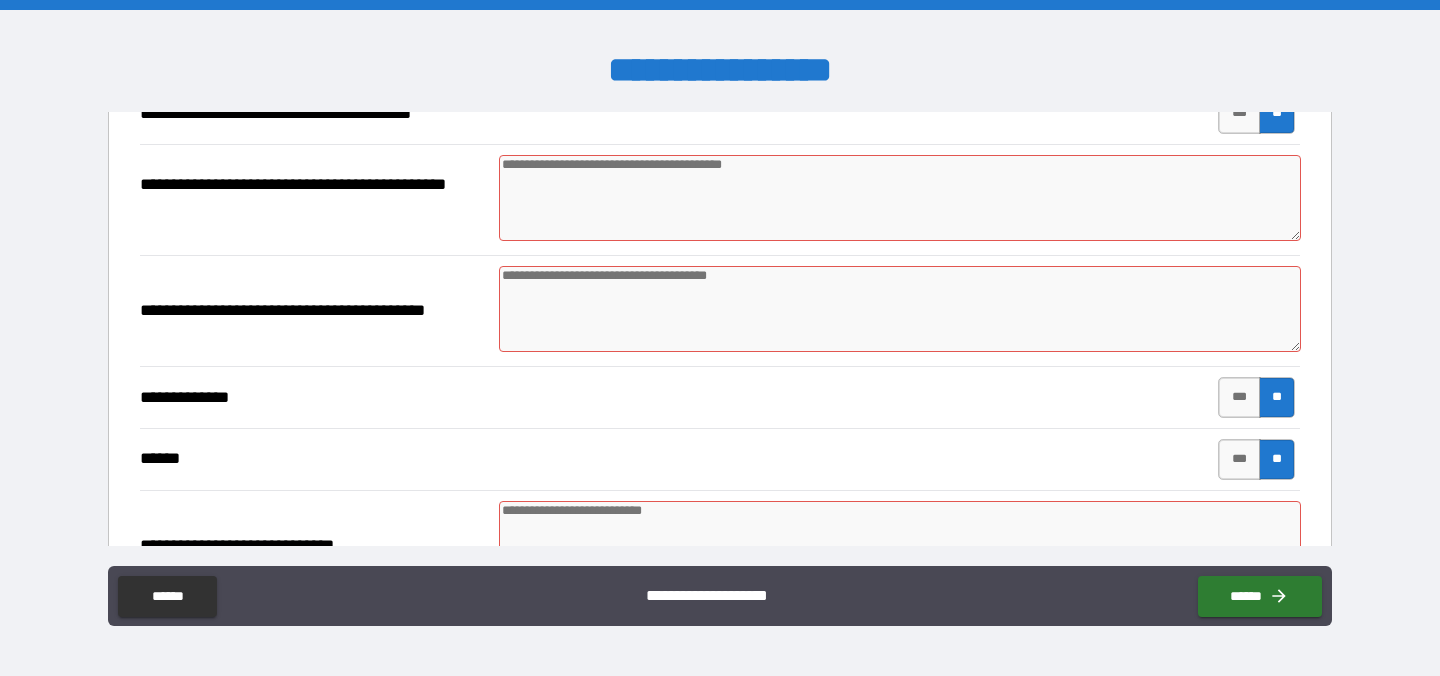 scroll, scrollTop: 1174, scrollLeft: 0, axis: vertical 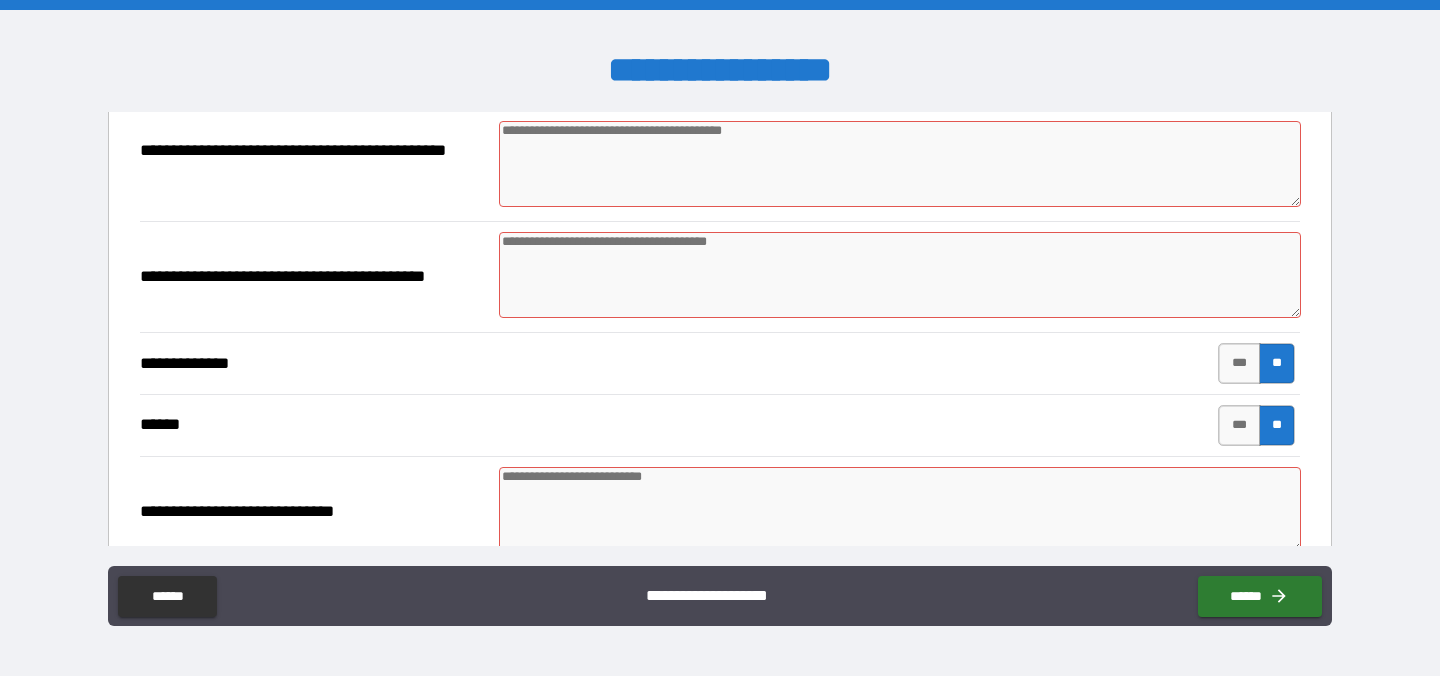 click at bounding box center (900, 510) 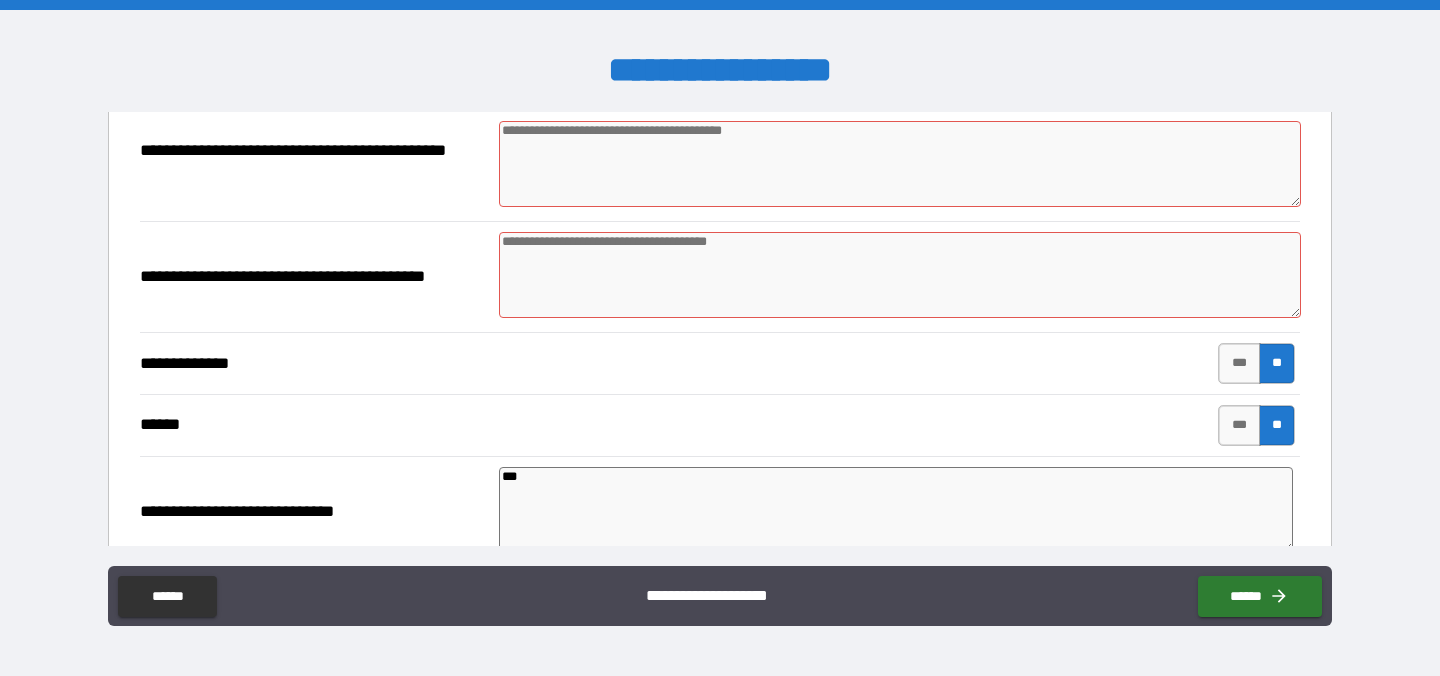 click at bounding box center [900, 275] 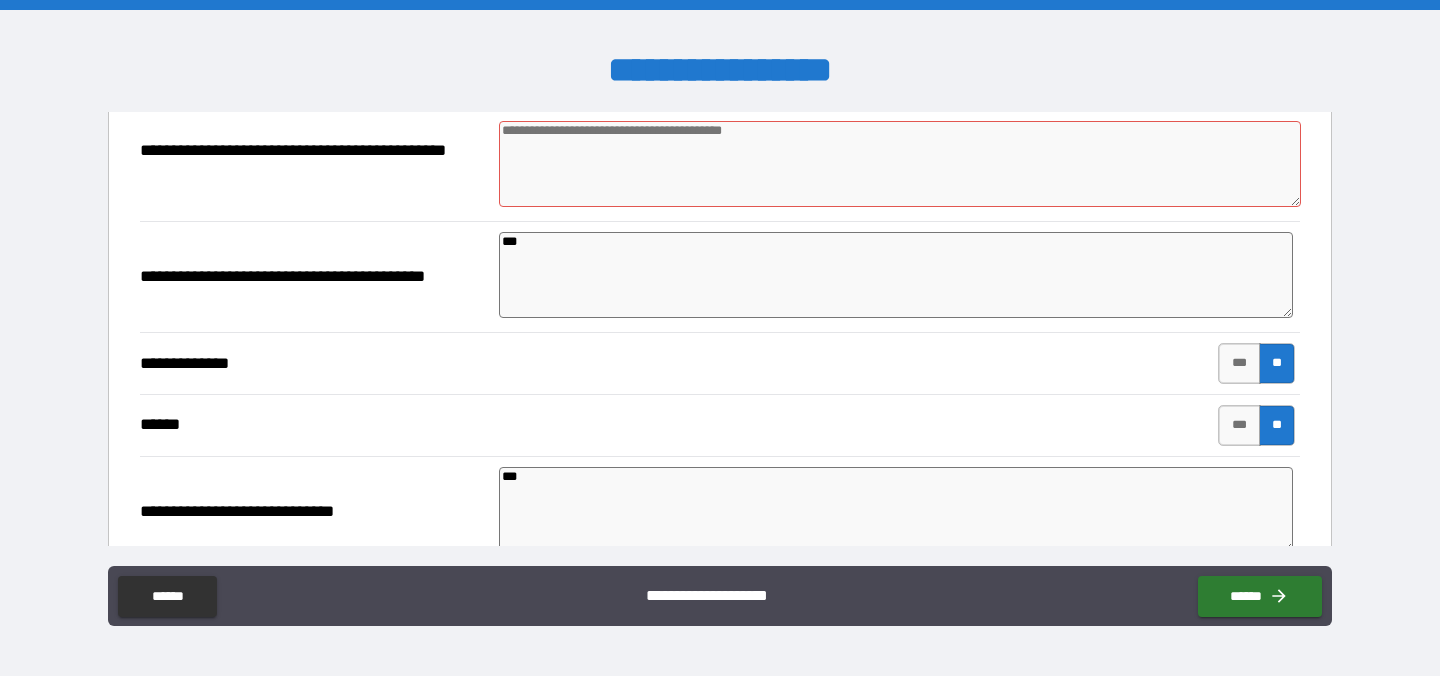 click at bounding box center [900, 164] 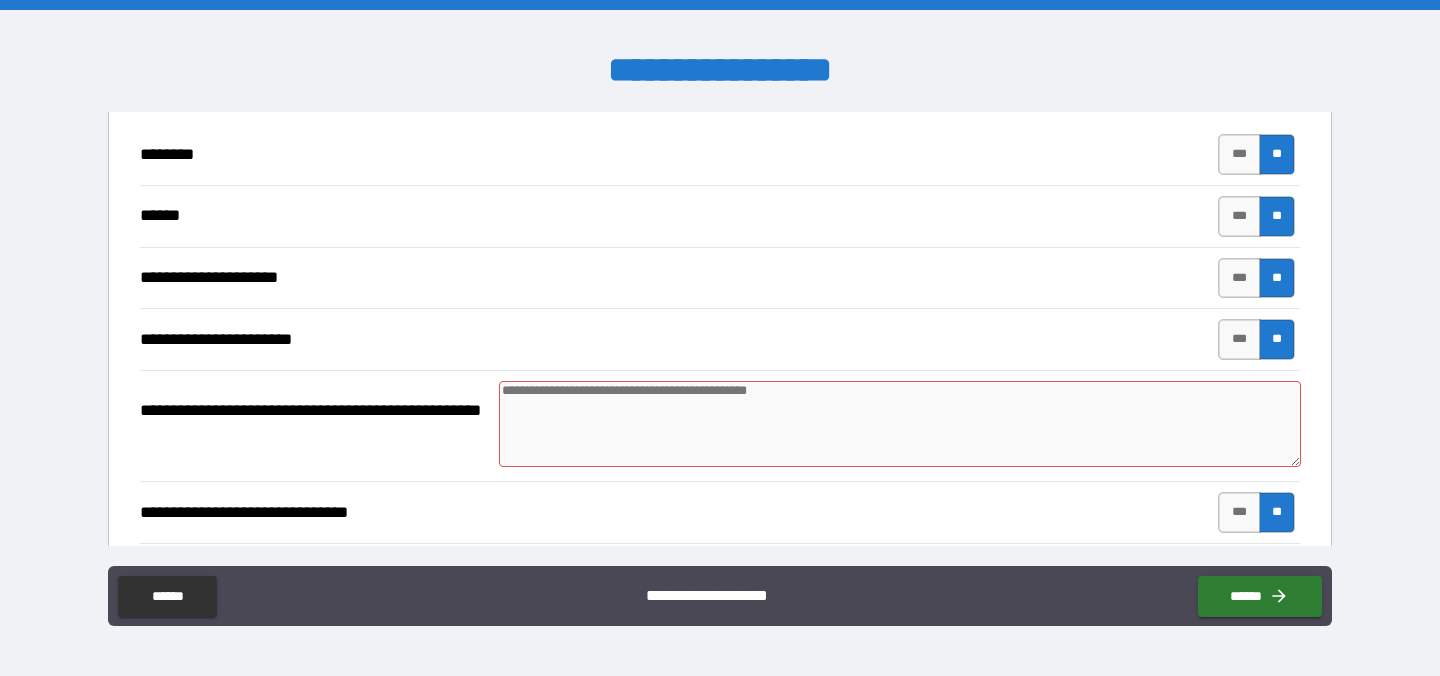 scroll, scrollTop: 279, scrollLeft: 0, axis: vertical 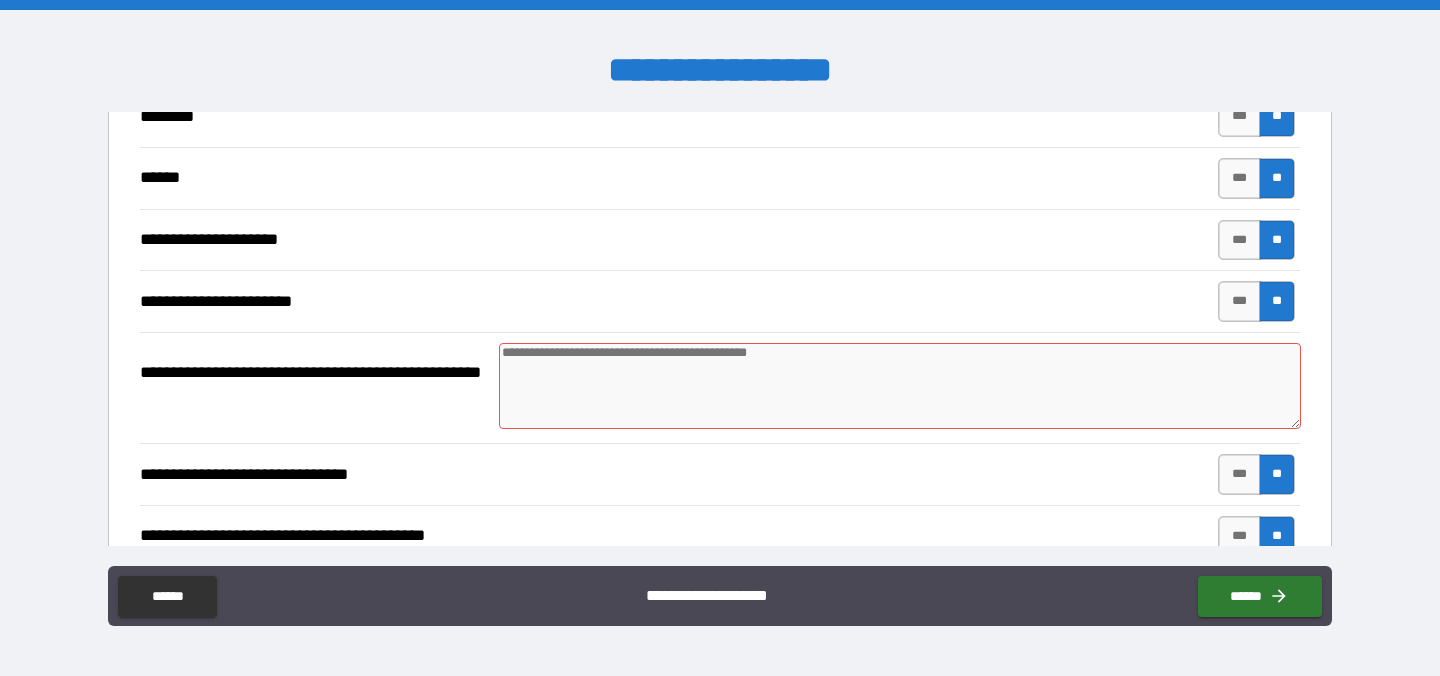 click at bounding box center (900, 386) 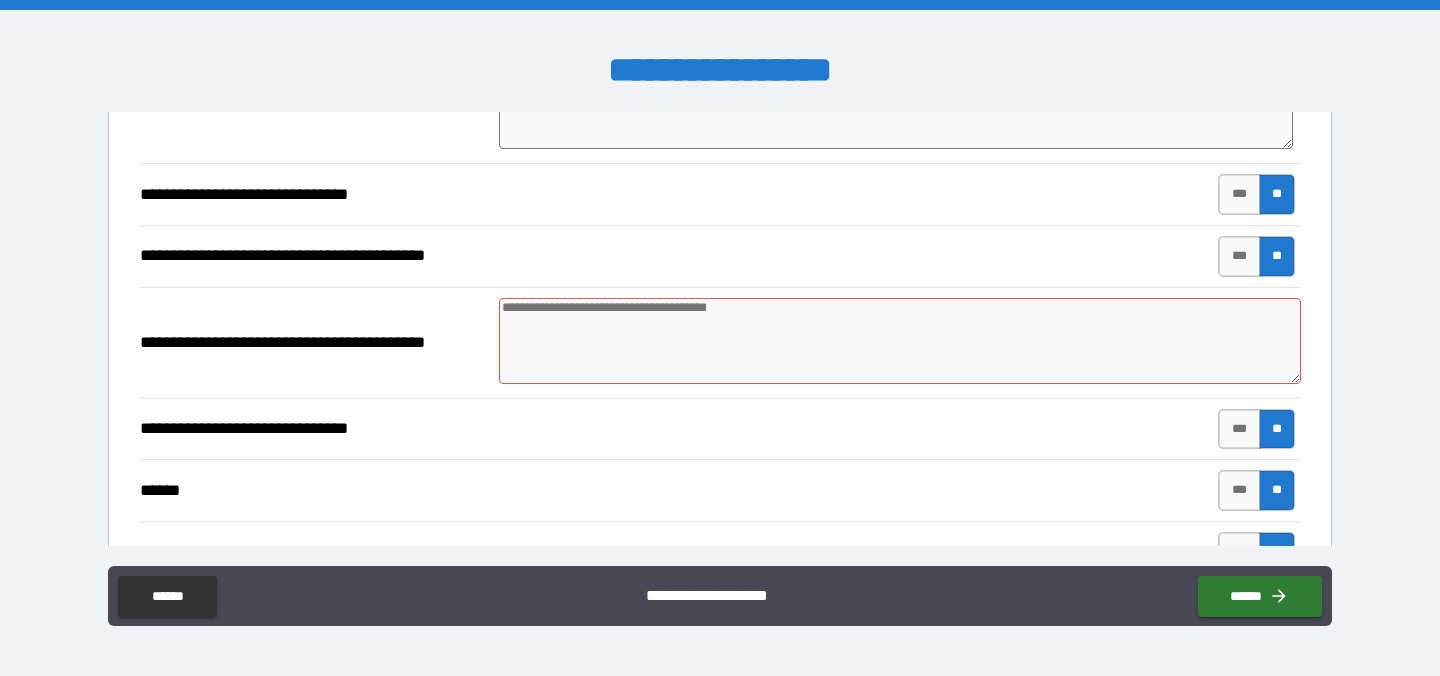 scroll, scrollTop: 567, scrollLeft: 0, axis: vertical 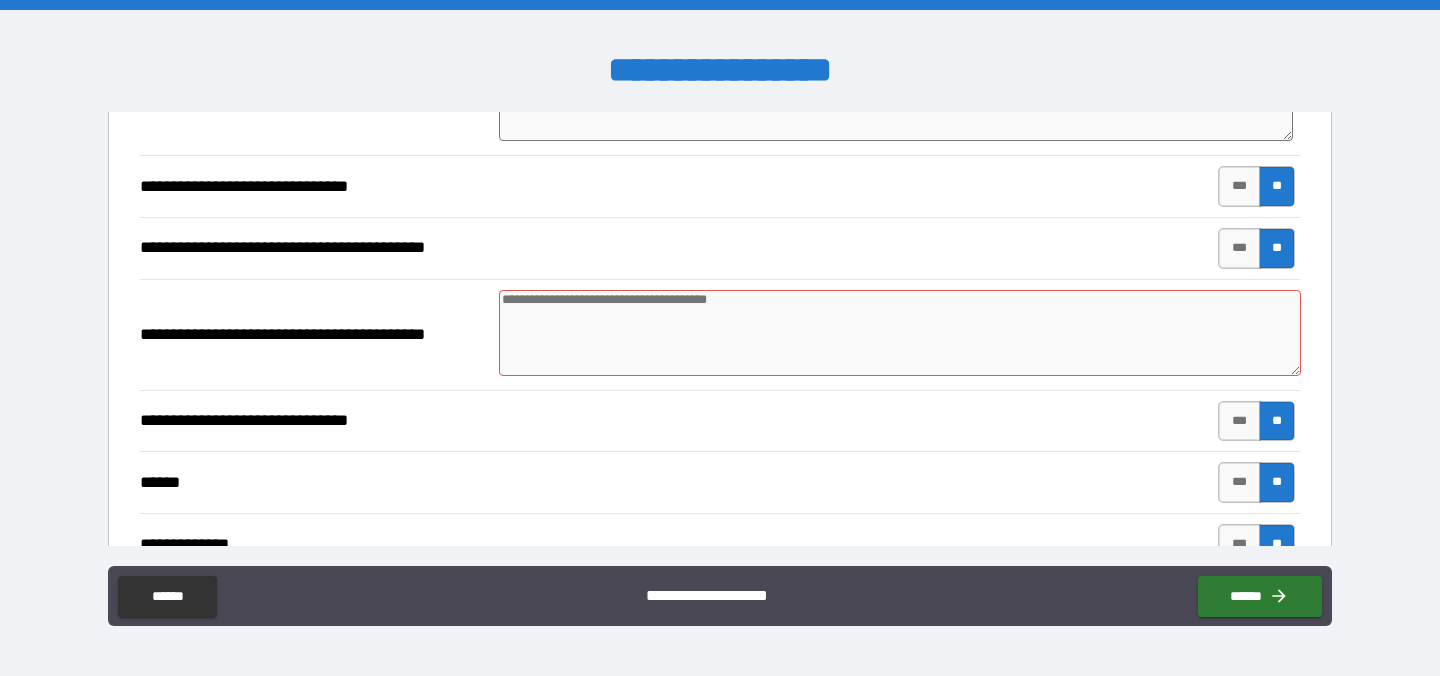 click at bounding box center (900, 333) 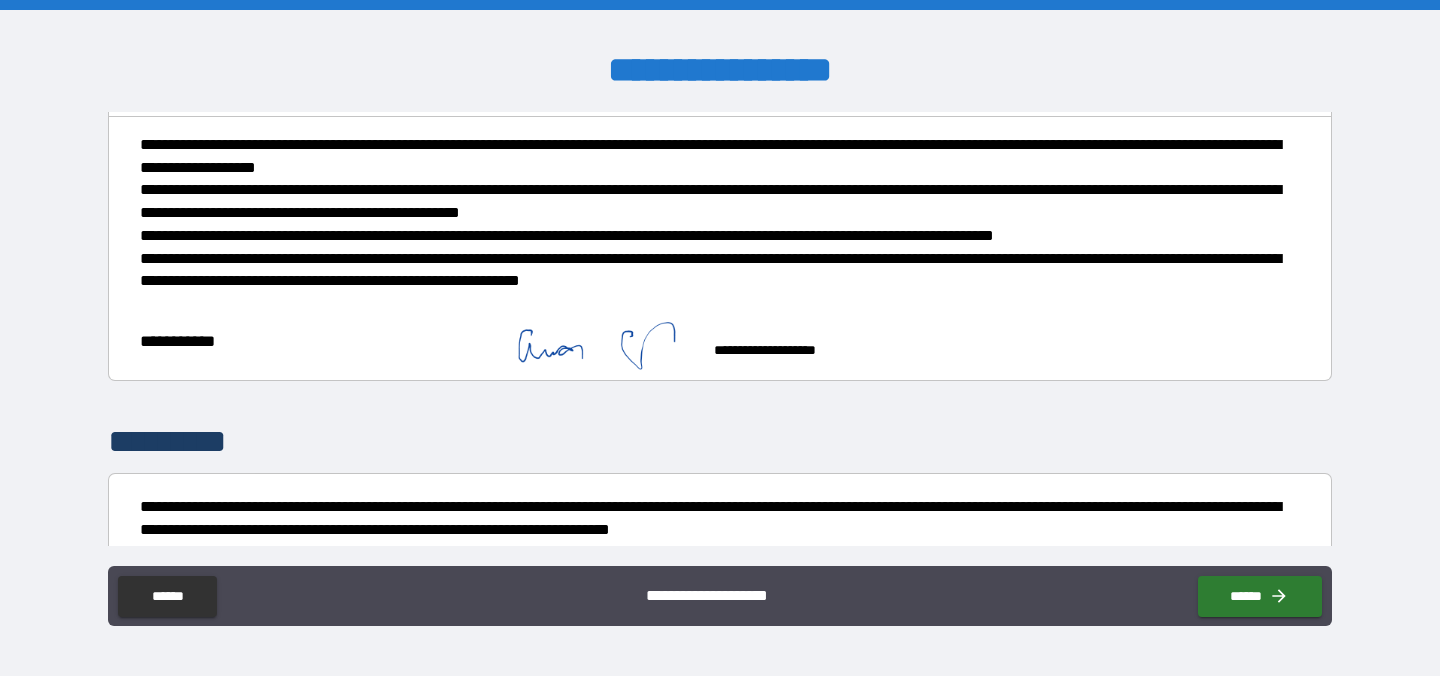 scroll, scrollTop: 5218, scrollLeft: 0, axis: vertical 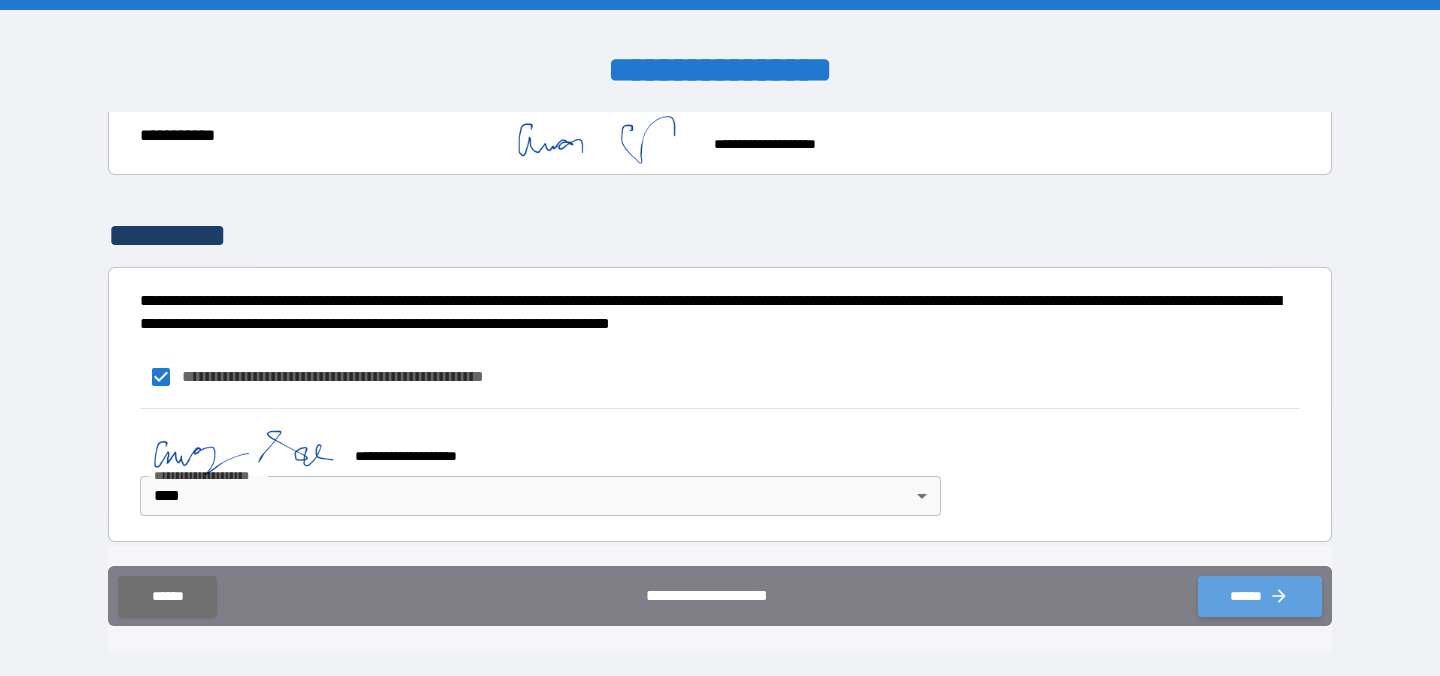 click 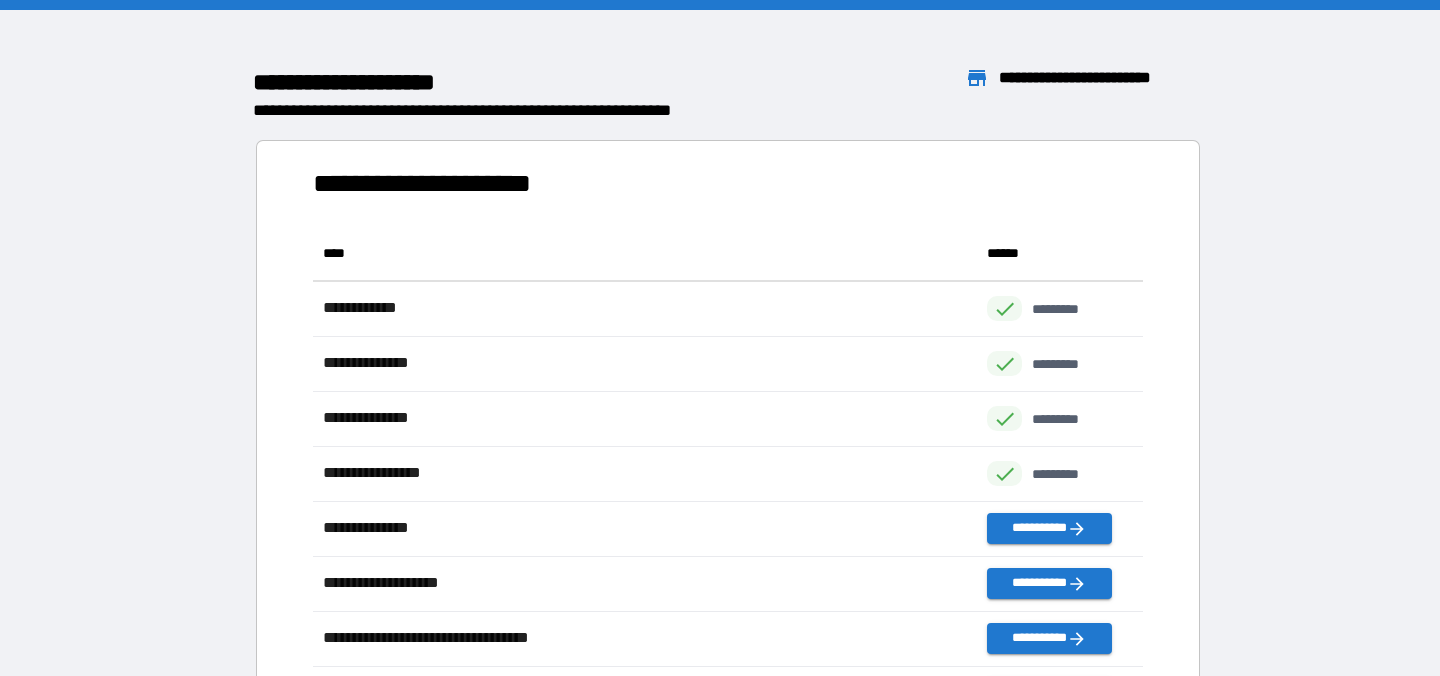 scroll, scrollTop: 1, scrollLeft: 1, axis: both 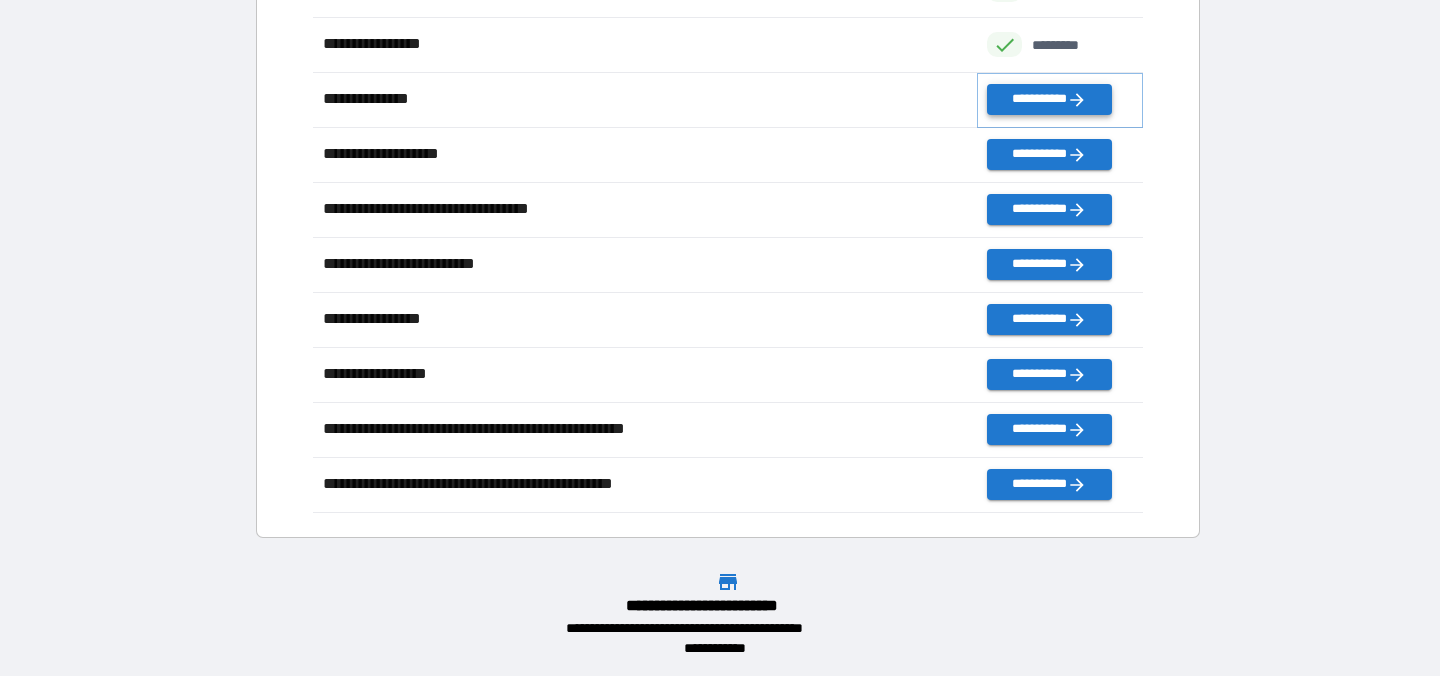 click on "**********" at bounding box center [1049, 99] 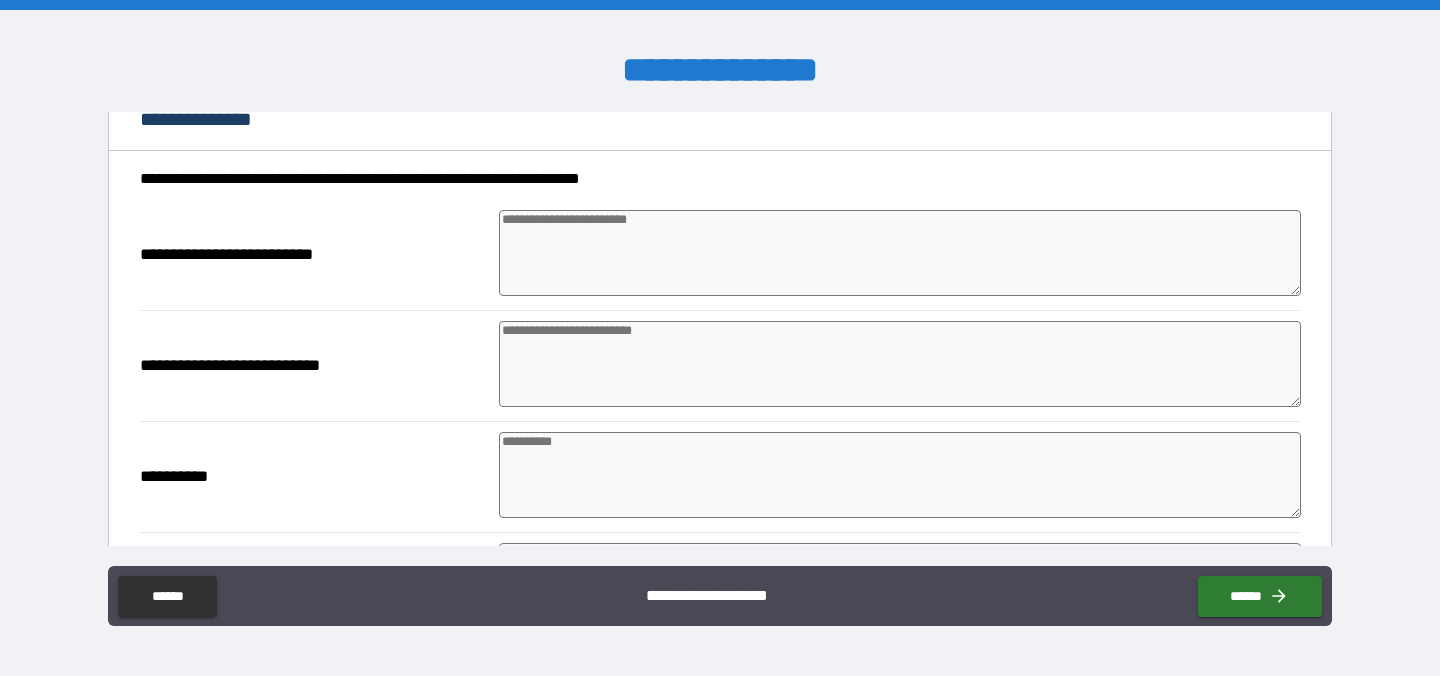 scroll, scrollTop: 169, scrollLeft: 0, axis: vertical 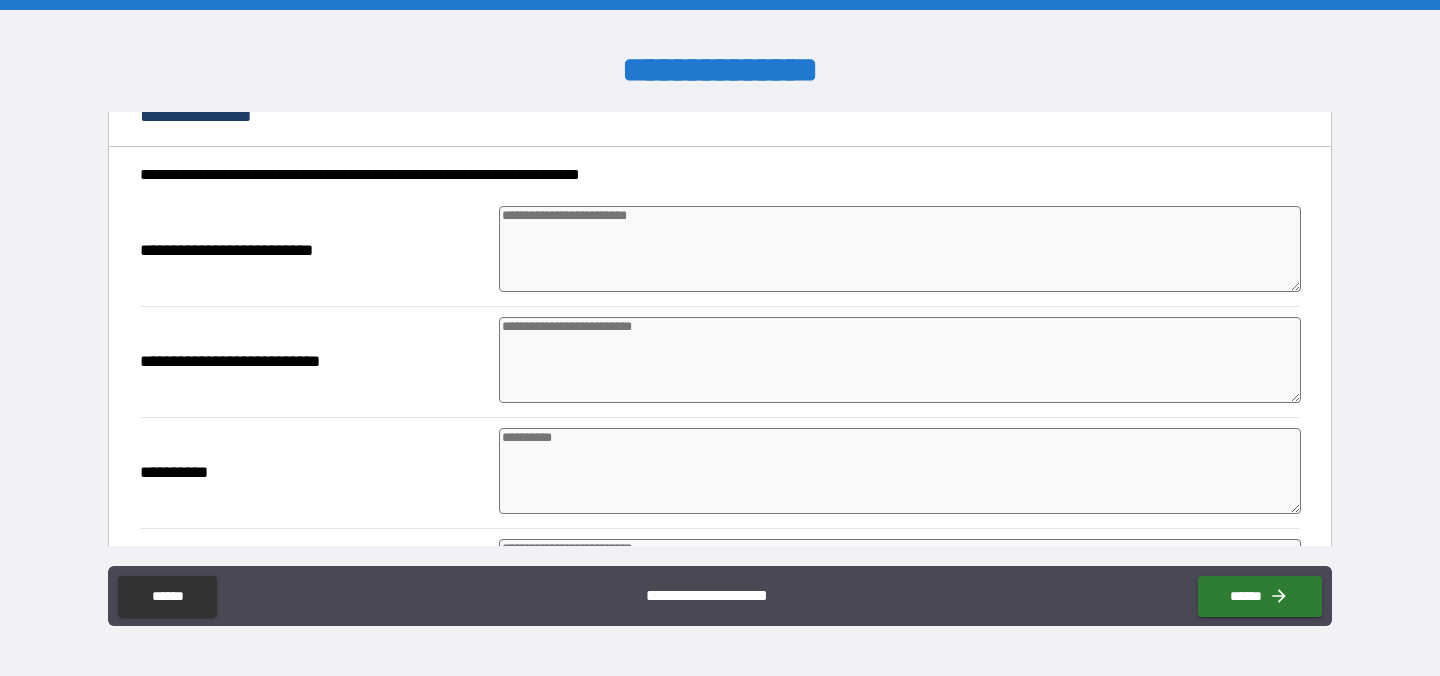 click at bounding box center [900, 249] 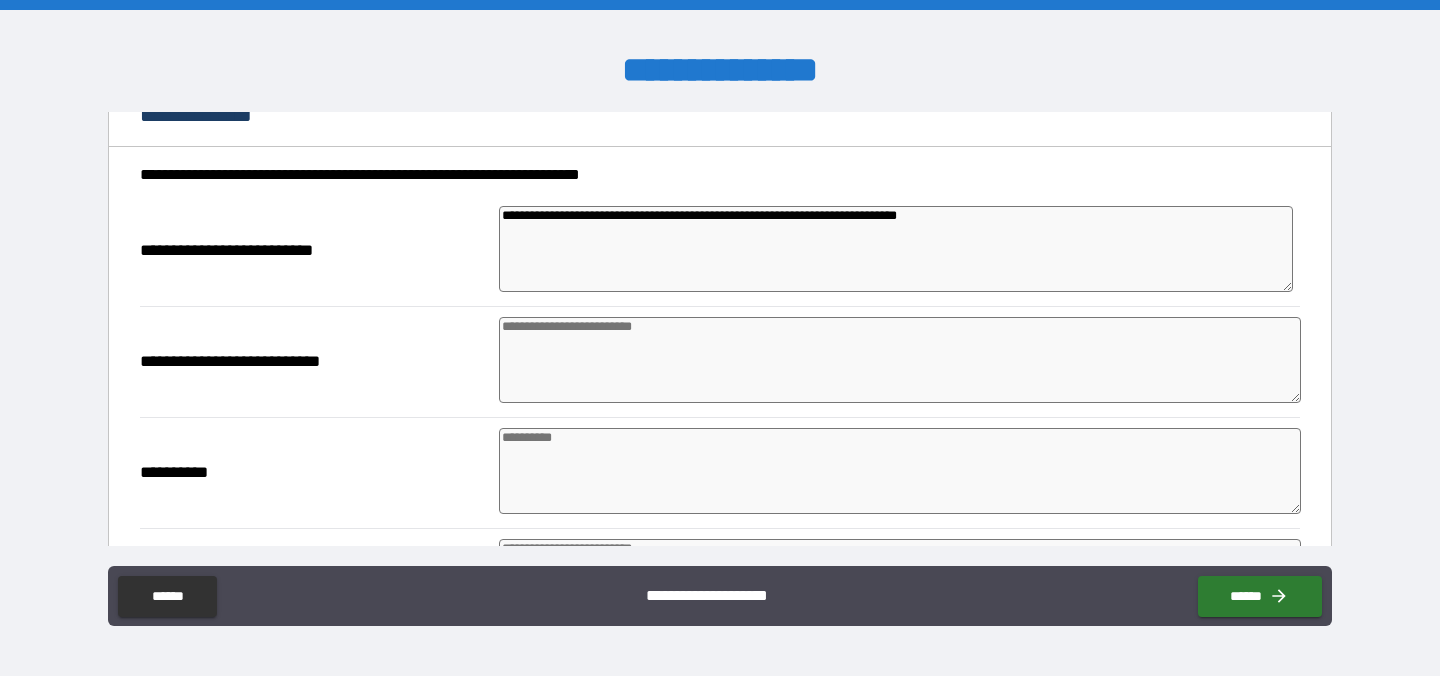 click at bounding box center (900, 360) 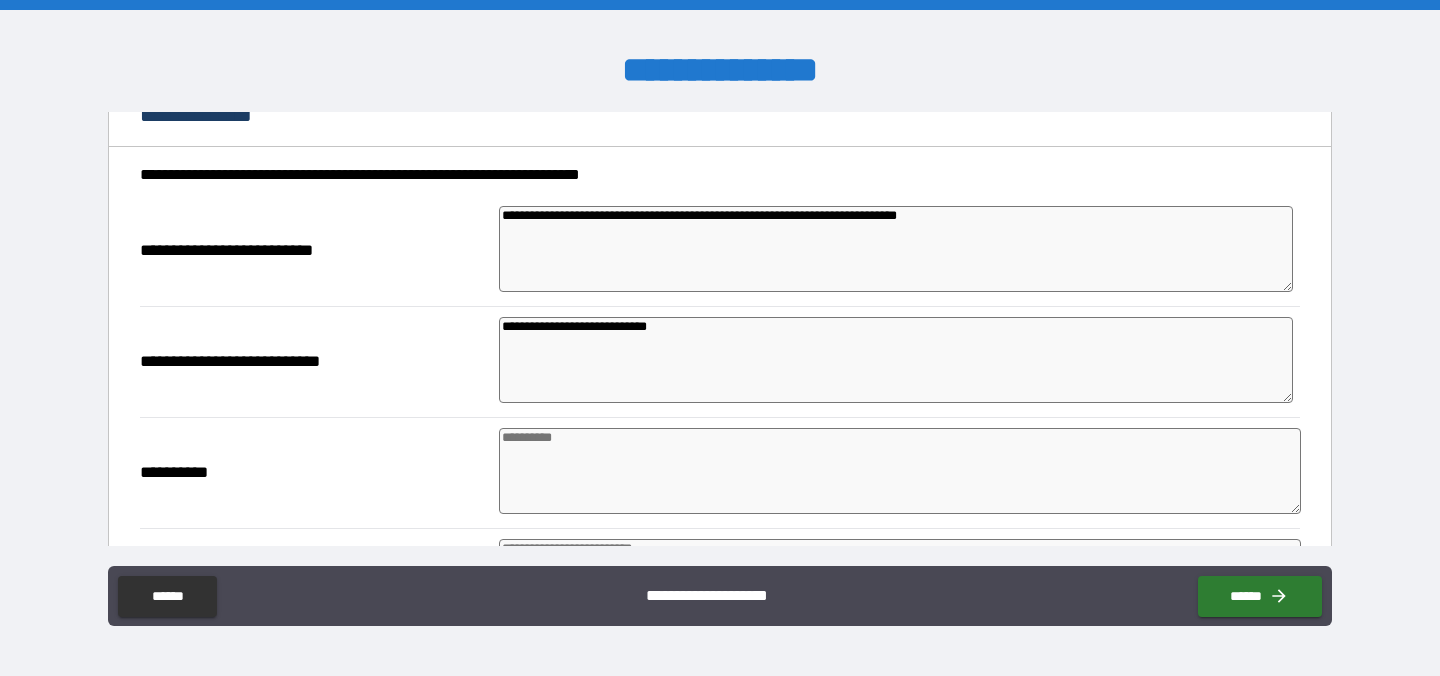 scroll, scrollTop: 343, scrollLeft: 0, axis: vertical 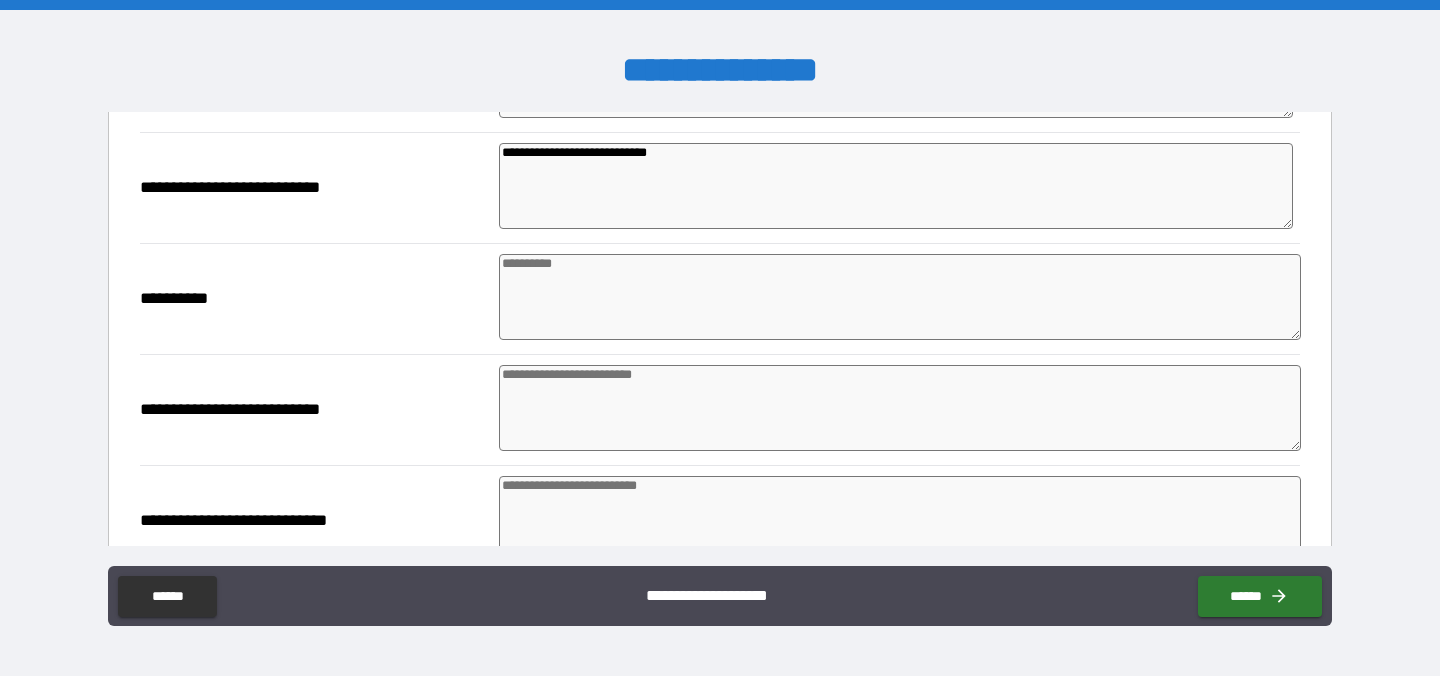 click at bounding box center [900, 297] 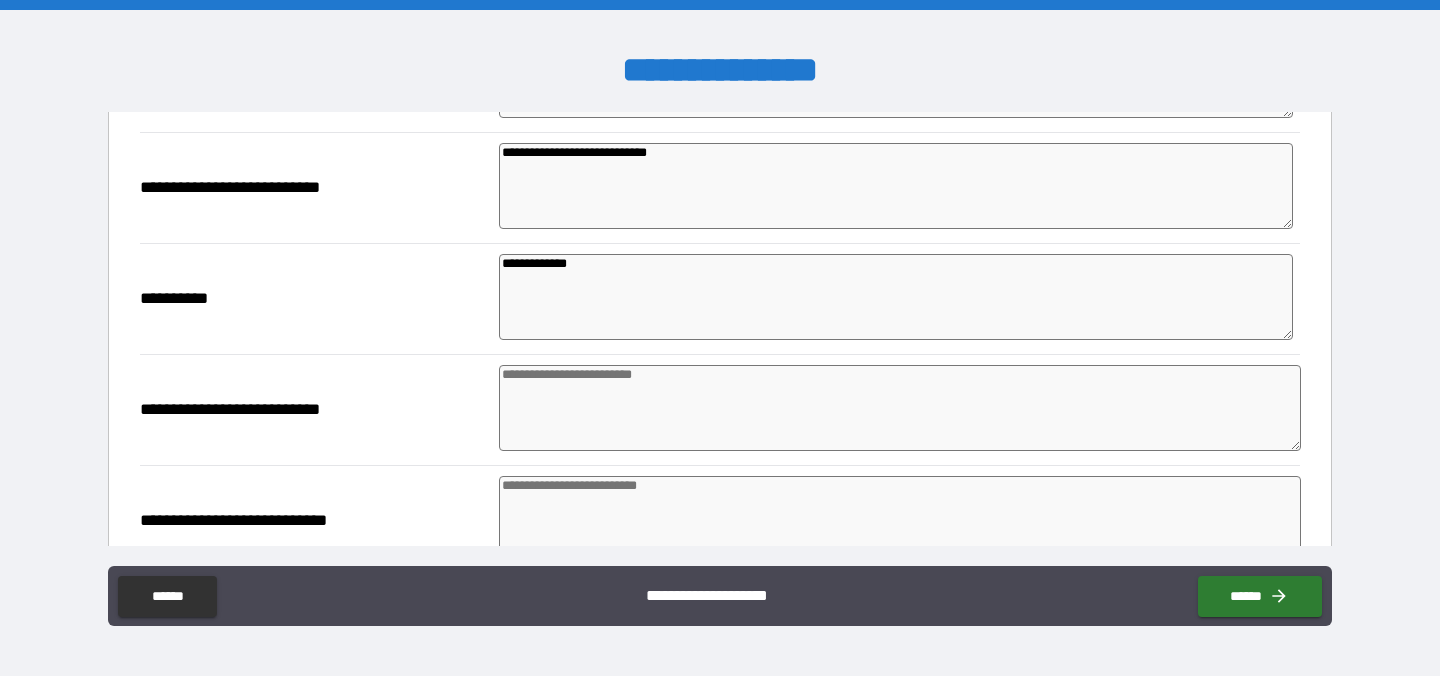 click at bounding box center [900, 408] 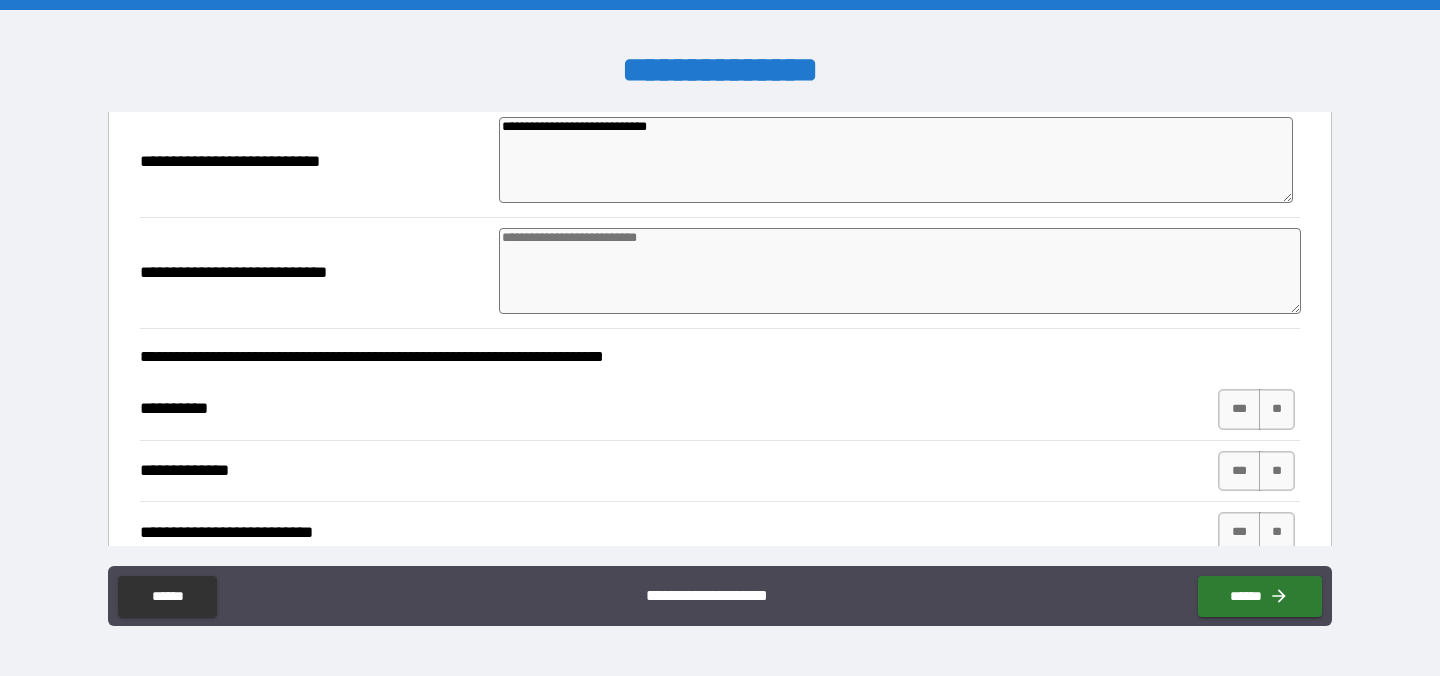 scroll, scrollTop: 603, scrollLeft: 0, axis: vertical 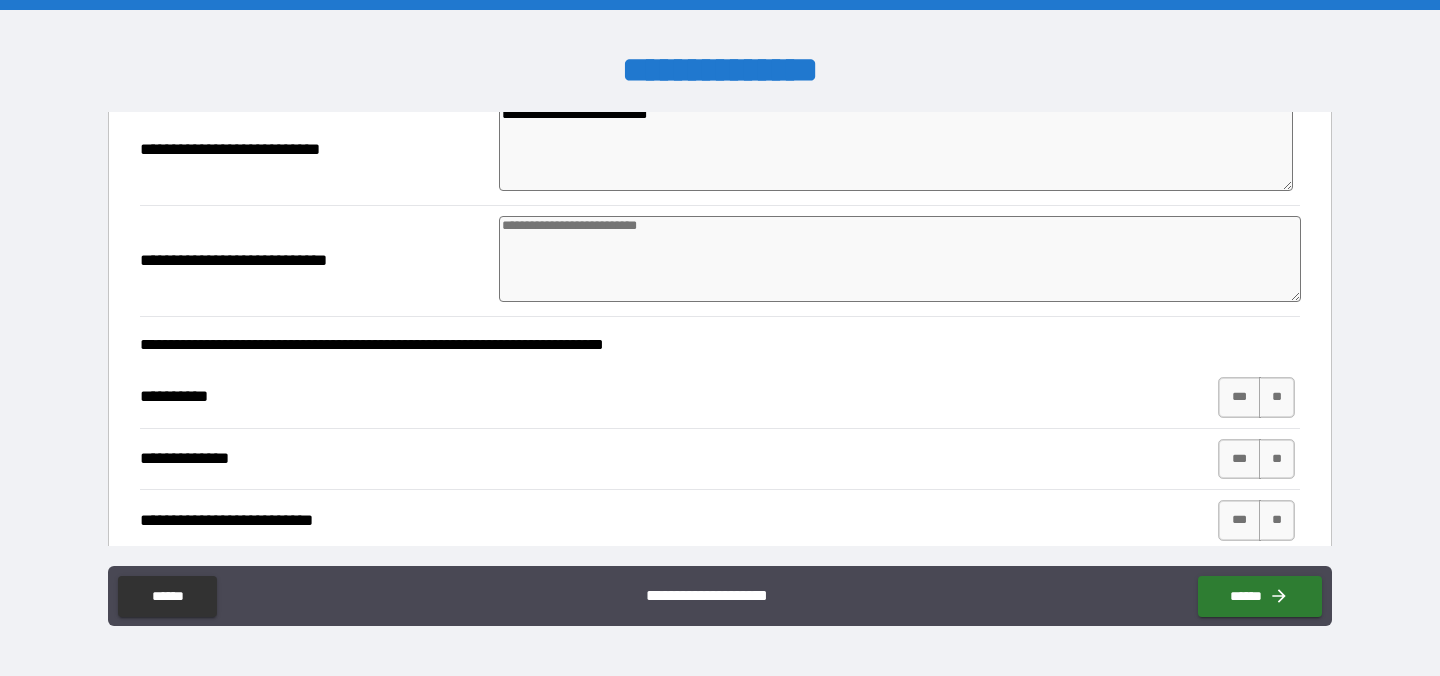 click at bounding box center (900, 259) 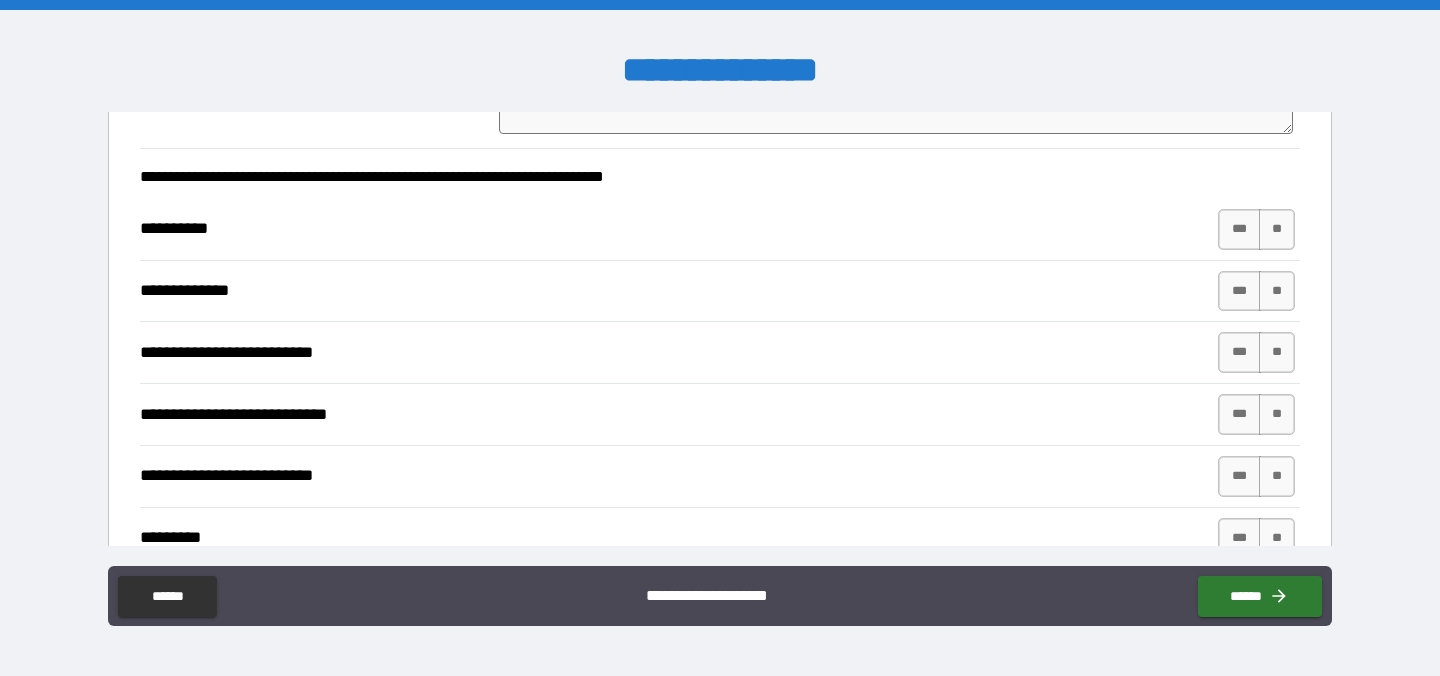 scroll, scrollTop: 790, scrollLeft: 0, axis: vertical 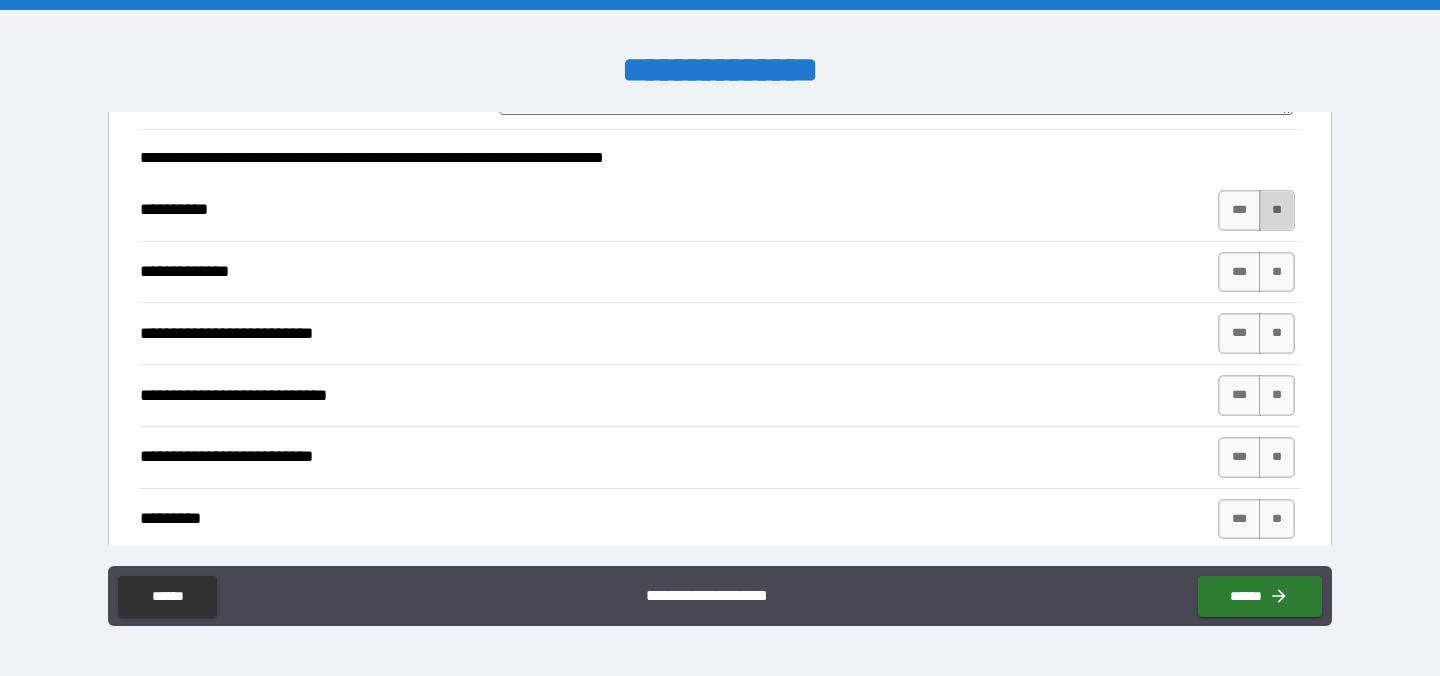 click on "**" at bounding box center (1277, 210) 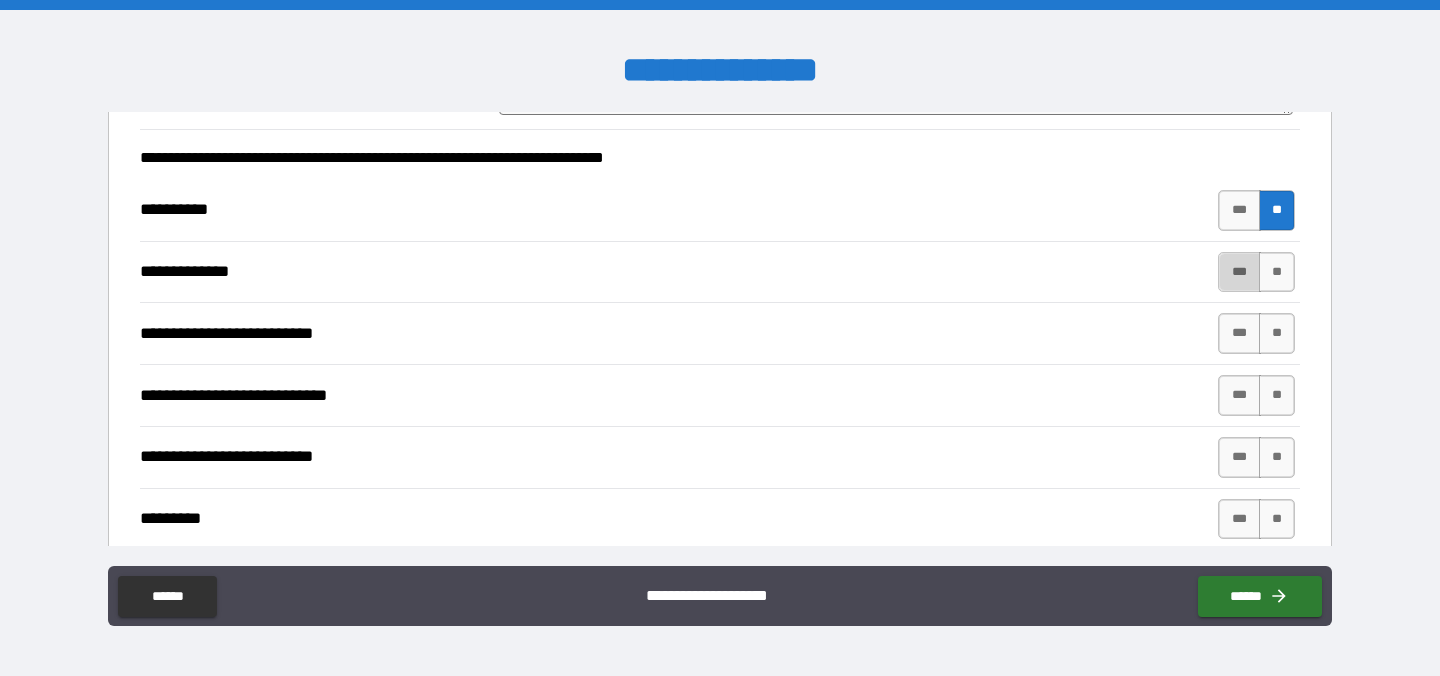 click on "***" at bounding box center (1239, 272) 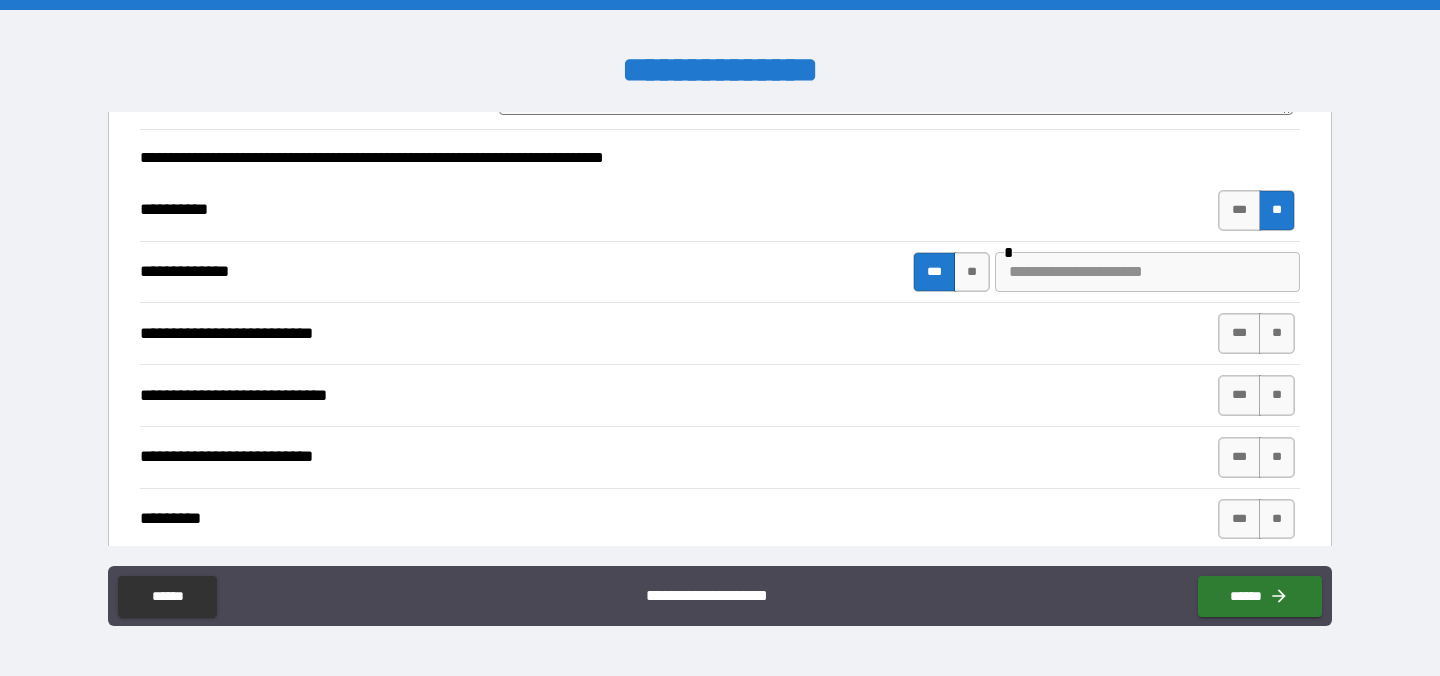 click at bounding box center [1147, 272] 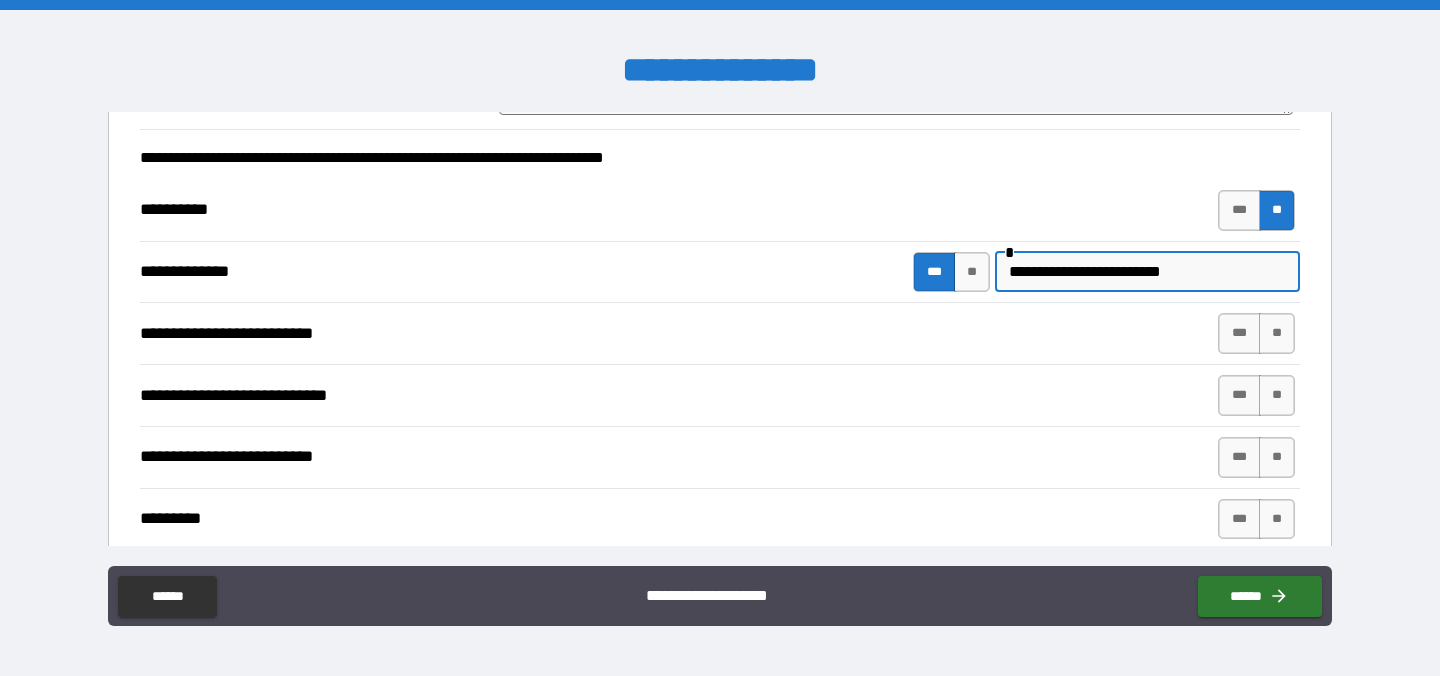 click on "**********" at bounding box center [1147, 272] 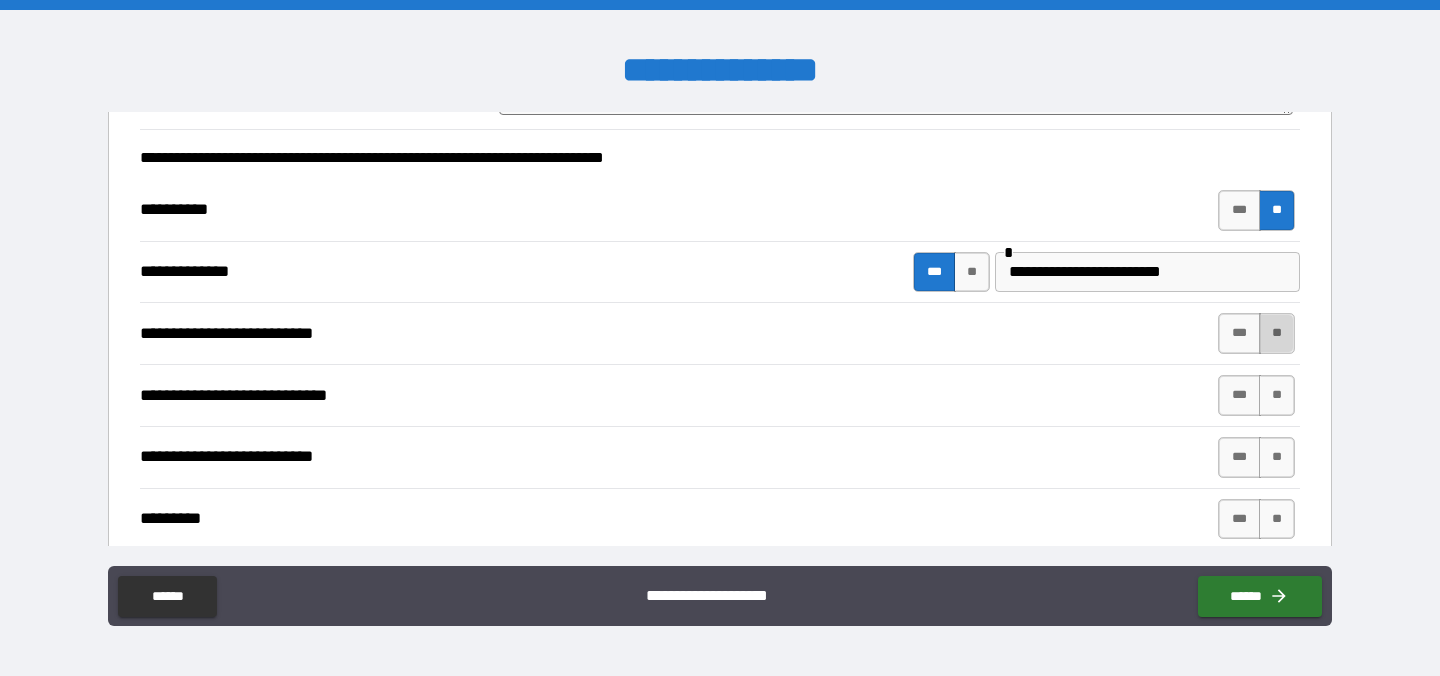 click on "**" at bounding box center [1277, 333] 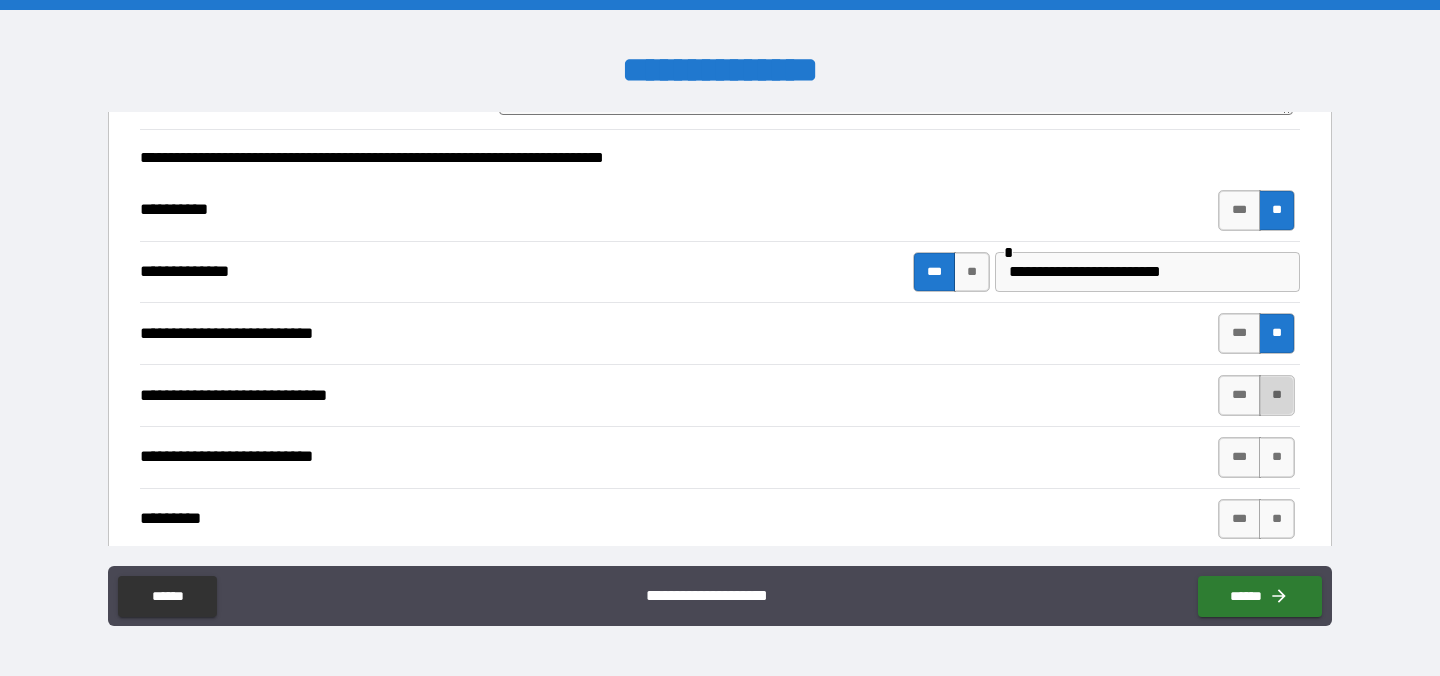 click on "**" at bounding box center (1277, 395) 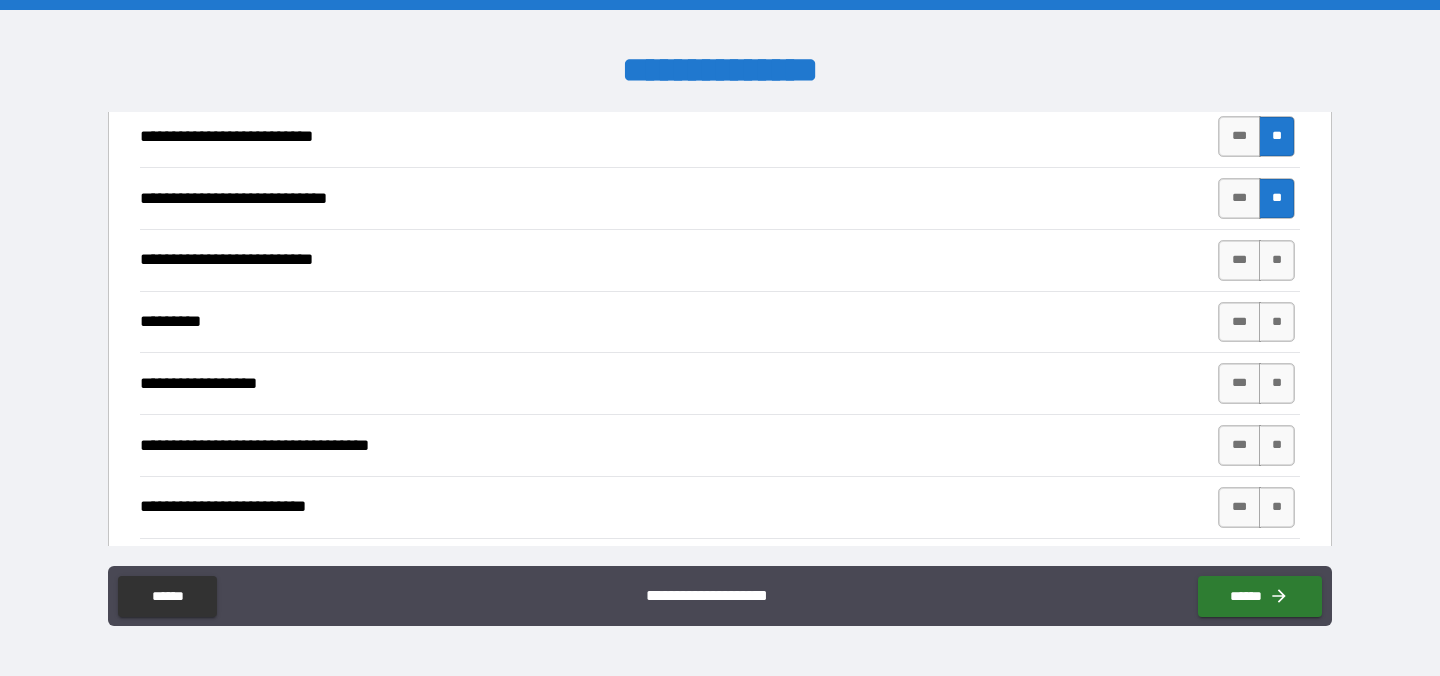 scroll, scrollTop: 1004, scrollLeft: 0, axis: vertical 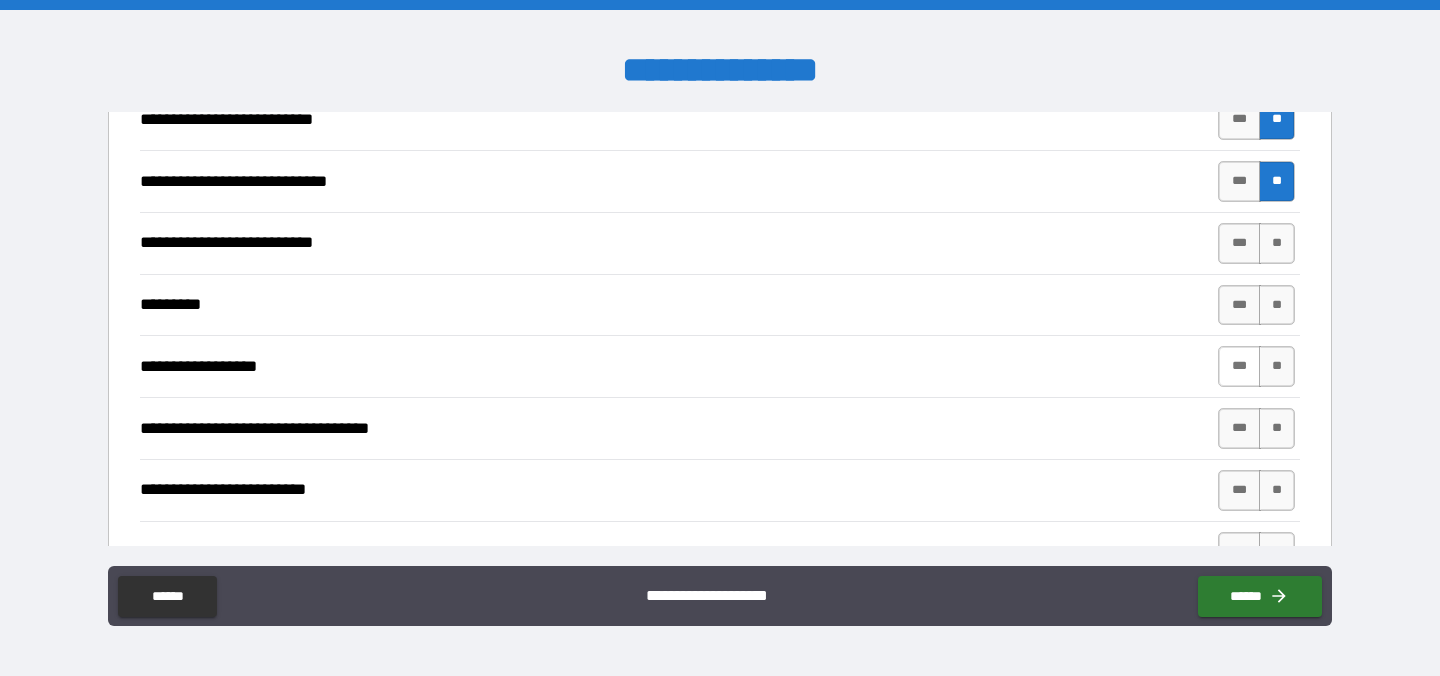 click on "***" at bounding box center [1239, 366] 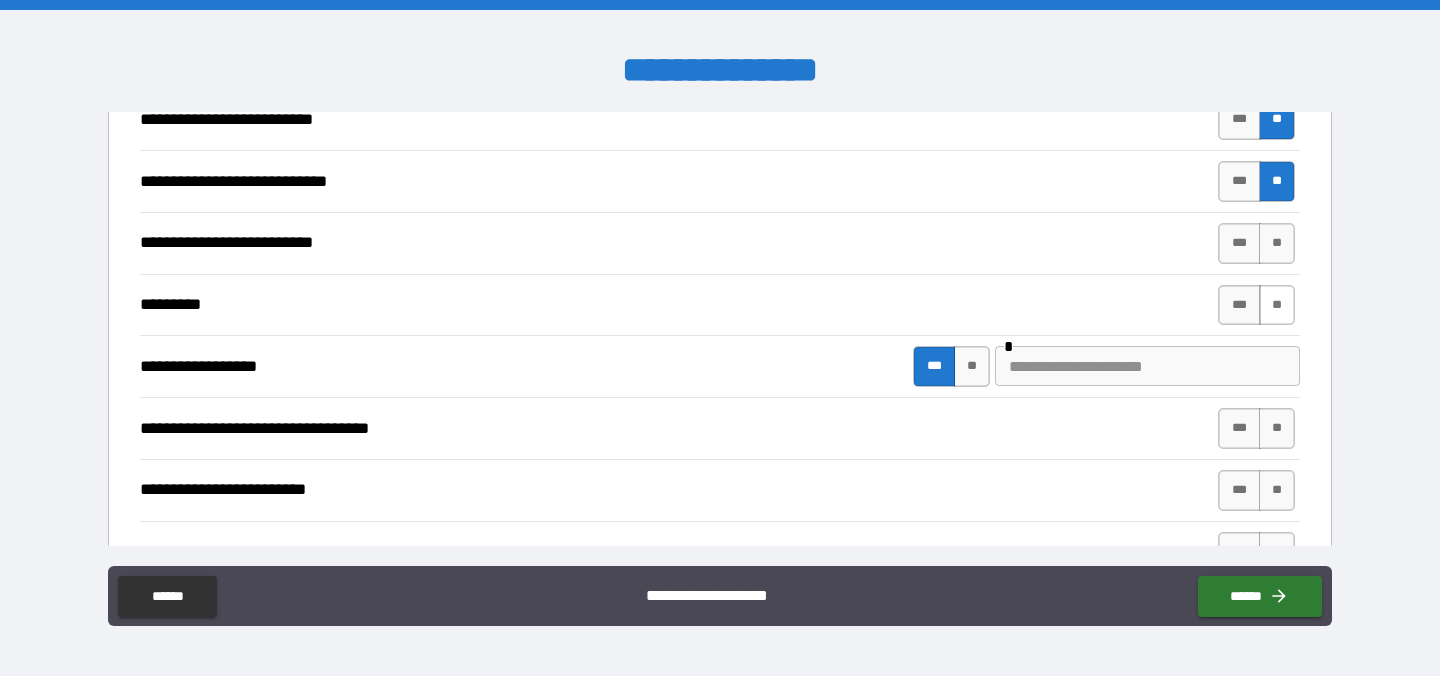 click on "**" at bounding box center [1277, 305] 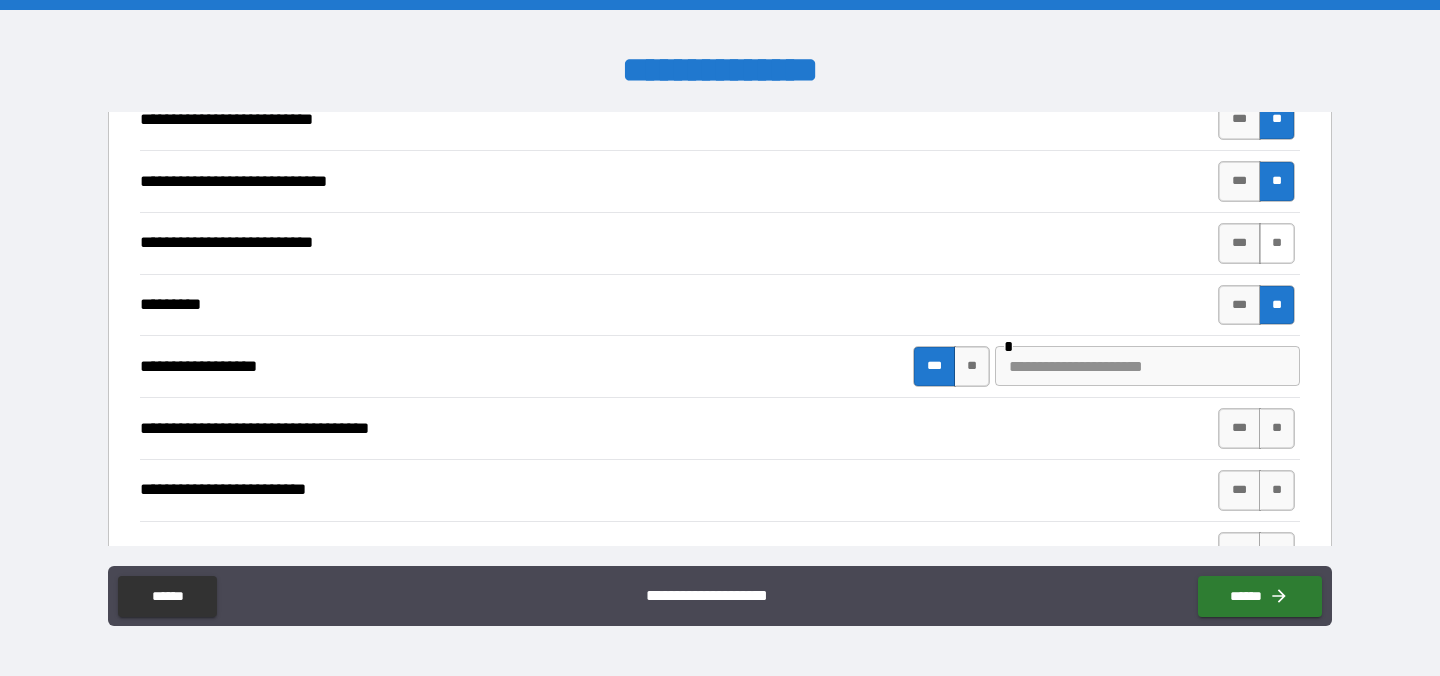 click on "**" at bounding box center (1277, 243) 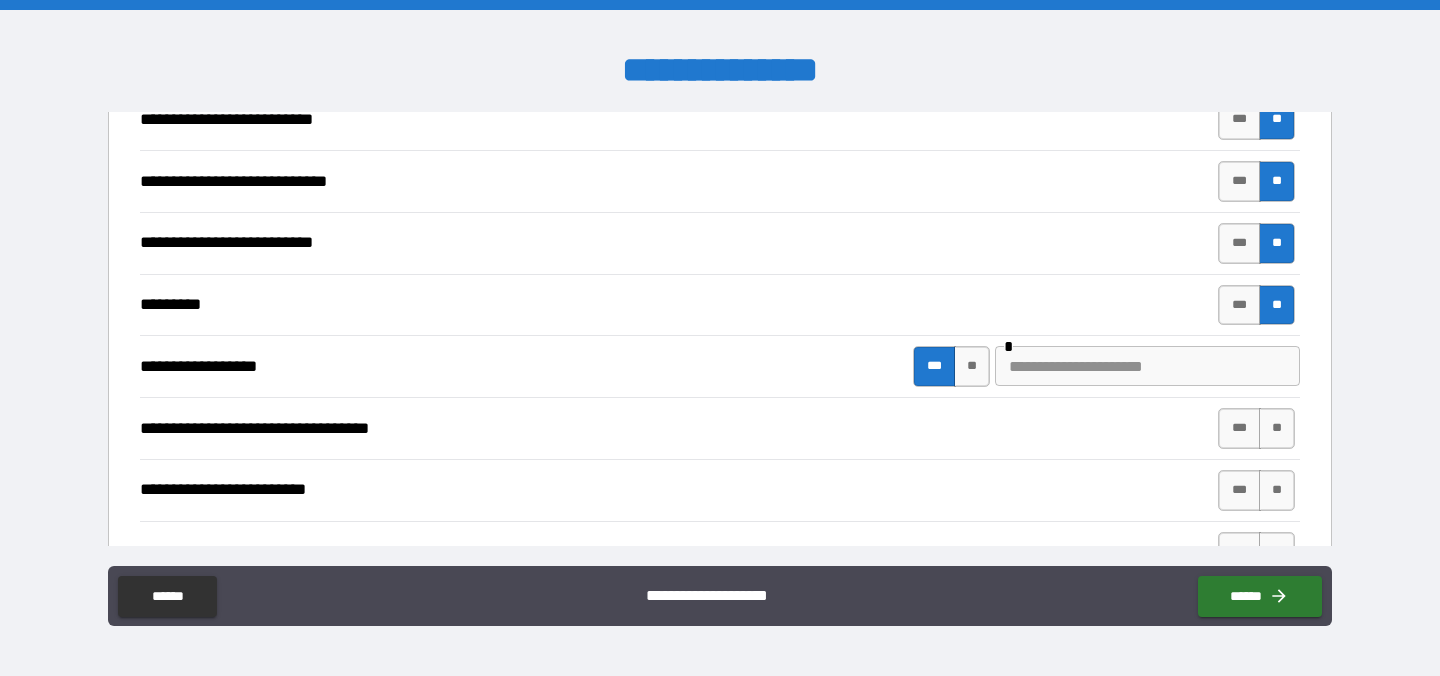 click at bounding box center [1147, 366] 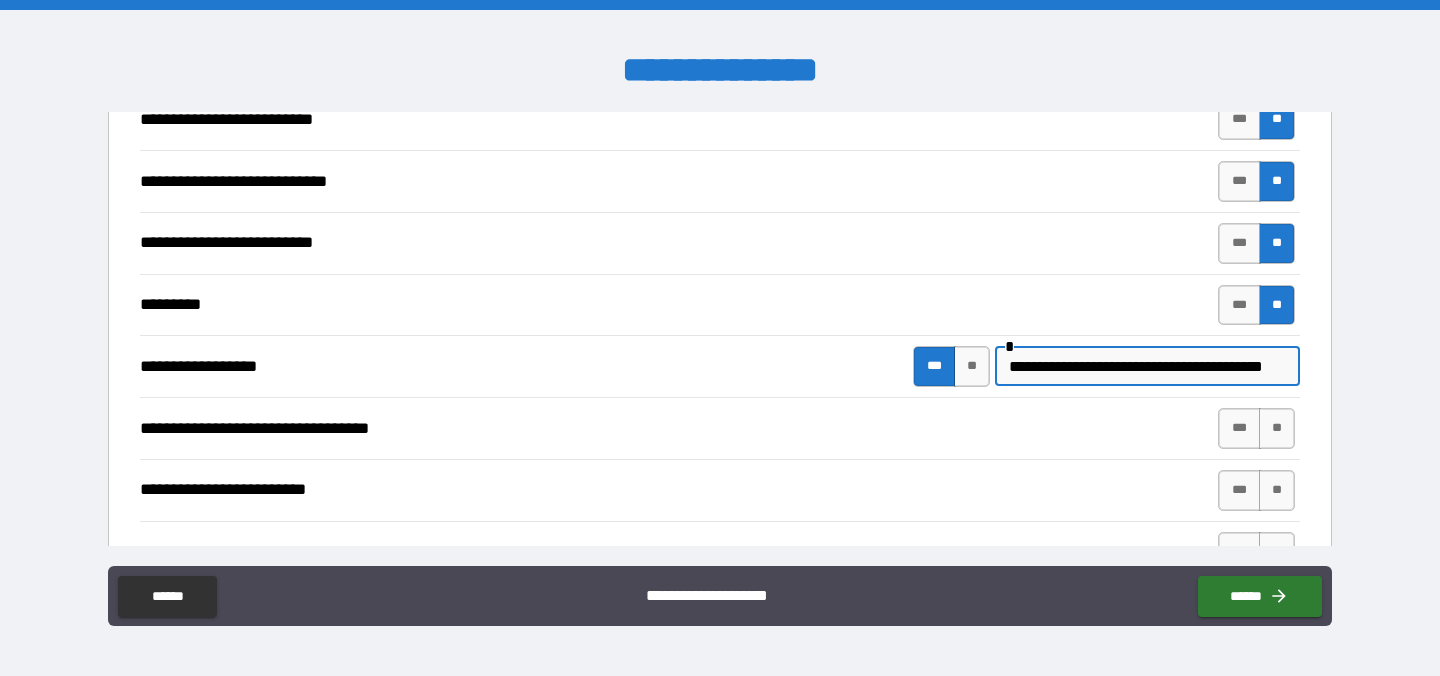 scroll, scrollTop: 0, scrollLeft: 7, axis: horizontal 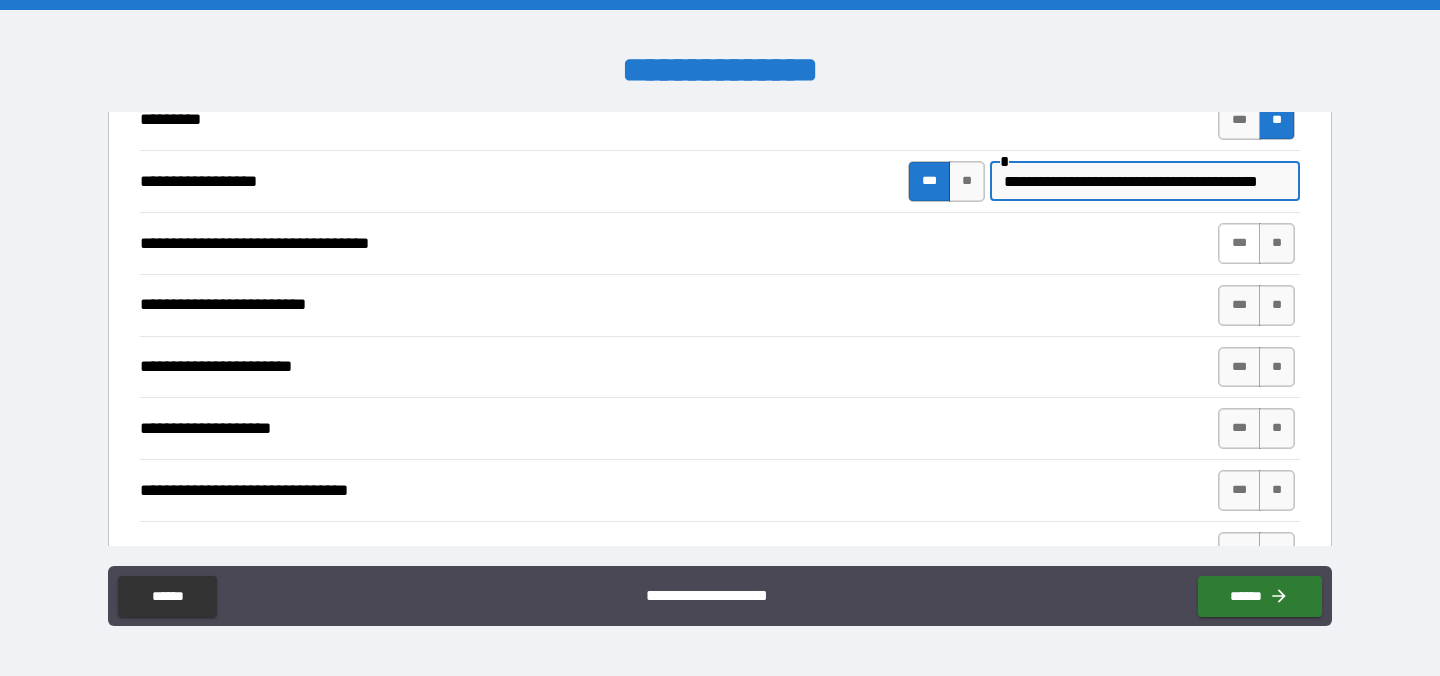 click on "***" at bounding box center (1239, 243) 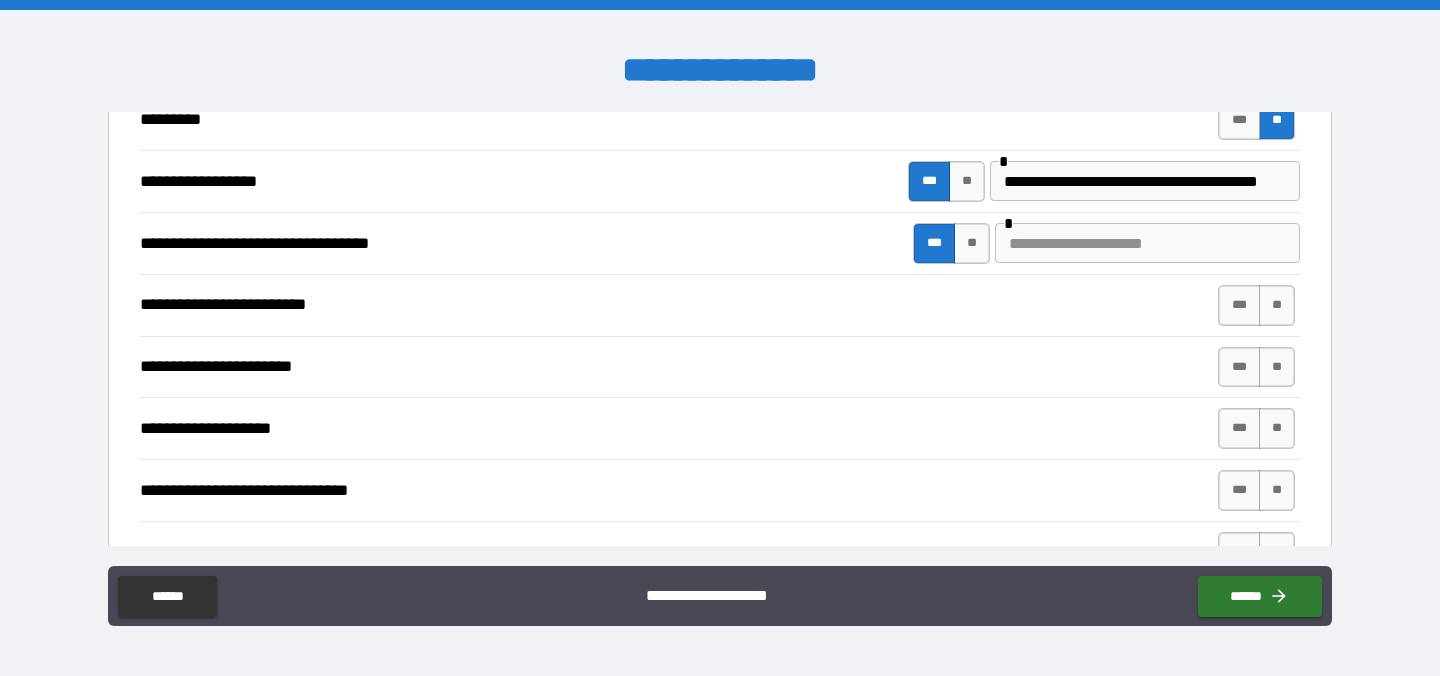 click at bounding box center (1147, 243) 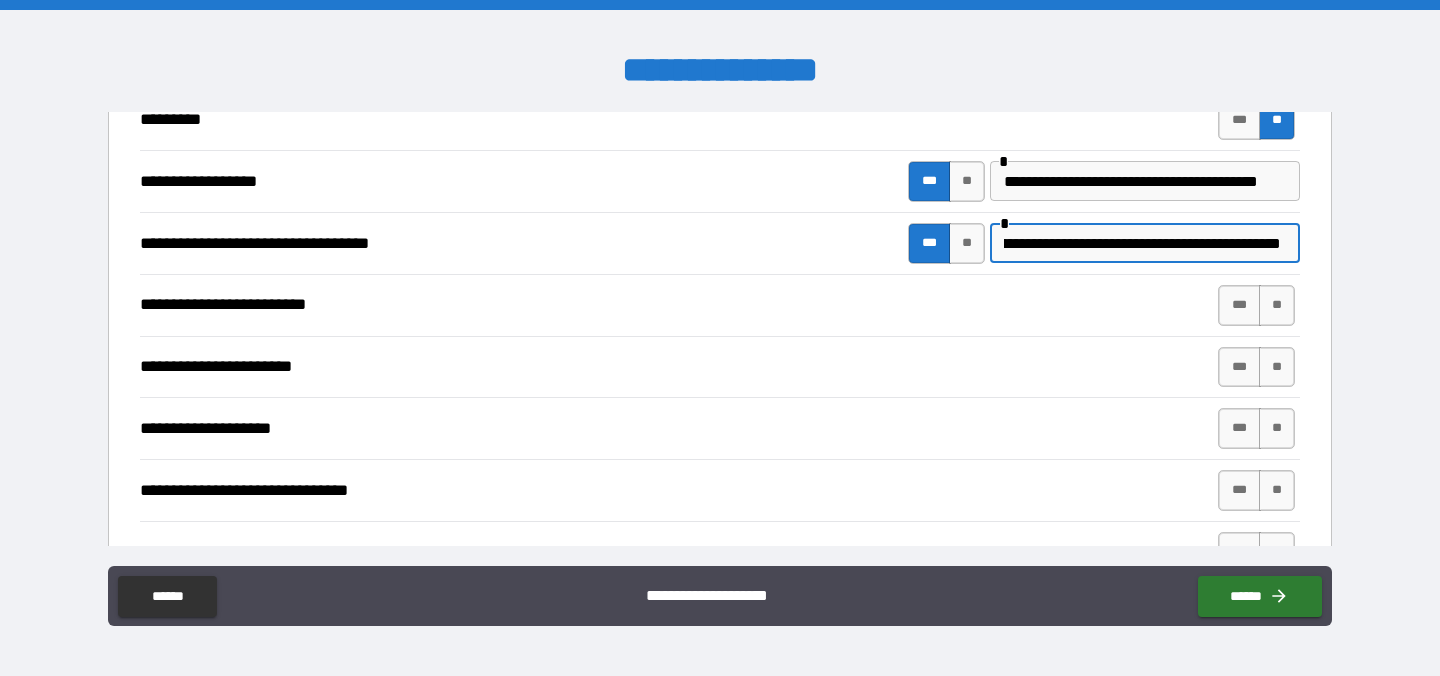 scroll, scrollTop: 0, scrollLeft: 99, axis: horizontal 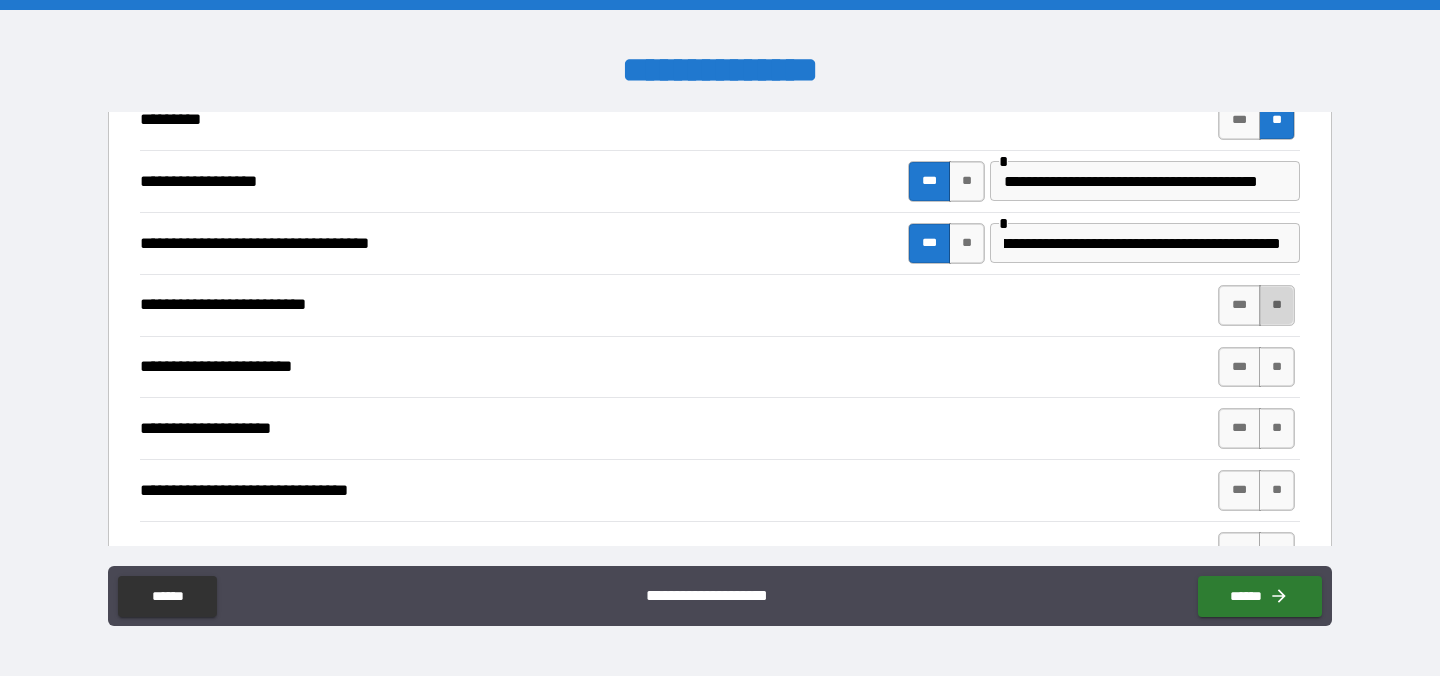 click on "**" at bounding box center [1277, 305] 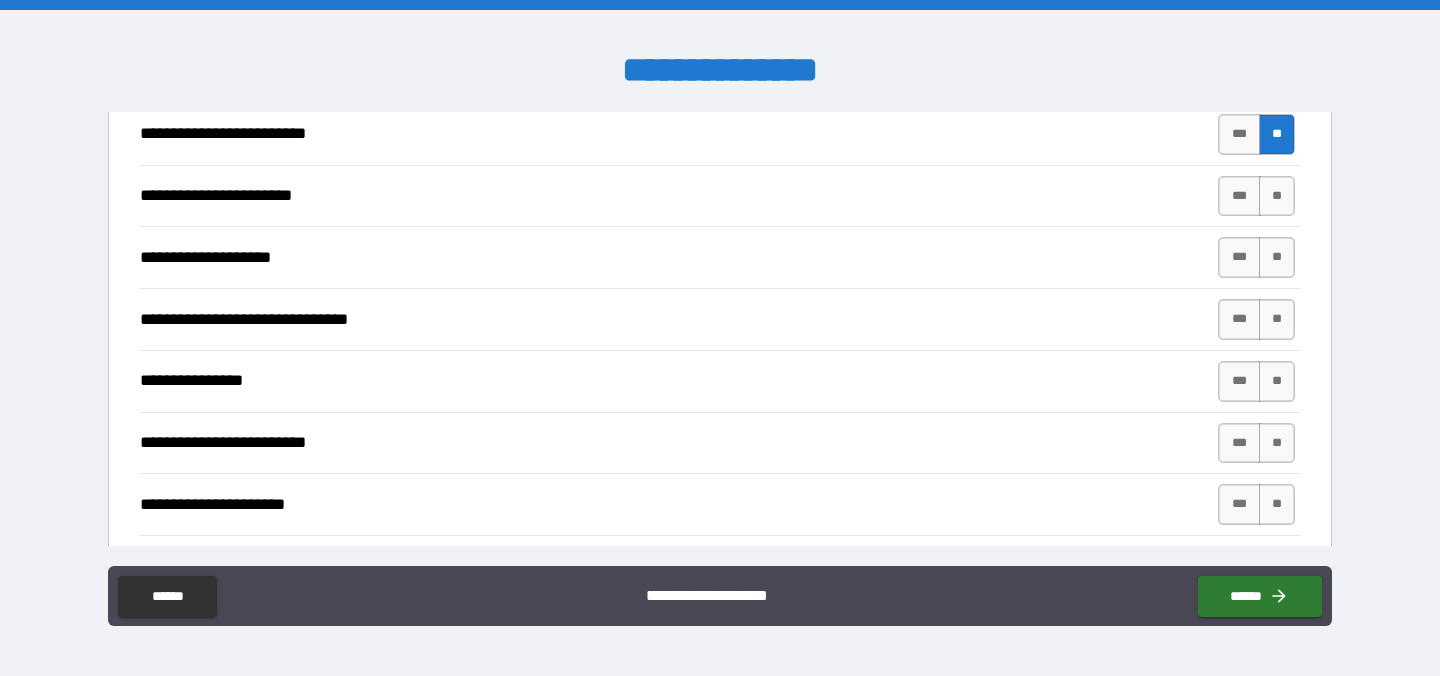 scroll, scrollTop: 1371, scrollLeft: 0, axis: vertical 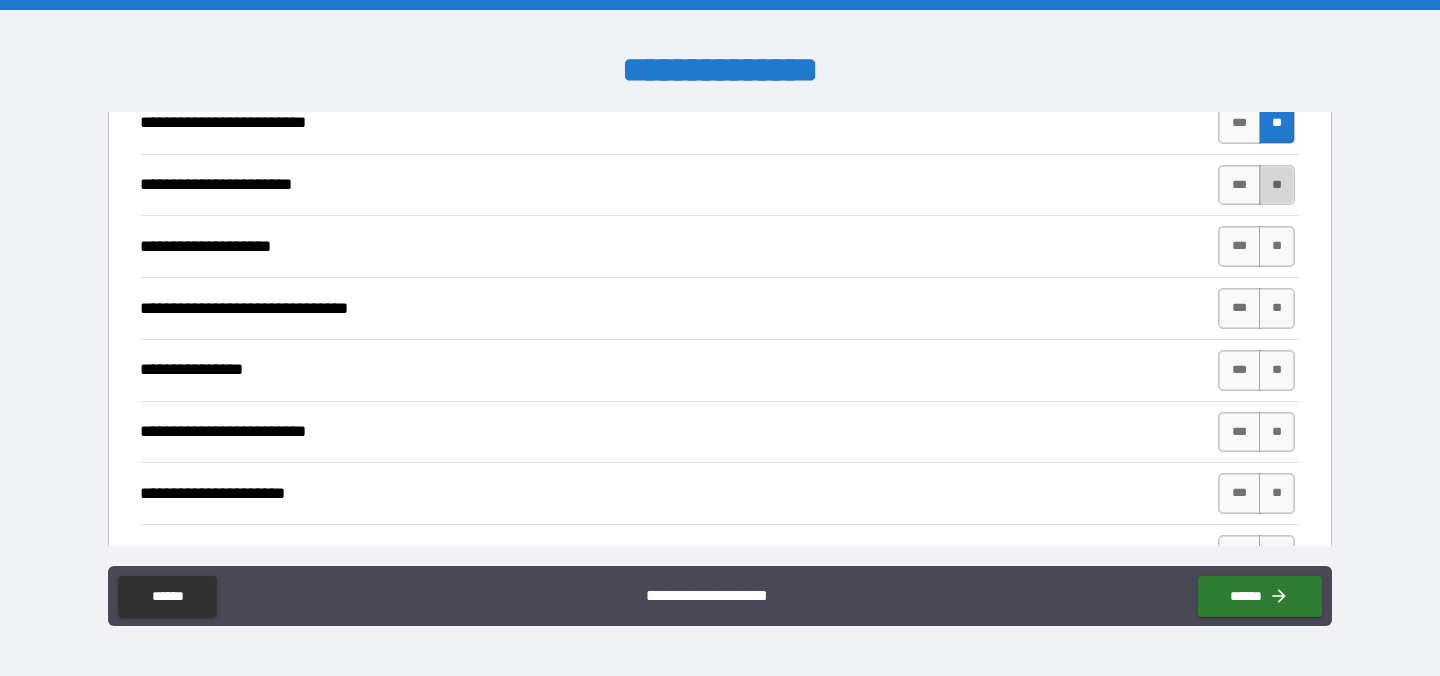 click on "**" at bounding box center [1277, 185] 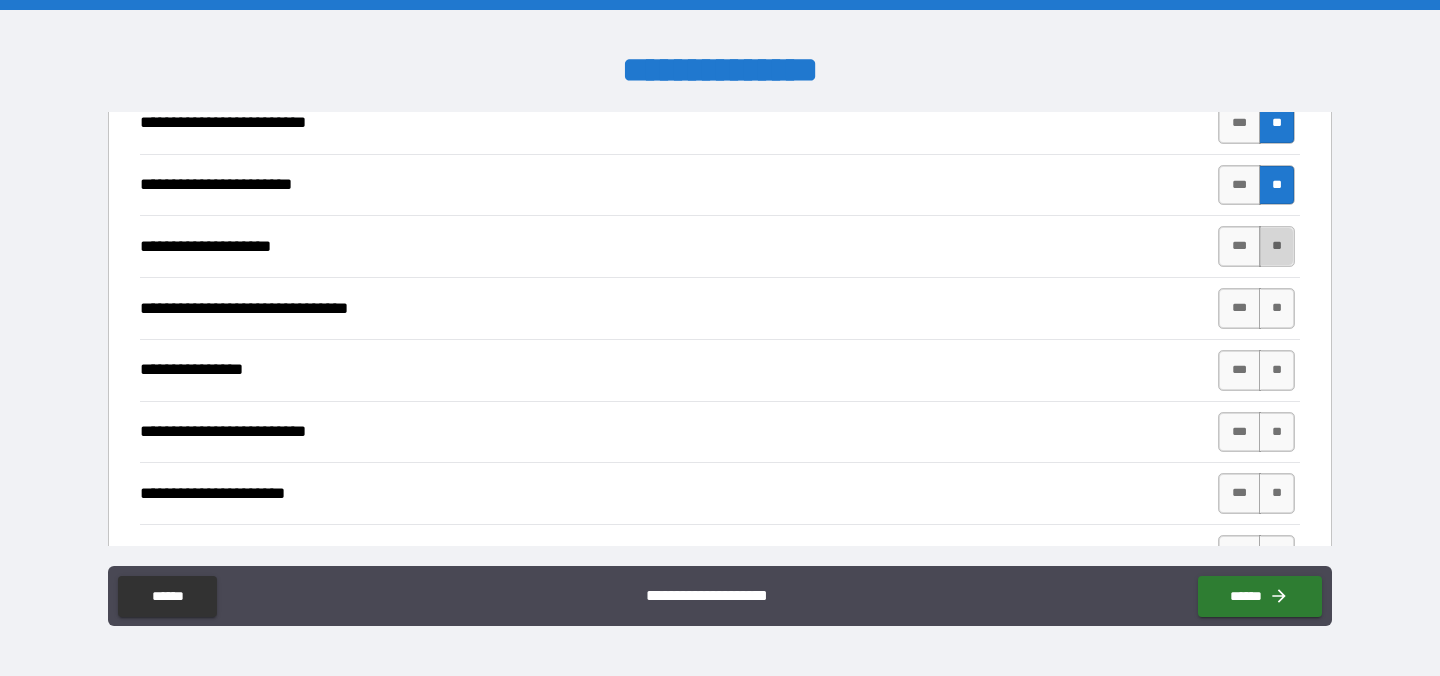 click on "**" at bounding box center (1277, 246) 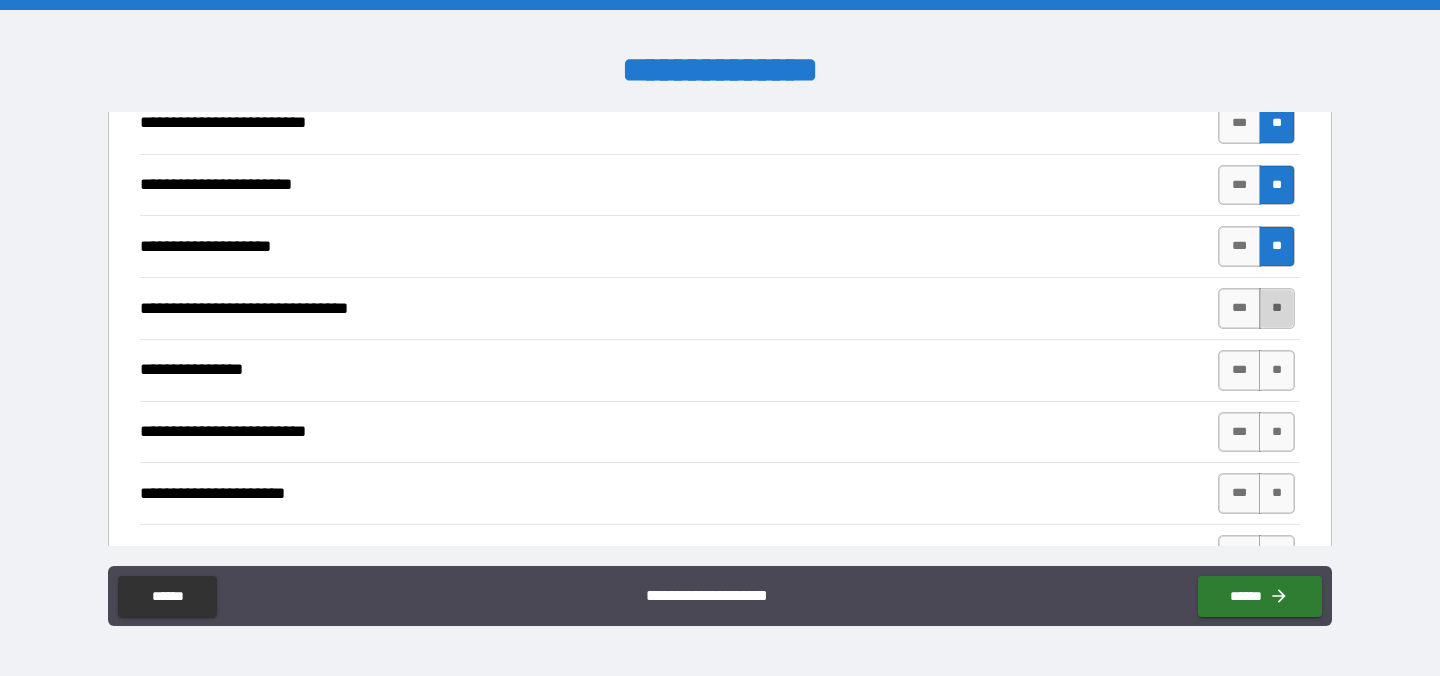 click on "**" at bounding box center (1277, 308) 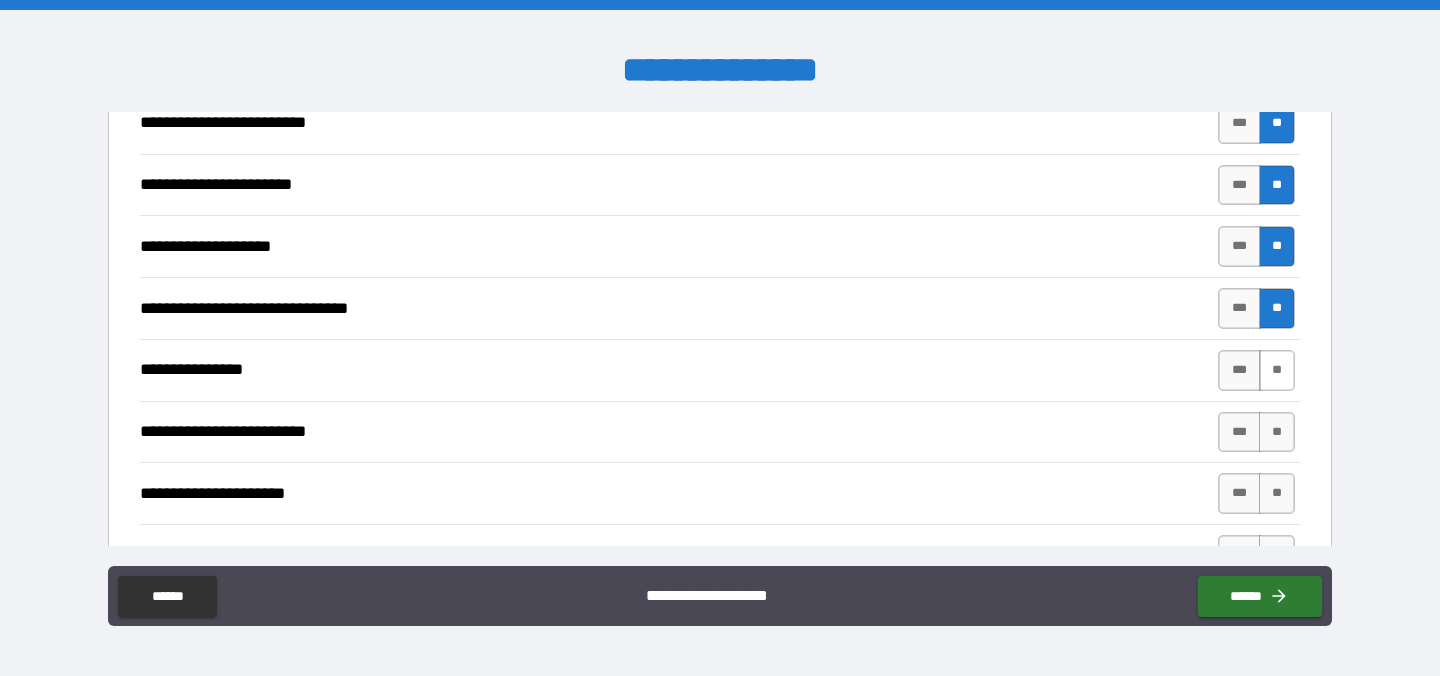 click on "**" at bounding box center [1277, 370] 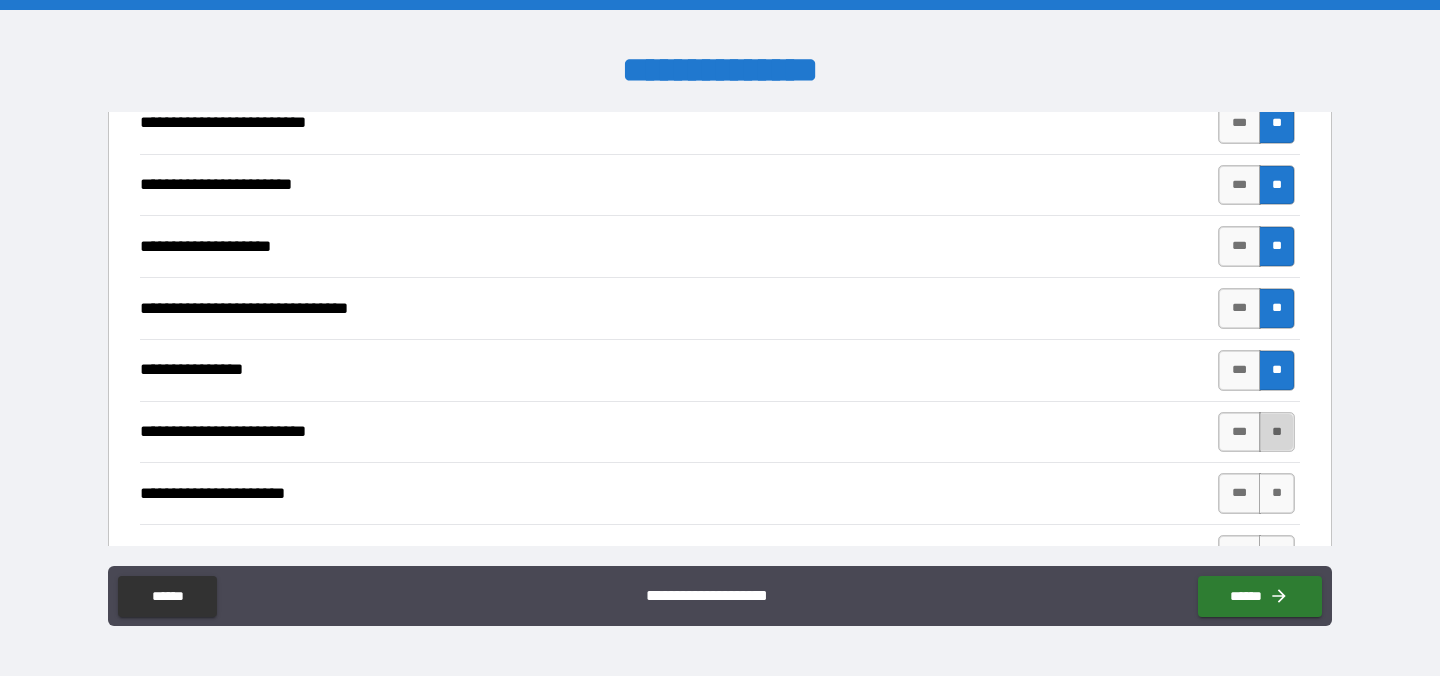 click on "**" at bounding box center (1277, 432) 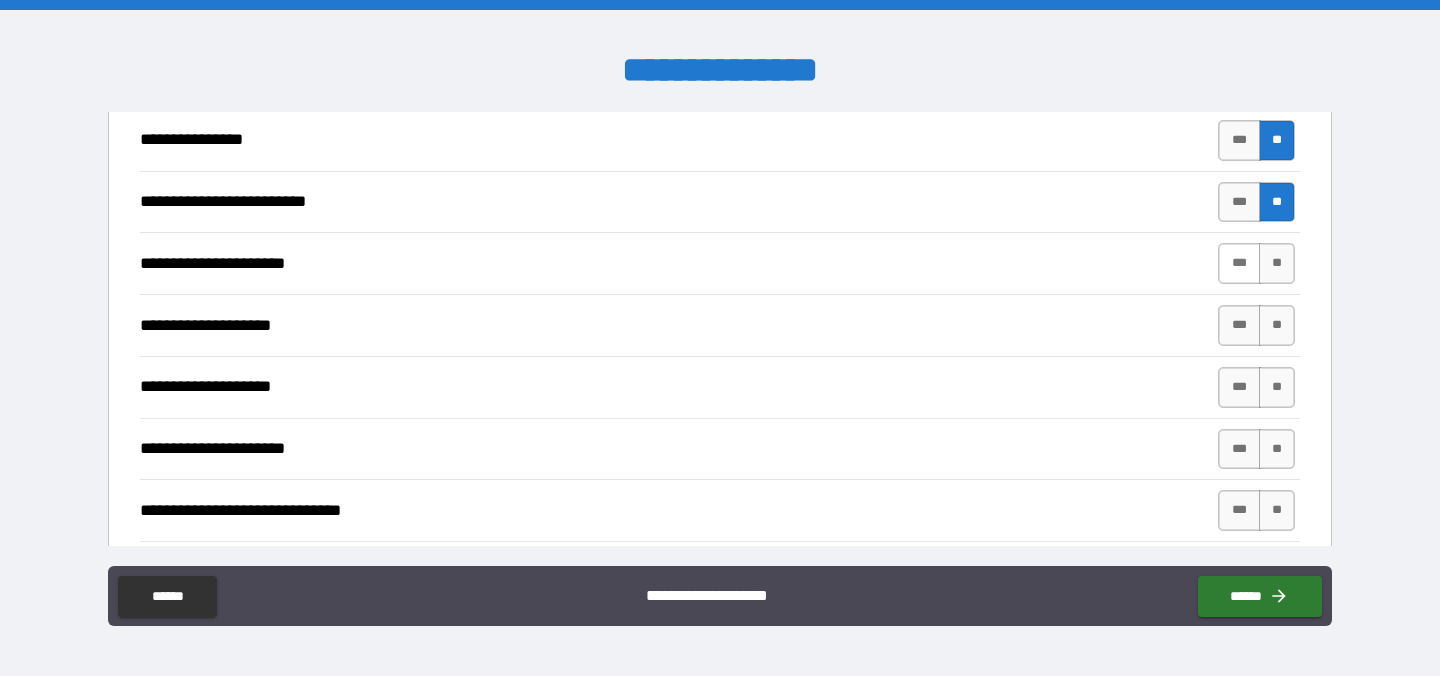 scroll, scrollTop: 1593, scrollLeft: 0, axis: vertical 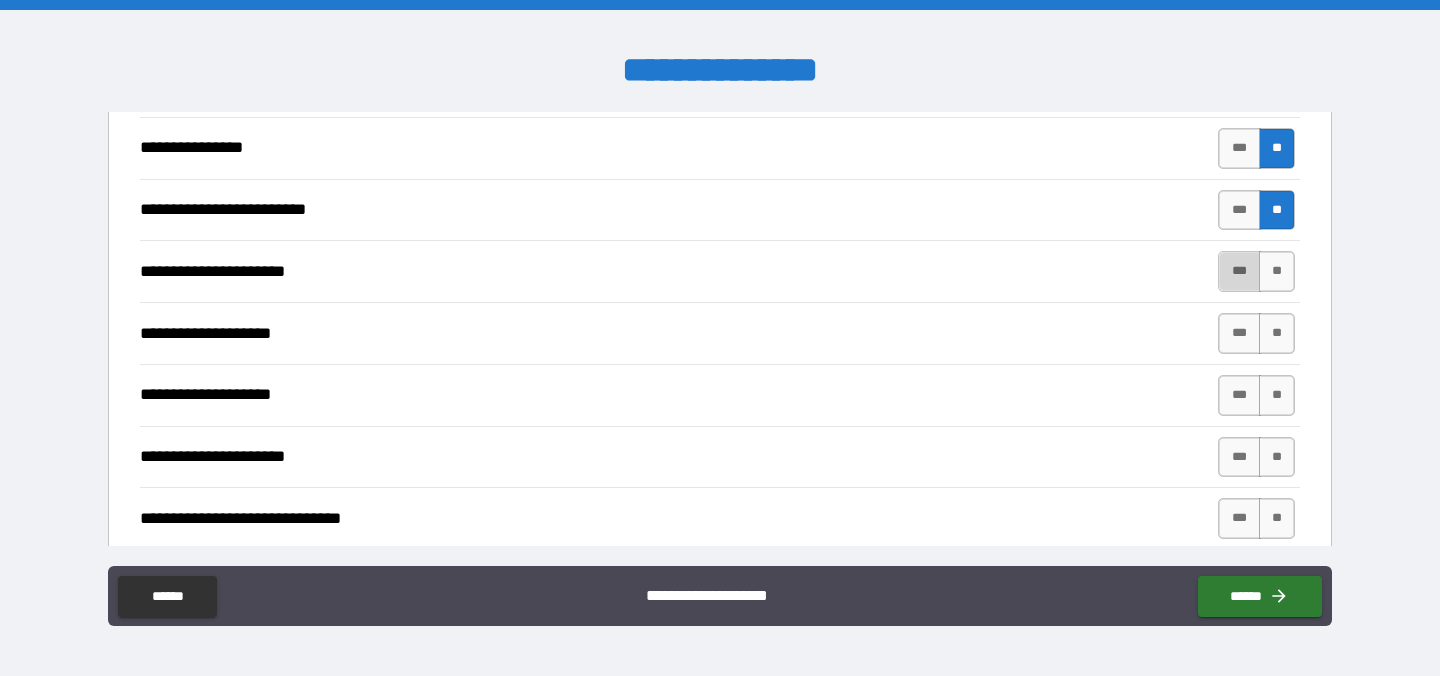 click on "***" at bounding box center (1239, 271) 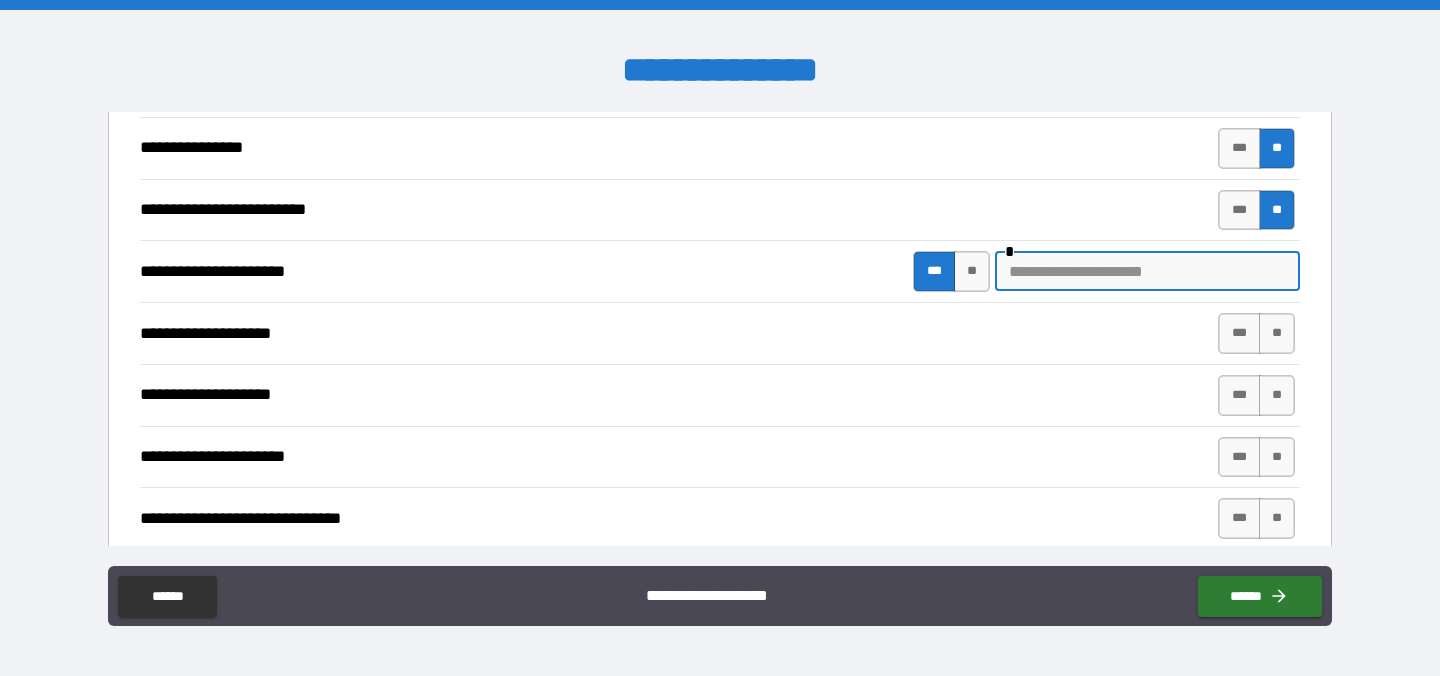 click at bounding box center [1147, 271] 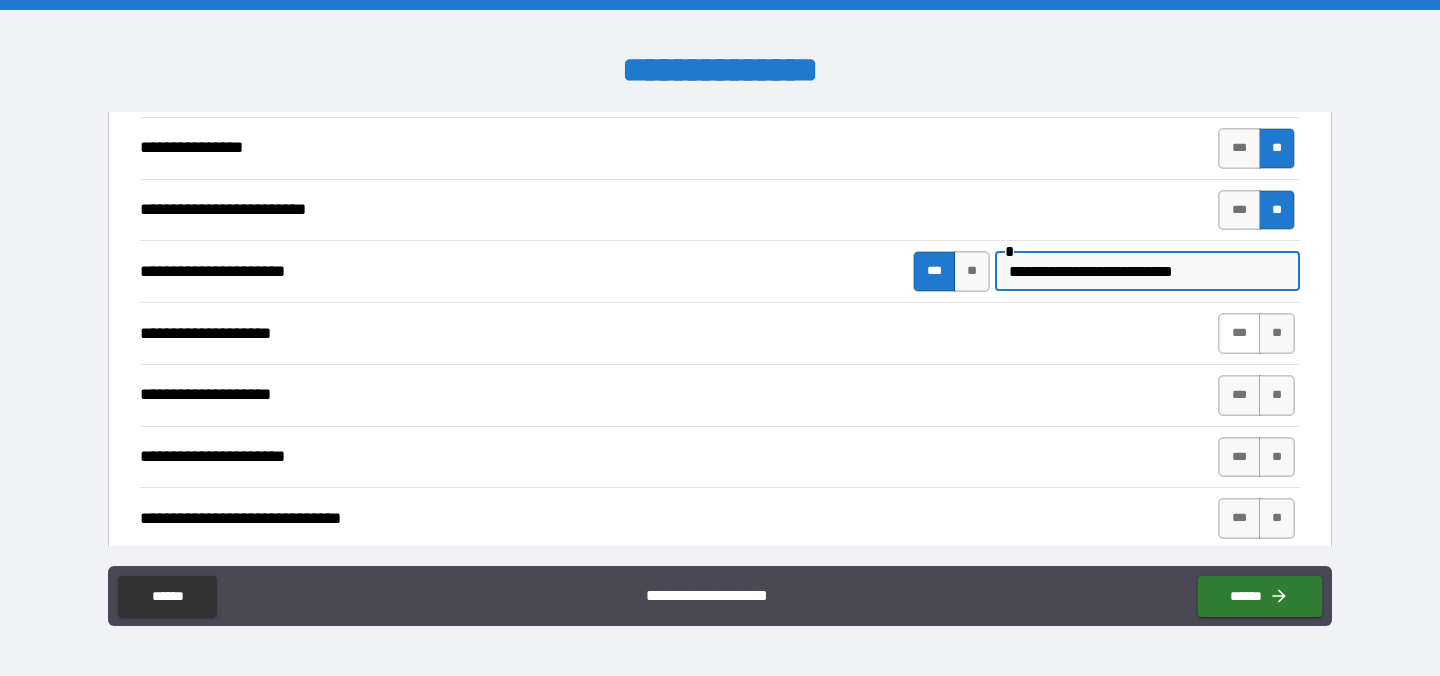 click on "***" at bounding box center (1239, 333) 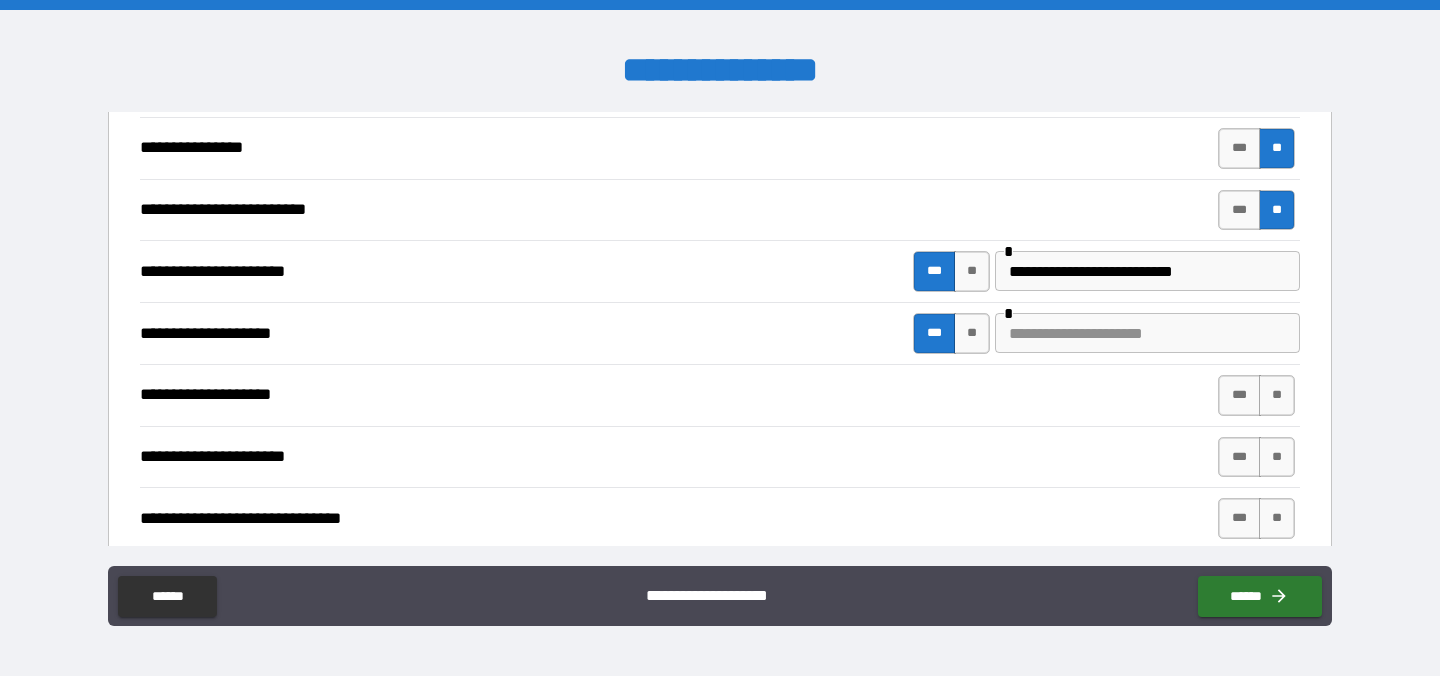 click at bounding box center [1147, 333] 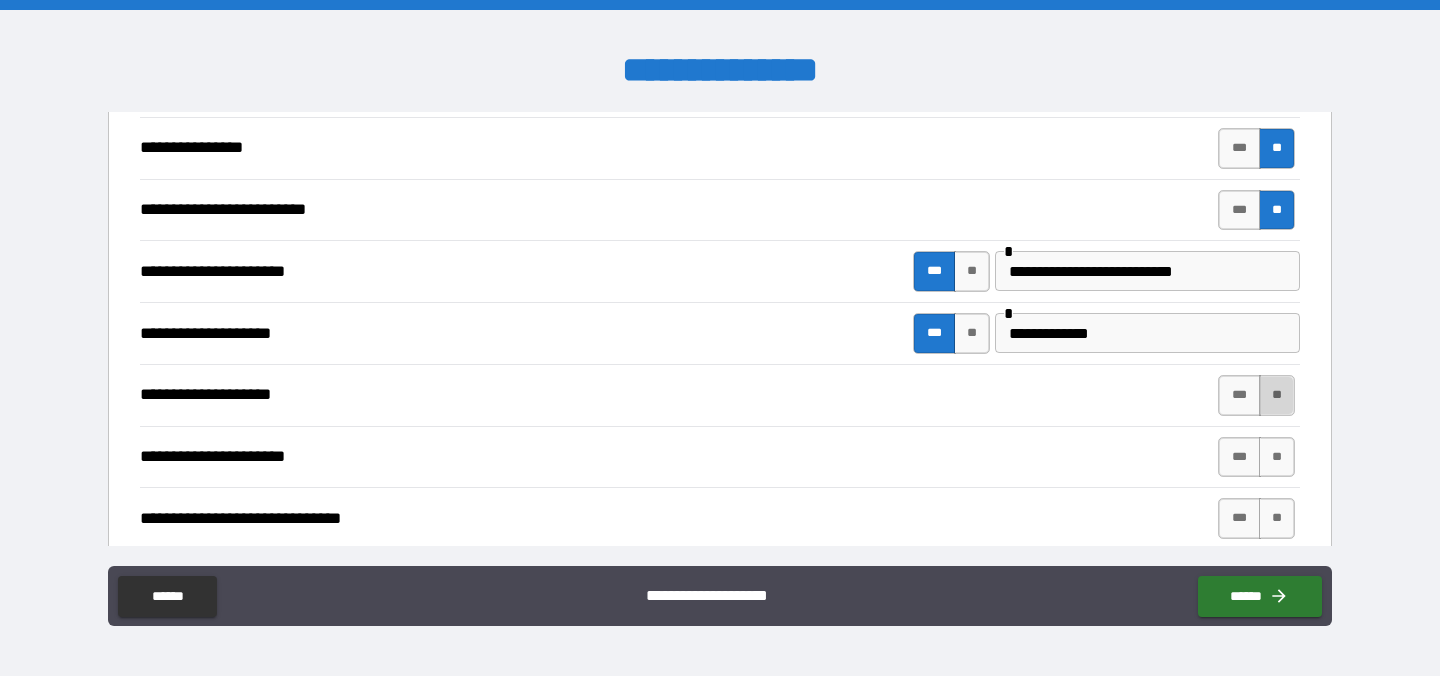 click on "**" at bounding box center [1277, 395] 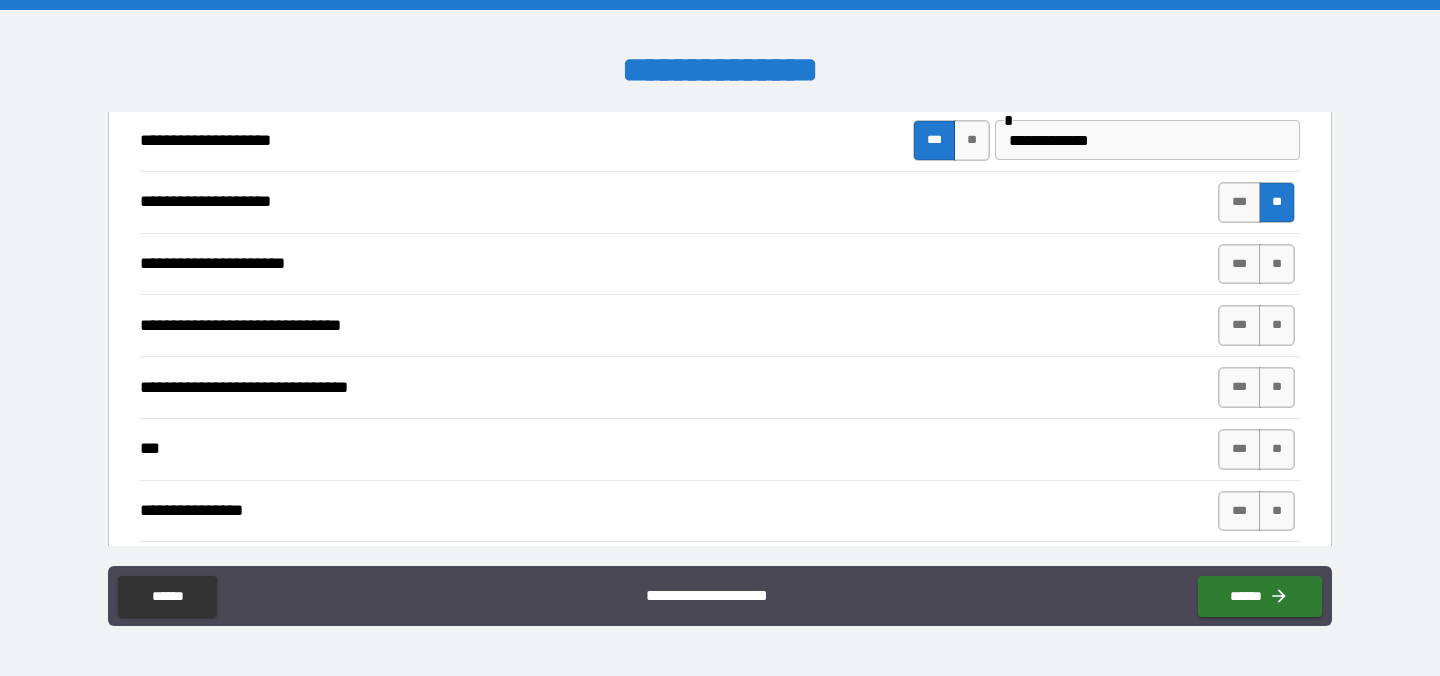 scroll, scrollTop: 1833, scrollLeft: 0, axis: vertical 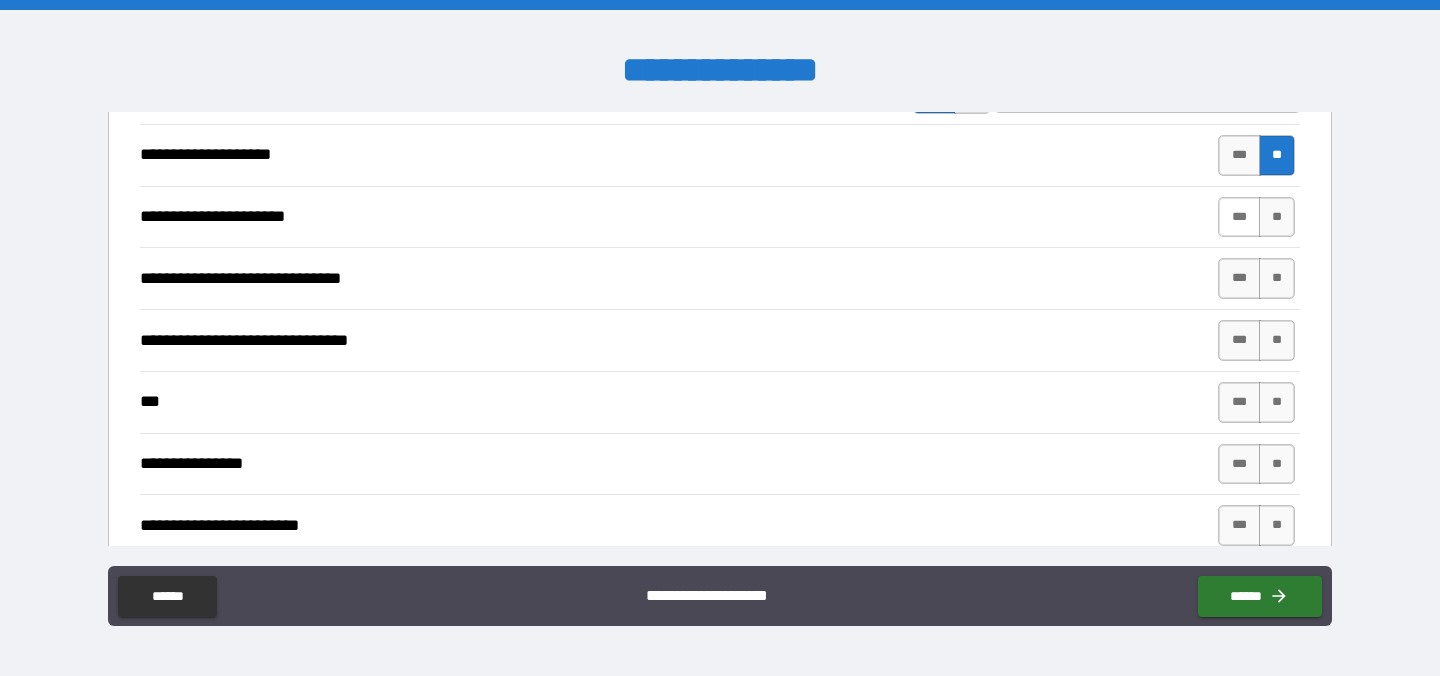 click on "***" at bounding box center [1239, 217] 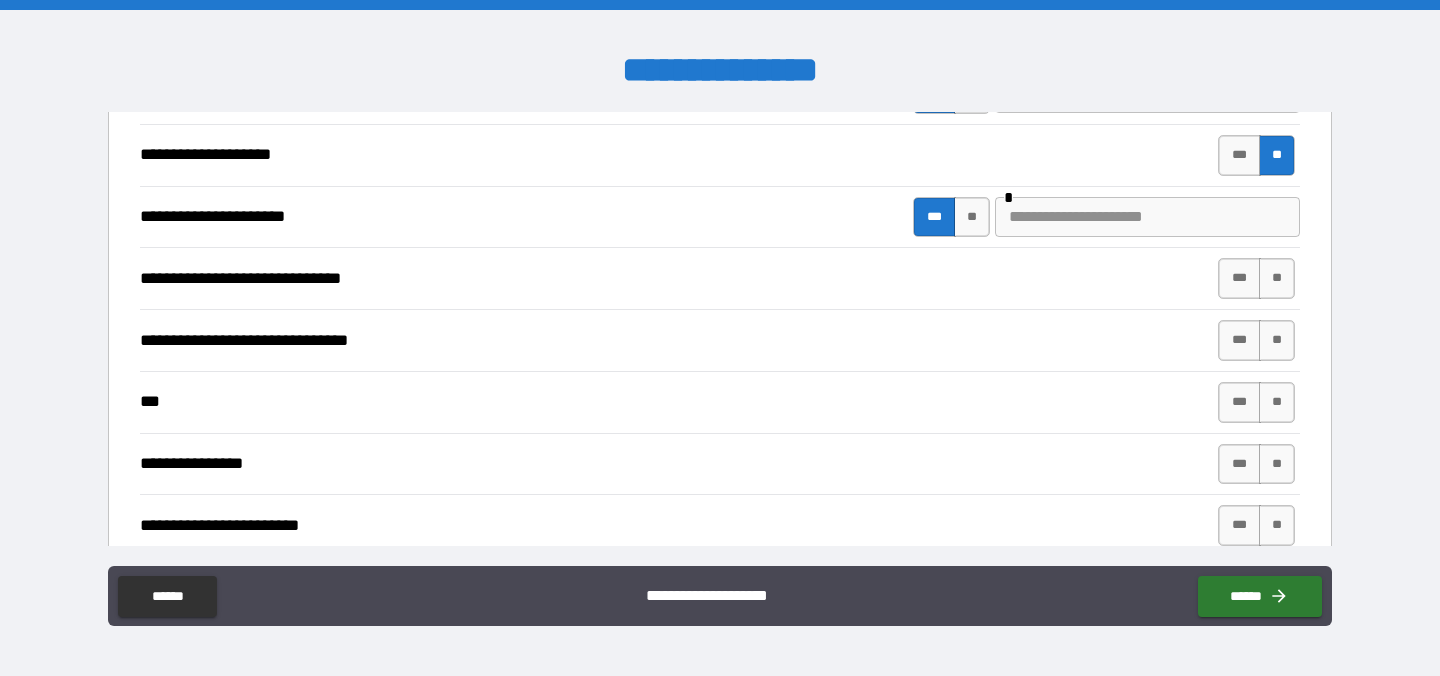 click at bounding box center [1147, 217] 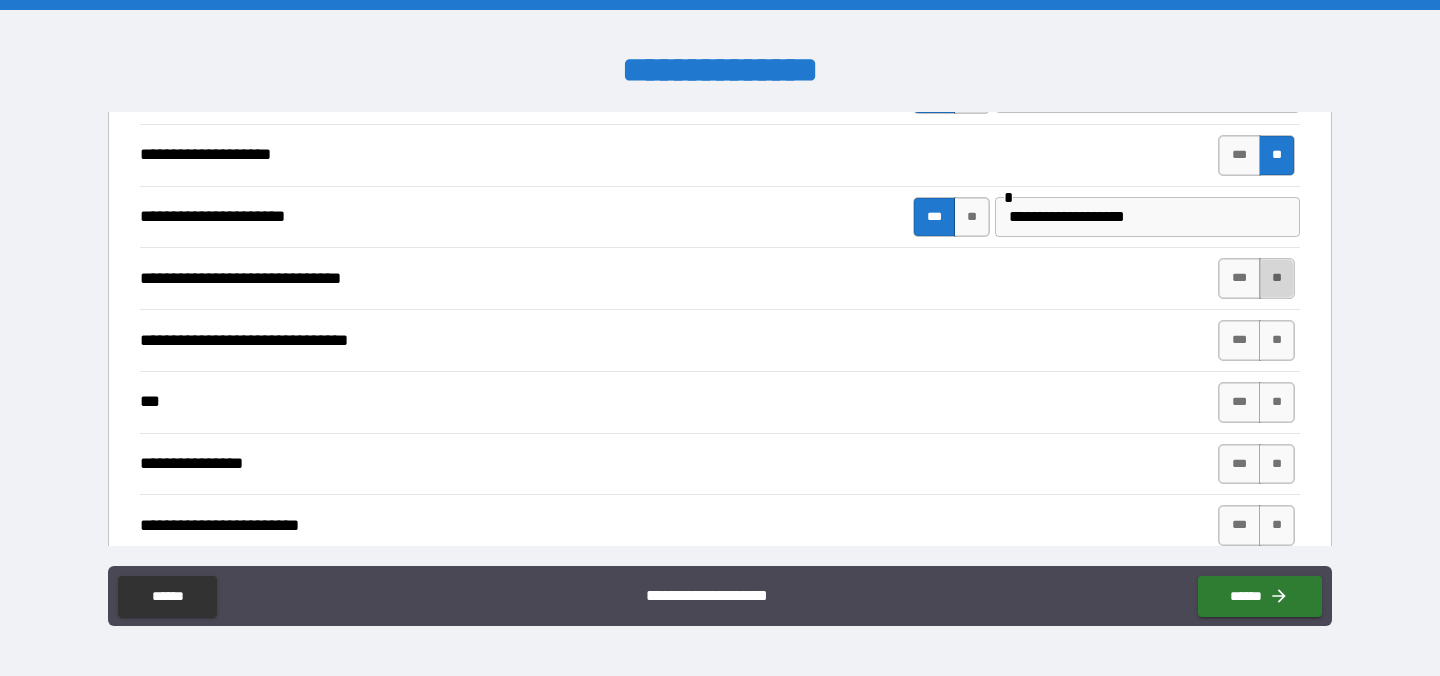 click on "**" at bounding box center (1277, 278) 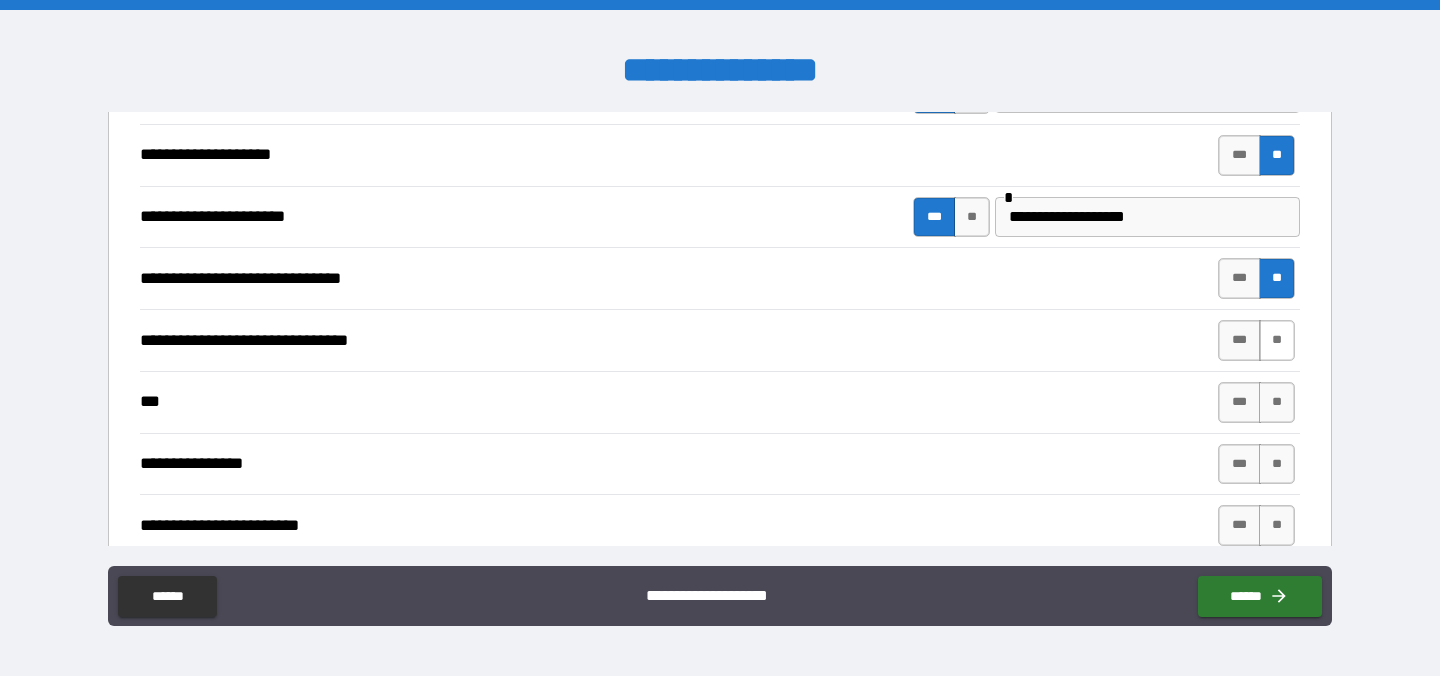 click on "**" at bounding box center (1277, 340) 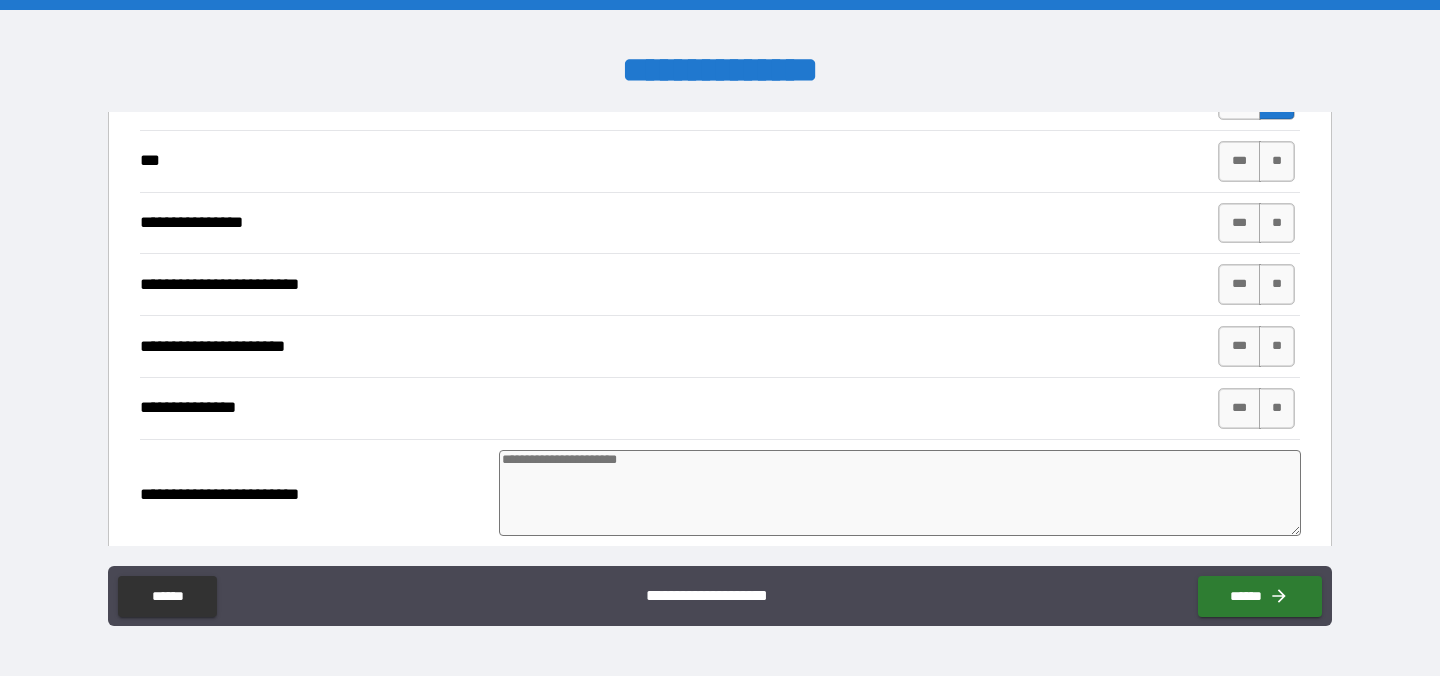 scroll, scrollTop: 2077, scrollLeft: 0, axis: vertical 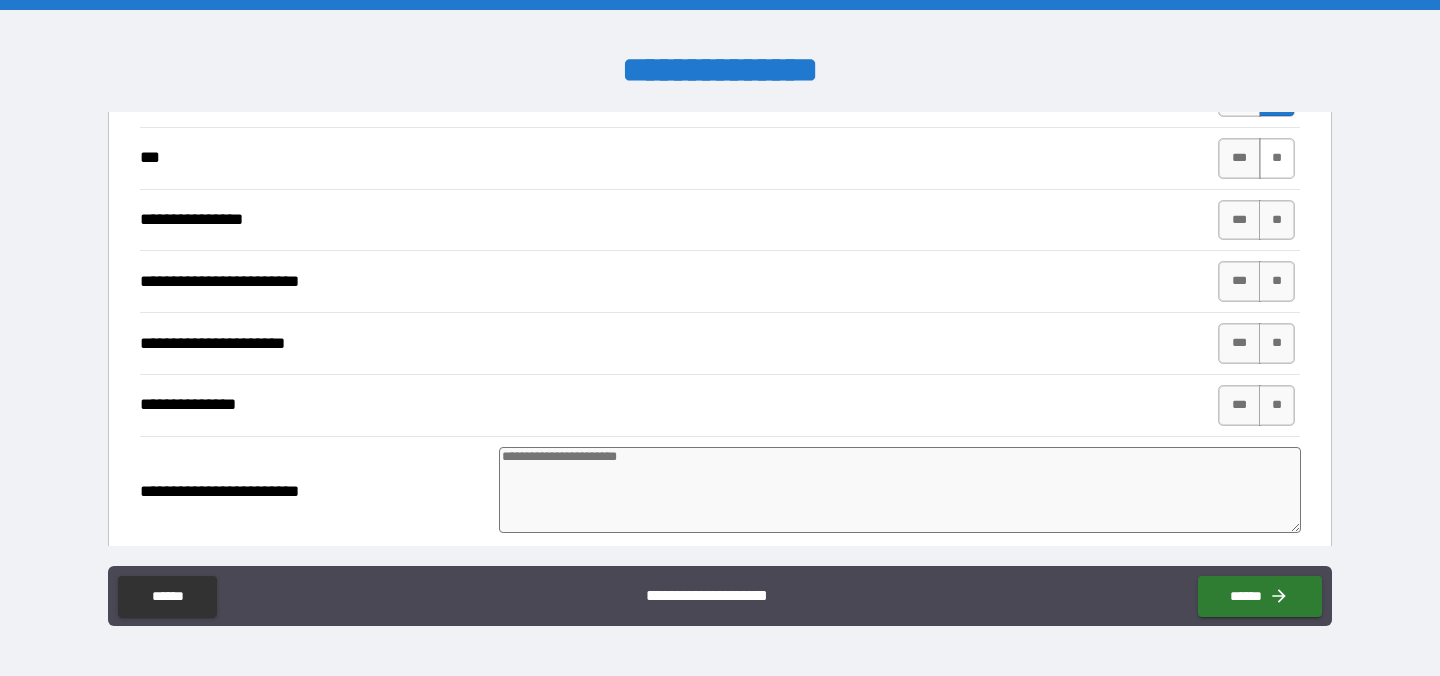 click on "**" at bounding box center (1277, 158) 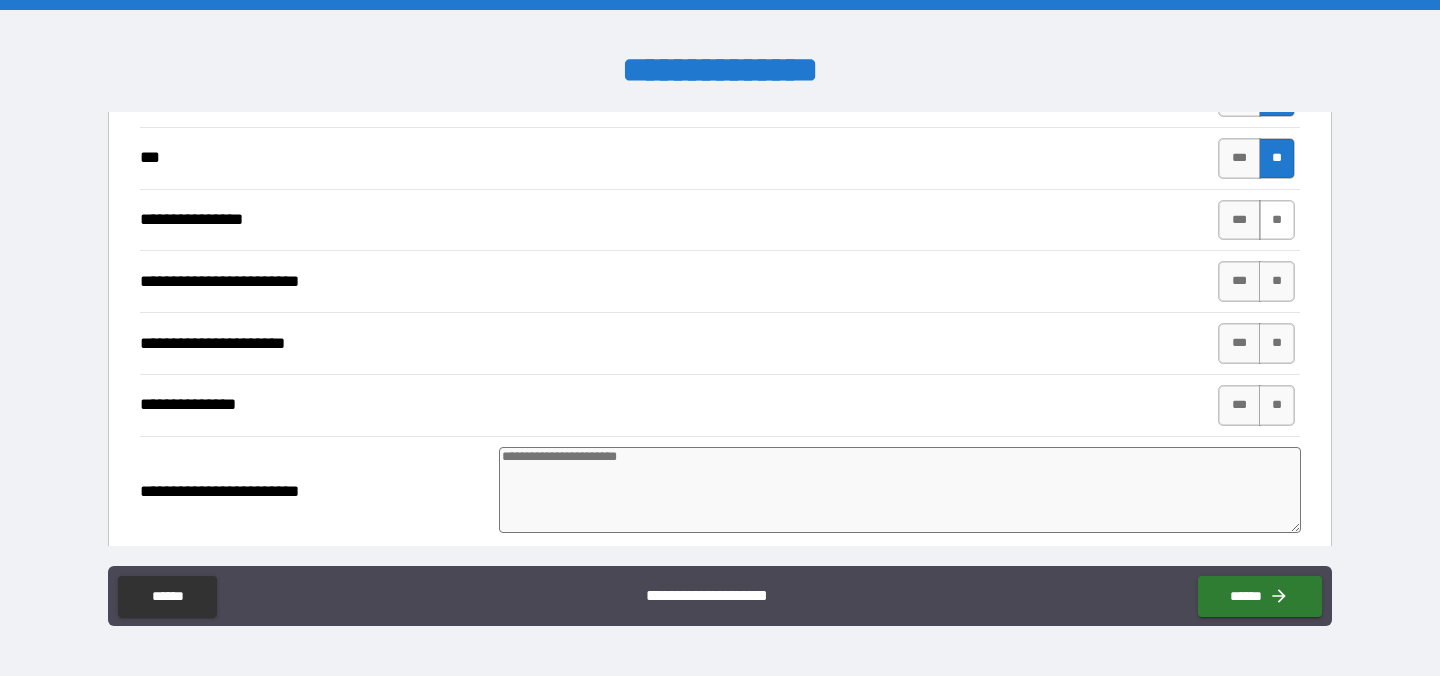 click on "**" at bounding box center [1277, 220] 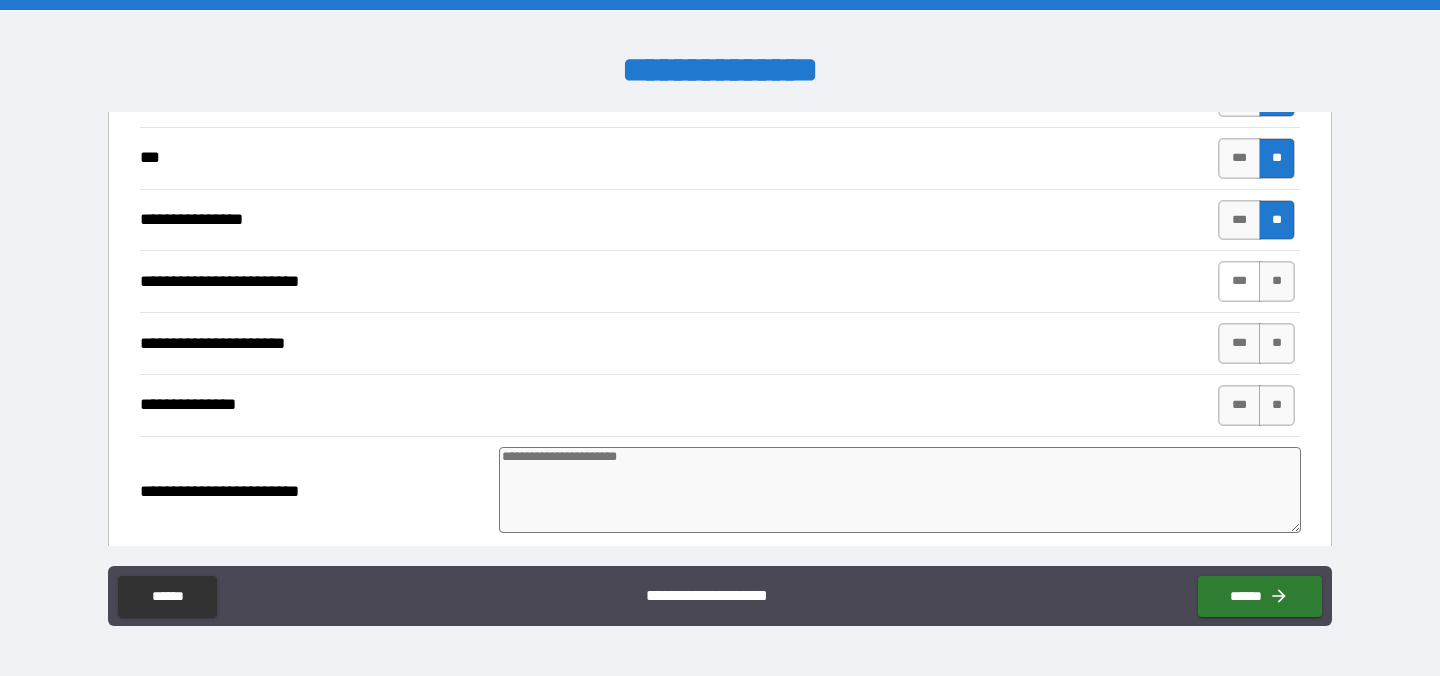 click on "***" at bounding box center [1239, 281] 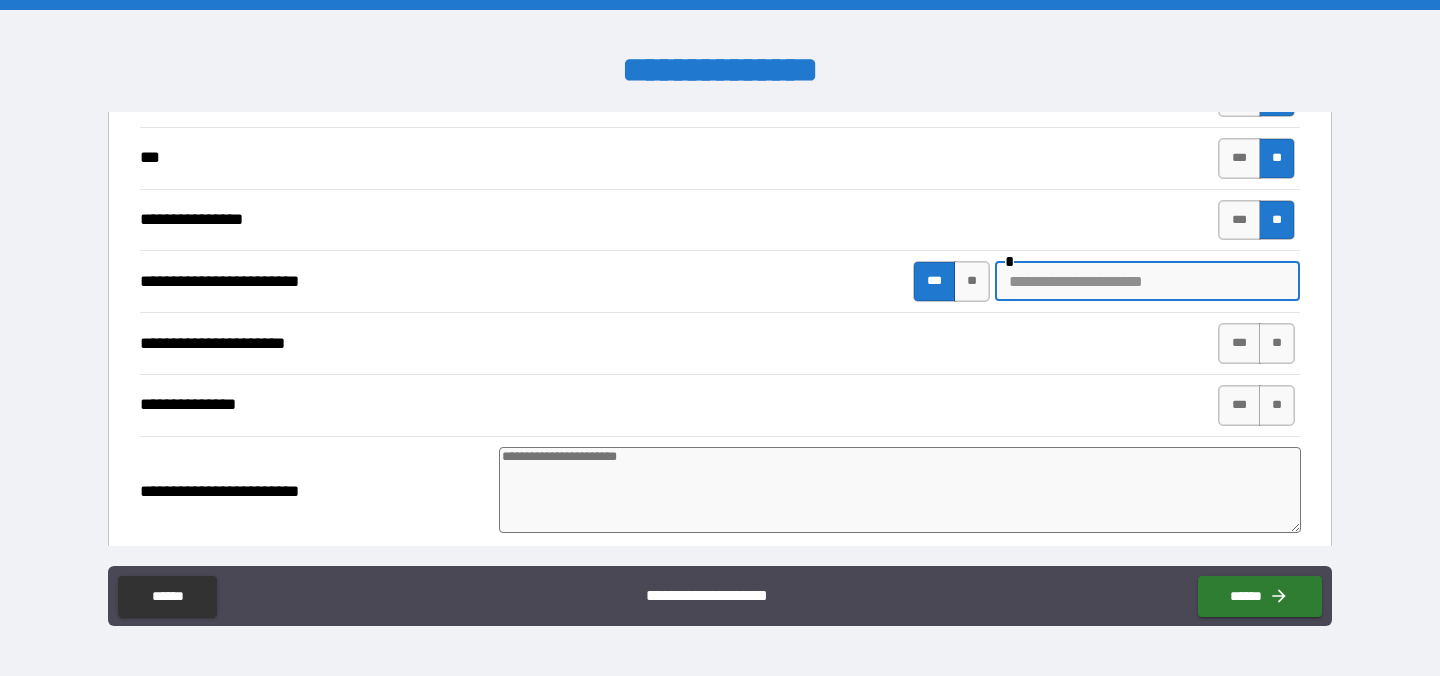 click at bounding box center [1147, 281] 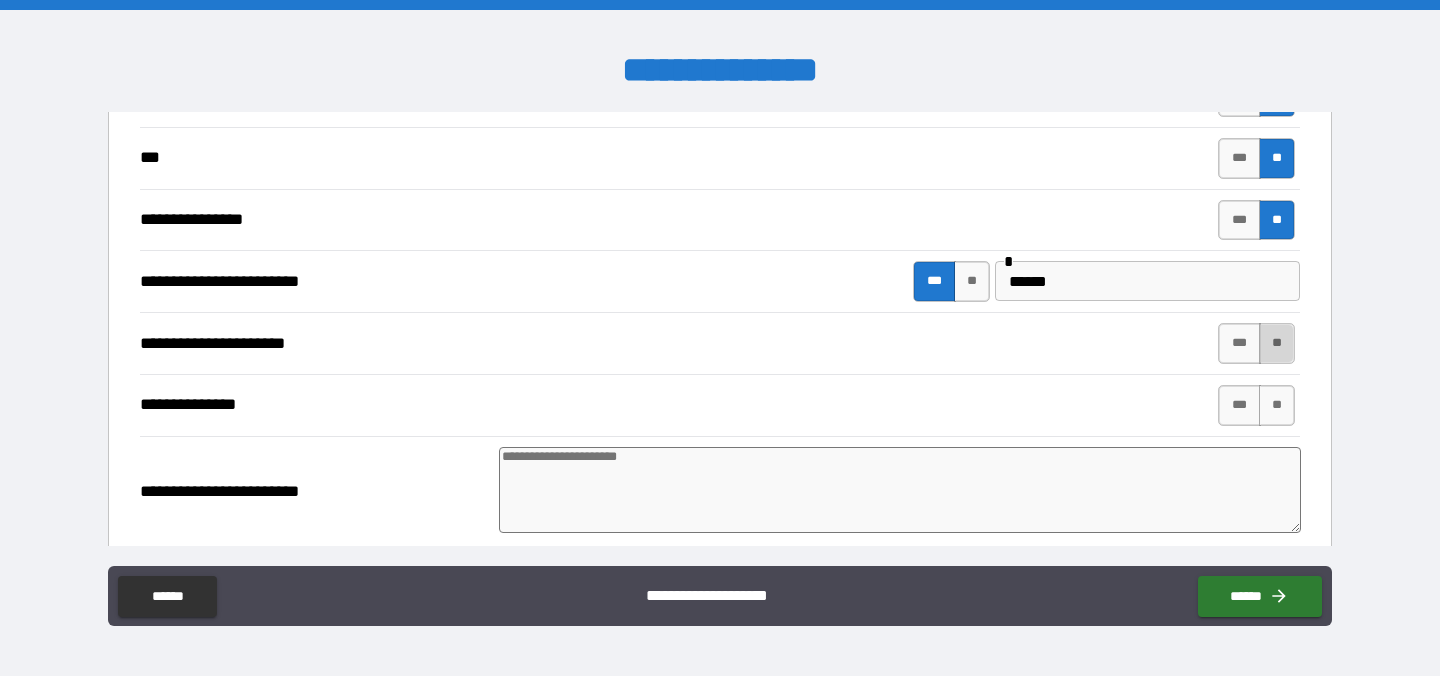 click on "**" at bounding box center [1277, 343] 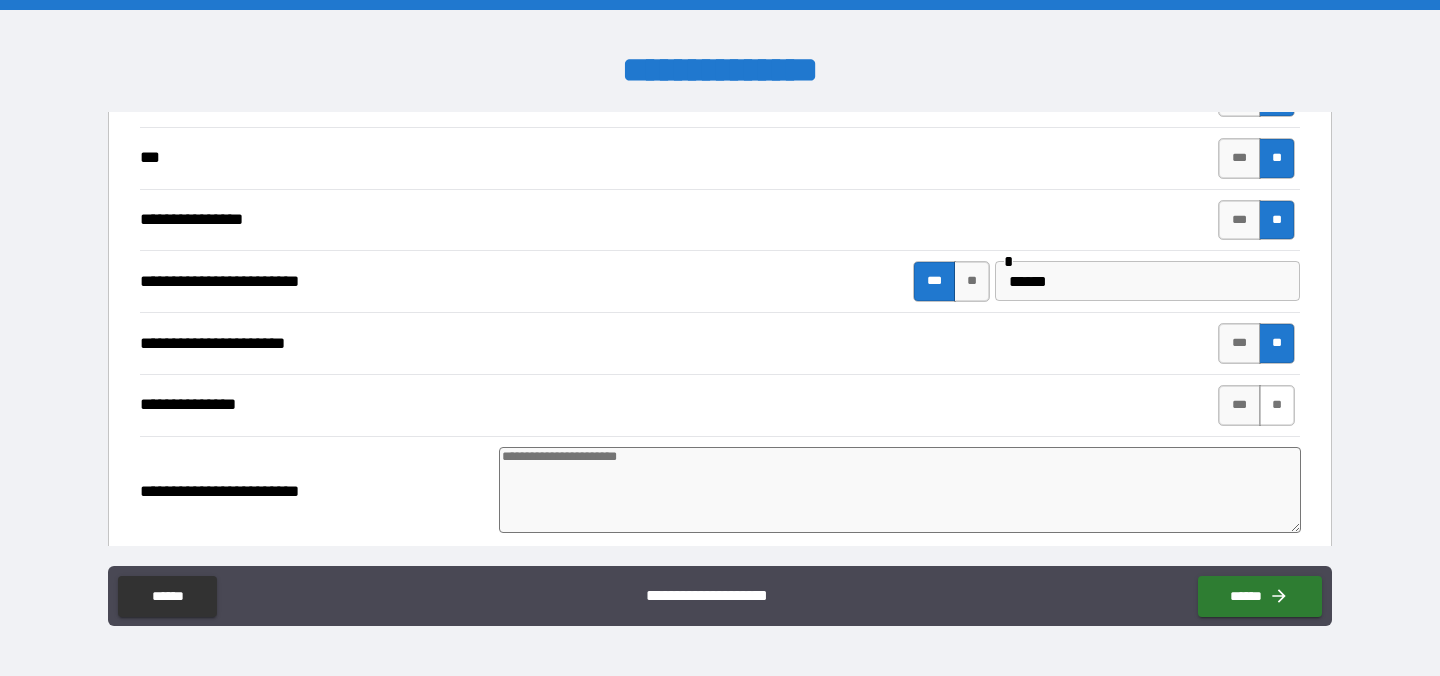 click on "**" at bounding box center [1277, 405] 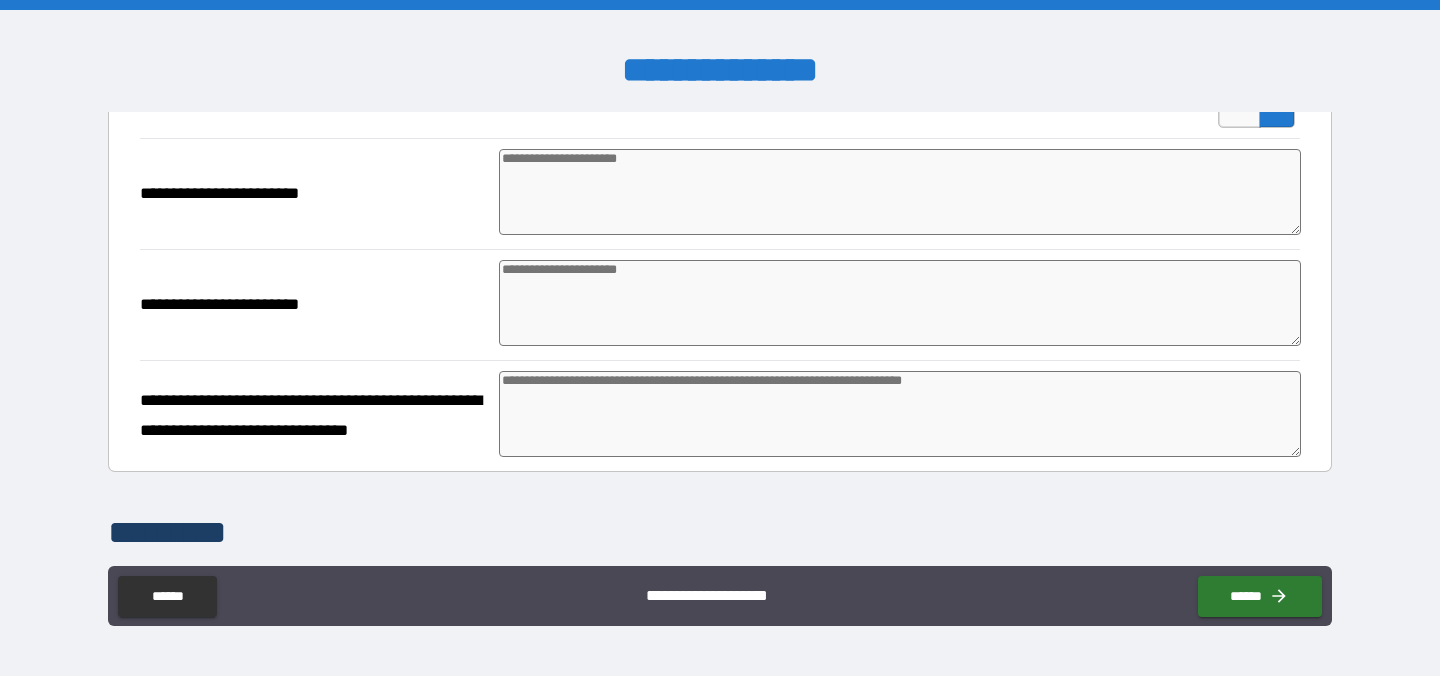 scroll, scrollTop: 2374, scrollLeft: 0, axis: vertical 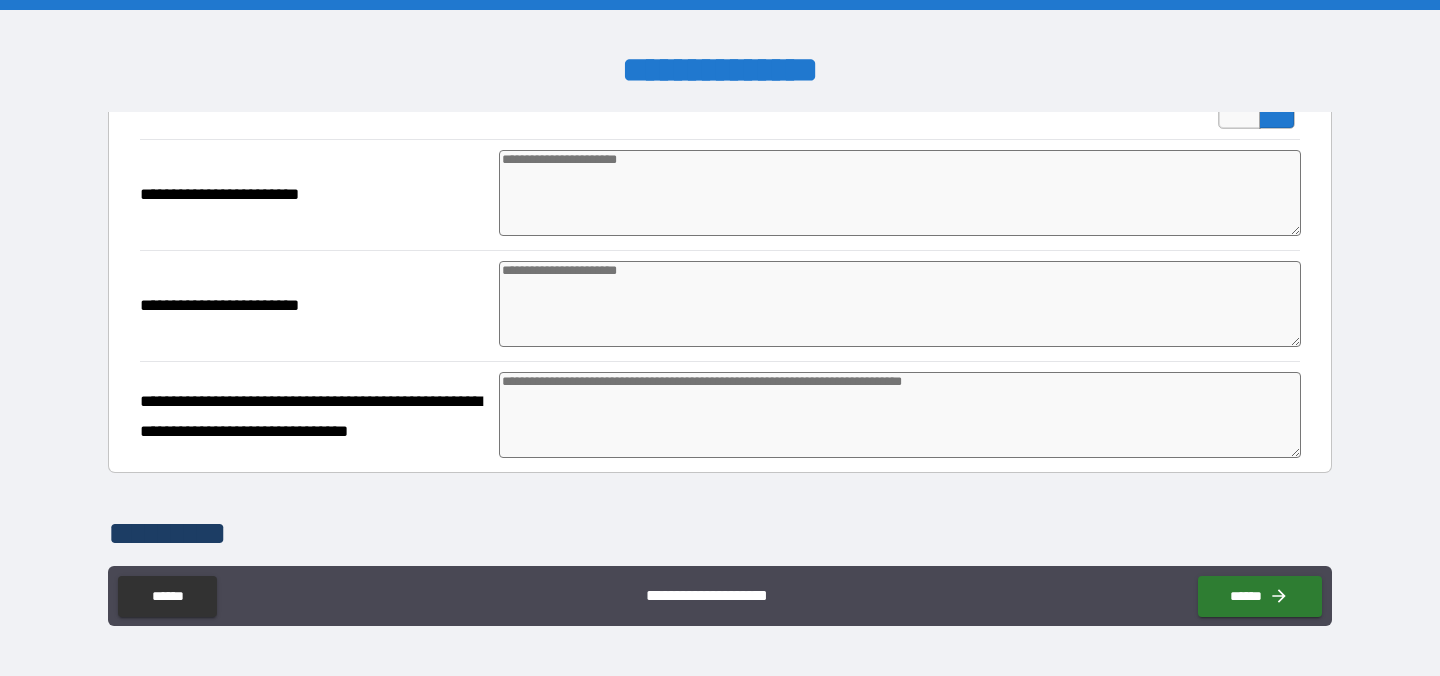 click at bounding box center (900, 193) 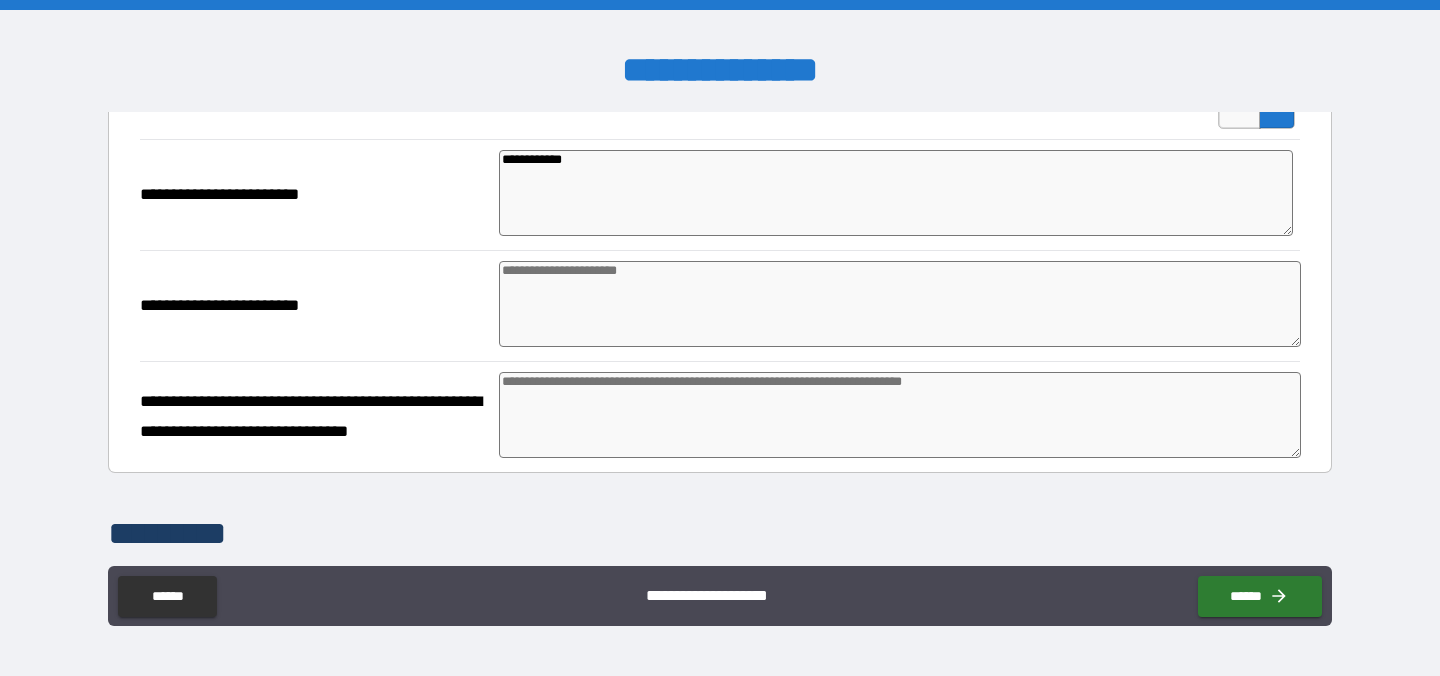 click at bounding box center (900, 304) 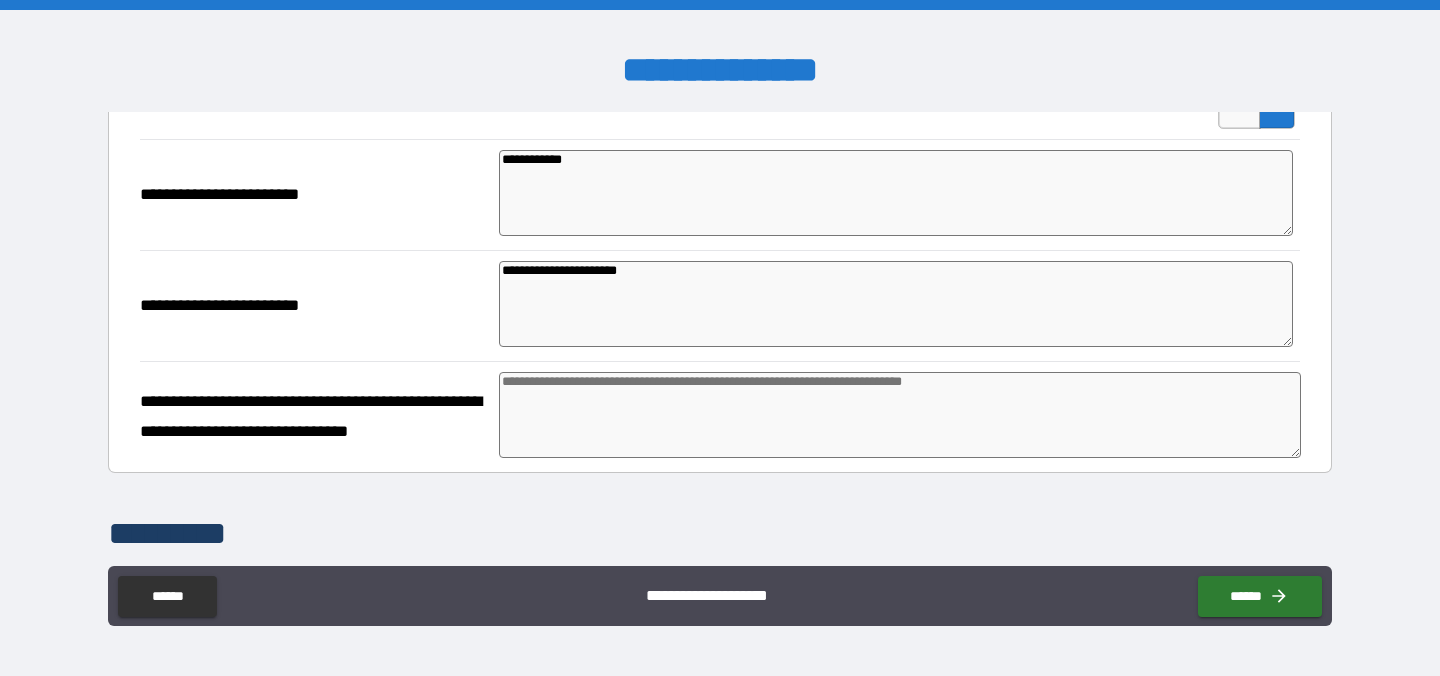 scroll, scrollTop: 2525, scrollLeft: 0, axis: vertical 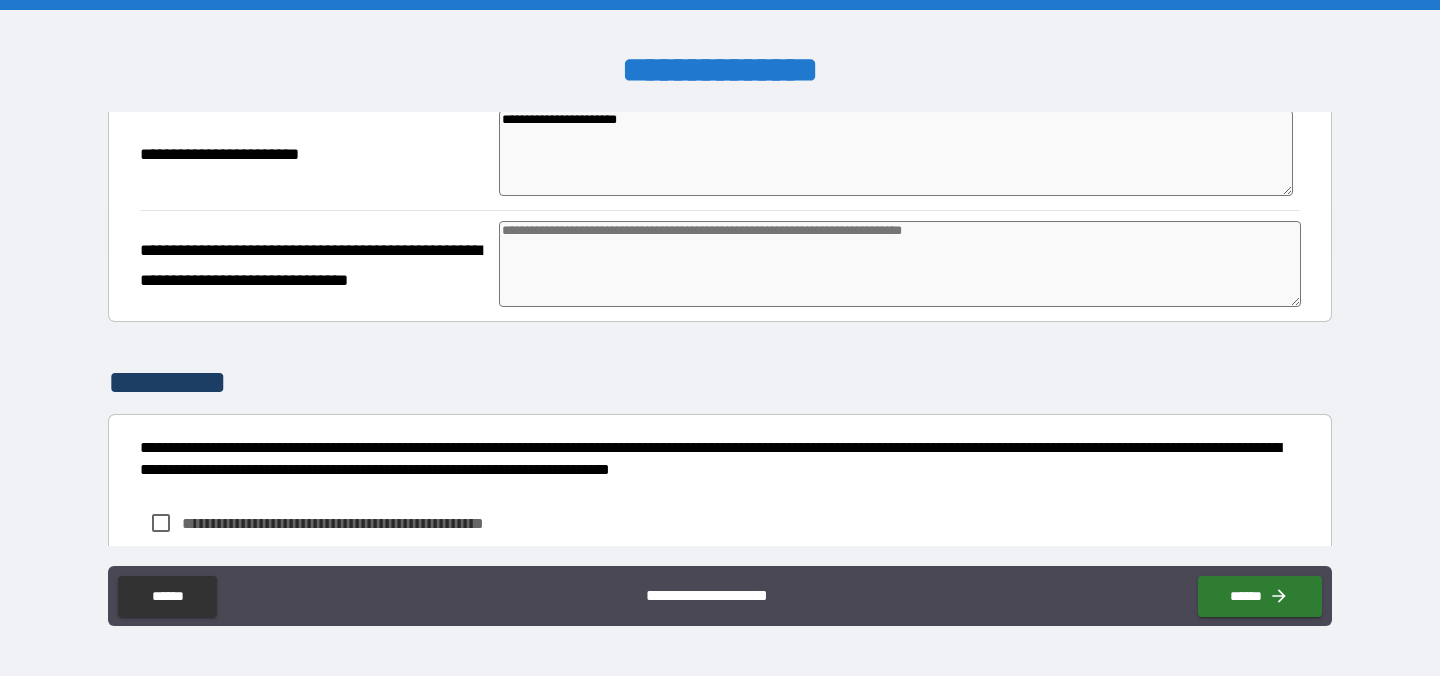 click at bounding box center (900, 264) 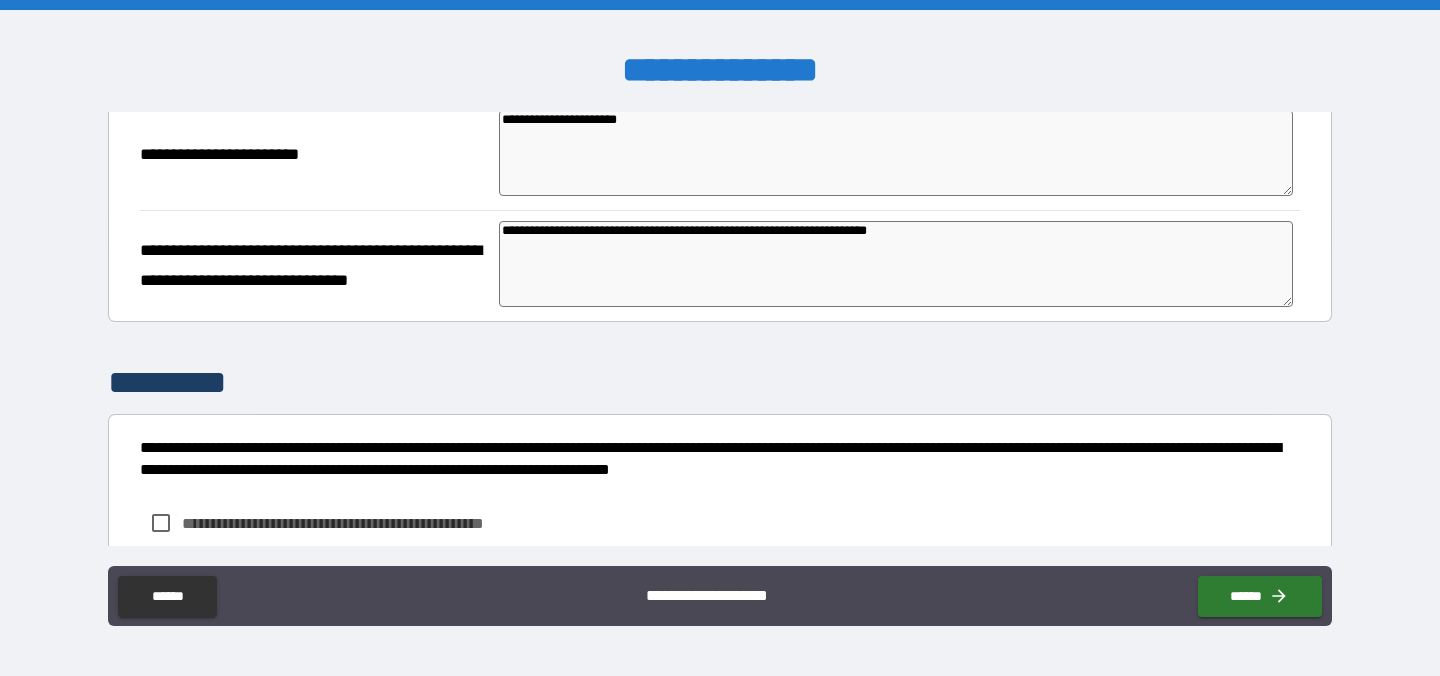click on "**********" at bounding box center (896, 264) 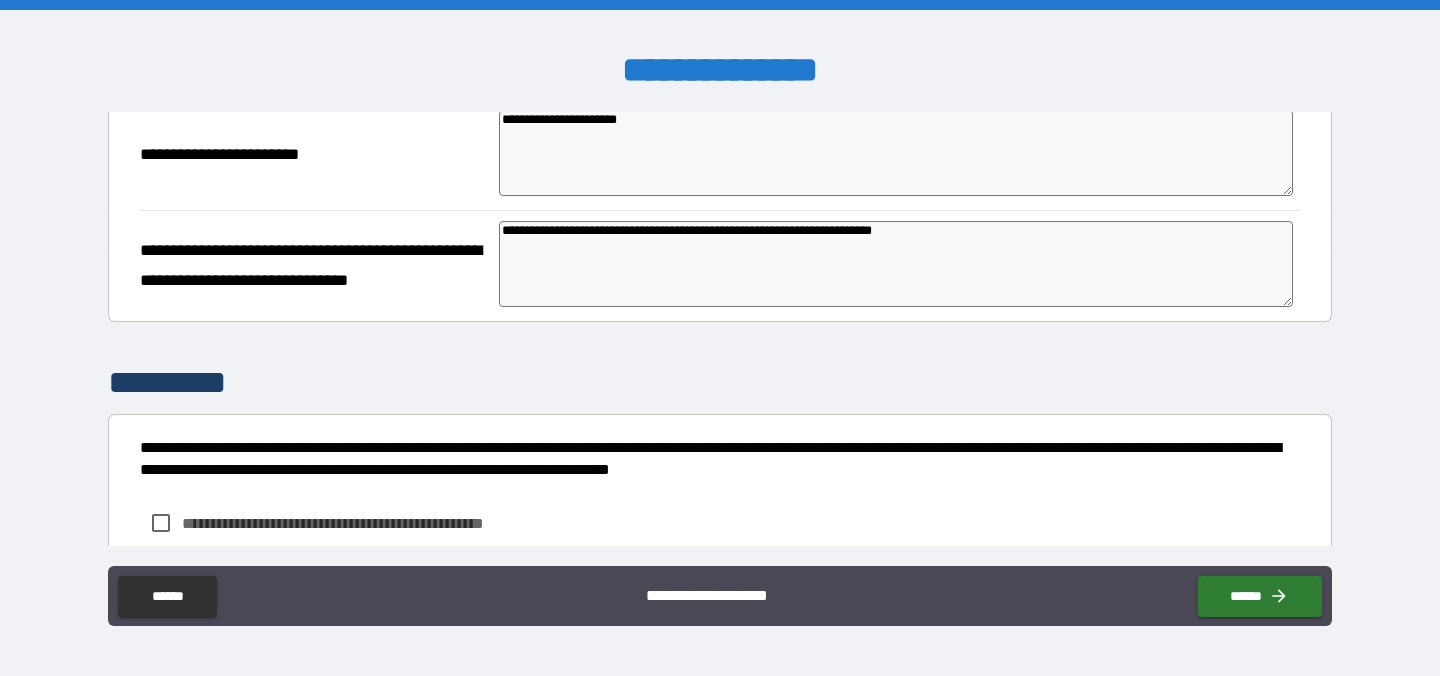 scroll, scrollTop: 2655, scrollLeft: 0, axis: vertical 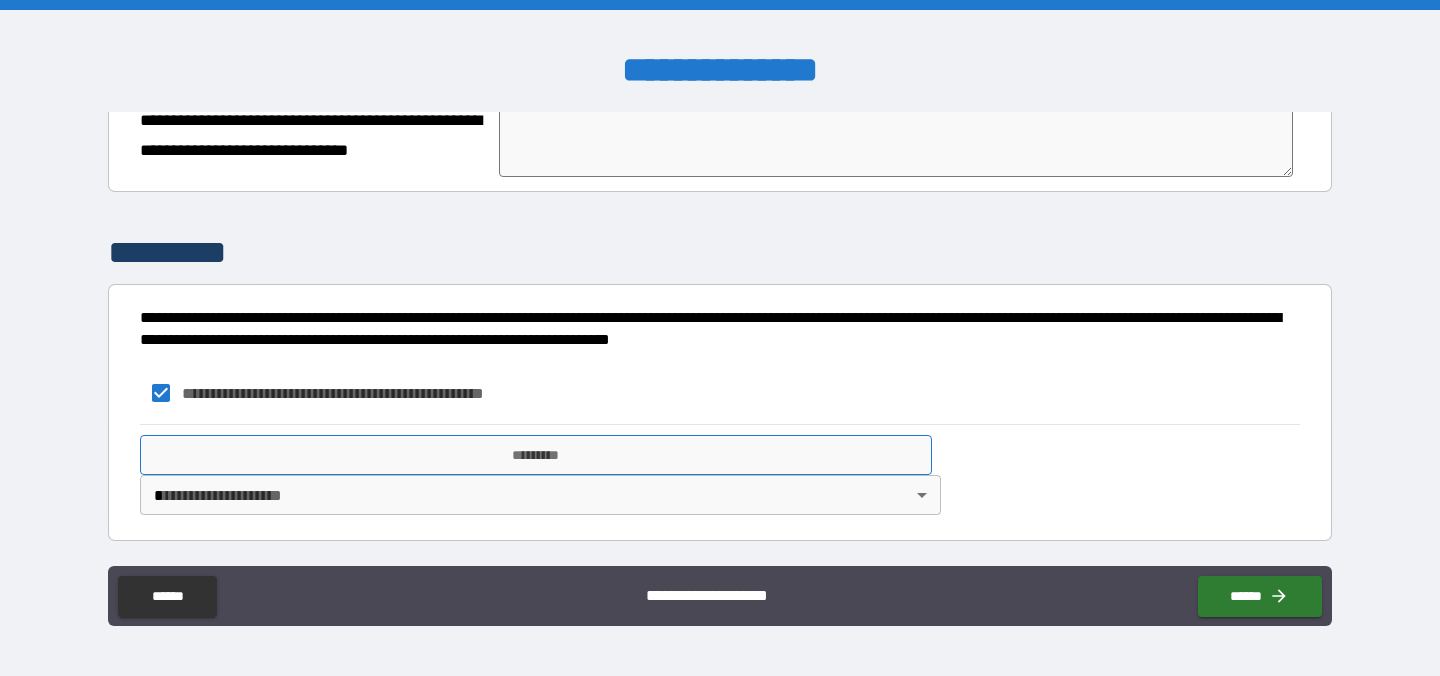 click on "*********" at bounding box center (536, 455) 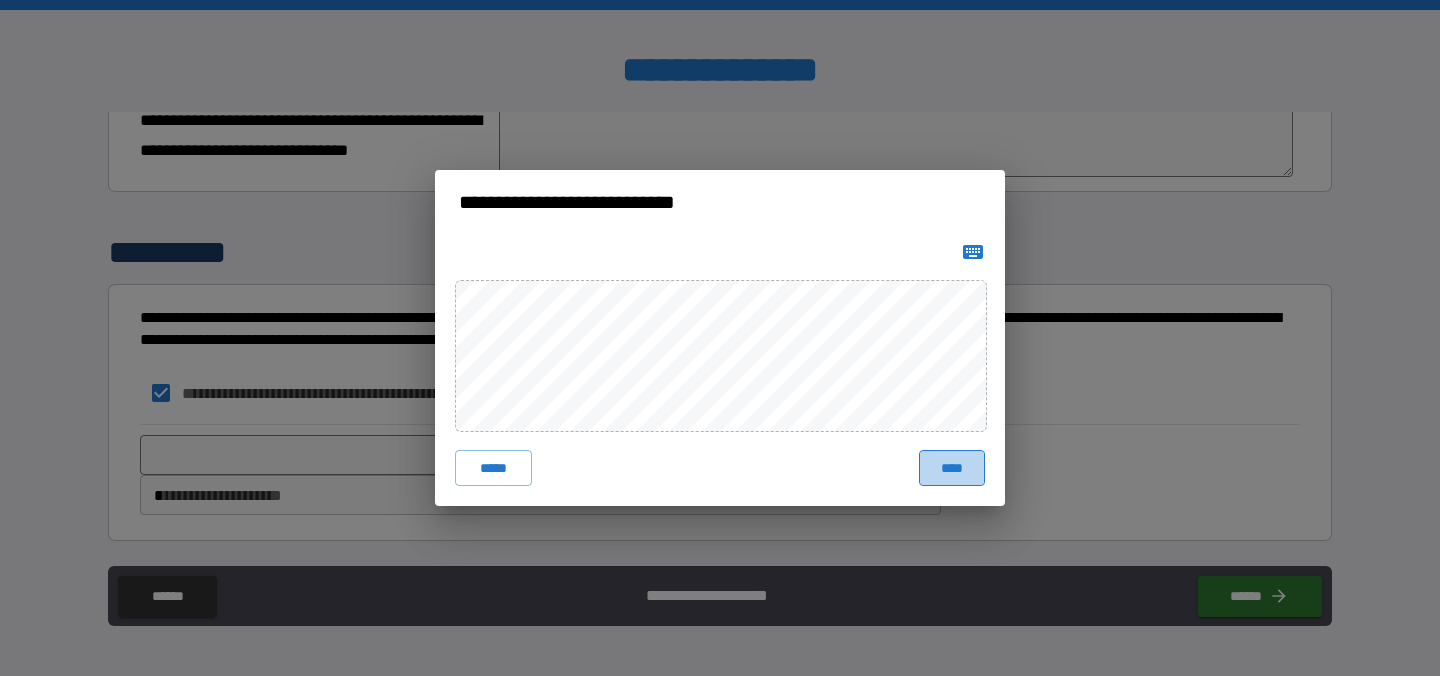 click on "****" at bounding box center (952, 468) 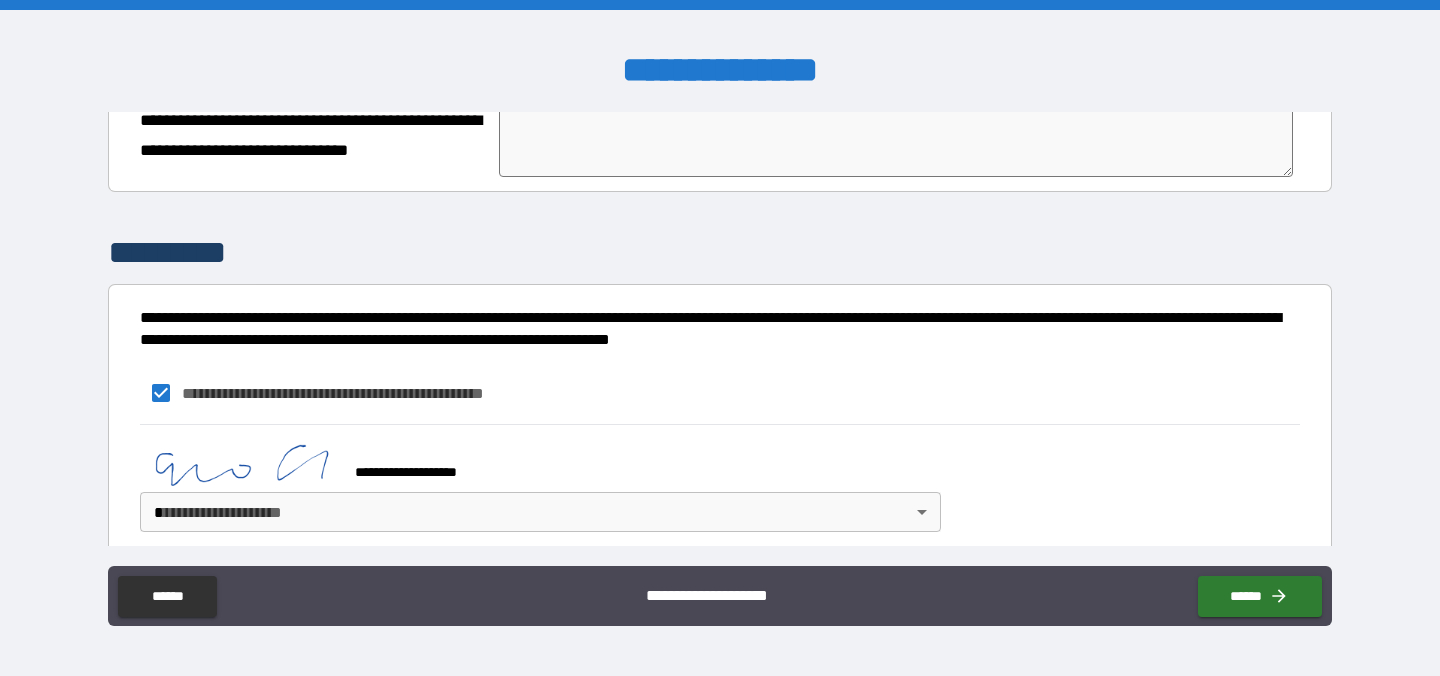 click on "**********" at bounding box center [720, 338] 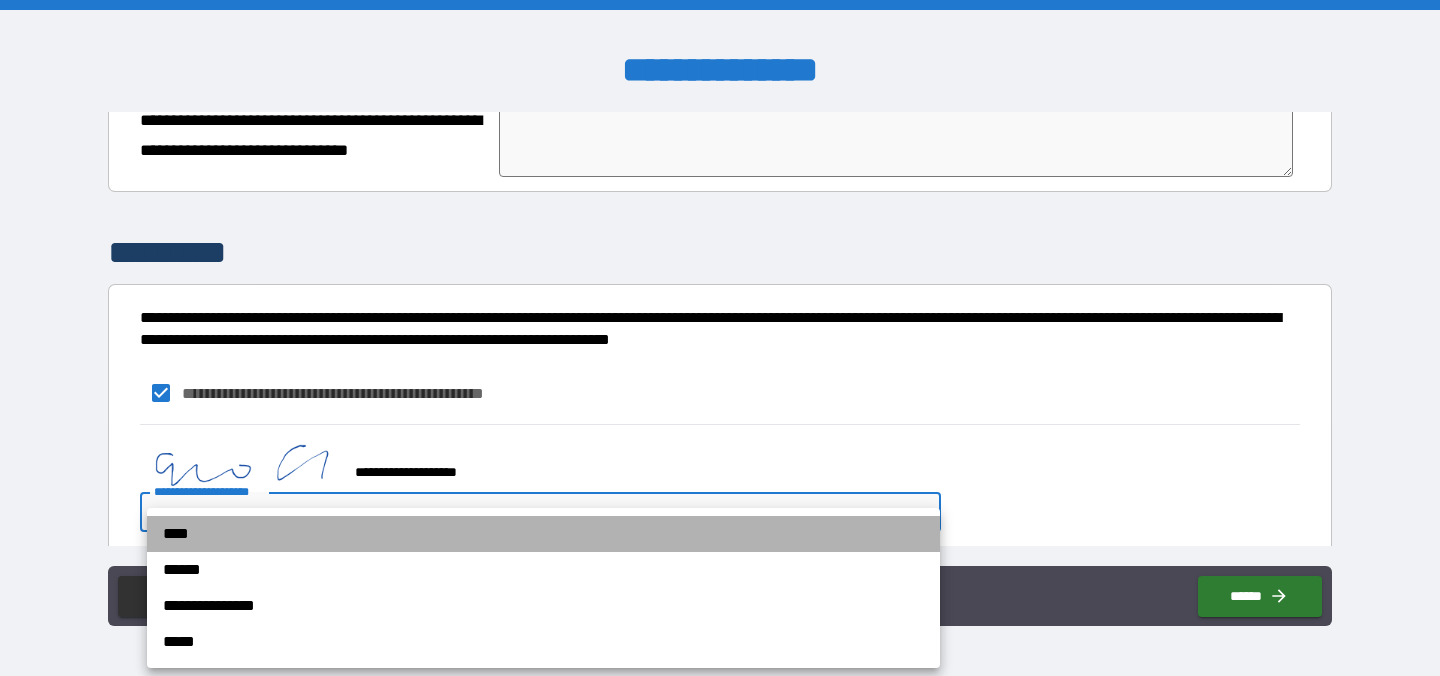 click on "****" at bounding box center [543, 534] 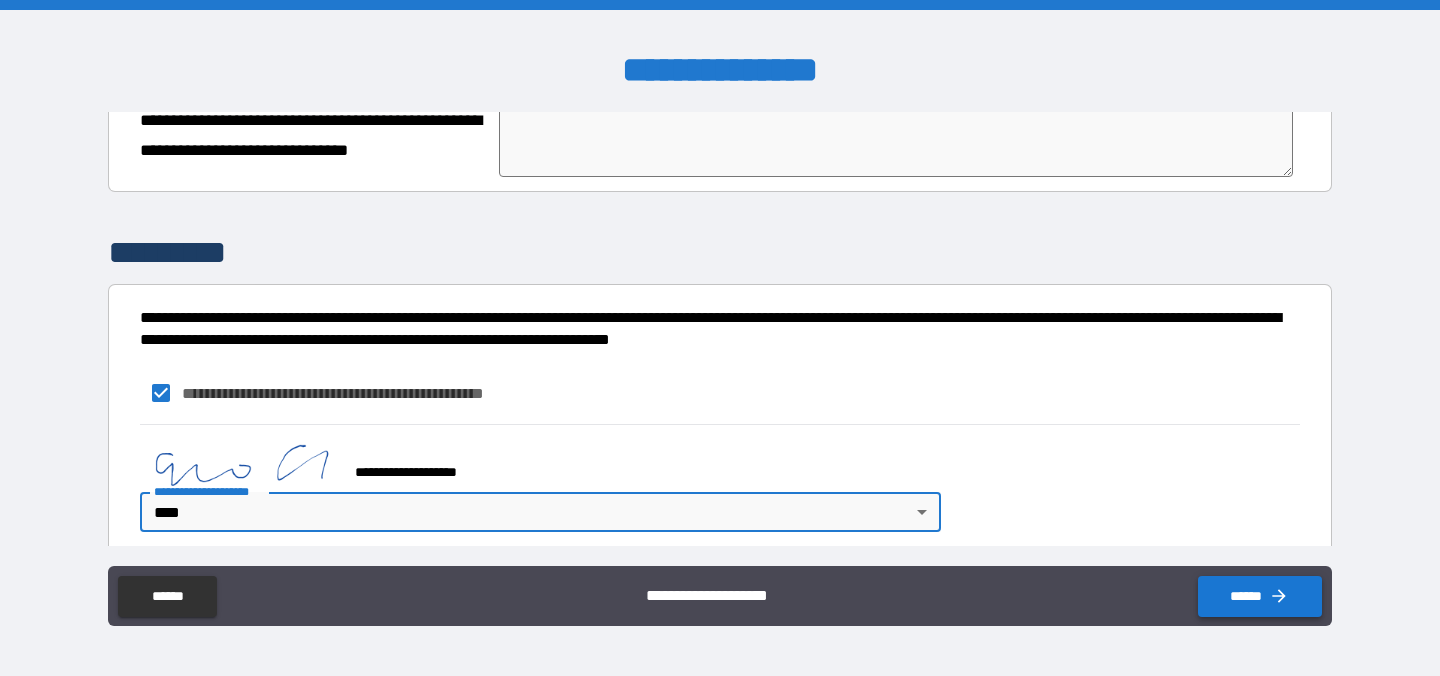 click 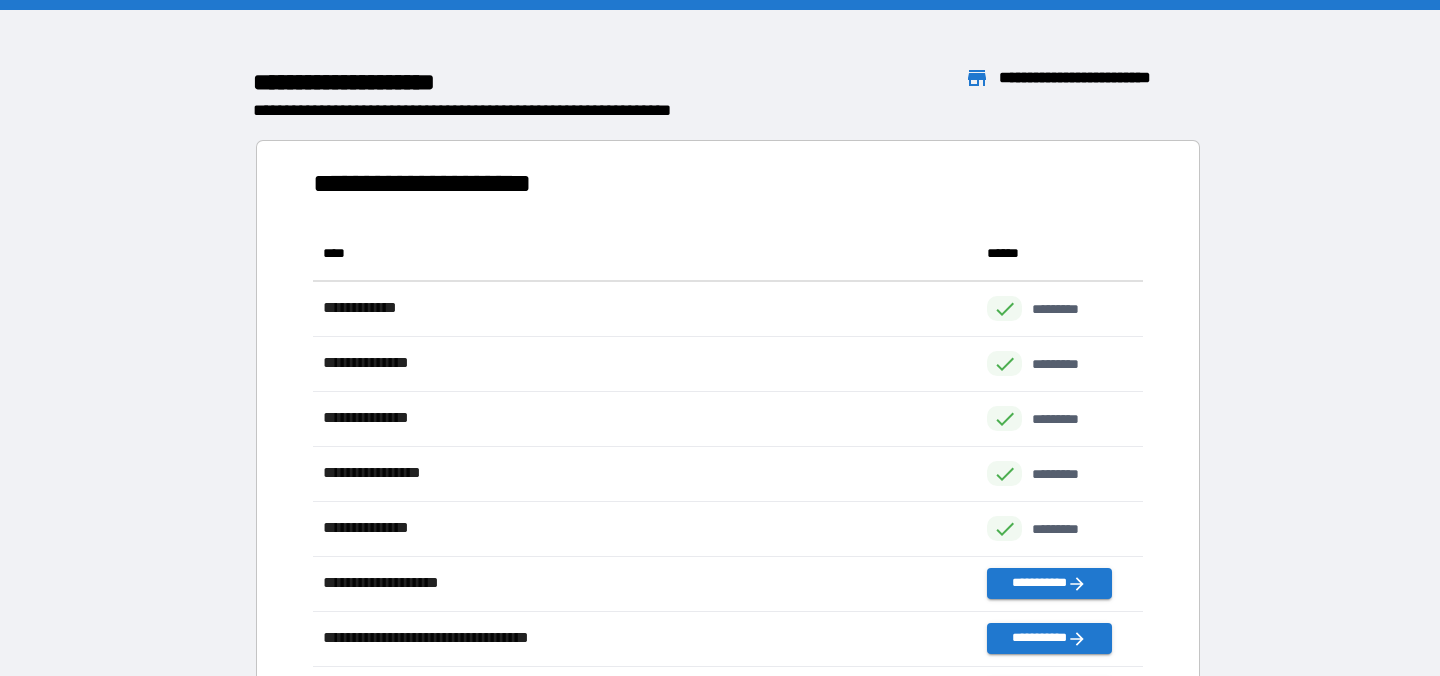 scroll, scrollTop: 1, scrollLeft: 1, axis: both 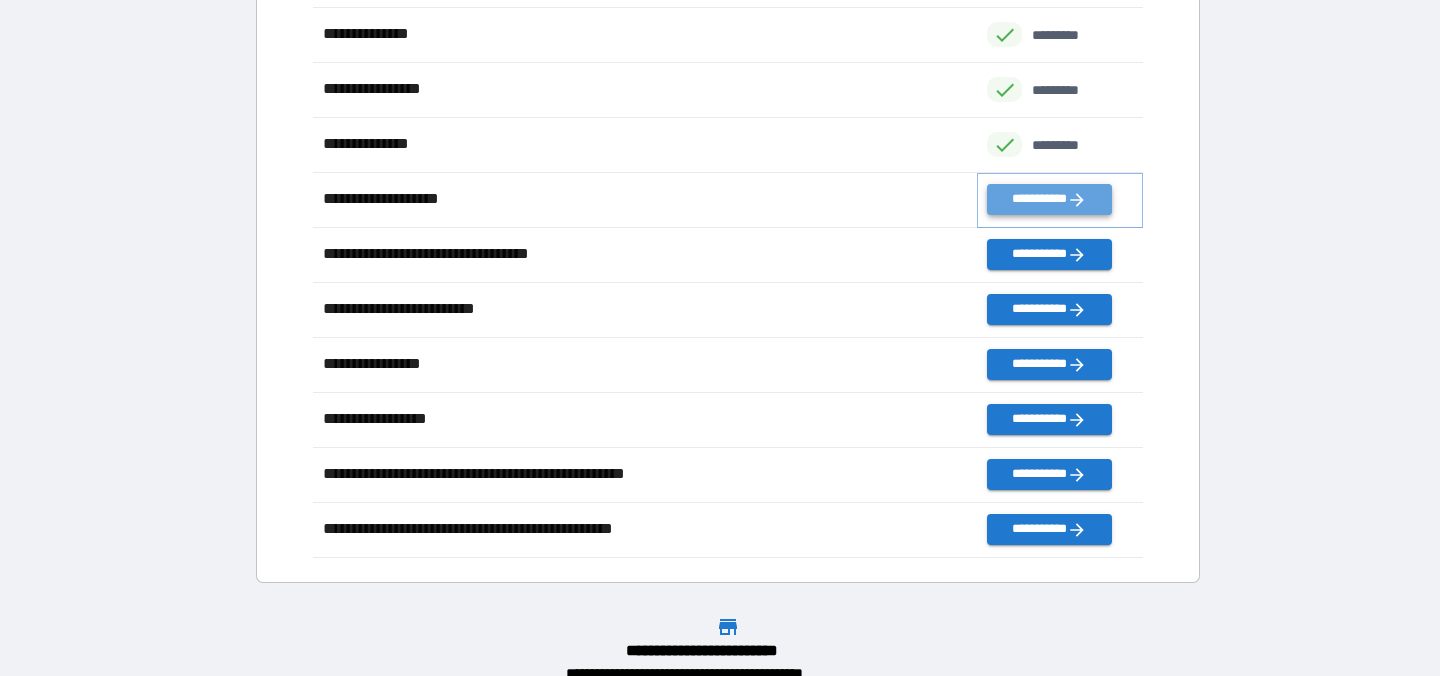 click on "**********" at bounding box center (1049, 199) 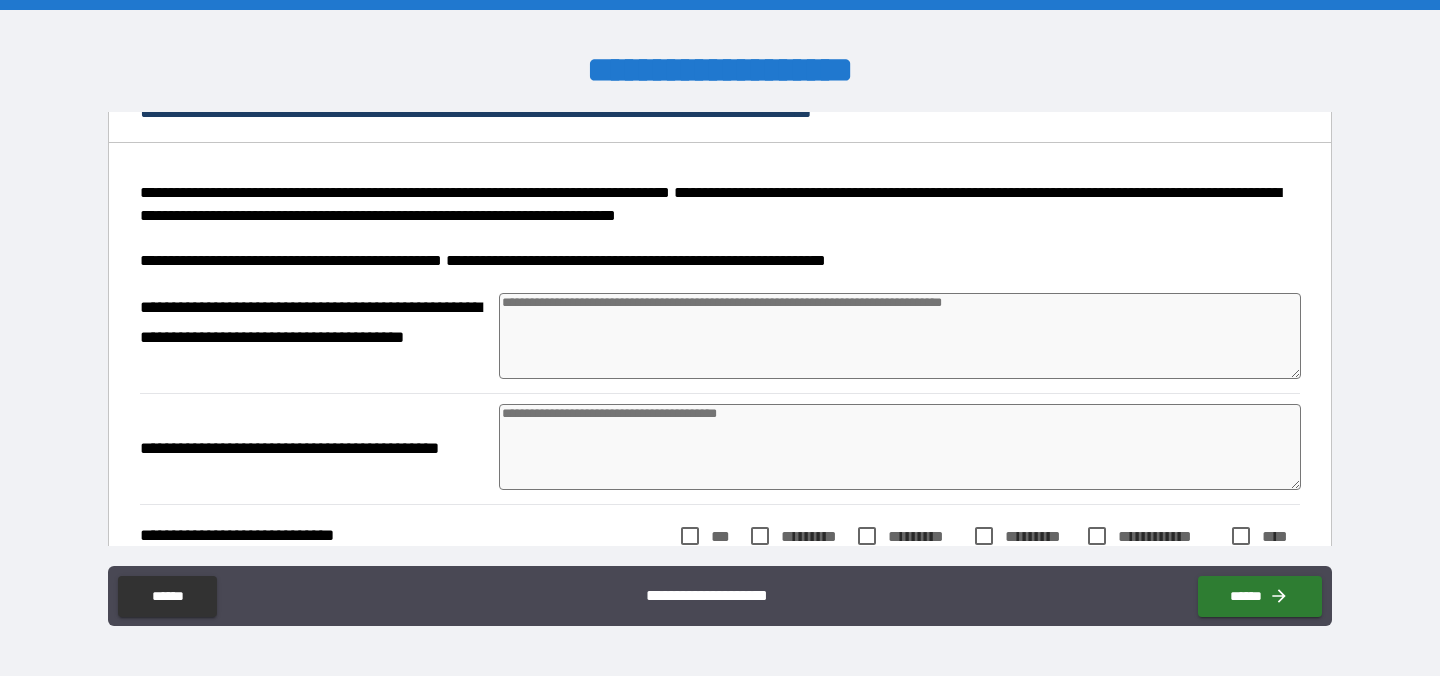 scroll, scrollTop: 196, scrollLeft: 0, axis: vertical 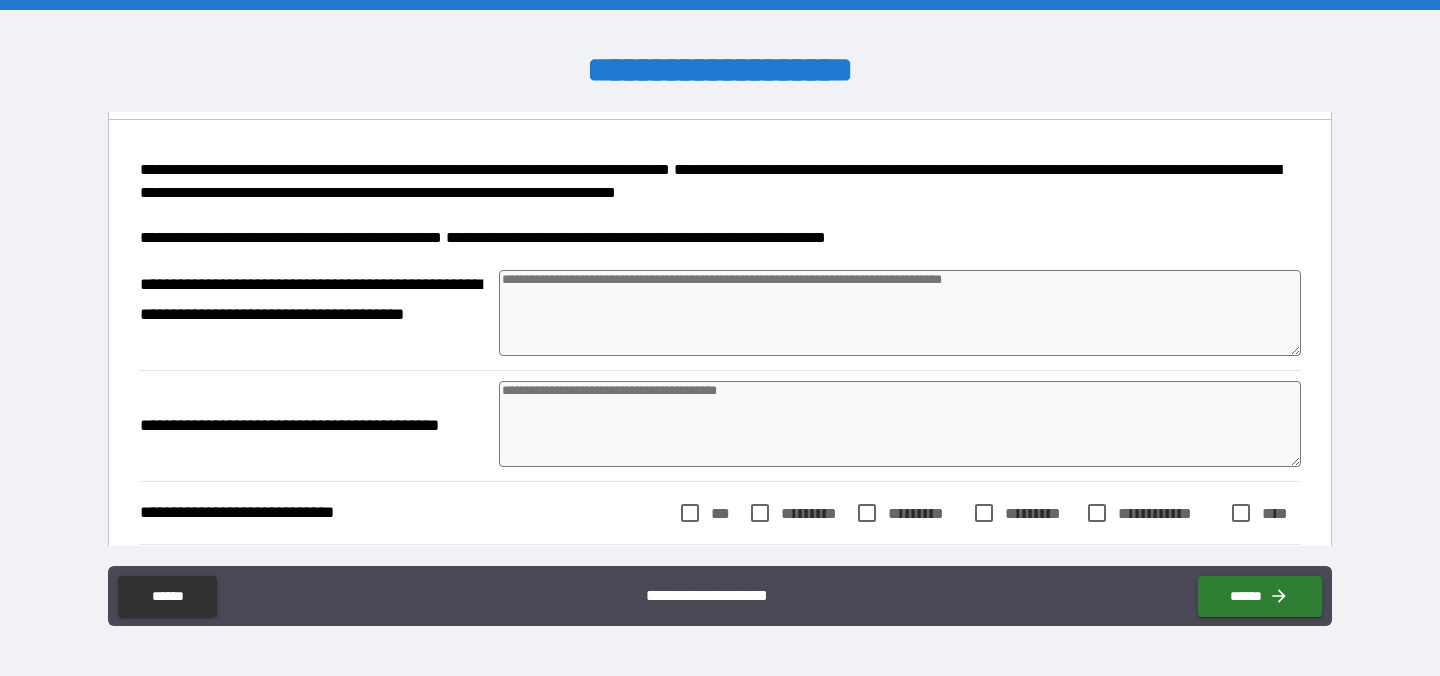 click at bounding box center (900, 313) 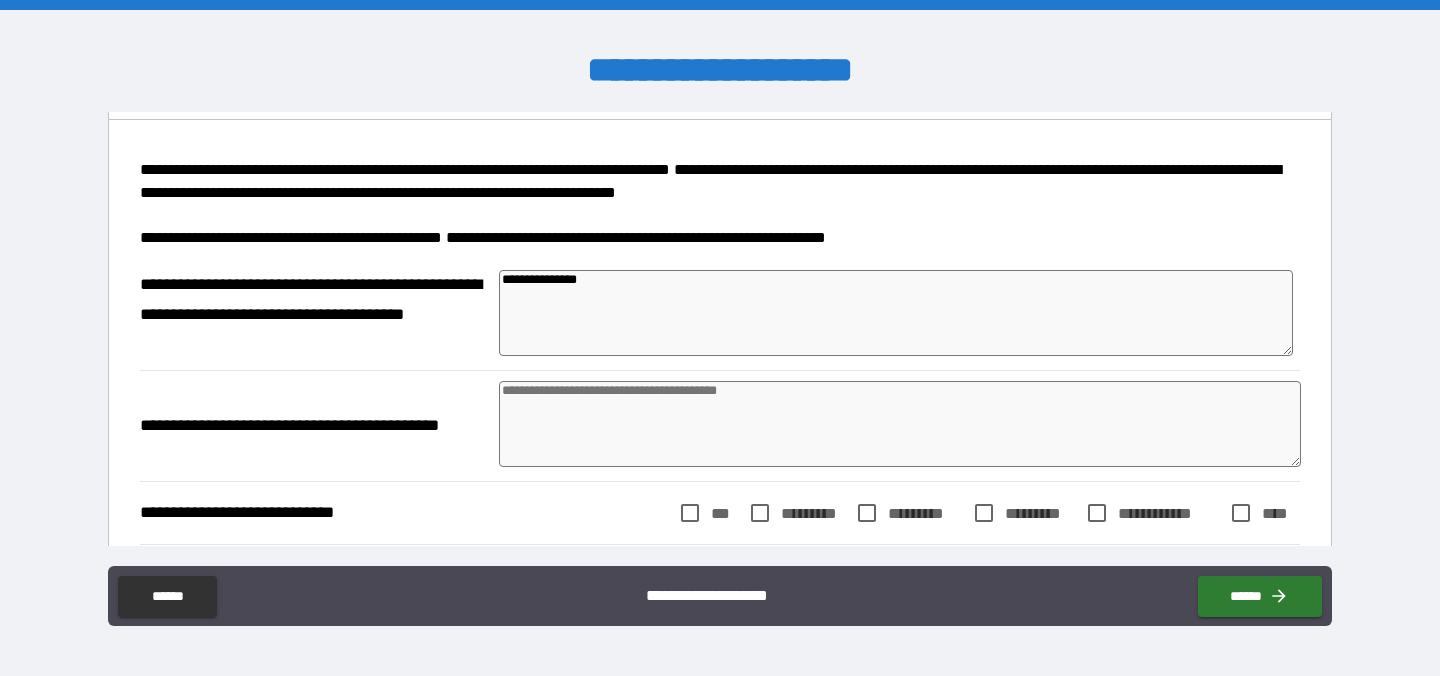 click at bounding box center [900, 424] 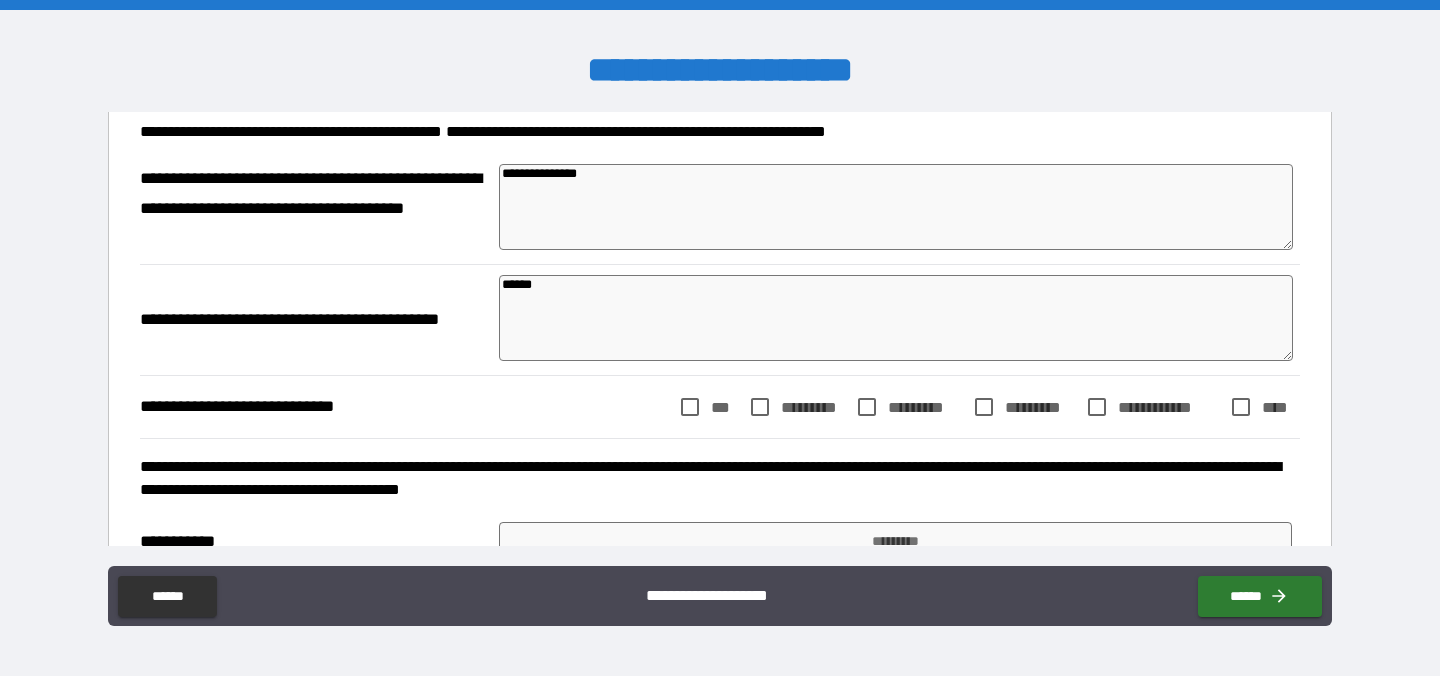 scroll, scrollTop: 474, scrollLeft: 0, axis: vertical 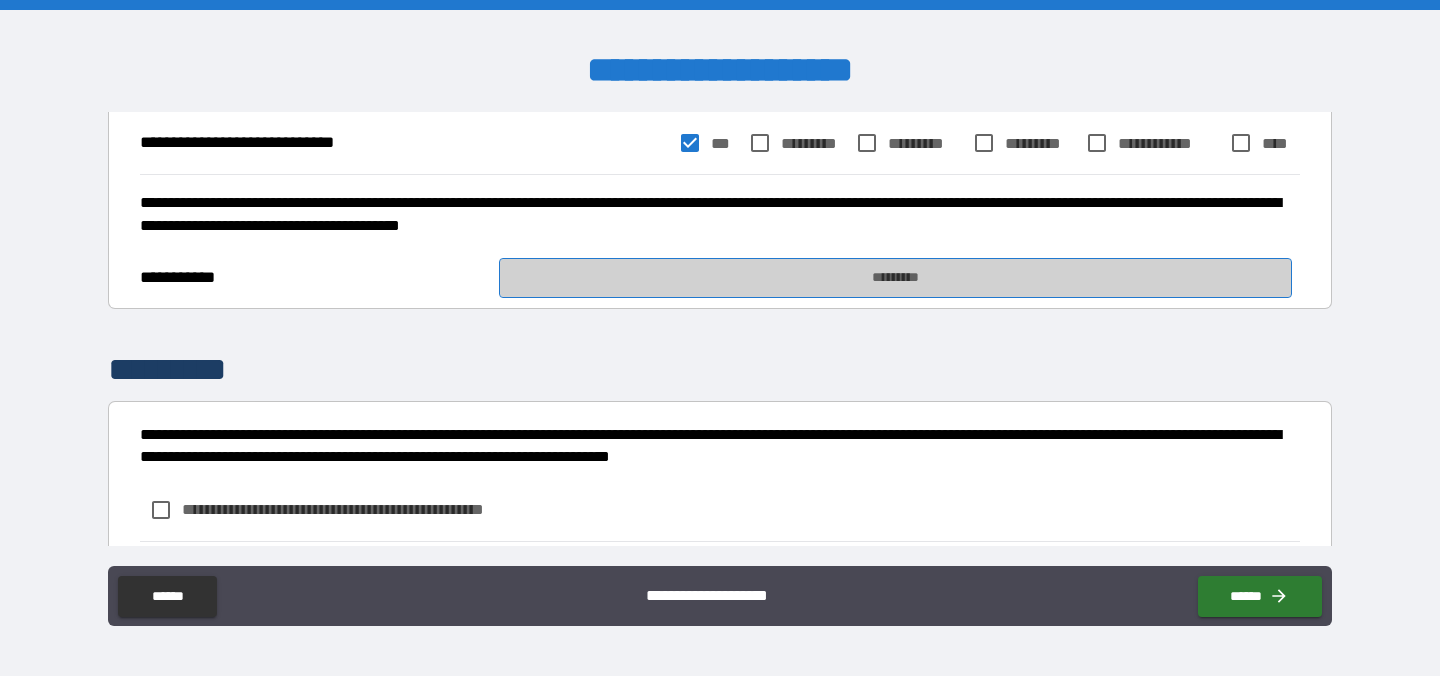 click on "*********" at bounding box center [895, 278] 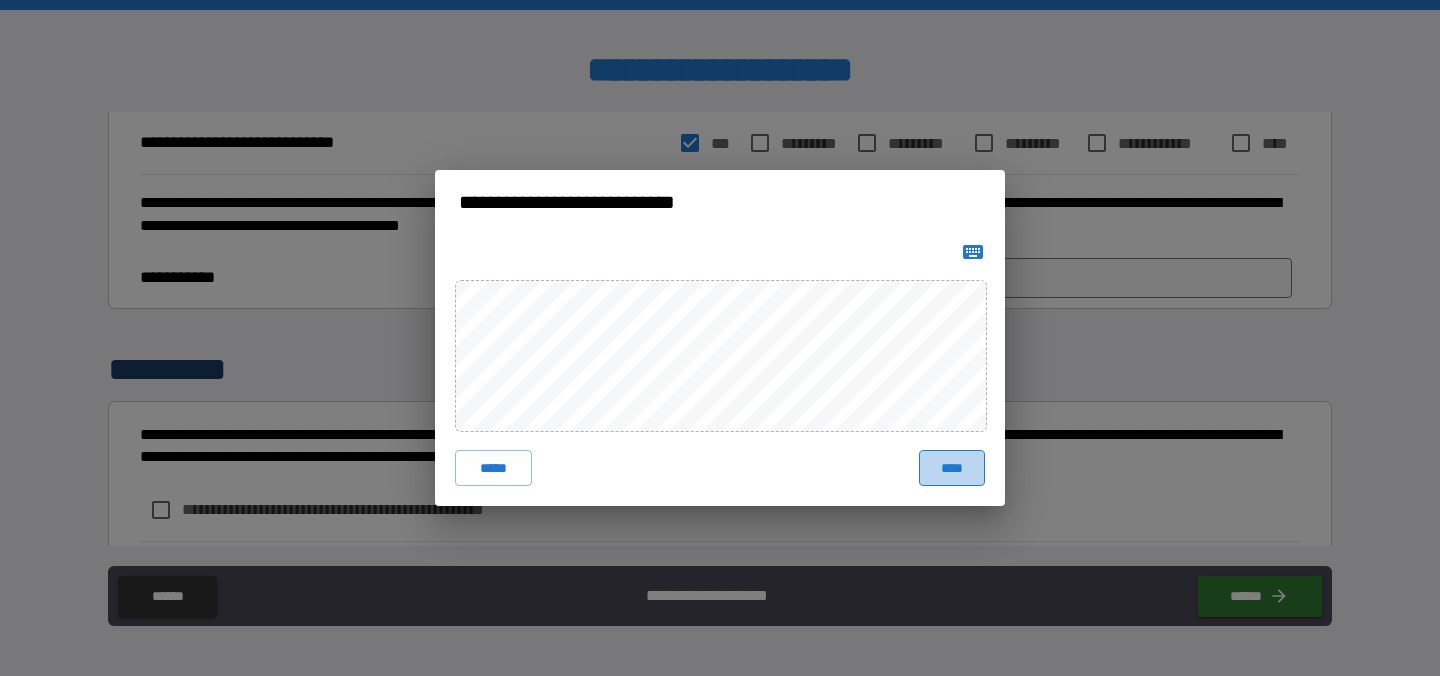 click on "****" at bounding box center (952, 468) 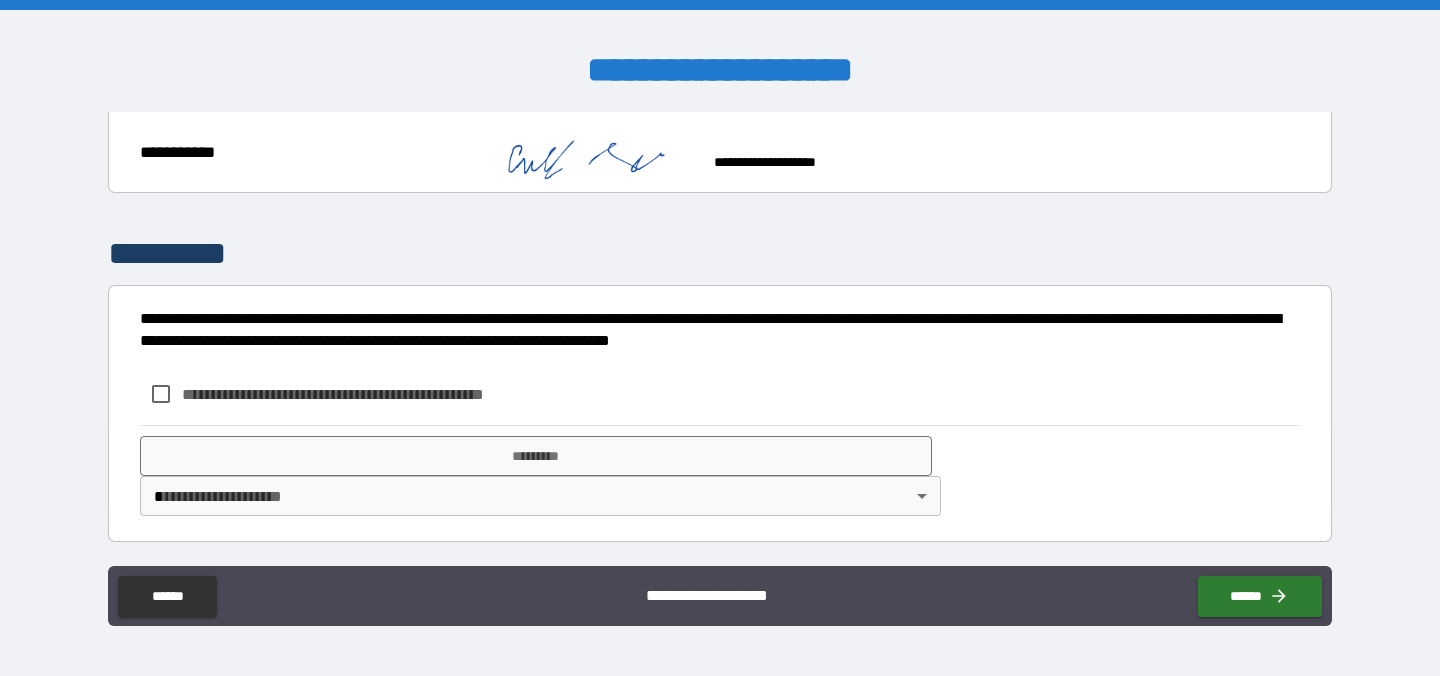 scroll, scrollTop: 700, scrollLeft: 0, axis: vertical 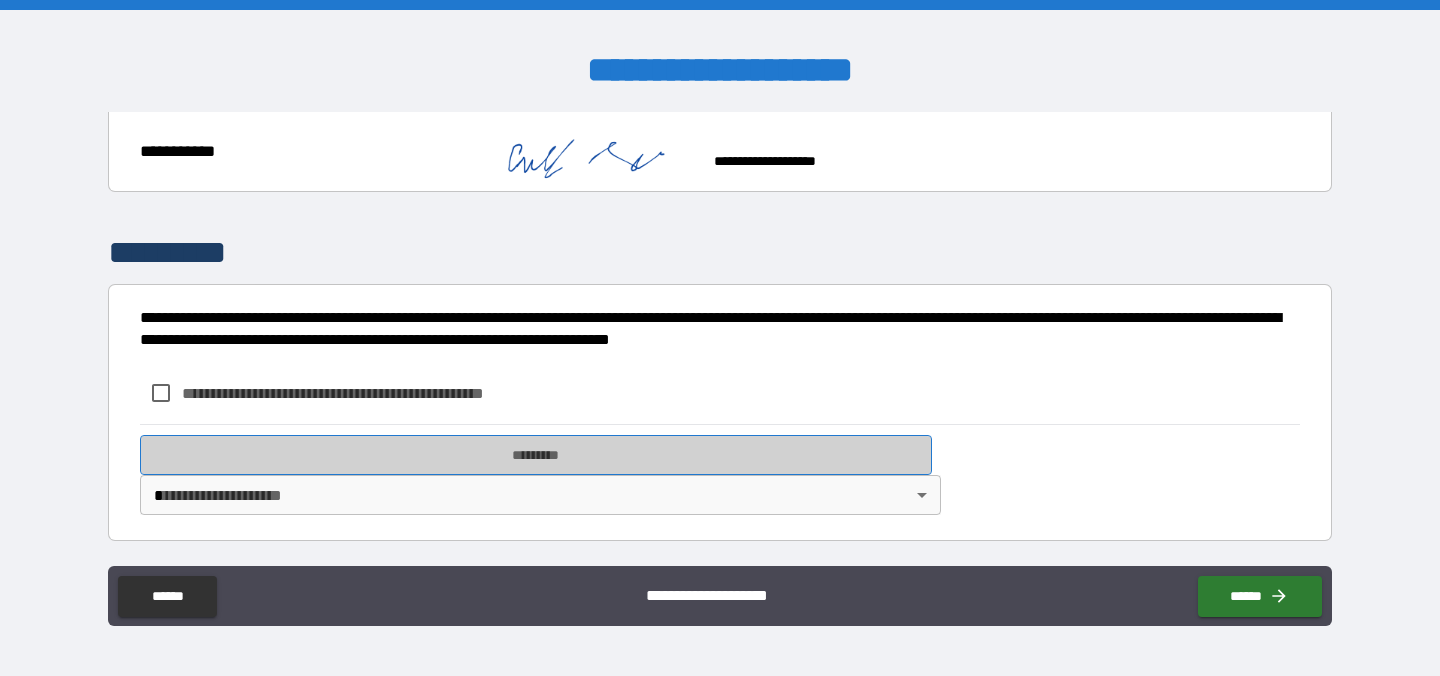 click on "*********" at bounding box center [536, 455] 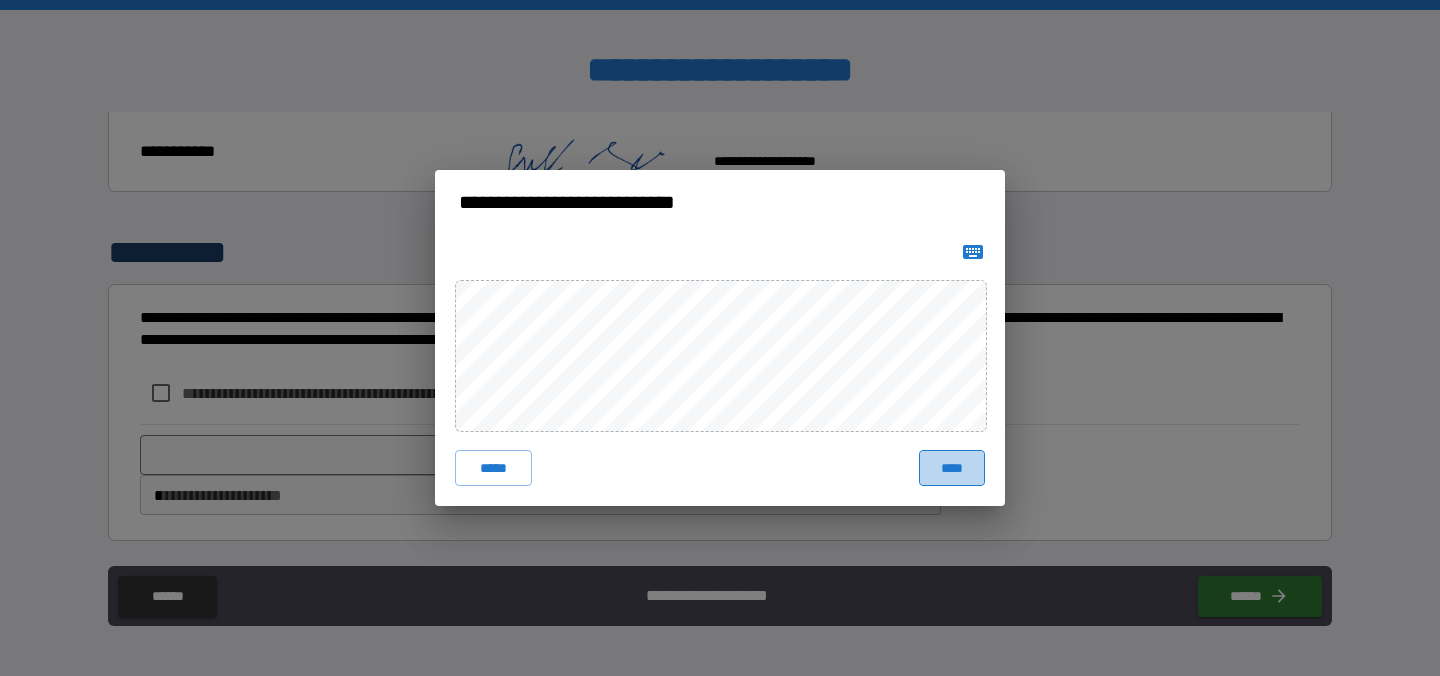 click on "****" at bounding box center [952, 468] 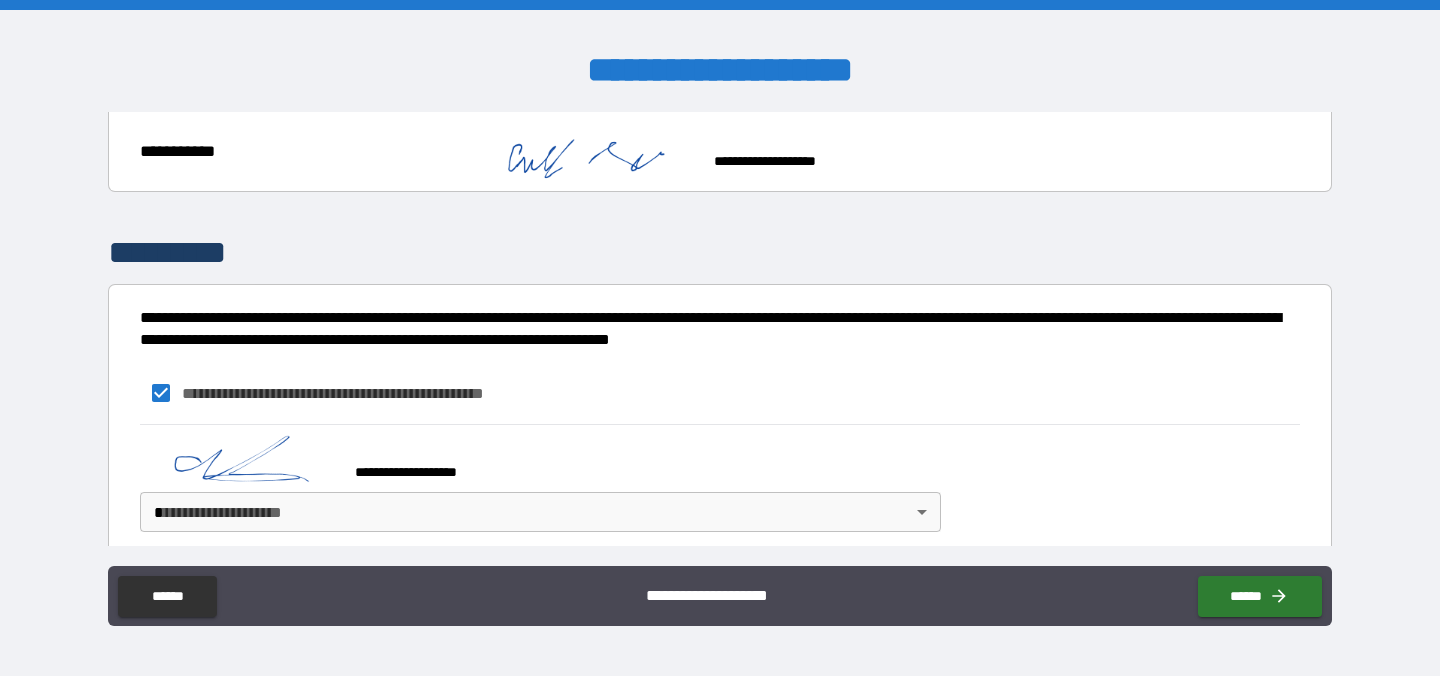 click on "**********" at bounding box center [720, 338] 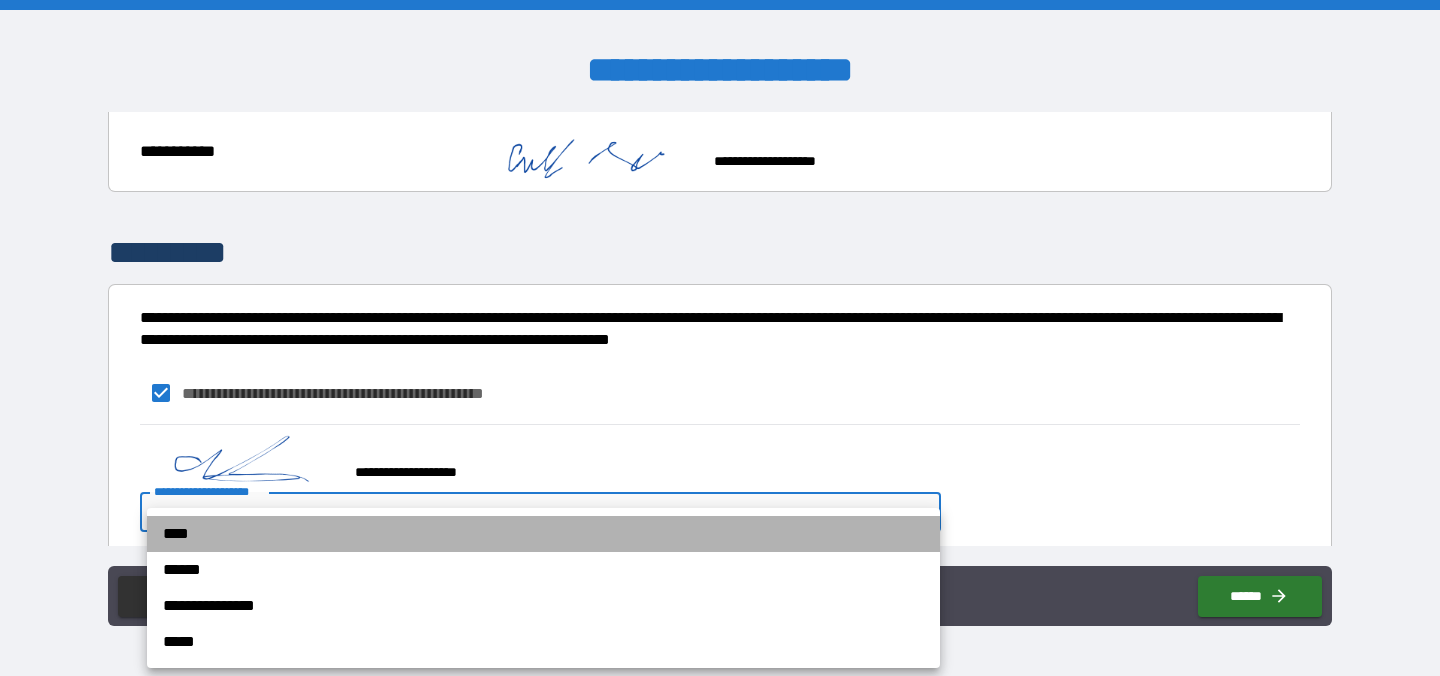 click on "****" at bounding box center (543, 534) 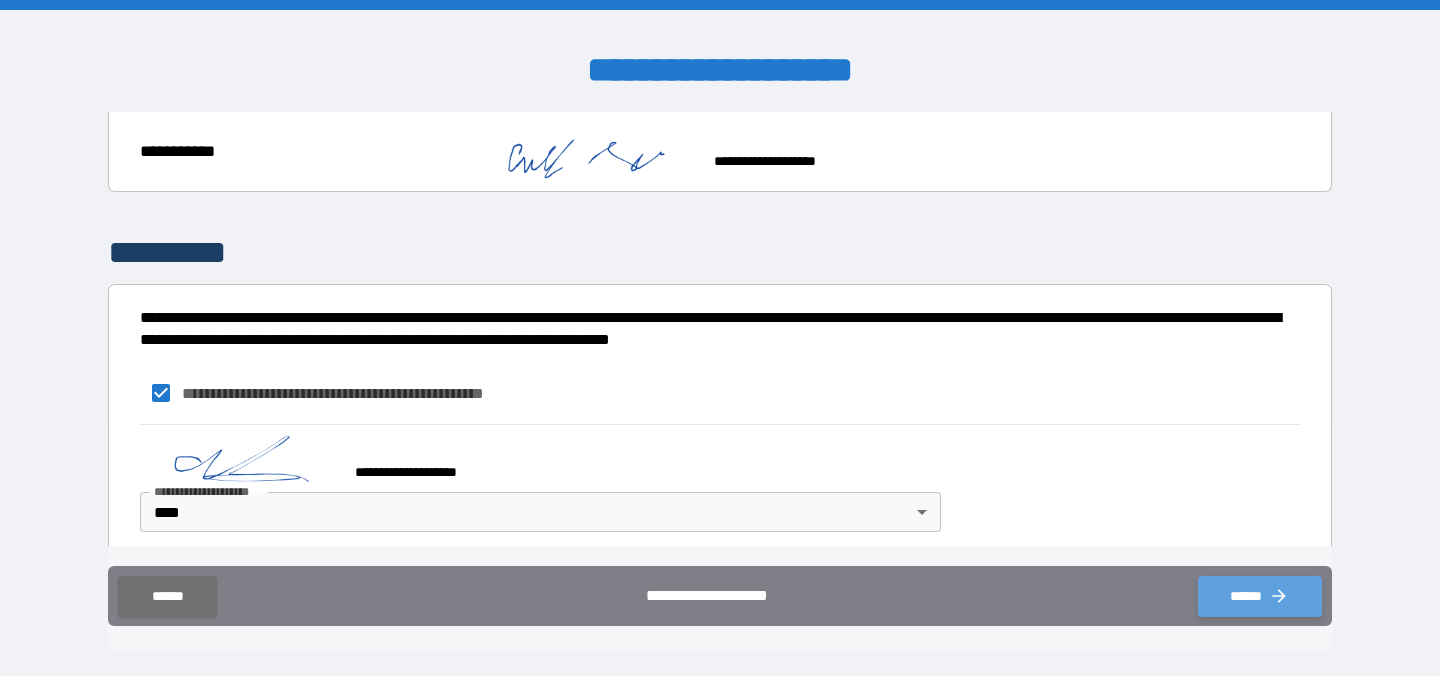 click on "******" at bounding box center (1260, 596) 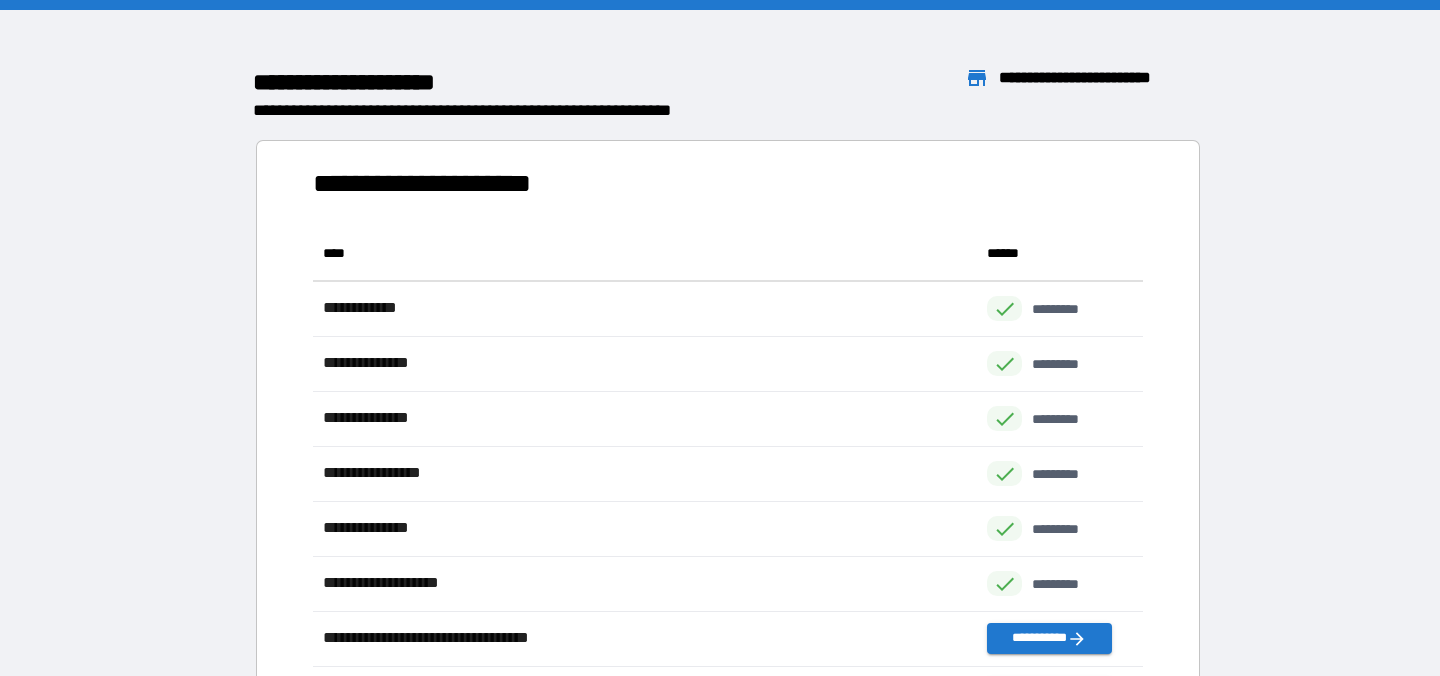 scroll, scrollTop: 1, scrollLeft: 1, axis: both 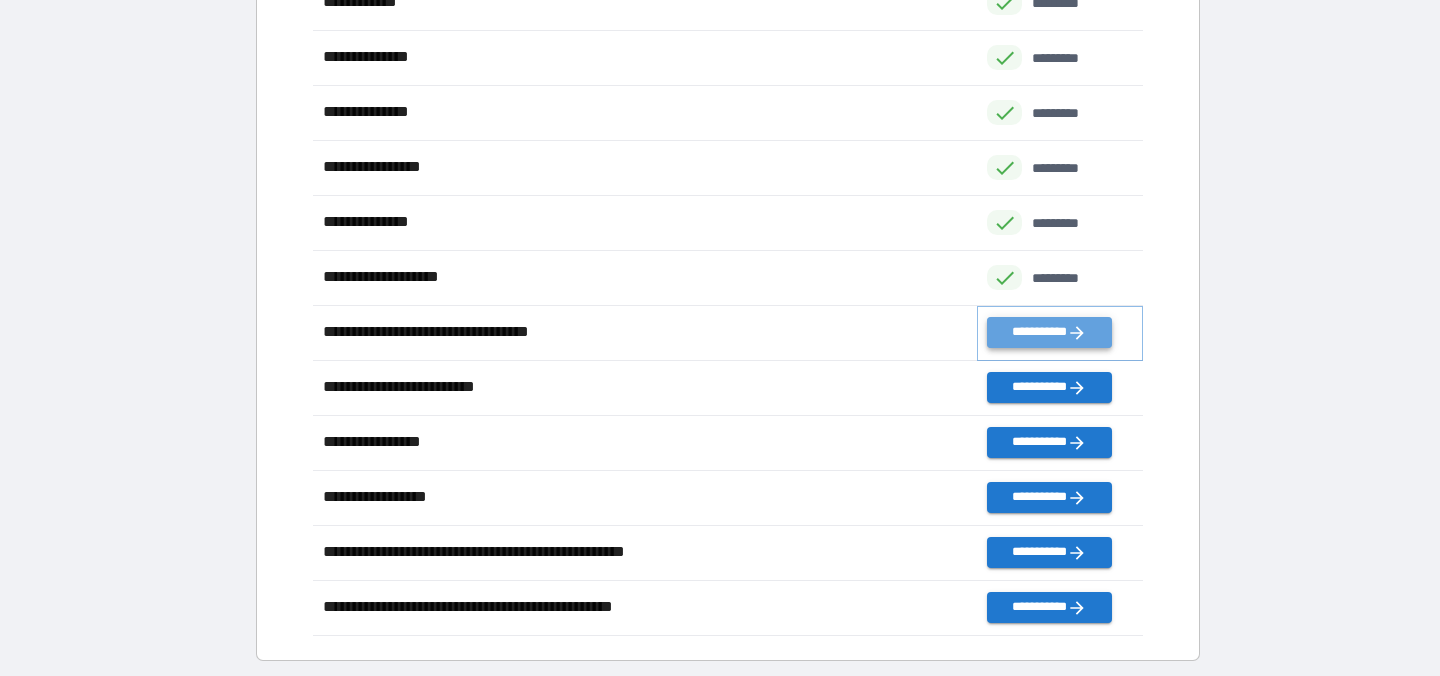 click on "**********" at bounding box center (1049, 332) 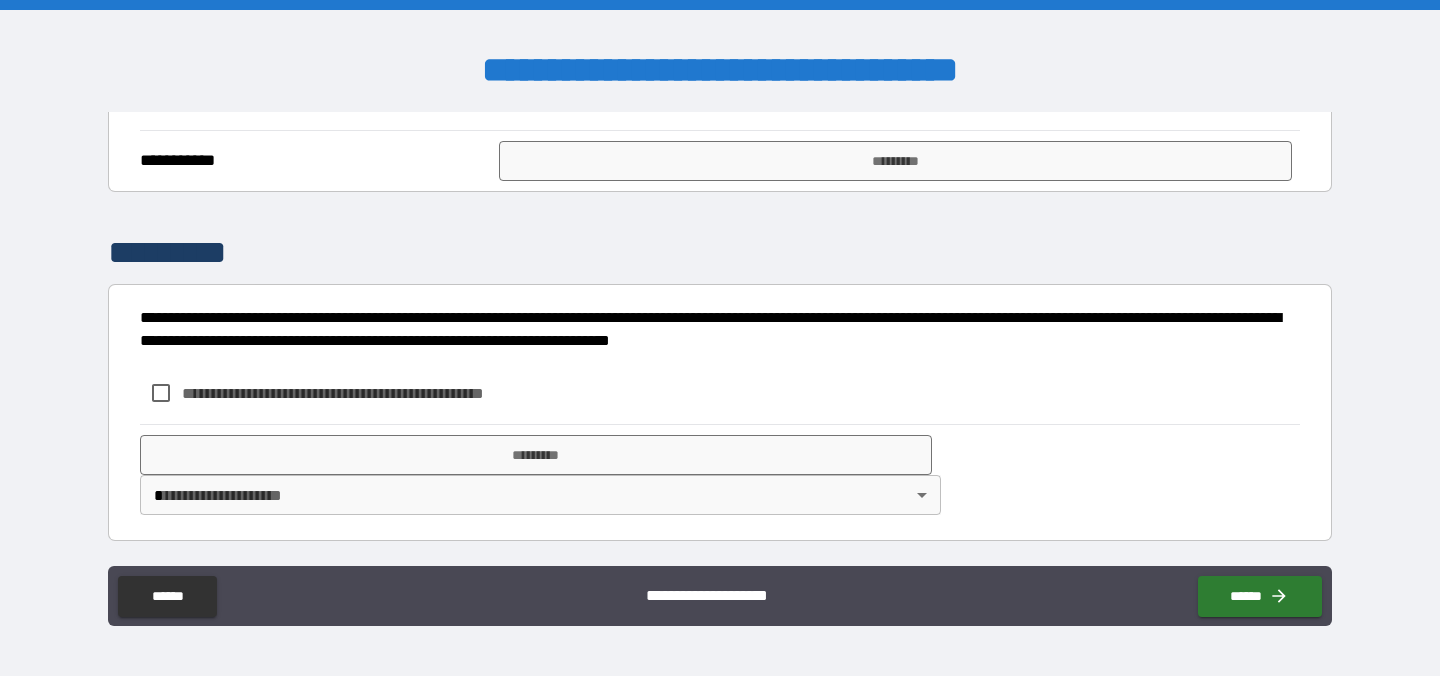 scroll, scrollTop: 4018, scrollLeft: 0, axis: vertical 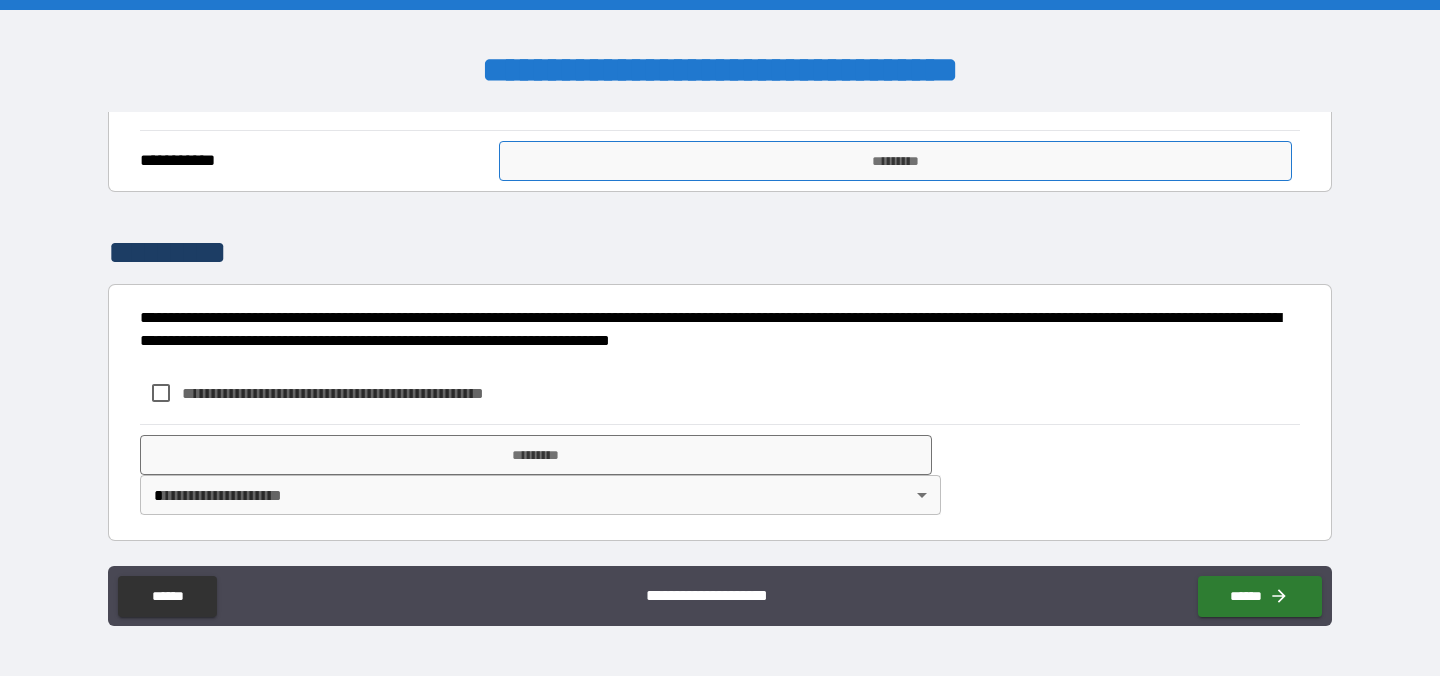 click on "*********" at bounding box center [895, 161] 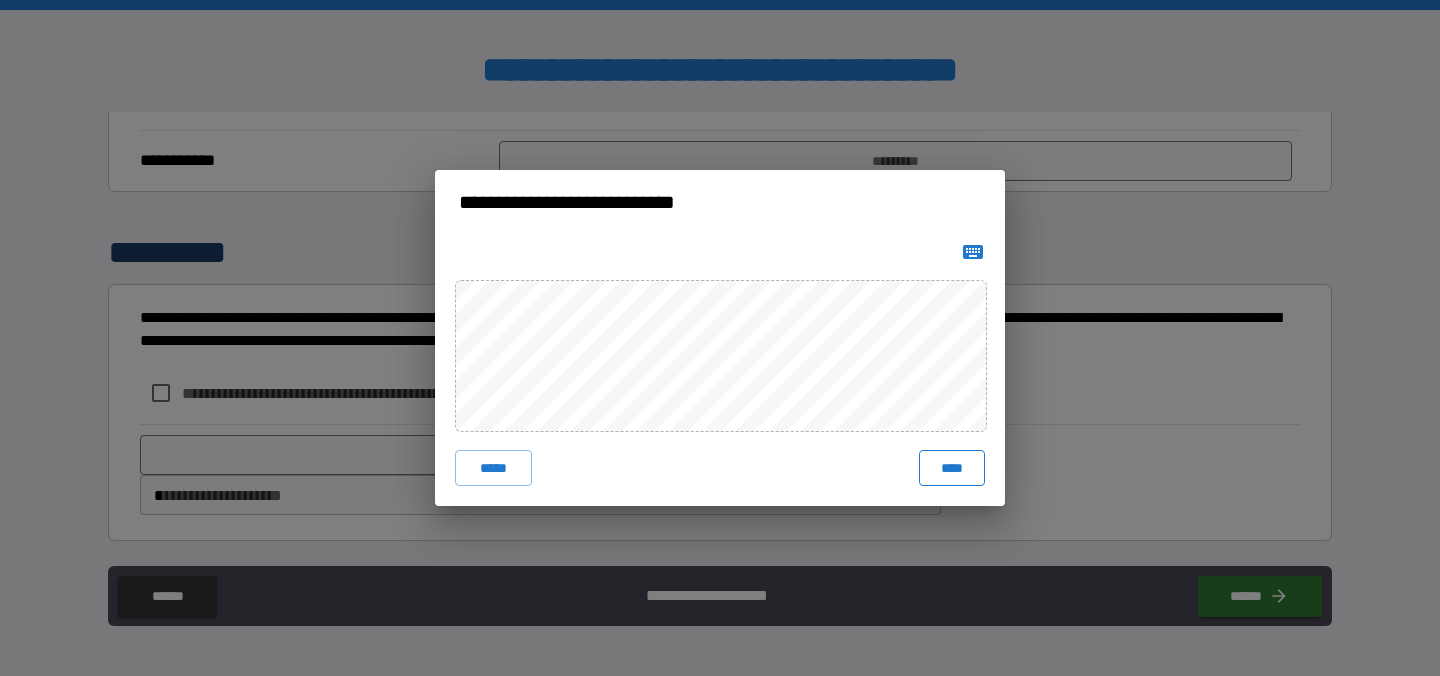 click on "****" at bounding box center (952, 468) 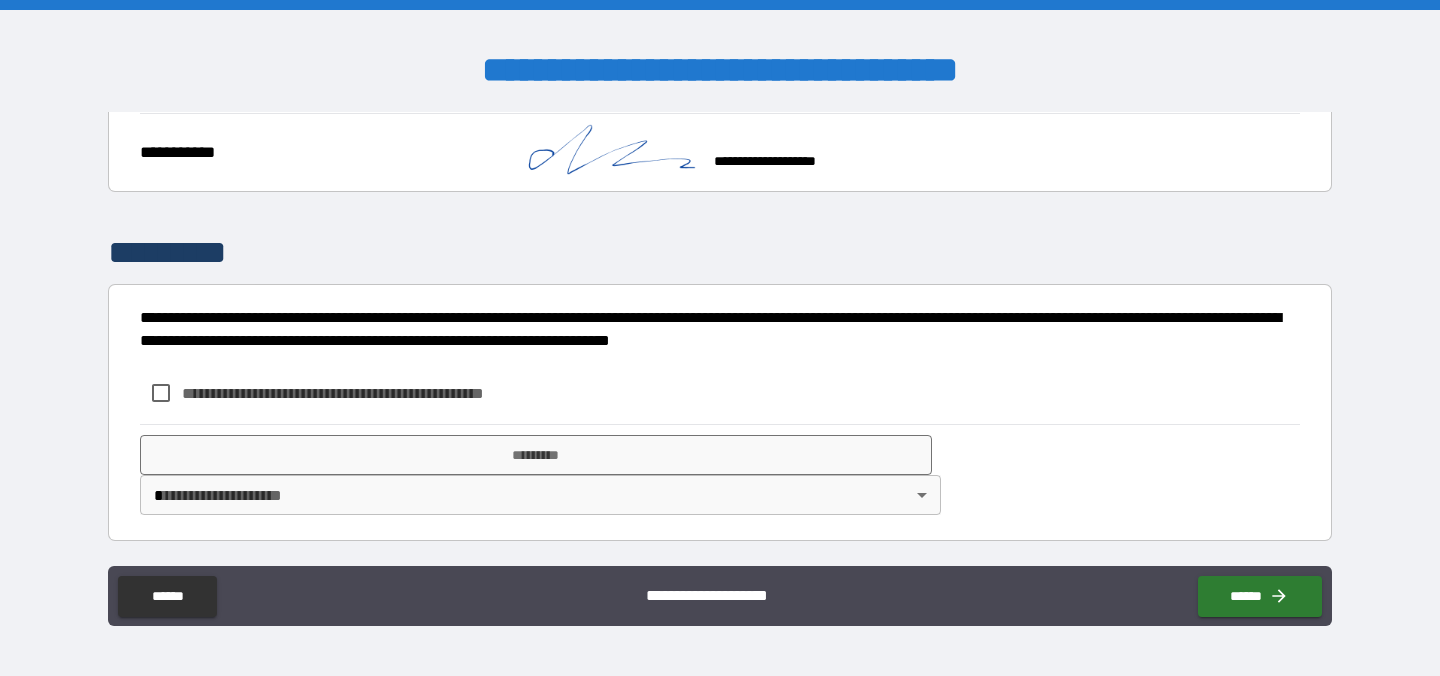 scroll, scrollTop: 3841, scrollLeft: 0, axis: vertical 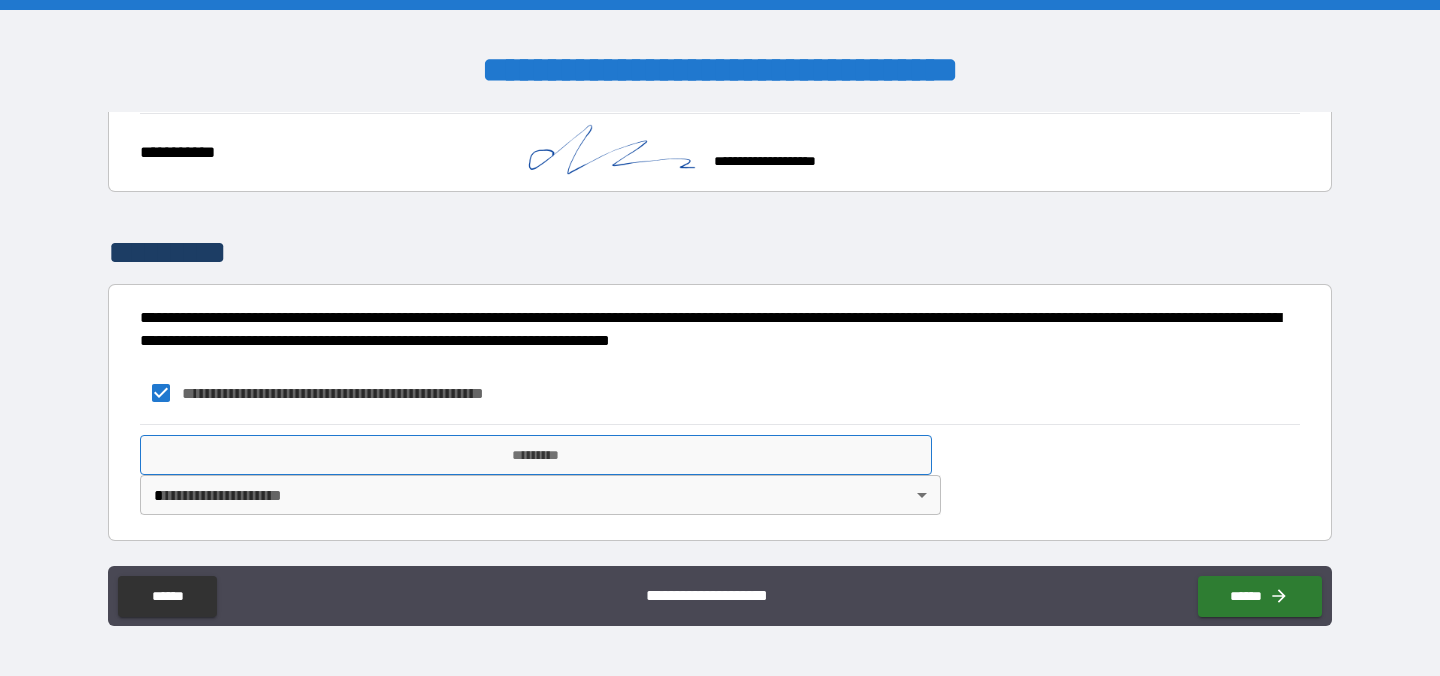 click on "*********" at bounding box center [536, 455] 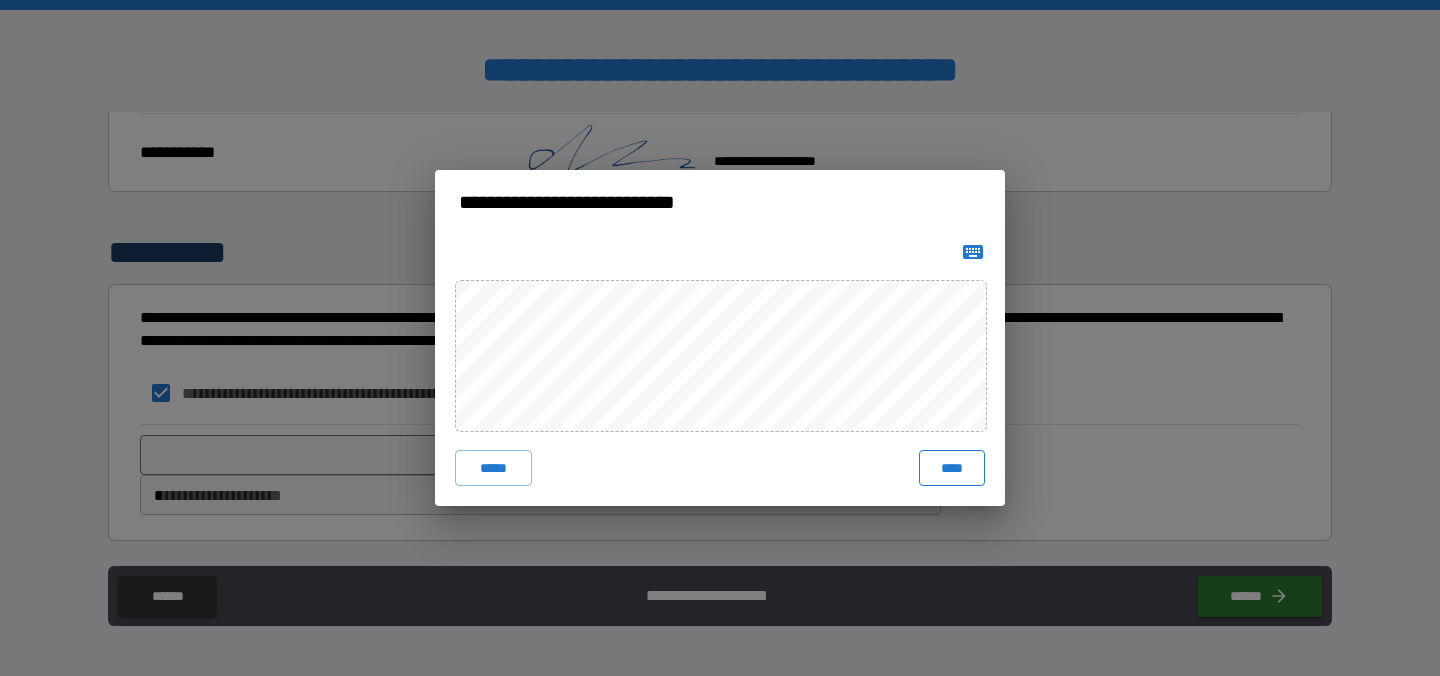 click on "****" at bounding box center [952, 468] 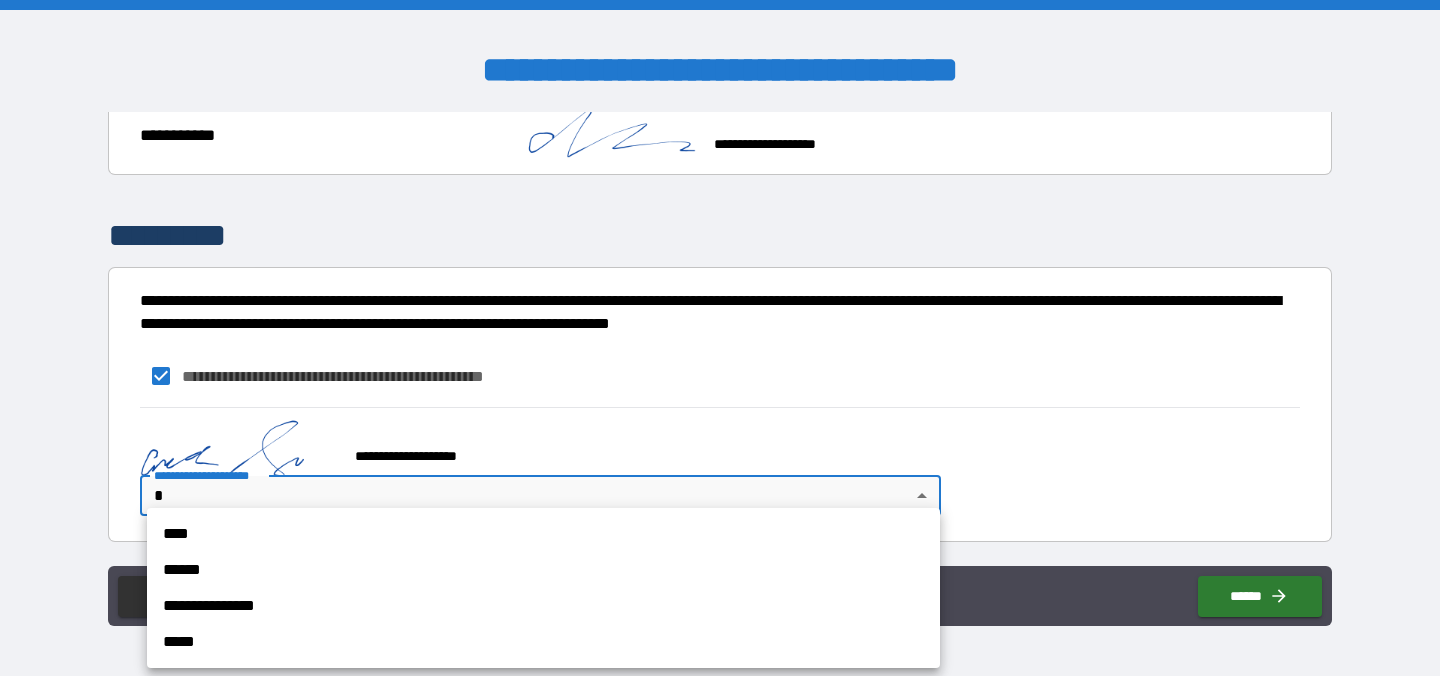 click on "**********" at bounding box center [720, 338] 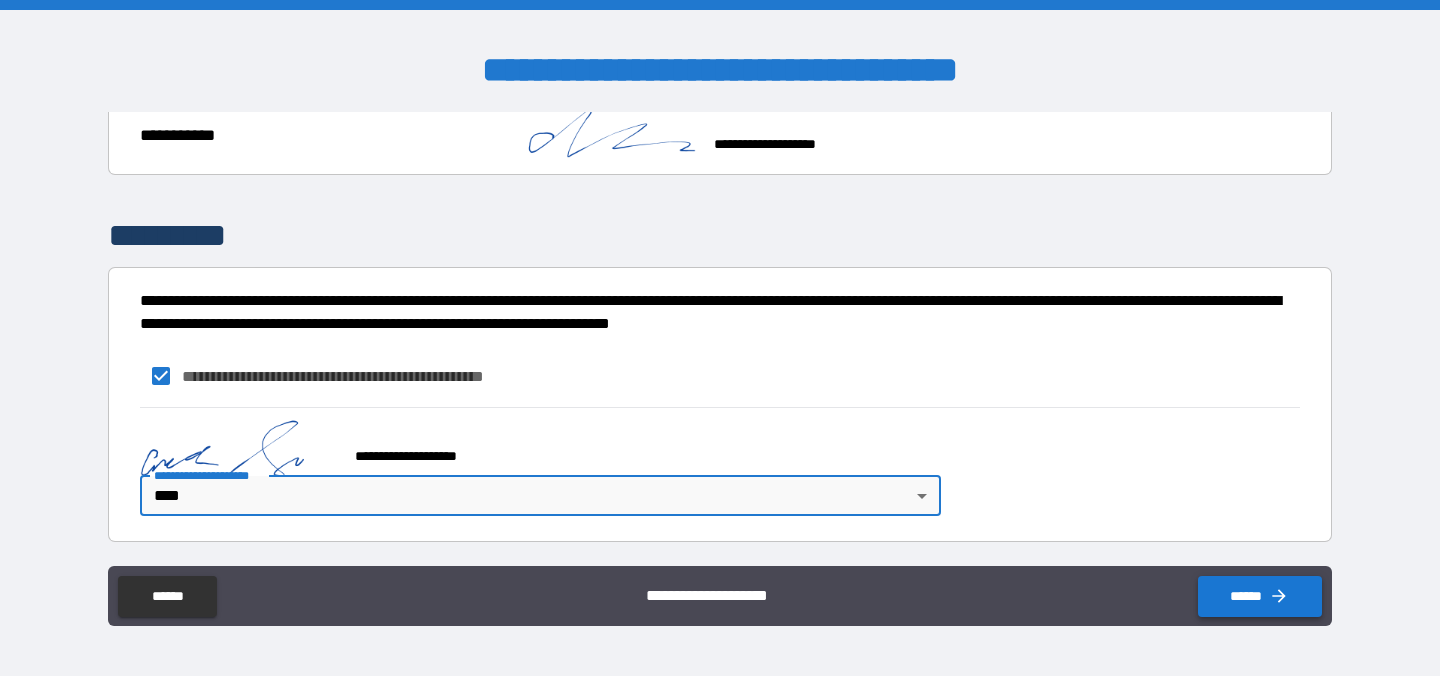 click on "******" at bounding box center (1260, 596) 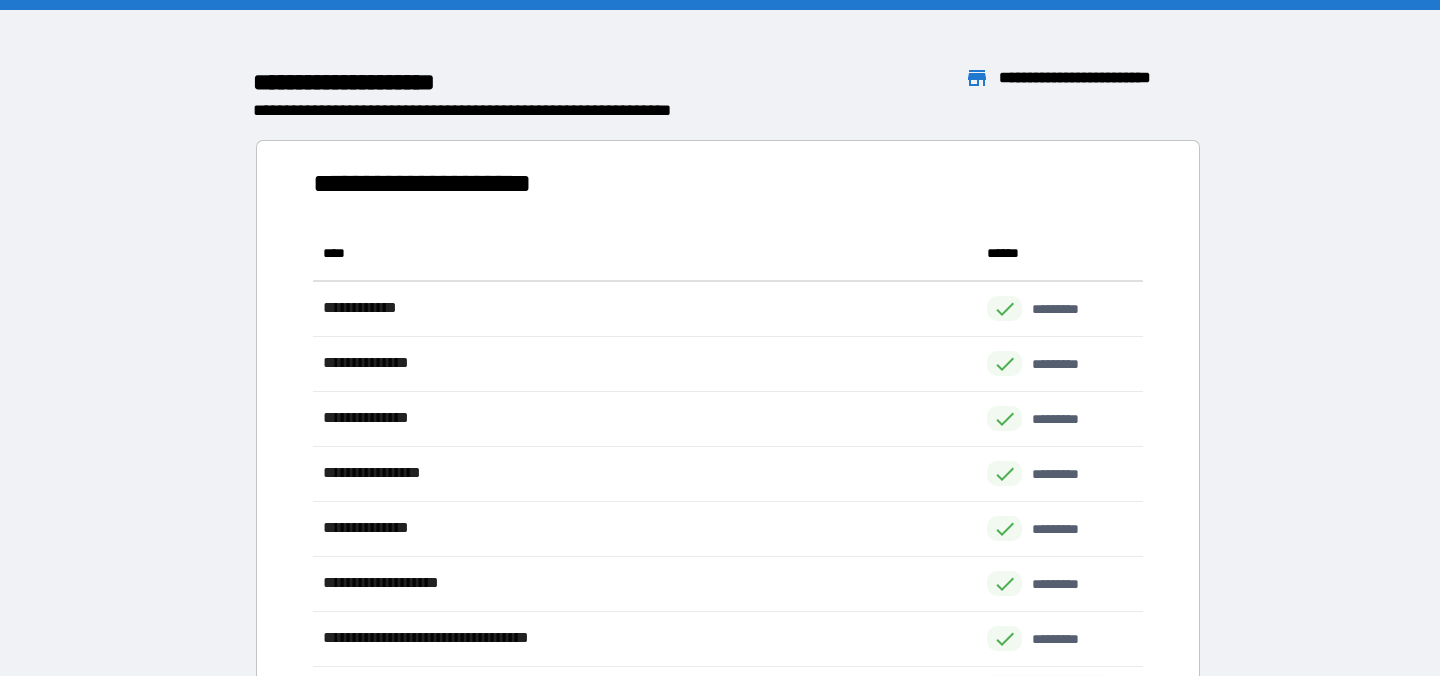 scroll, scrollTop: 1, scrollLeft: 1, axis: both 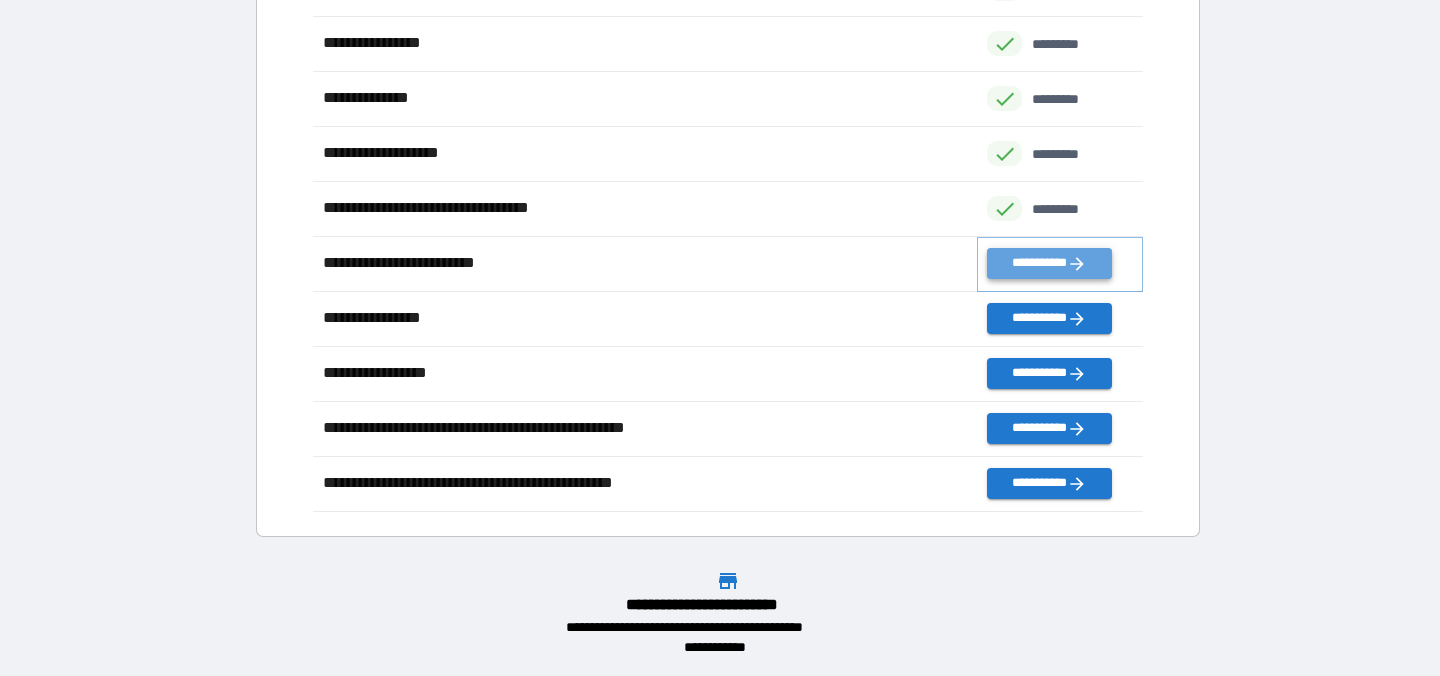 click on "**********" at bounding box center (1049, 263) 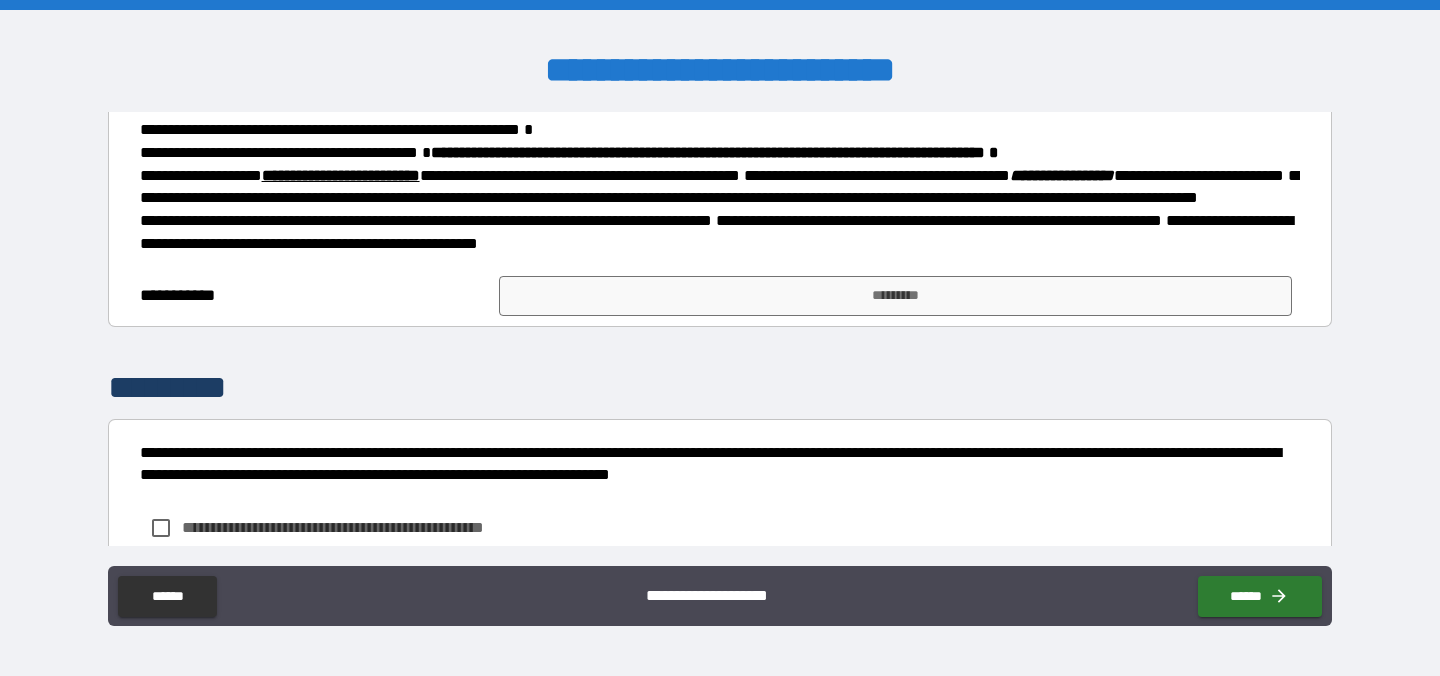 scroll, scrollTop: 238, scrollLeft: 0, axis: vertical 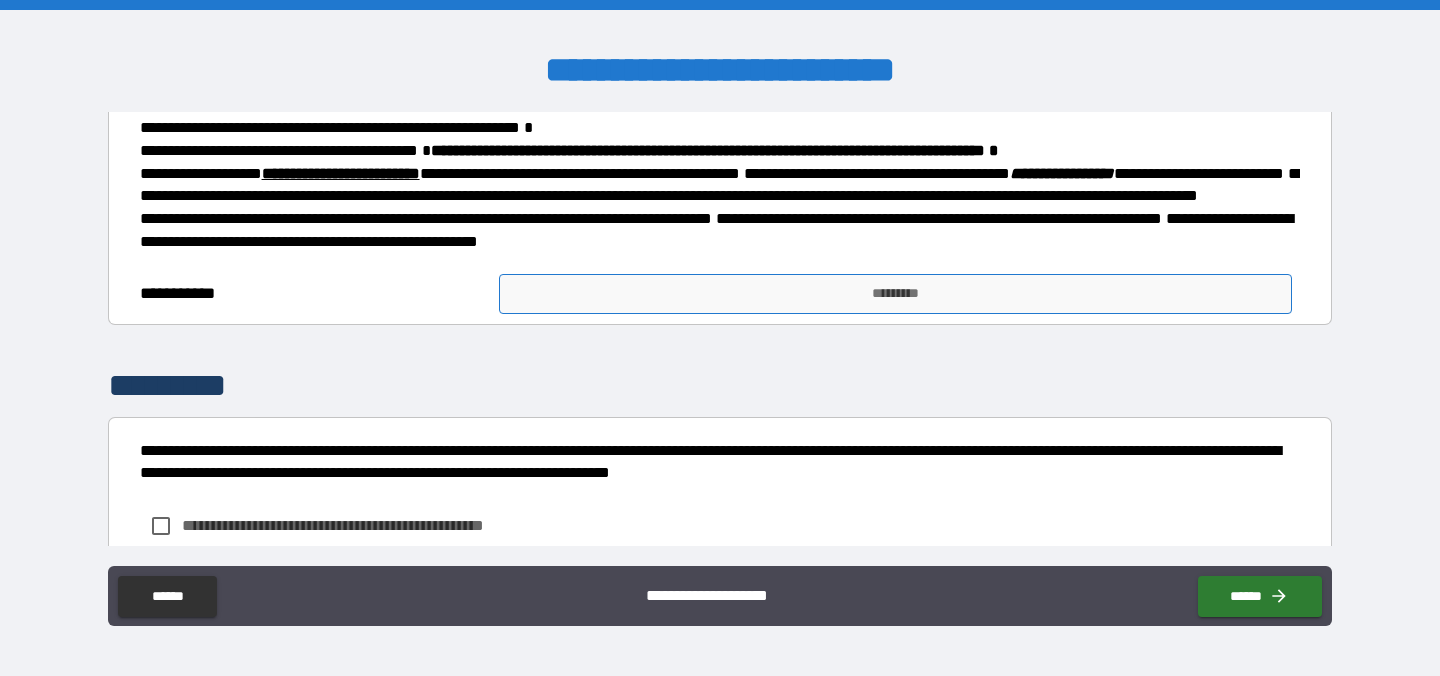 click on "*********" at bounding box center [895, 294] 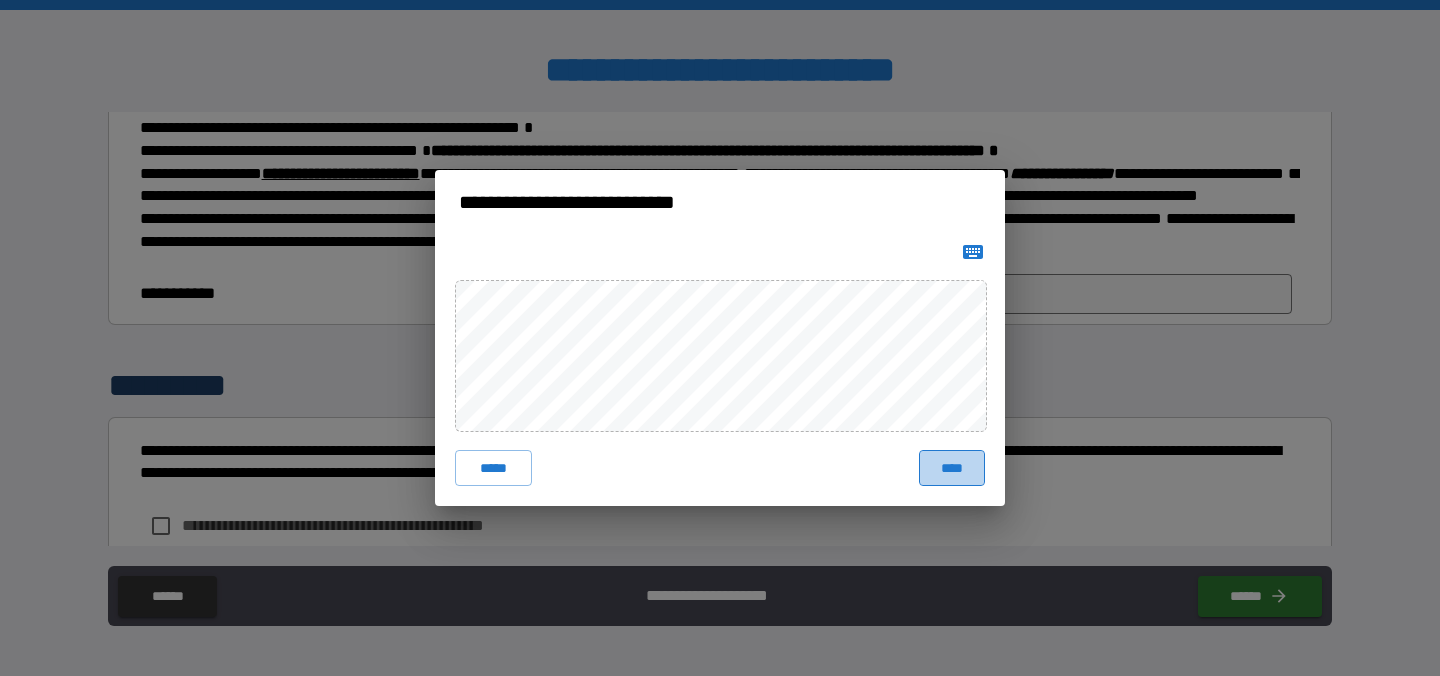 click on "****" at bounding box center (952, 468) 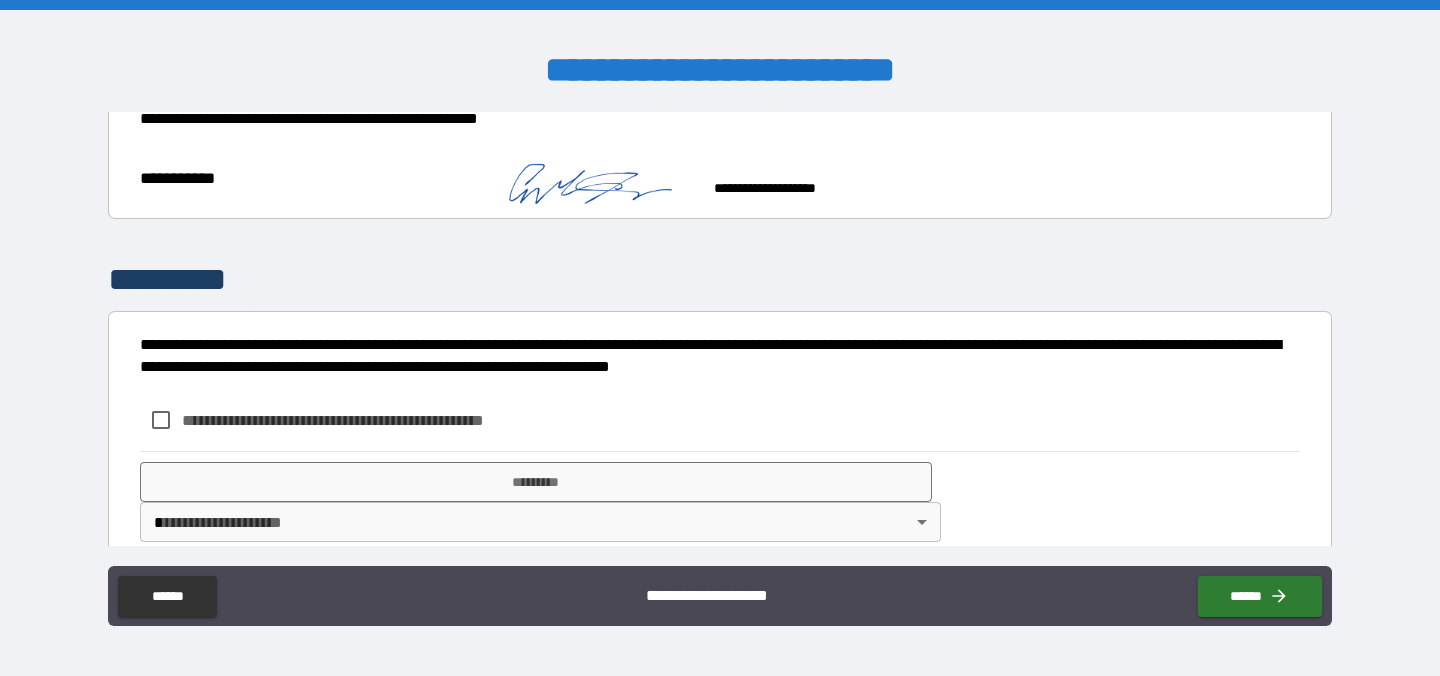 scroll, scrollTop: 411, scrollLeft: 0, axis: vertical 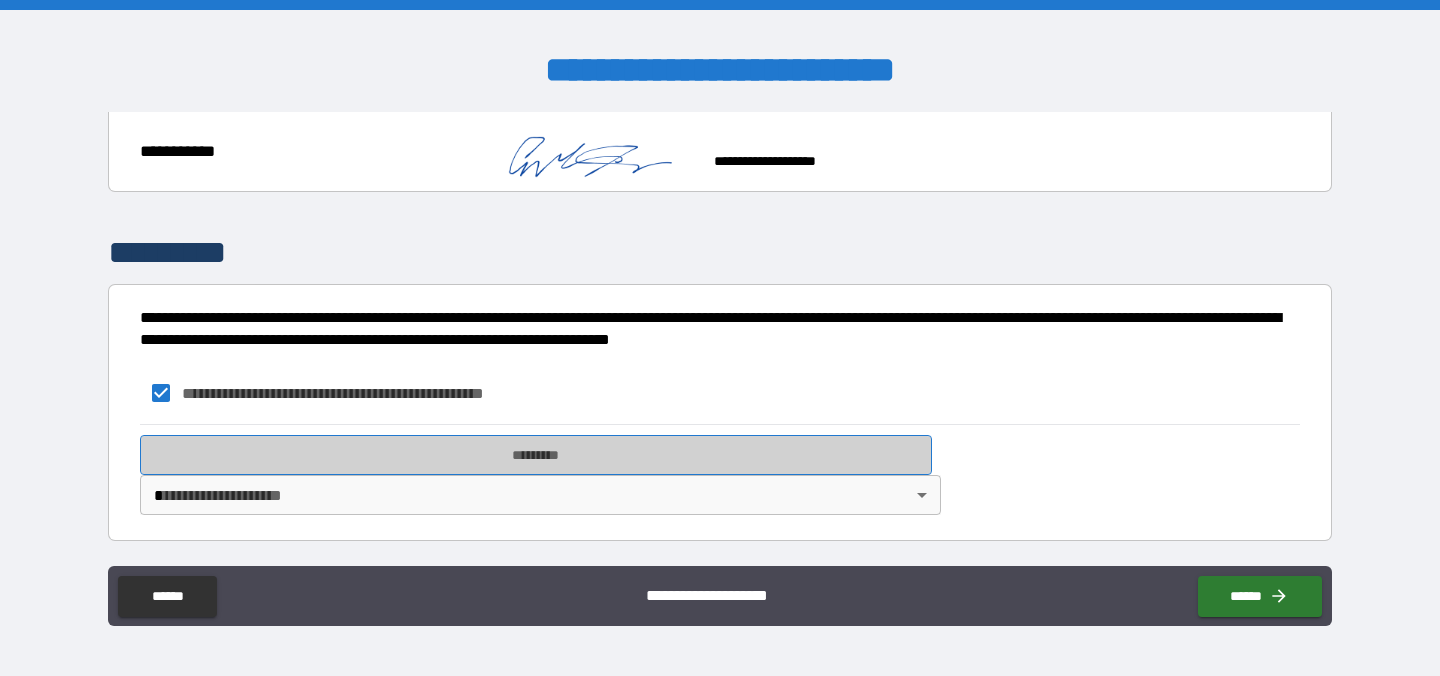click on "*********" at bounding box center [536, 455] 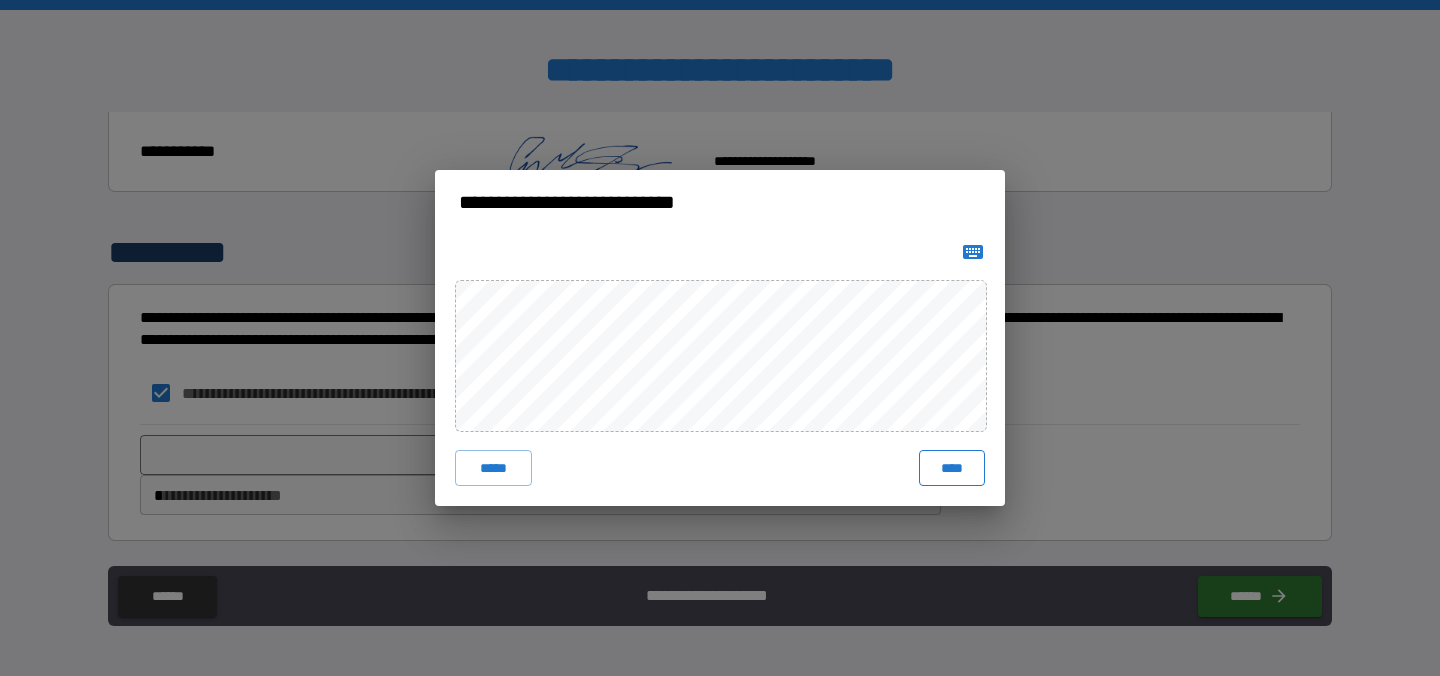 click on "****" at bounding box center (952, 468) 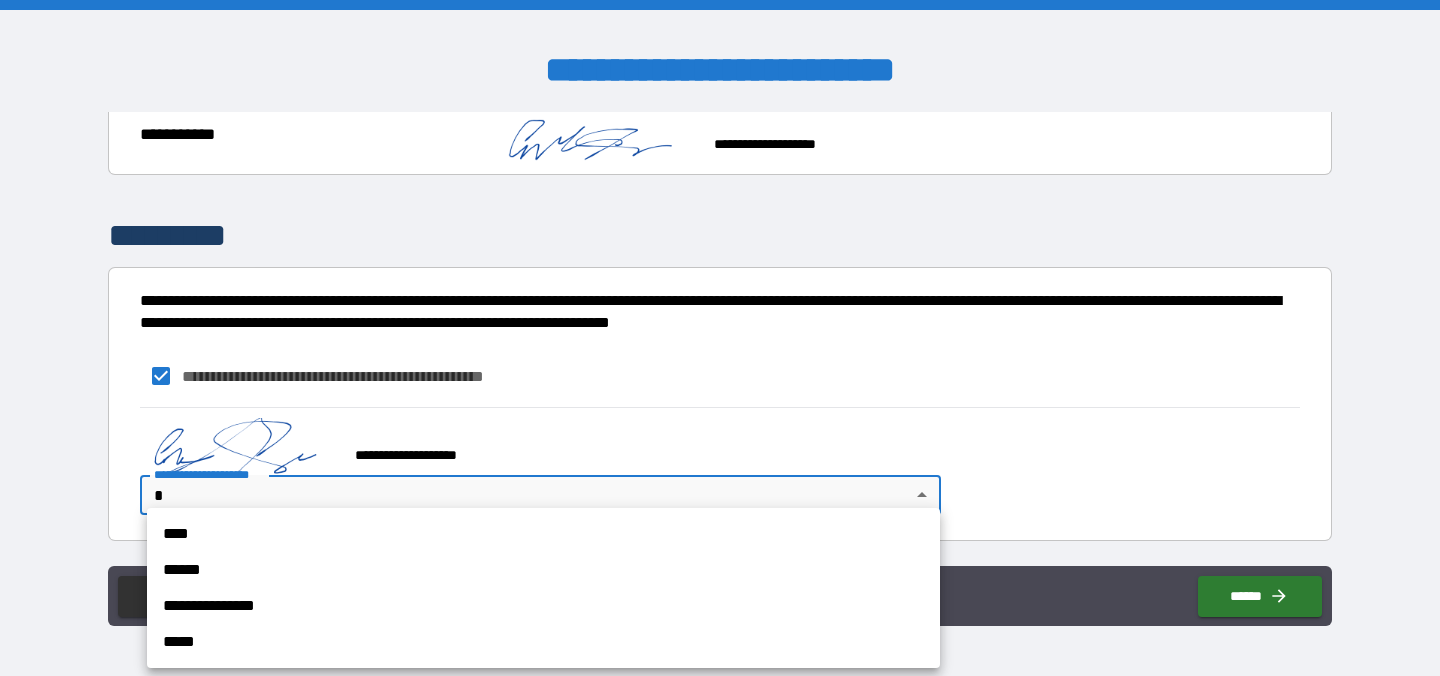click on "**********" at bounding box center (720, 338) 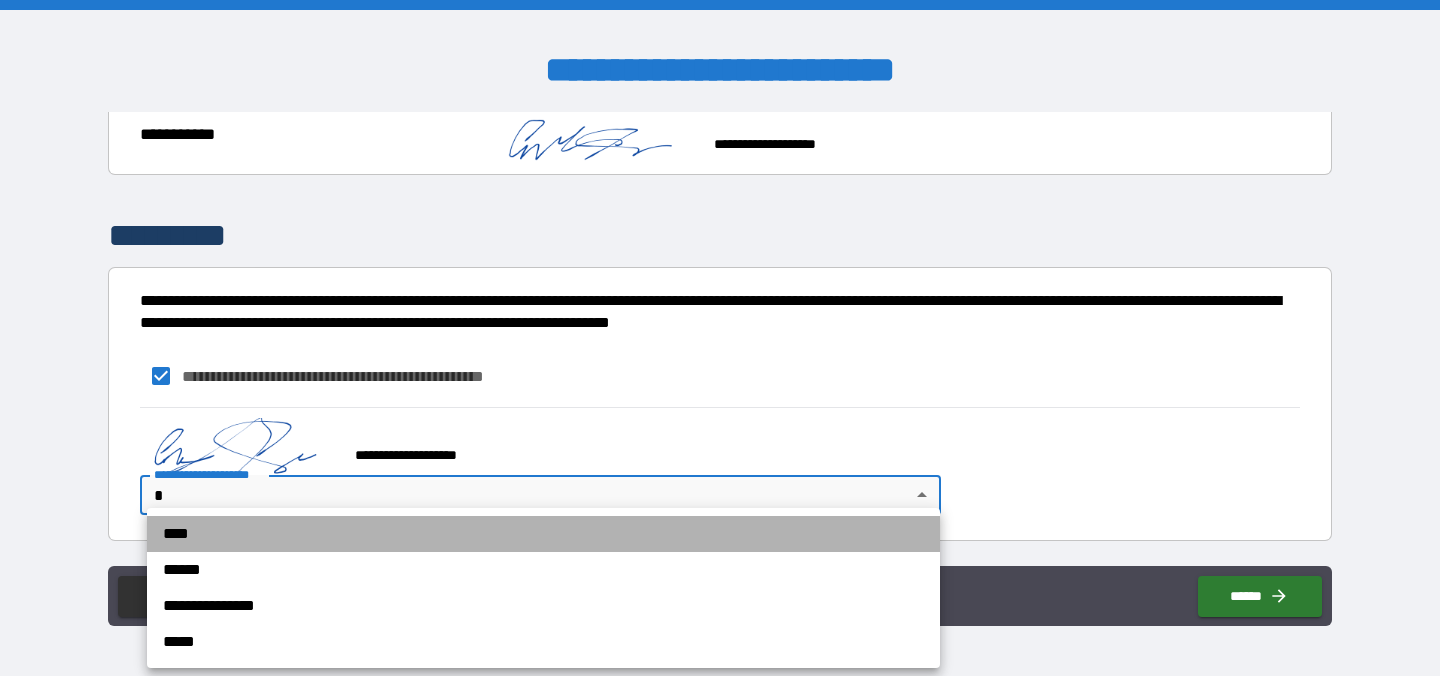 click on "****" at bounding box center [543, 534] 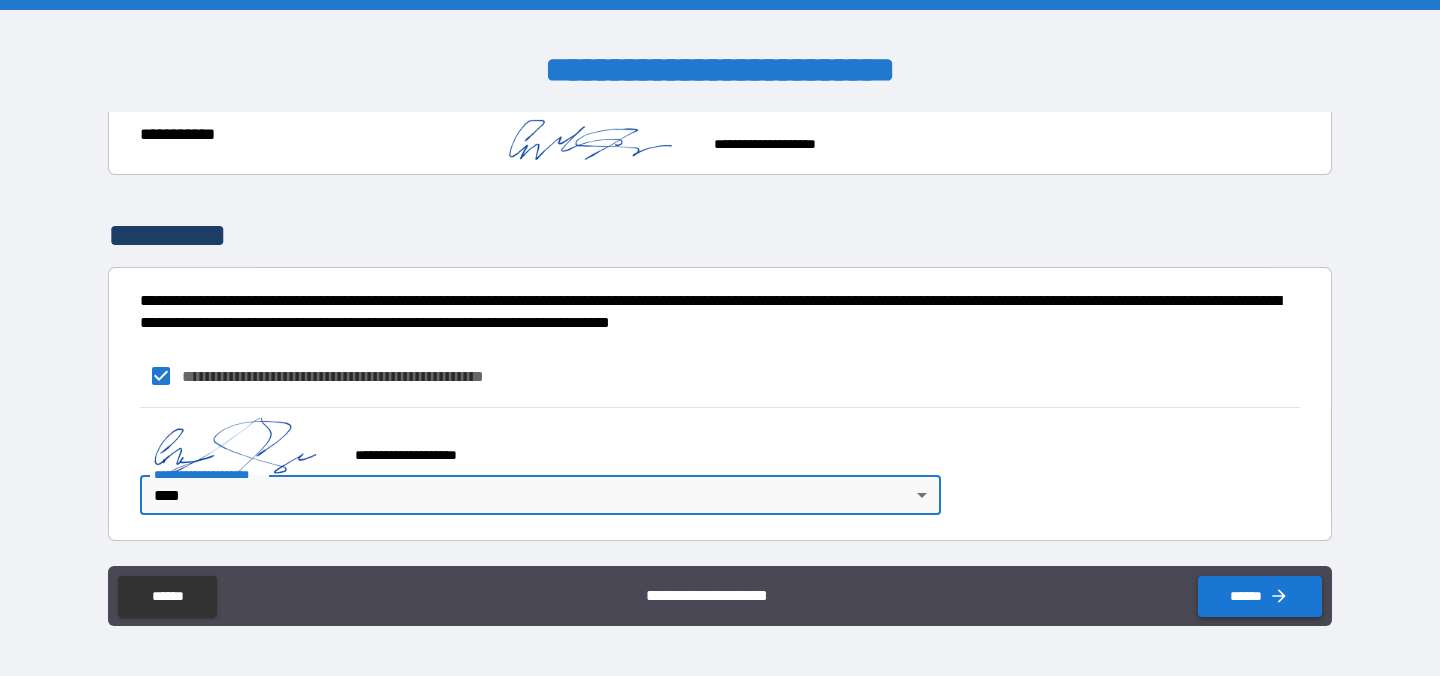 click 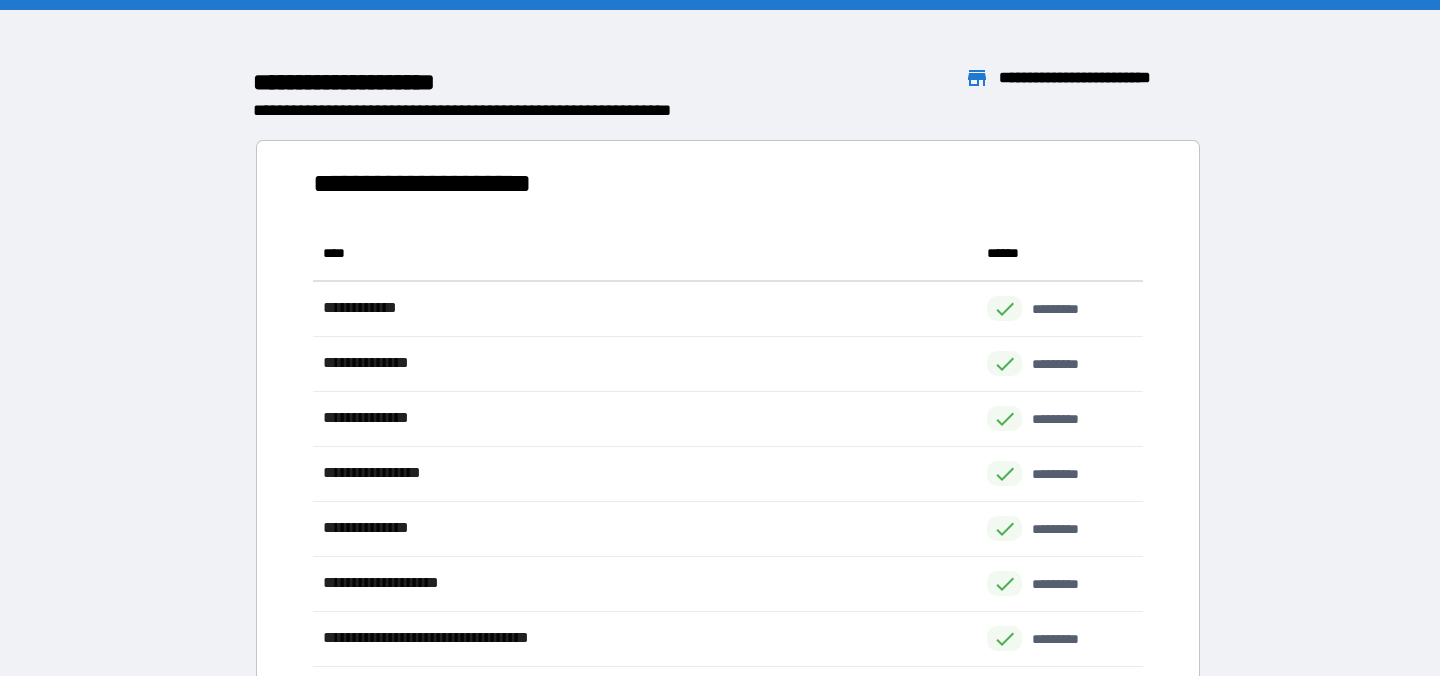 scroll, scrollTop: 1, scrollLeft: 1, axis: both 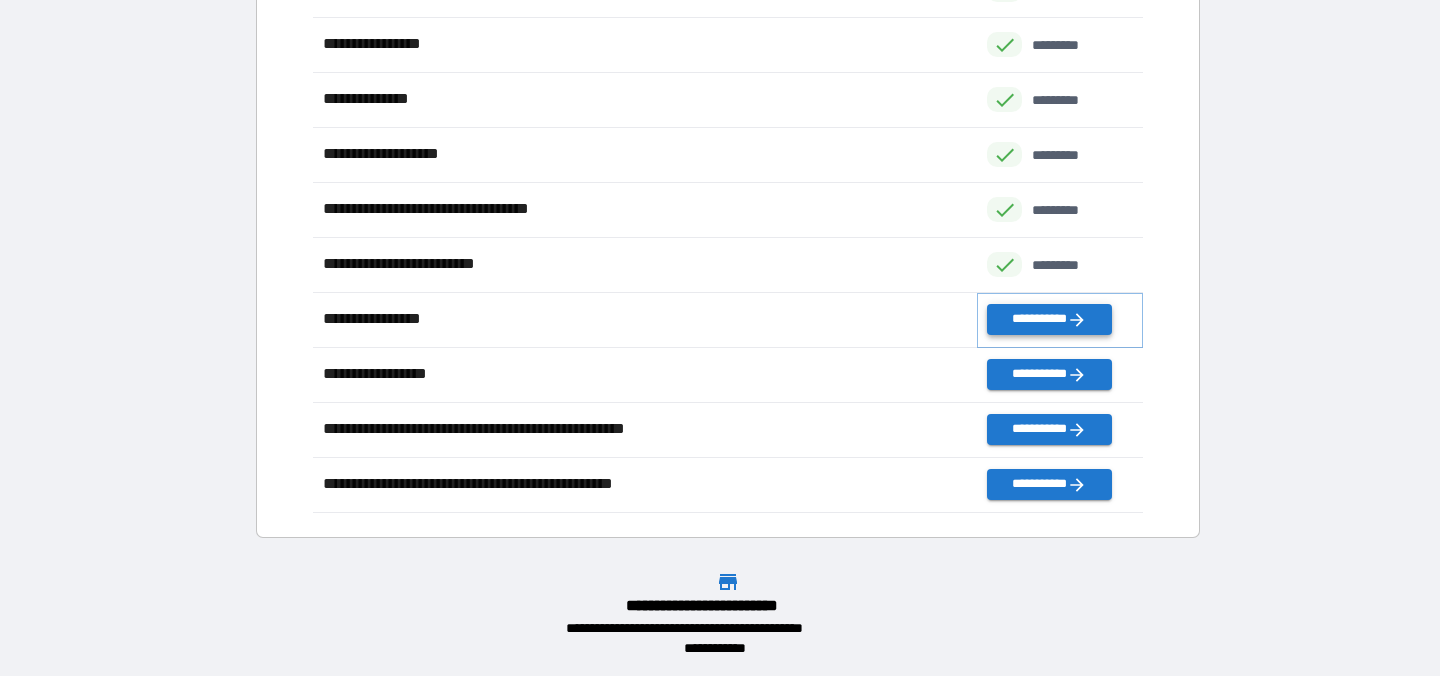 click on "**********" at bounding box center (1049, 319) 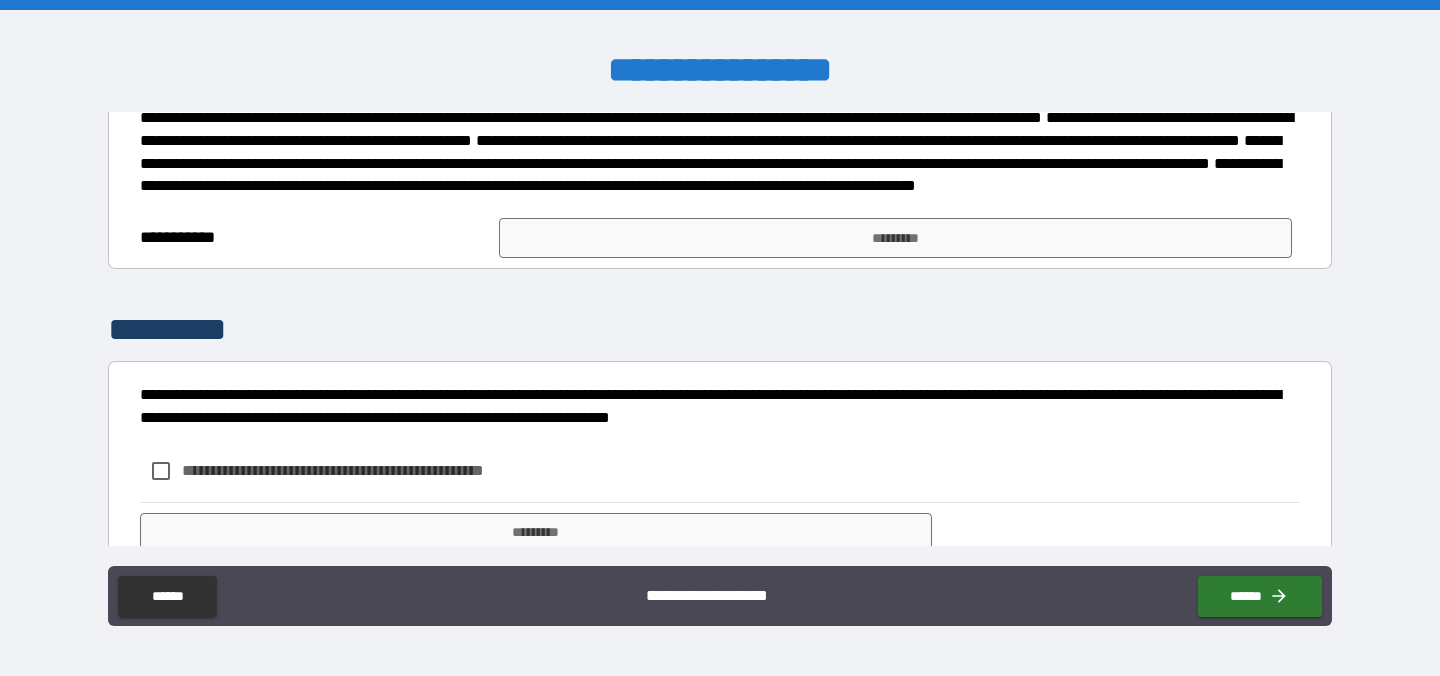 scroll, scrollTop: 1291, scrollLeft: 0, axis: vertical 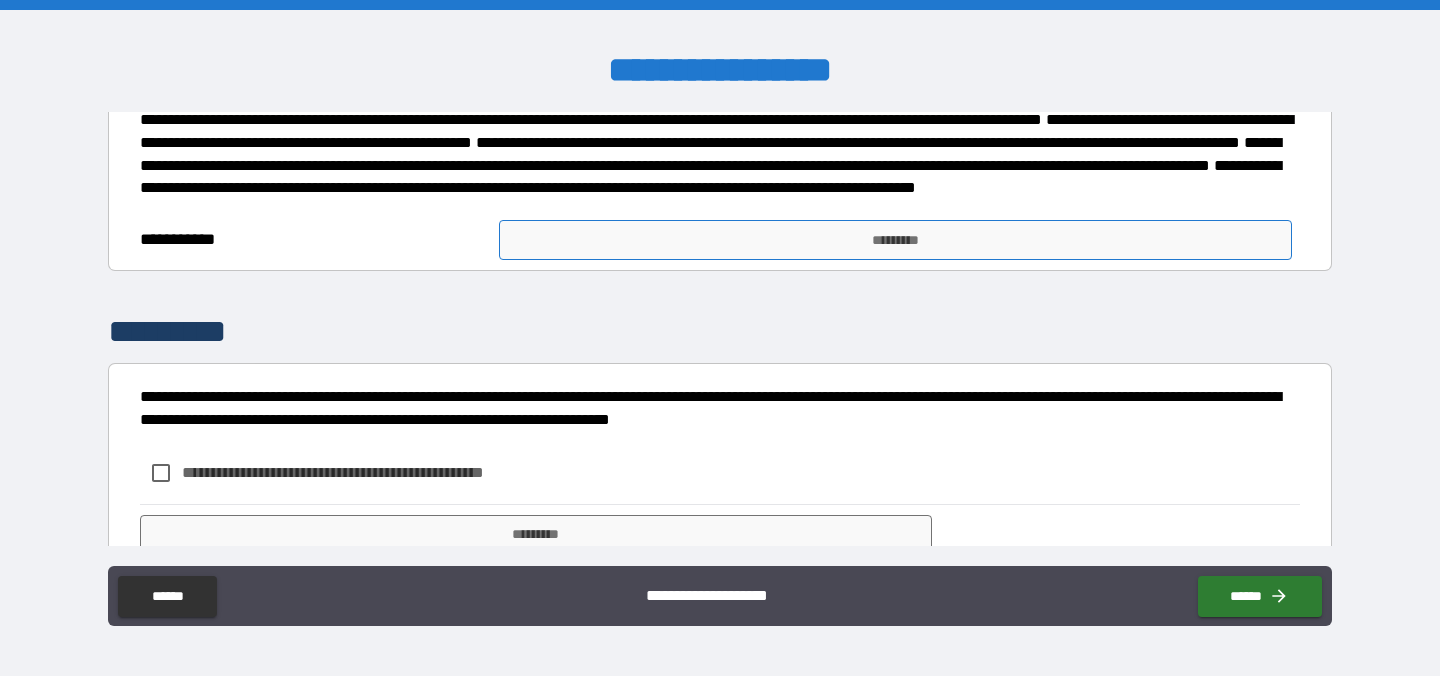 click on "*********" at bounding box center (895, 240) 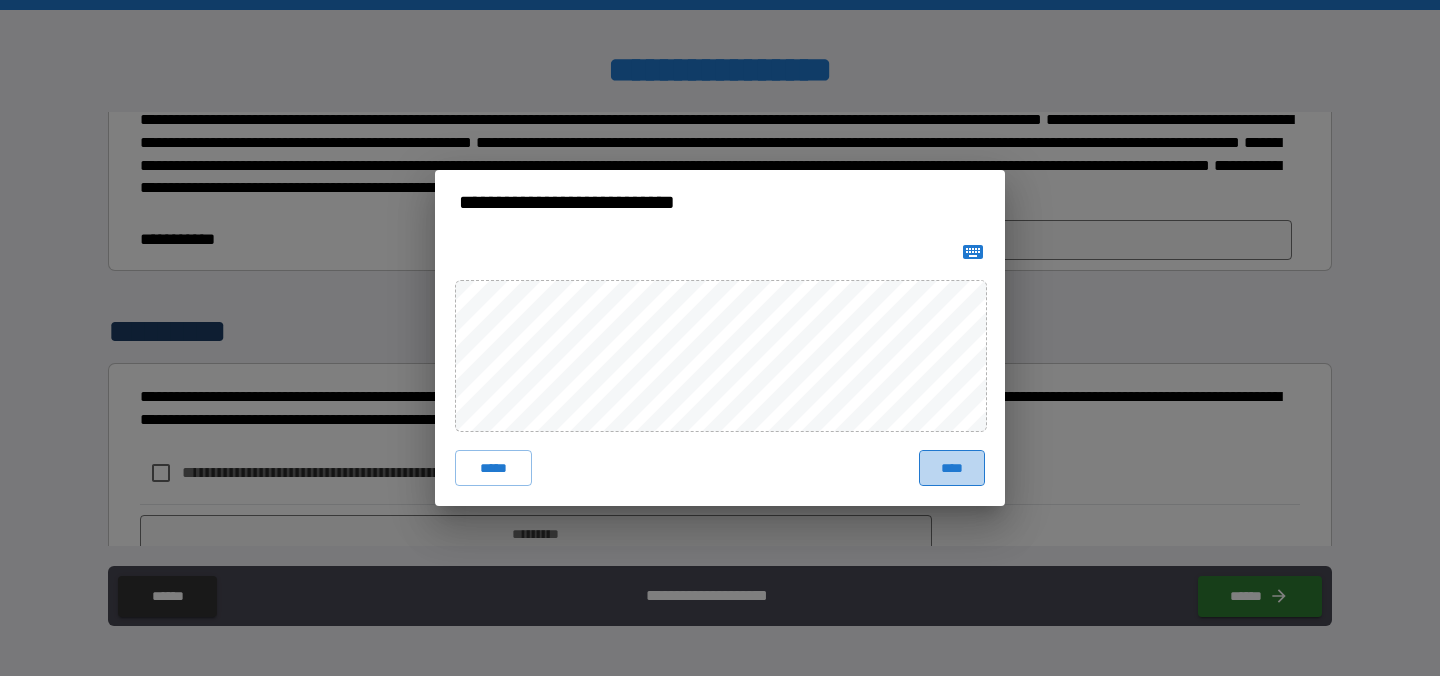 click on "****" at bounding box center (952, 468) 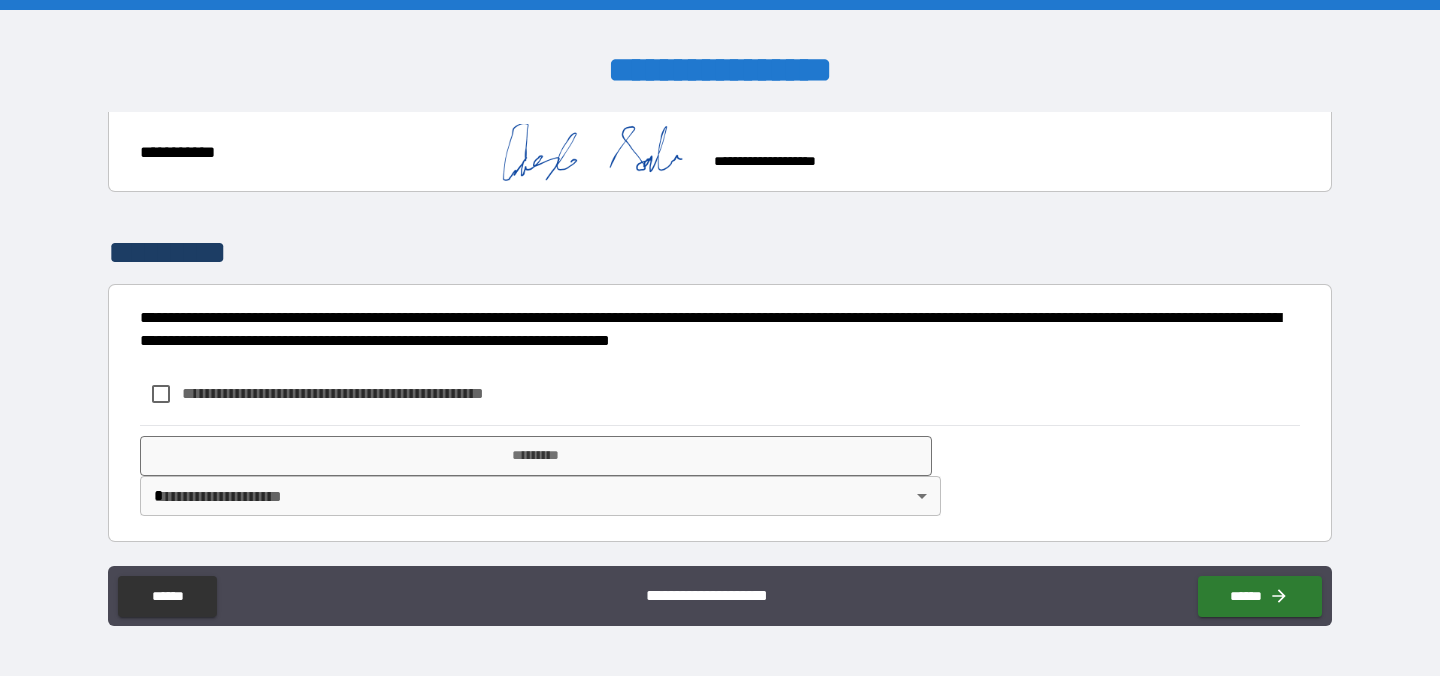 scroll, scrollTop: 1477, scrollLeft: 0, axis: vertical 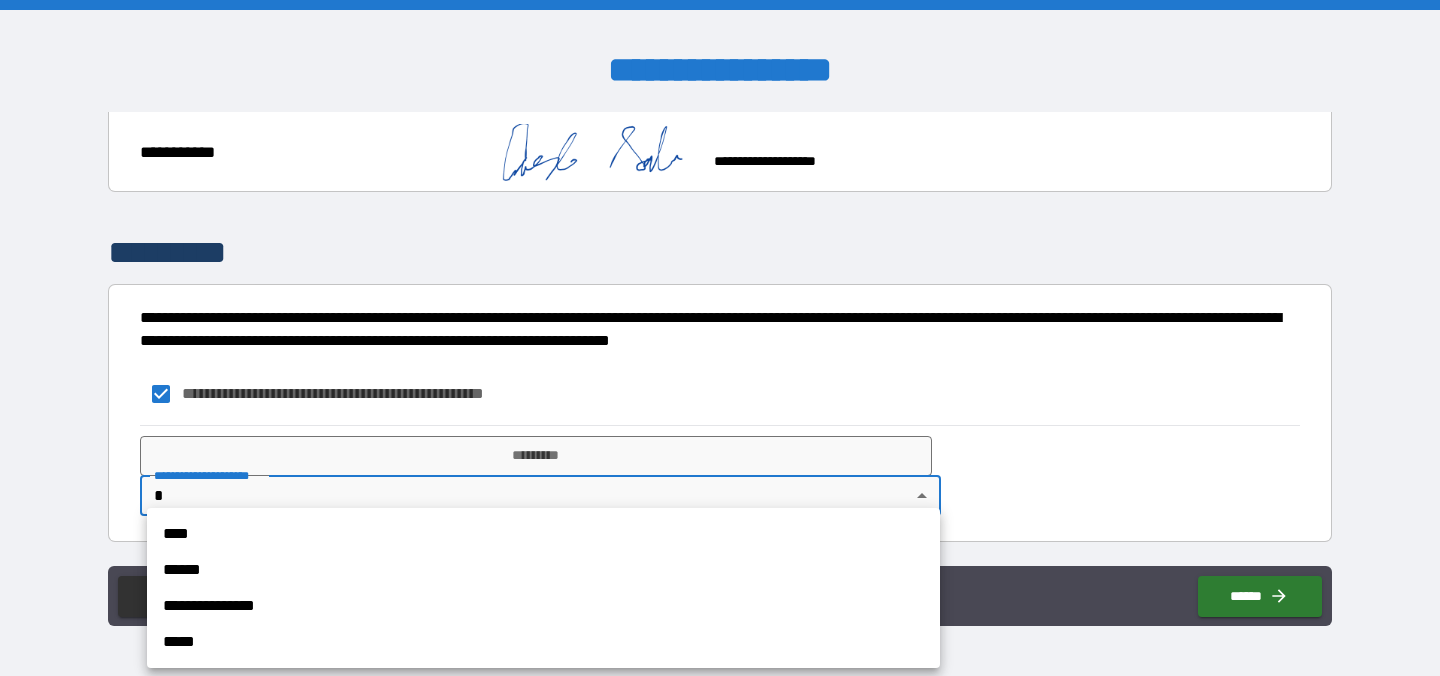 click on "**********" at bounding box center [720, 338] 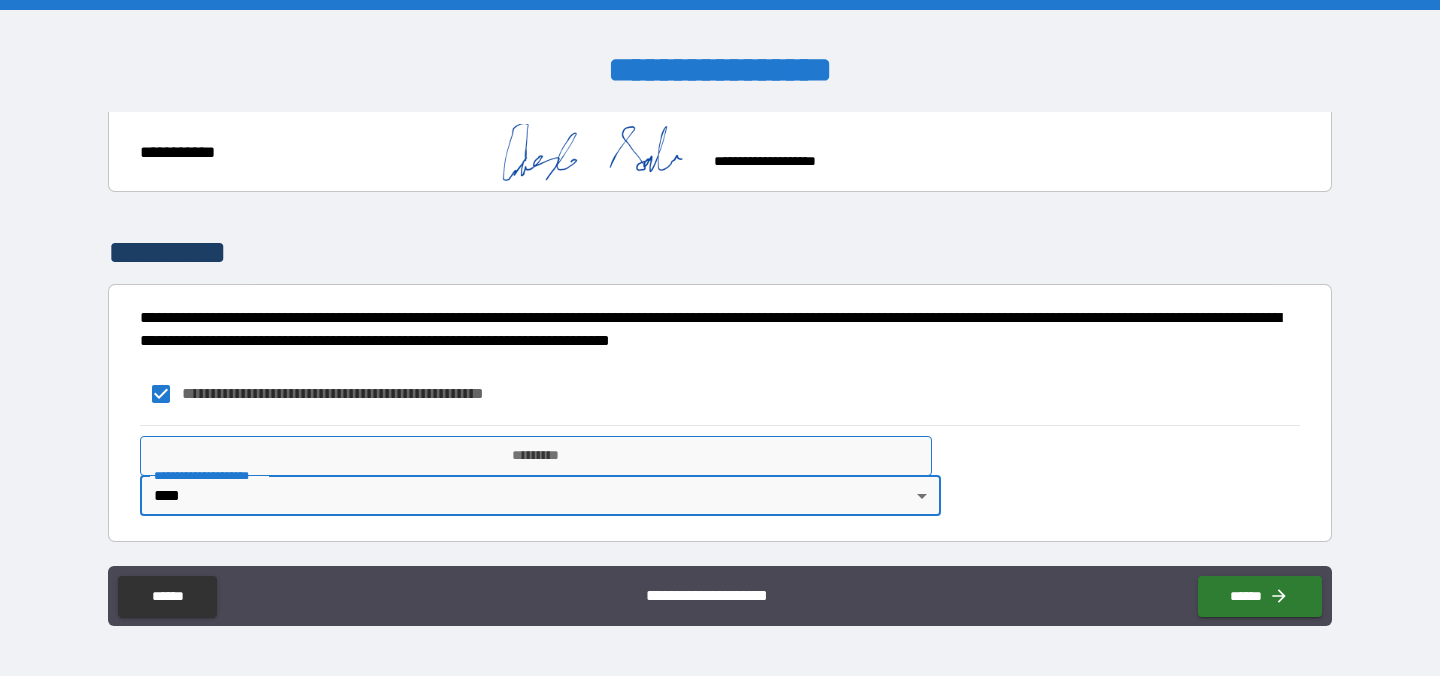 click on "*********" at bounding box center [536, 456] 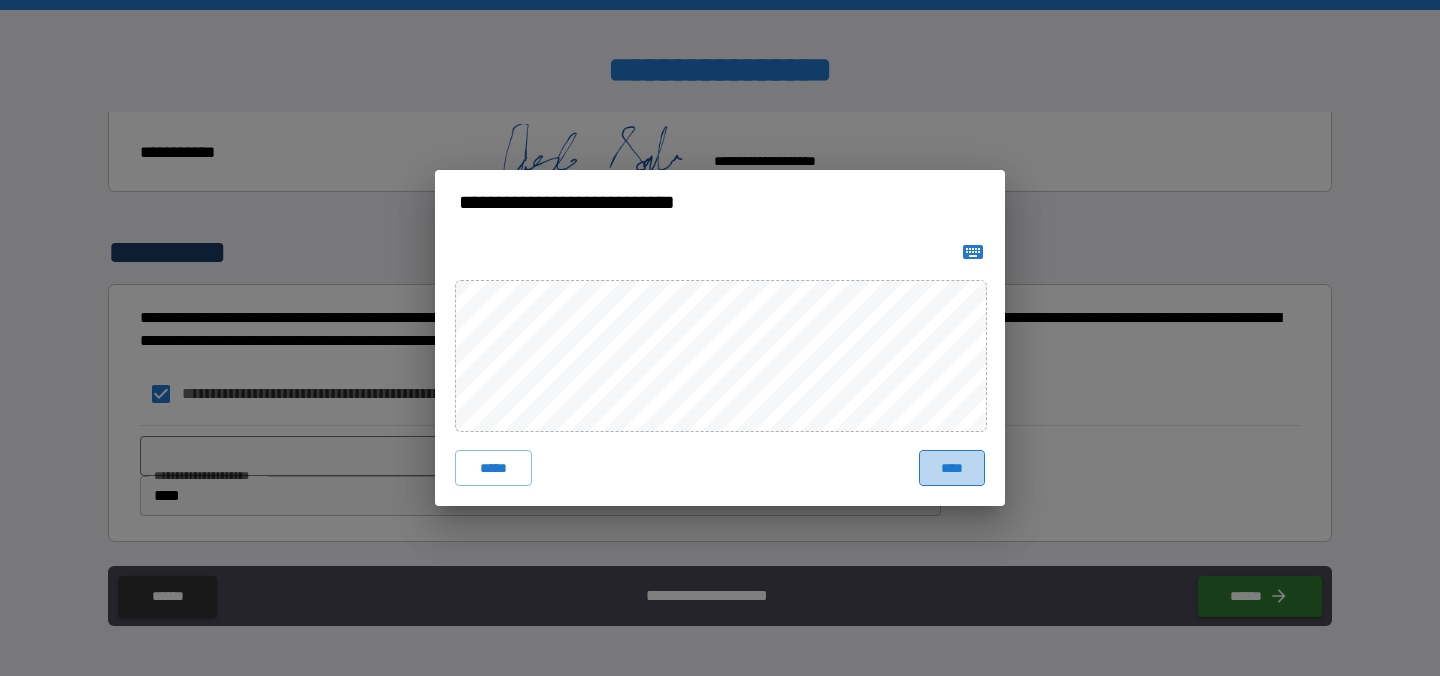click on "****" at bounding box center (952, 468) 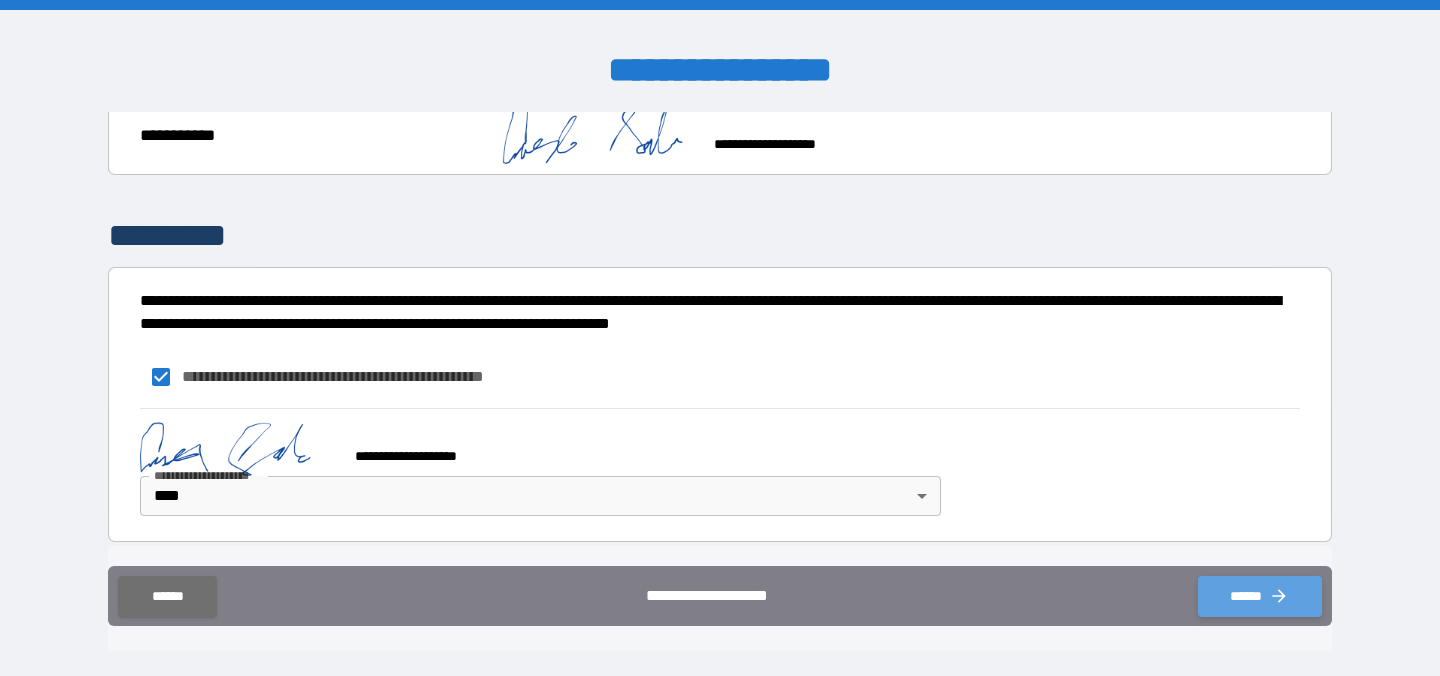 click on "******" at bounding box center [1260, 596] 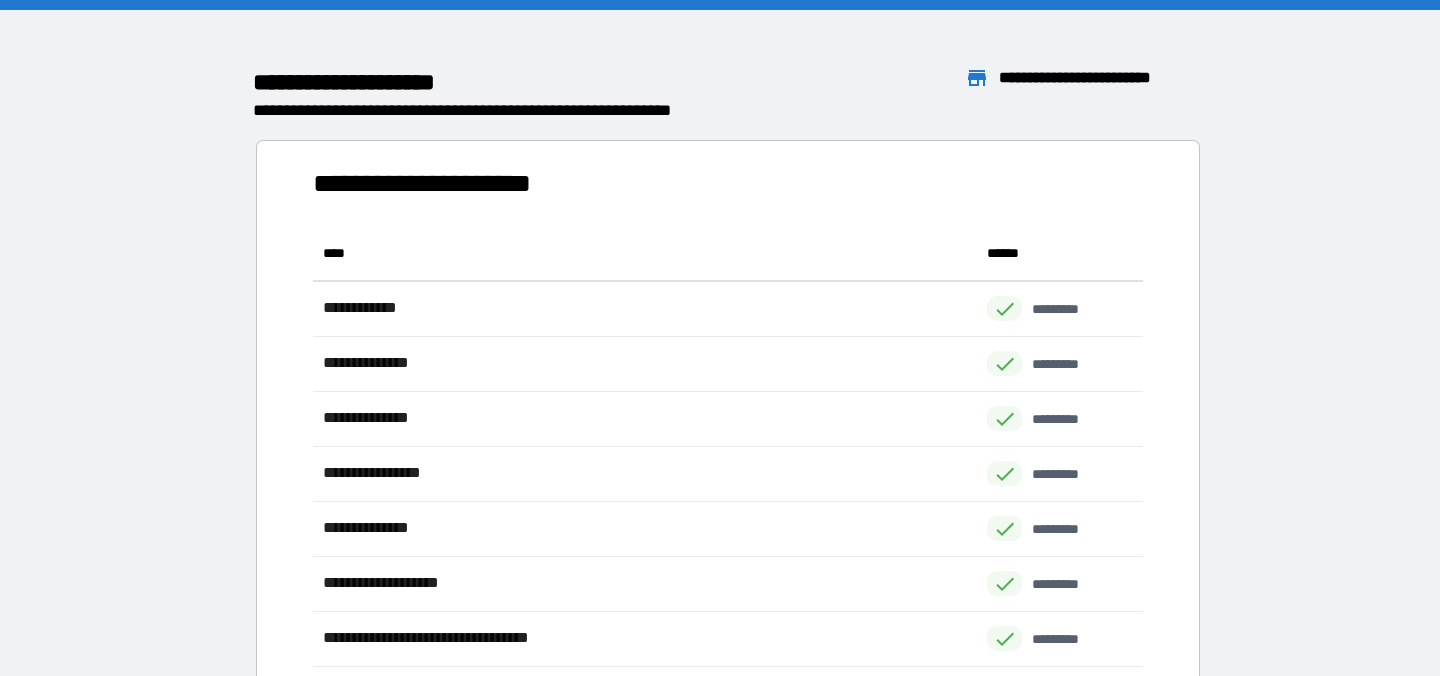 scroll, scrollTop: 1, scrollLeft: 1, axis: both 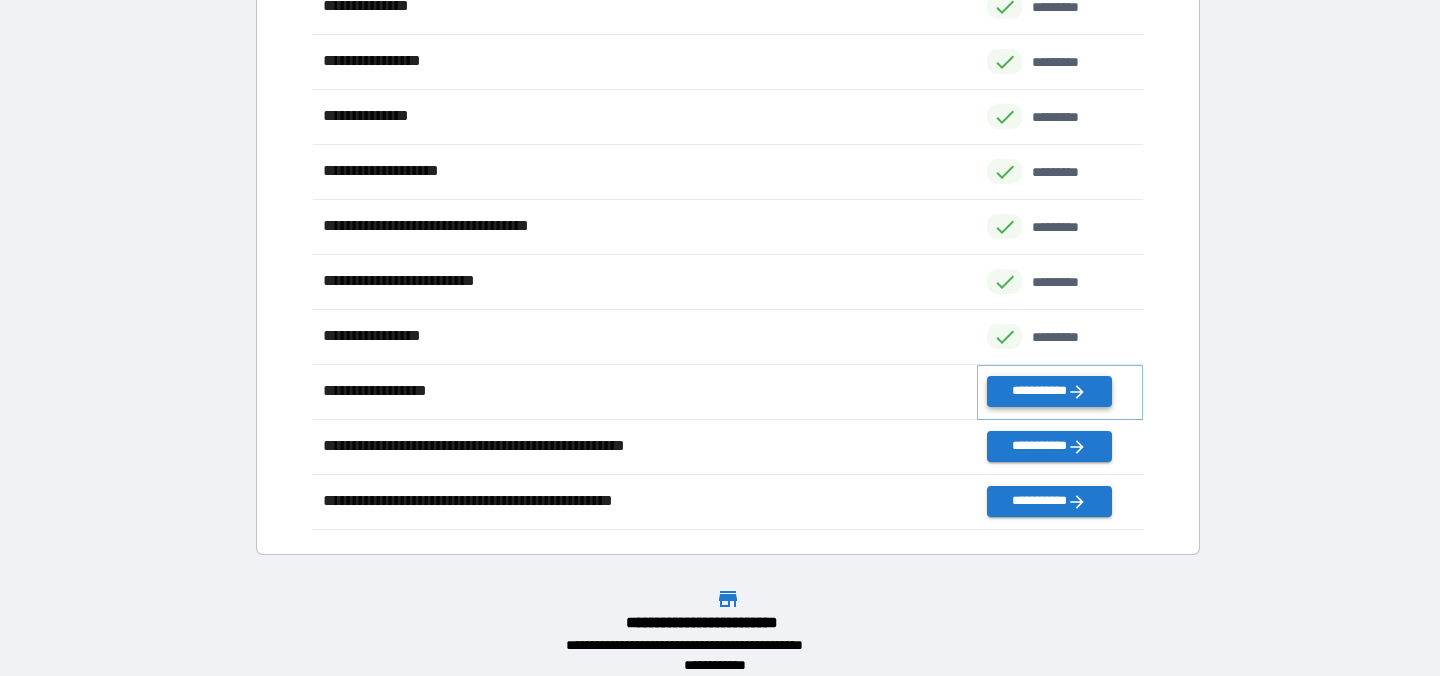 click on "**********" at bounding box center [1049, 391] 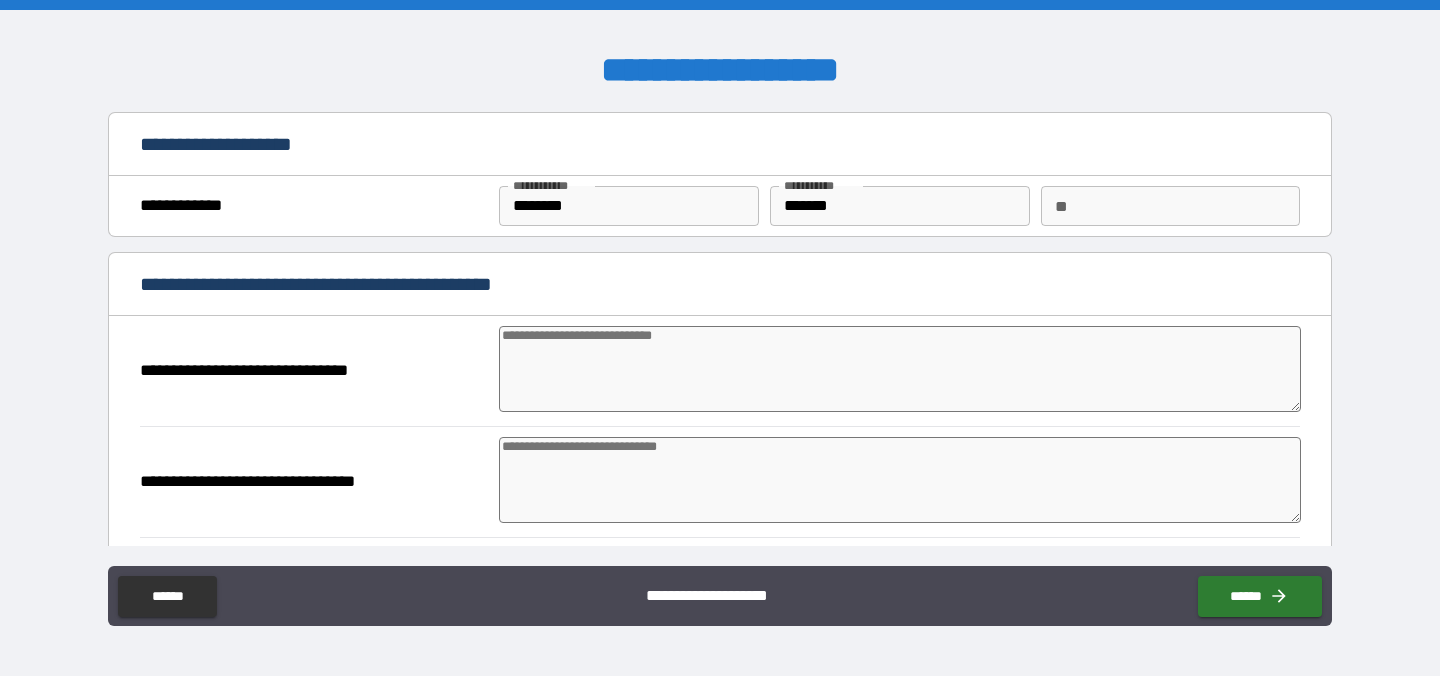 click at bounding box center (900, 369) 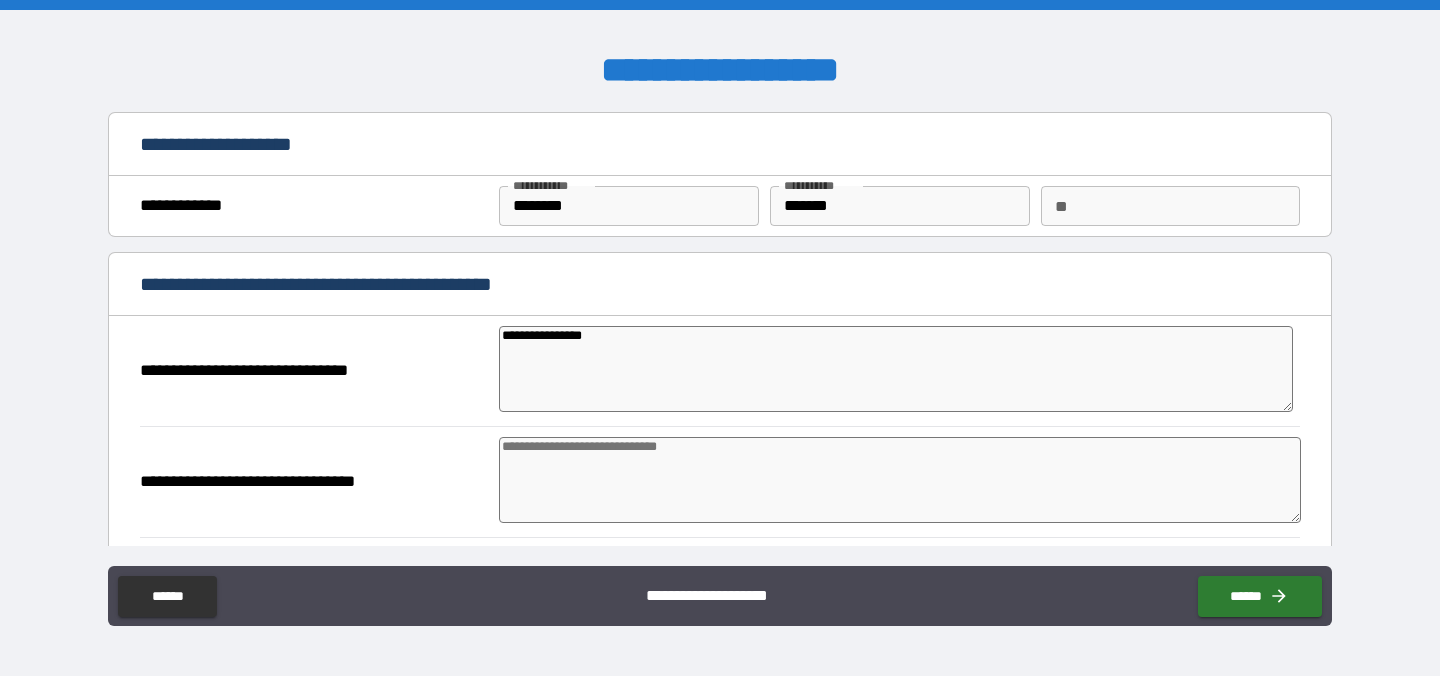 click at bounding box center [900, 480] 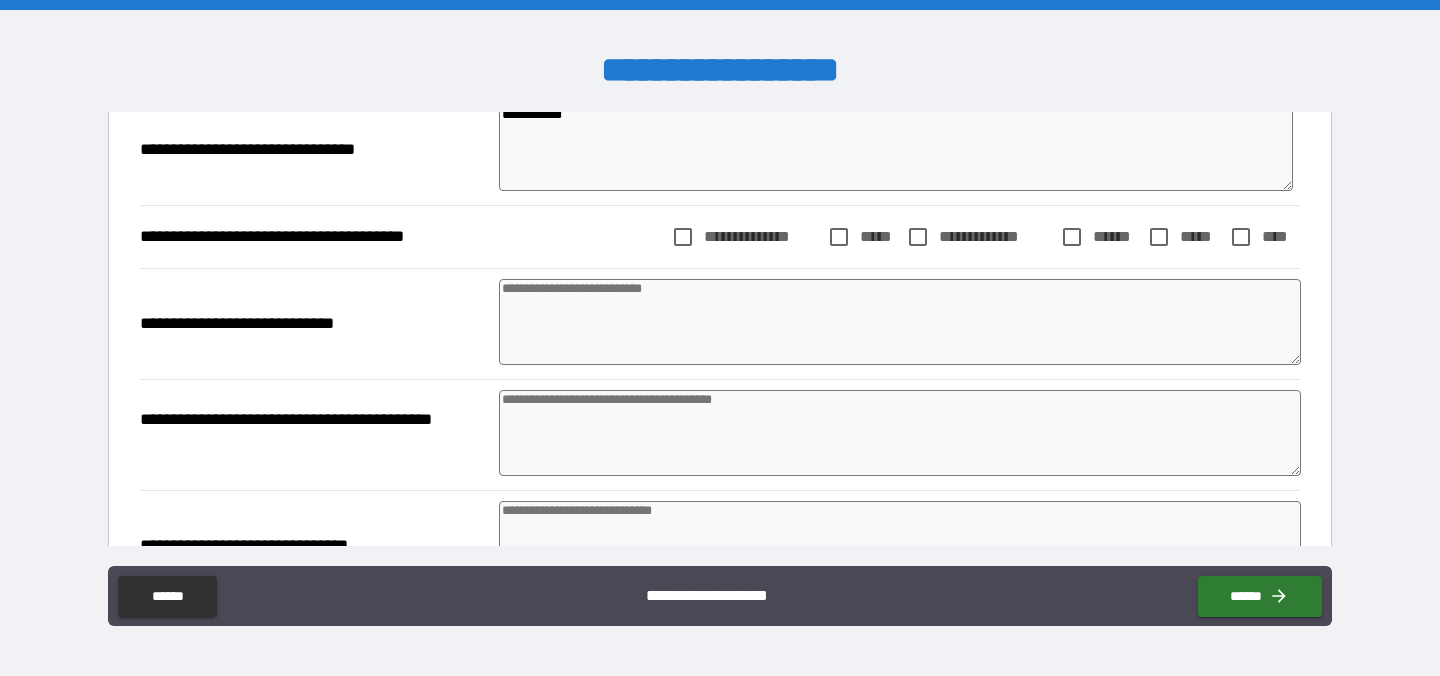 scroll, scrollTop: 334, scrollLeft: 0, axis: vertical 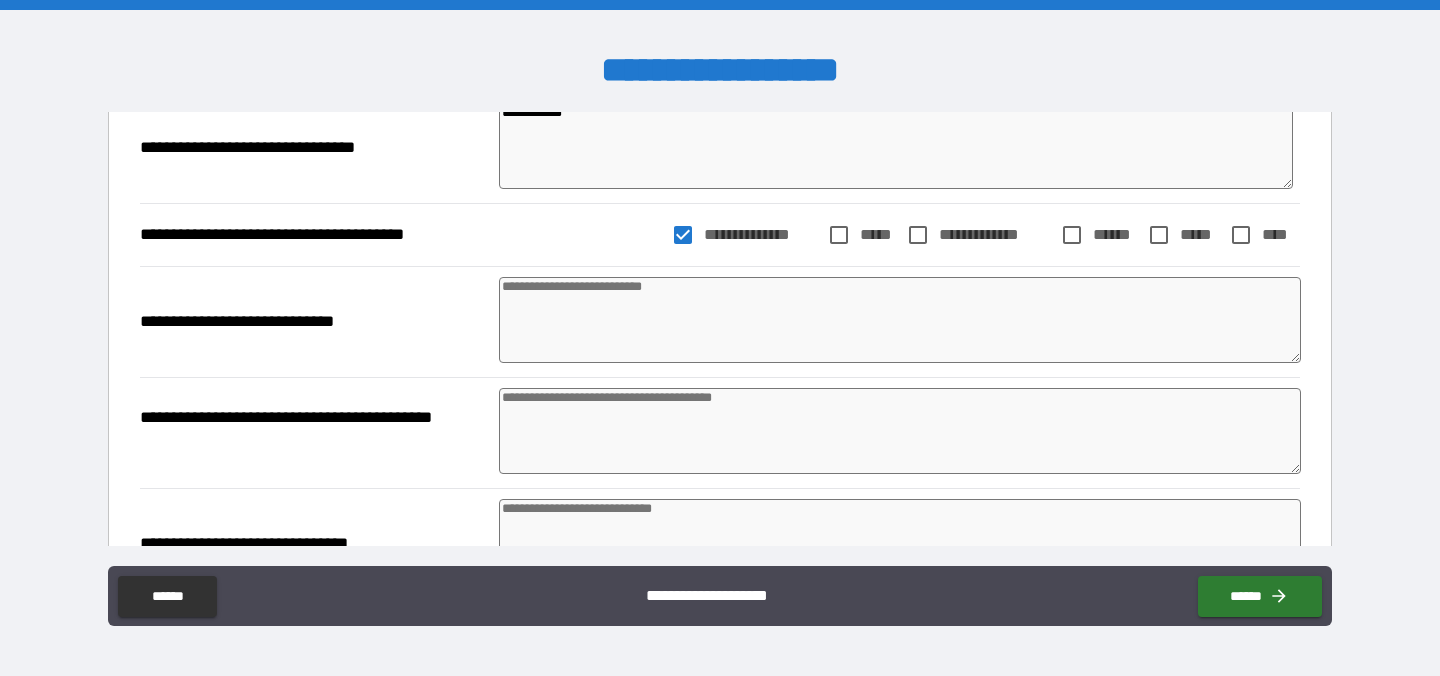 click at bounding box center (900, 320) 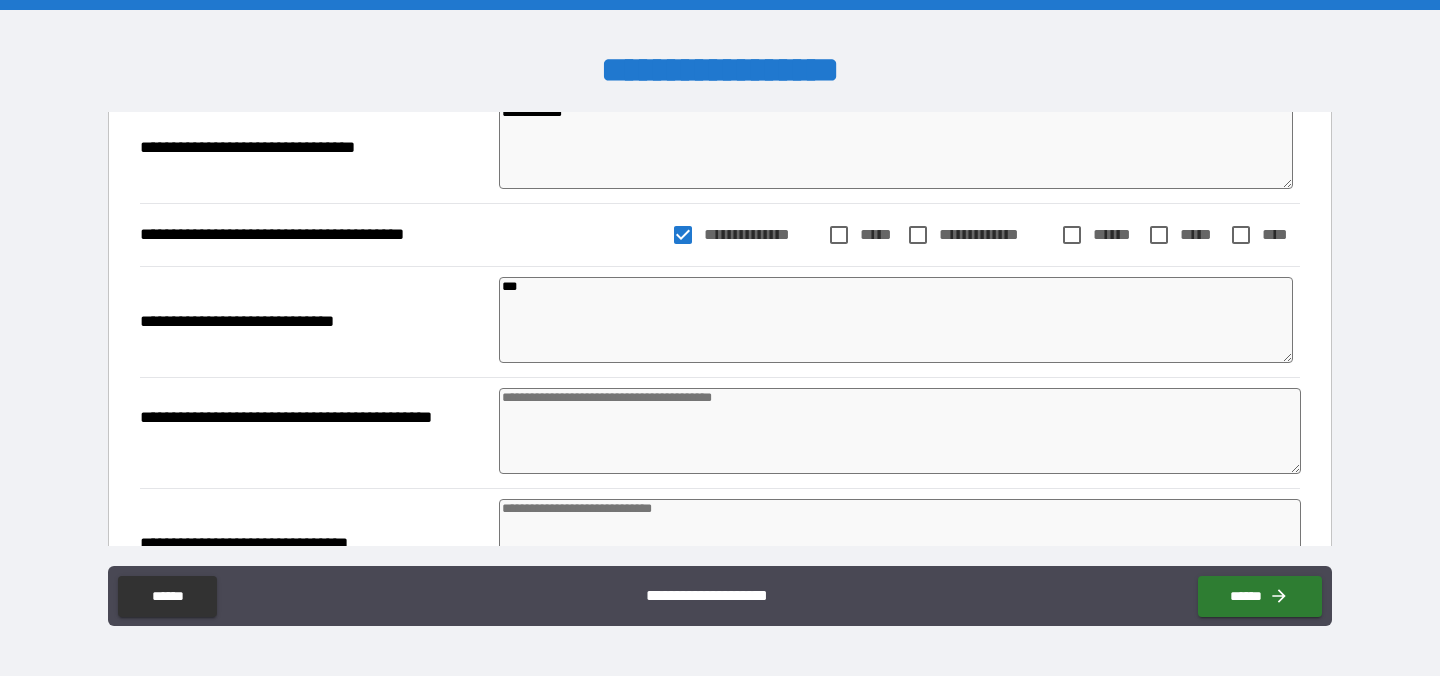 click at bounding box center (900, 431) 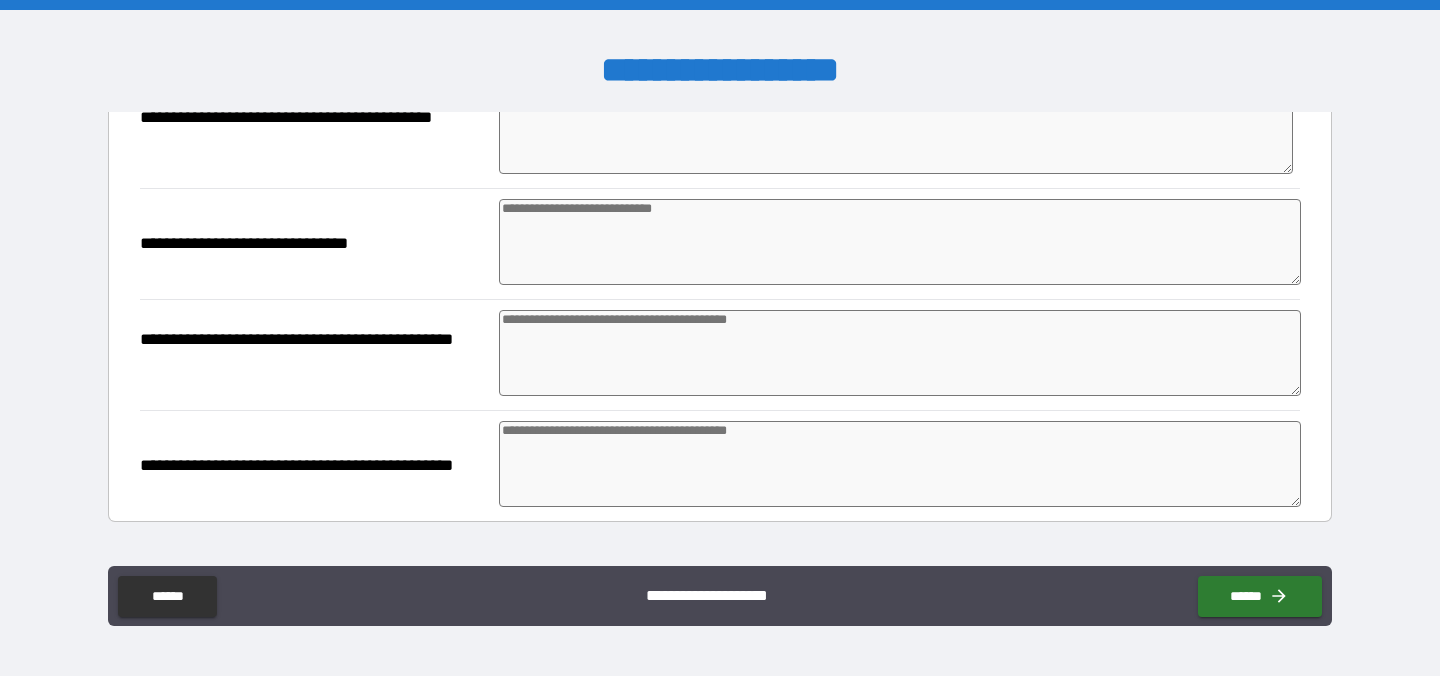 scroll, scrollTop: 636, scrollLeft: 0, axis: vertical 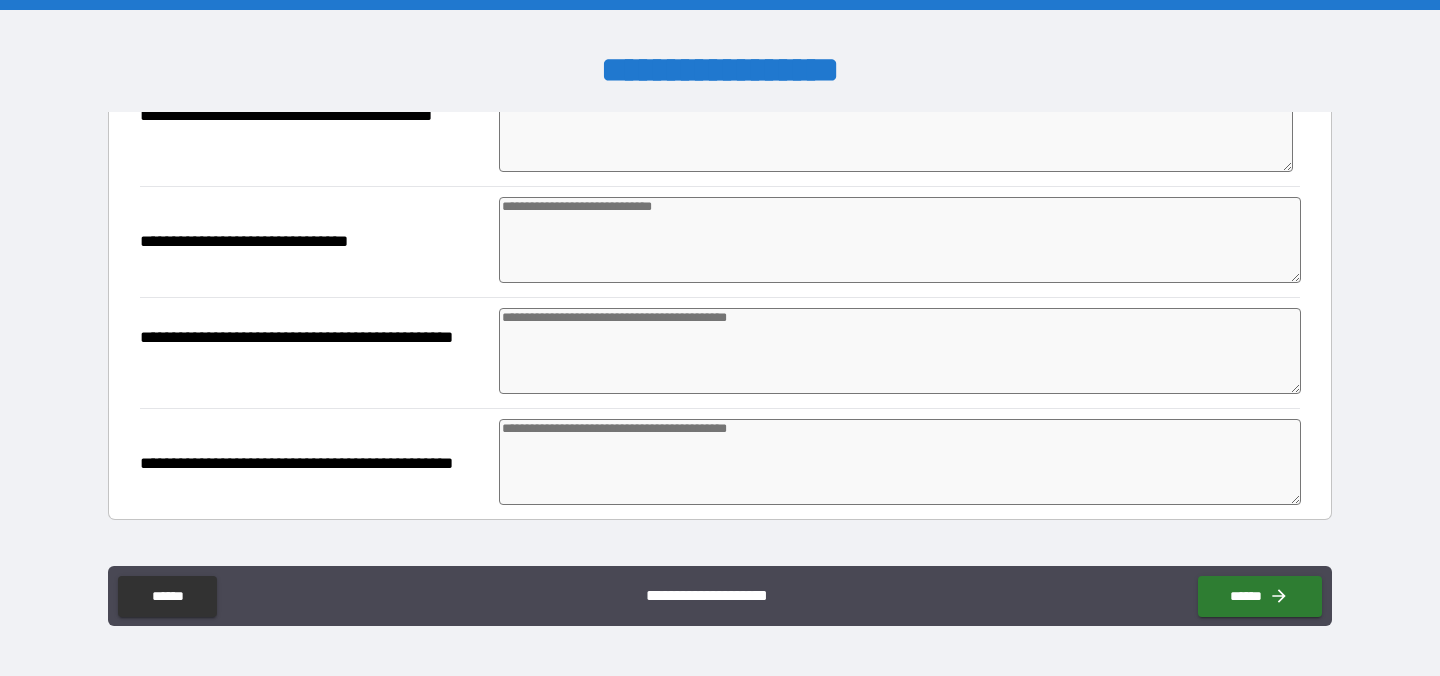 click at bounding box center (900, 240) 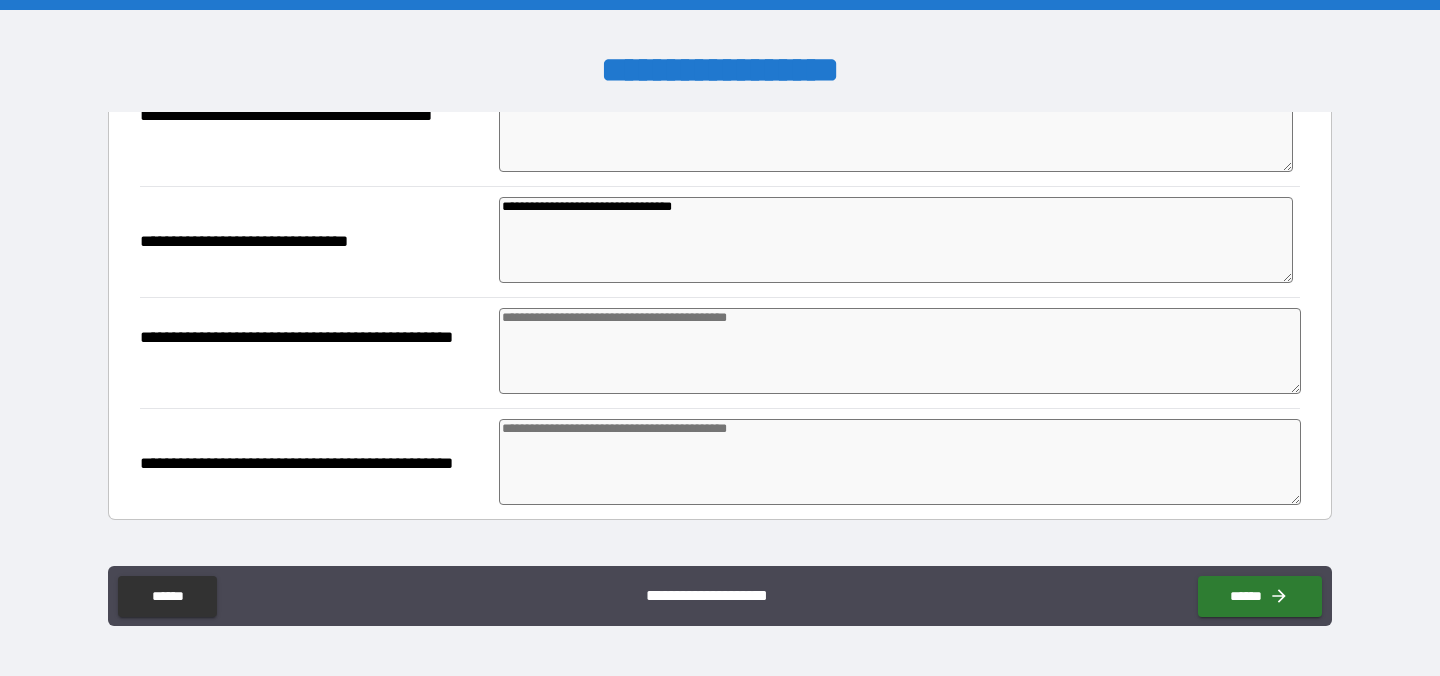 click at bounding box center (900, 351) 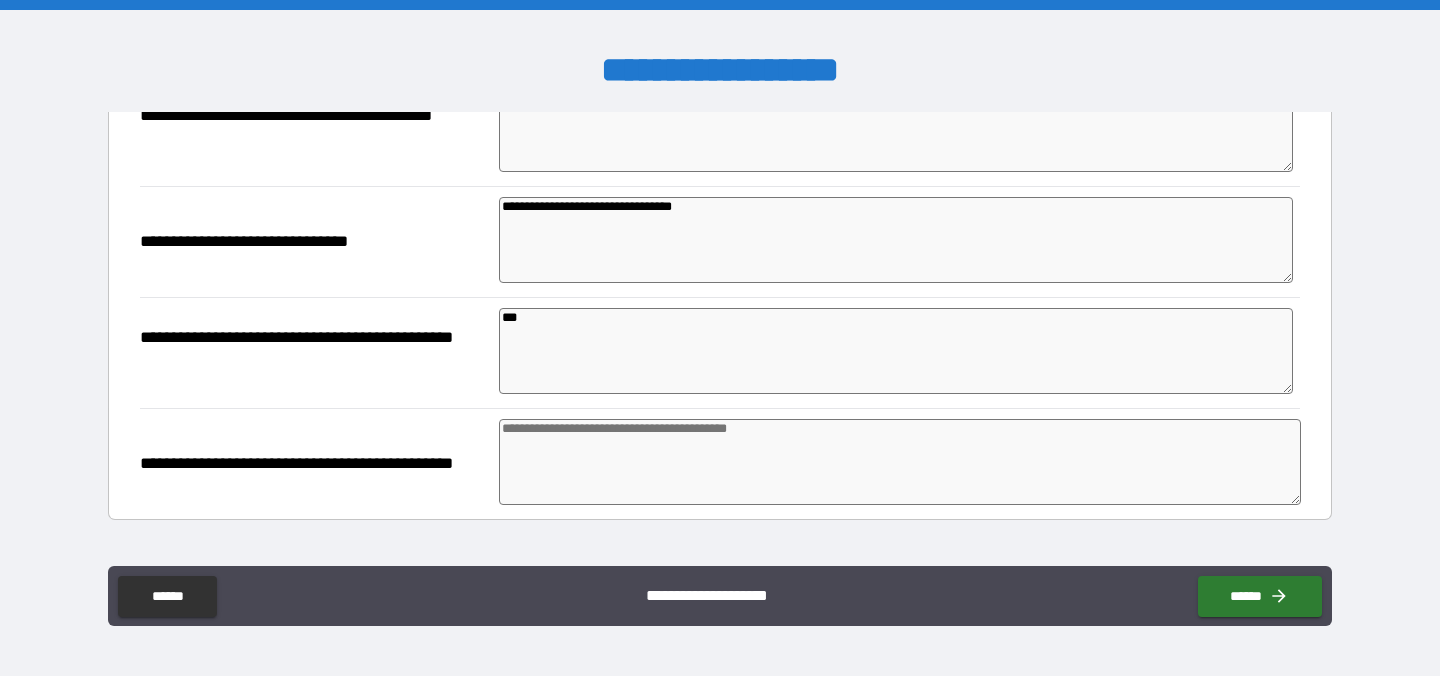 click at bounding box center (900, 462) 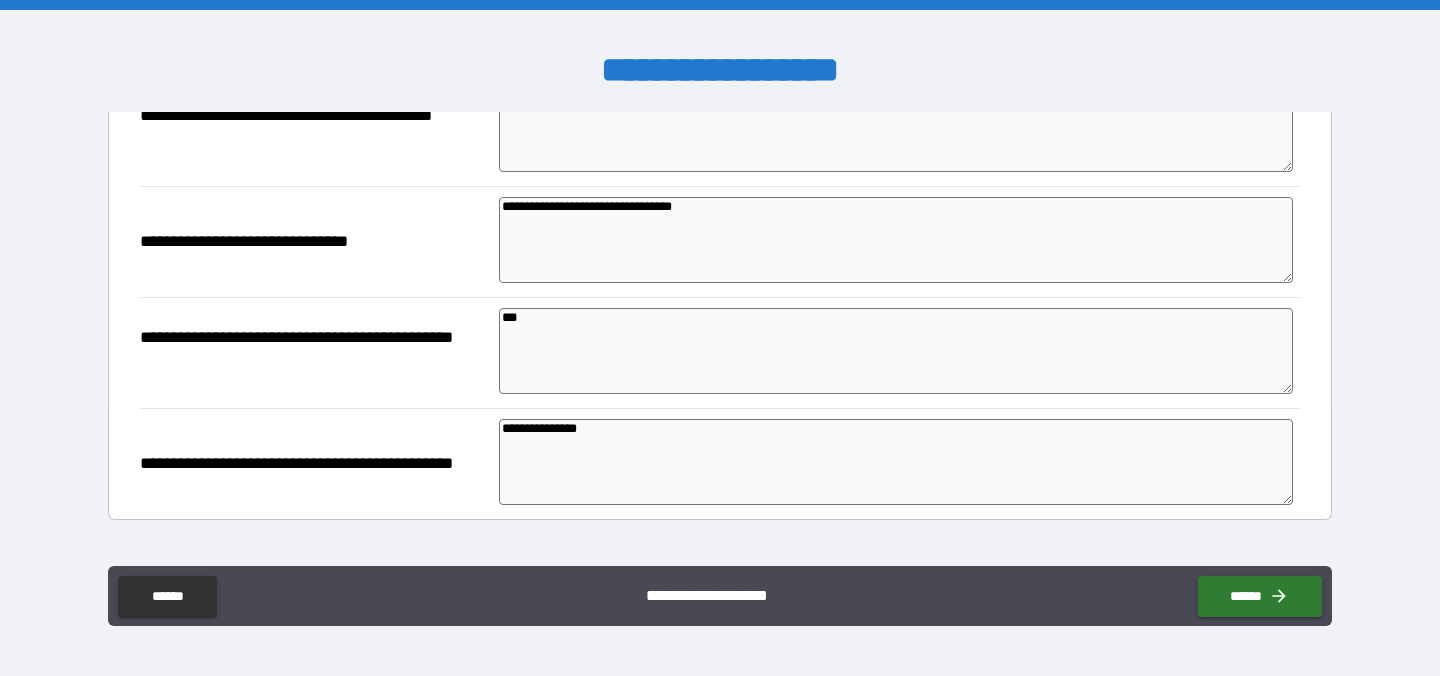 click on "**********" at bounding box center (720, 596) 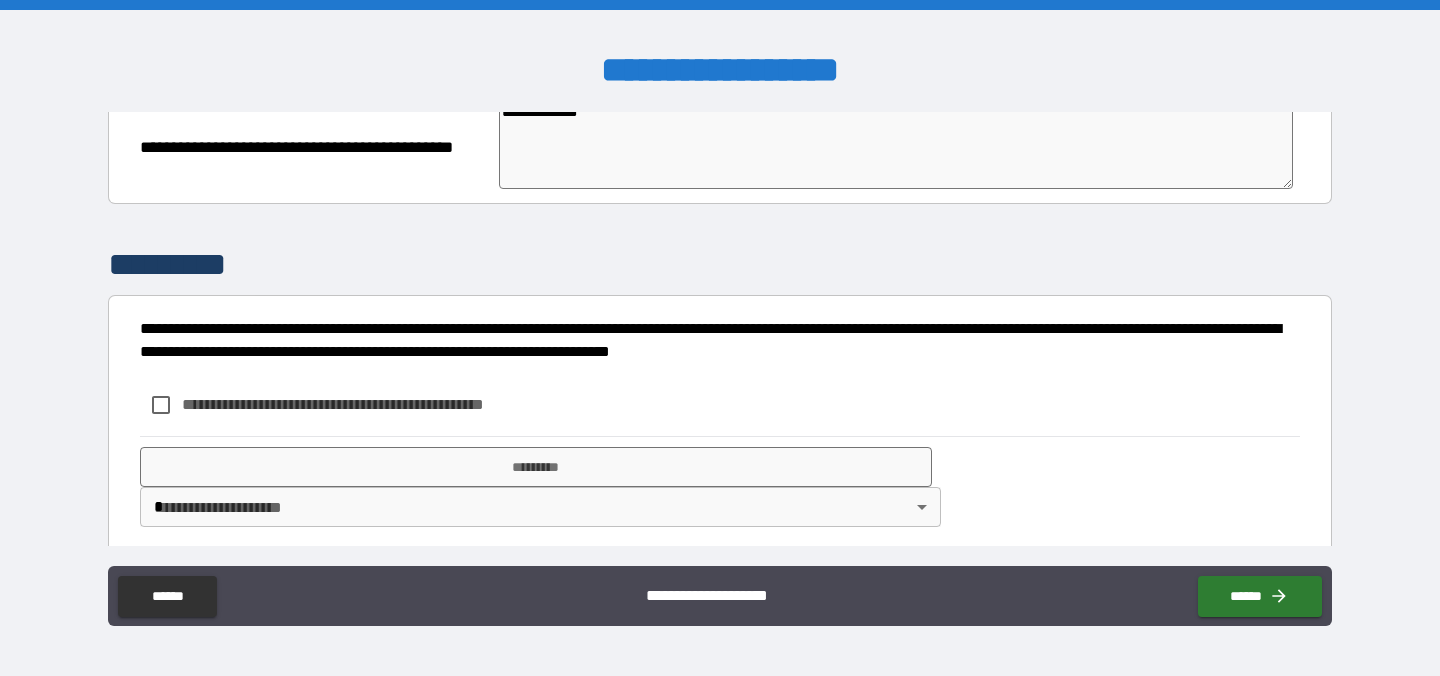 scroll, scrollTop: 964, scrollLeft: 0, axis: vertical 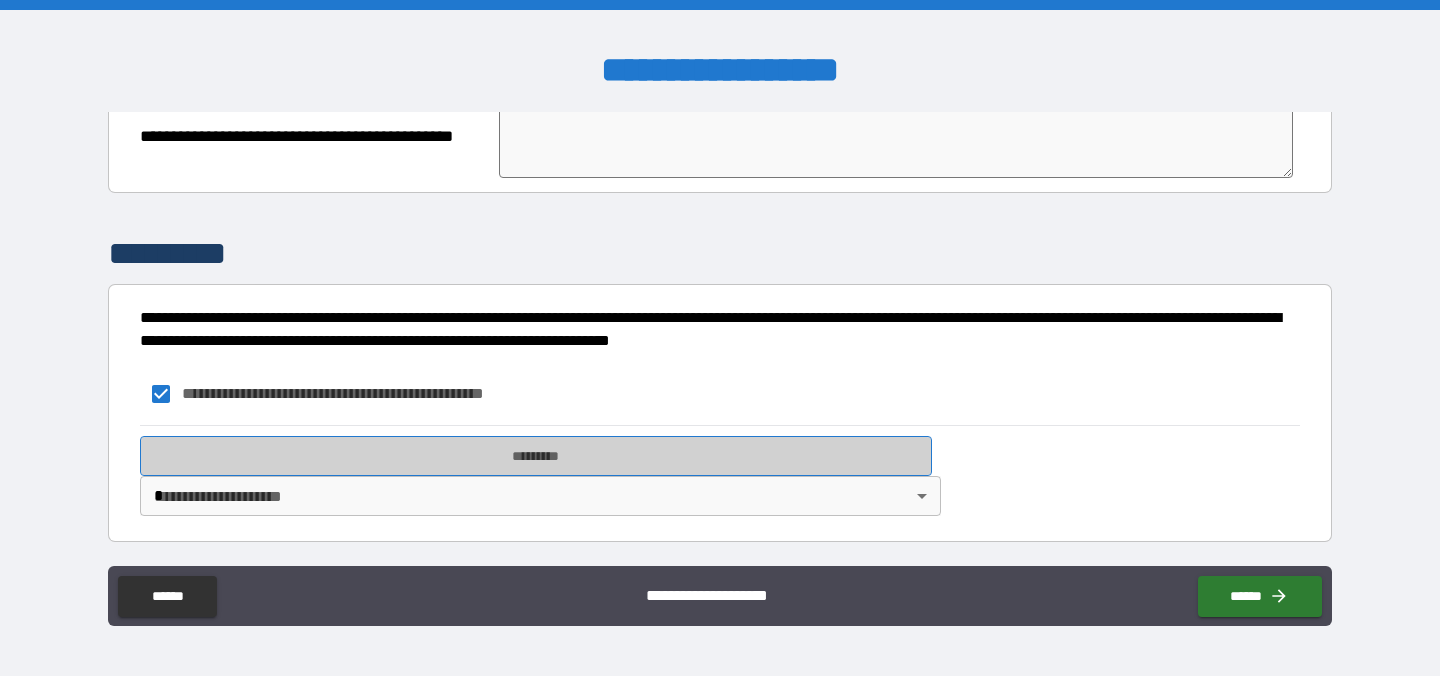 click on "*********" at bounding box center [536, 456] 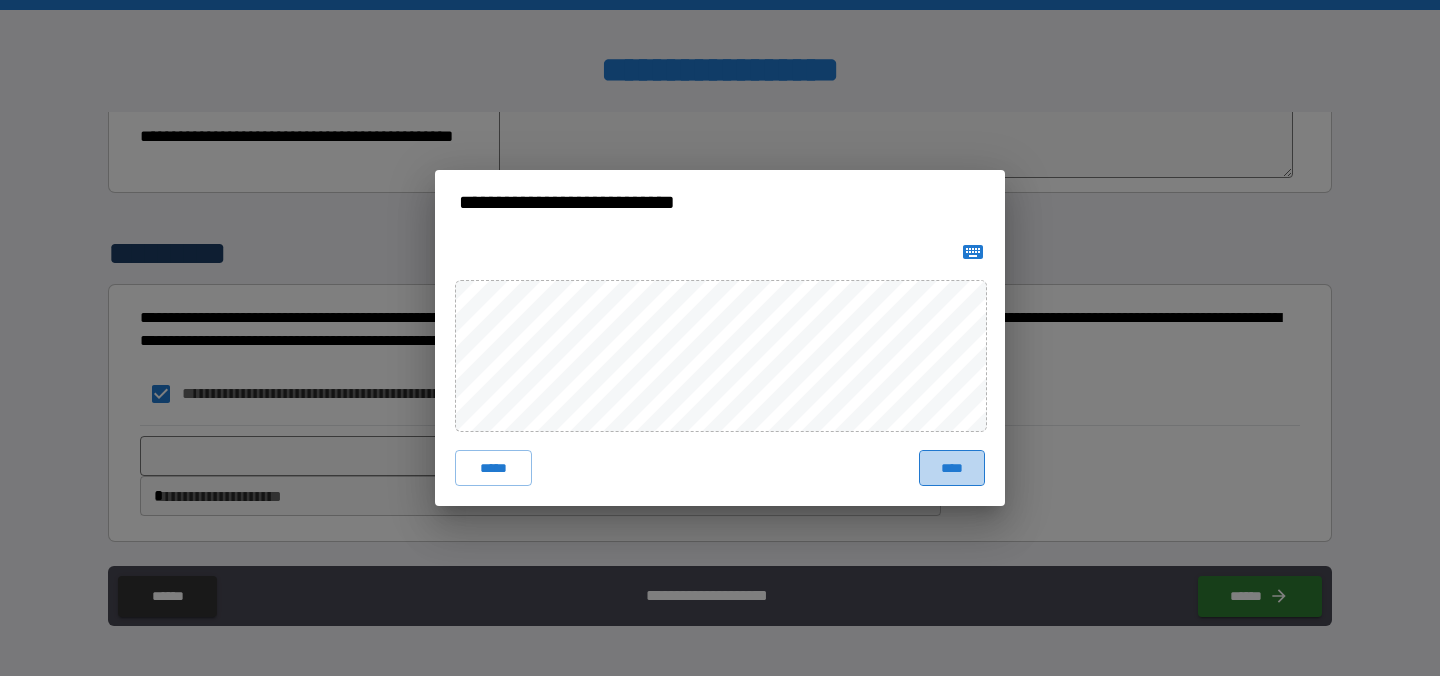 click on "****" at bounding box center (952, 468) 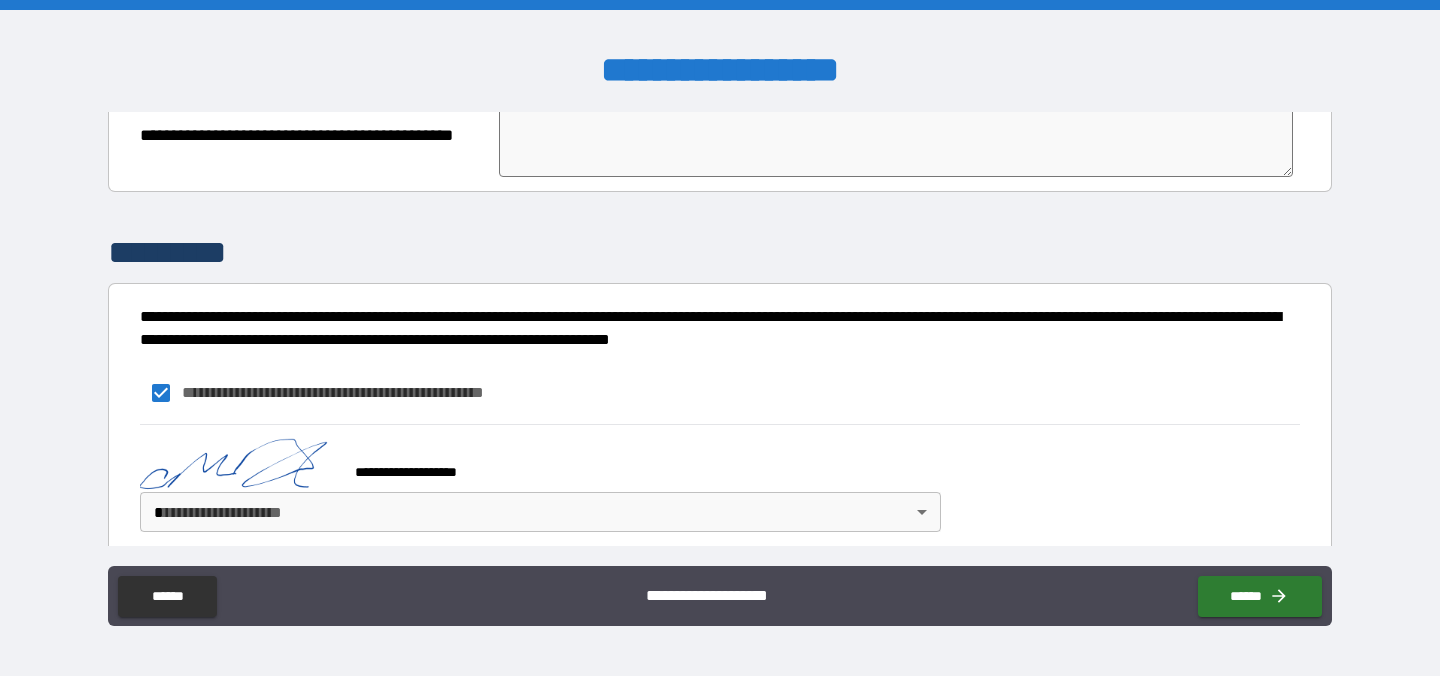 click on "**********" at bounding box center (720, 338) 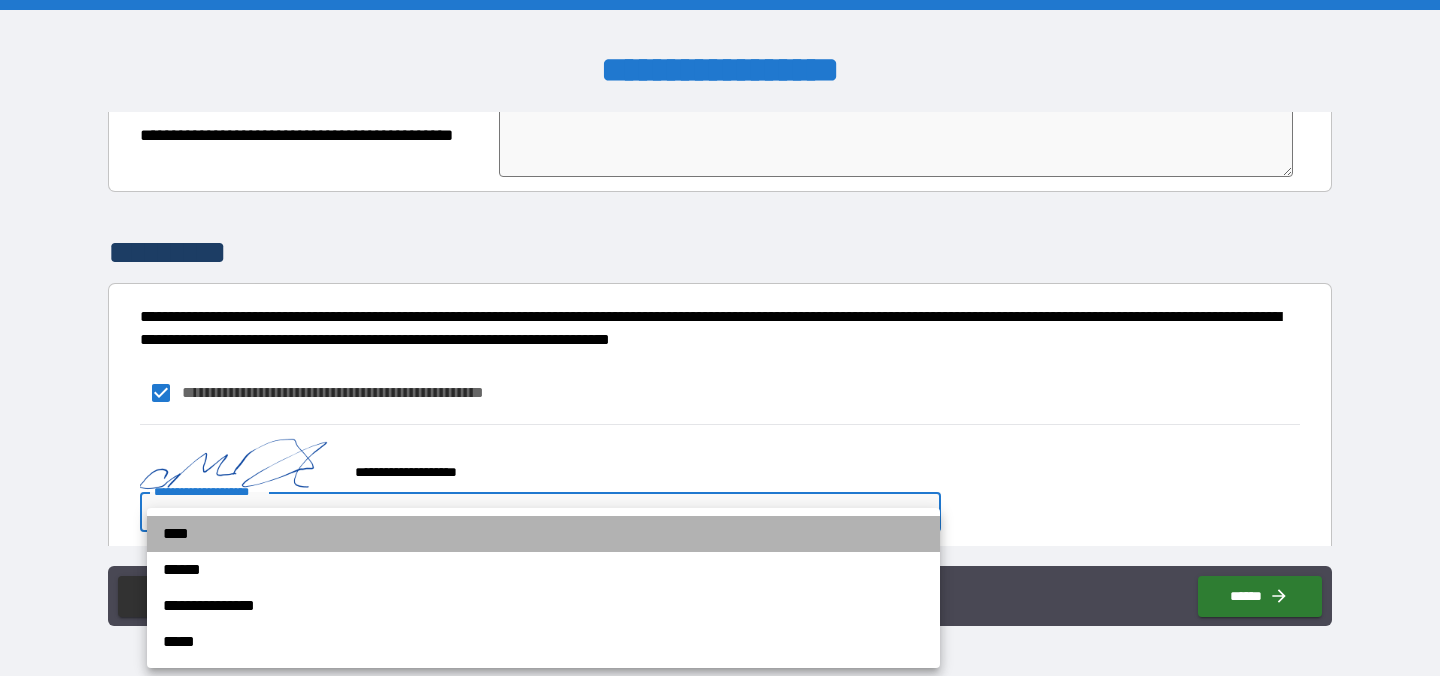 click on "****" at bounding box center (543, 534) 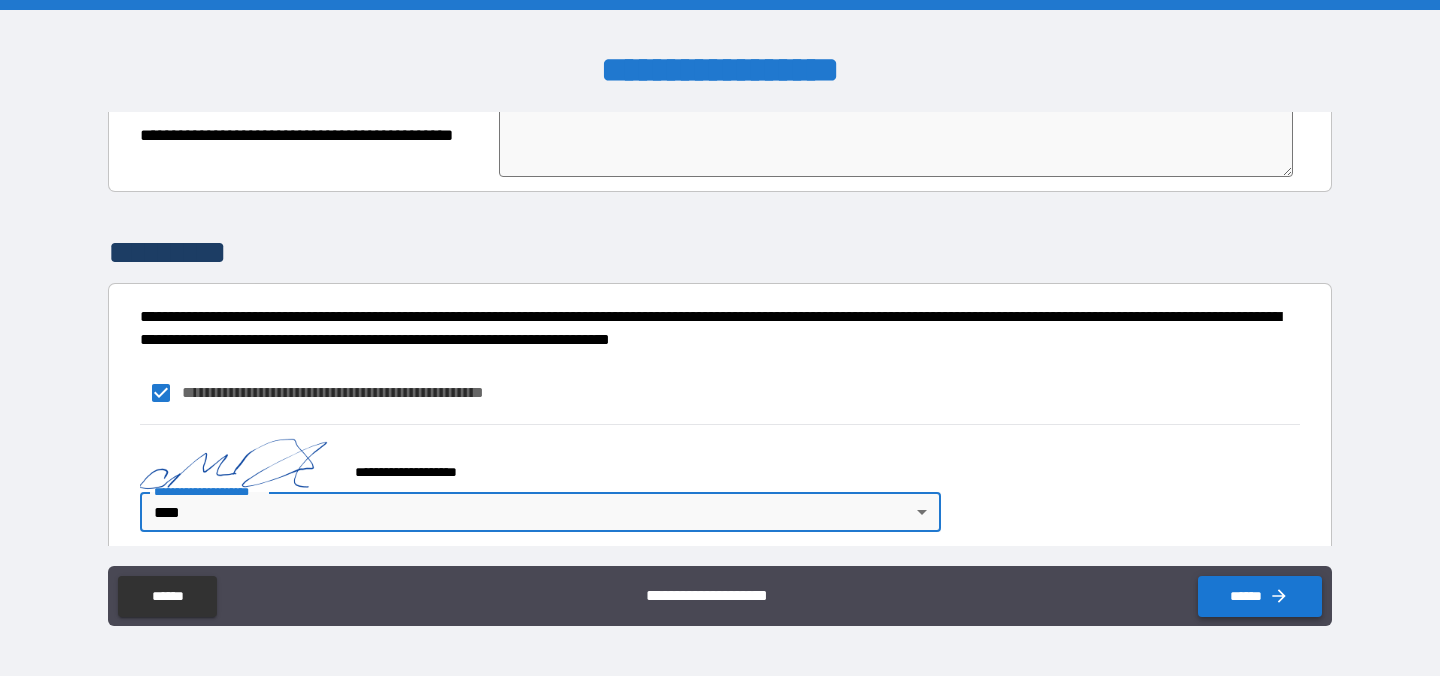 click on "******" at bounding box center (1260, 596) 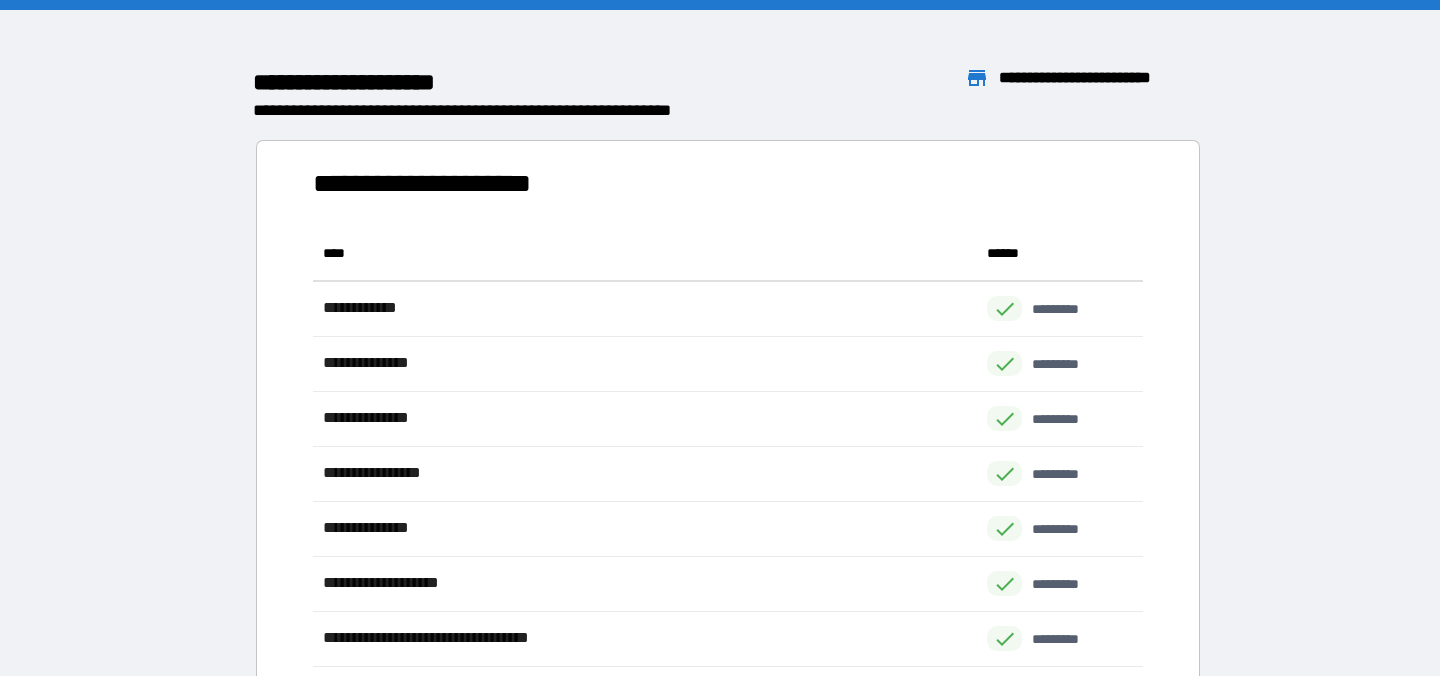 scroll, scrollTop: 1, scrollLeft: 1, axis: both 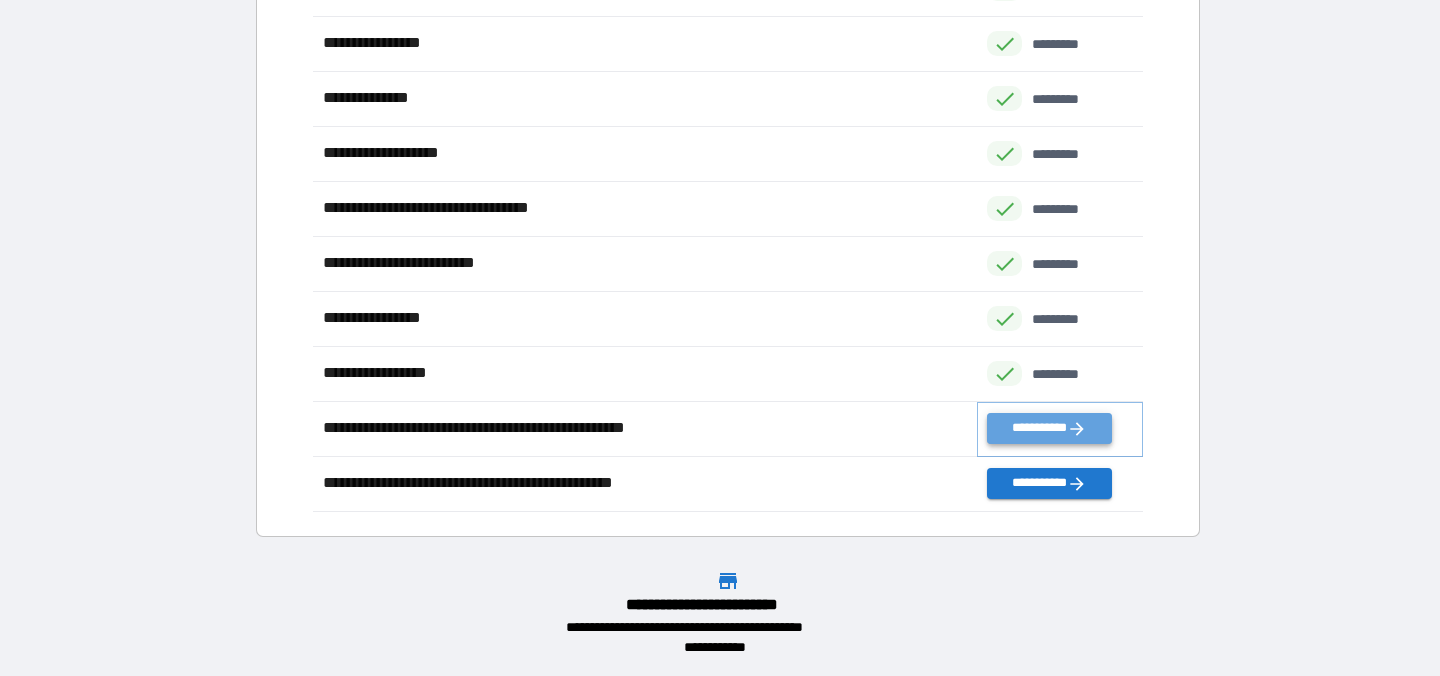 click on "**********" at bounding box center (1049, 428) 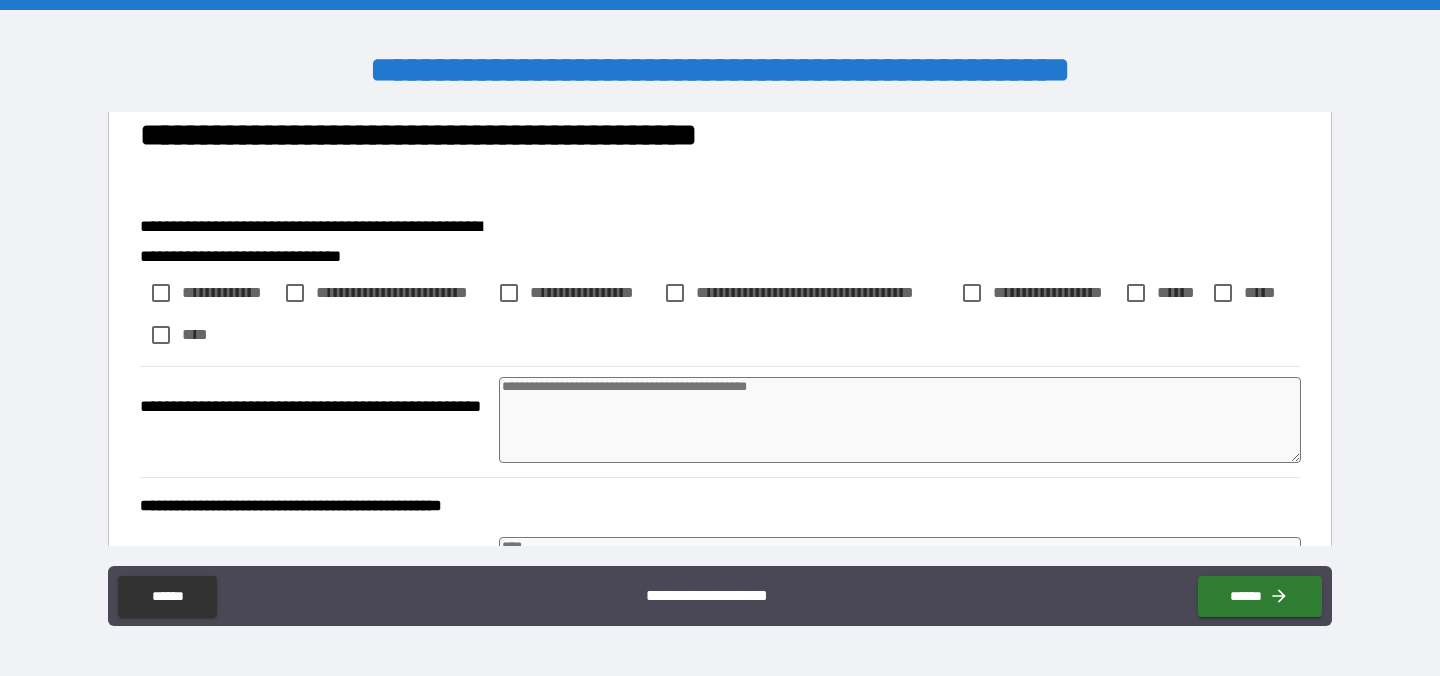 scroll, scrollTop: 226, scrollLeft: 0, axis: vertical 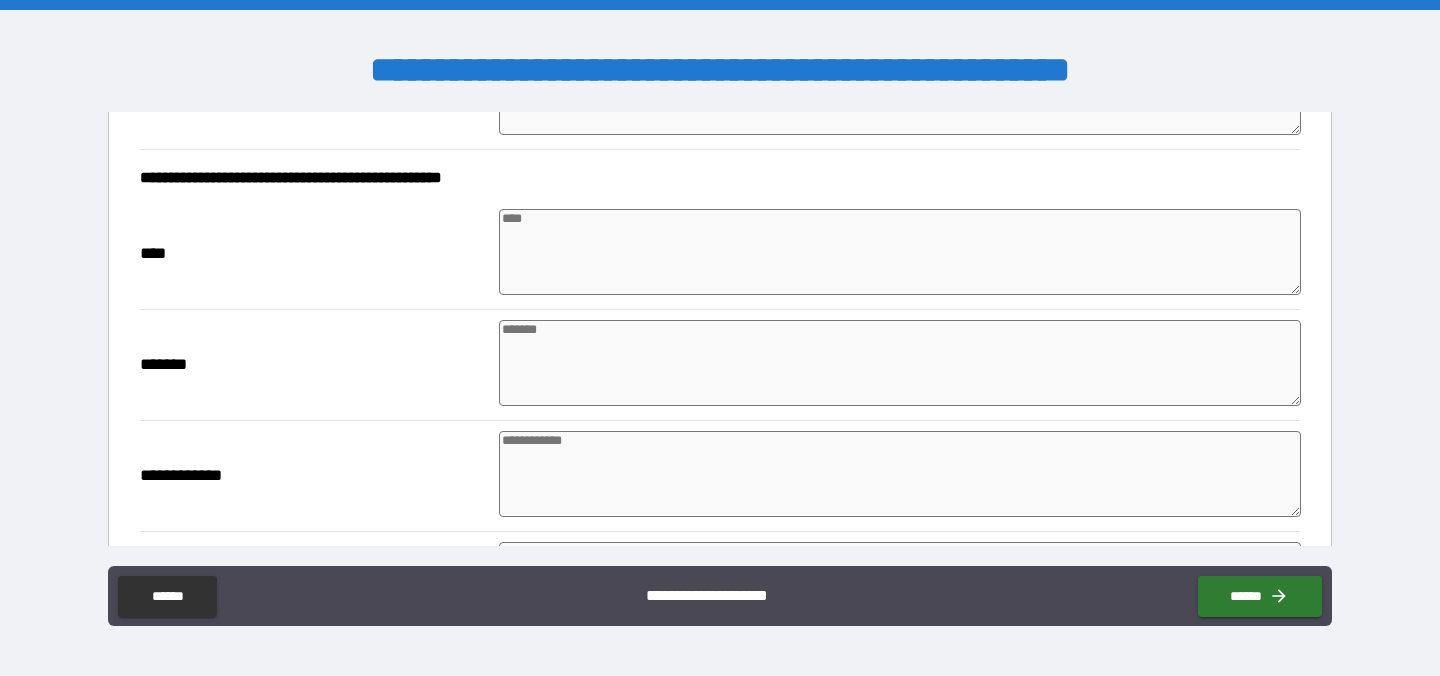 click at bounding box center [900, 252] 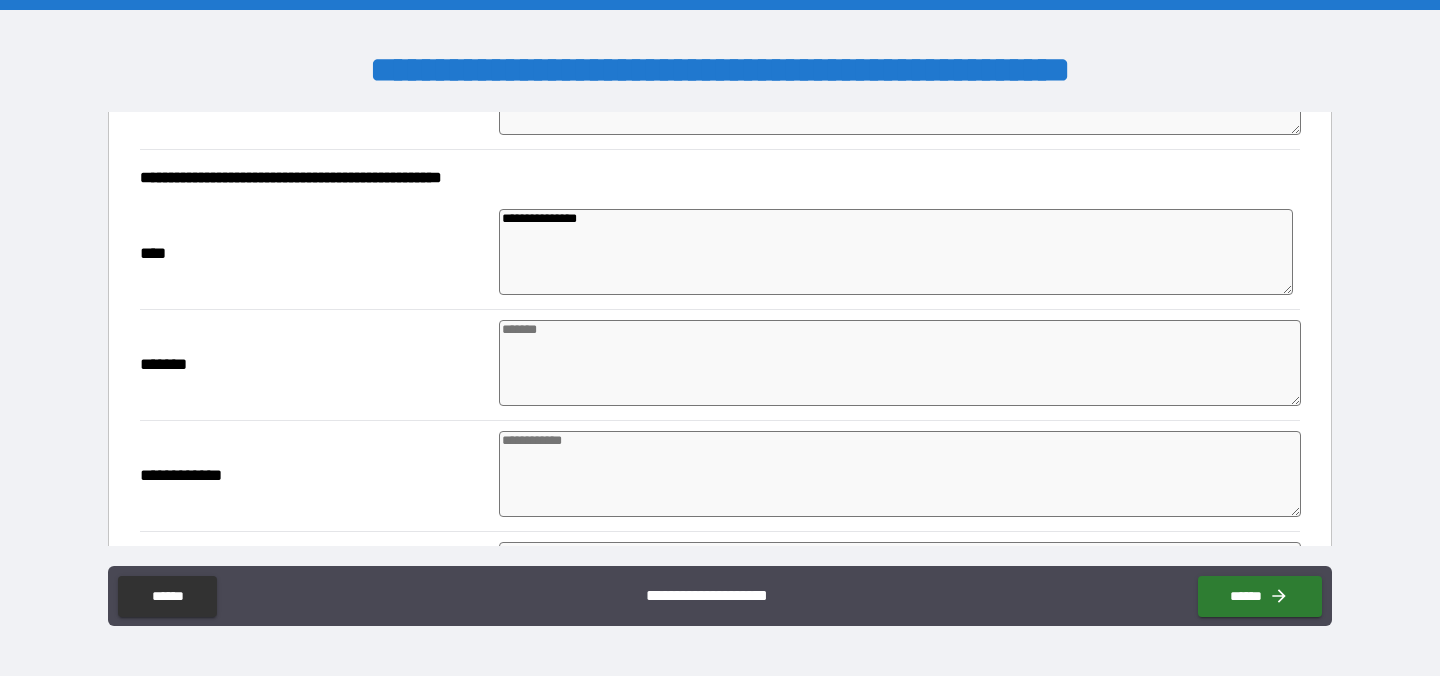 click at bounding box center (900, 363) 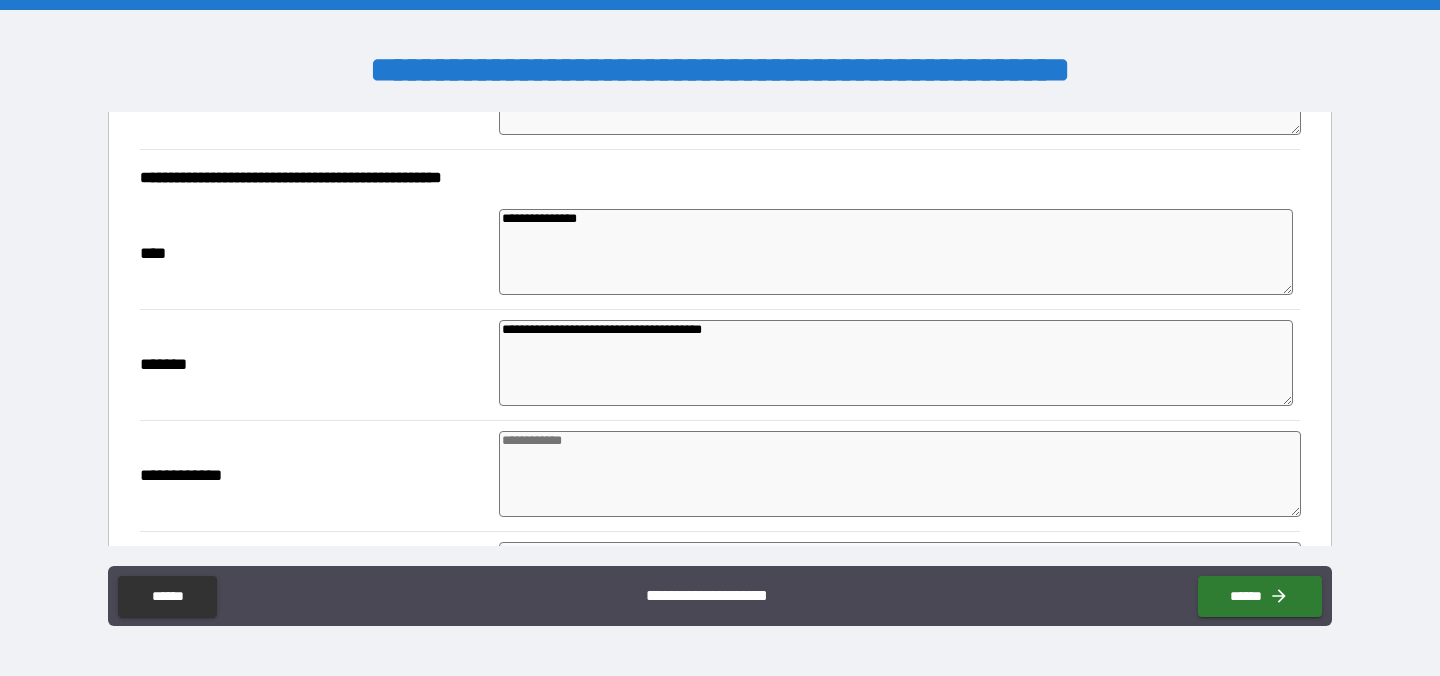 click at bounding box center (900, 474) 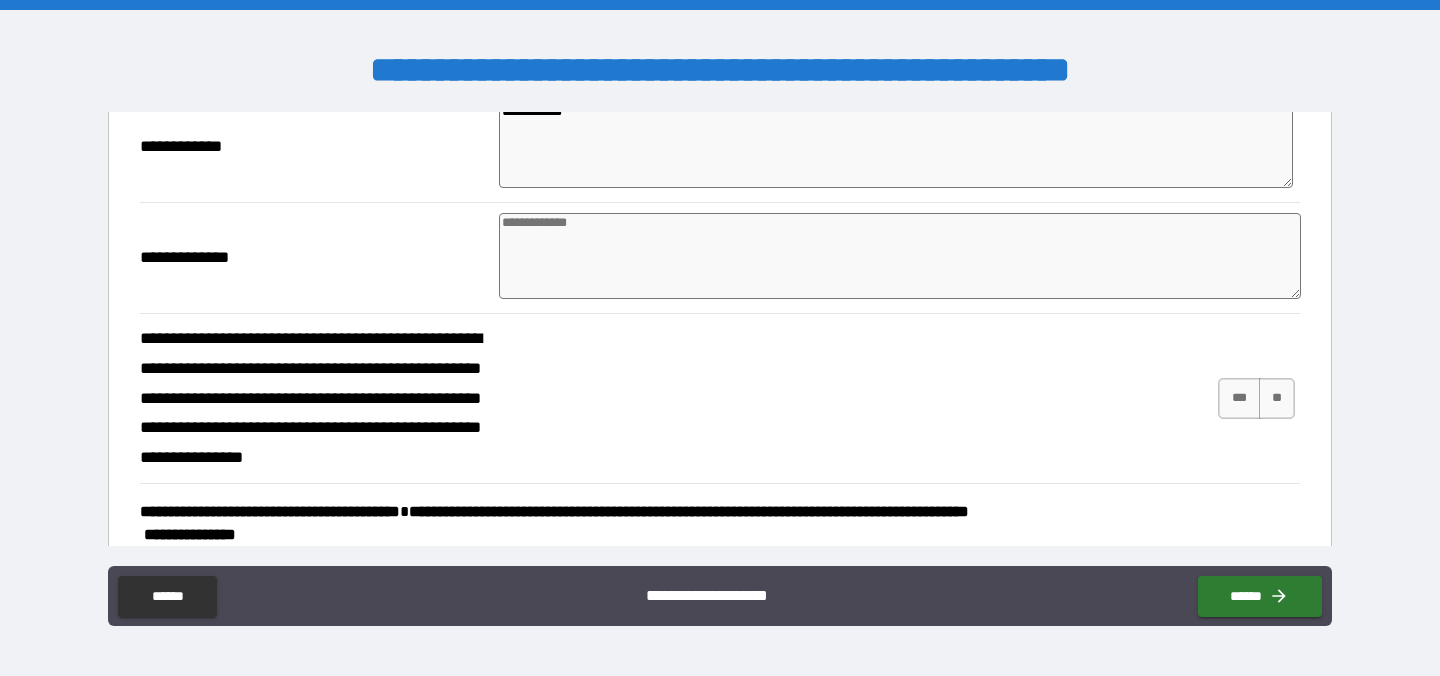 scroll, scrollTop: 885, scrollLeft: 0, axis: vertical 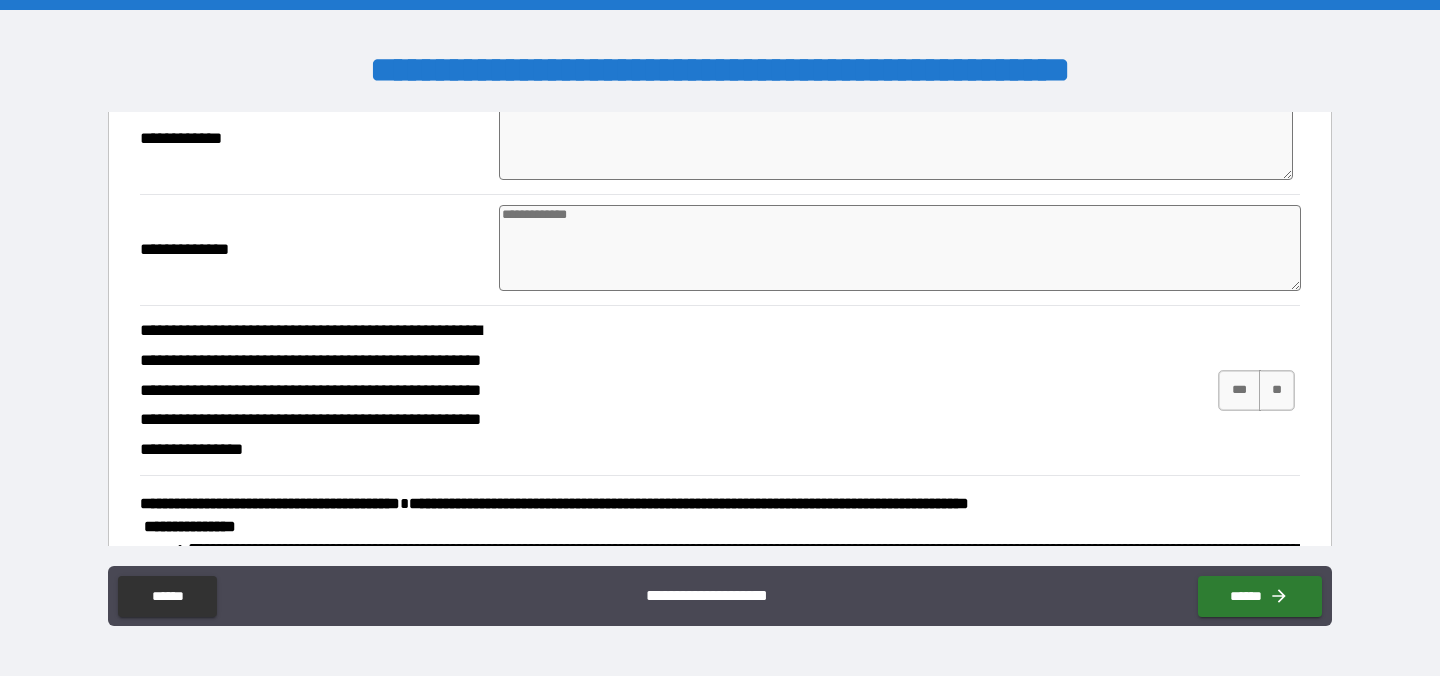 click at bounding box center [900, 248] 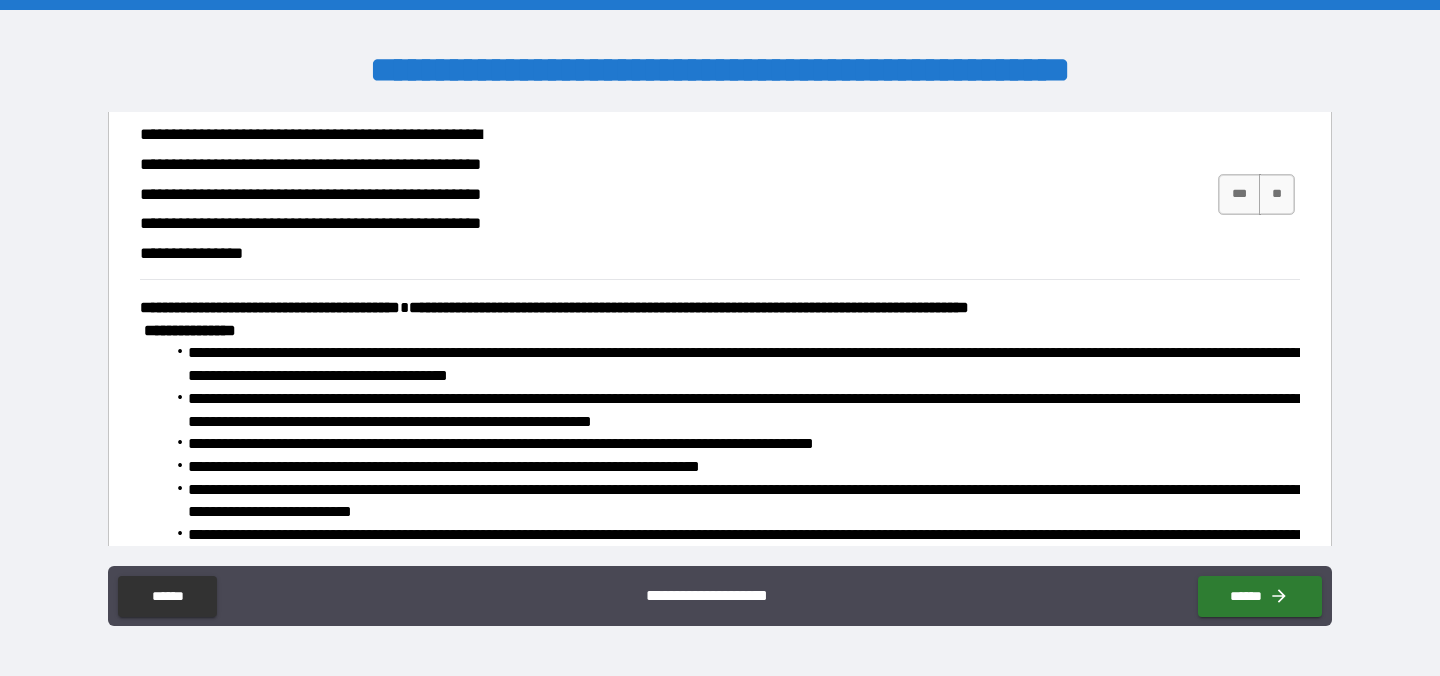 scroll, scrollTop: 1085, scrollLeft: 0, axis: vertical 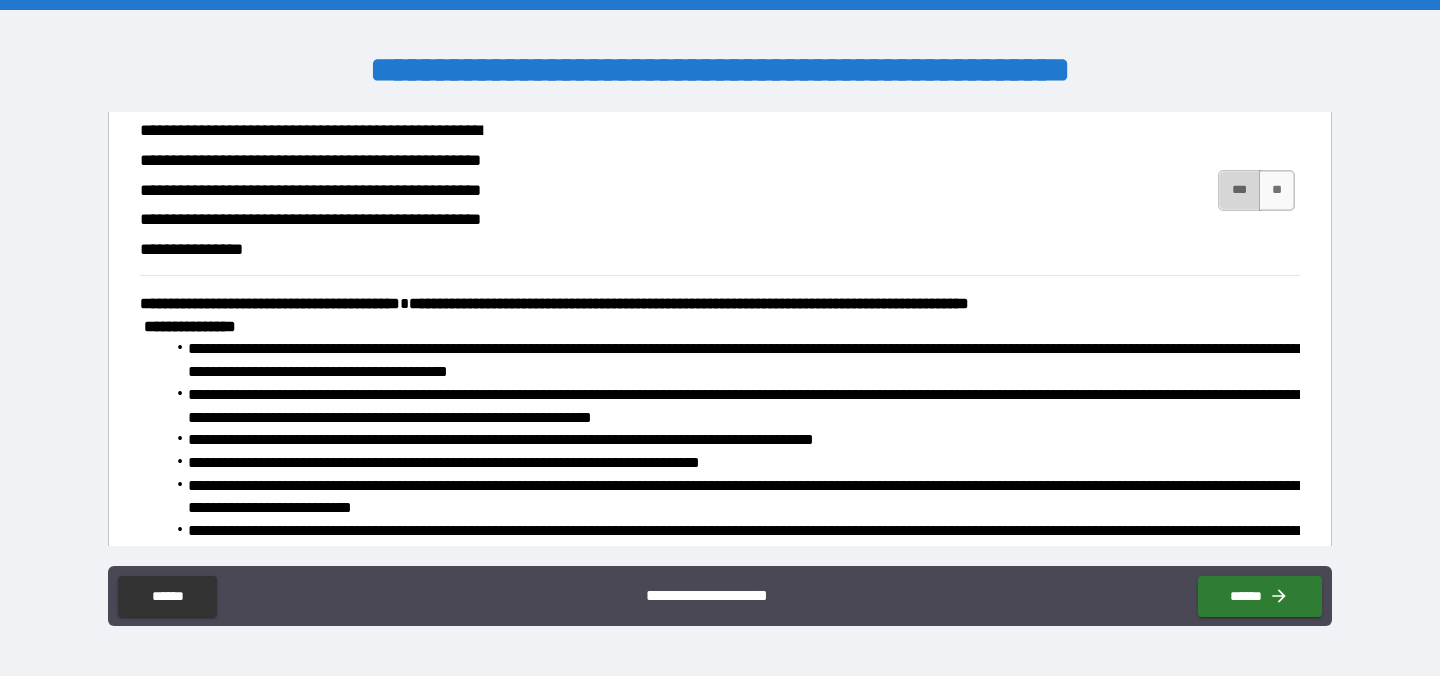 click on "***" at bounding box center (1239, 190) 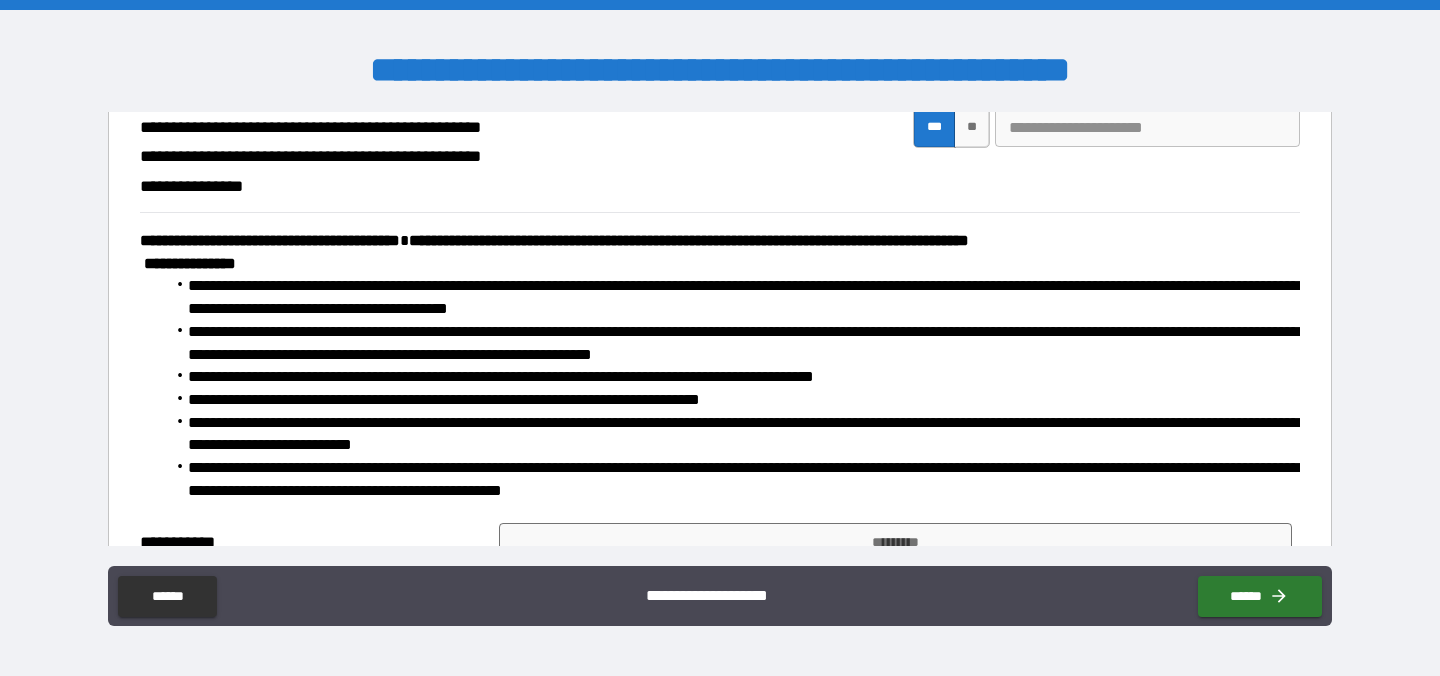 scroll, scrollTop: 1149, scrollLeft: 0, axis: vertical 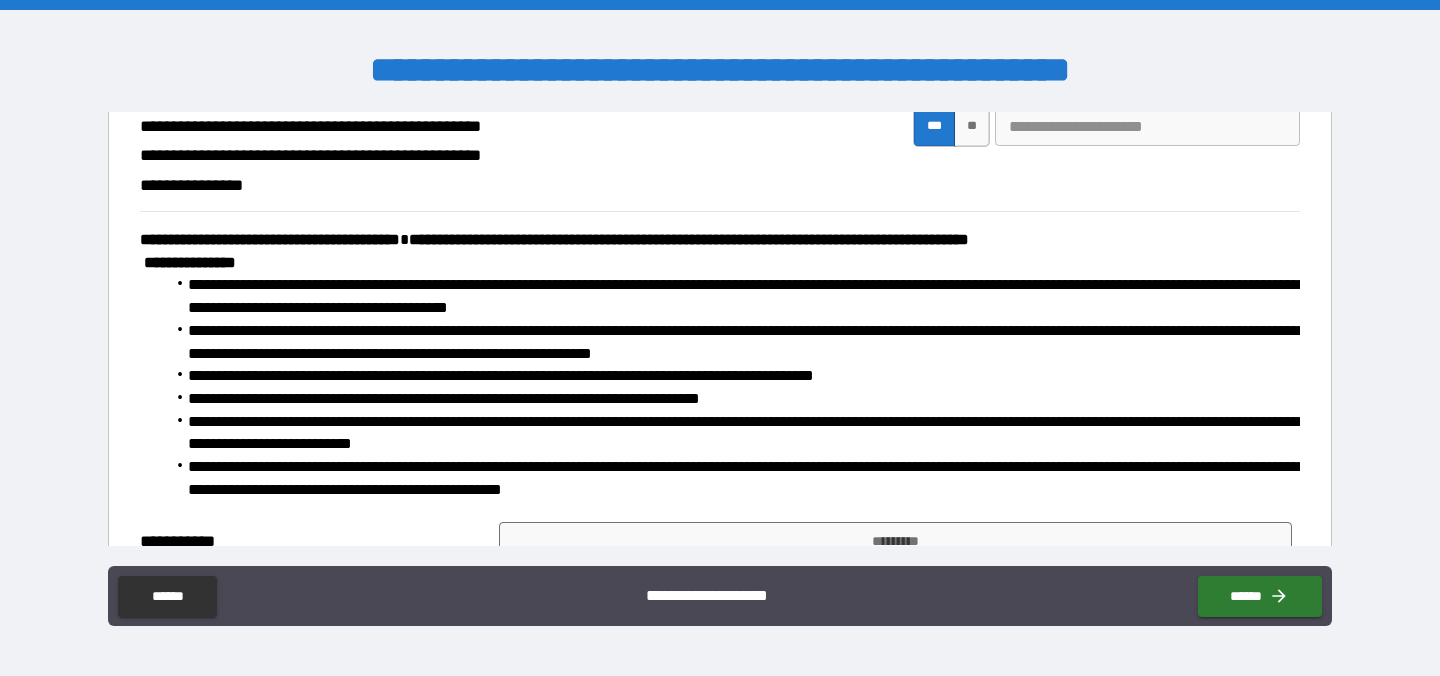 click at bounding box center [1147, 126] 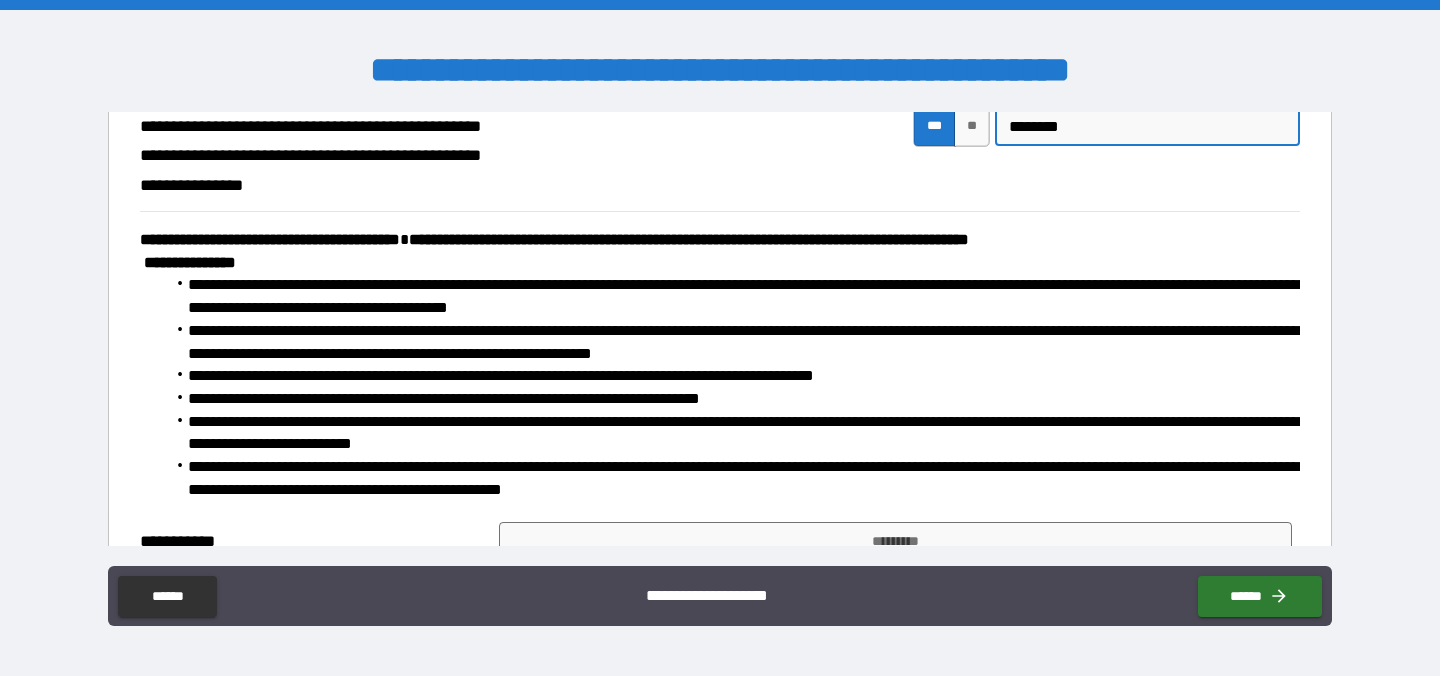 scroll, scrollTop: 1374, scrollLeft: 0, axis: vertical 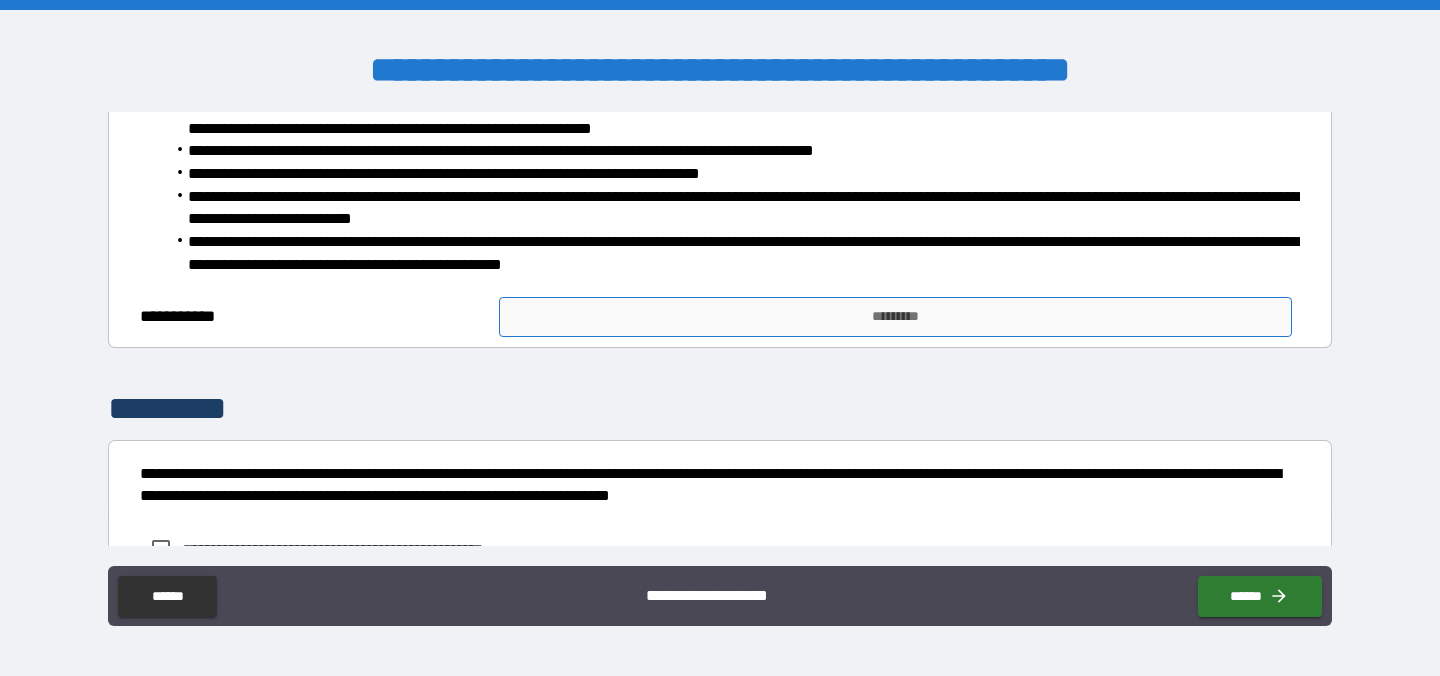 click on "*********" at bounding box center [895, 317] 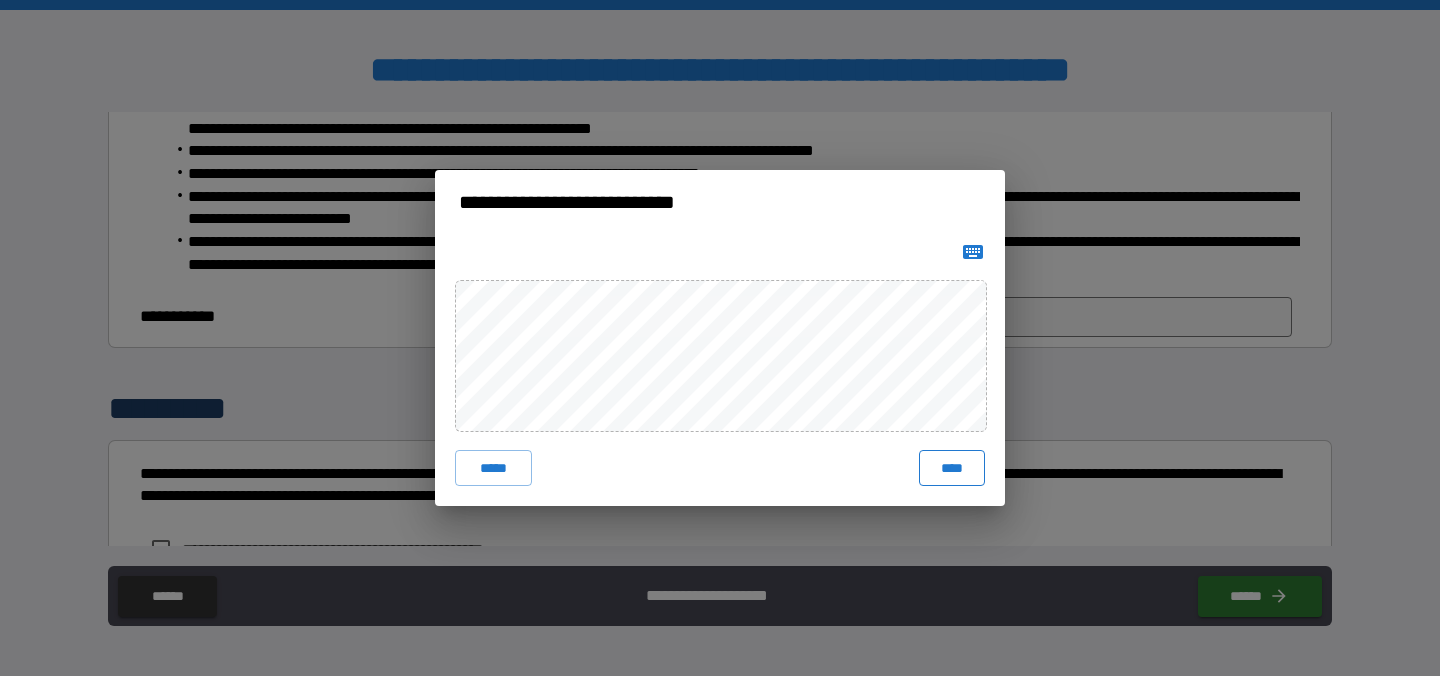 click on "****" at bounding box center [952, 468] 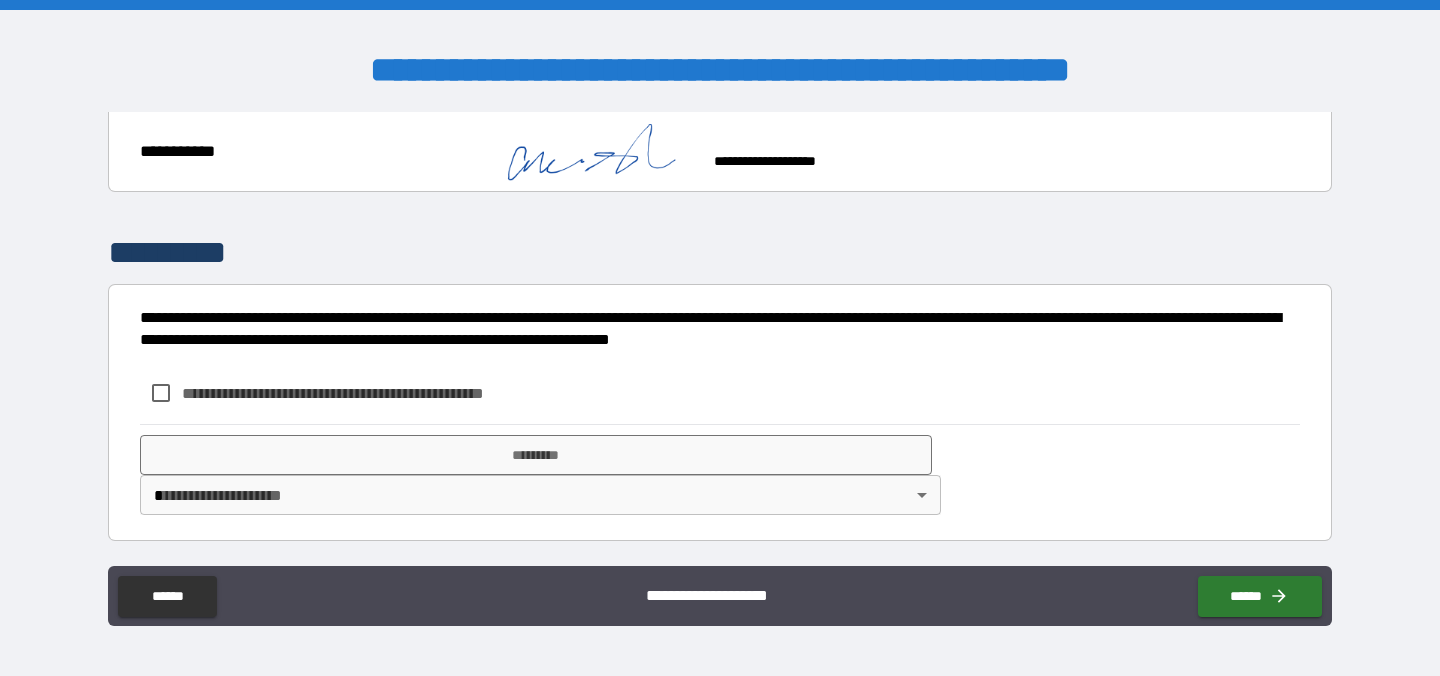 scroll, scrollTop: 1546, scrollLeft: 0, axis: vertical 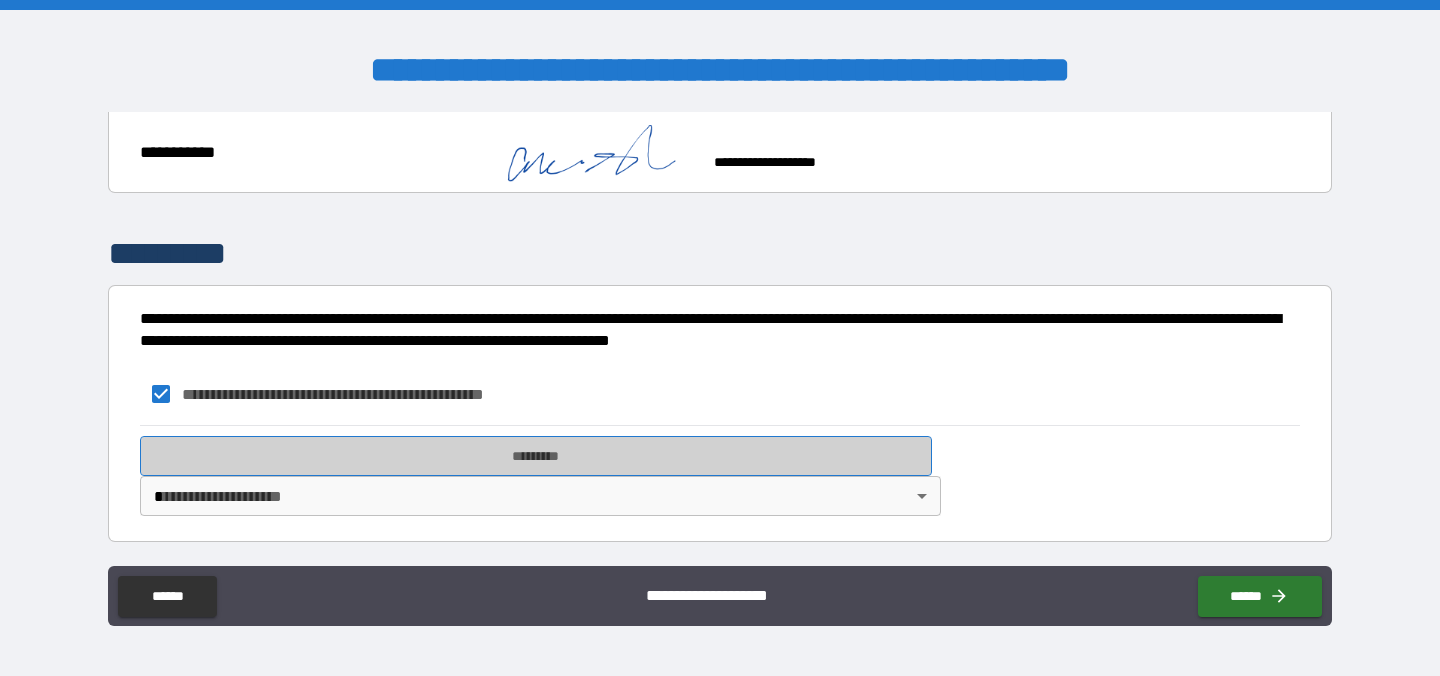 click on "*********" at bounding box center [536, 456] 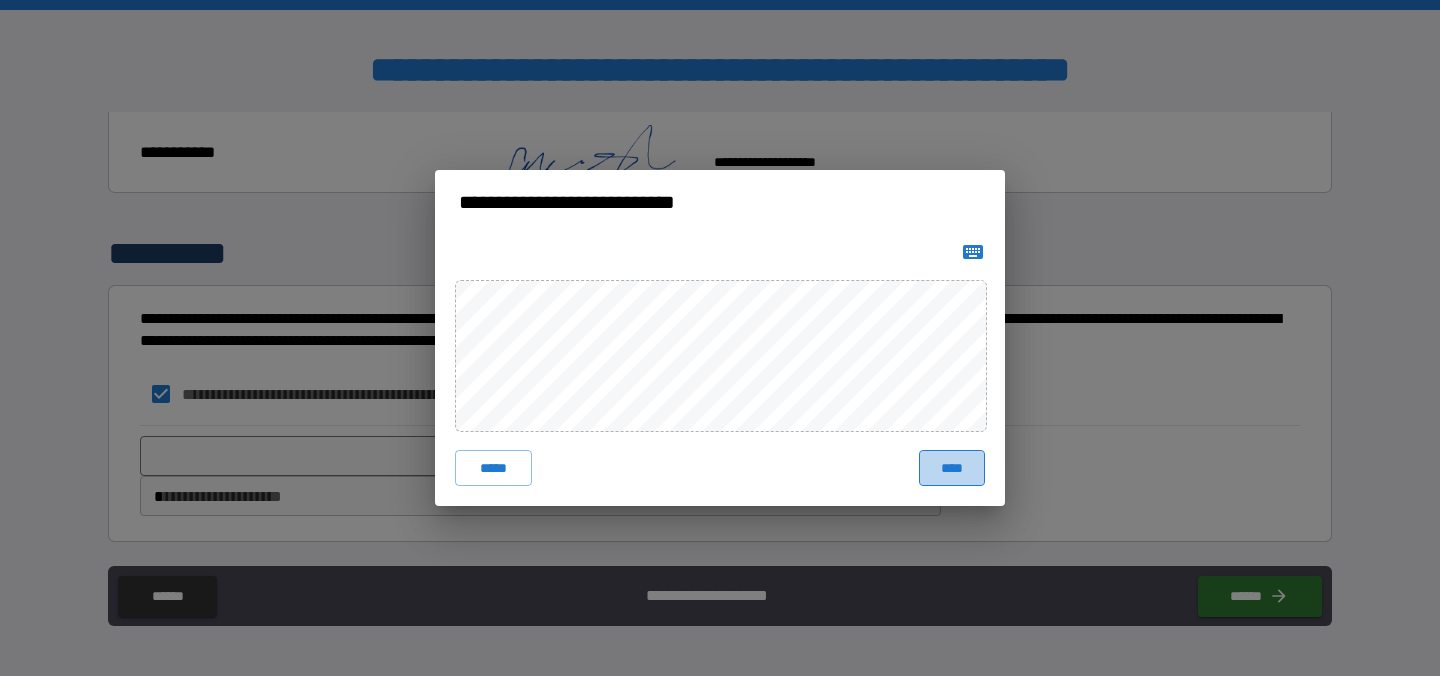 click on "****" at bounding box center (952, 468) 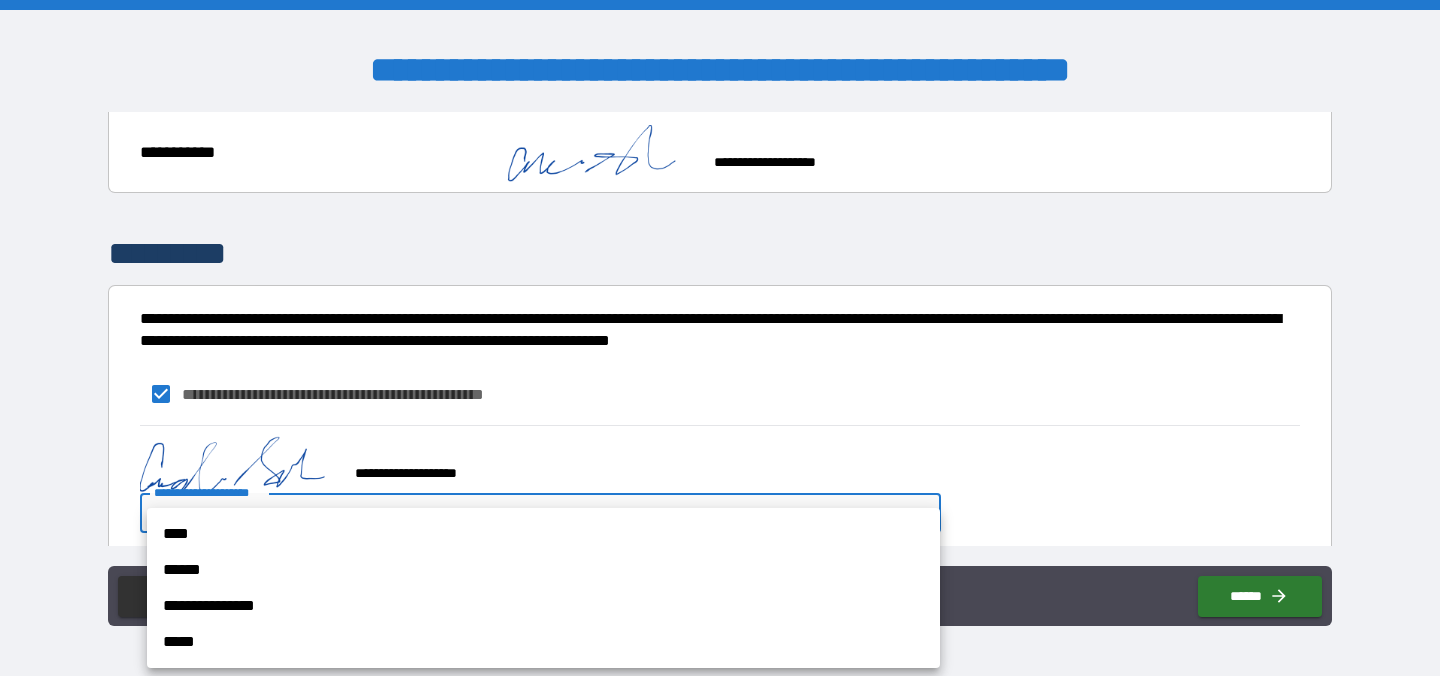 click on "**********" at bounding box center (720, 338) 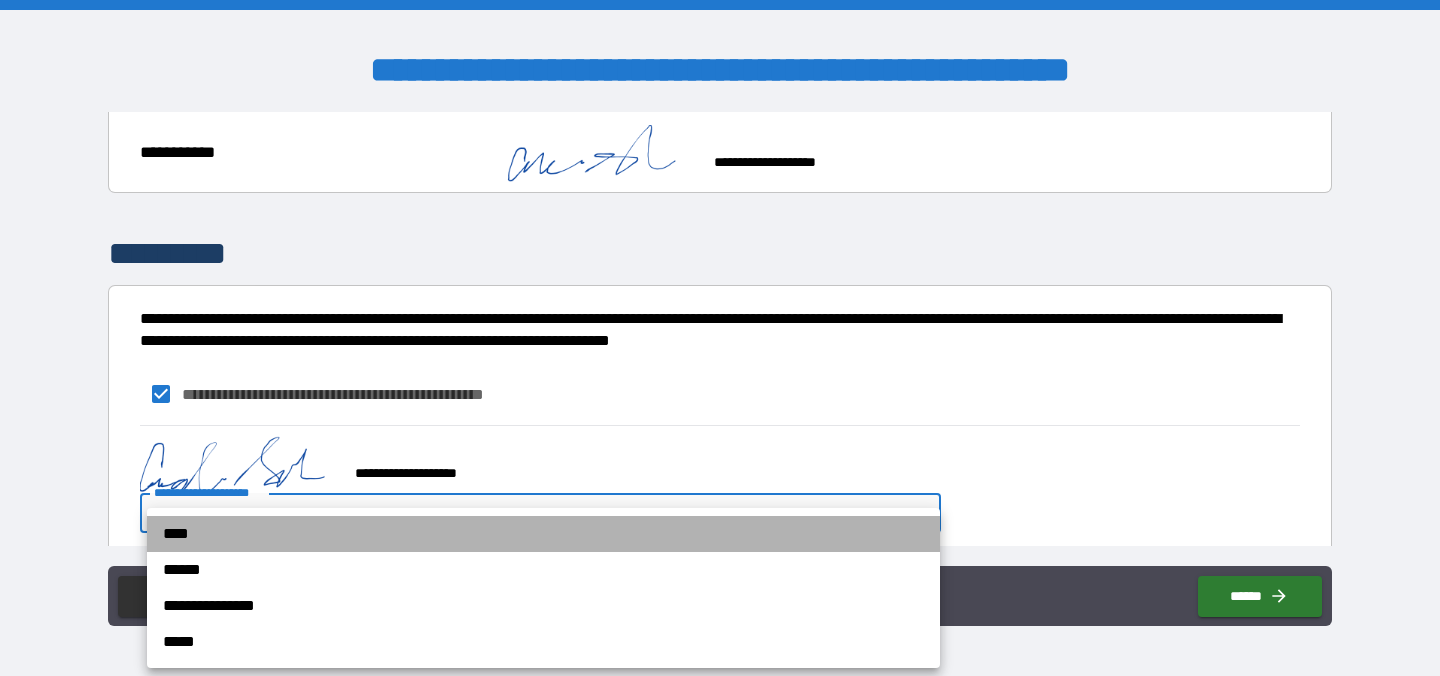 click on "****" at bounding box center (543, 534) 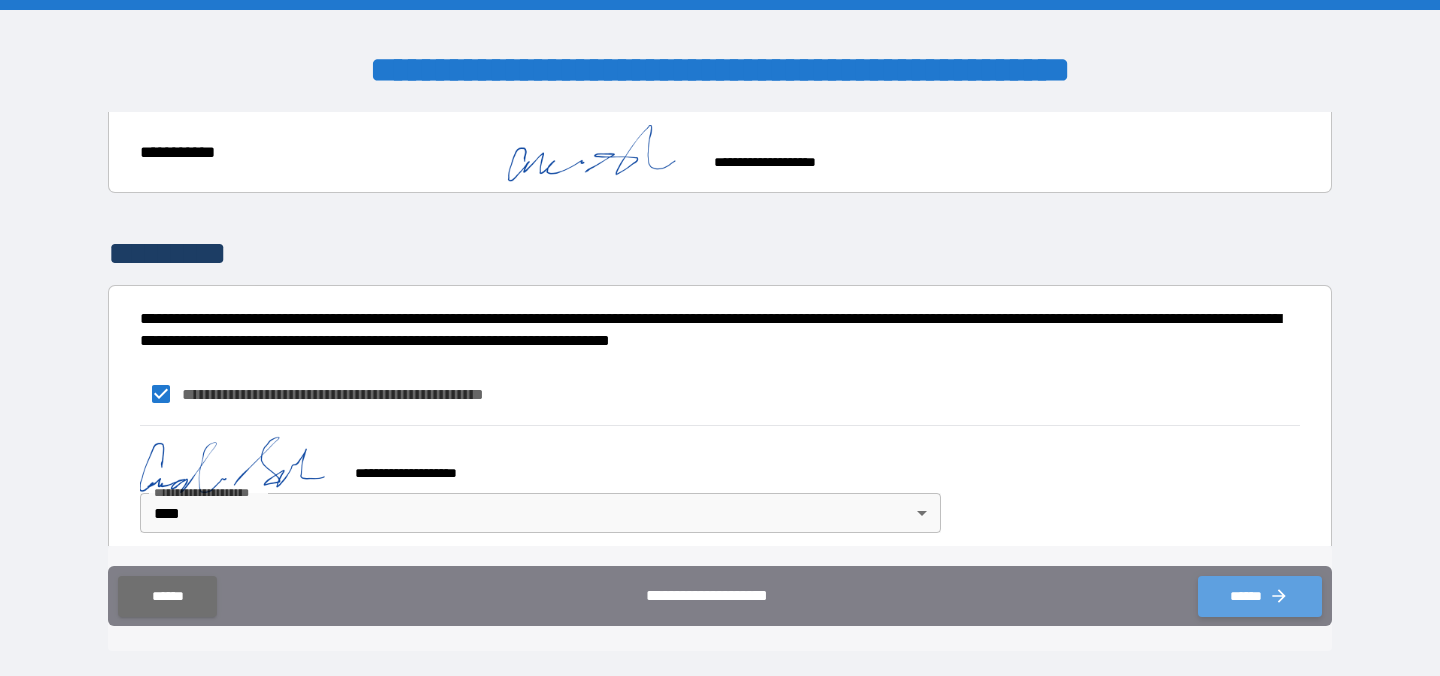 click on "******" at bounding box center (1260, 596) 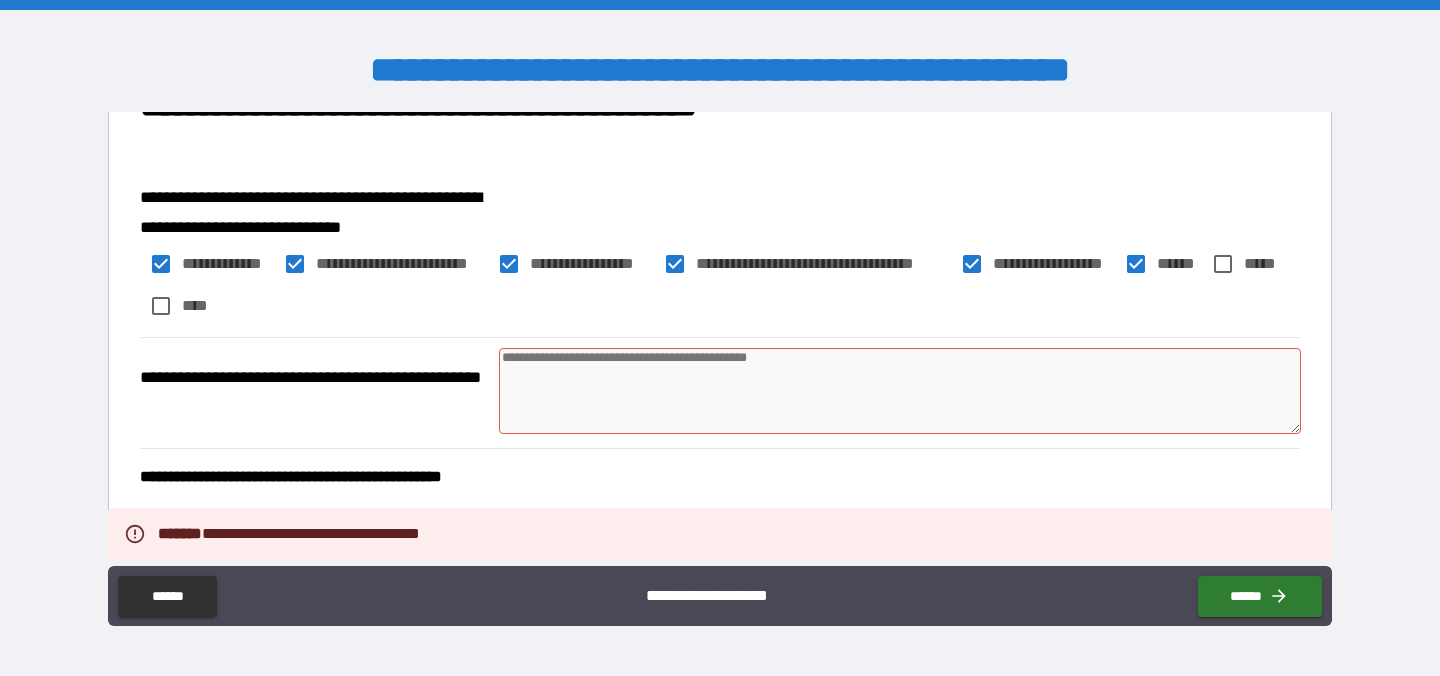 scroll, scrollTop: 247, scrollLeft: 0, axis: vertical 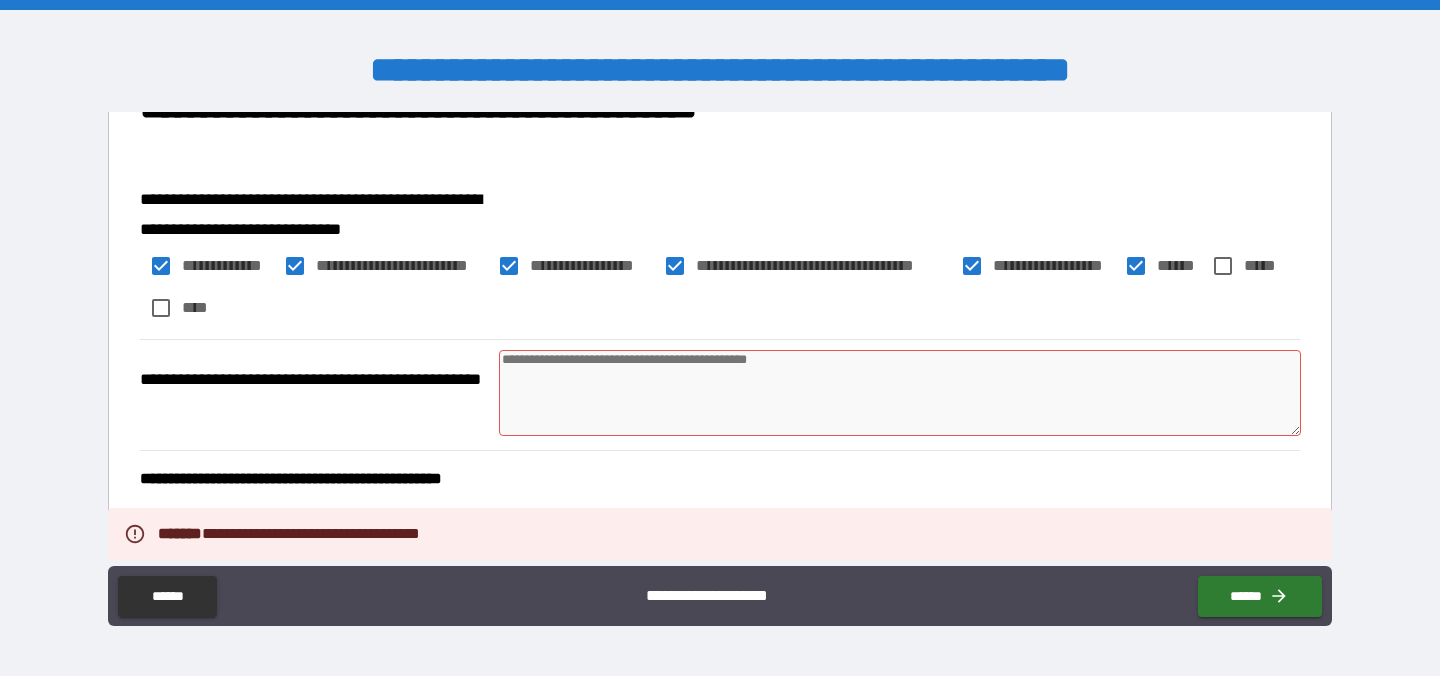 click at bounding box center (900, 393) 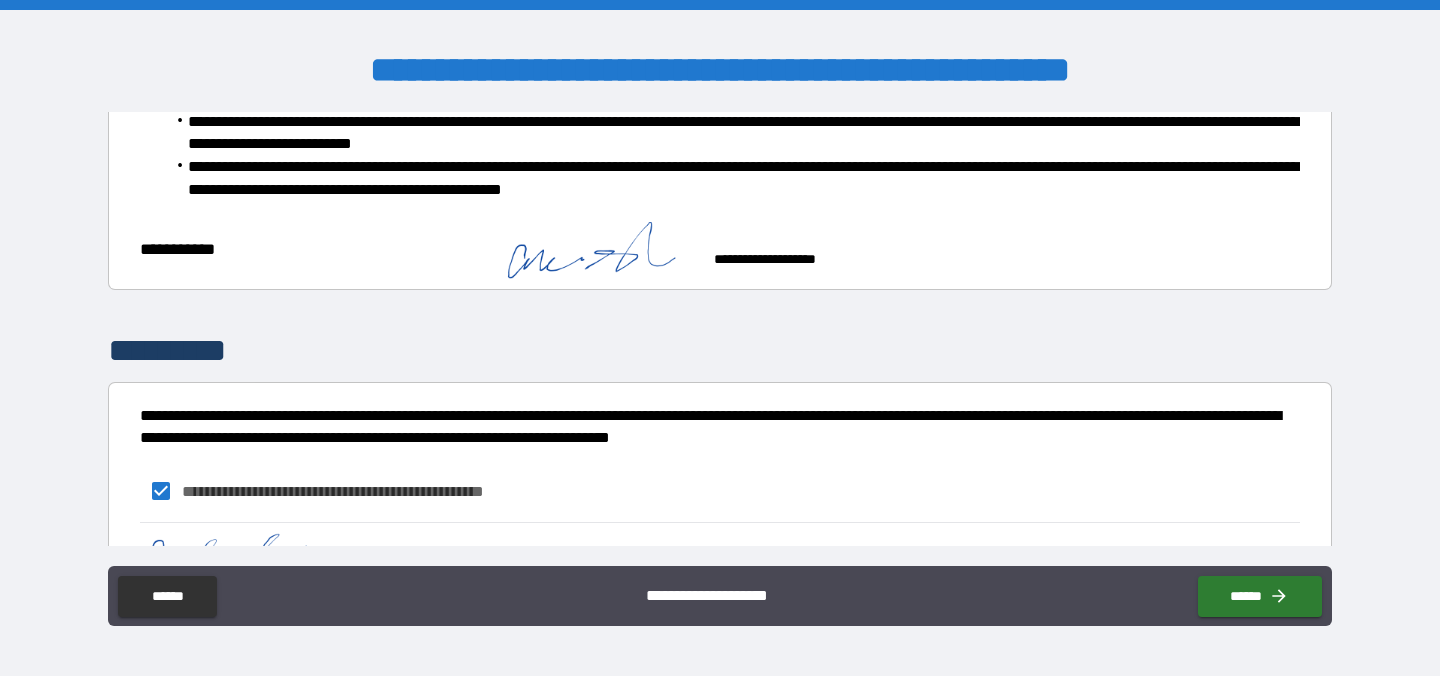 scroll, scrollTop: 1564, scrollLeft: 0, axis: vertical 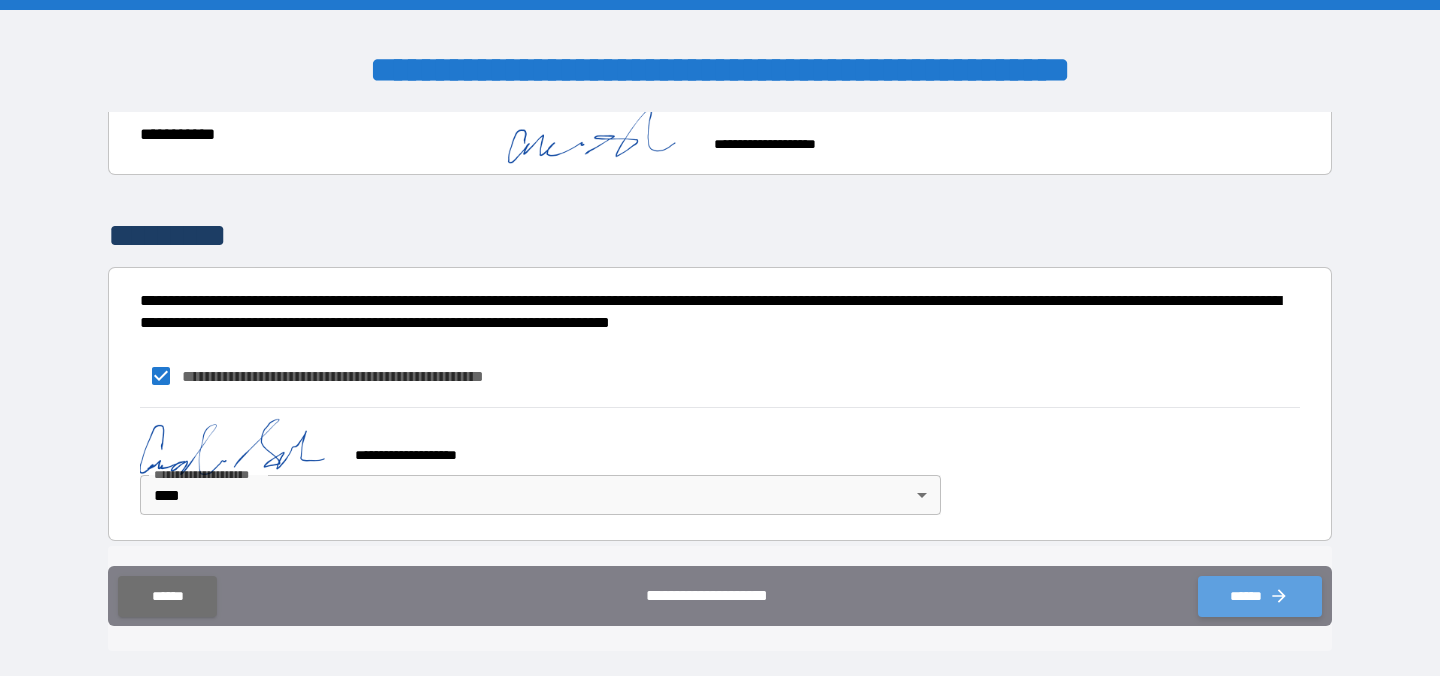 click on "******" at bounding box center [1260, 596] 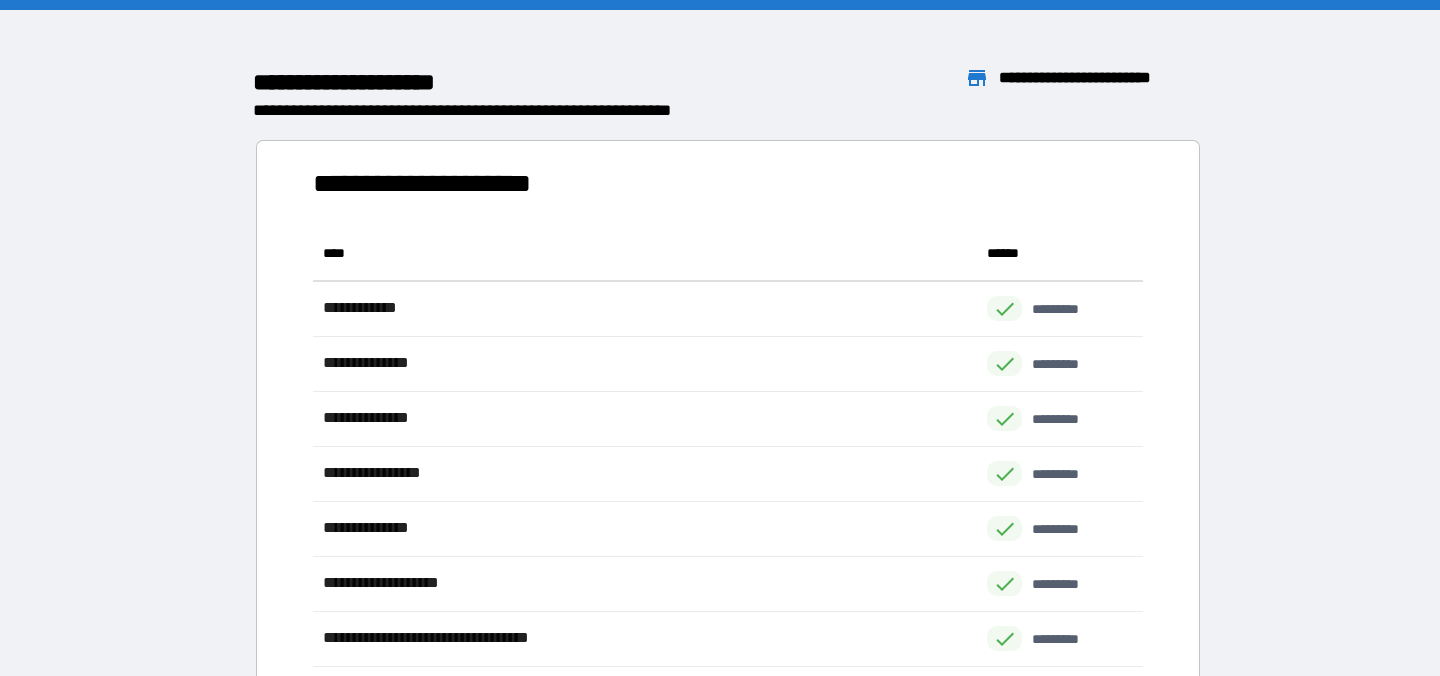 scroll, scrollTop: 1, scrollLeft: 1, axis: both 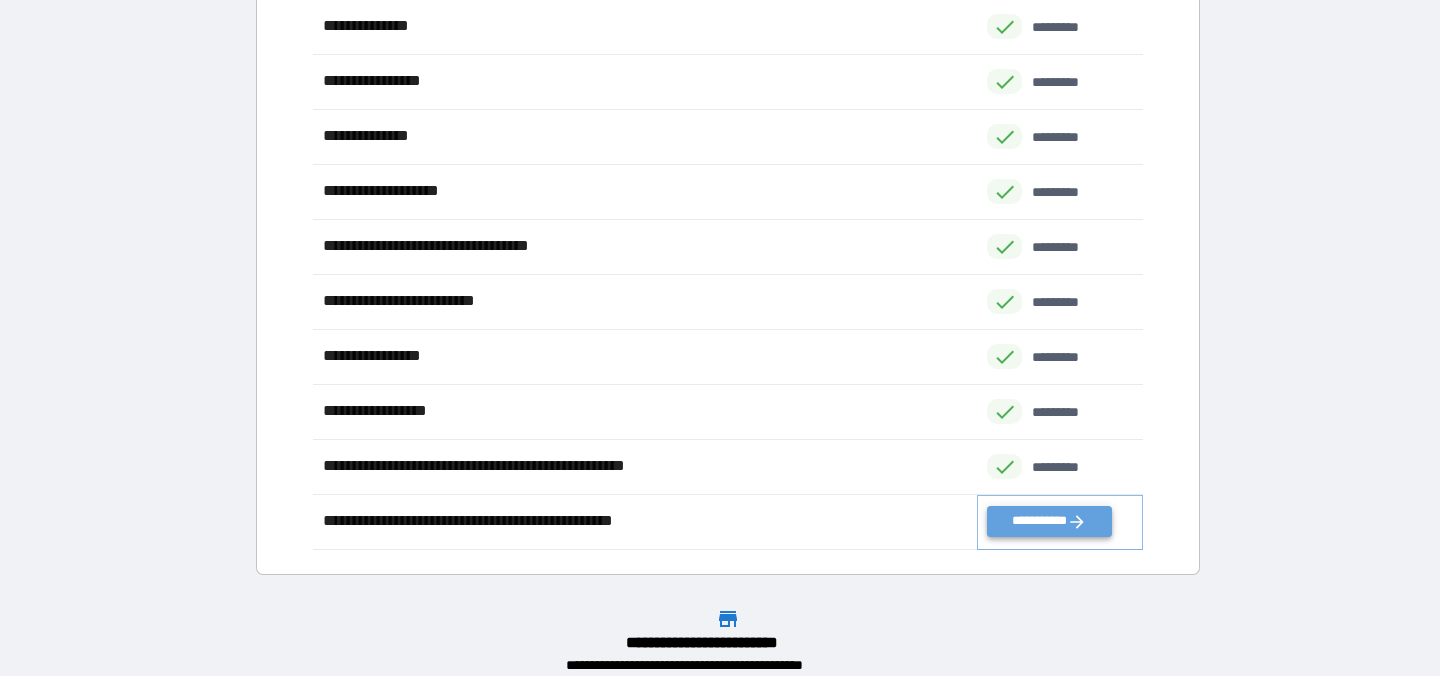 click on "**********" at bounding box center (1049, 521) 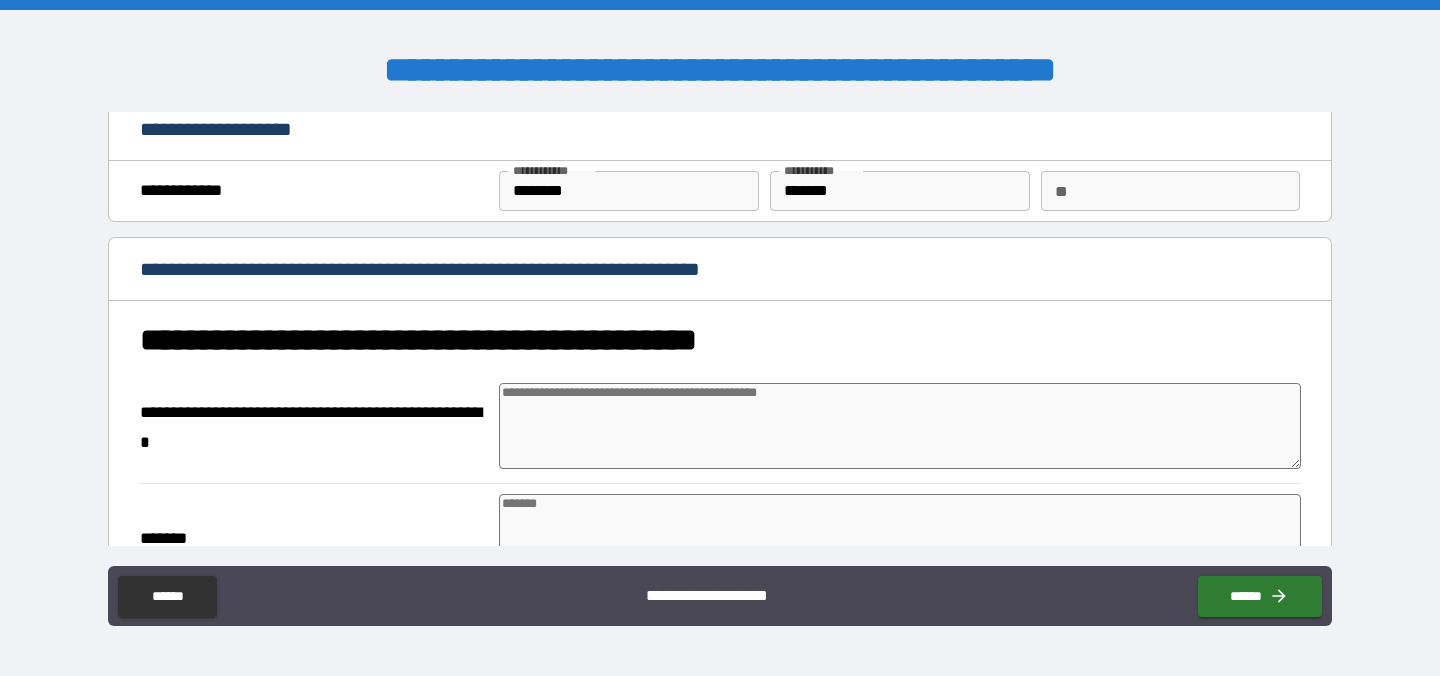 scroll, scrollTop: 17, scrollLeft: 0, axis: vertical 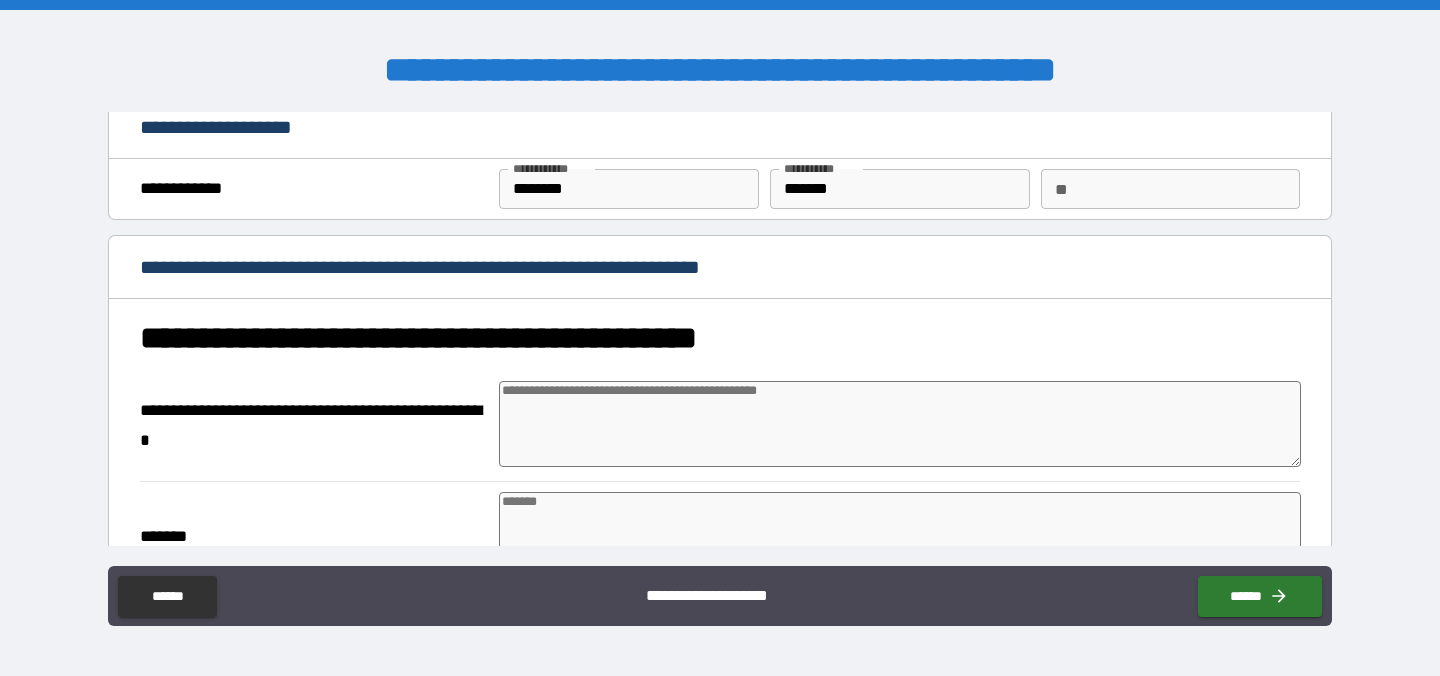 click at bounding box center (900, 424) 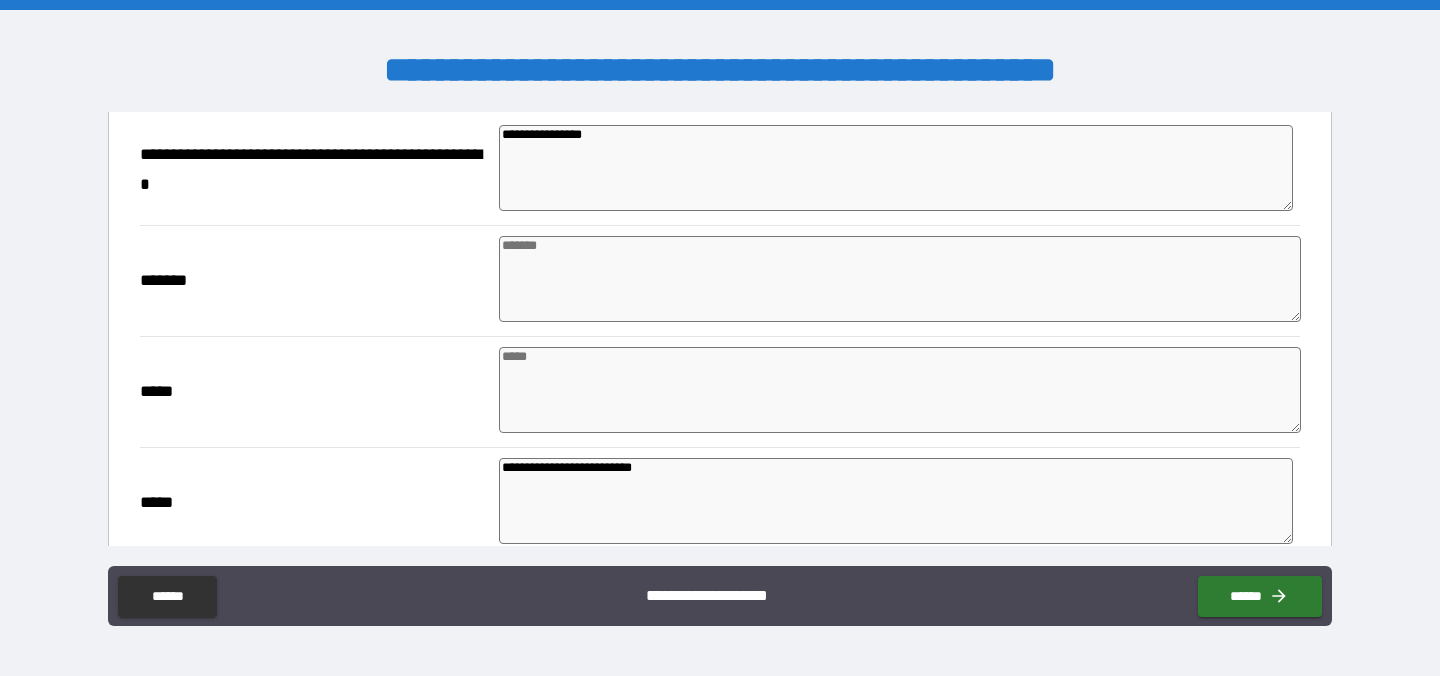 scroll, scrollTop: 297, scrollLeft: 0, axis: vertical 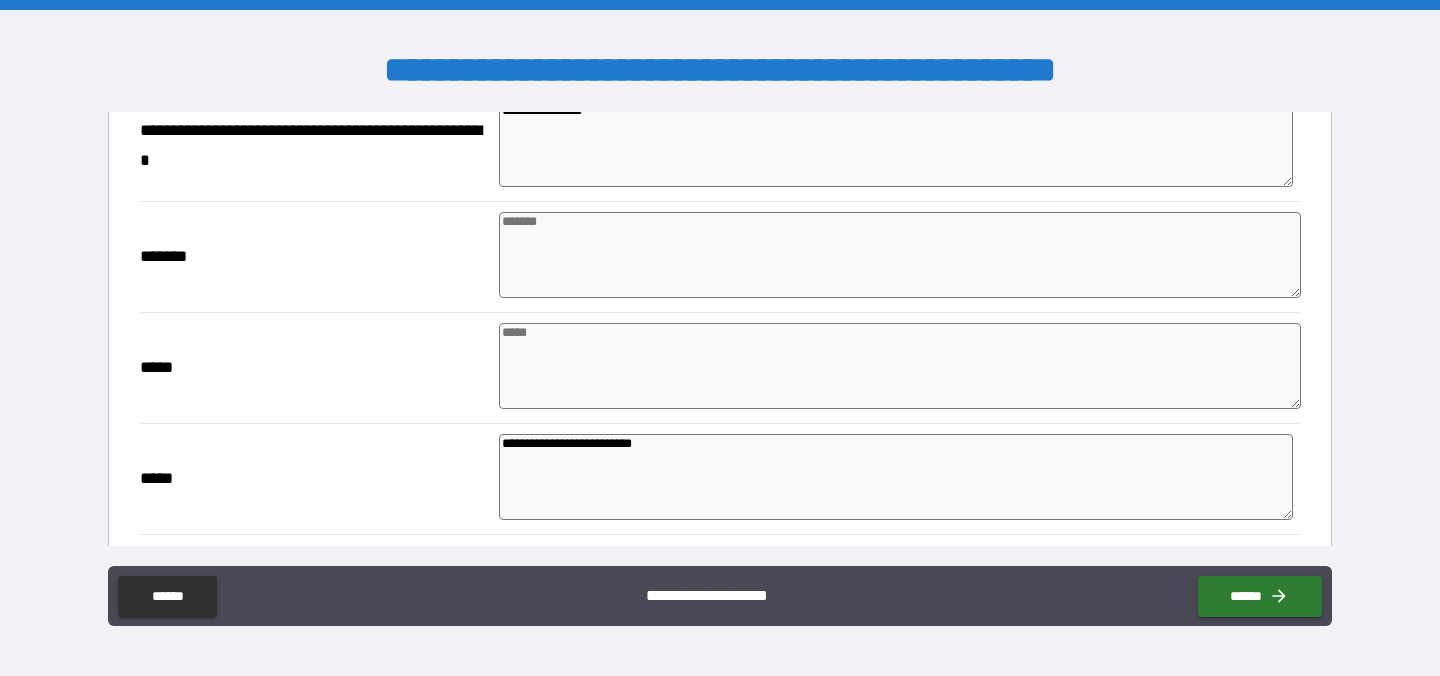 click at bounding box center [900, 255] 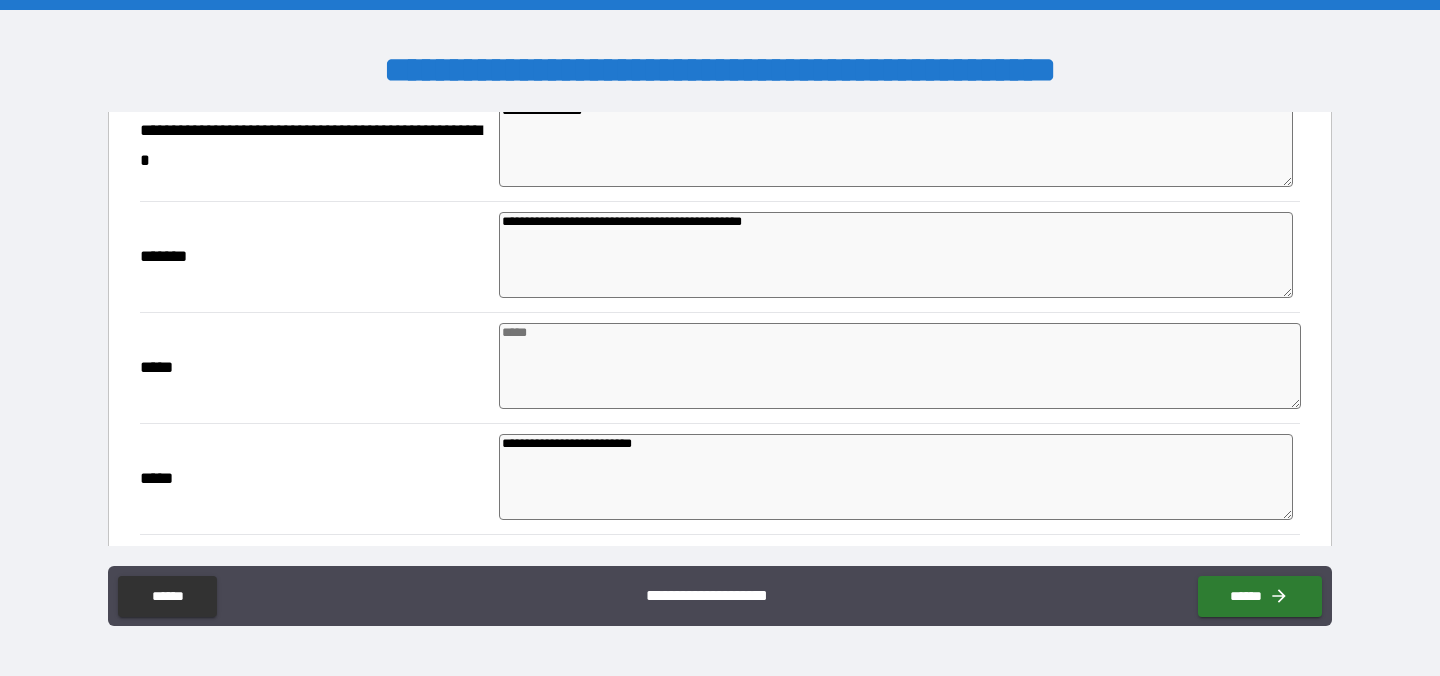 click at bounding box center (900, 366) 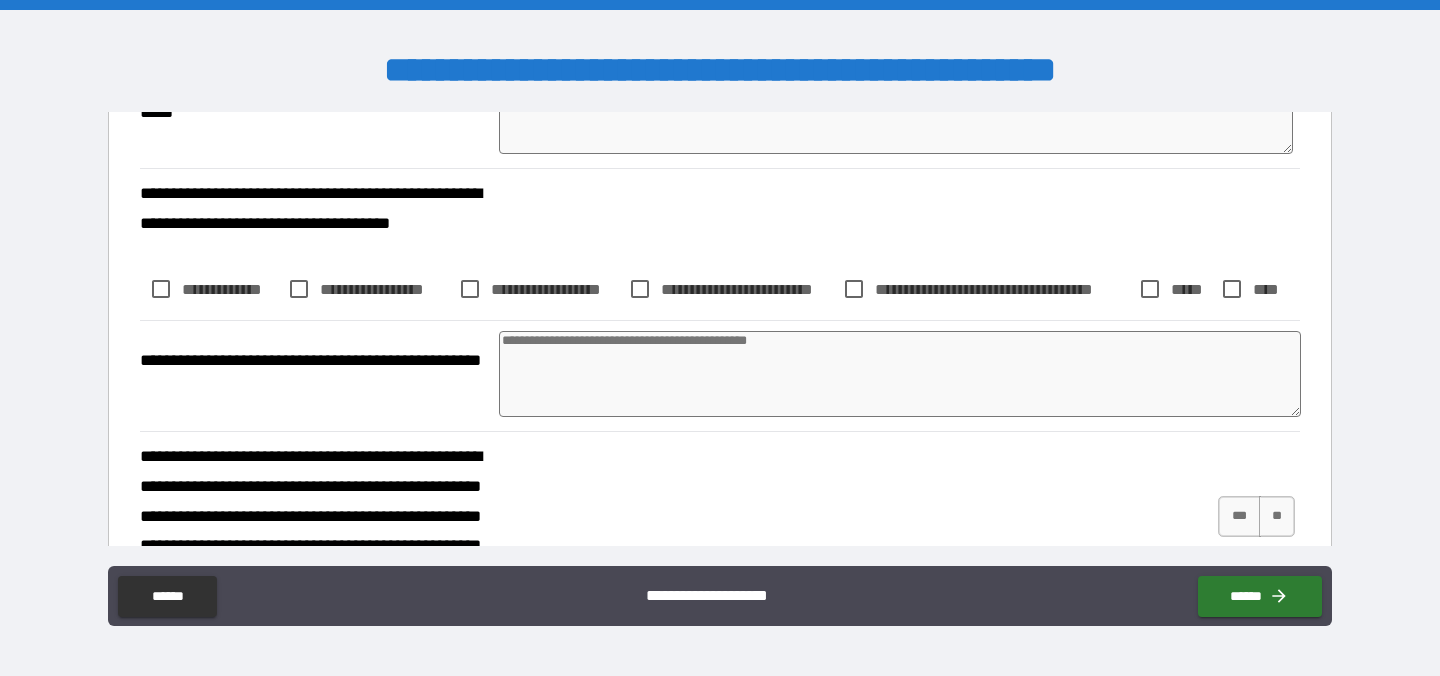 scroll, scrollTop: 667, scrollLeft: 0, axis: vertical 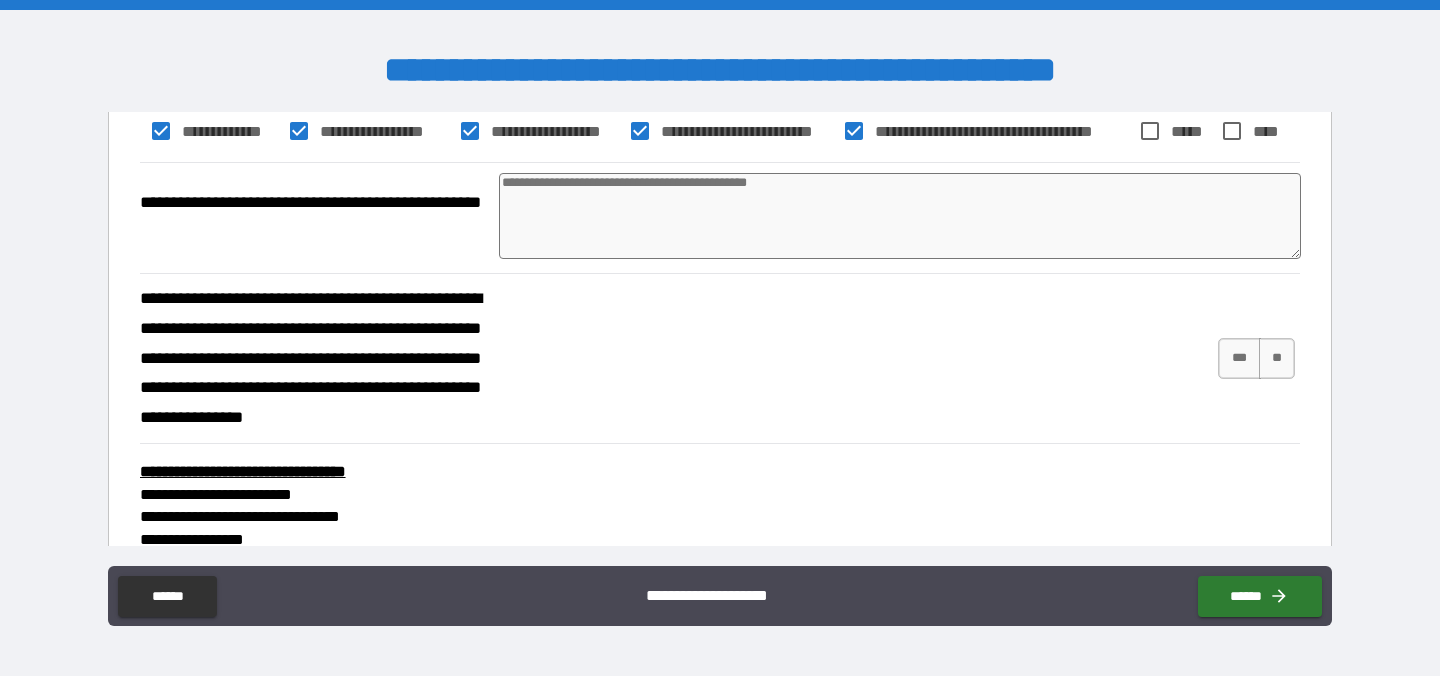 click at bounding box center (900, 216) 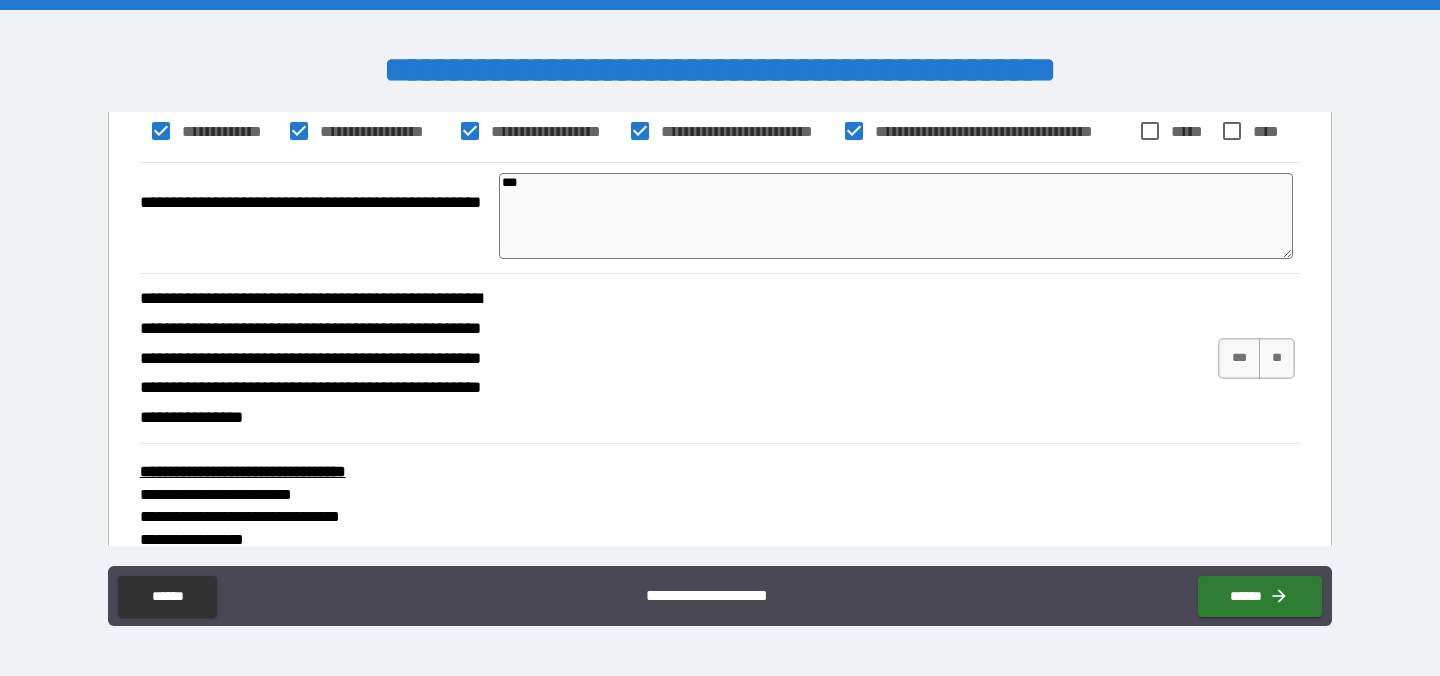 scroll, scrollTop: 898, scrollLeft: 0, axis: vertical 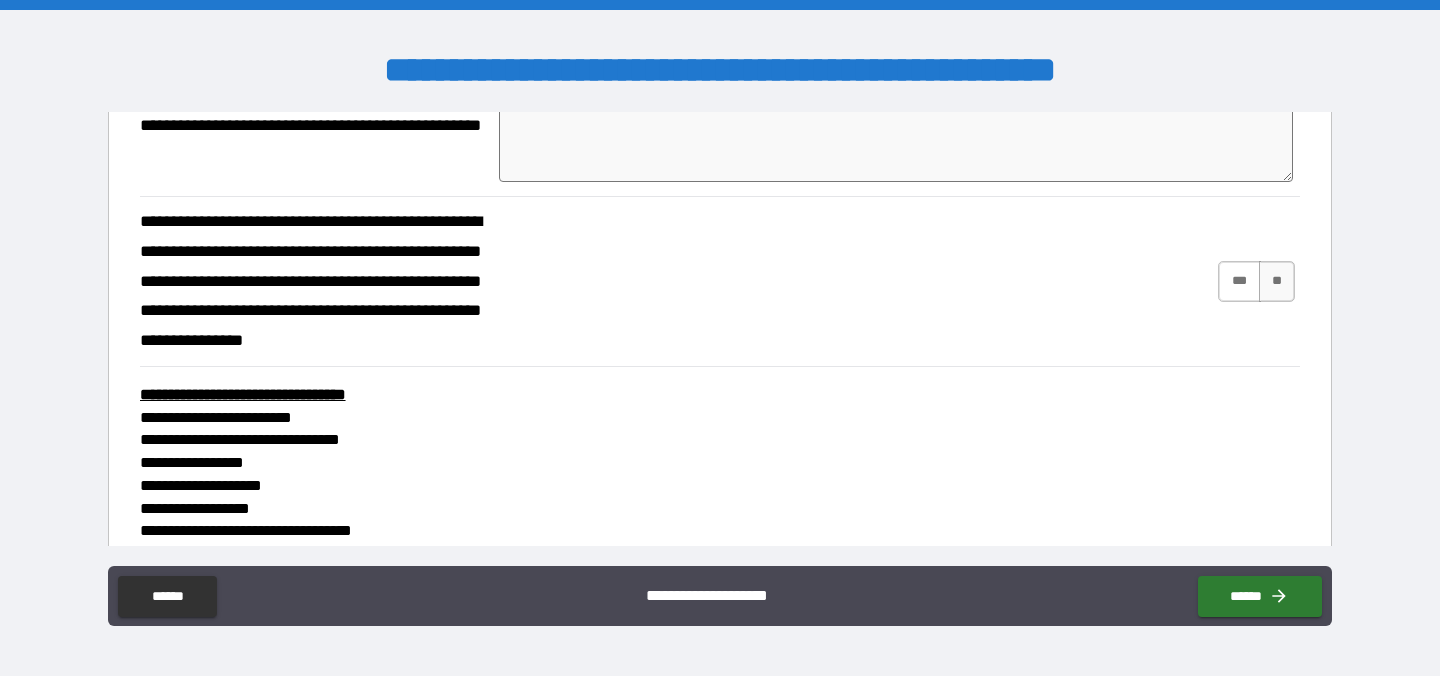 click on "***" at bounding box center (1239, 281) 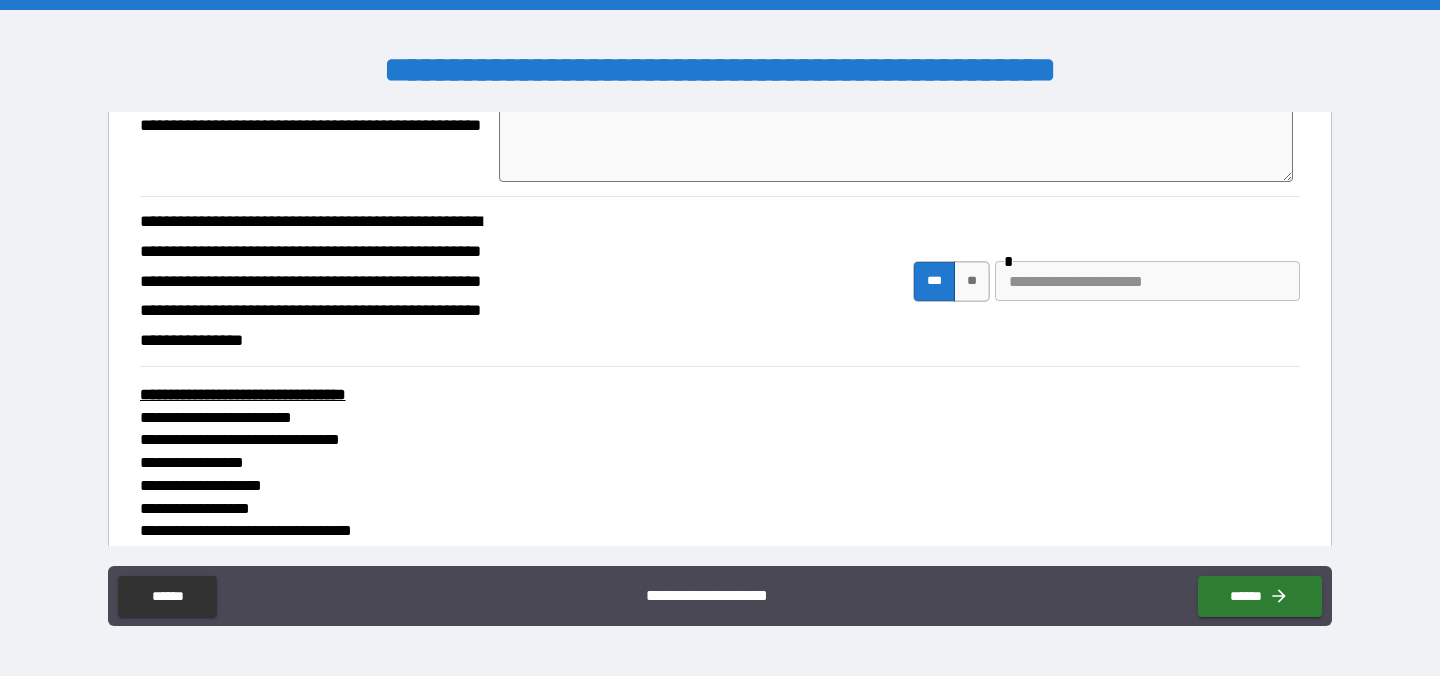 click at bounding box center (1147, 281) 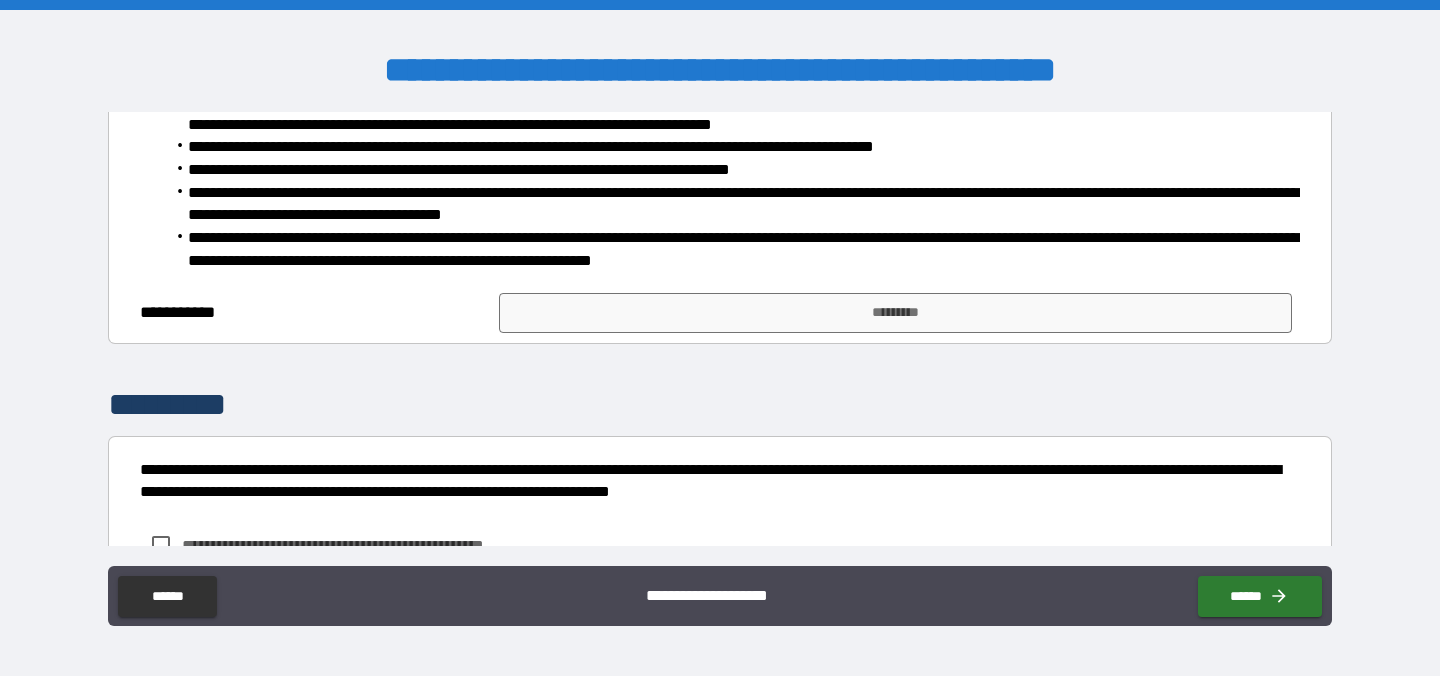 scroll, scrollTop: 1506, scrollLeft: 0, axis: vertical 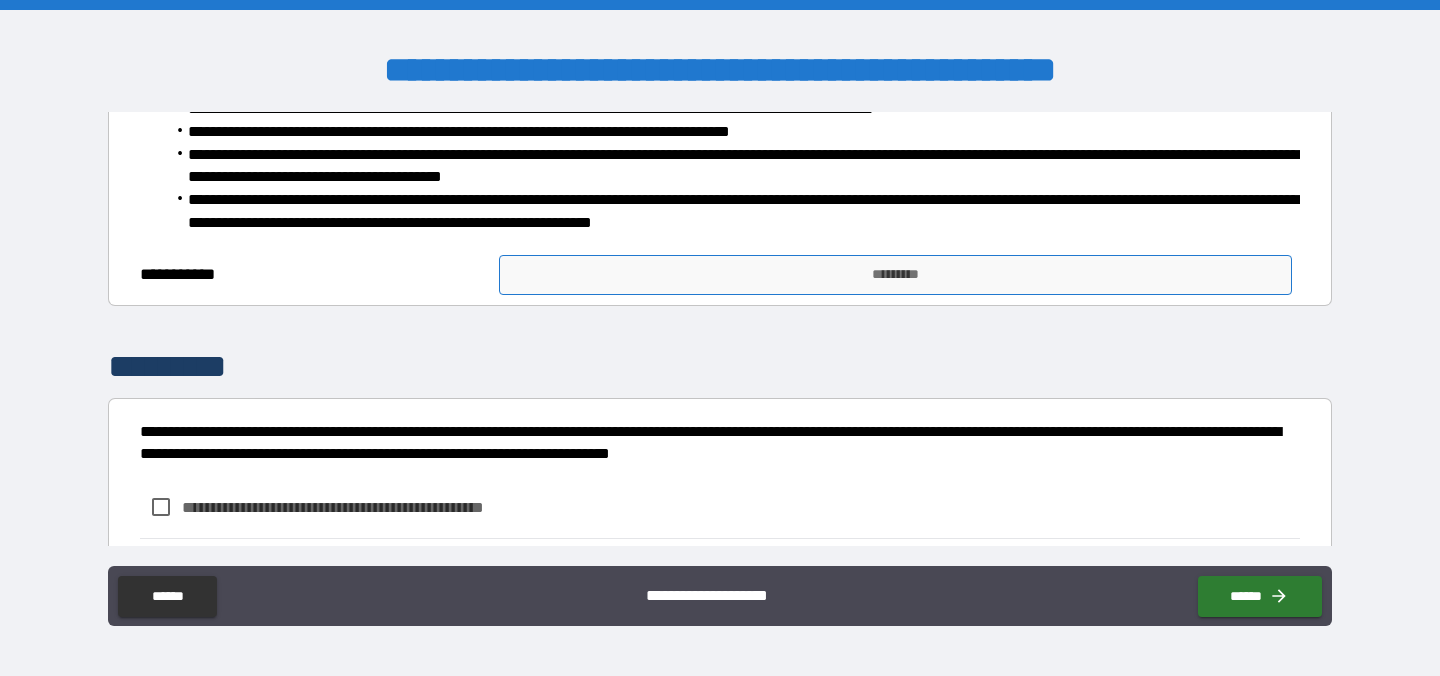 click on "*********" at bounding box center [895, 275] 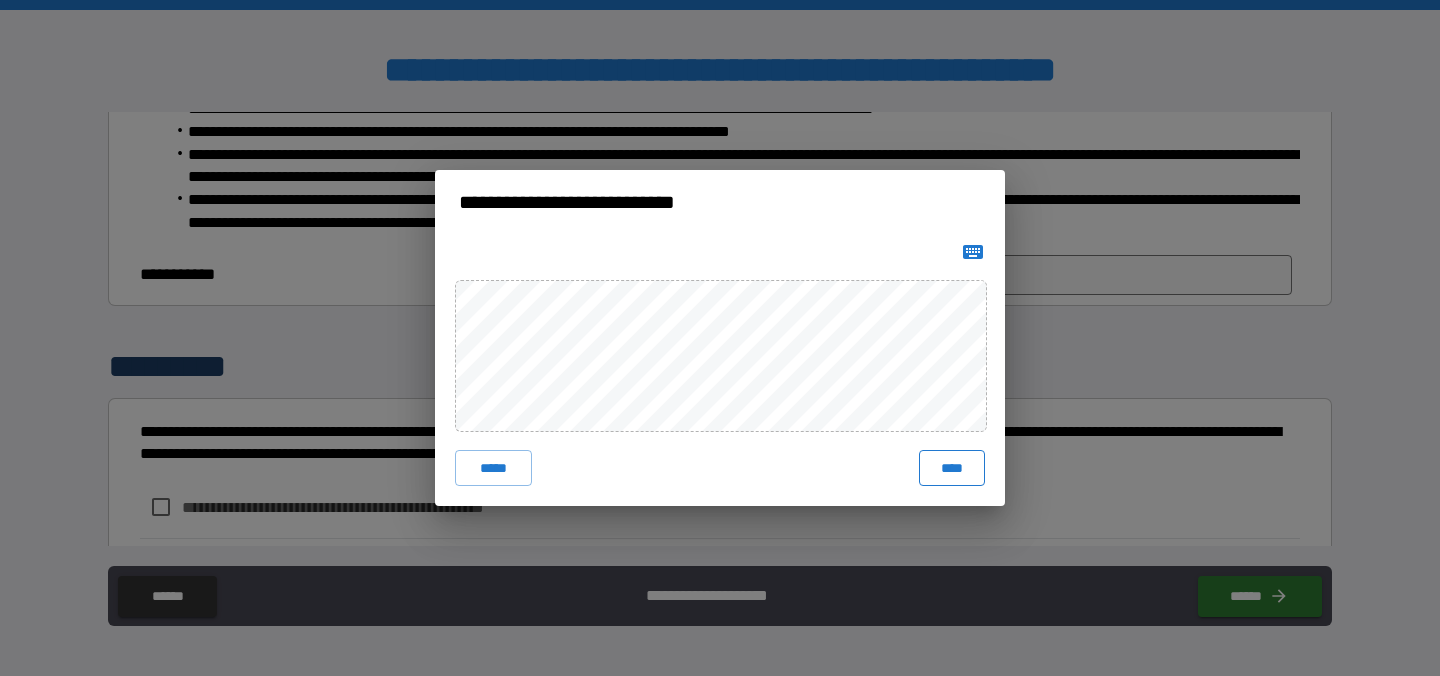 click on "****" at bounding box center [952, 468] 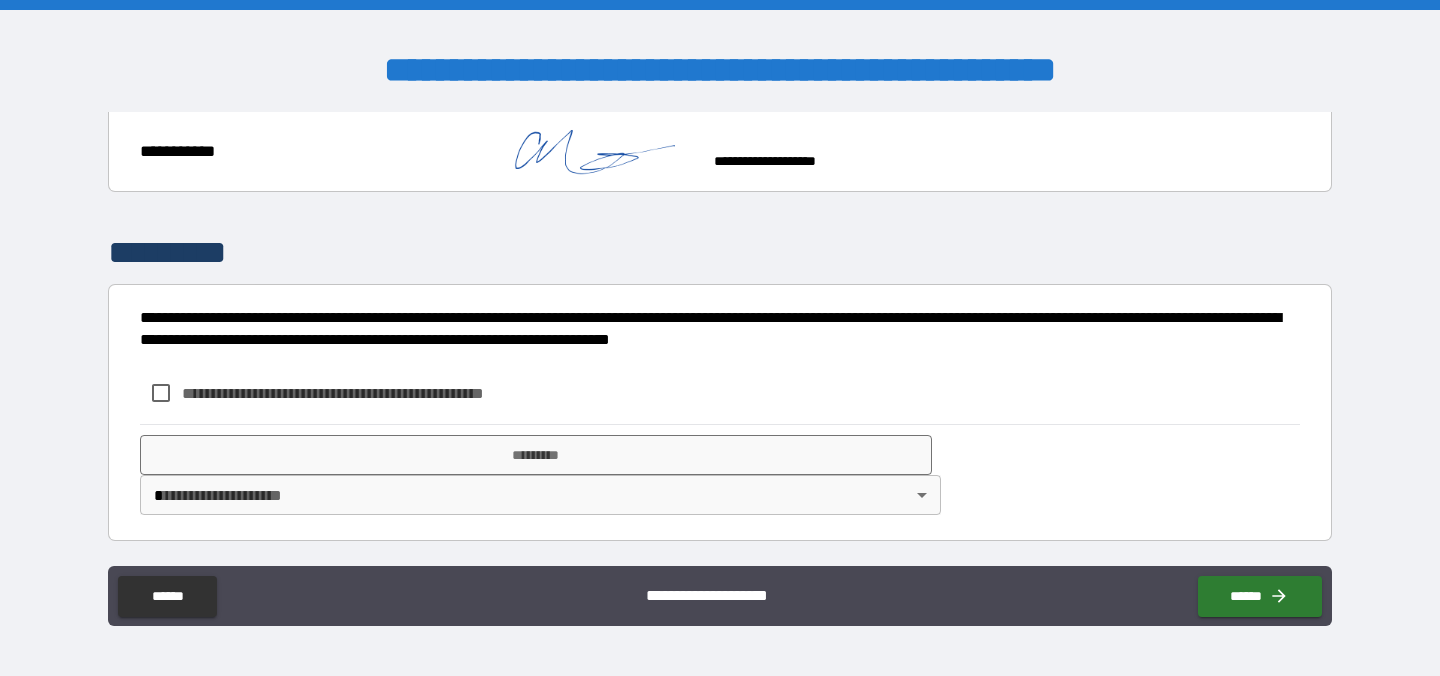 scroll, scrollTop: 1677, scrollLeft: 0, axis: vertical 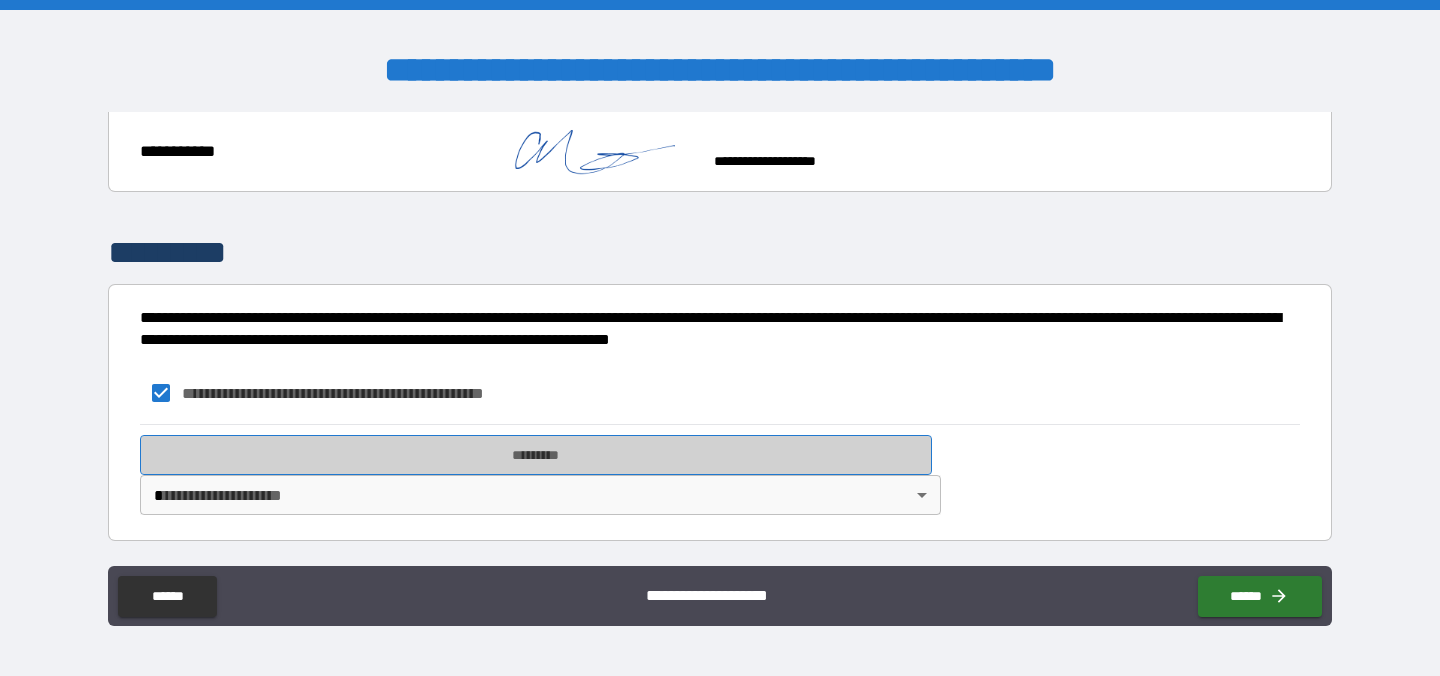 click on "*********" at bounding box center (536, 455) 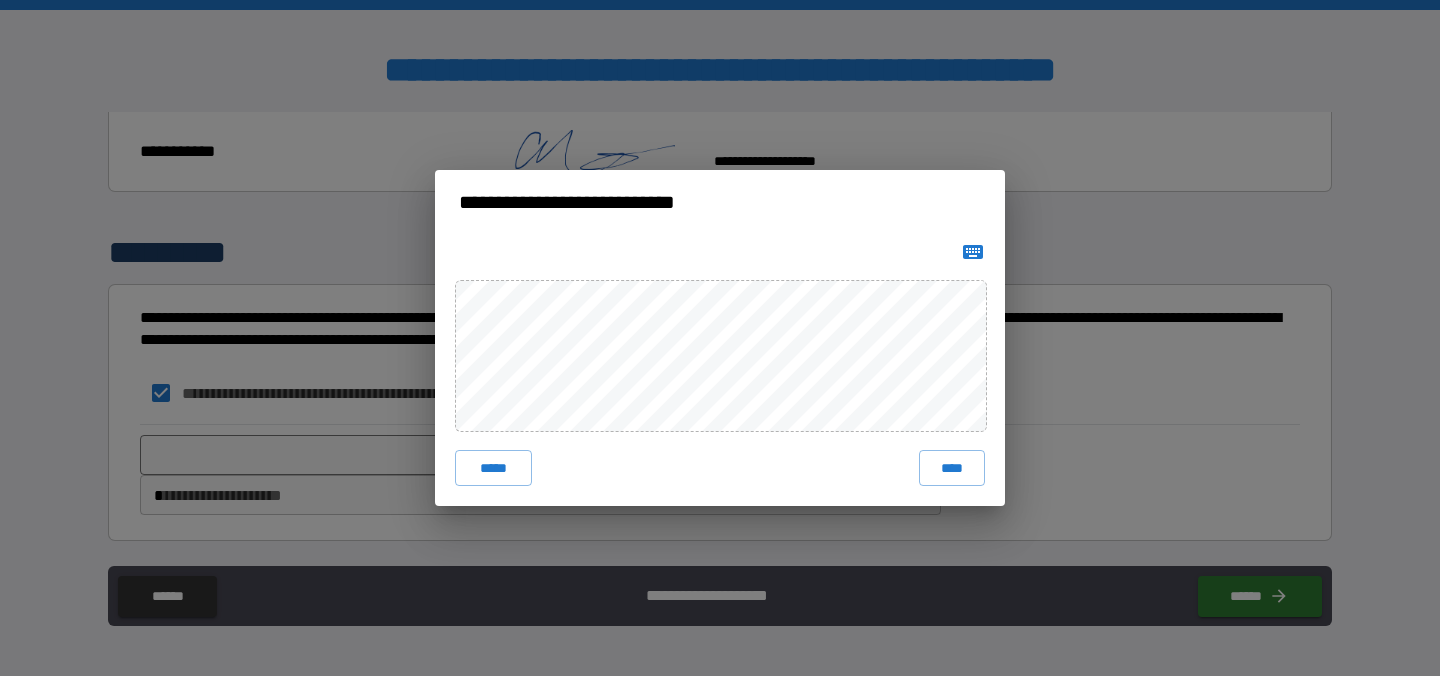 click on "***** ****" at bounding box center (720, 370) 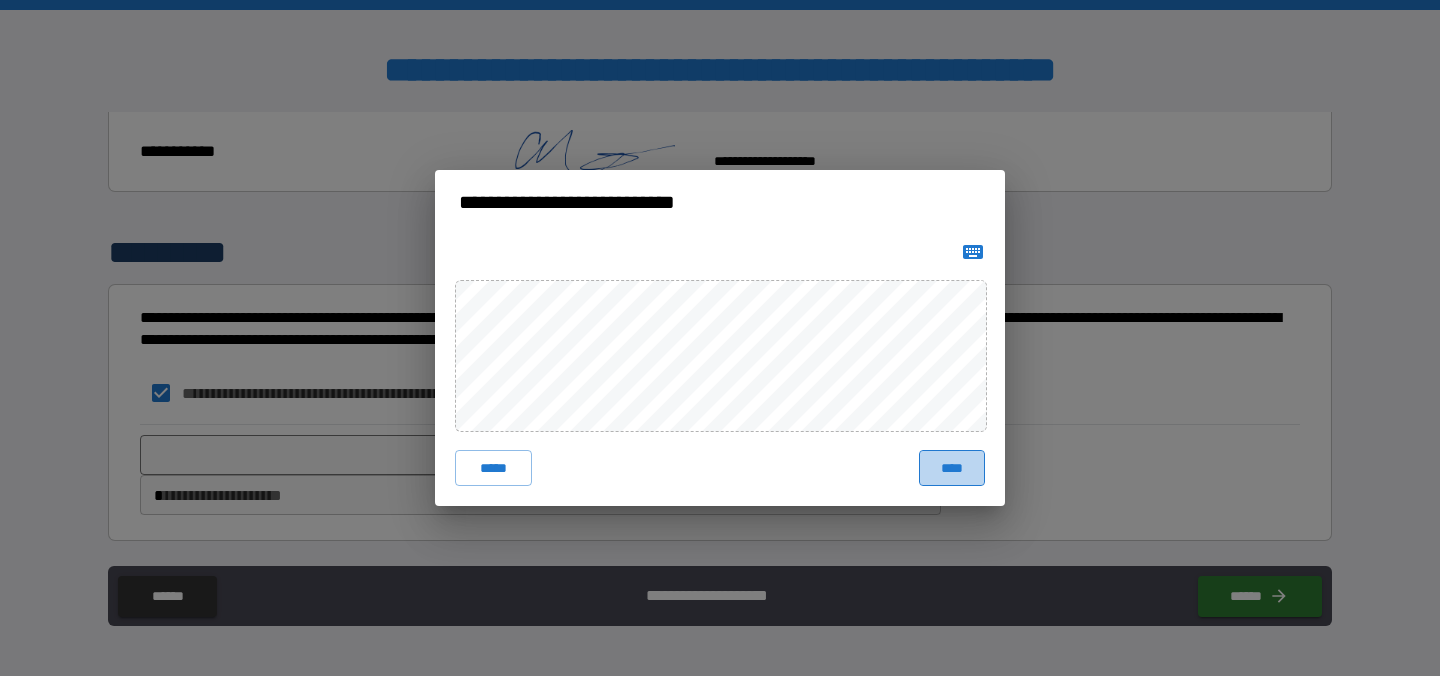 click on "****" at bounding box center (952, 468) 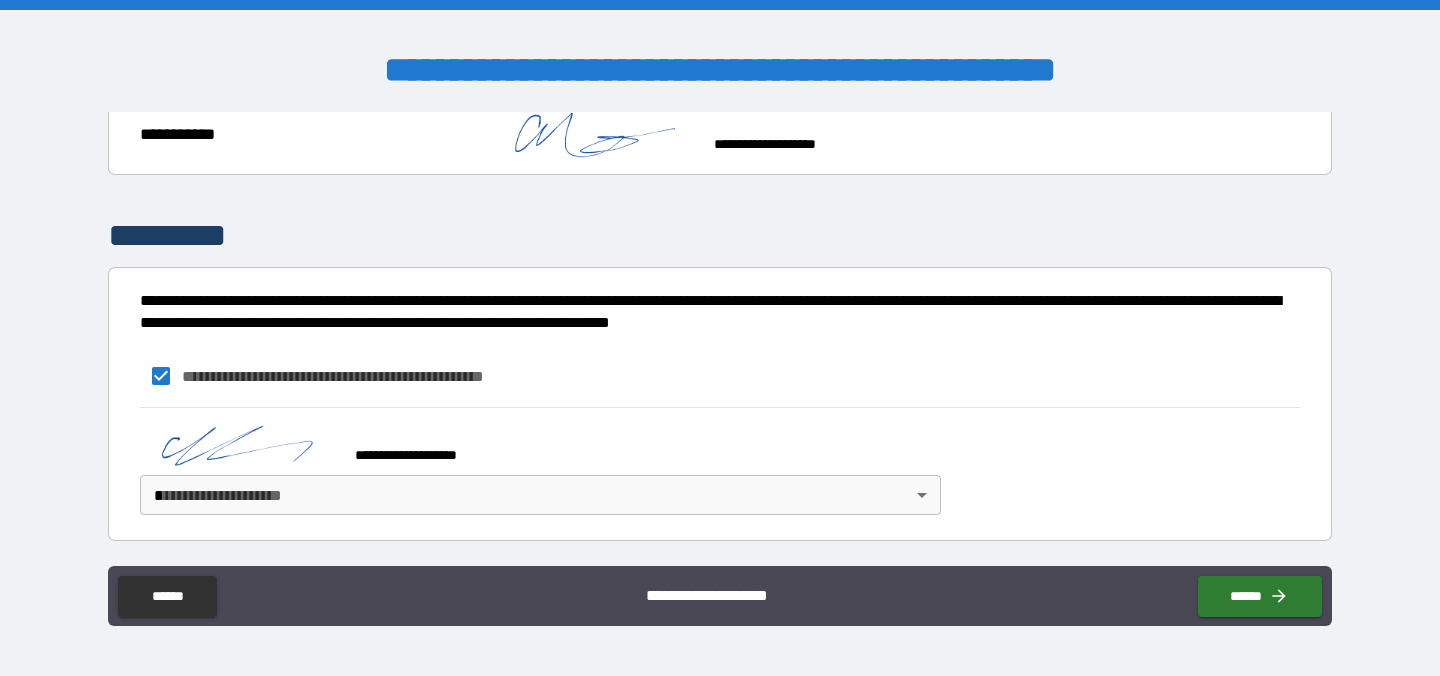 click on "**********" at bounding box center (720, 338) 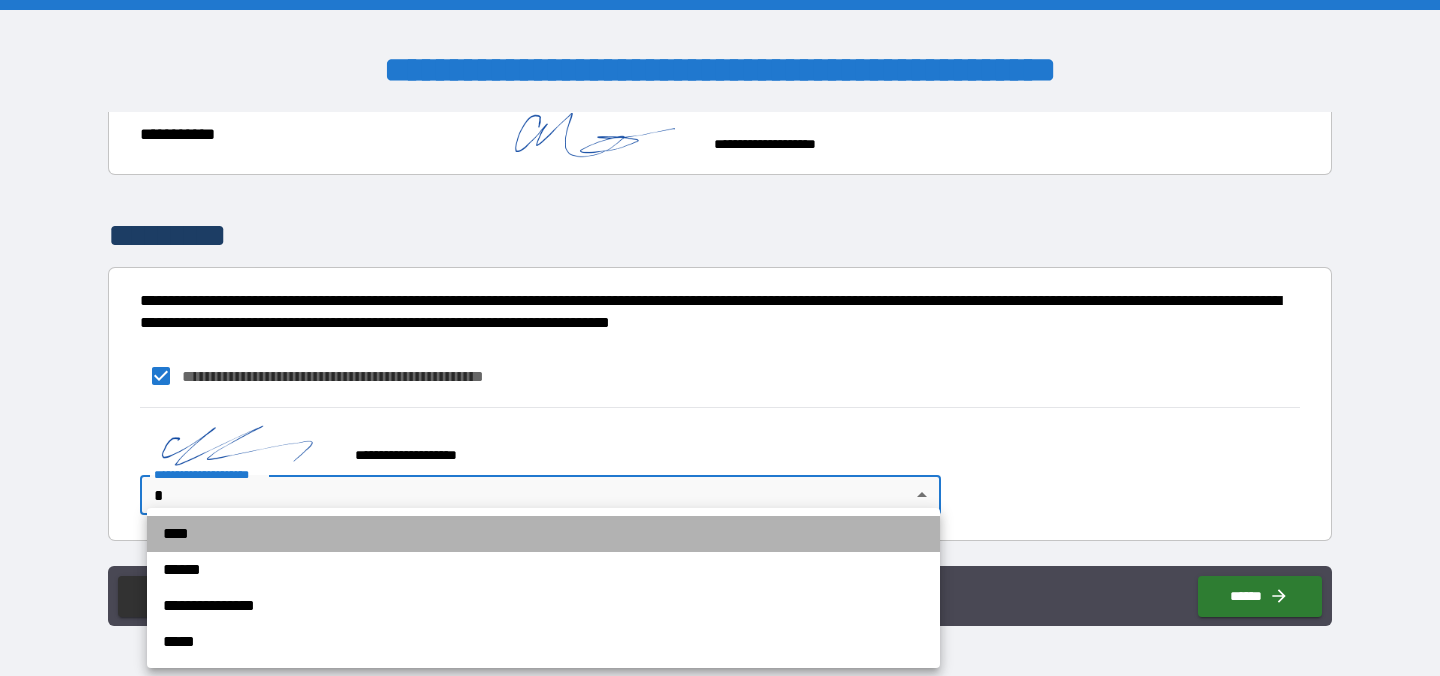 click on "****" at bounding box center [543, 534] 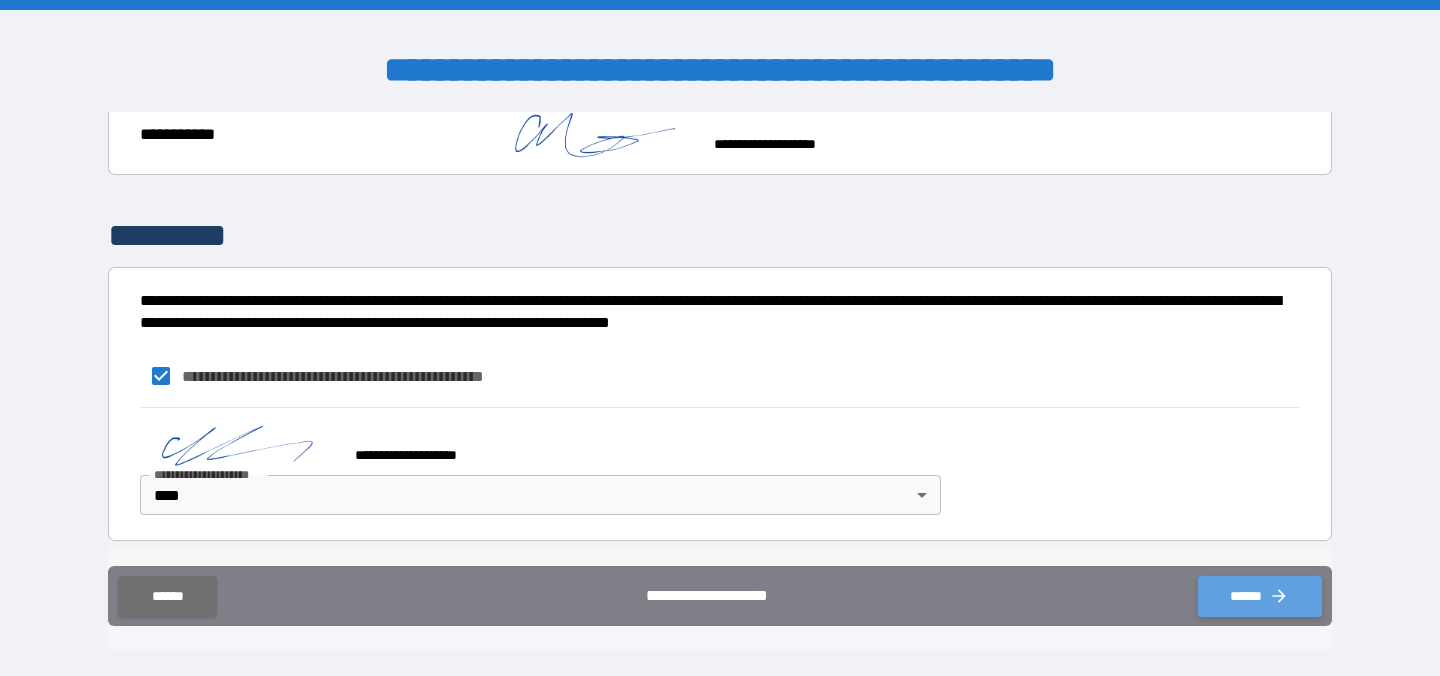 click on "******" at bounding box center [1260, 596] 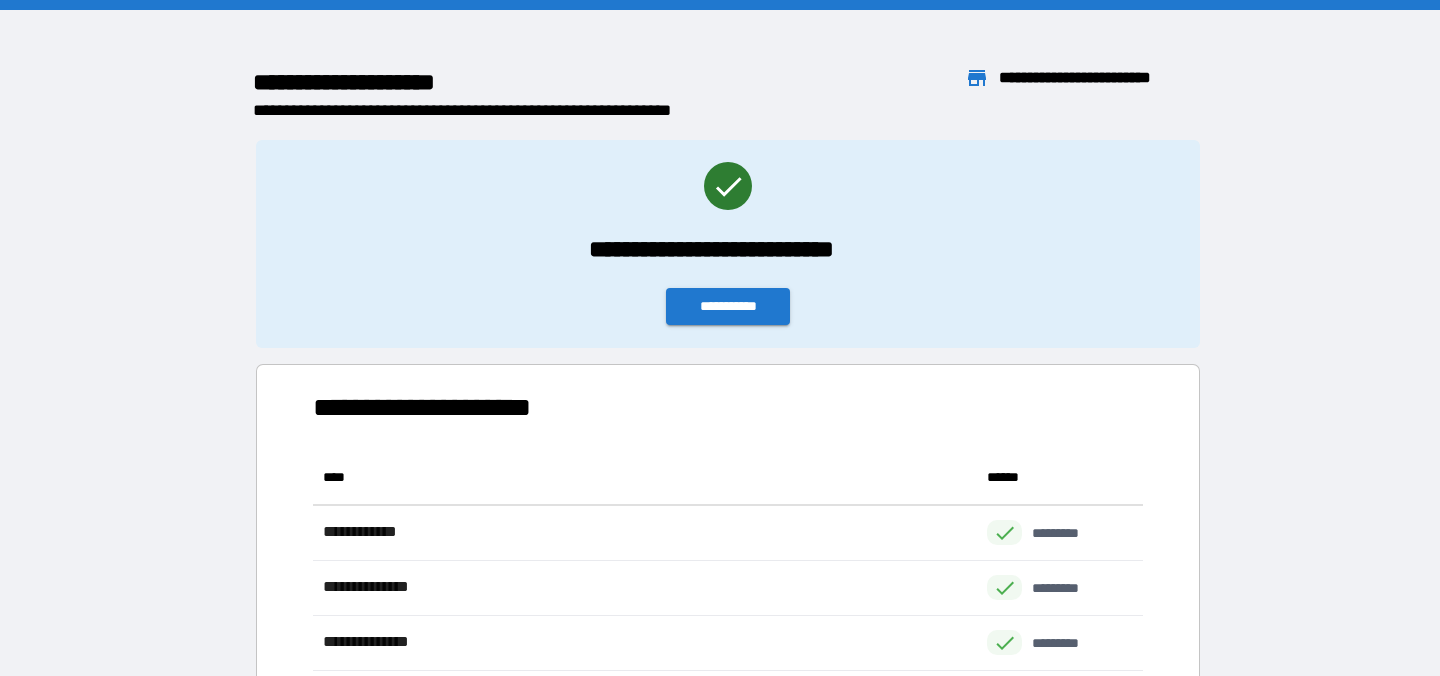 scroll, scrollTop: 1, scrollLeft: 1, axis: both 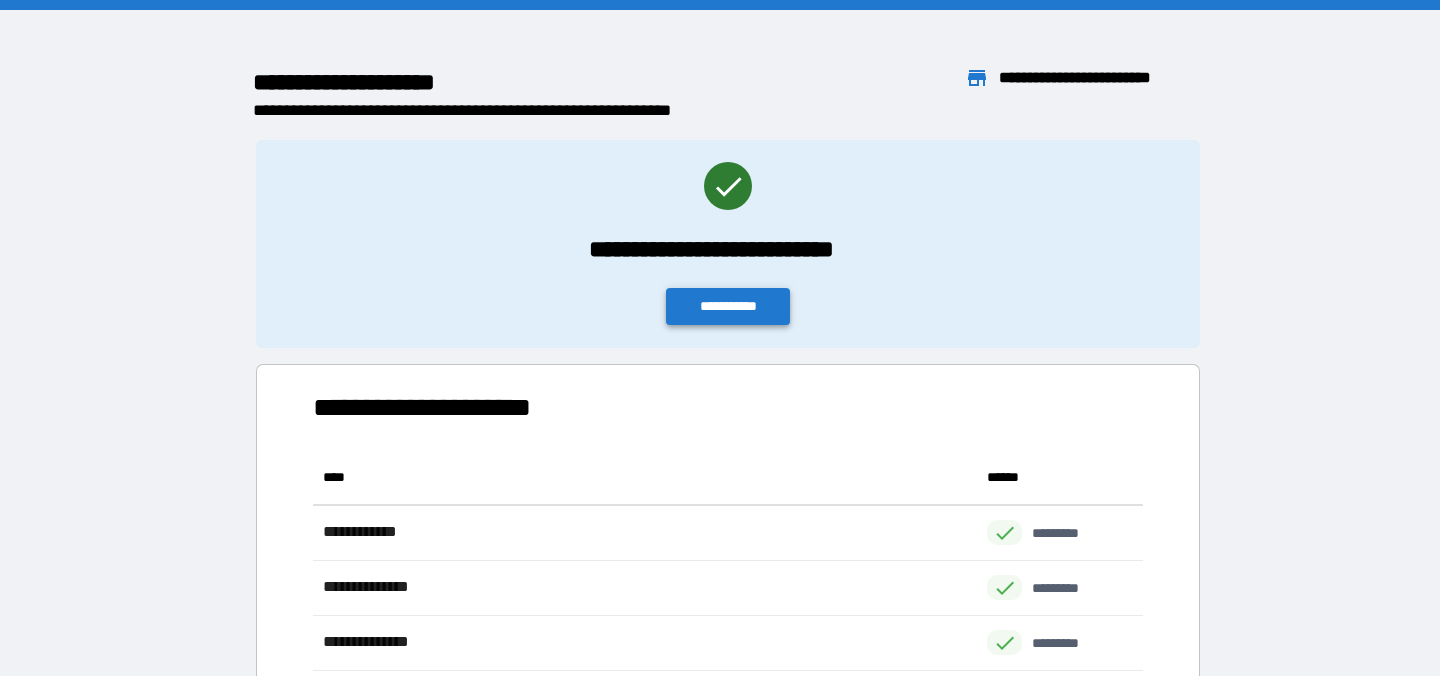 click on "**********" at bounding box center [728, 306] 